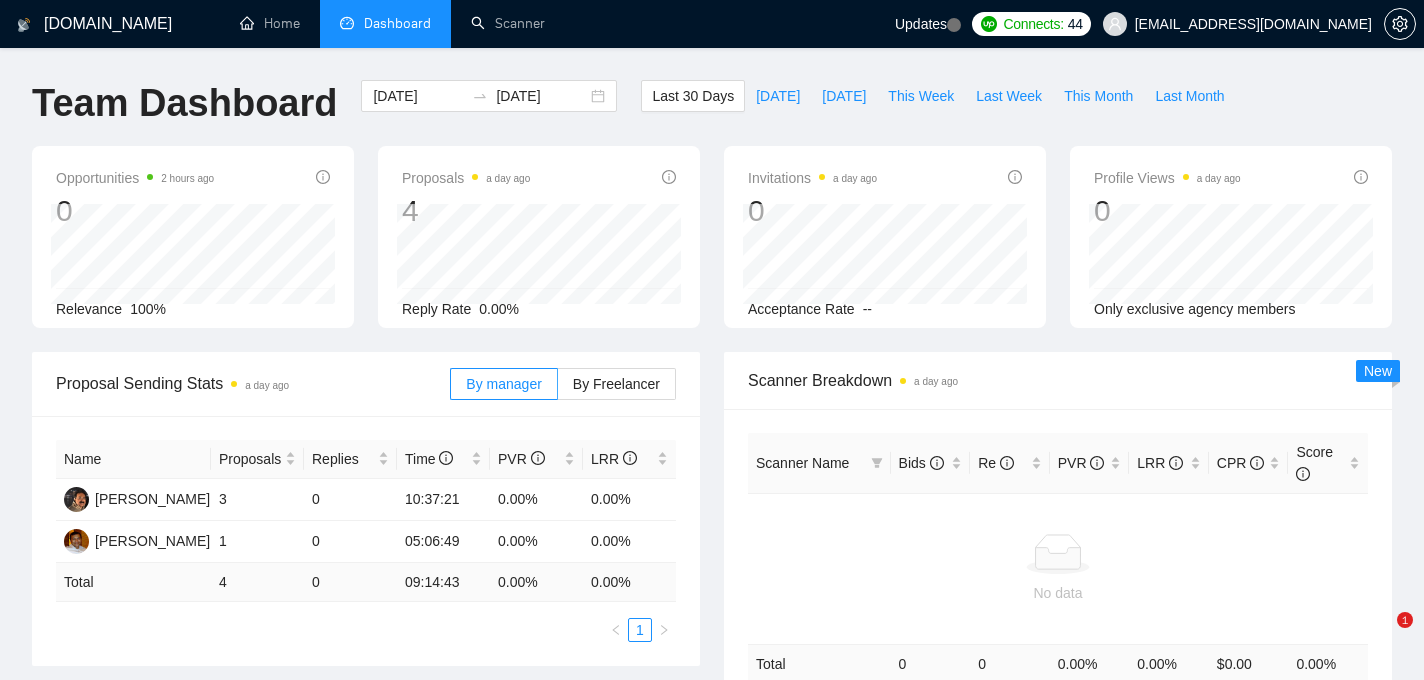 scroll, scrollTop: 0, scrollLeft: 0, axis: both 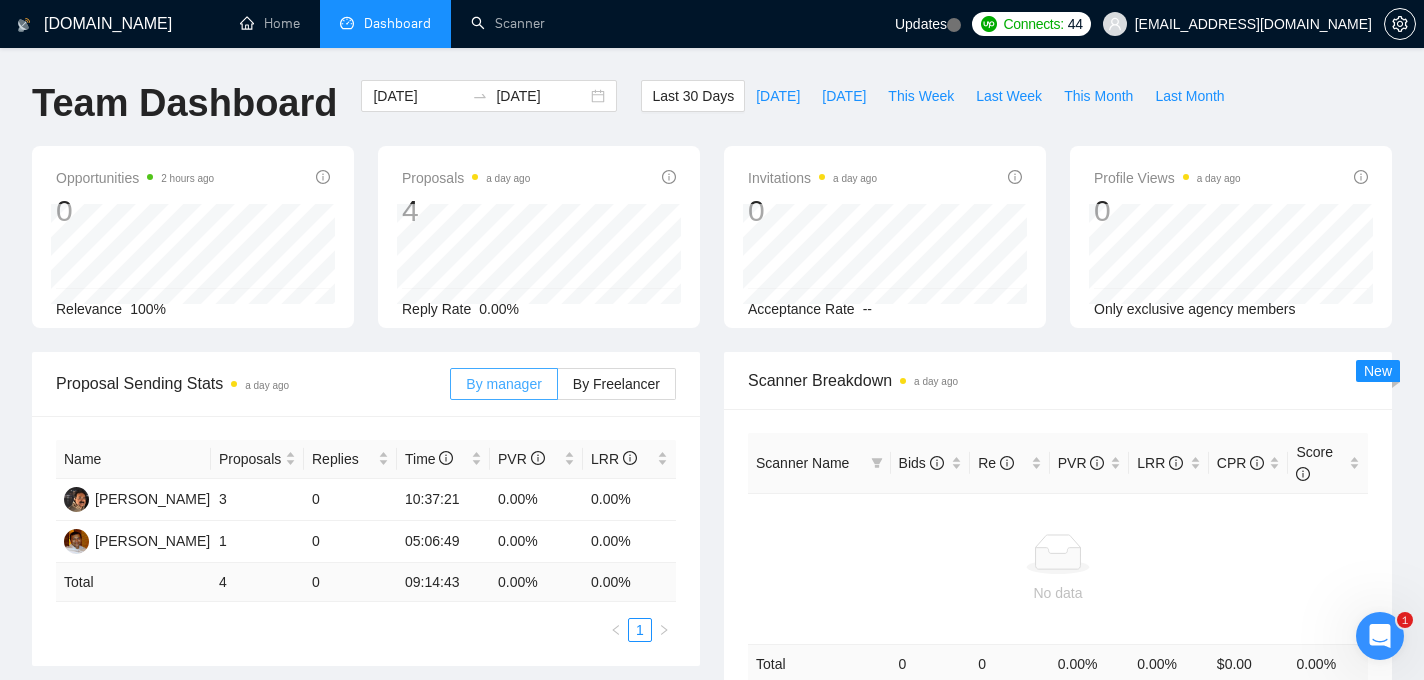 click on "By manager" at bounding box center (503, 384) 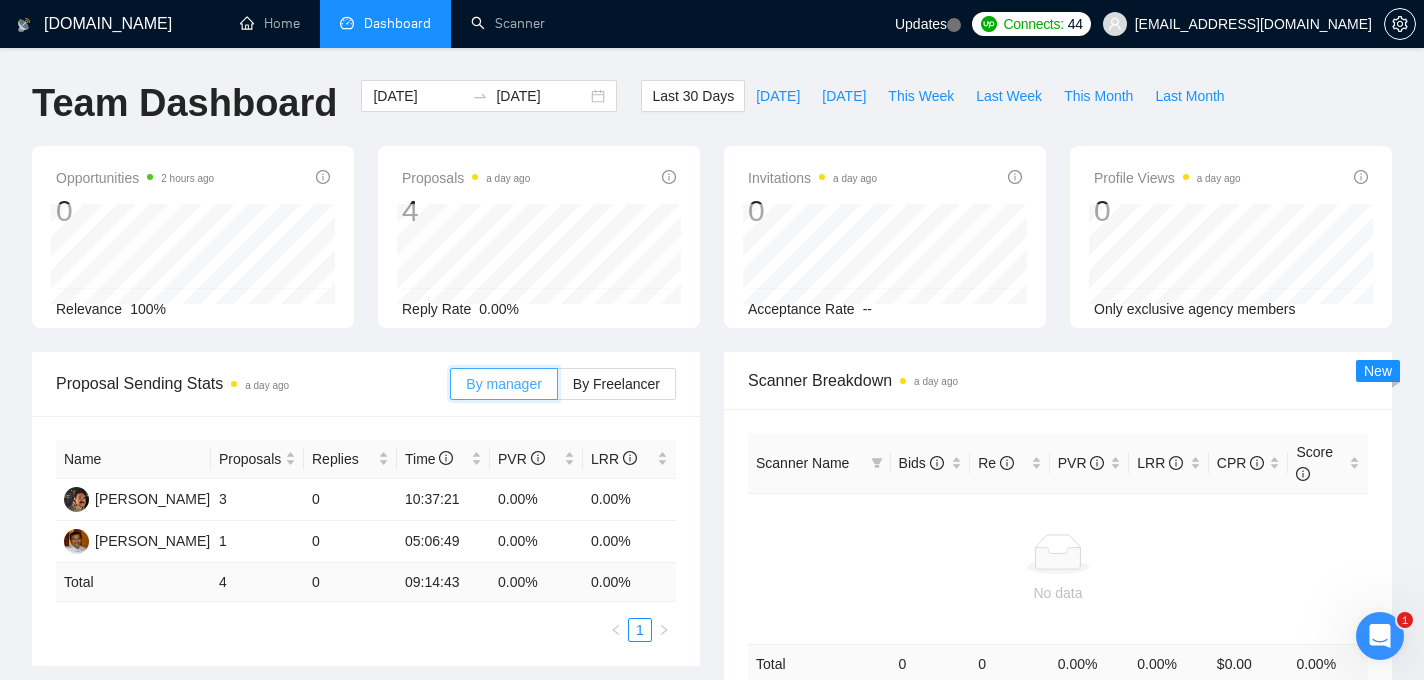 click on "By manager" at bounding box center [451, 389] 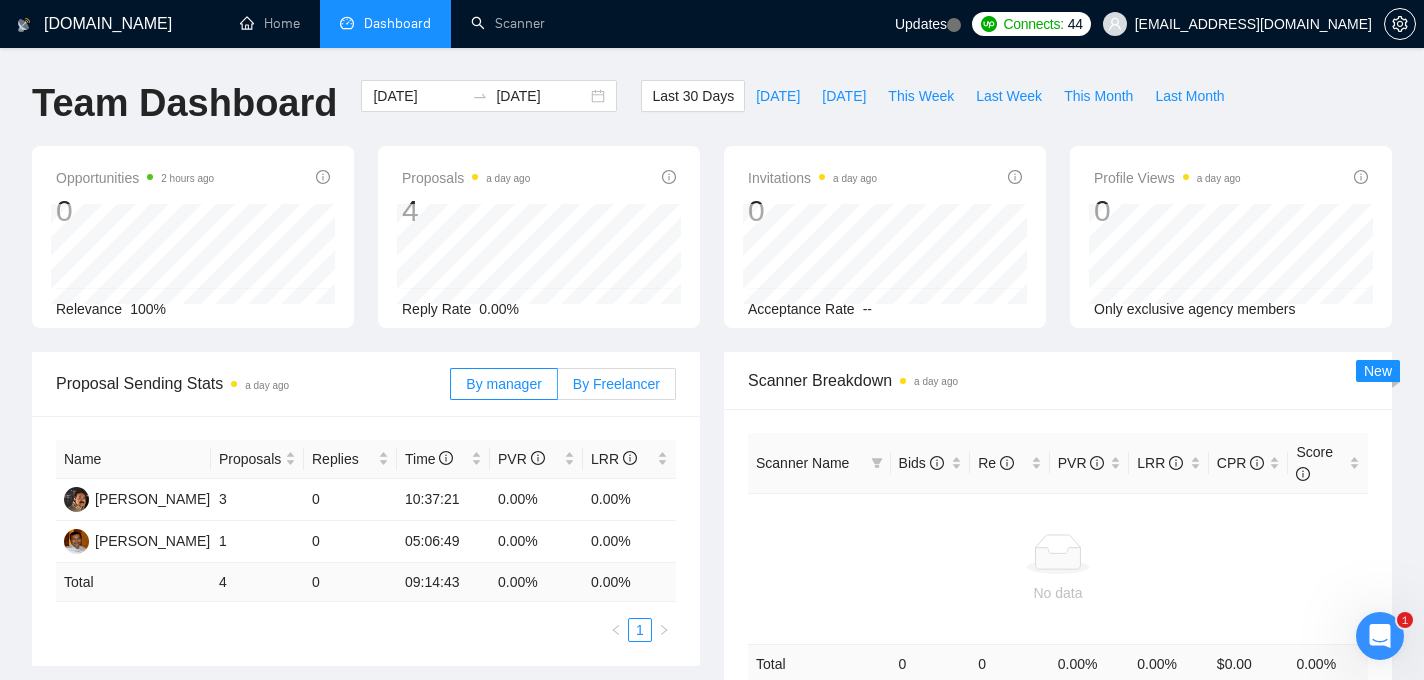 click on "By Freelancer" at bounding box center (616, 384) 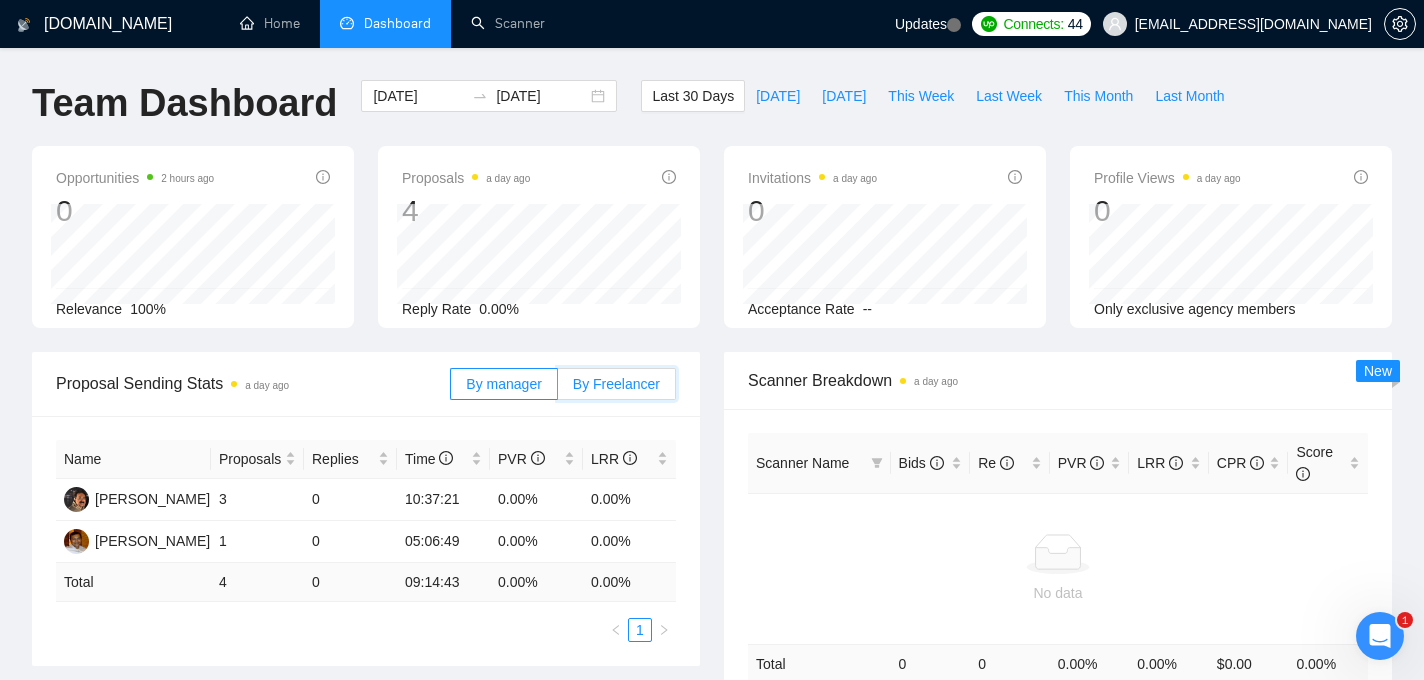 click on "By Freelancer" at bounding box center (558, 389) 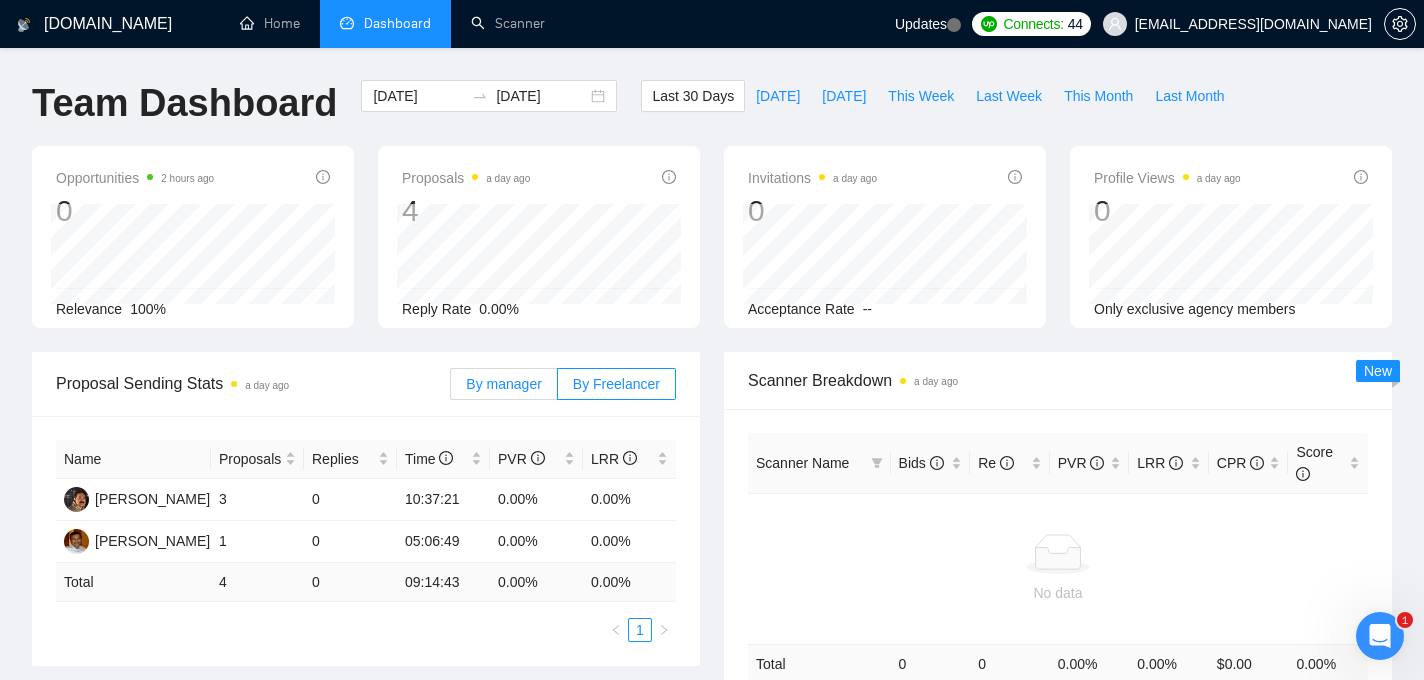 click on "By manager" at bounding box center [503, 384] 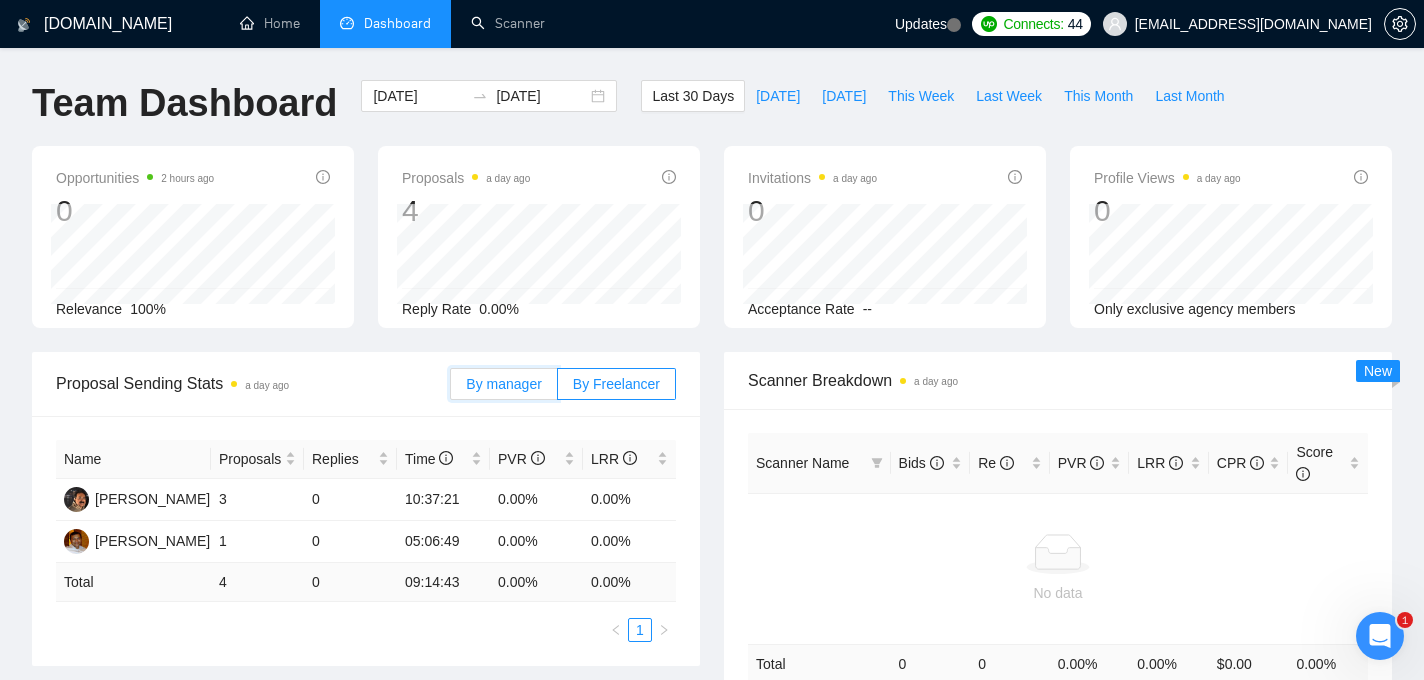 click on "By manager" at bounding box center [451, 389] 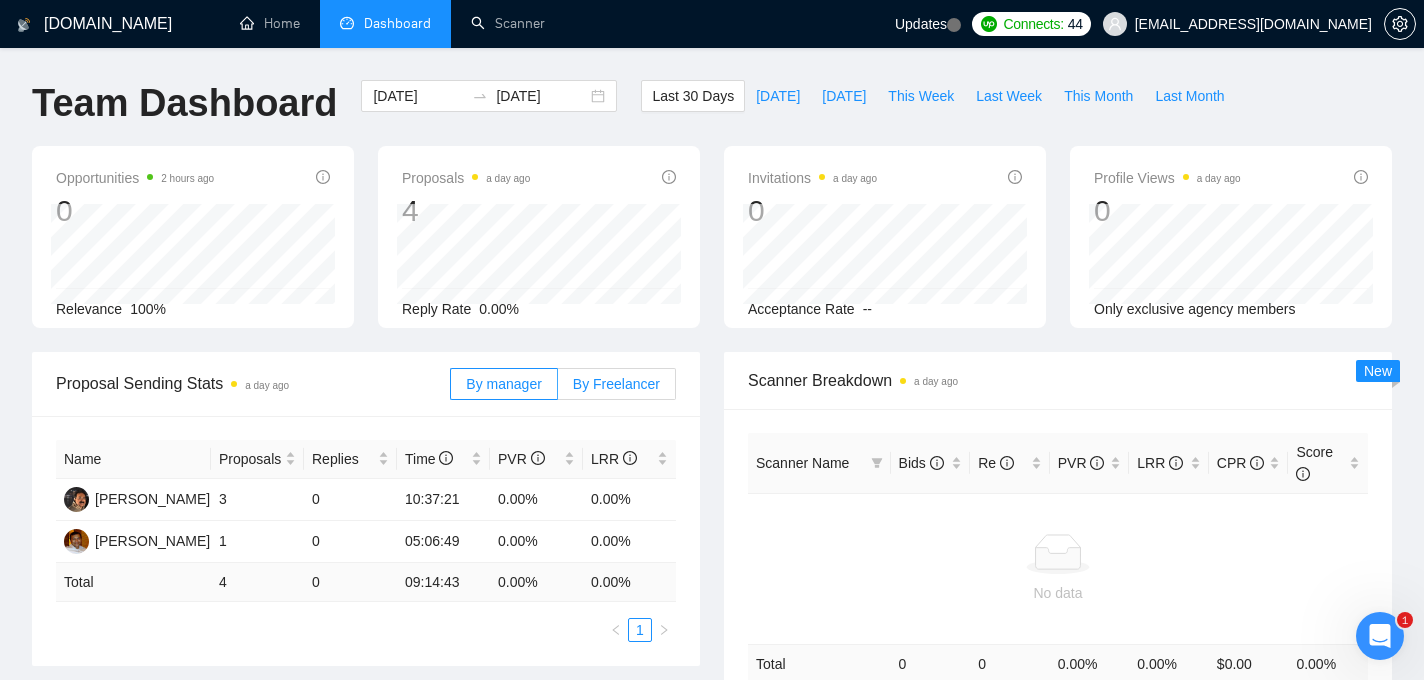 click on "By Freelancer" at bounding box center (616, 384) 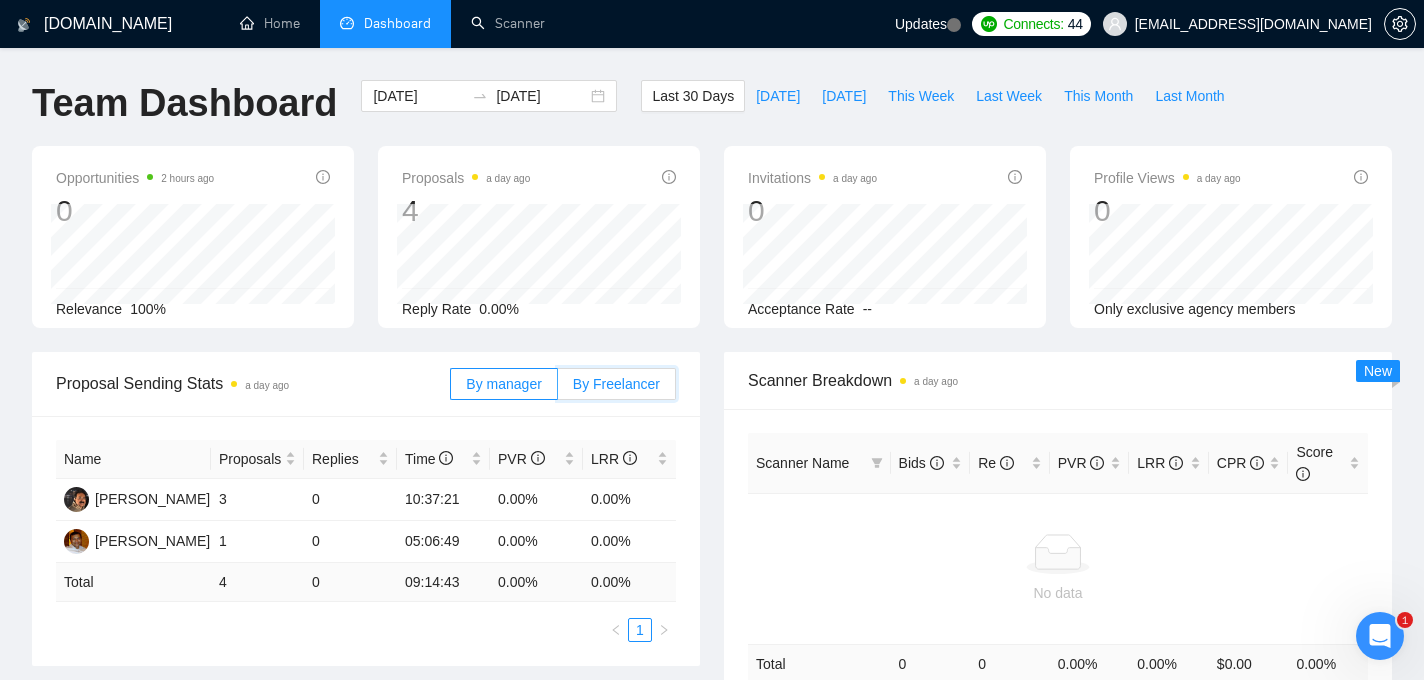 click on "By Freelancer" at bounding box center [558, 389] 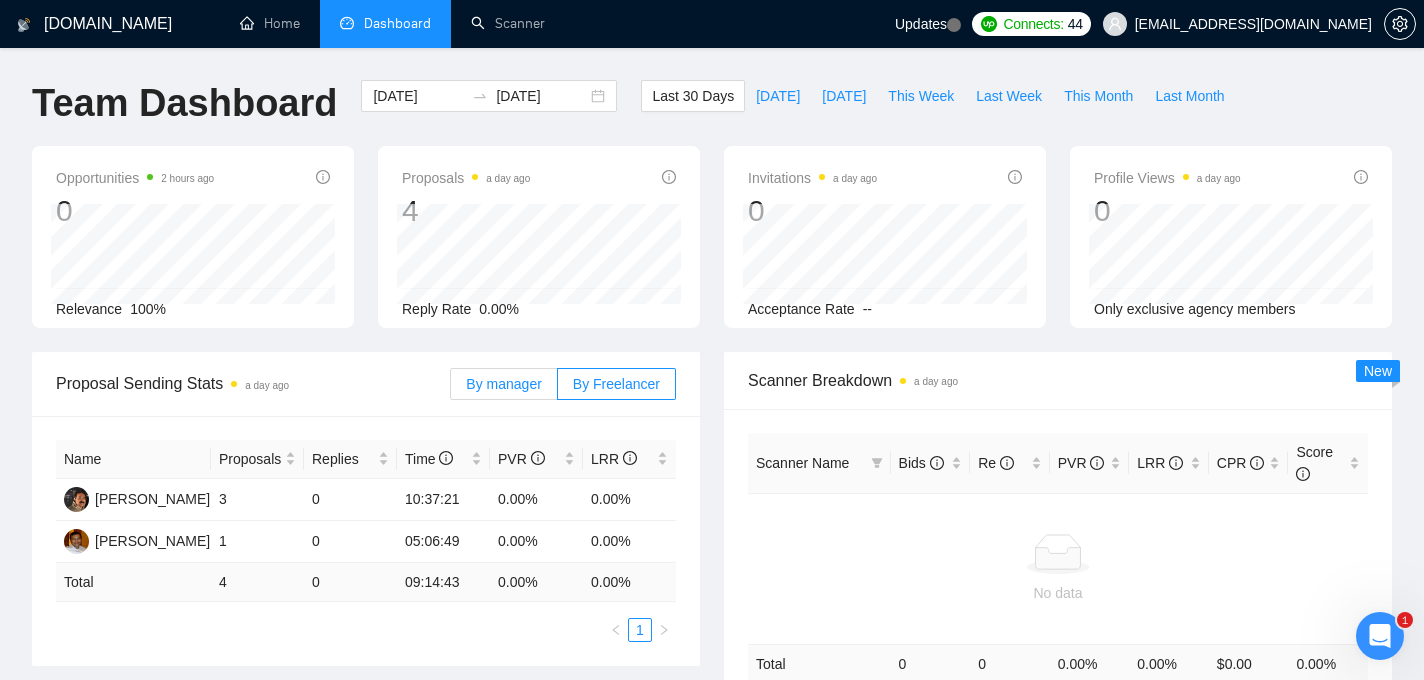 click on "By manager" at bounding box center (503, 384) 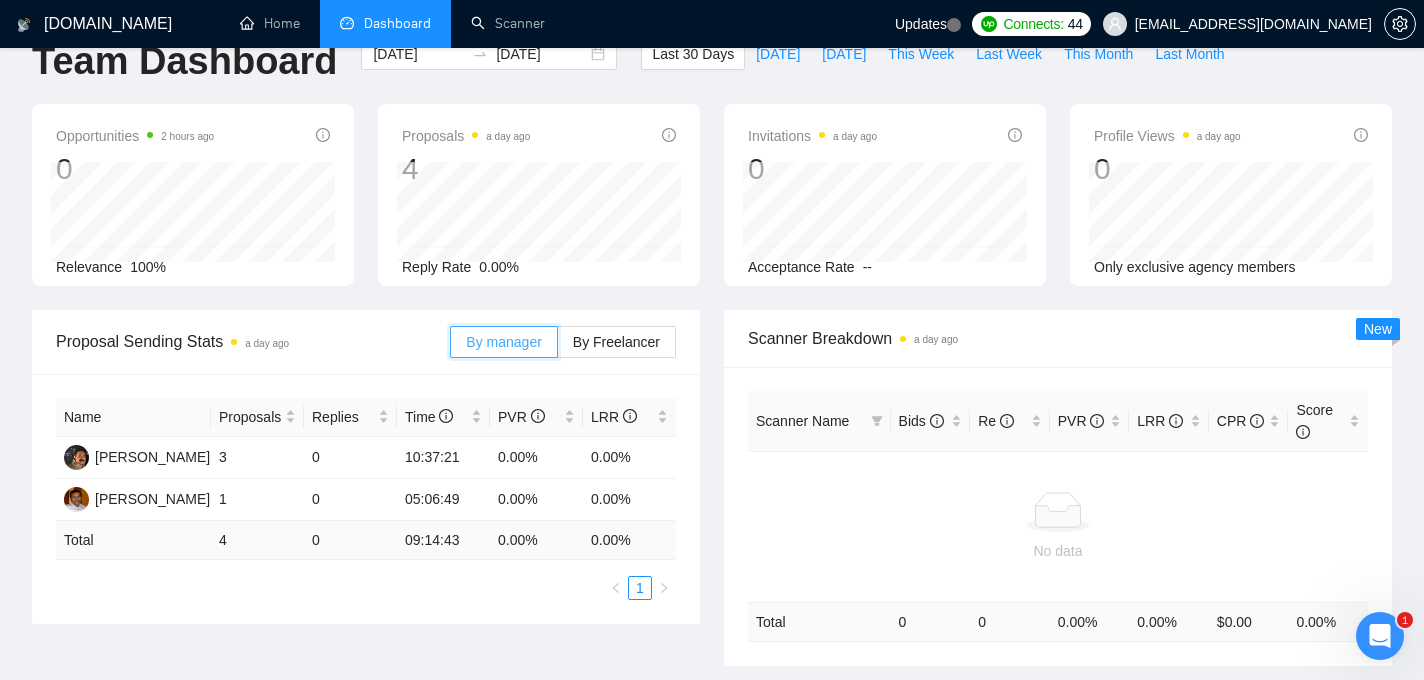 scroll, scrollTop: 49, scrollLeft: 0, axis: vertical 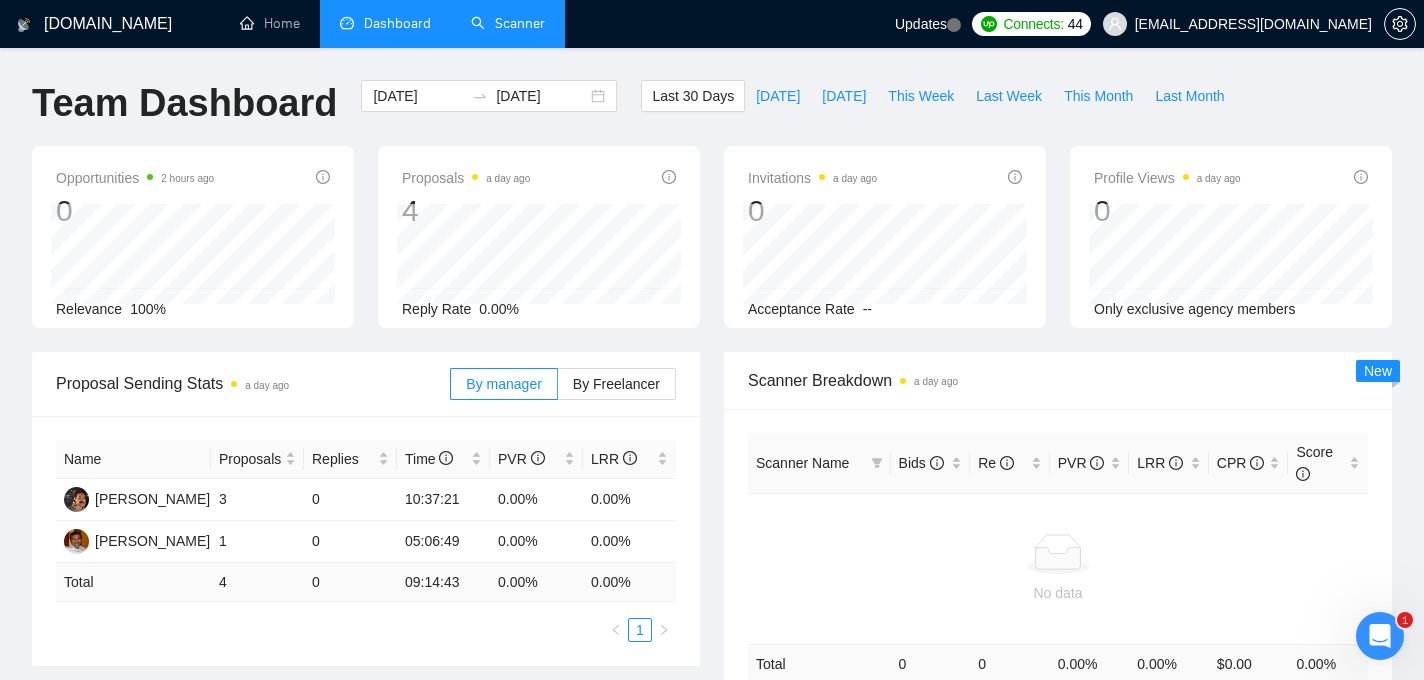 click on "Scanner" at bounding box center [508, 23] 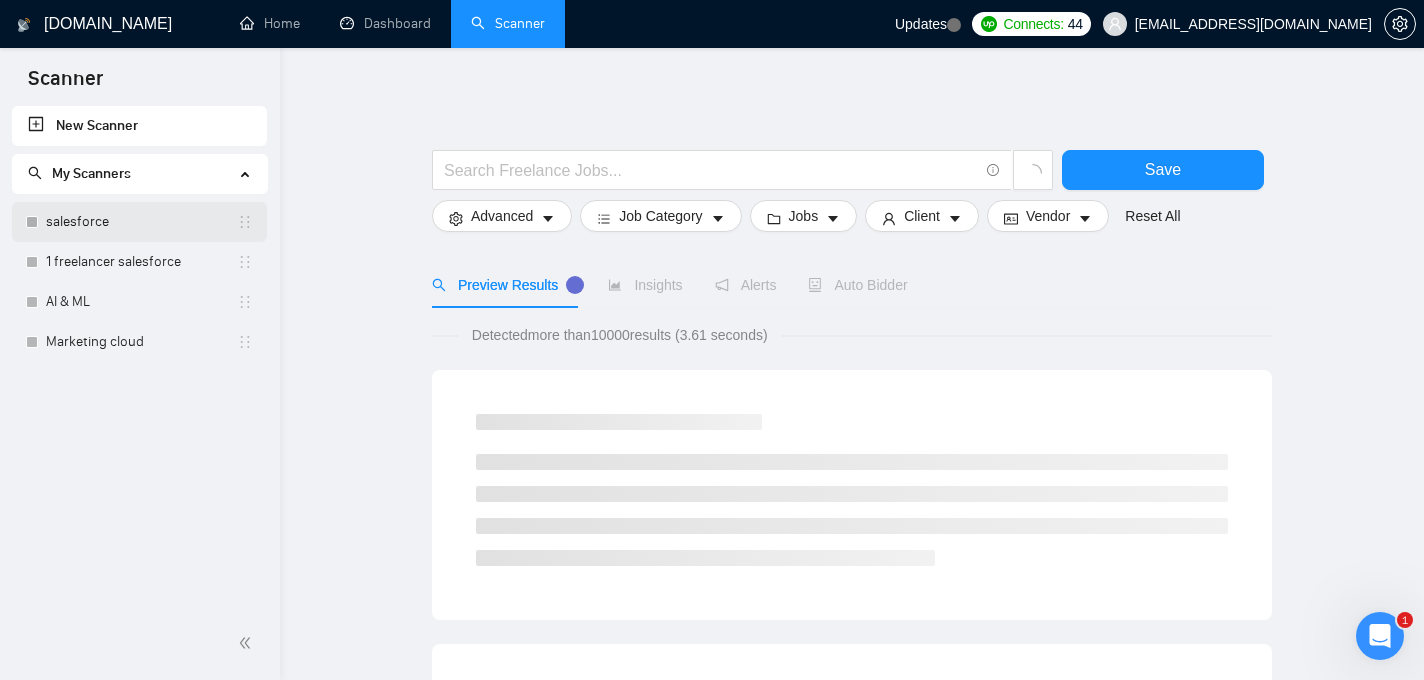 click on "salesforce" at bounding box center (141, 222) 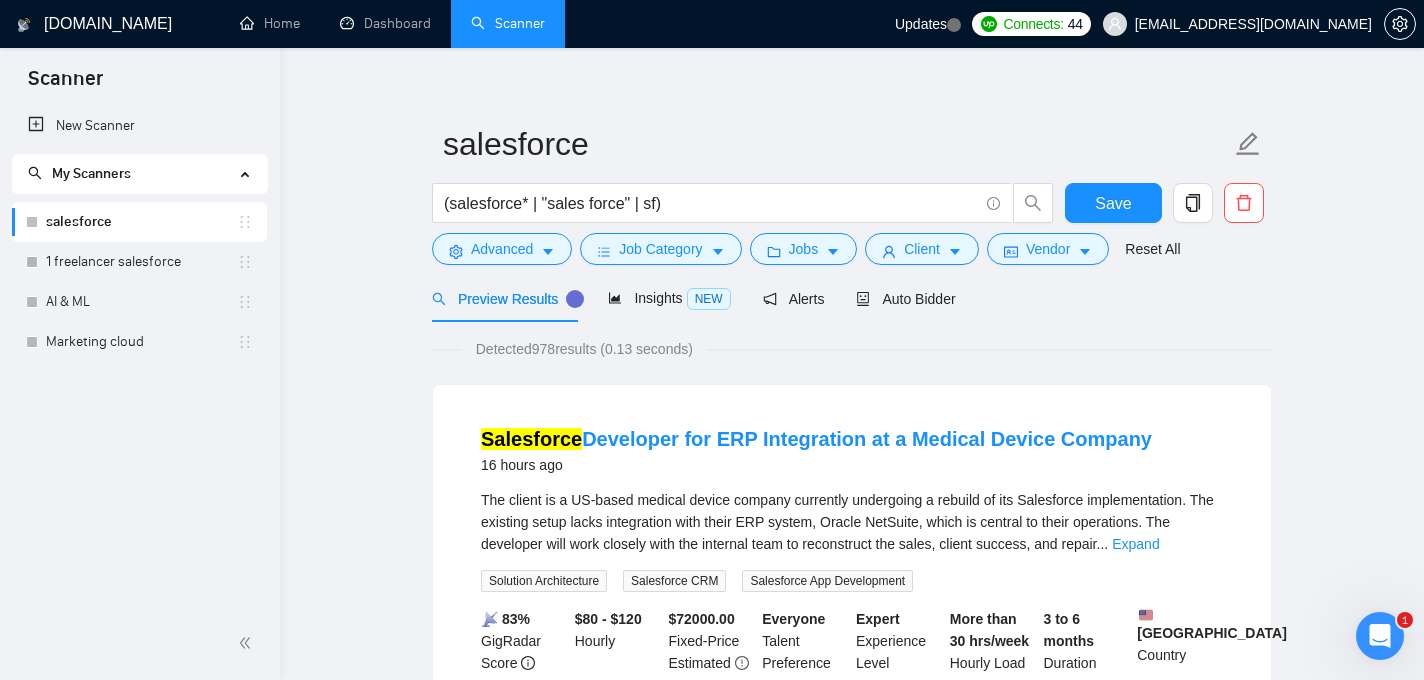scroll, scrollTop: 15, scrollLeft: 0, axis: vertical 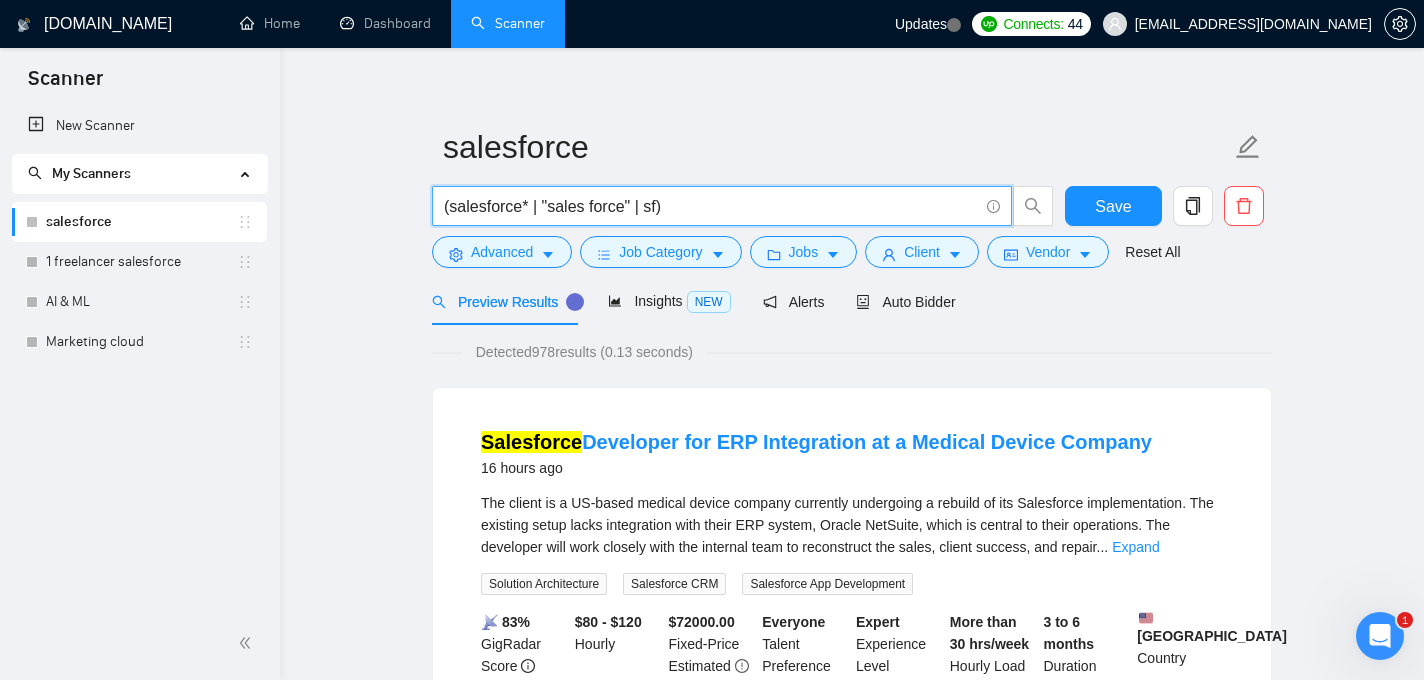 click on "(salesforce* | "sales force" | sf)" at bounding box center [711, 206] 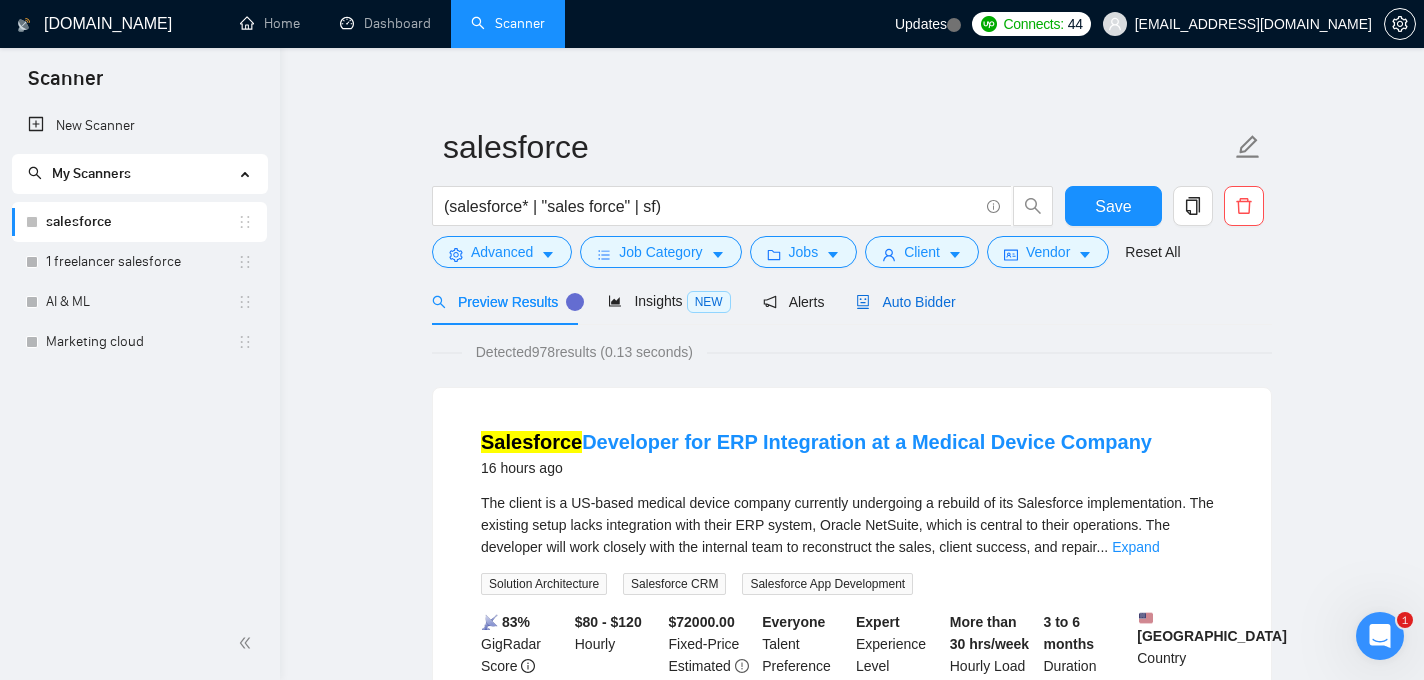 click on "Auto Bidder" at bounding box center (905, 302) 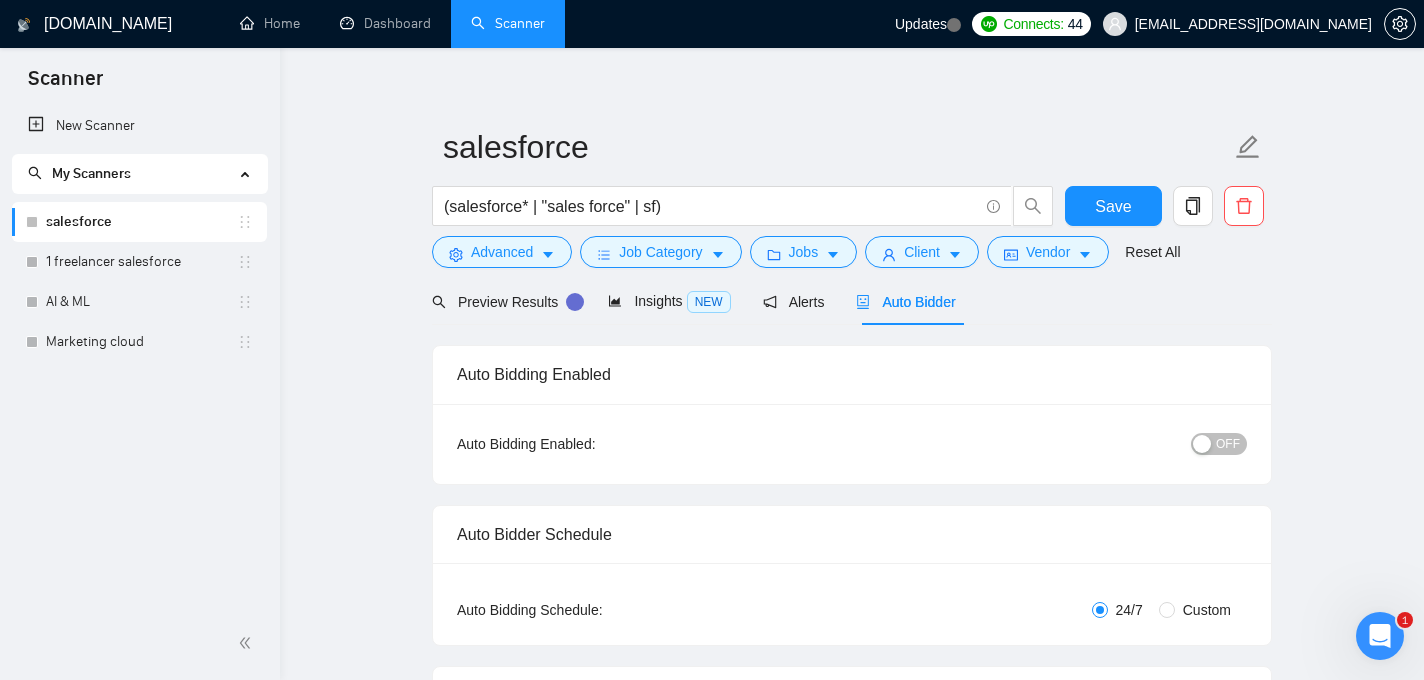 type 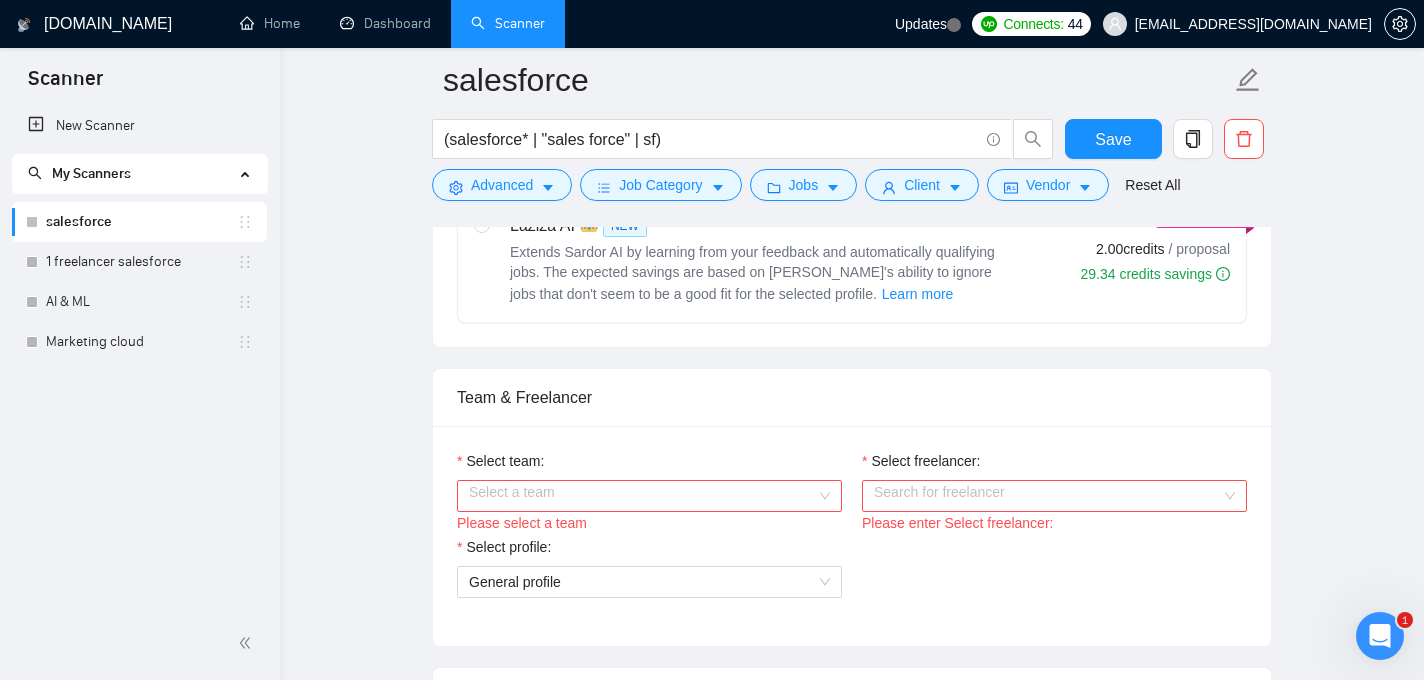 scroll, scrollTop: 864, scrollLeft: 0, axis: vertical 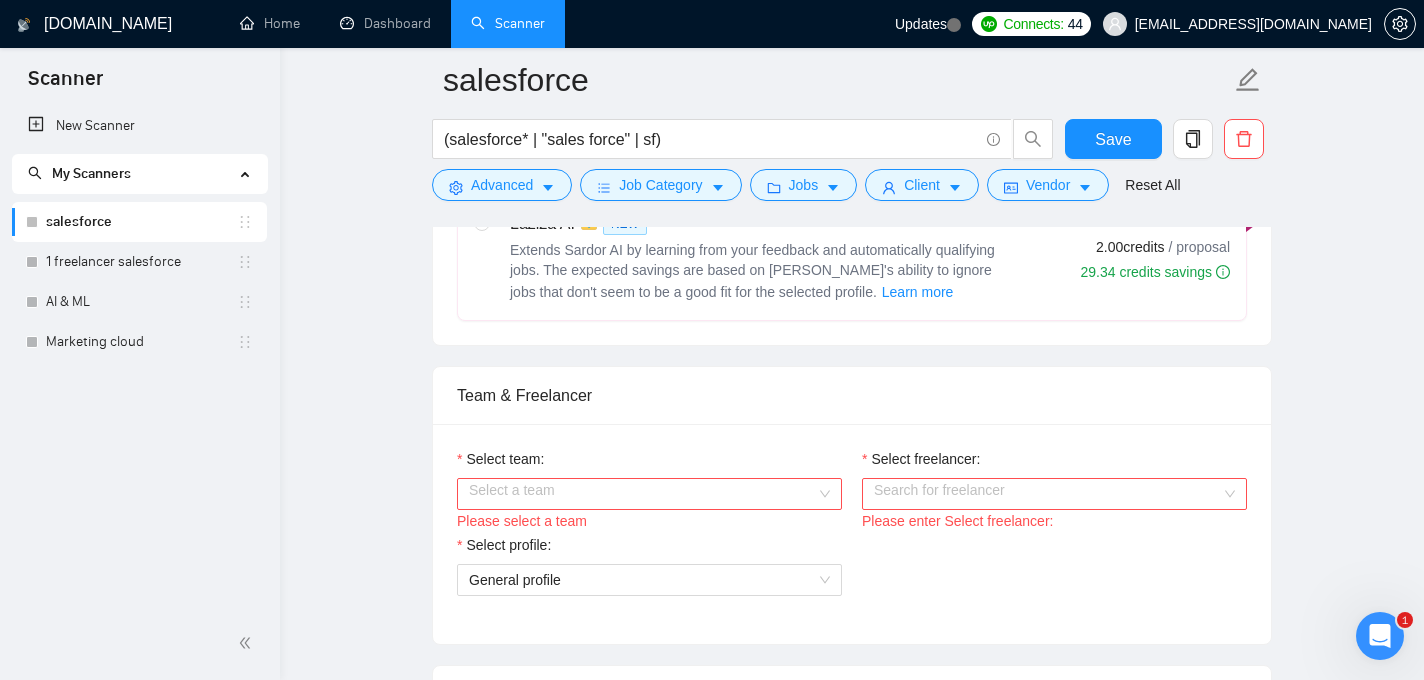 click on "Select a team" at bounding box center [649, 494] 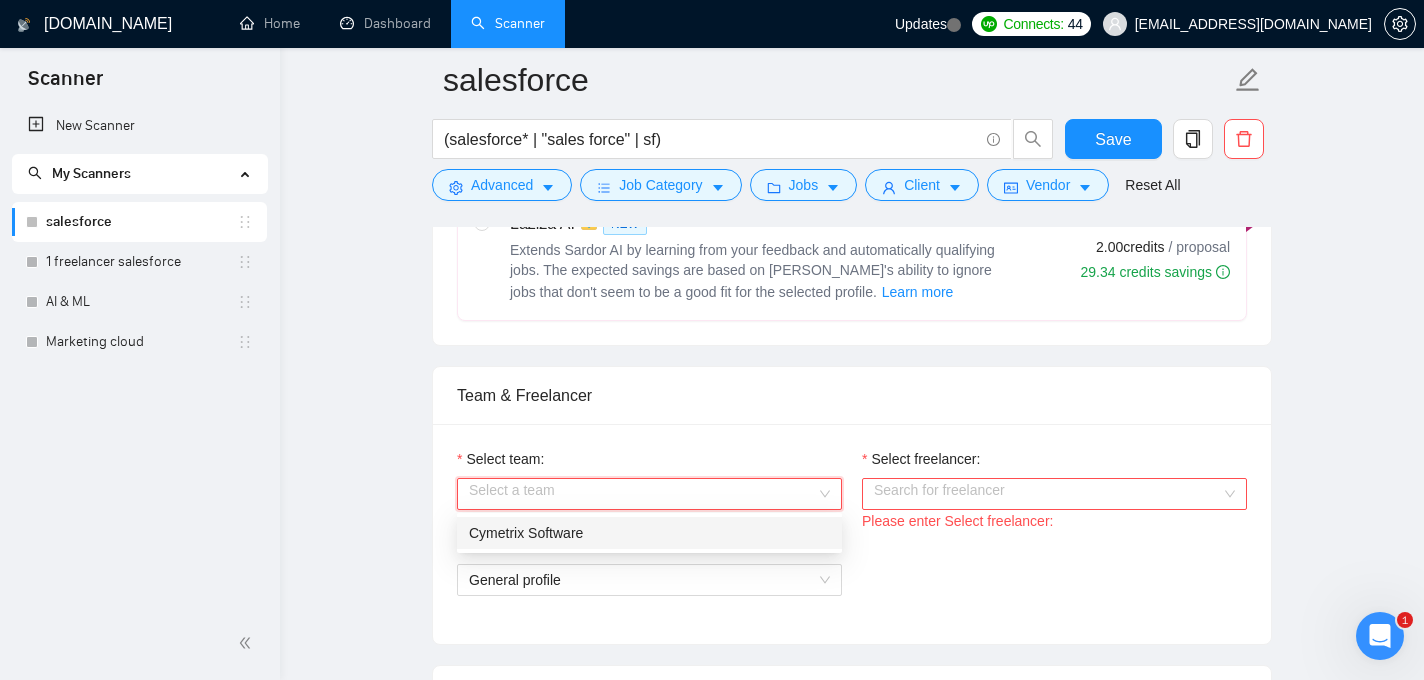 click on "Cymetrix Software" at bounding box center [649, 533] 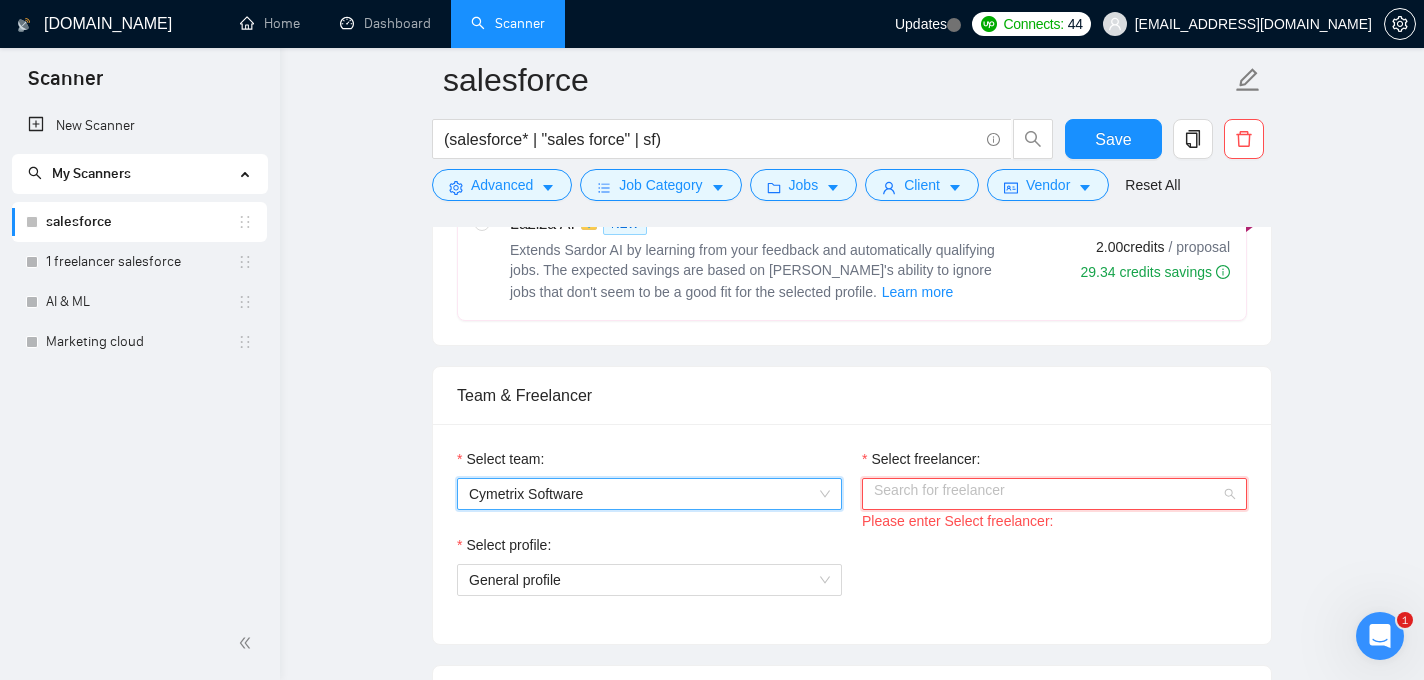 click on "Select freelancer:" at bounding box center [1047, 494] 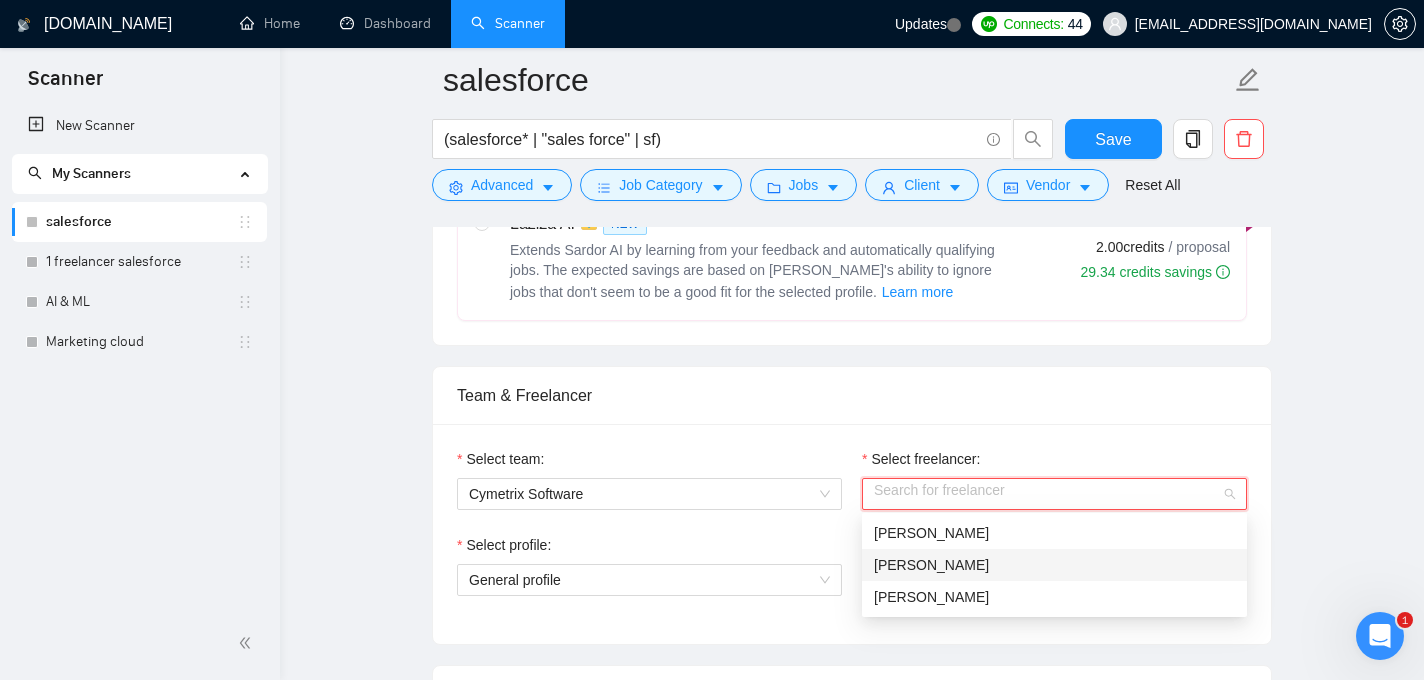 click on "[PERSON_NAME]" at bounding box center [1054, 565] 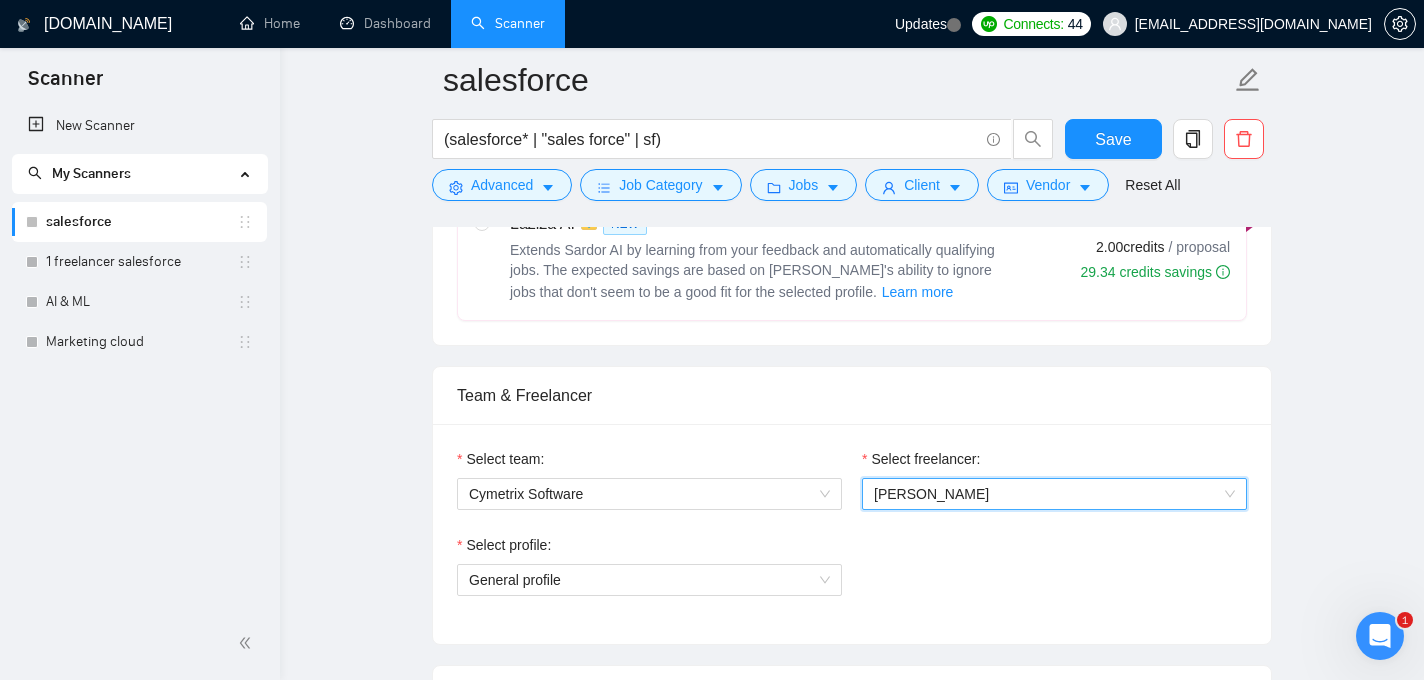 click on "Select profile: General profile" at bounding box center (852, 577) 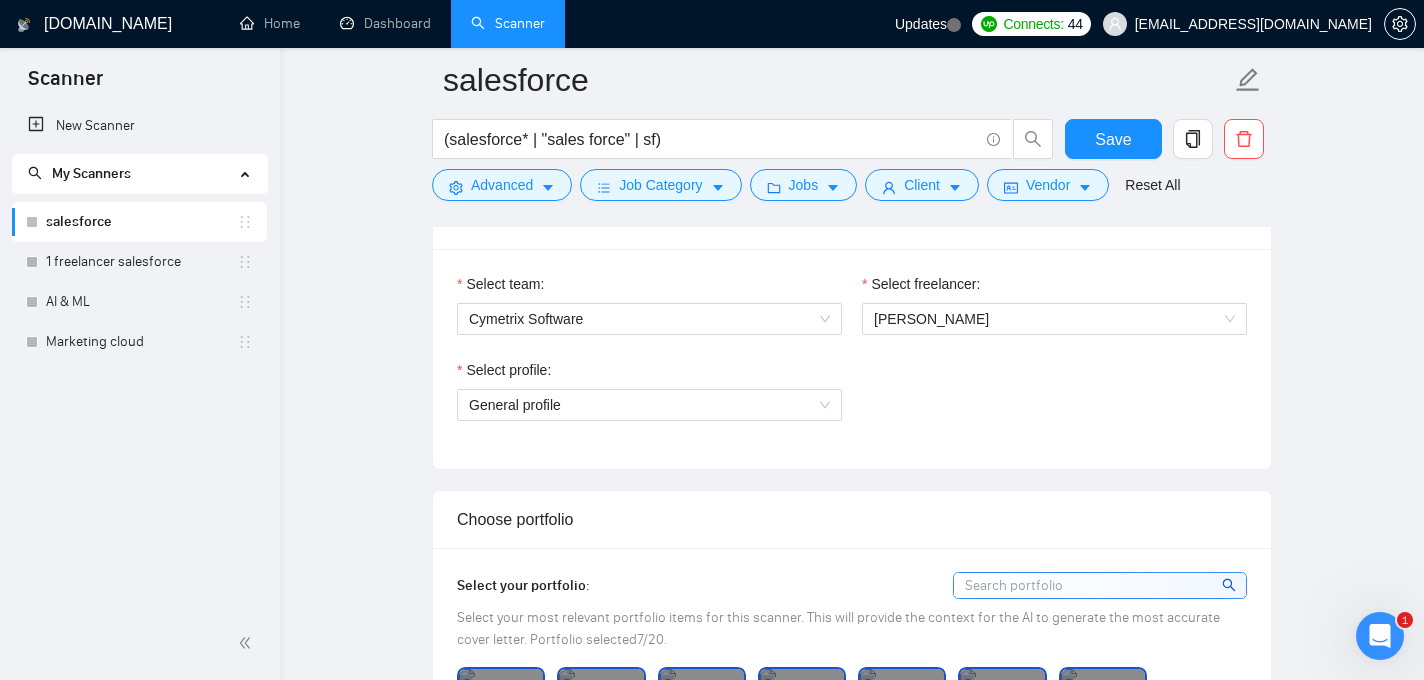 scroll, scrollTop: 1054, scrollLeft: 0, axis: vertical 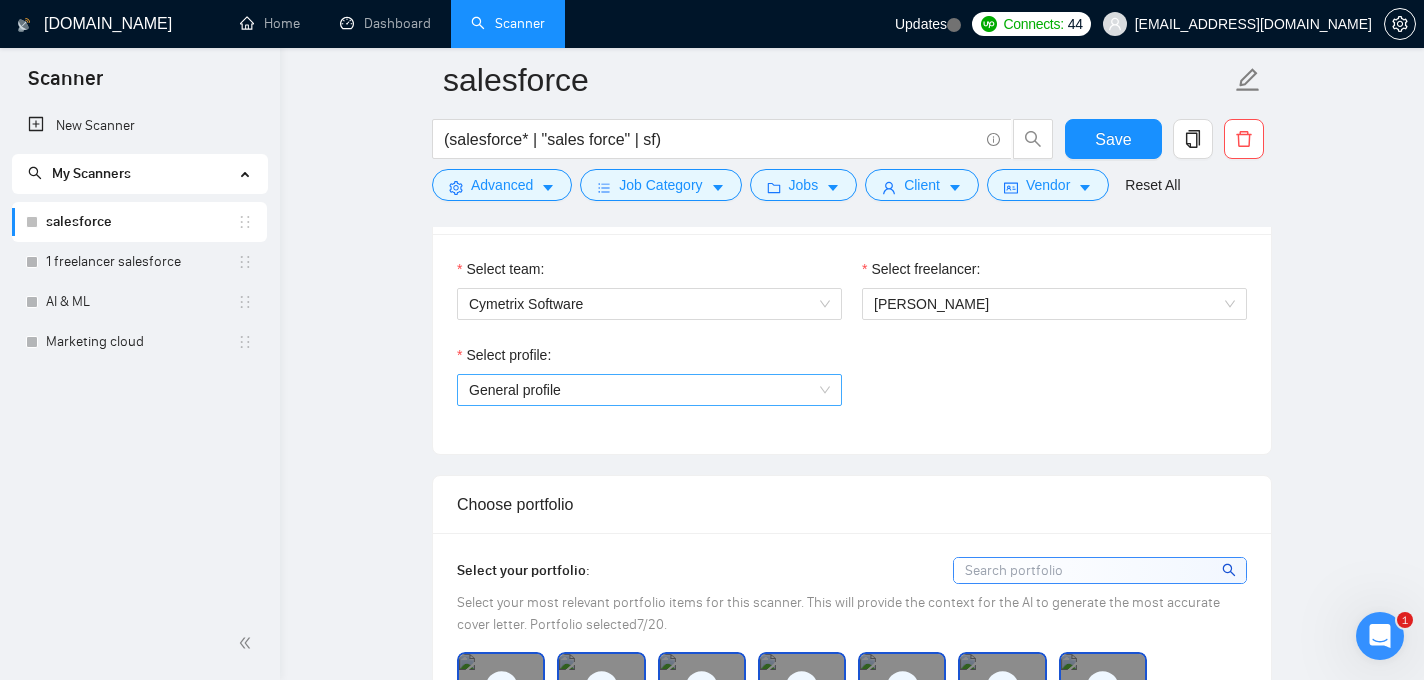 click on "General profile" at bounding box center [649, 390] 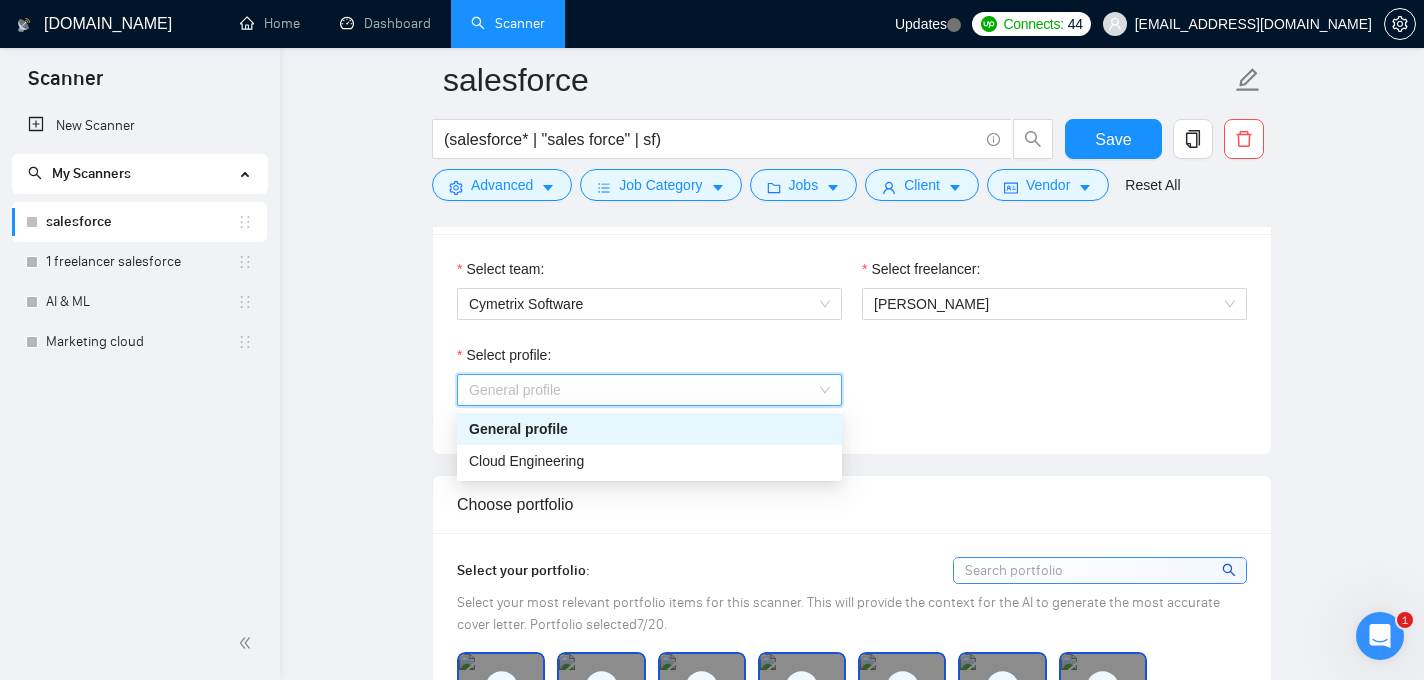 click on "General profile" at bounding box center (649, 429) 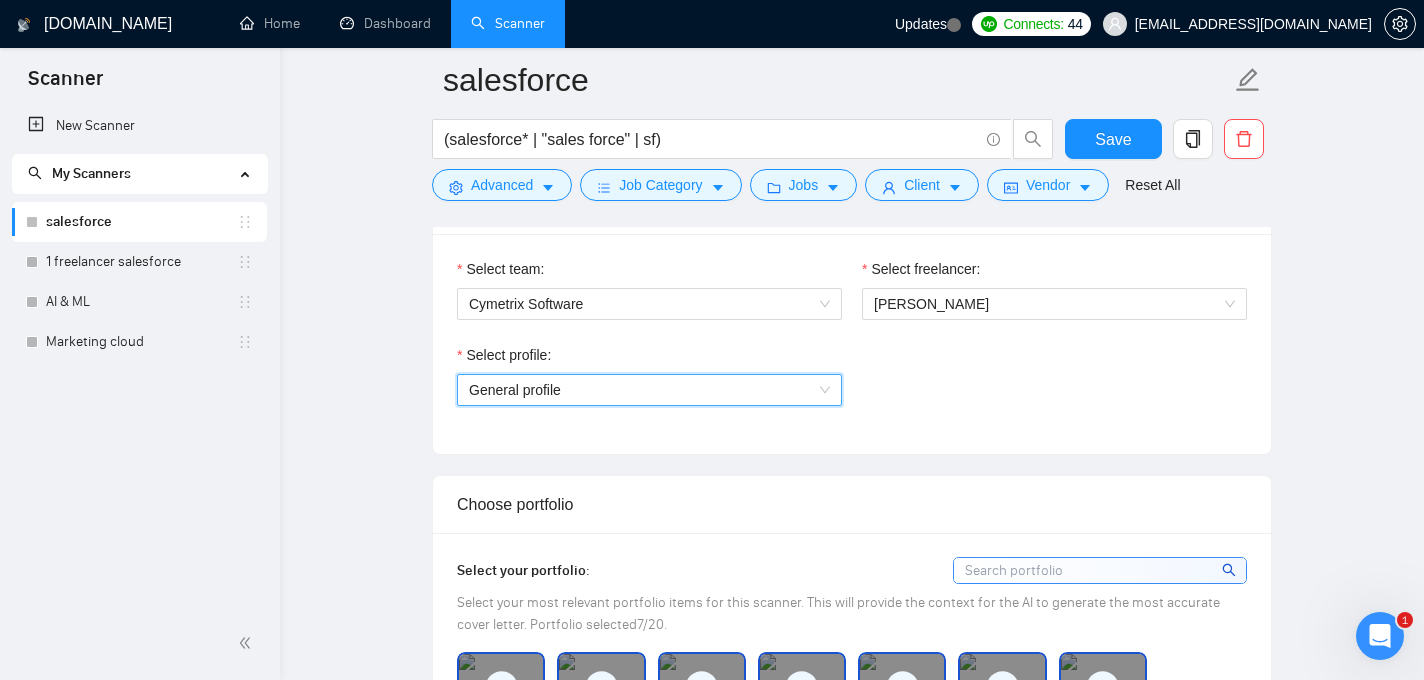click on "Auto Bidding Enabled Auto Bidding Enabled: OFF Auto Bidder Schedule Auto Bidding Type: Automated (recommended) Semi-automated Auto Bidding Schedule: 24/7 Custom Custom Auto Bidder Schedule Repeat every week [DATE] [DATE] [DATE] [DATE] [DATE] [DATE] [DATE] Active Hours ( [GEOGRAPHIC_DATA]/[GEOGRAPHIC_DATA] ): From: To: ( 24  hours) [GEOGRAPHIC_DATA]/[GEOGRAPHIC_DATA] Auto Bidding Type Select your bidding algorithm: Choose the algorithm for you bidding. The price per proposal does not include your connects expenditure. Template Bidder Works great for narrow segments and short cover letters that don't change. 0.50  credits / proposal Sardor AI 🤖 Personalise your cover letter with ai [placeholders] 1.00  credits / proposal Experimental Laziza AI  👑   NEW Extends Sardor AI by learning from your feedback and automatically qualifying jobs. The expected savings are based on [PERSON_NAME]'s ability to ignore jobs that don't seem to be a good fit for the selected profile.   Learn more 2.00  credits / proposal 29.34 credits savings Team & Freelancer 7 1" at bounding box center [852, 1447] 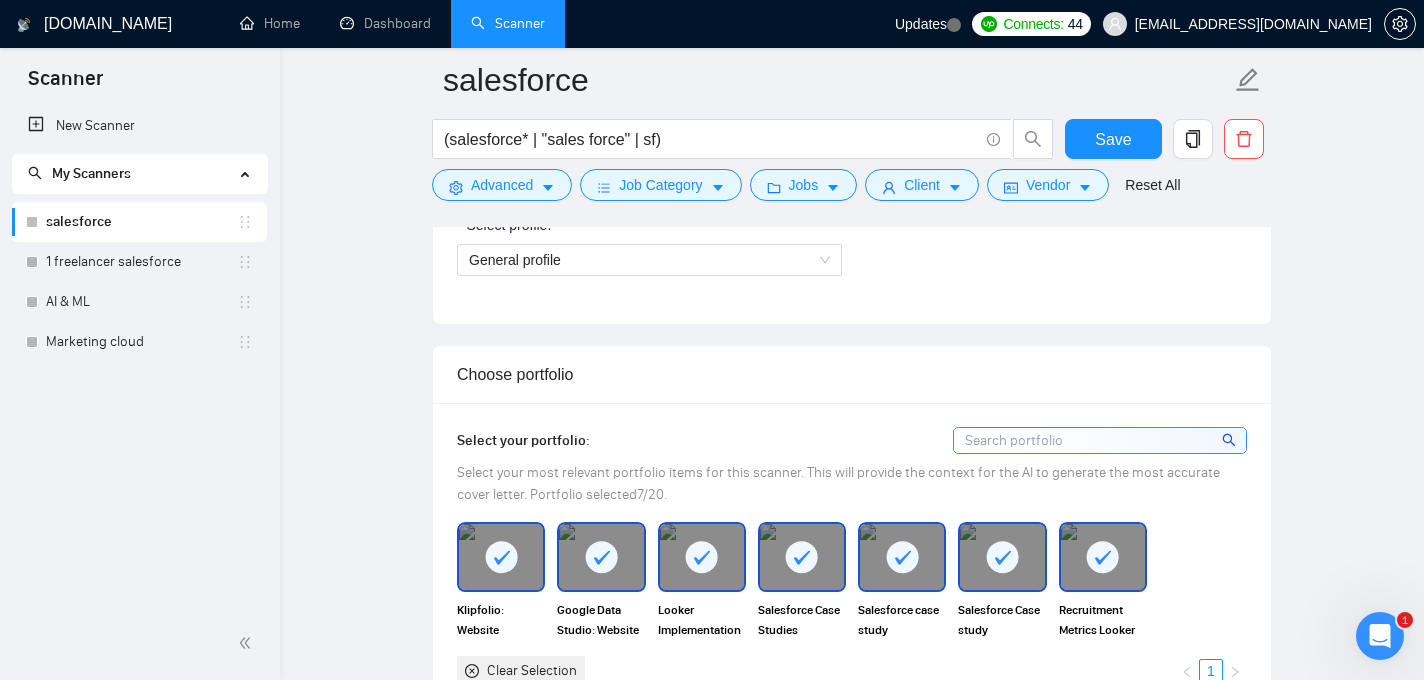scroll, scrollTop: 1186, scrollLeft: 0, axis: vertical 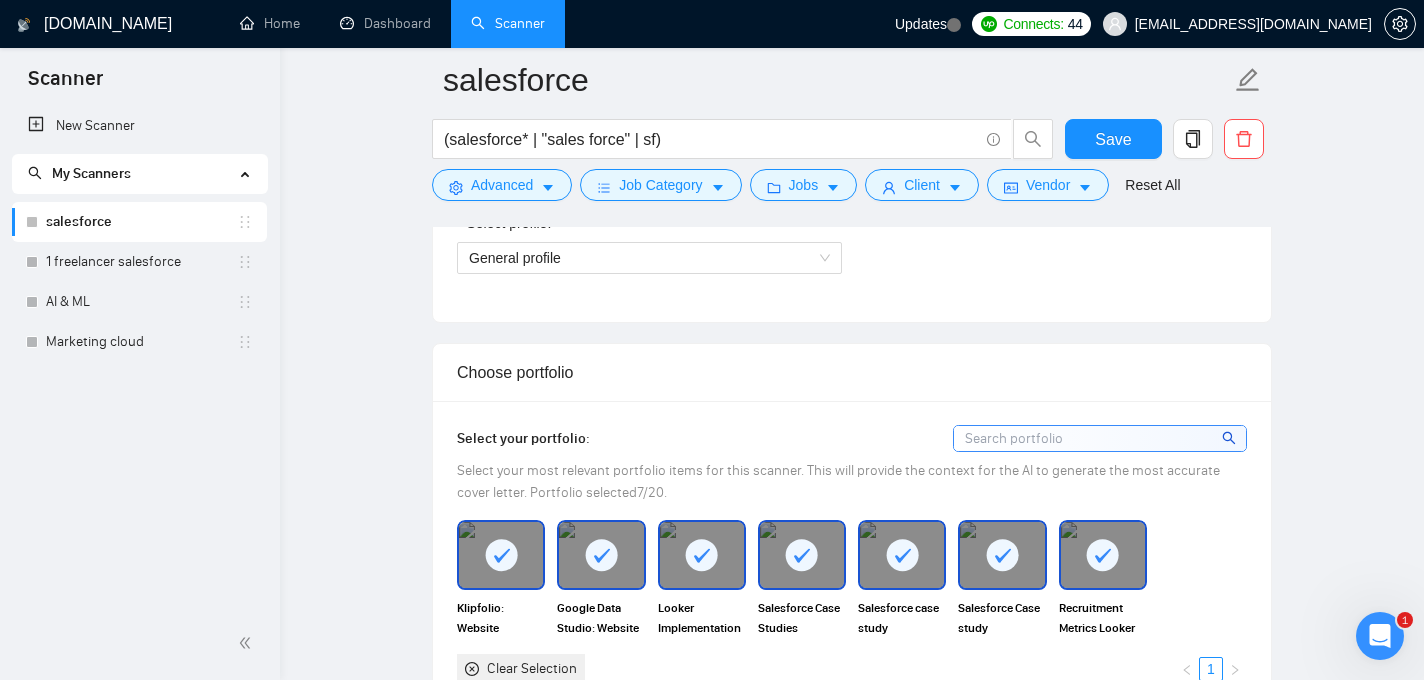 click at bounding box center [1100, 438] 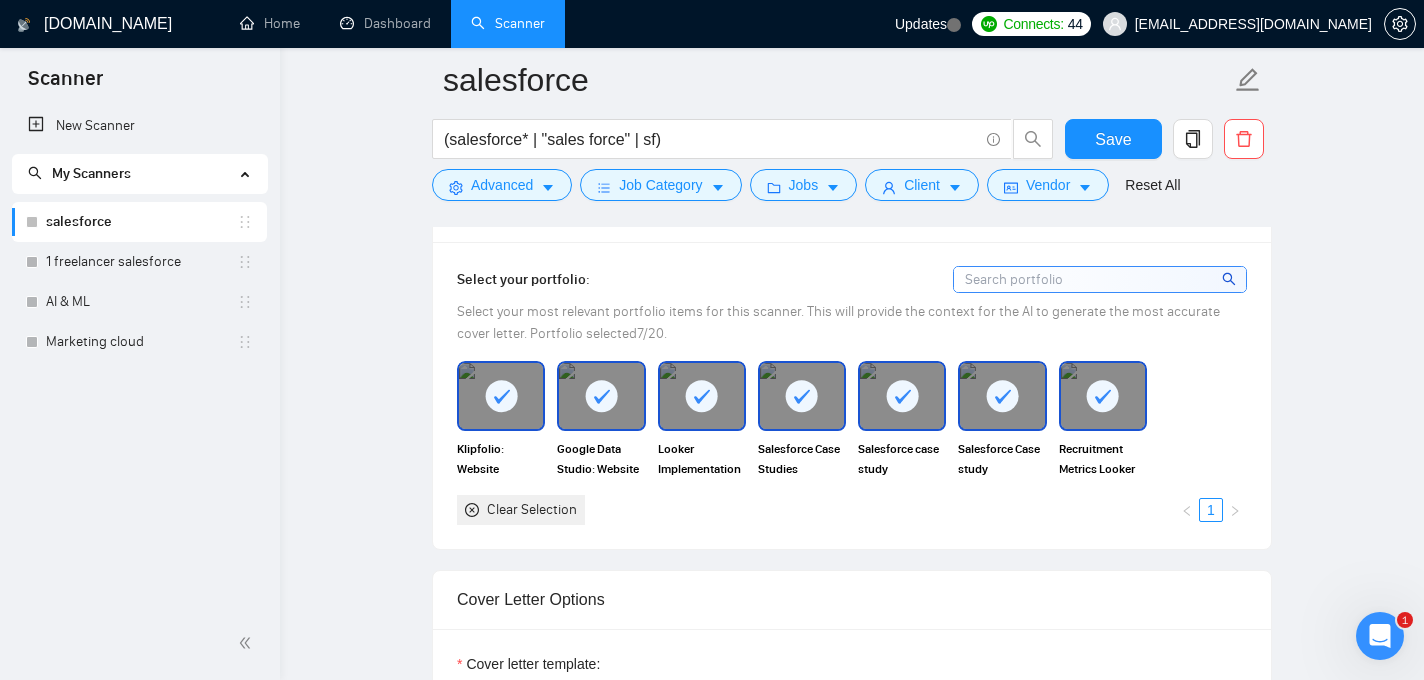scroll, scrollTop: 1348, scrollLeft: 0, axis: vertical 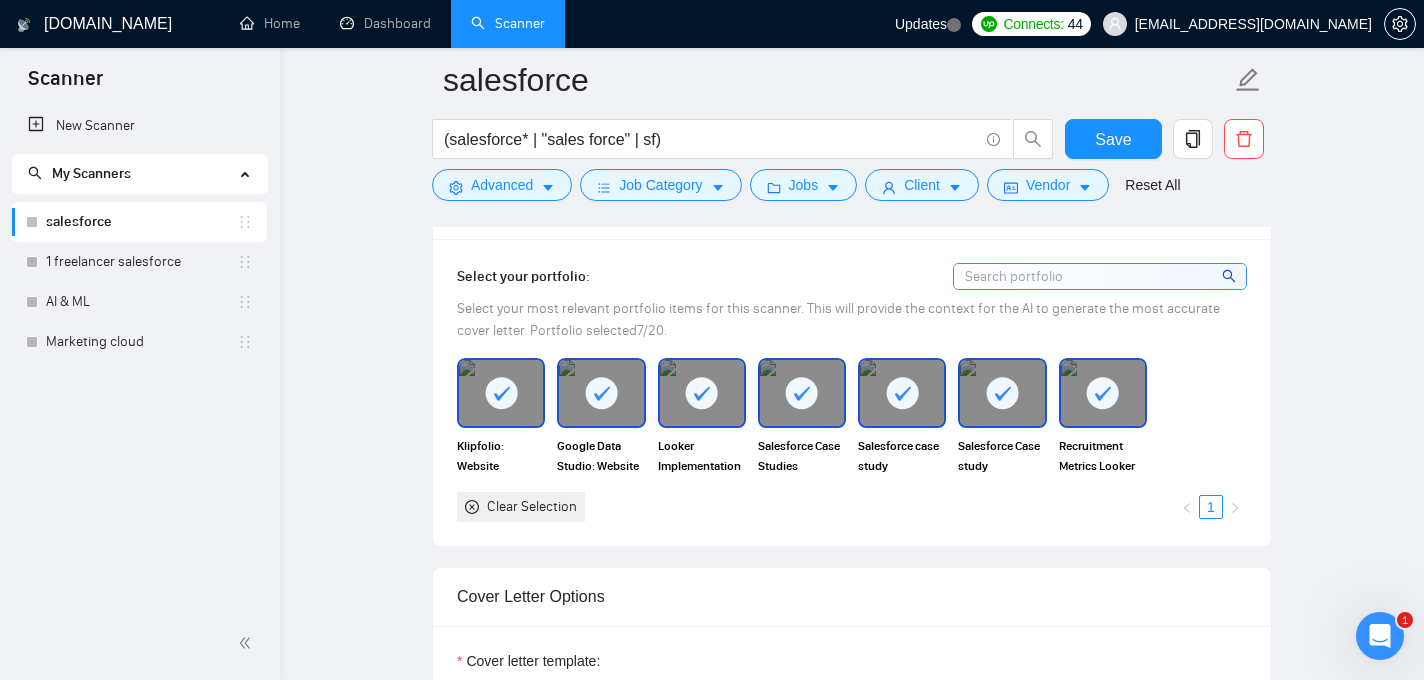 click 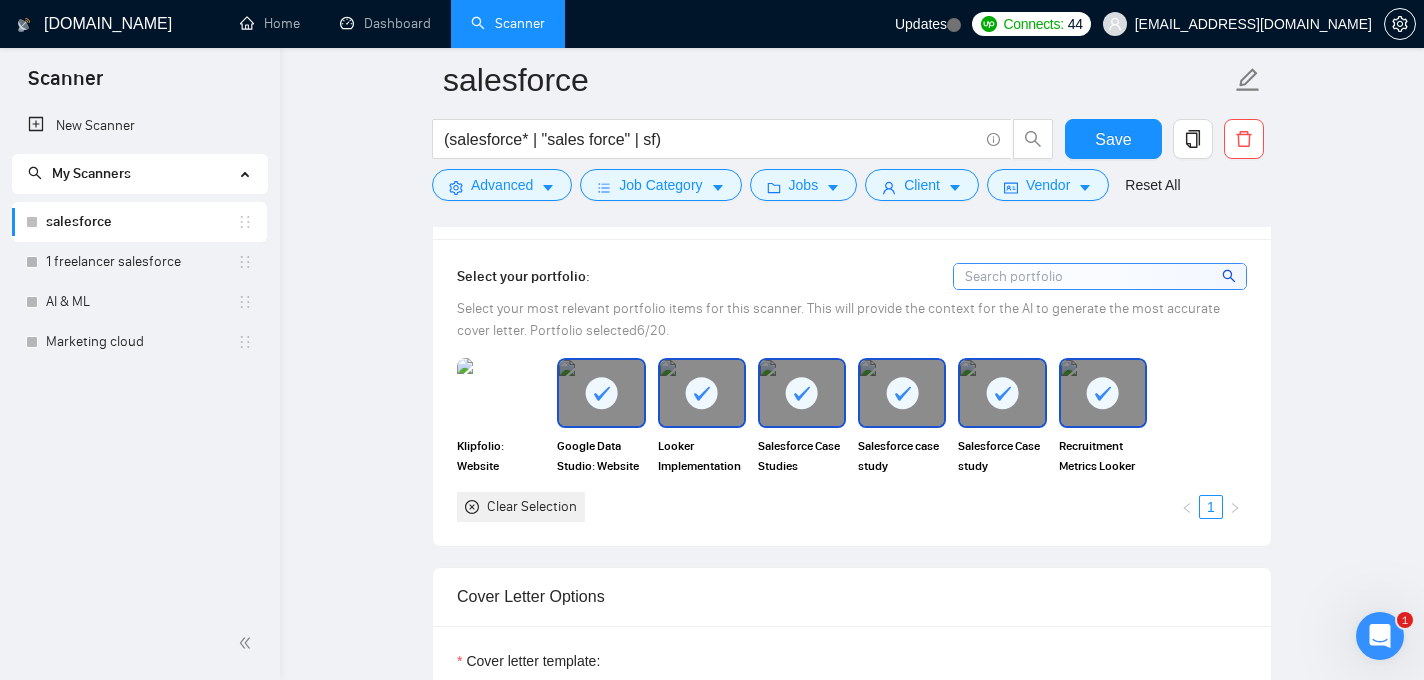 click 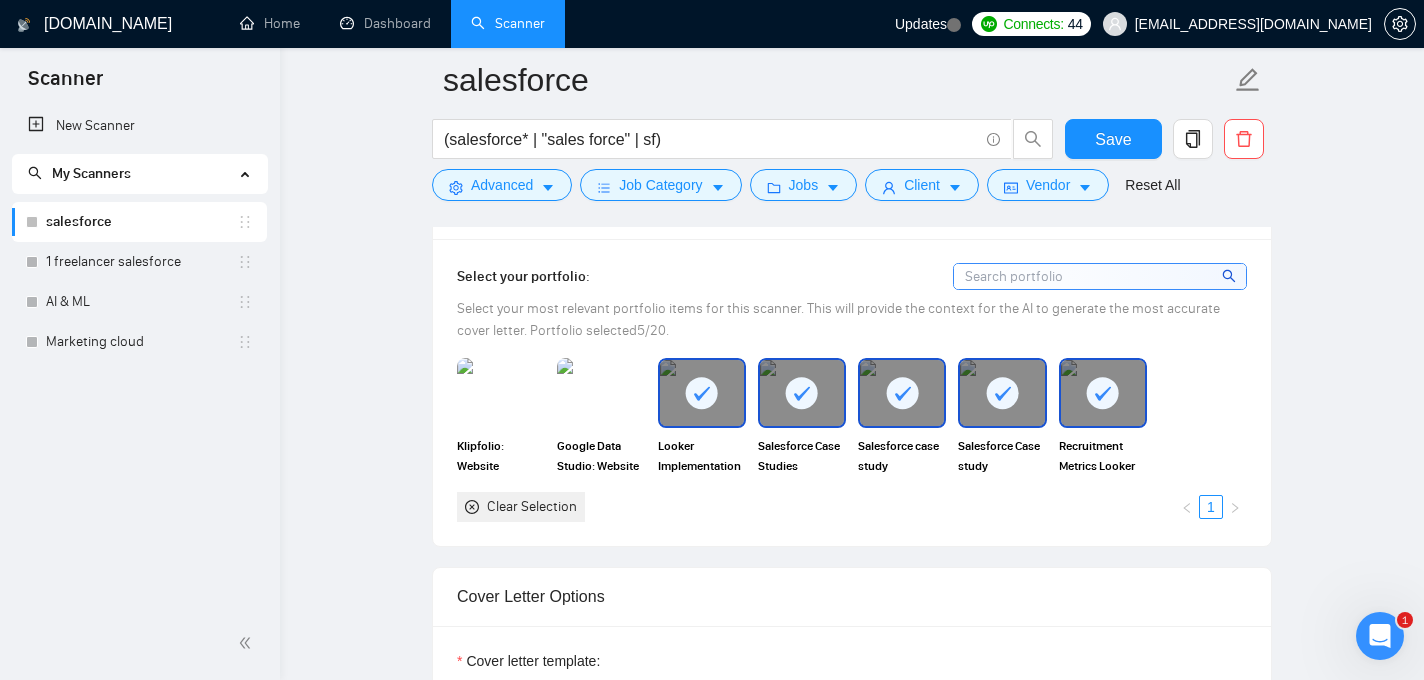 click 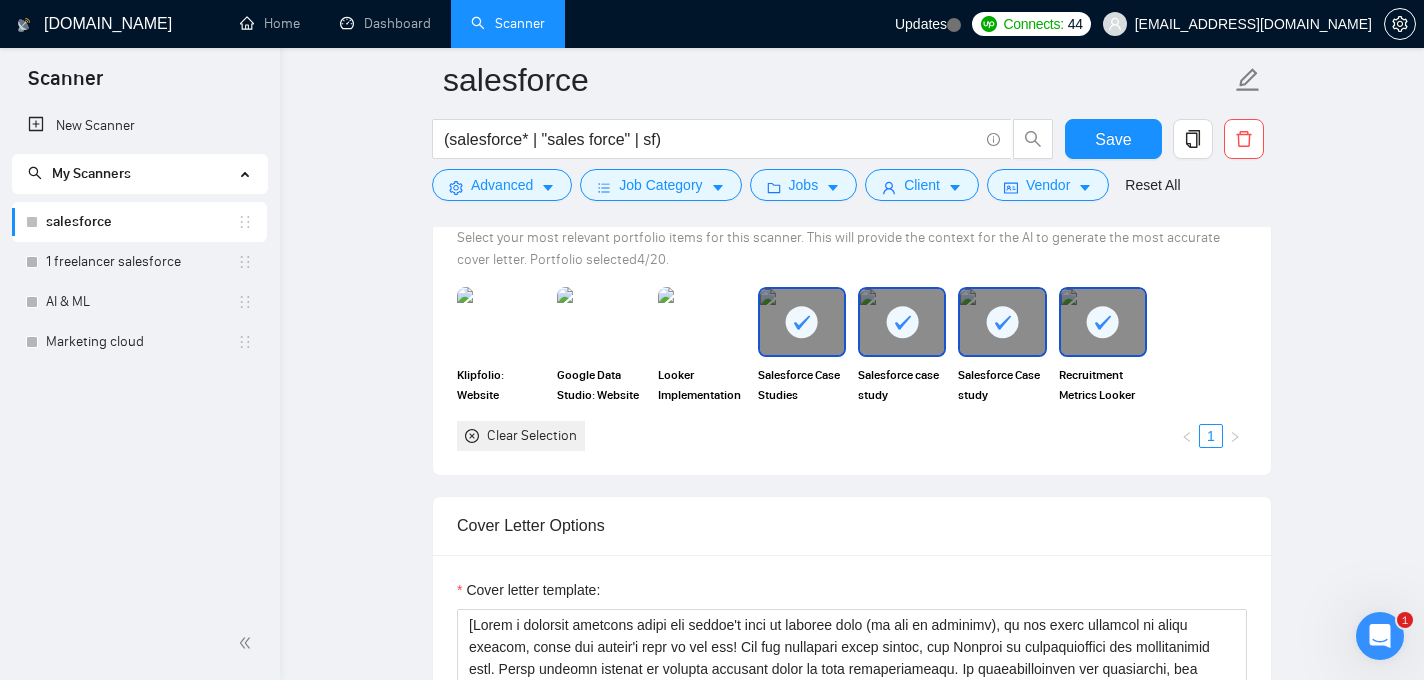 scroll, scrollTop: 1424, scrollLeft: 0, axis: vertical 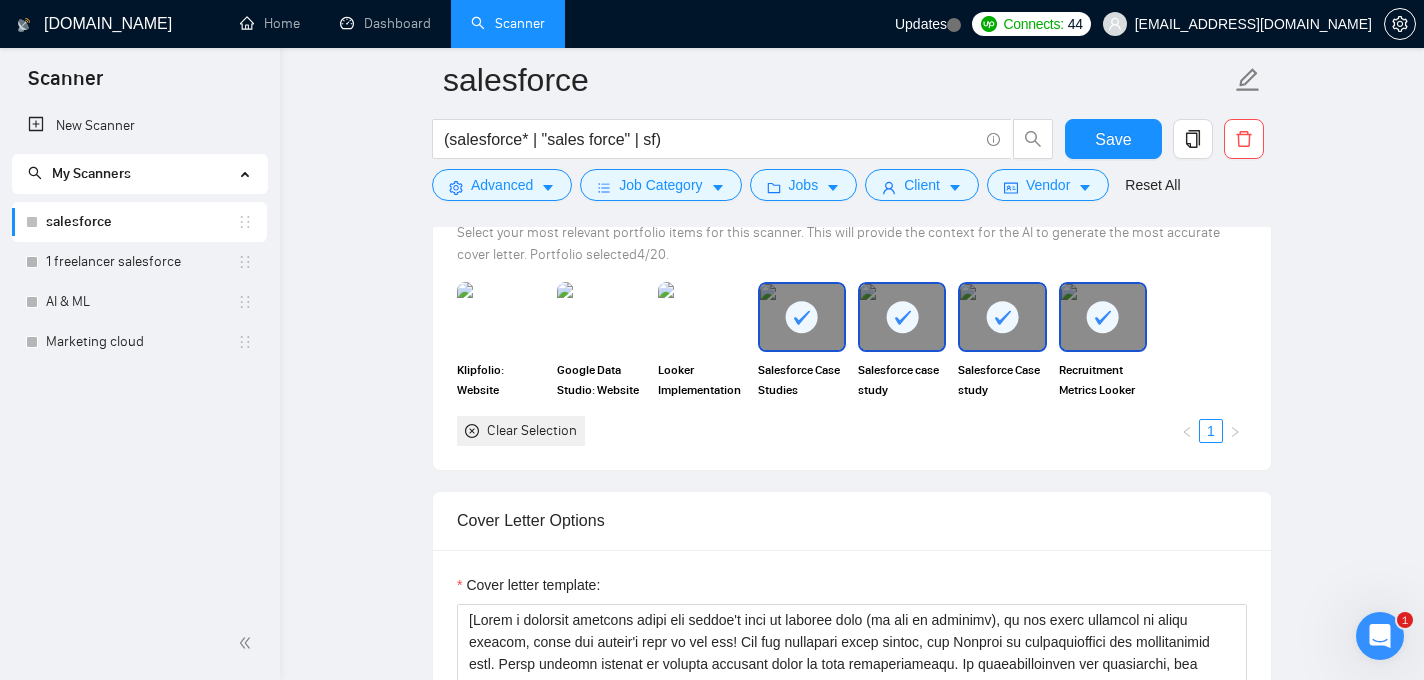 click 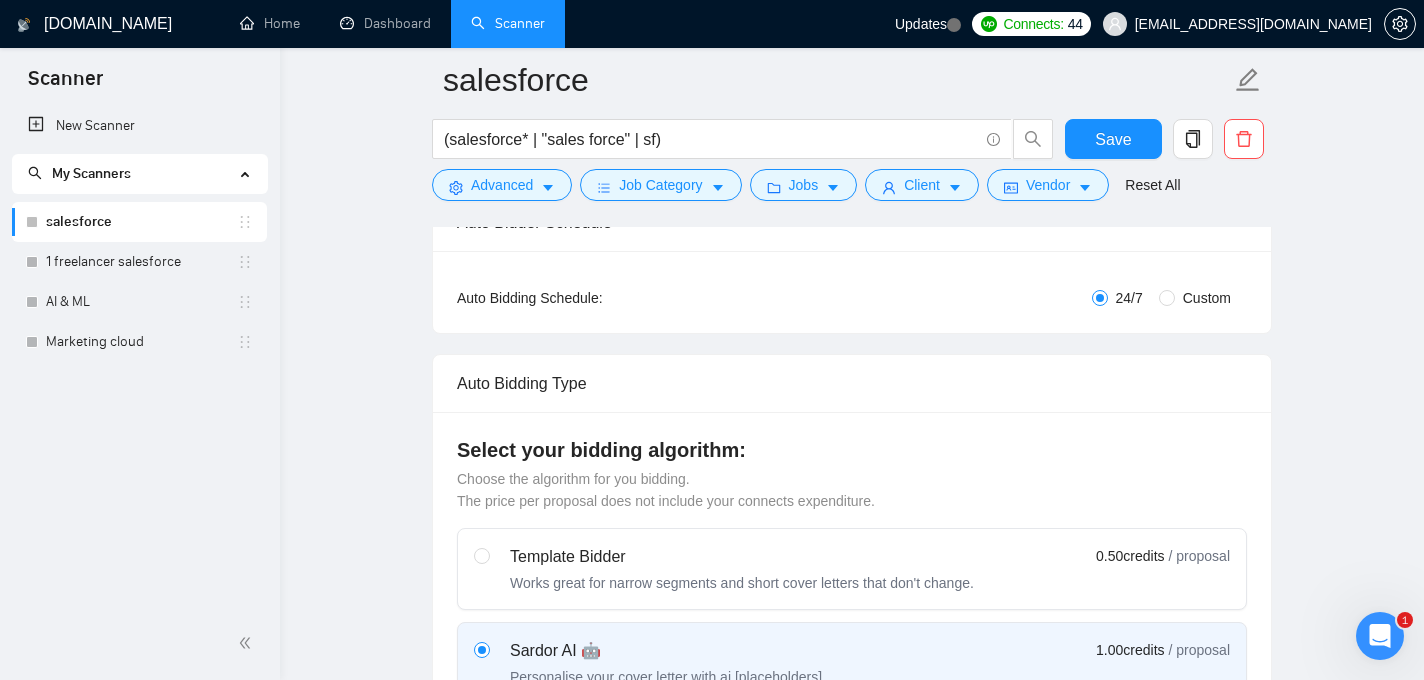 scroll, scrollTop: 345, scrollLeft: 0, axis: vertical 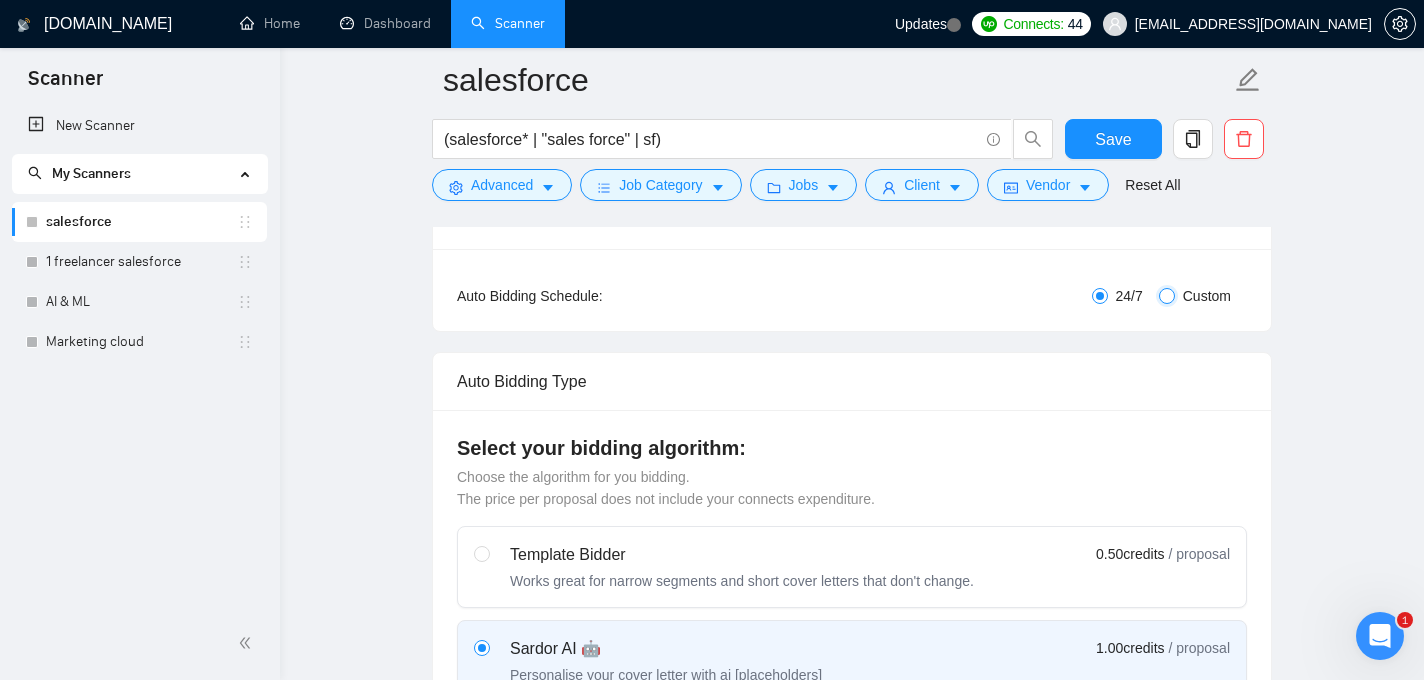 click on "Custom" at bounding box center [1167, 296] 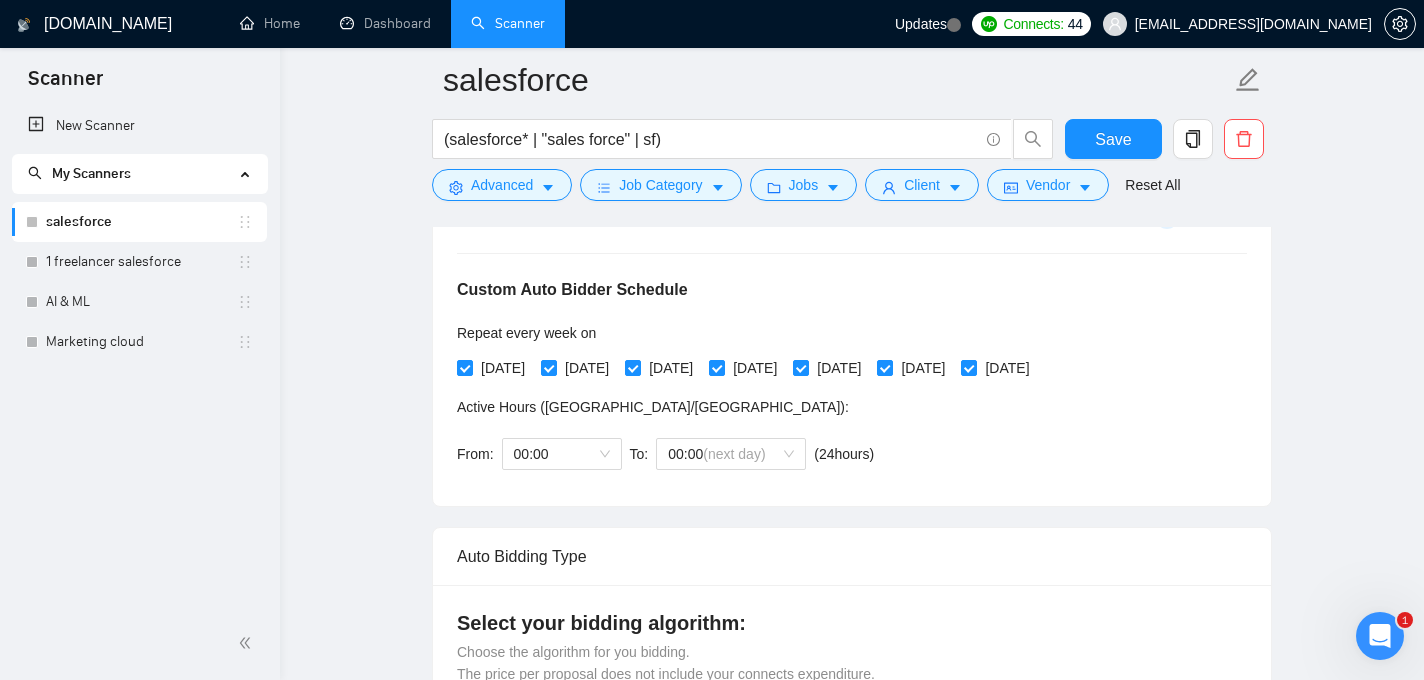 scroll, scrollTop: 426, scrollLeft: 0, axis: vertical 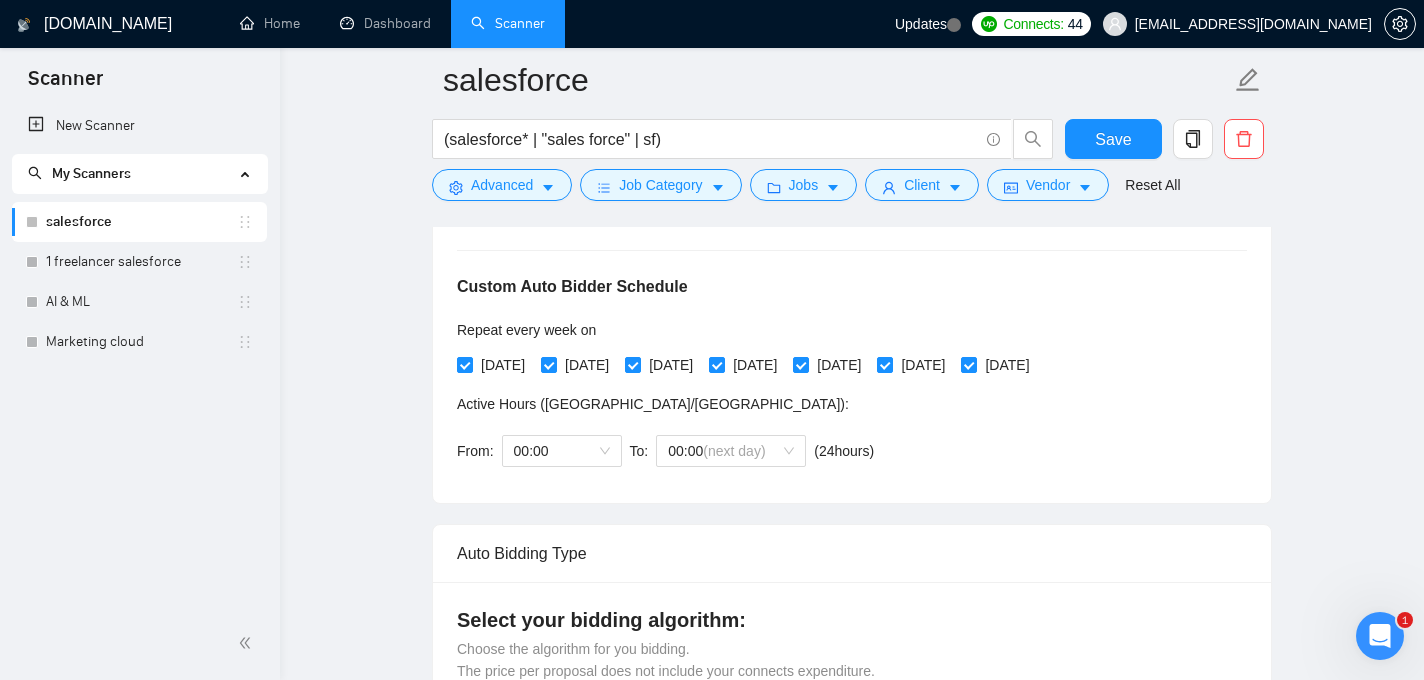 click on "Active Hours ( [GEOGRAPHIC_DATA]/[GEOGRAPHIC_DATA] ):" at bounding box center [653, 404] 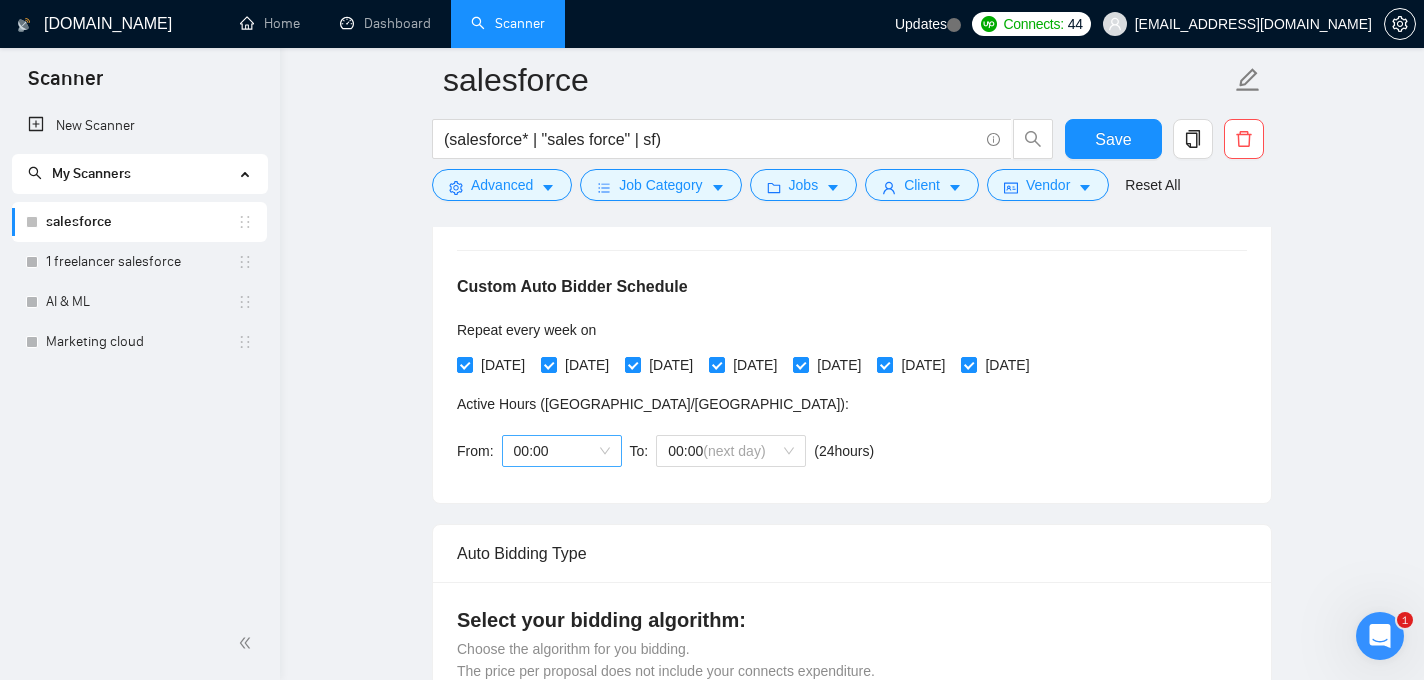 click on "00:00" at bounding box center (562, 451) 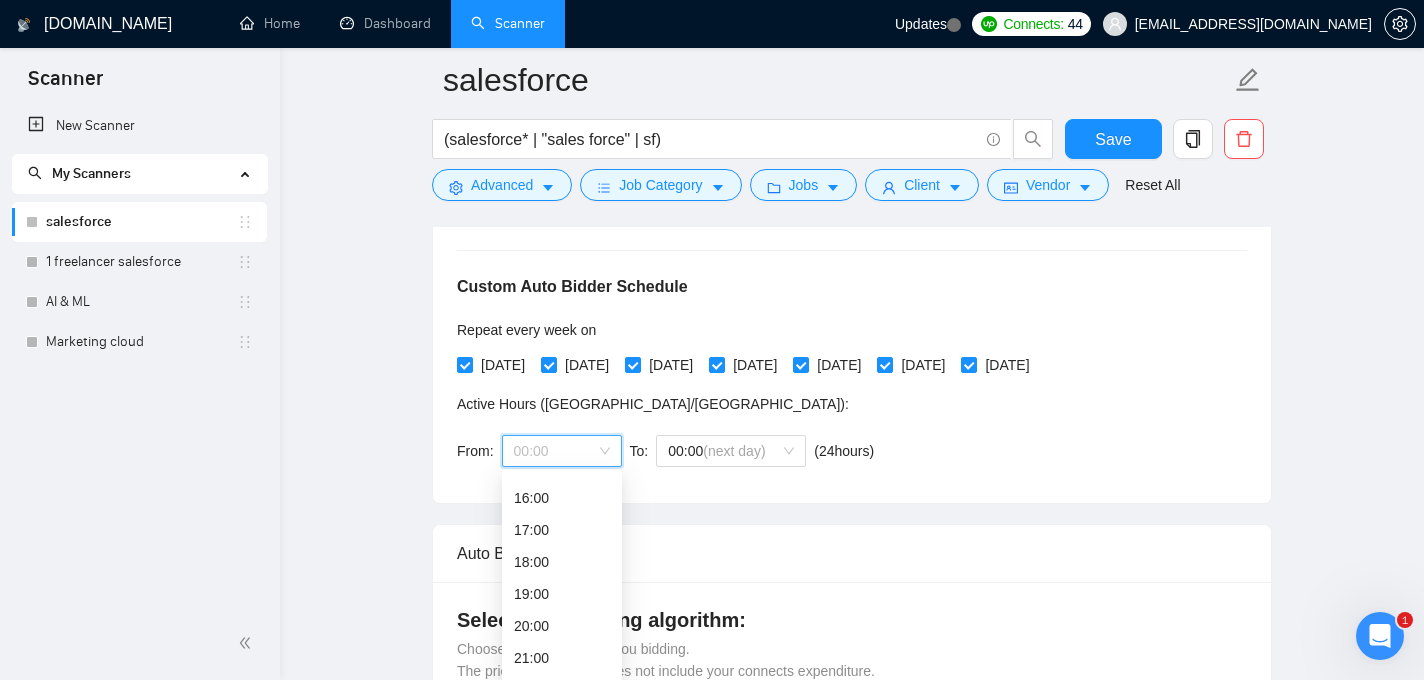 scroll, scrollTop: 512, scrollLeft: 0, axis: vertical 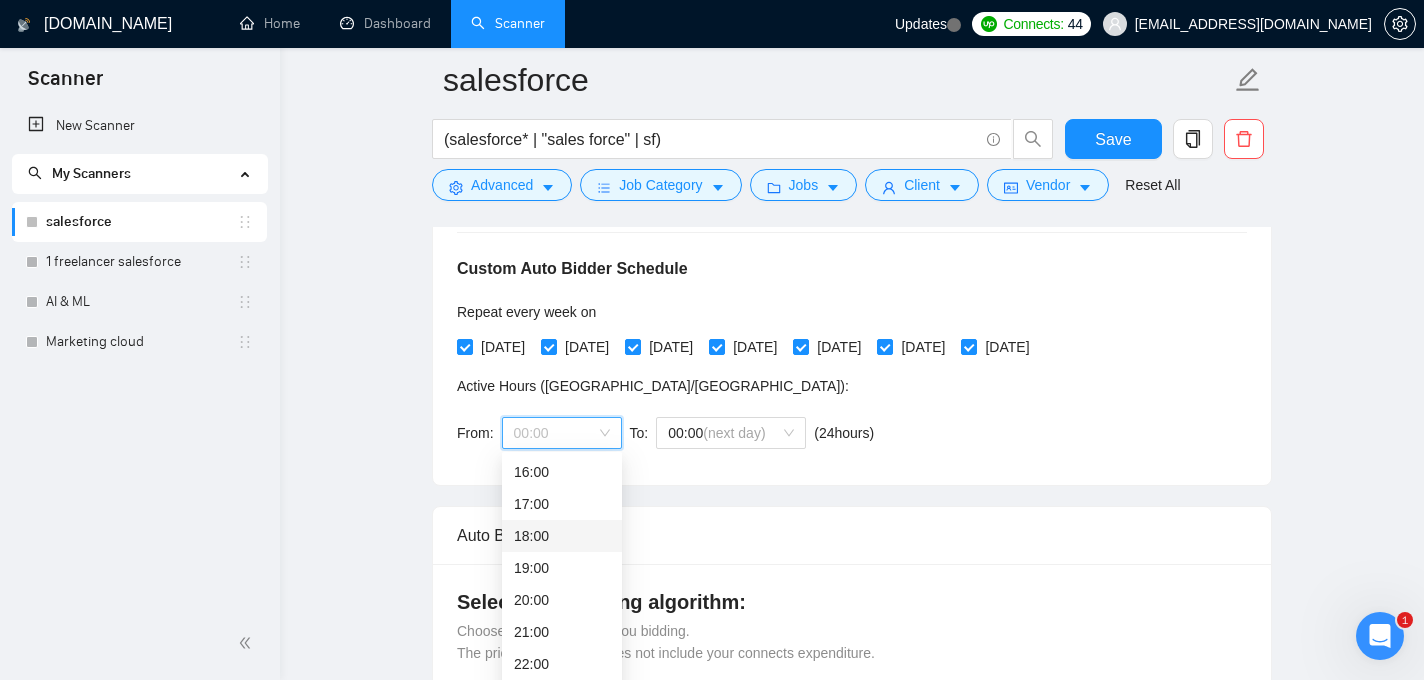 click on "18:00" at bounding box center [562, 536] 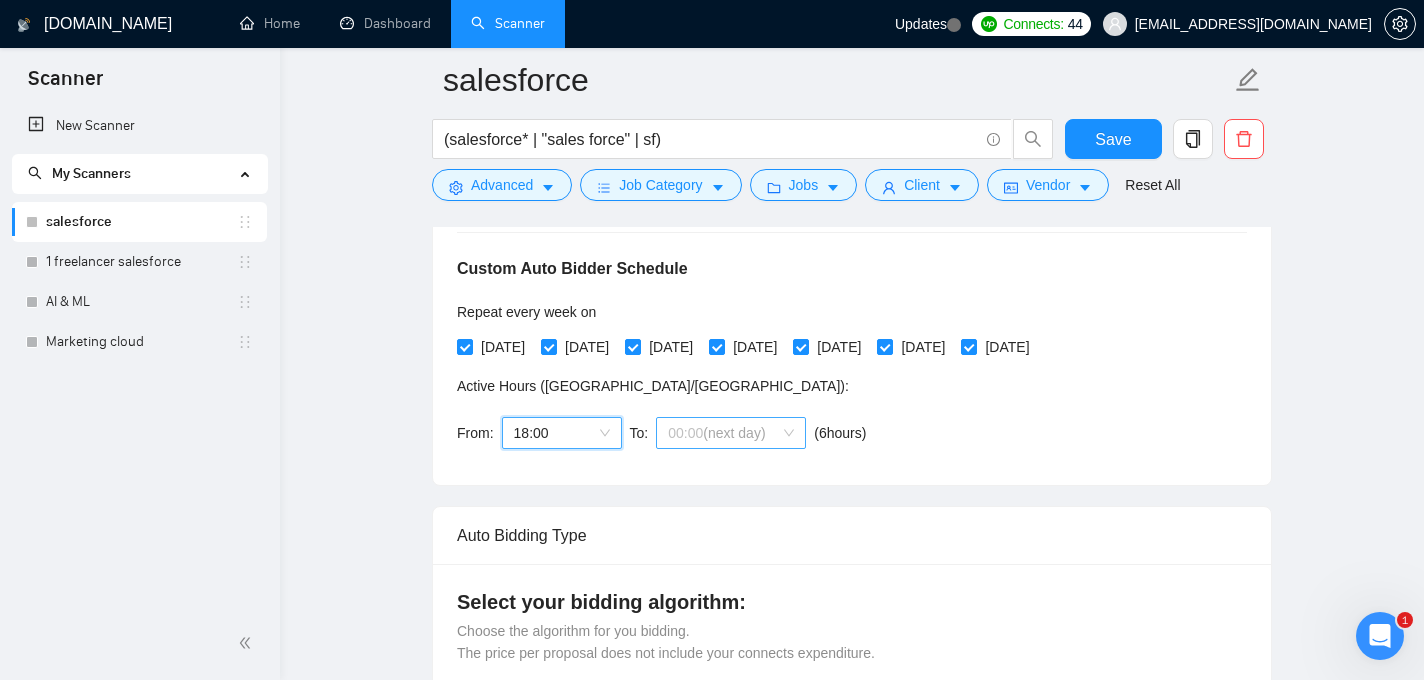 click on "00:00  (next day)" at bounding box center [731, 433] 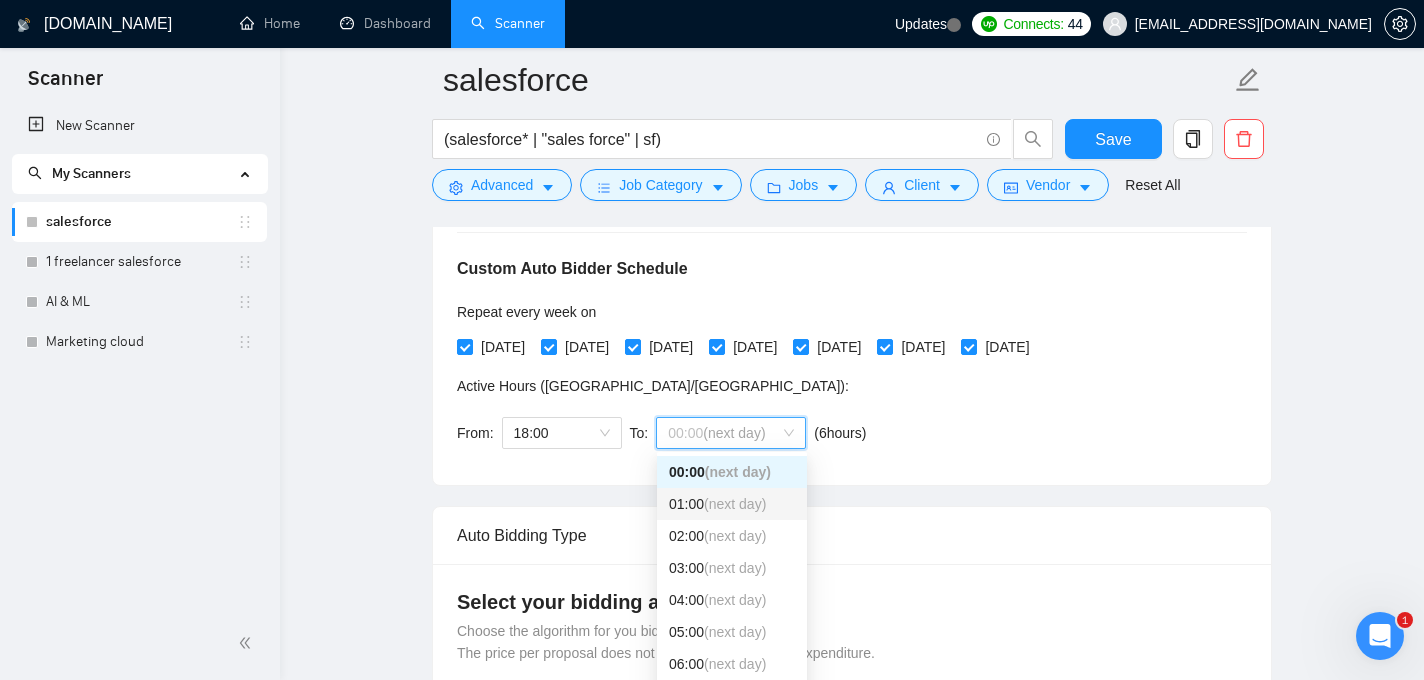 click on "Auto Bidding Type: Automated (recommended) Semi-automated Auto Bidding Schedule: 24/7 Custom Custom Auto Bidder Schedule Repeat every week [DATE] [DATE] [DATE] [DATE] [DATE] [DATE] [DATE] Active Hours ( [GEOGRAPHIC_DATA]/[GEOGRAPHIC_DATA] ): From: 18:00 To: 00:00  (next day) ( 6  hours) [GEOGRAPHIC_DATA]/[GEOGRAPHIC_DATA]" at bounding box center [852, 317] 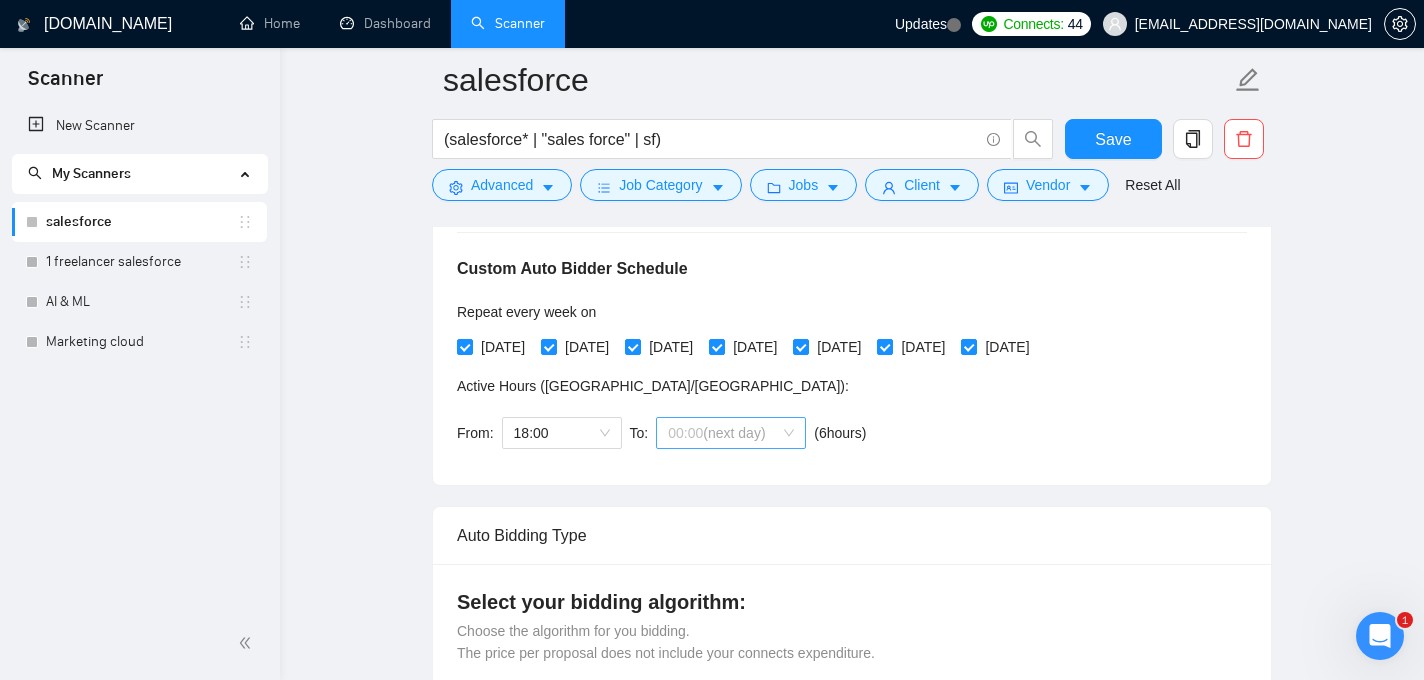 click on "00:00  (next day)" at bounding box center [731, 433] 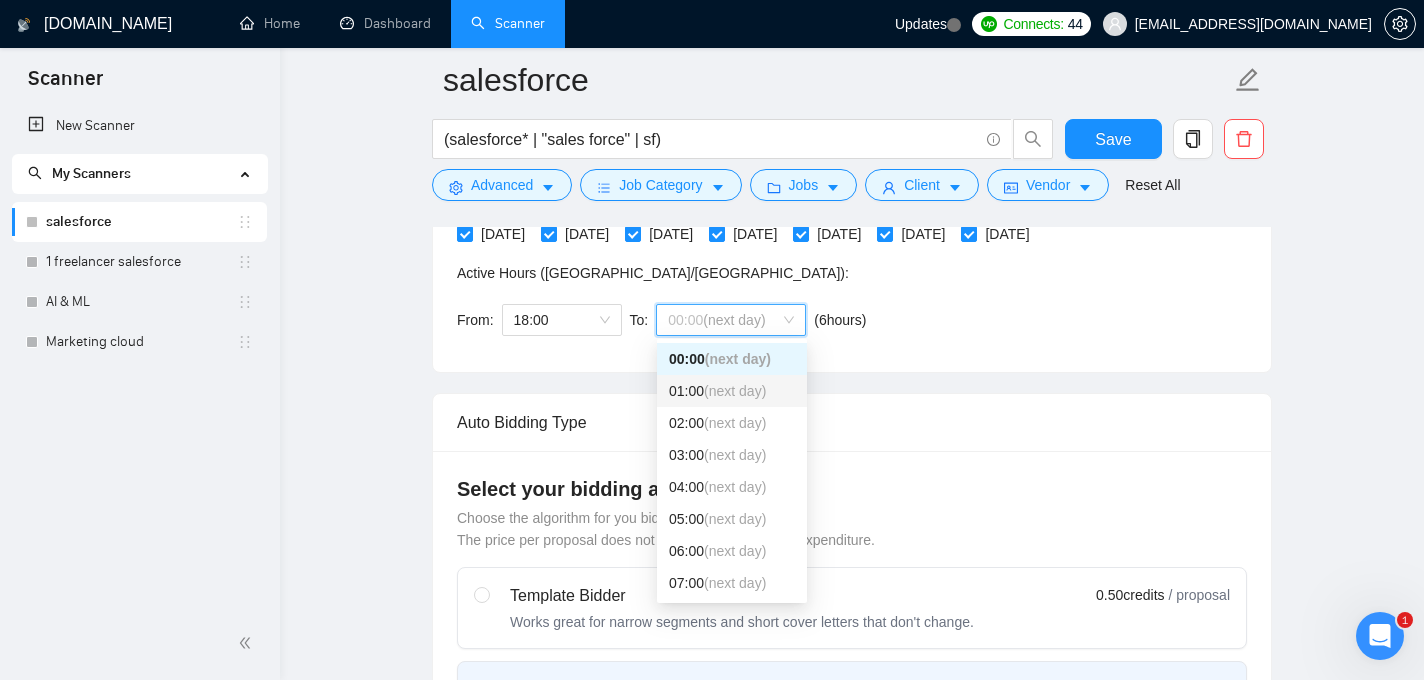 scroll, scrollTop: 579, scrollLeft: 0, axis: vertical 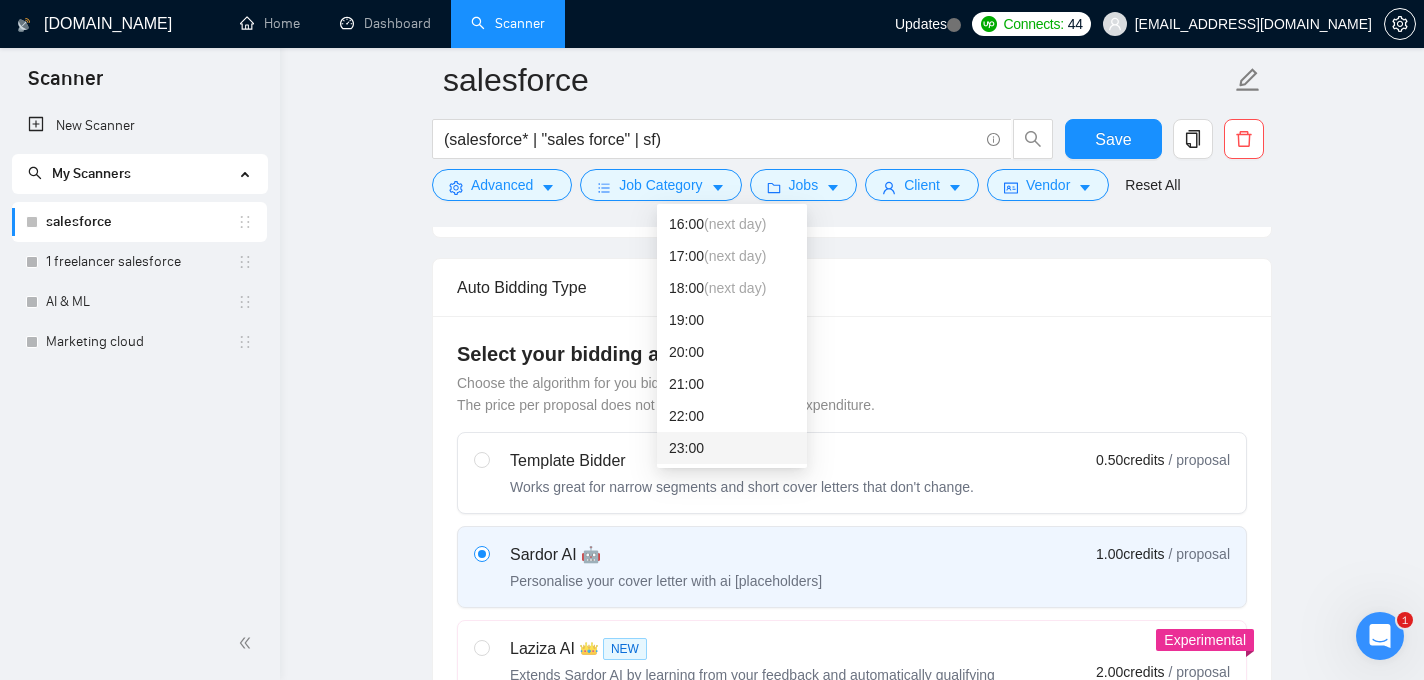 click on "23:00" at bounding box center (732, 448) 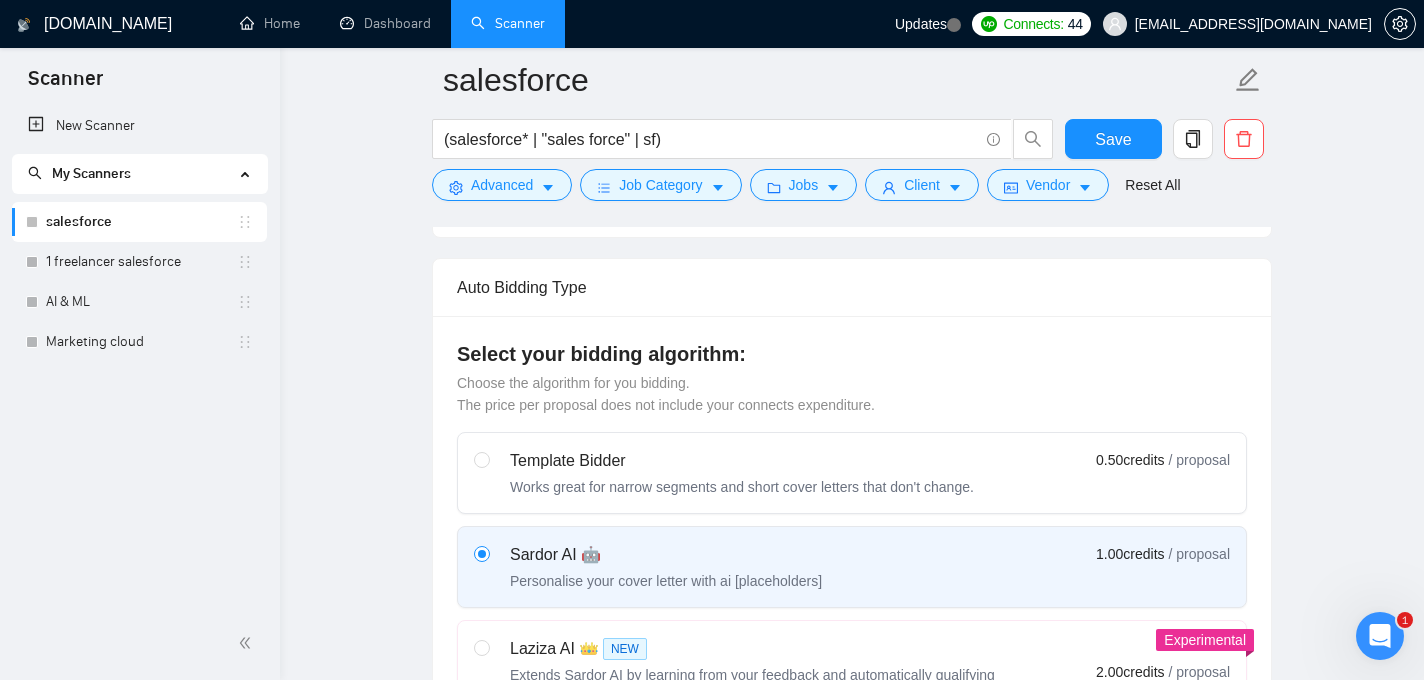 scroll, scrollTop: 411, scrollLeft: 0, axis: vertical 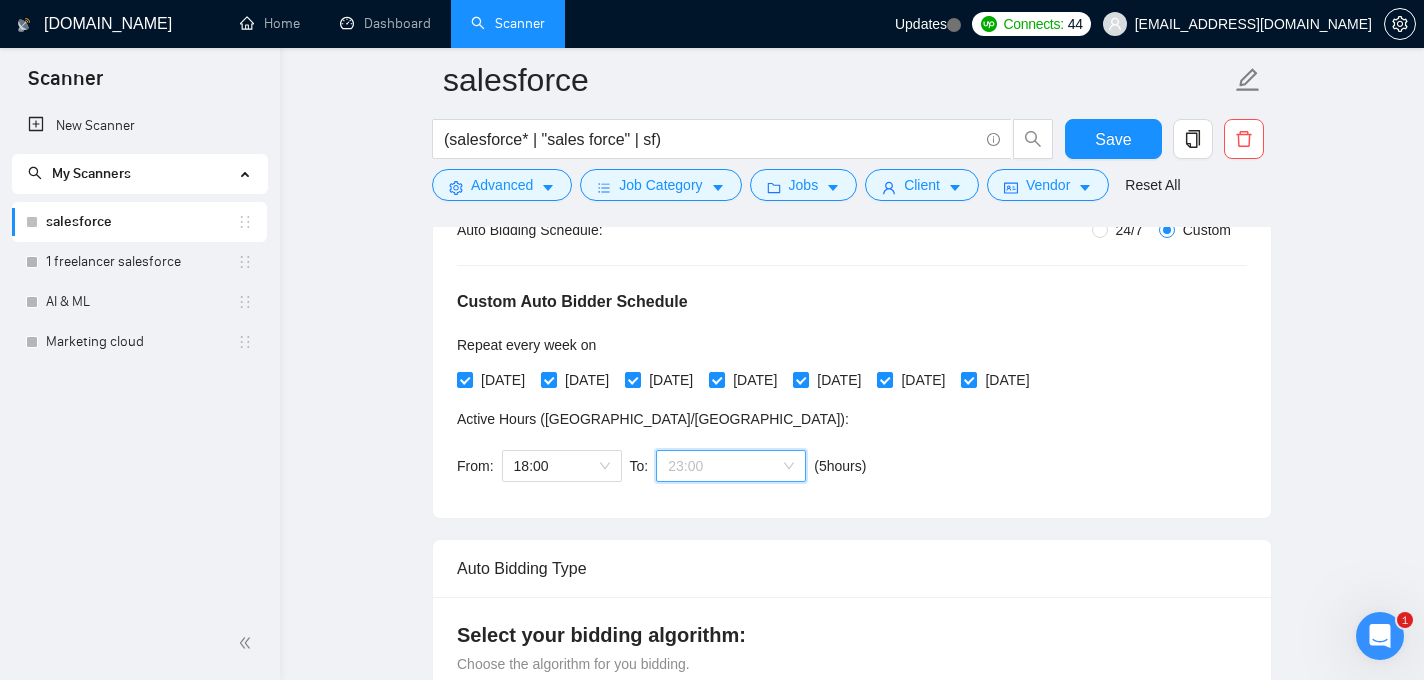 click on "23:00" at bounding box center (731, 466) 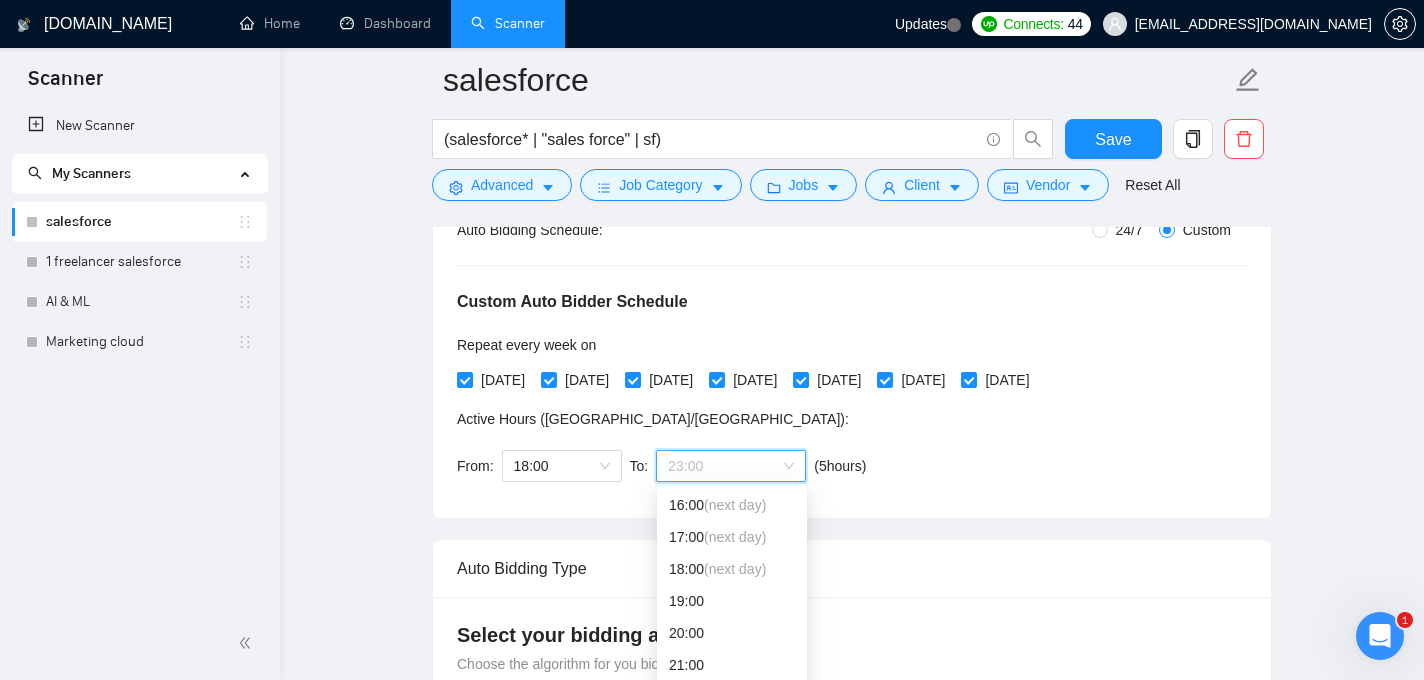 click on "Auto Bidding Enabled Auto Bidding Enabled: OFF Auto Bidder Schedule Auto Bidding Type: Automated (recommended) Semi-automated Auto Bidding Schedule: 24/7 Custom Custom Auto Bidder Schedule Repeat every week [DATE] [DATE] [DATE] [DATE] [DATE] [DATE] [DATE] Active Hours ( [GEOGRAPHIC_DATA]/[GEOGRAPHIC_DATA] ): From: 18:00 To: 23:00 ( 5  hours) [GEOGRAPHIC_DATA]/[GEOGRAPHIC_DATA] Auto Bidding Type Select your bidding algorithm: Choose the algorithm for you bidding. The price per proposal does not include your connects expenditure. Template Bidder Works great for narrow segments and short cover letters that don't change. 0.50  credits / proposal Sardor AI 🤖 Personalise your cover letter with ai [placeholders] 1.00  credits / proposal Experimental Laziza AI  👑   NEW Extends Sardor AI by learning from your feedback and automatically qualifying jobs. The expected savings are based on [PERSON_NAME]'s ability to ignore jobs that don't seem to be a good fit for the selected profile.   Learn more 2.00  credits / proposal 29.34 credits savings 3 /20. 1" at bounding box center [852, 2217] 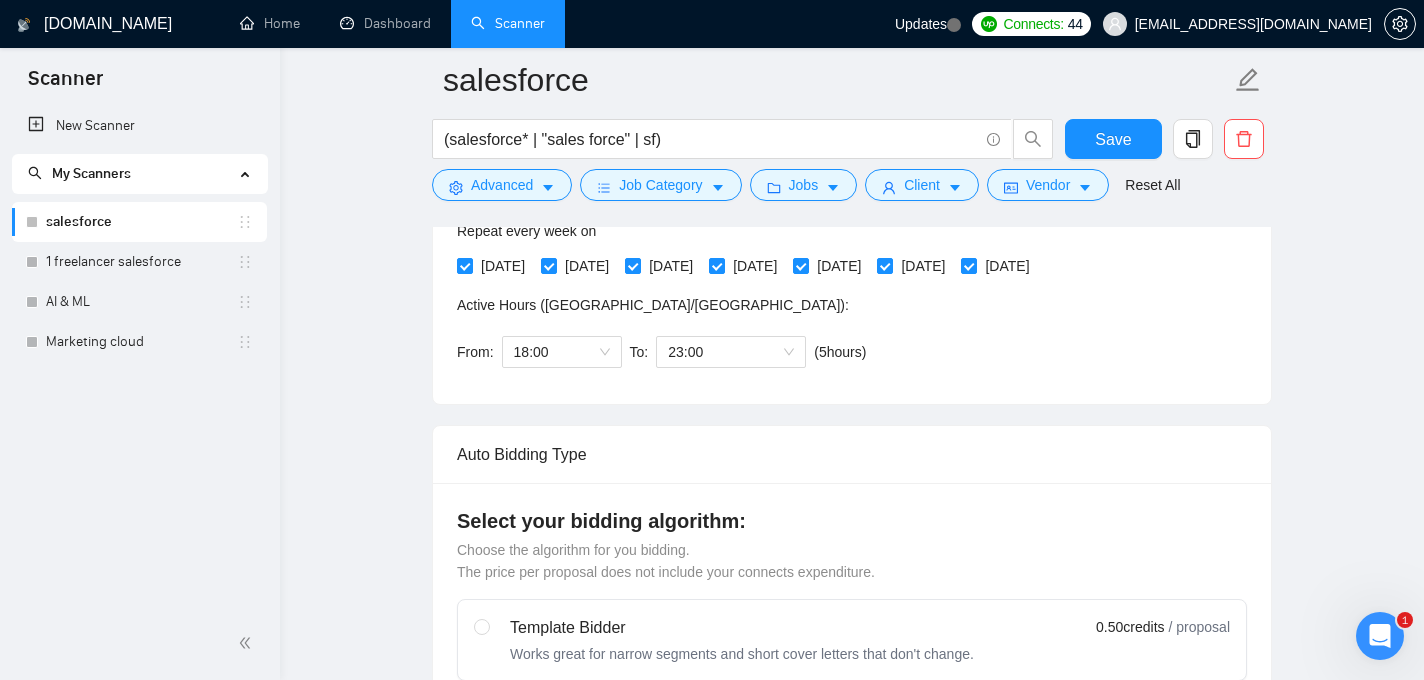 scroll, scrollTop: 528, scrollLeft: 0, axis: vertical 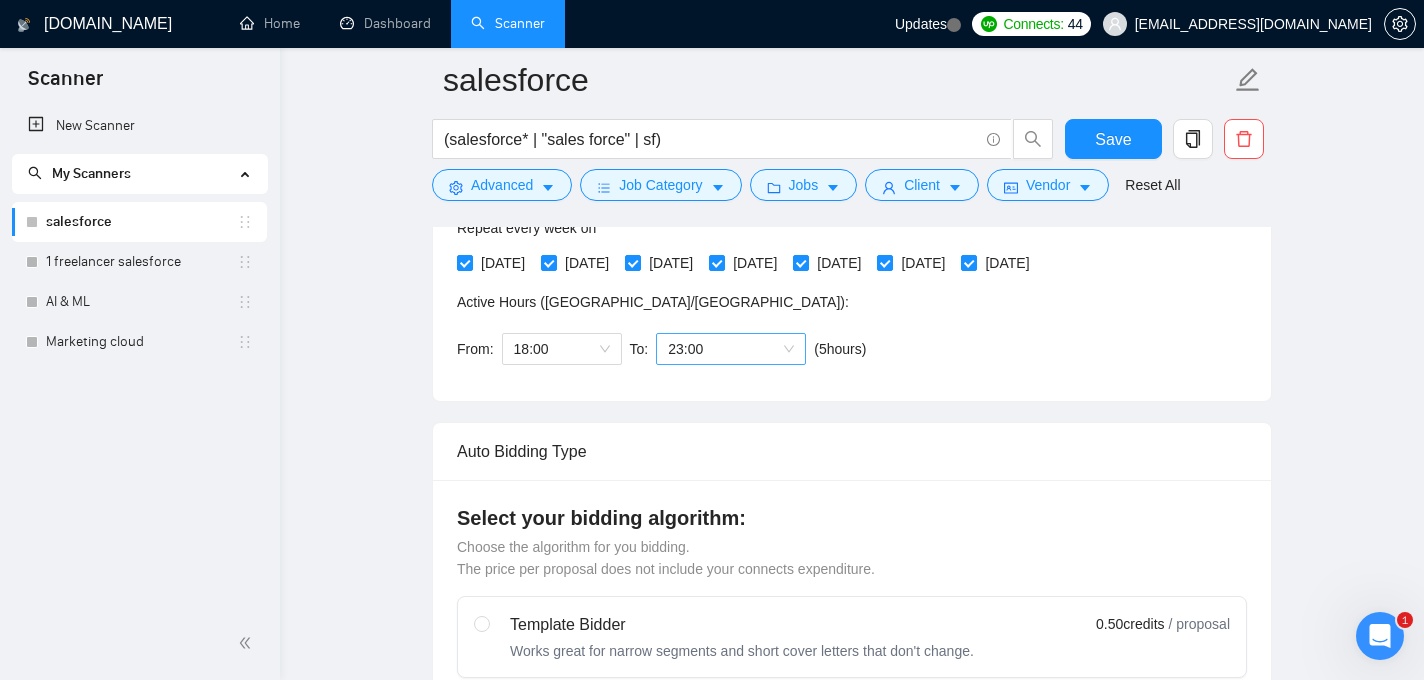 click on "23:00" at bounding box center (731, 349) 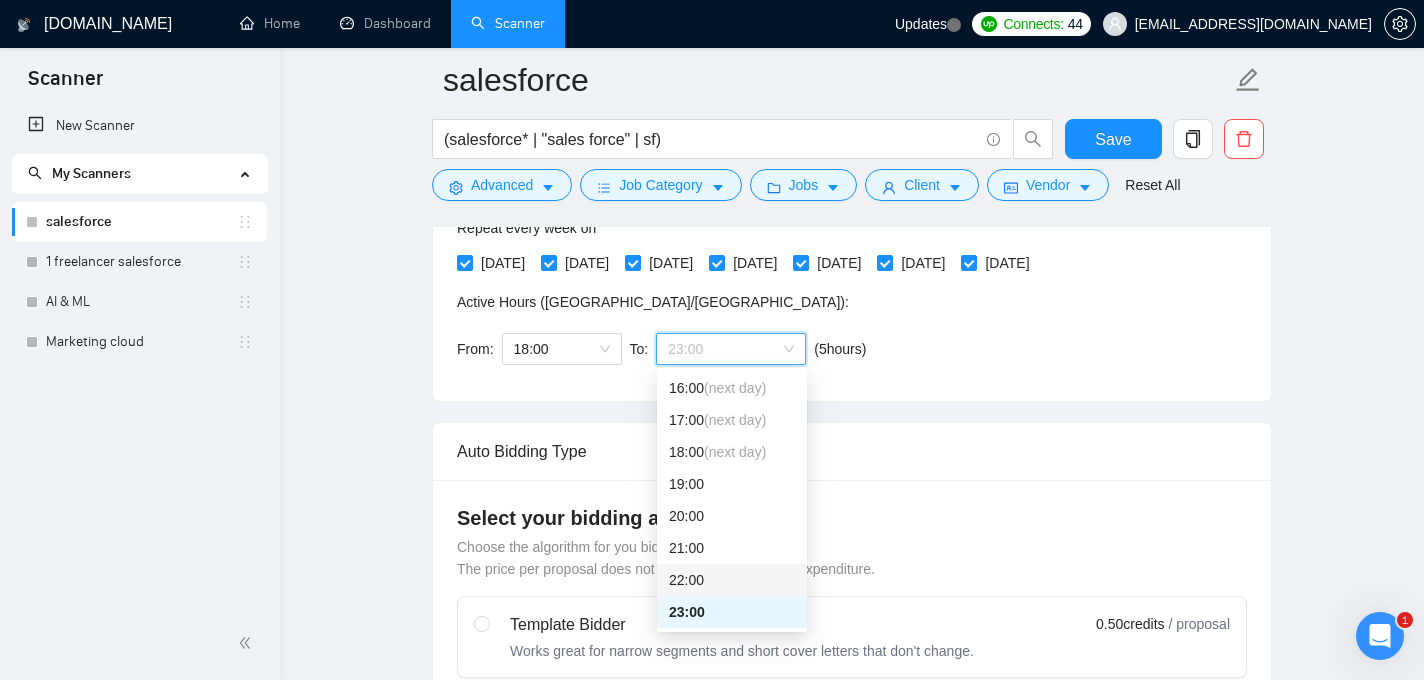 click on "22:00" at bounding box center [732, 580] 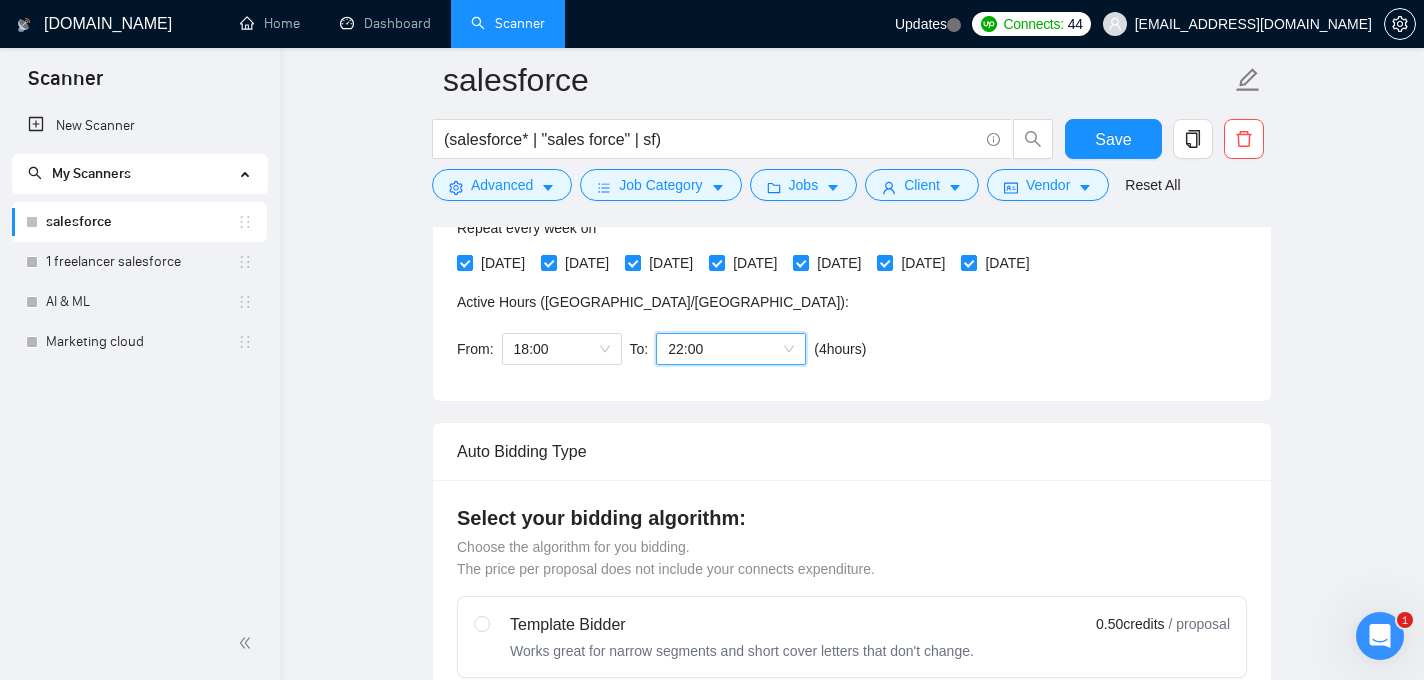 click on "Auto Bidding Type: Automated (recommended) Semi-automated Auto Bidding Schedule: 24/7 Custom Custom Auto Bidder Schedule Repeat every week [DATE] [DATE] [DATE] [DATE] [DATE] [DATE] [DATE] Active Hours ( [GEOGRAPHIC_DATA]/[GEOGRAPHIC_DATA] ): From: 18:00 To: 22 22:00 ( 4  hours) [GEOGRAPHIC_DATA]/[GEOGRAPHIC_DATA]" at bounding box center [852, 233] 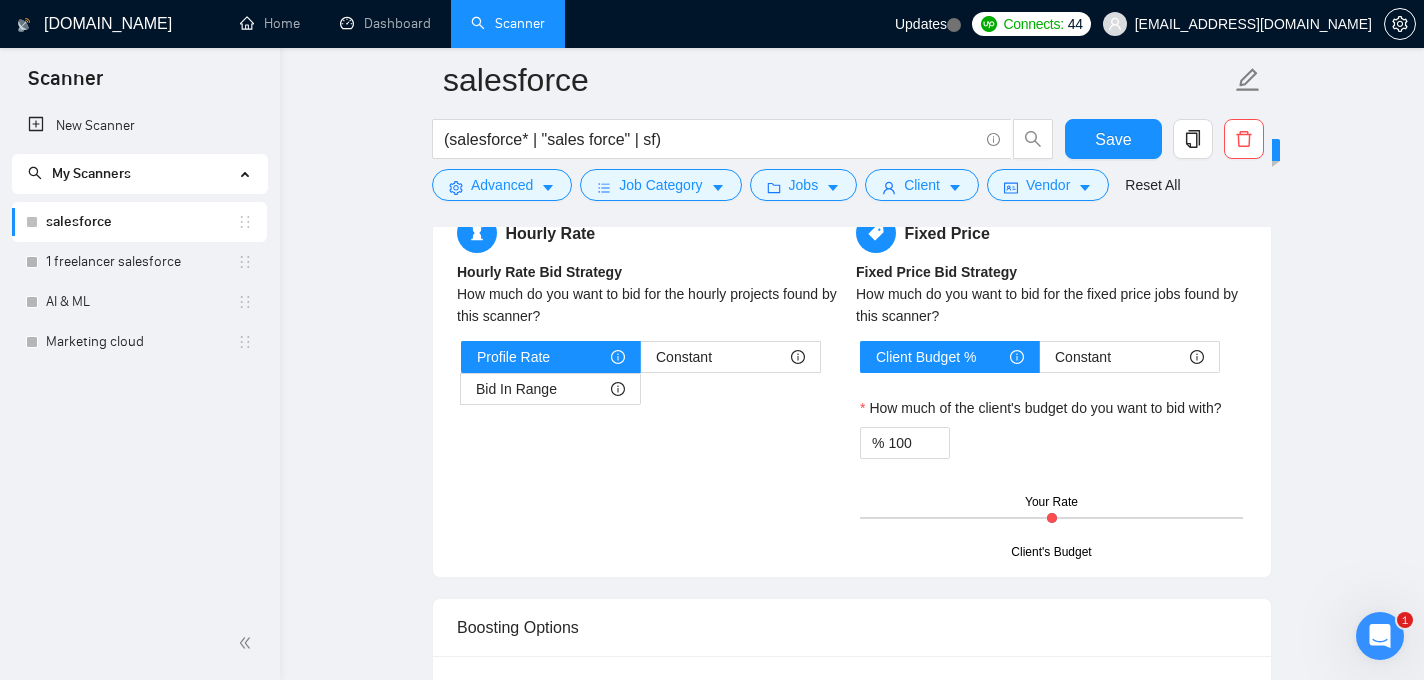 scroll, scrollTop: 2960, scrollLeft: 0, axis: vertical 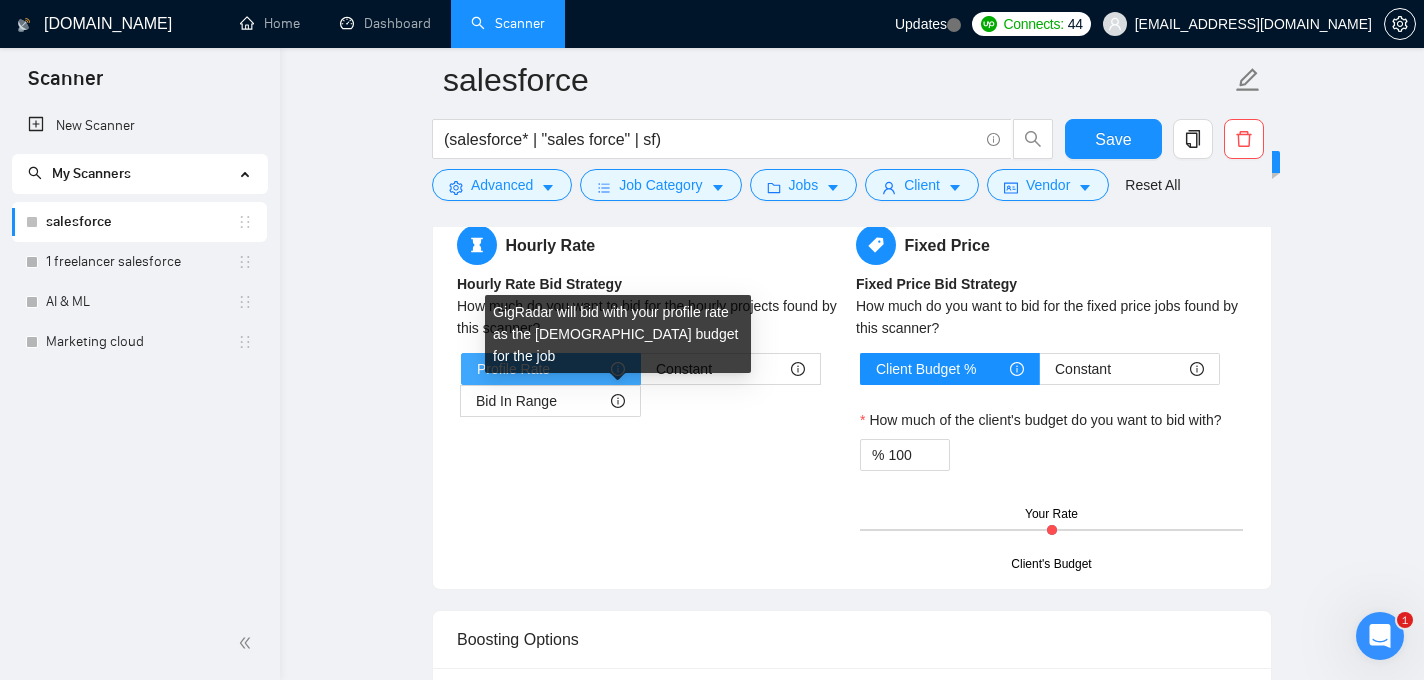 click 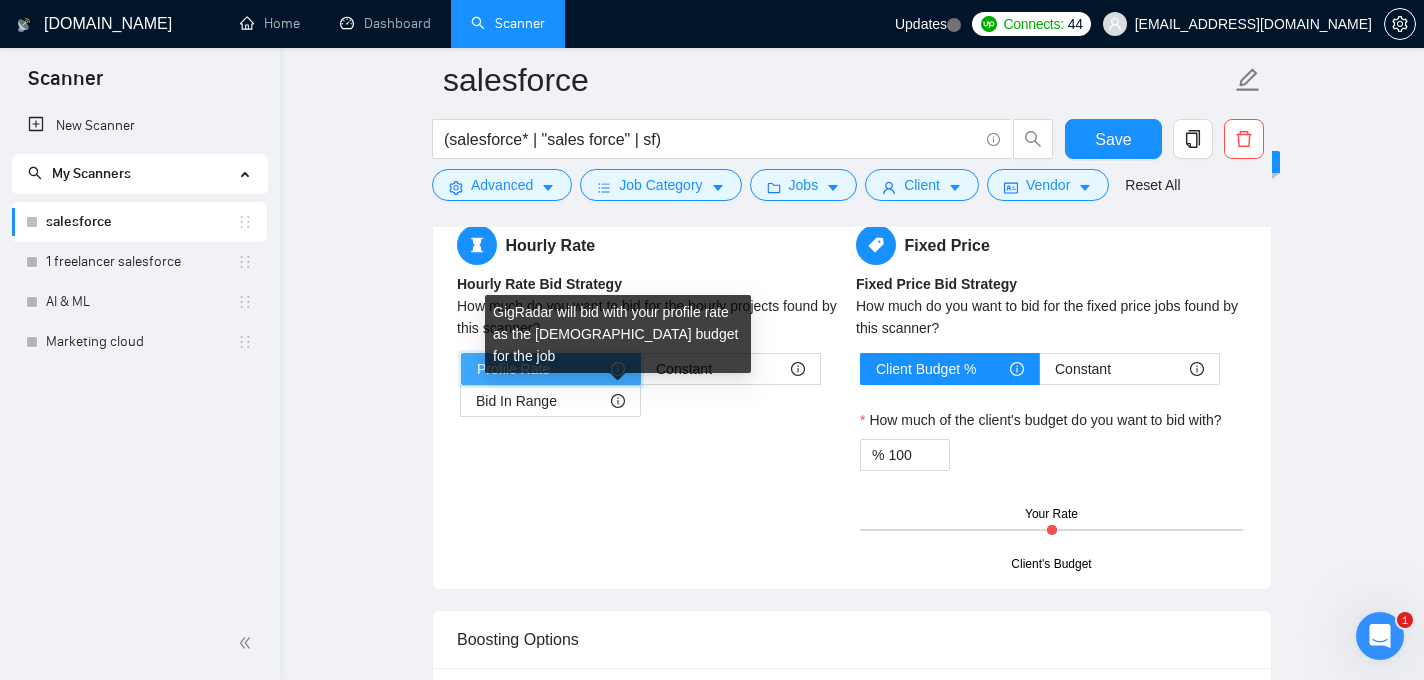click on "Profile Rate" at bounding box center [462, 374] 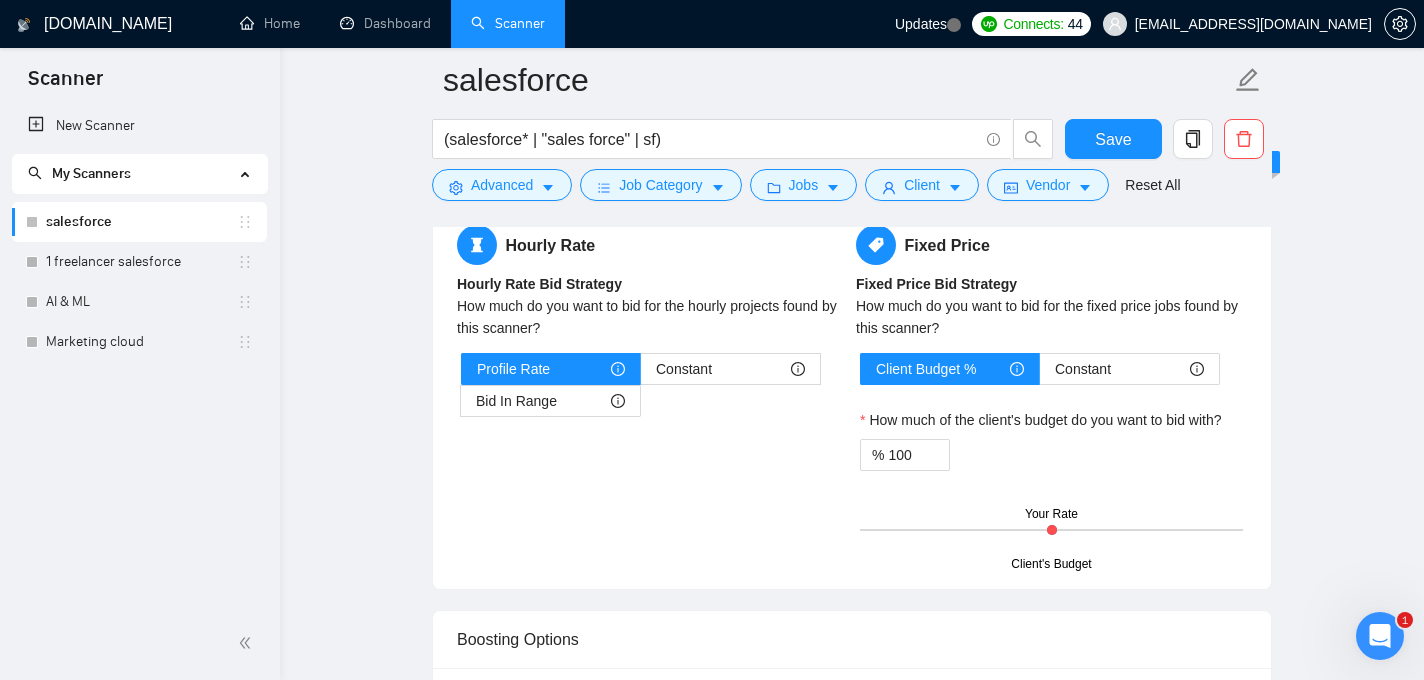 click on "Hourly Rate Hourly Rate Bid Strategy How much do you want to bid for the hourly projects found by this scanner? Profile Rate Constant  Bid In Range How much of the client's budget do you want to bid with? 50   Fixed Price Fixed Price Bid Strategy How much do you want to bid for the fixed price jobs found by this scanner? Client Budget % Constant  How much of the client's budget do you want to bid with? % 100 Client's Budget Your Rate" at bounding box center (852, 395) 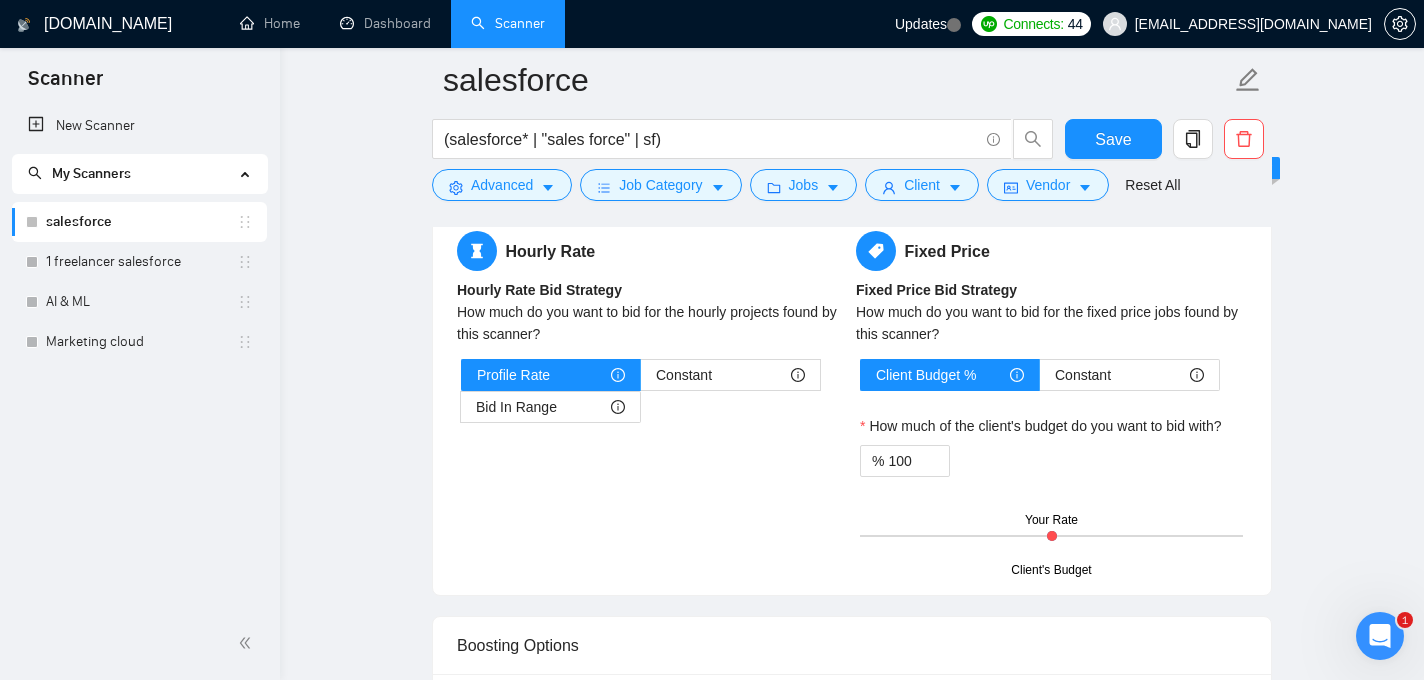 scroll, scrollTop: 2941, scrollLeft: 0, axis: vertical 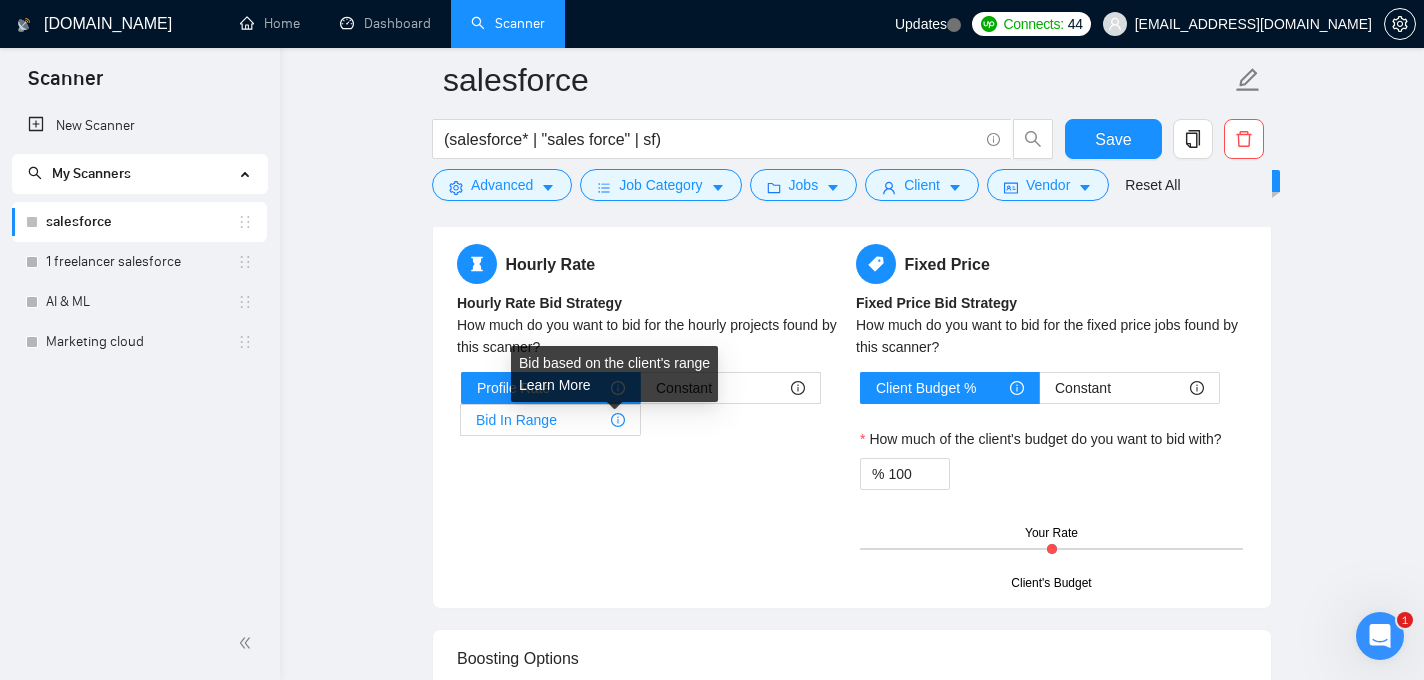 click 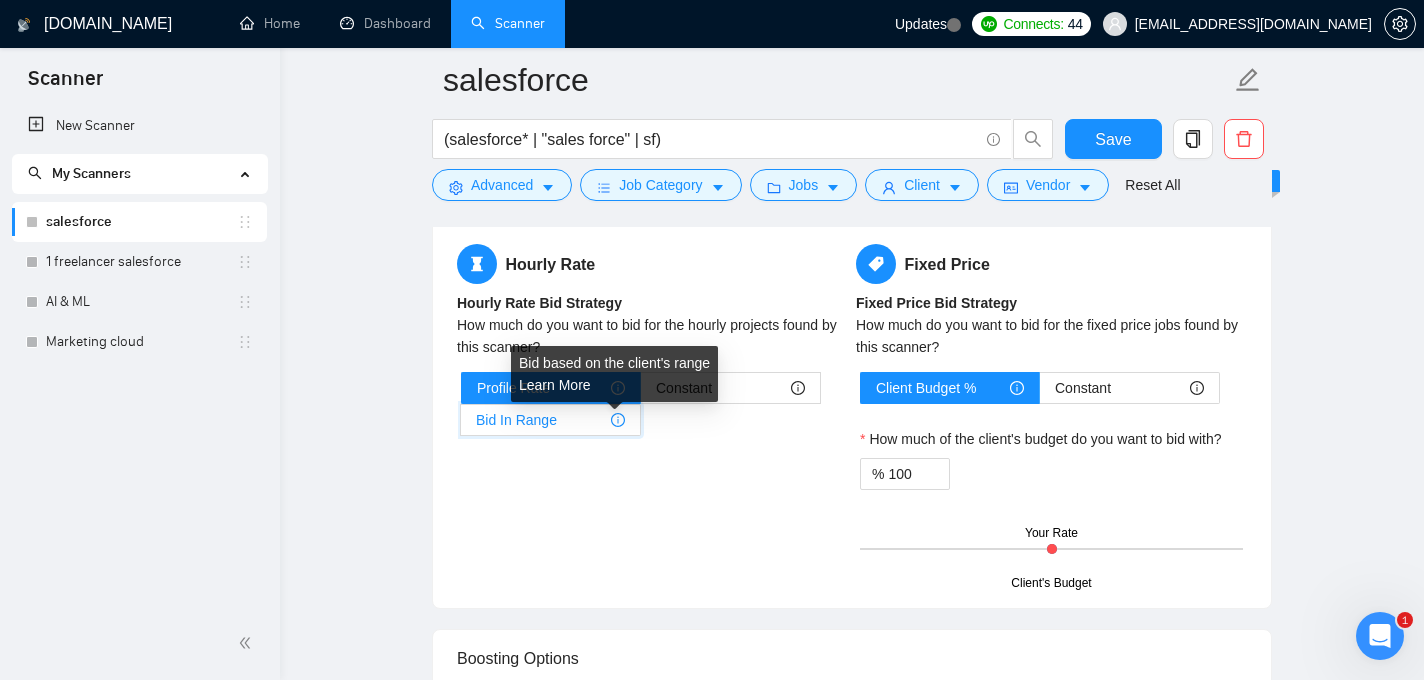 click on "Bid In Range" at bounding box center (461, 425) 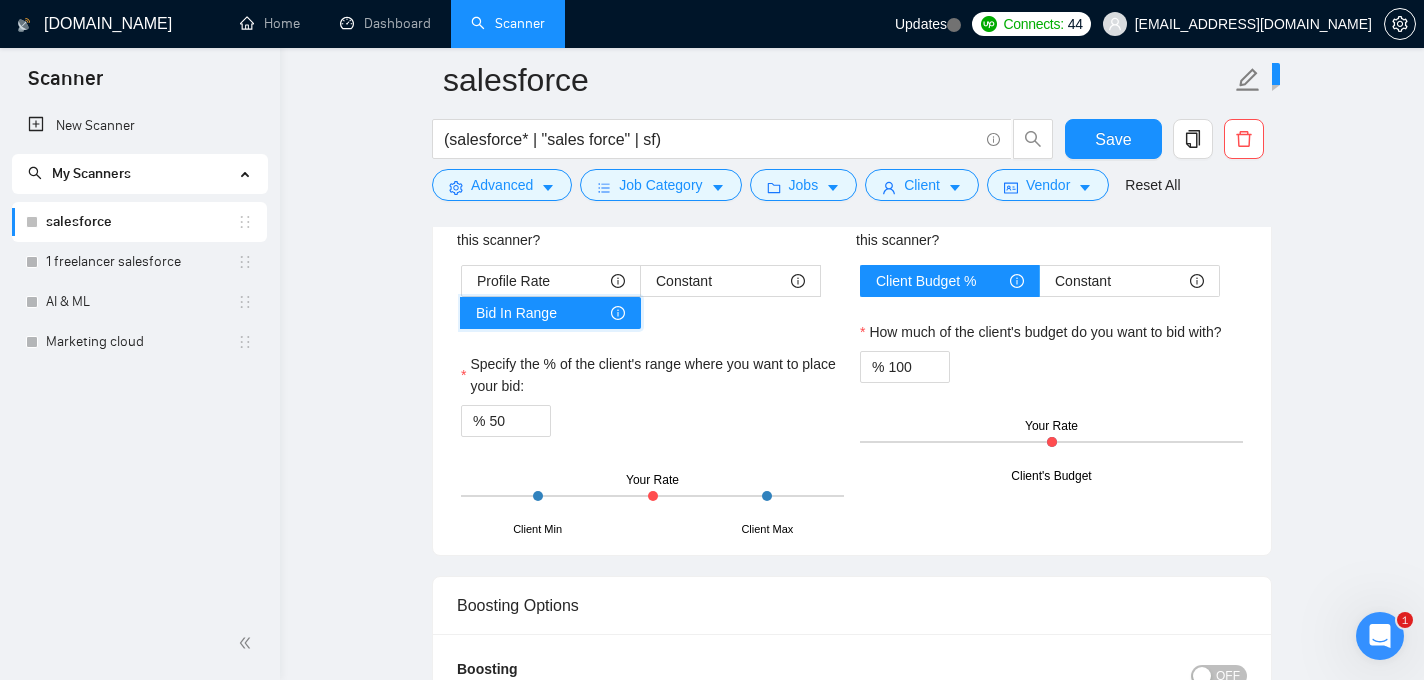 scroll, scrollTop: 3053, scrollLeft: 0, axis: vertical 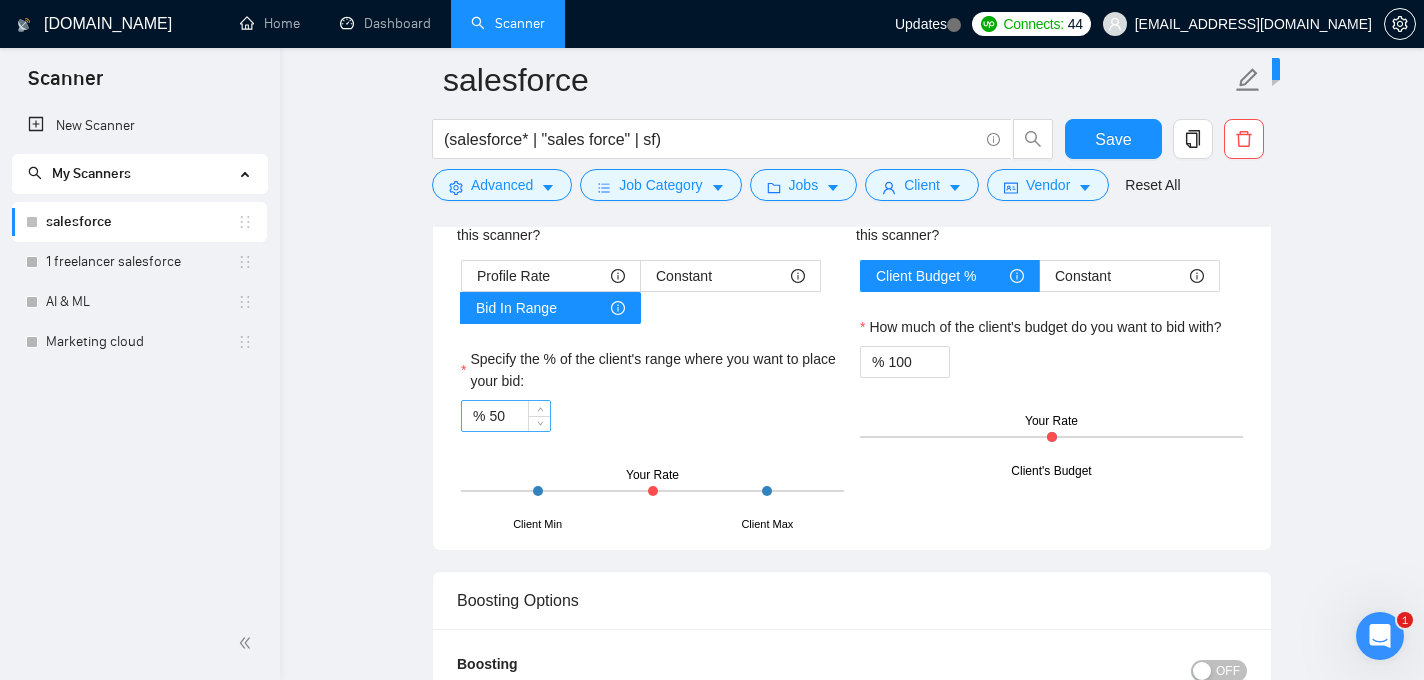 click on "50" at bounding box center (519, 416) 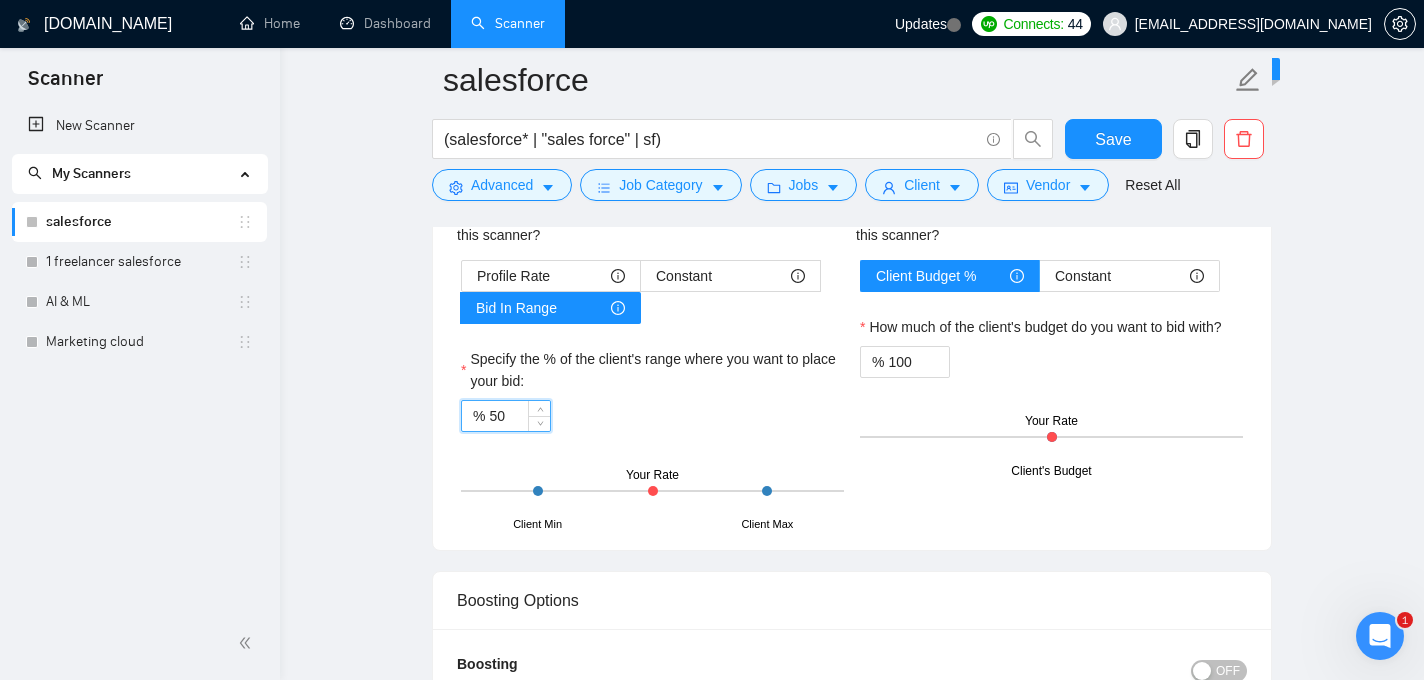 type on "5" 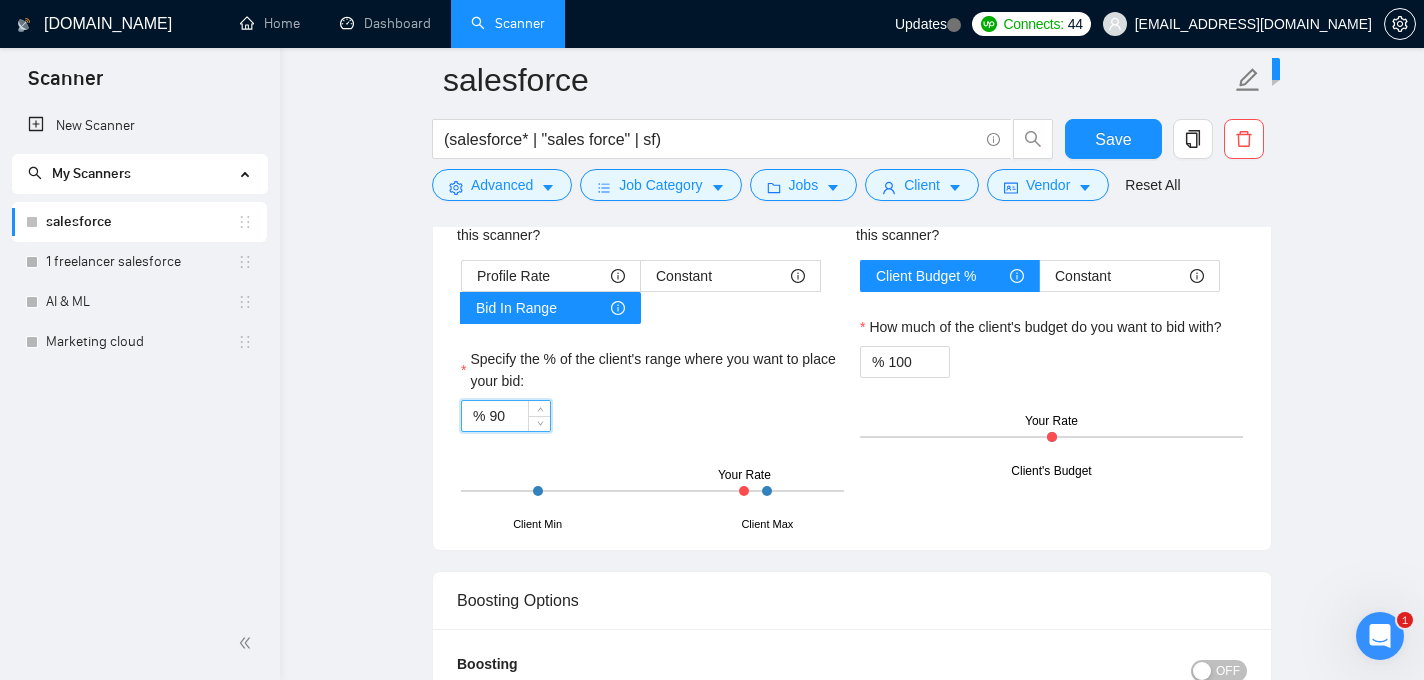 type on "9" 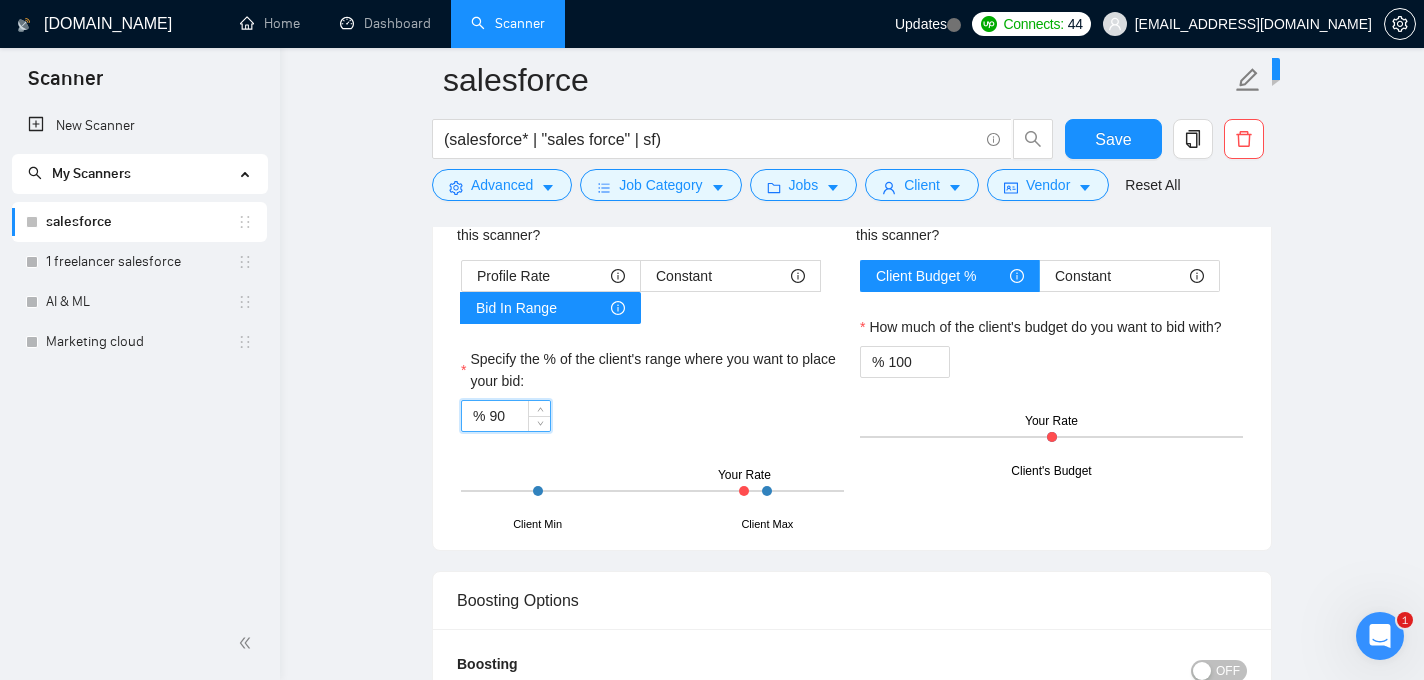 type on "90" 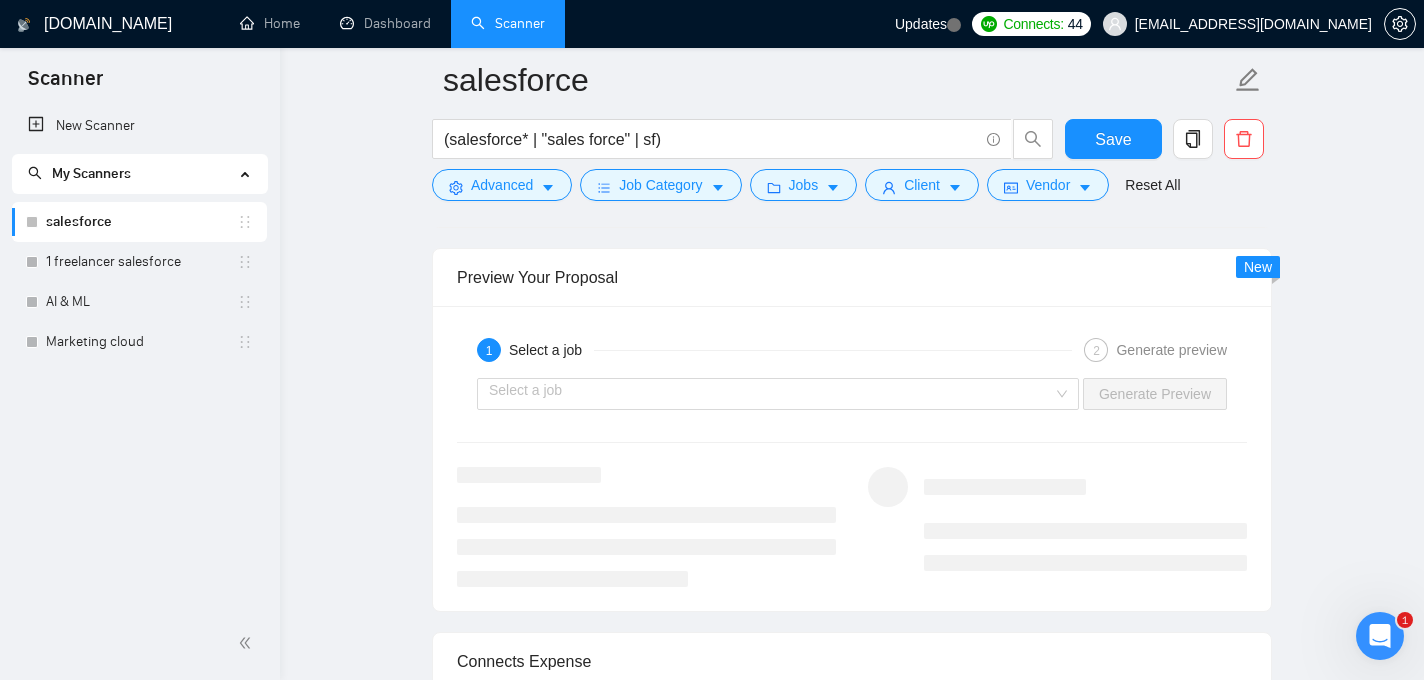 scroll, scrollTop: 3569, scrollLeft: 0, axis: vertical 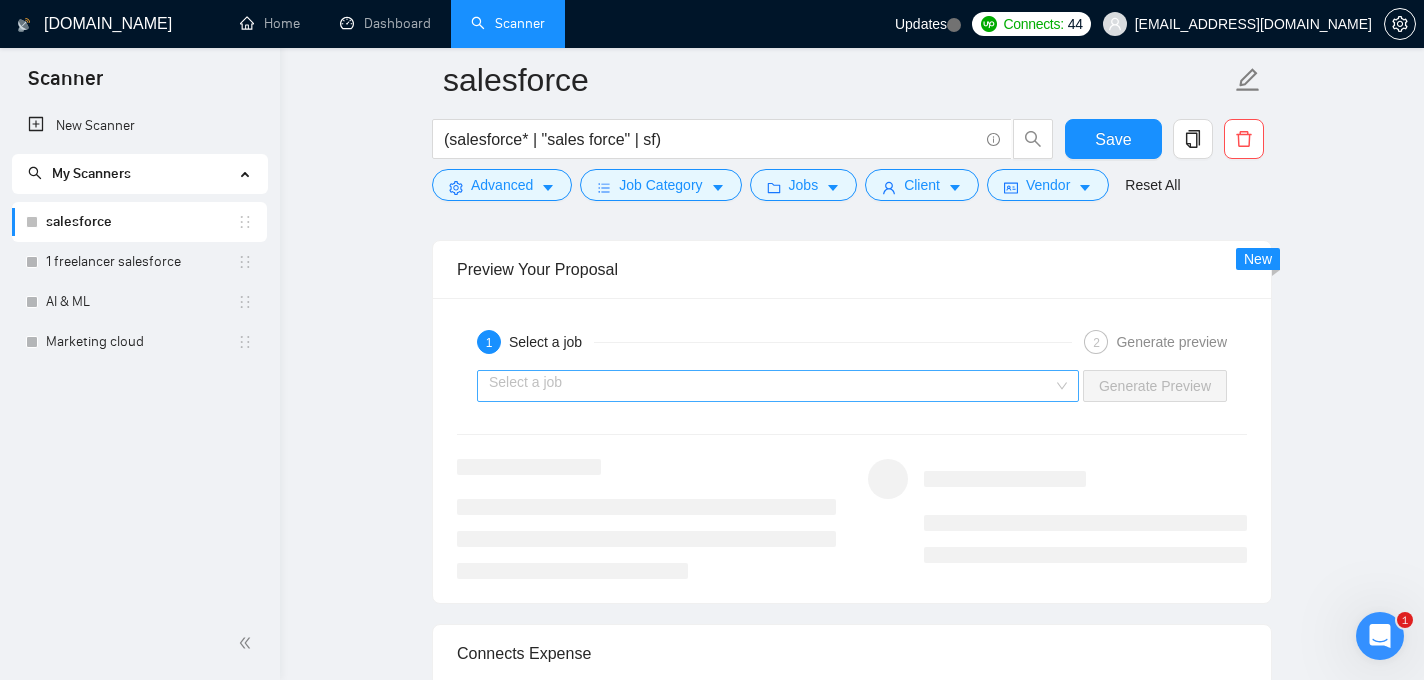 click at bounding box center (771, 386) 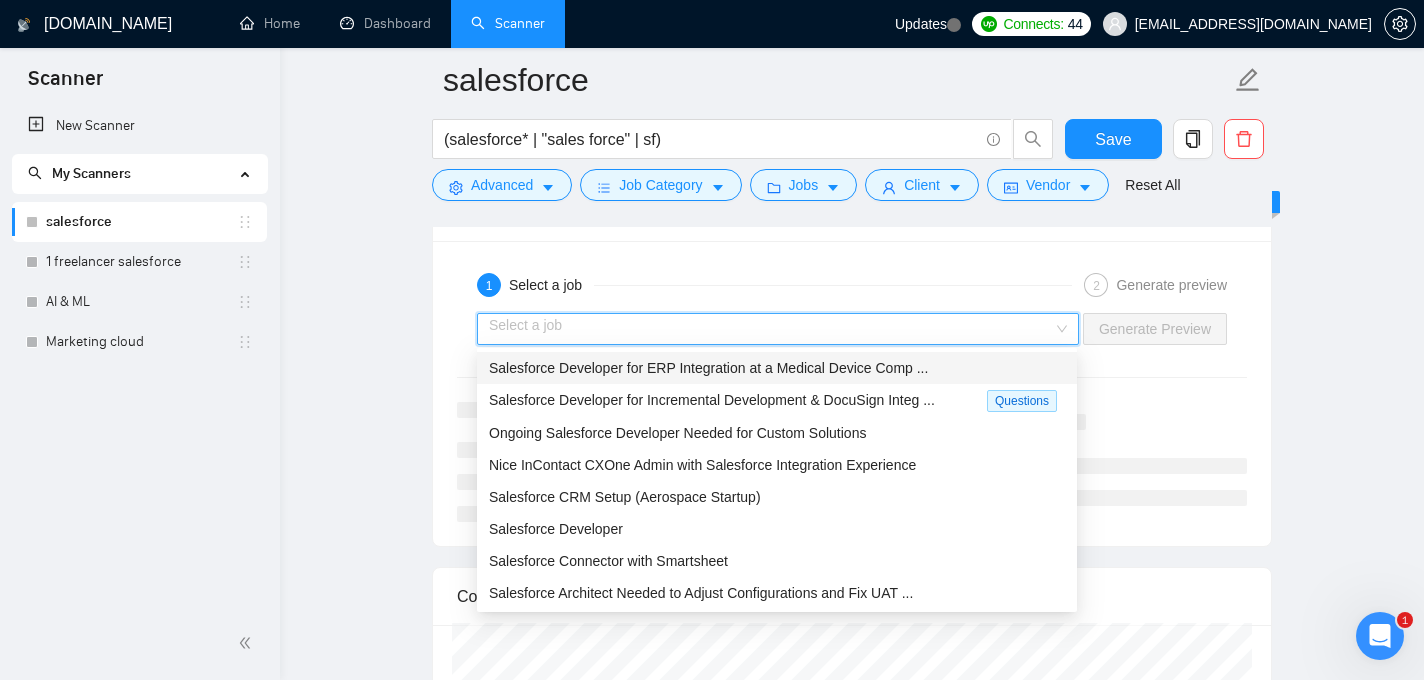 scroll, scrollTop: 3631, scrollLeft: 0, axis: vertical 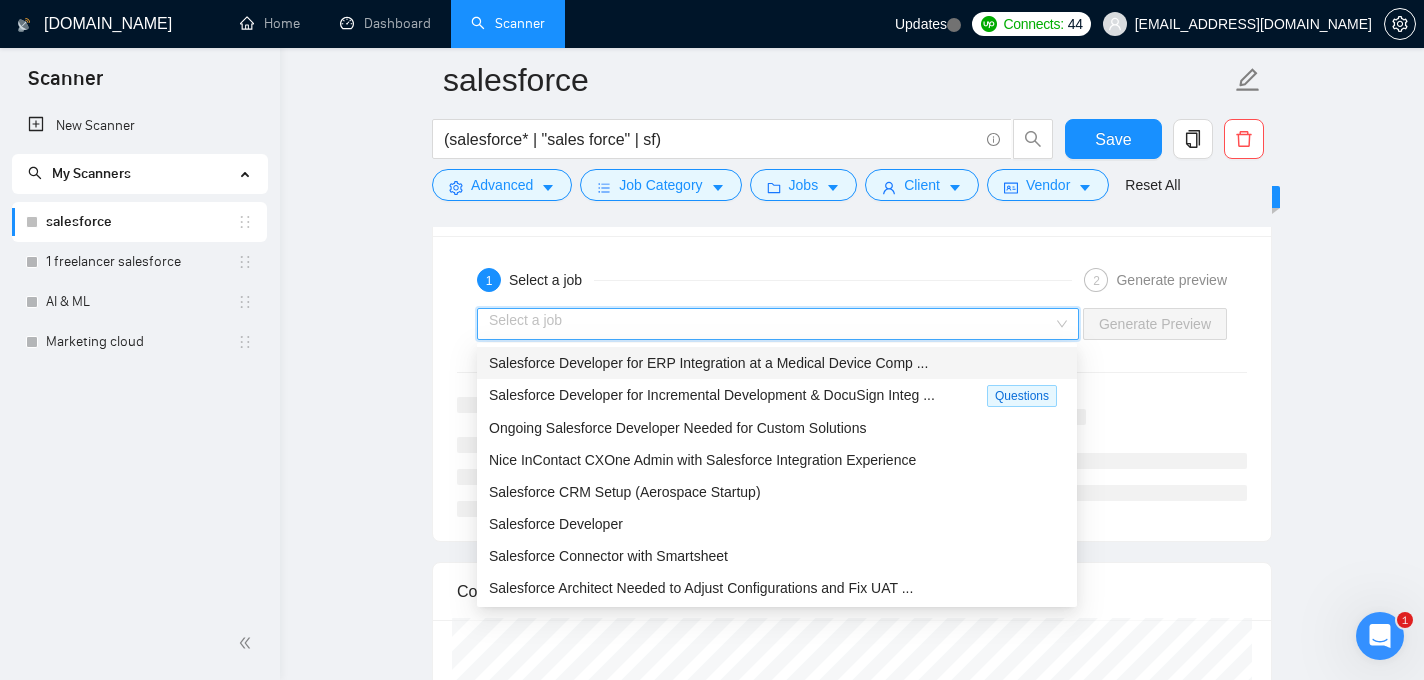 click on "Salesforce Developer for ERP Integration at a Medical Device Comp ..." at bounding box center (708, 363) 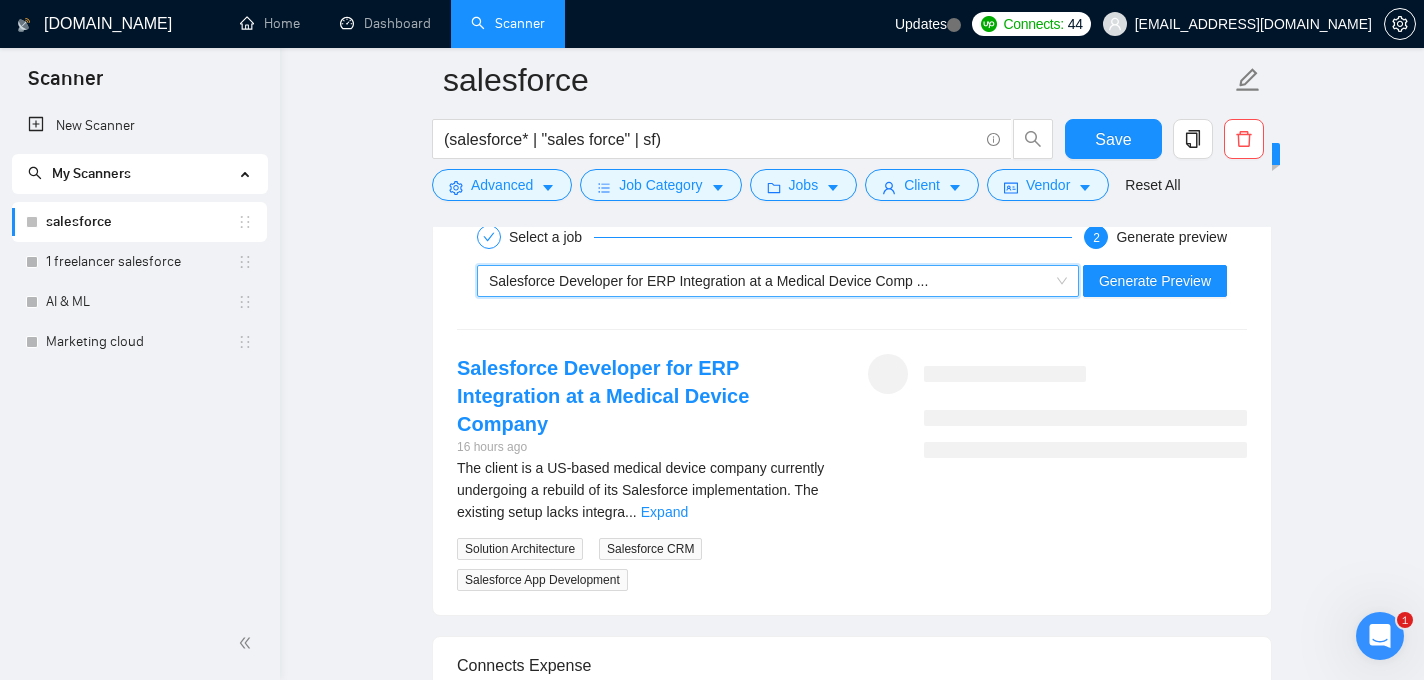 scroll, scrollTop: 3652, scrollLeft: 0, axis: vertical 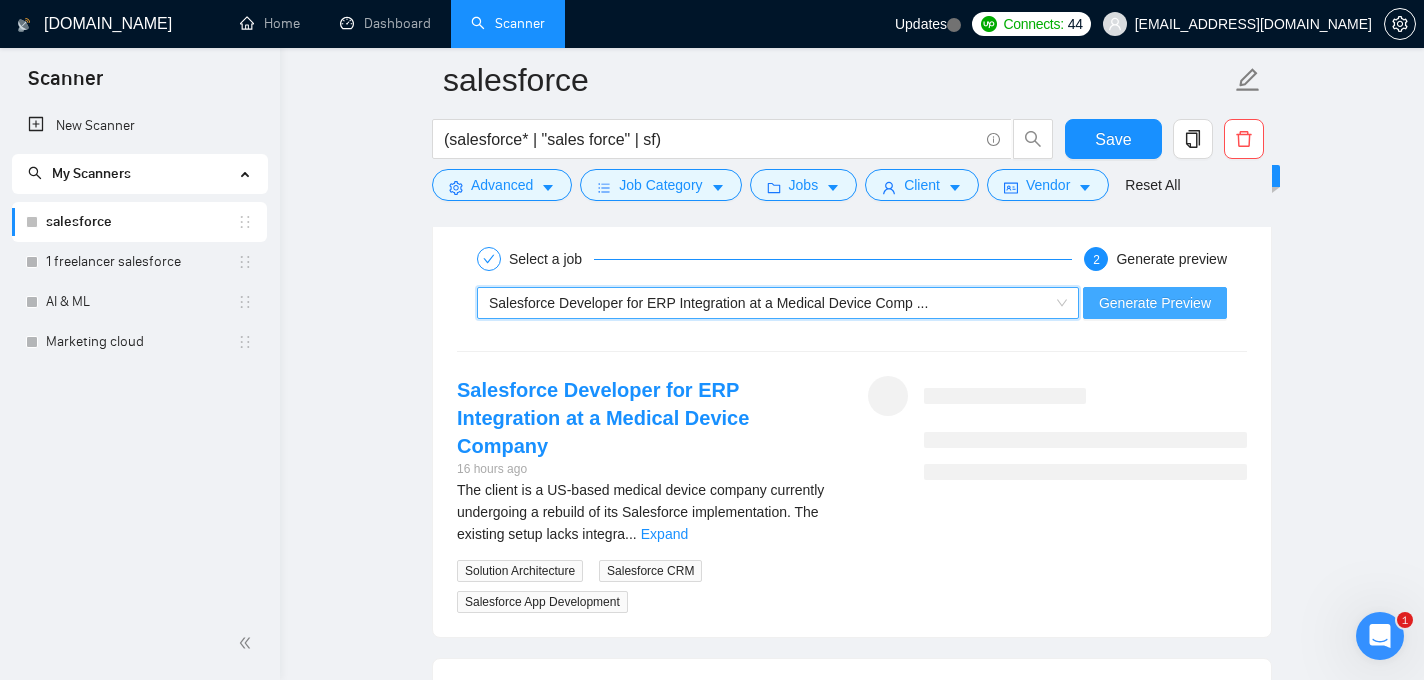 click on "Generate Preview" at bounding box center [1155, 303] 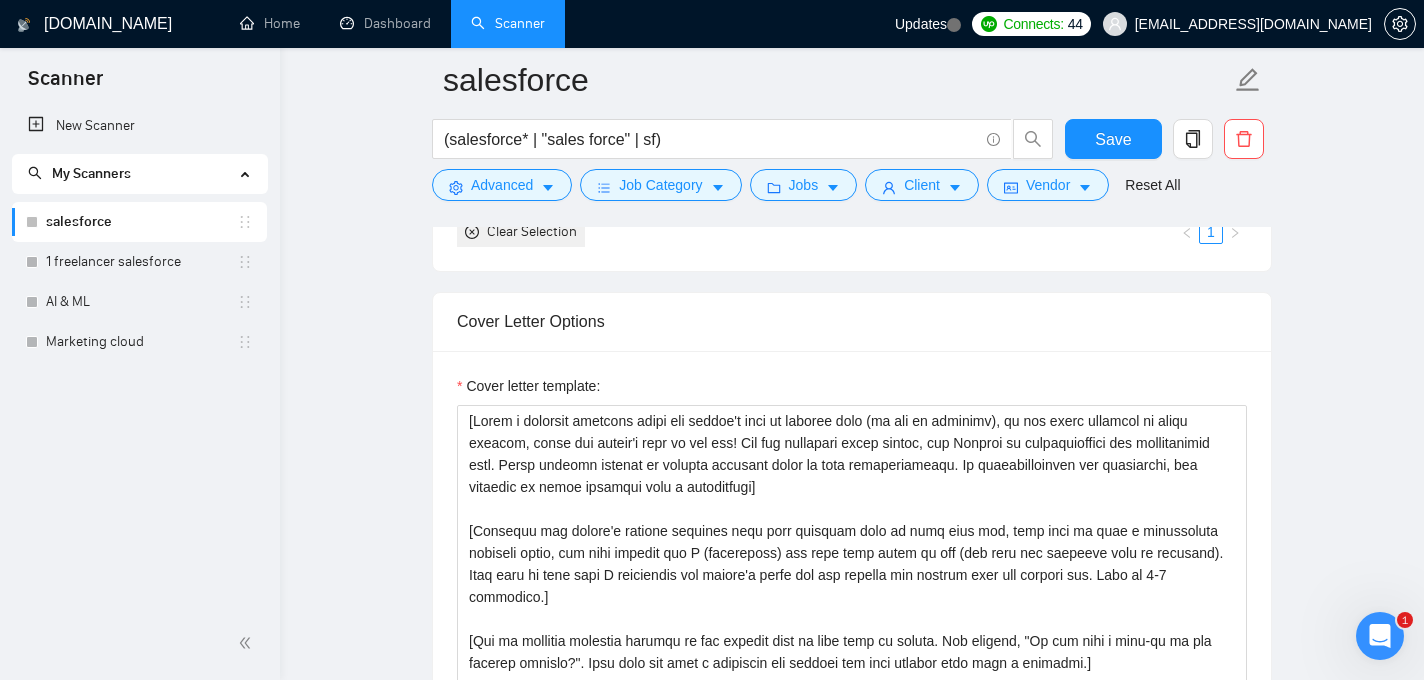 scroll, scrollTop: 1897, scrollLeft: 0, axis: vertical 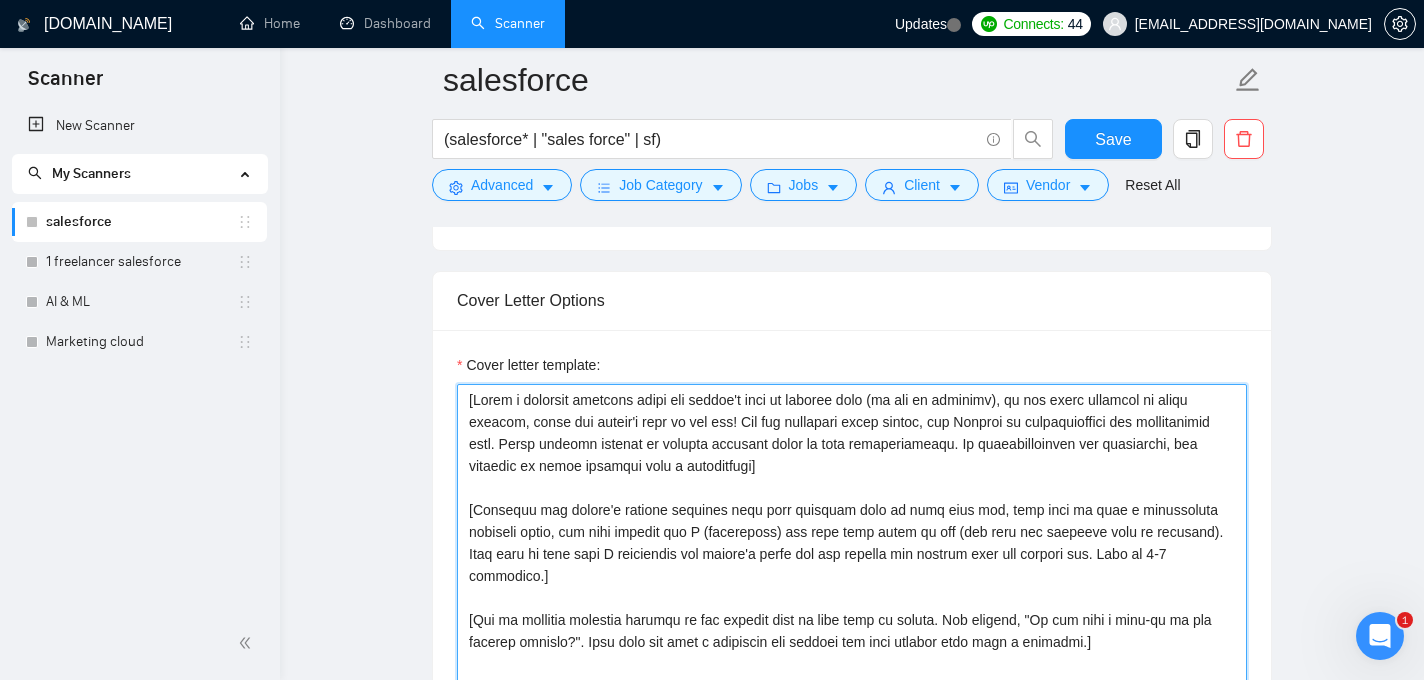 click on "Cover letter template:" at bounding box center (852, 609) 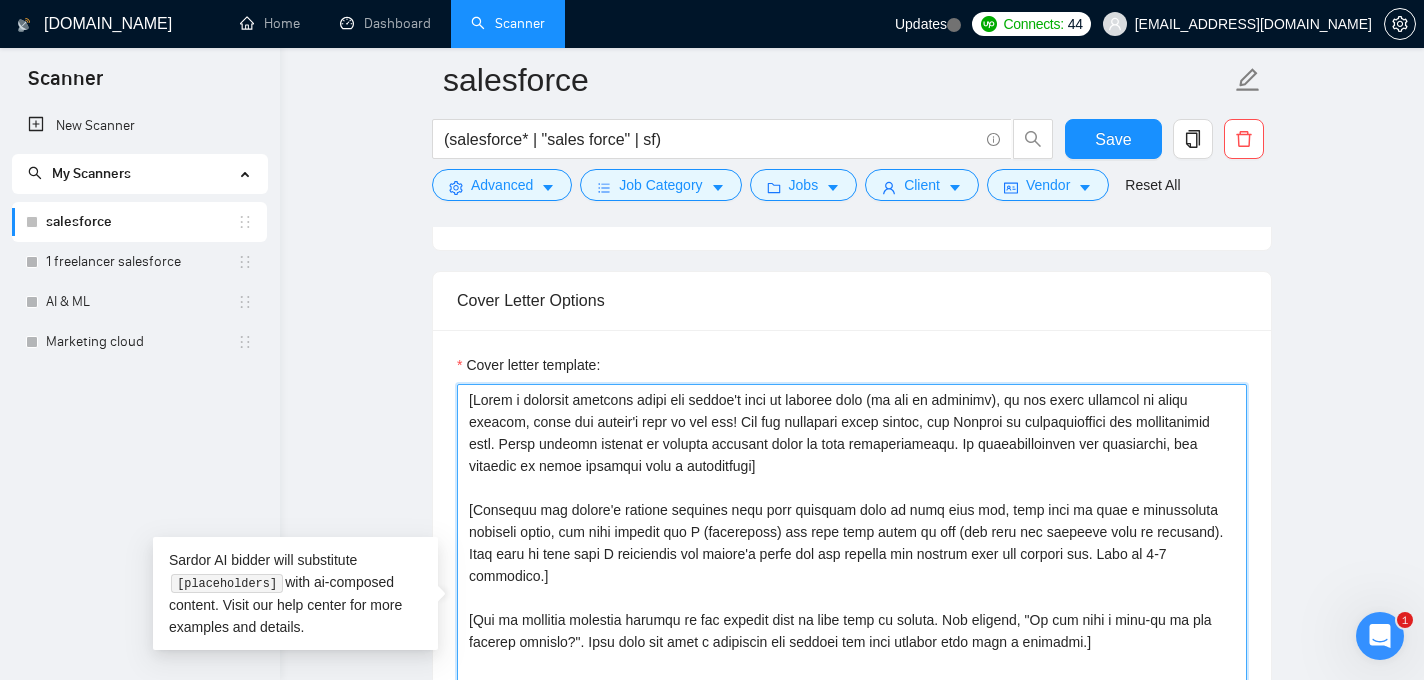 click on "Cover letter template:" at bounding box center [852, 609] 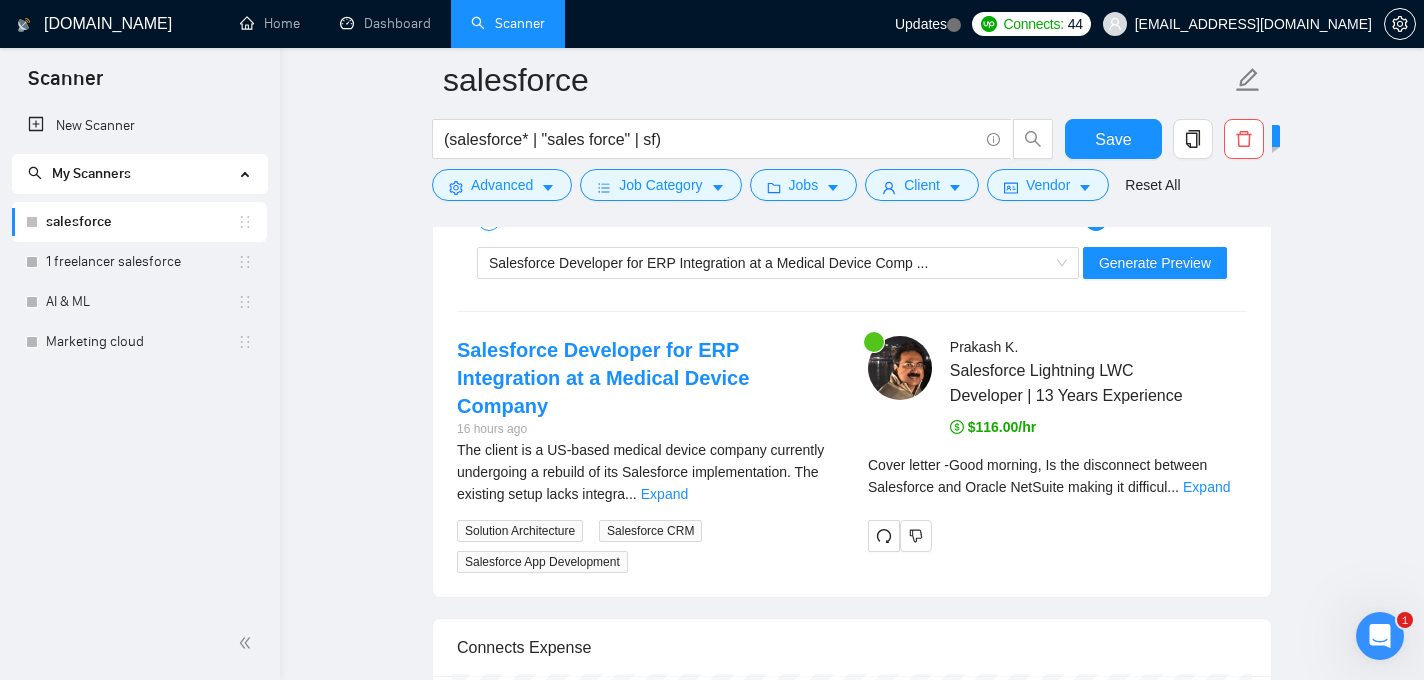 scroll, scrollTop: 3698, scrollLeft: 0, axis: vertical 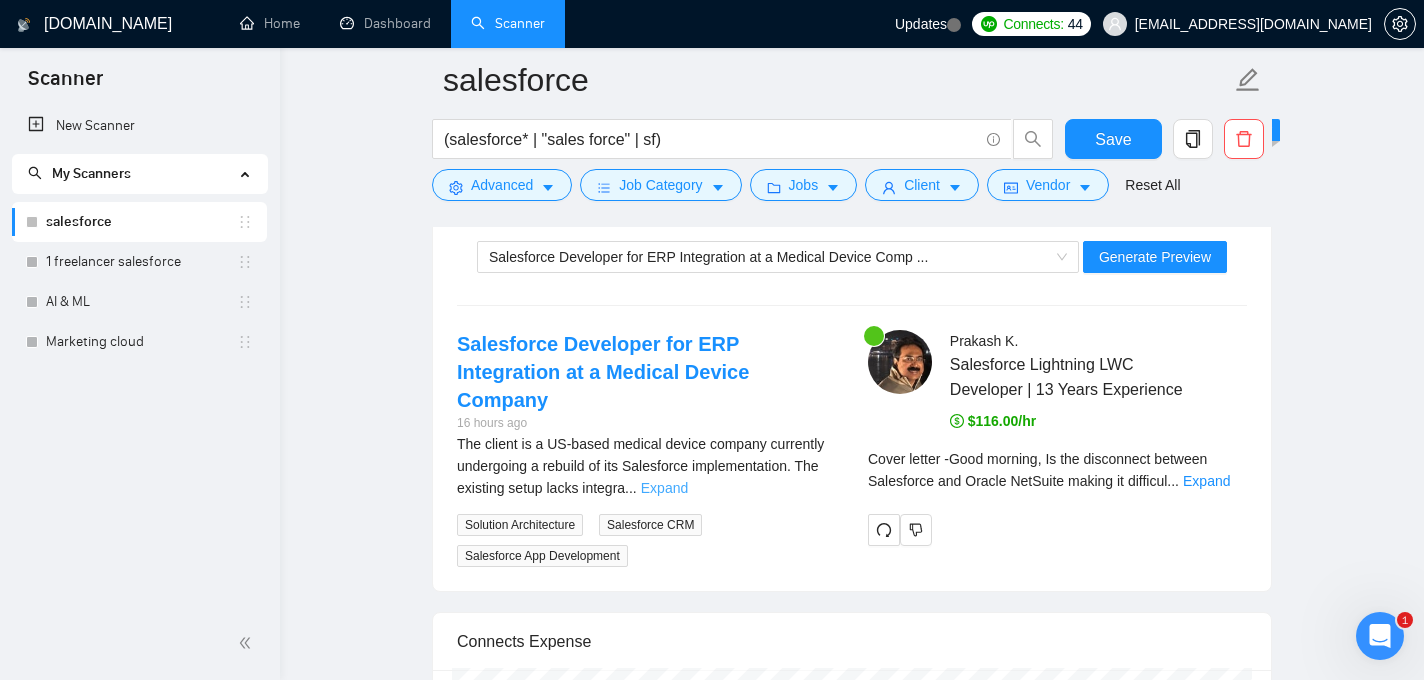 click on "Expand" at bounding box center [664, 488] 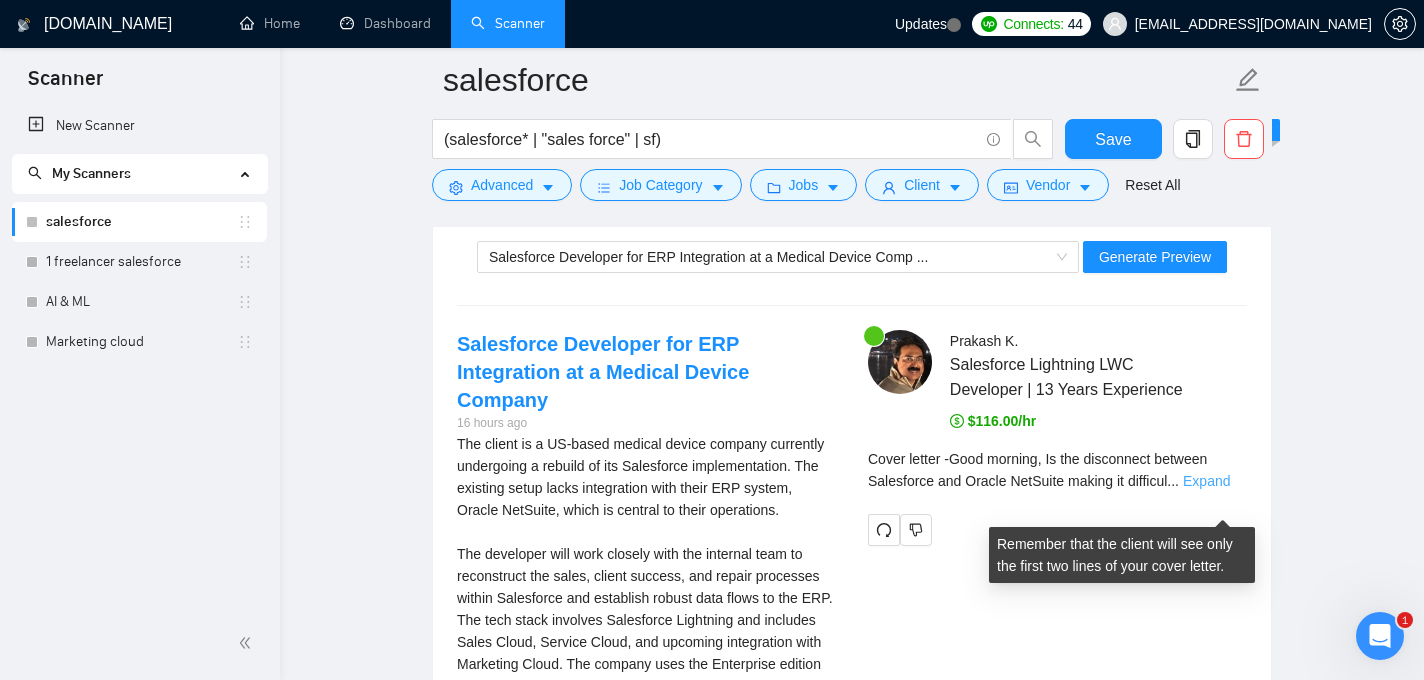click on "Expand" at bounding box center [1206, 481] 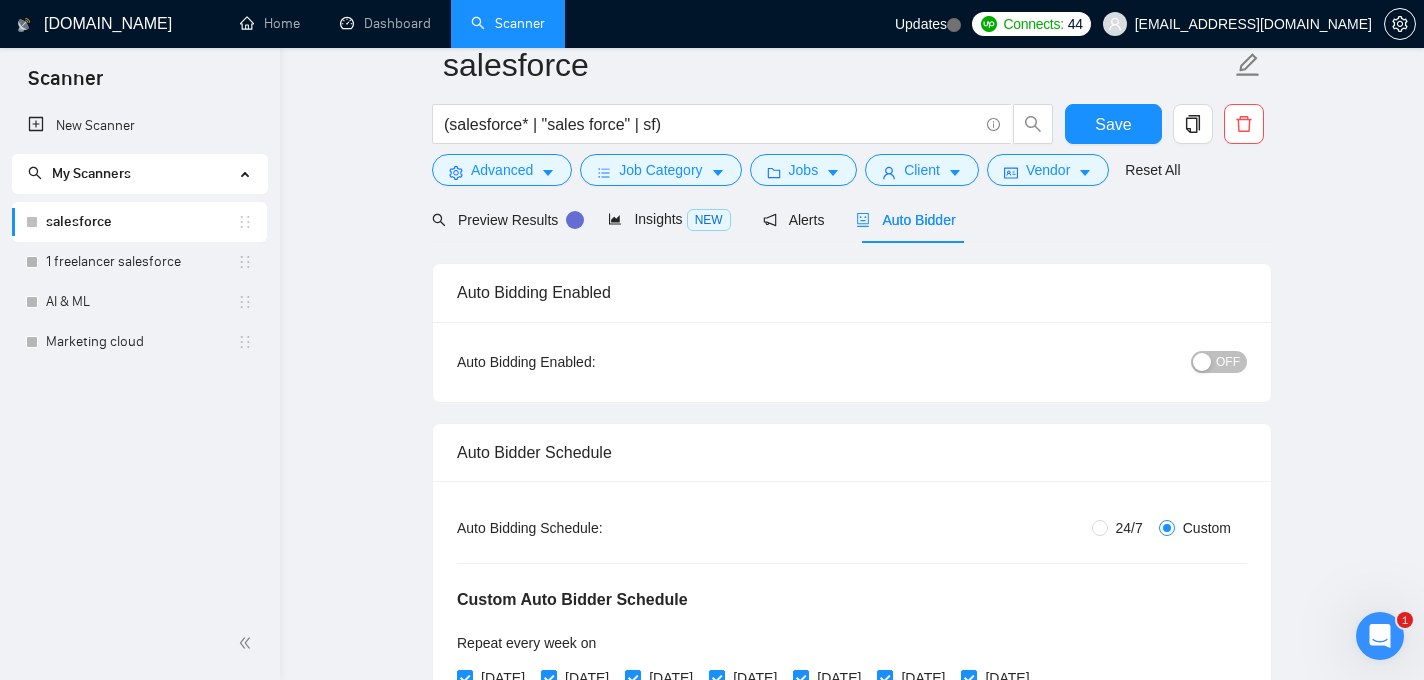 scroll, scrollTop: 0, scrollLeft: 0, axis: both 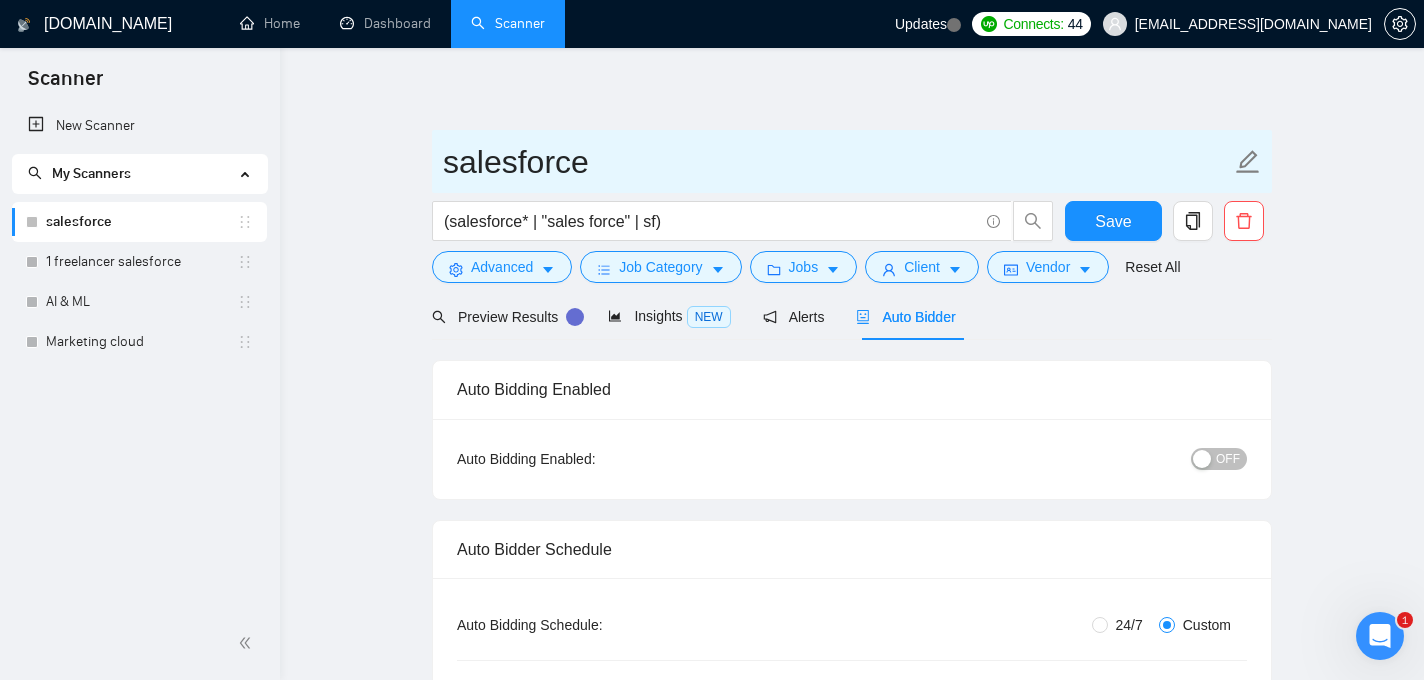 click 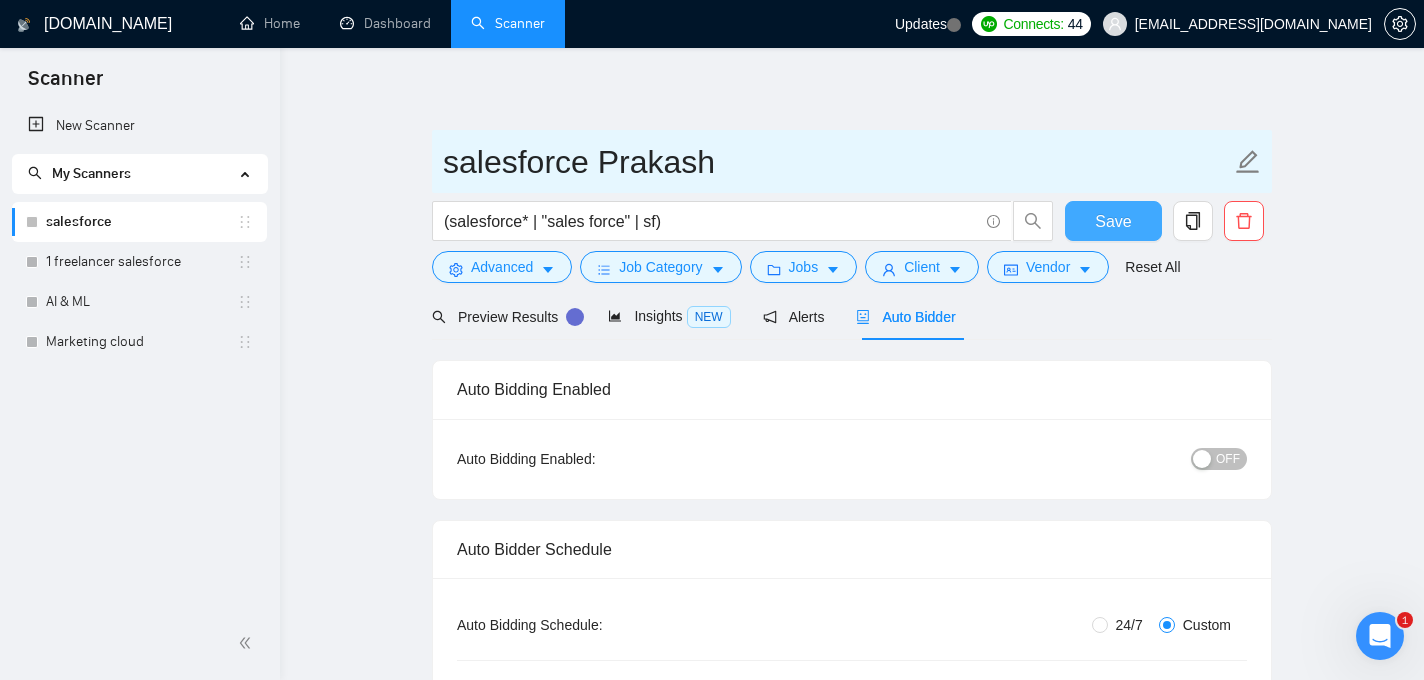 type on "salesforce Prakash" 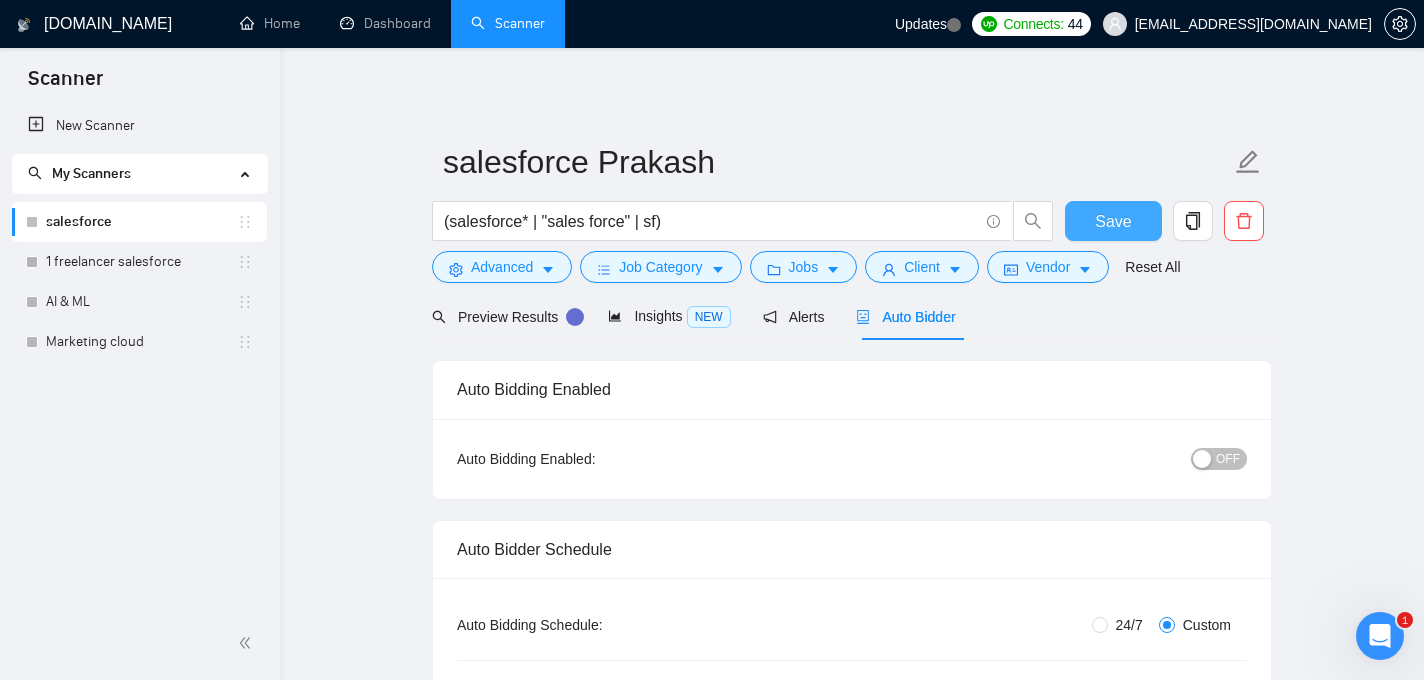 click on "Save" at bounding box center (1113, 221) 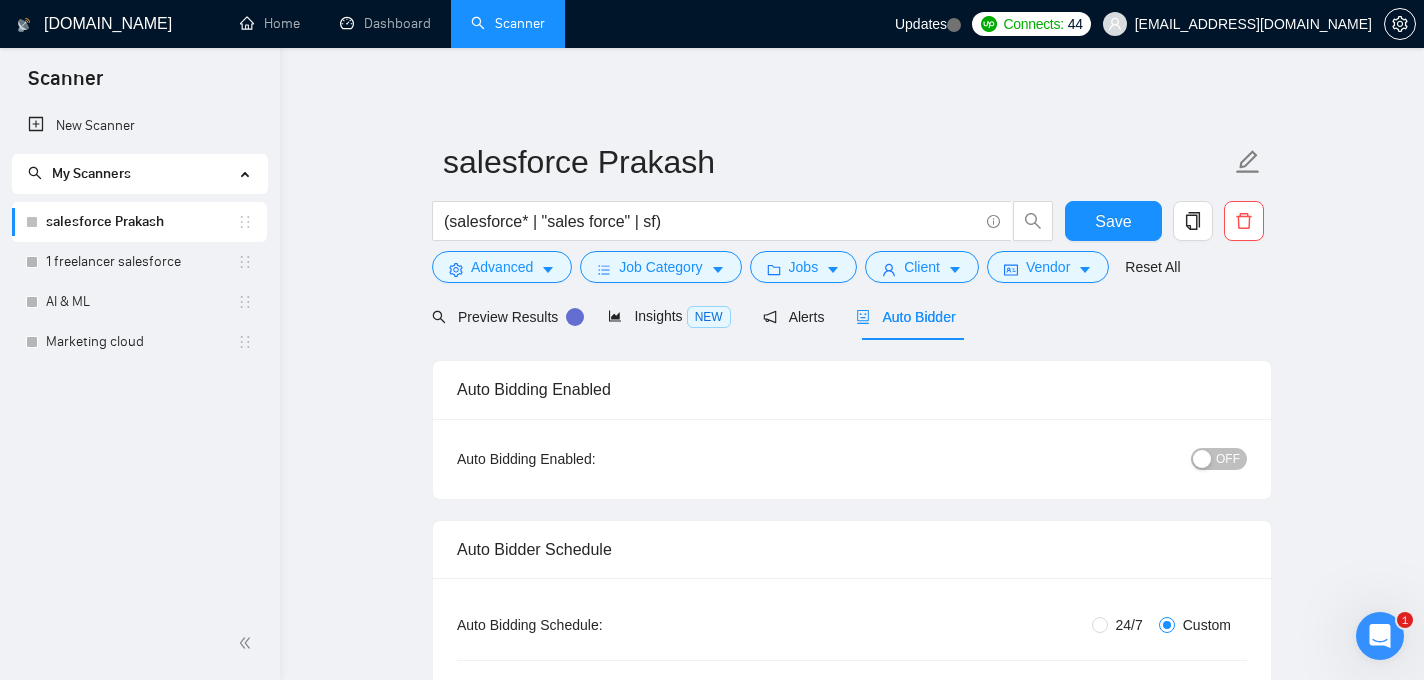 click on "salesforce Prakash (salesforce* | "sales force" | sf) Save Advanced   Job Category   Jobs   Client   Vendor   Reset All Preview Results Insights NEW Alerts Auto Bidder Auto Bidding Enabled Auto Bidding Enabled: OFF Auto Bidder Schedule Auto Bidding Type: Automated (recommended) Semi-automated Auto Bidding Schedule: 24/7 Custom Custom Auto Bidder Schedule Repeat every week [DATE] [DATE] [DATE] [DATE] [DATE] [DATE] [DATE] Active Hours ( [GEOGRAPHIC_DATA]/[GEOGRAPHIC_DATA] ): From: 18:00 To: 22:00 ( 4  hours) [GEOGRAPHIC_DATA]/[GEOGRAPHIC_DATA] Auto Bidding Type Select your bidding algorithm: Choose the algorithm for you bidding. The price per proposal does not include your connects expenditure. Template Bidder Works great for narrow segments and short cover letters that don't change. 0.50  credits / proposal Sardor AI 🤖 Personalise your cover letter with ai [placeholders] 1.00  credits / proposal Experimental Laziza AI  👑   NEW   Learn more 2.00  credits / proposal 29.34 credits savings Team & Freelancer Select team: Cymetrix Software 7" at bounding box center (852, 2898) 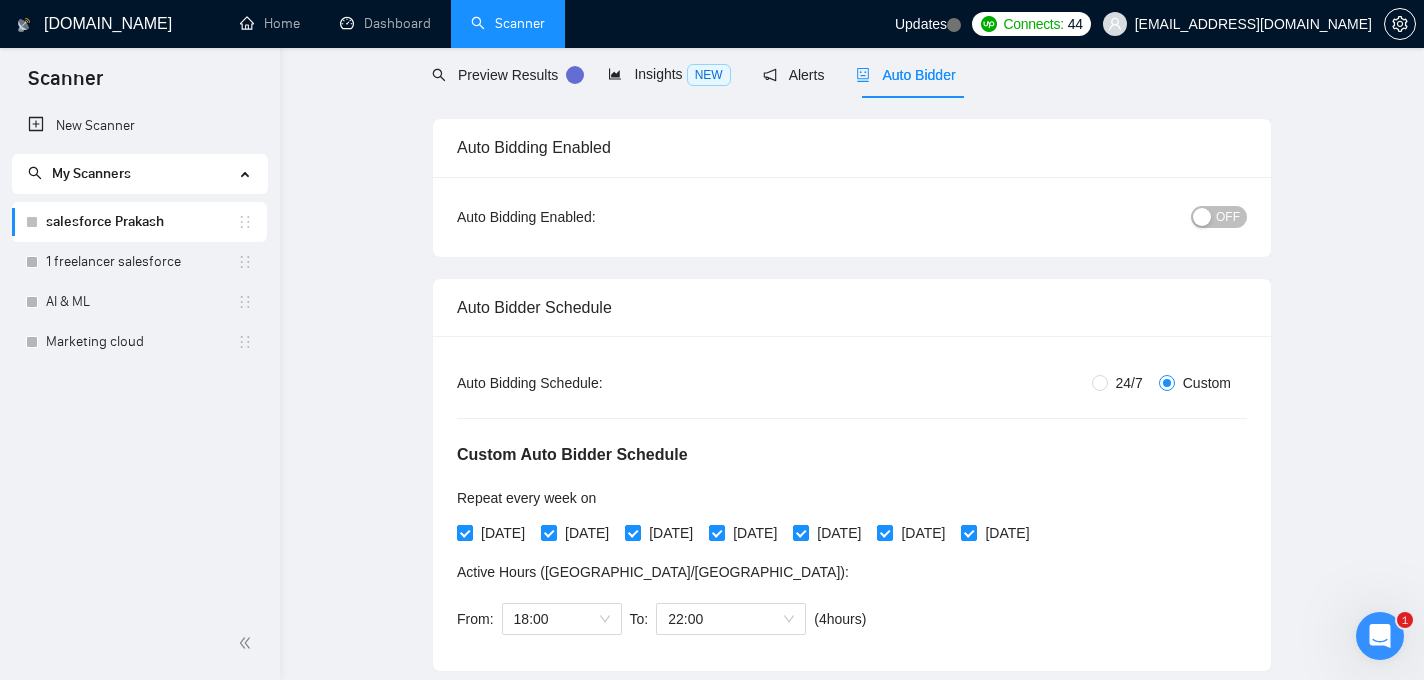 scroll, scrollTop: 0, scrollLeft: 0, axis: both 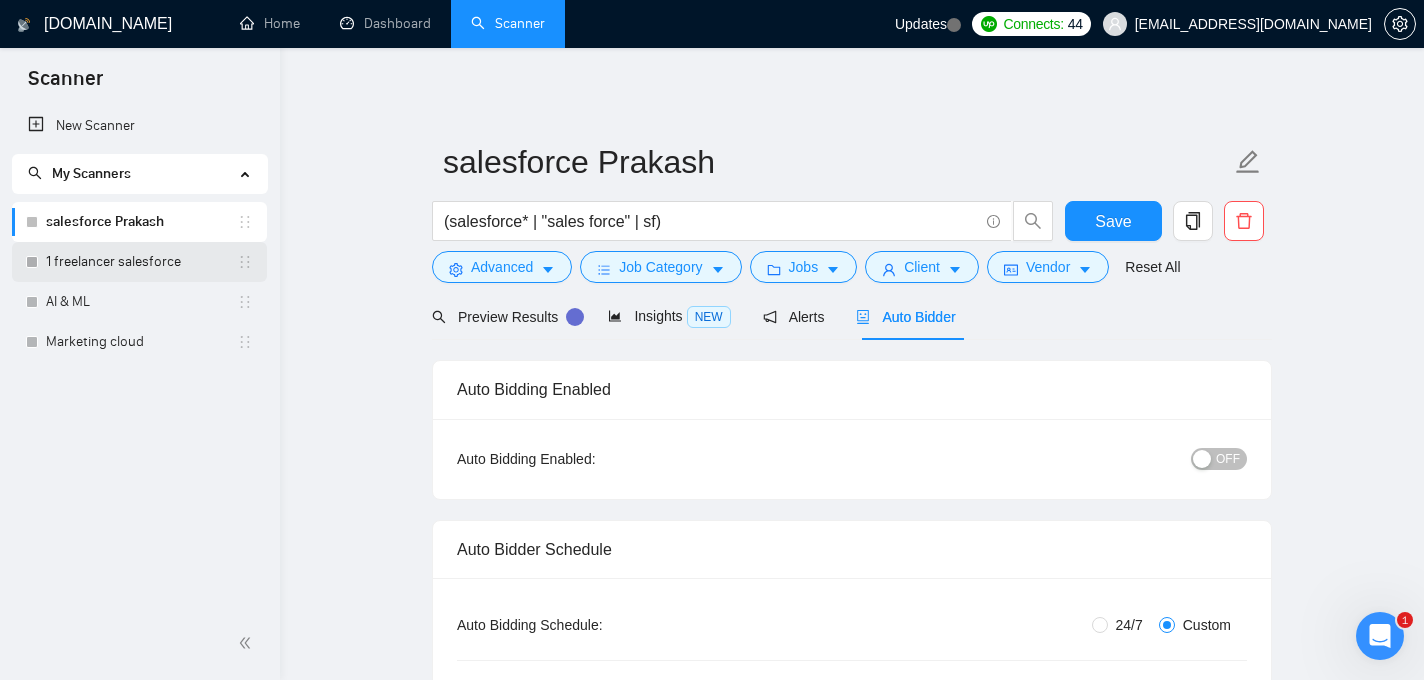 click on "1 freelancer salesforce" at bounding box center (141, 262) 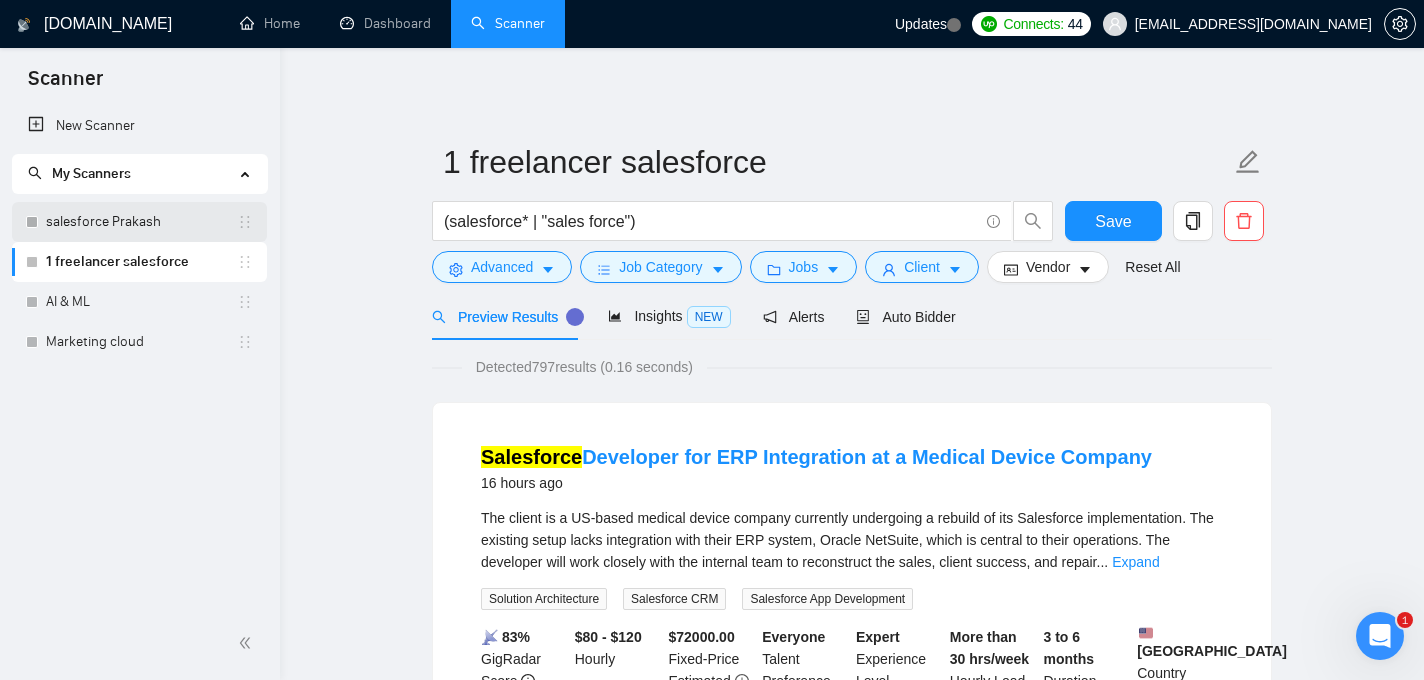 click on "salesforce Prakash" at bounding box center (141, 222) 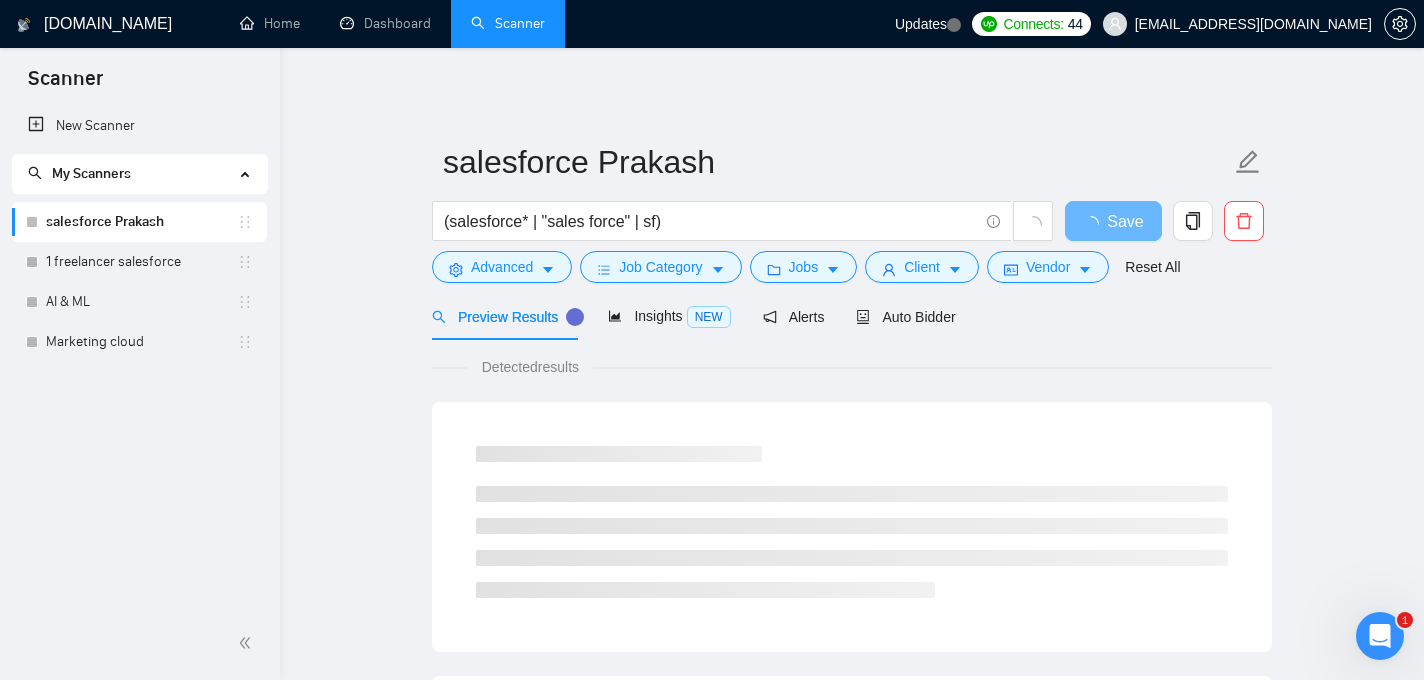 click on "salesforce Prakash" at bounding box center (141, 222) 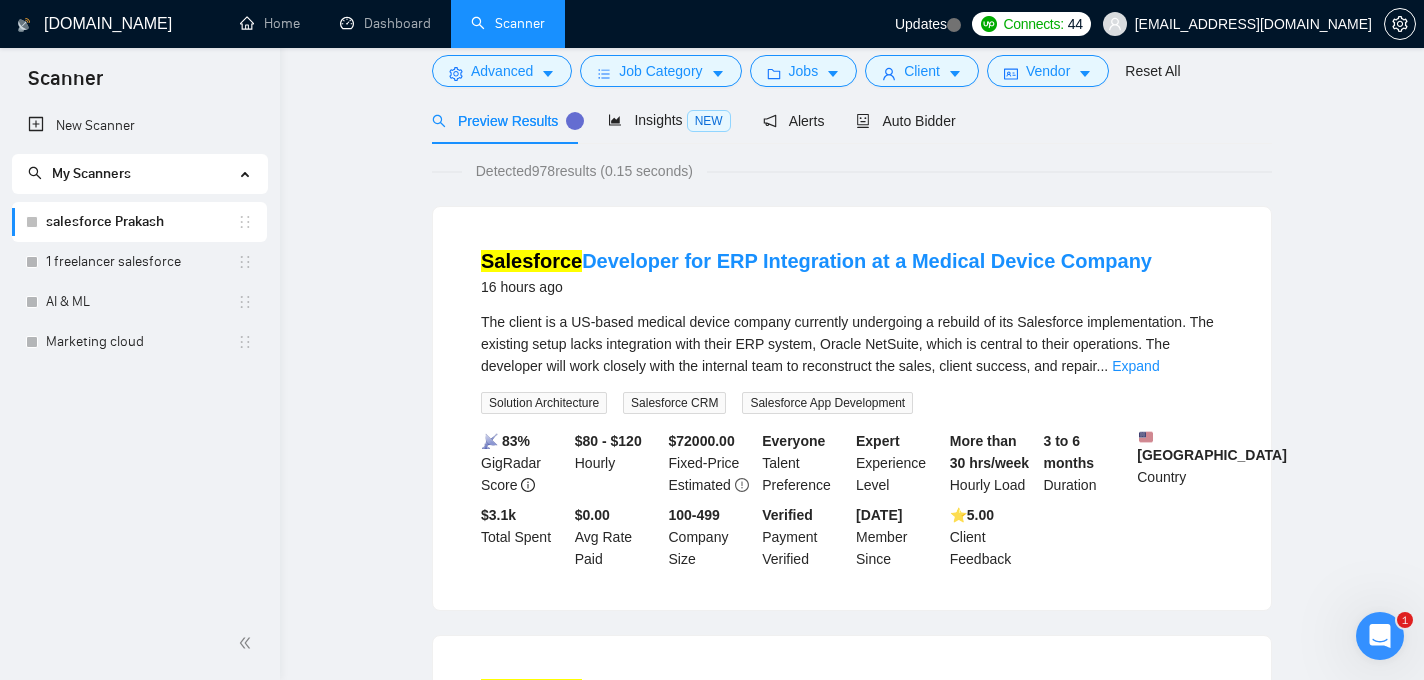 scroll, scrollTop: 0, scrollLeft: 0, axis: both 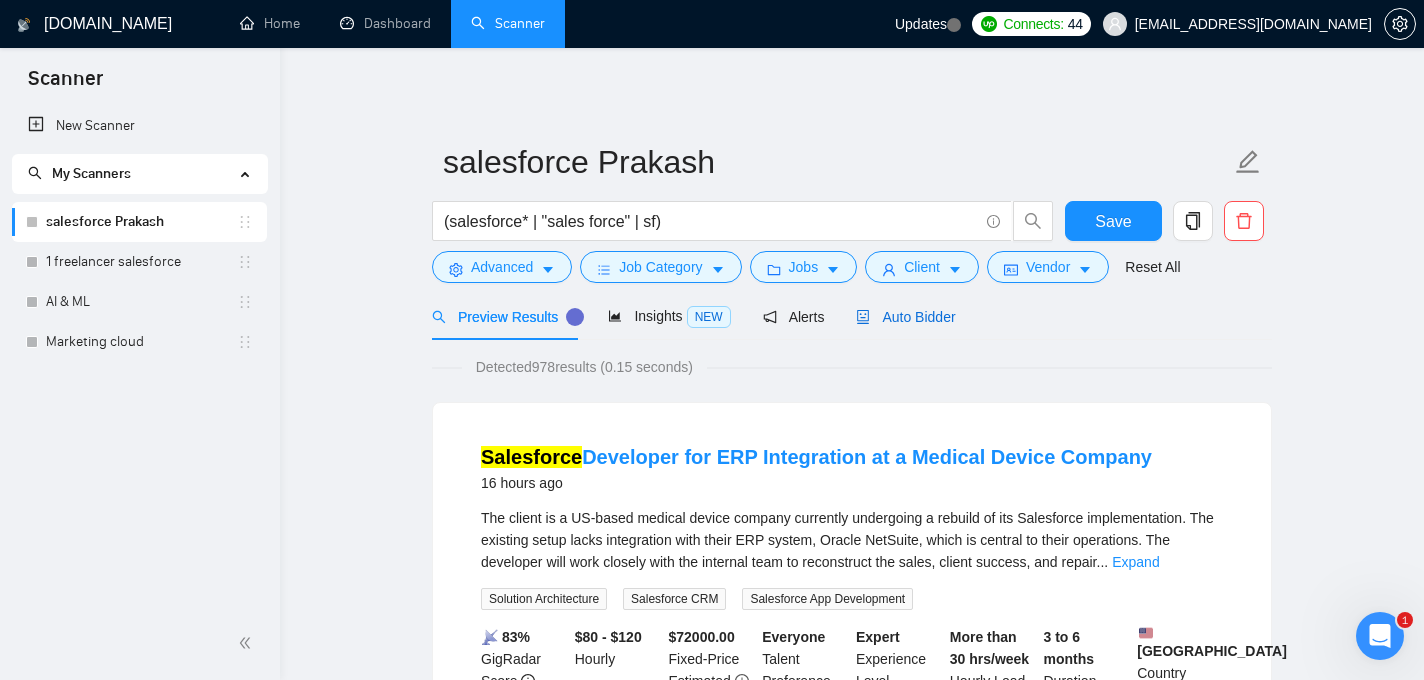 click on "Auto Bidder" at bounding box center (905, 317) 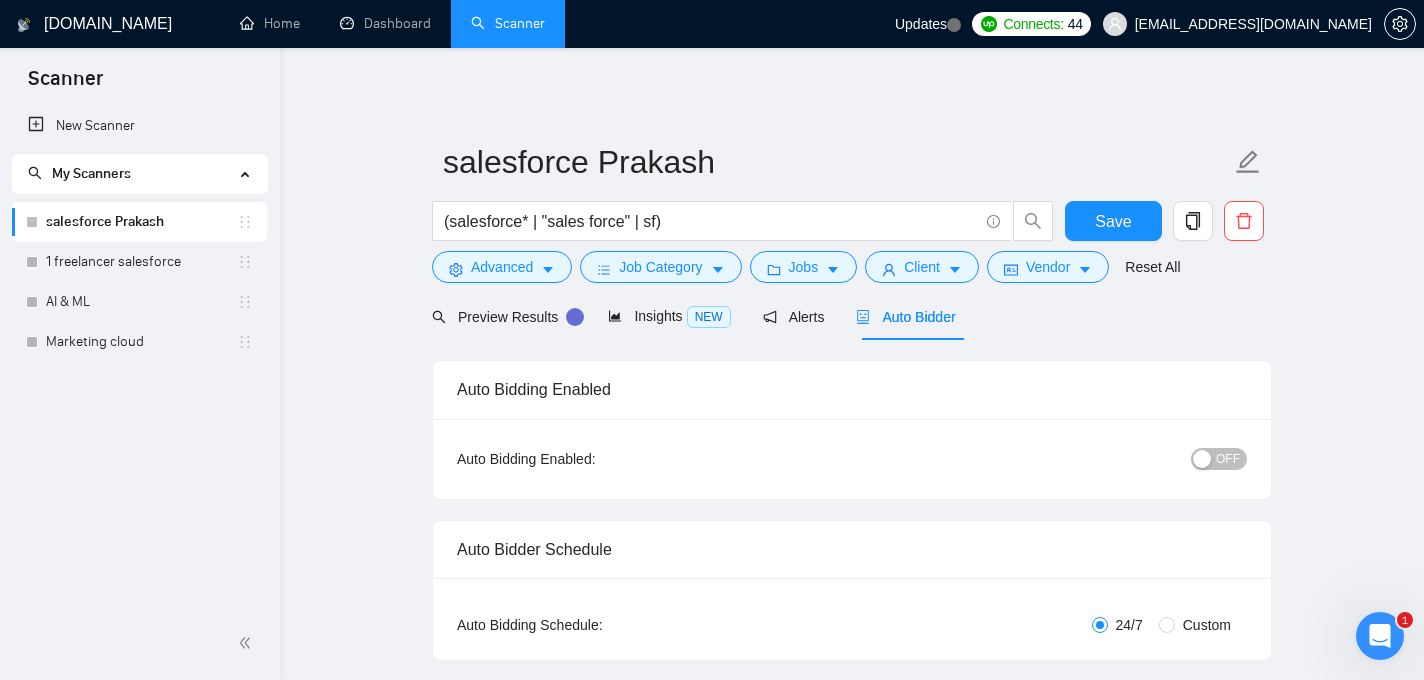 type 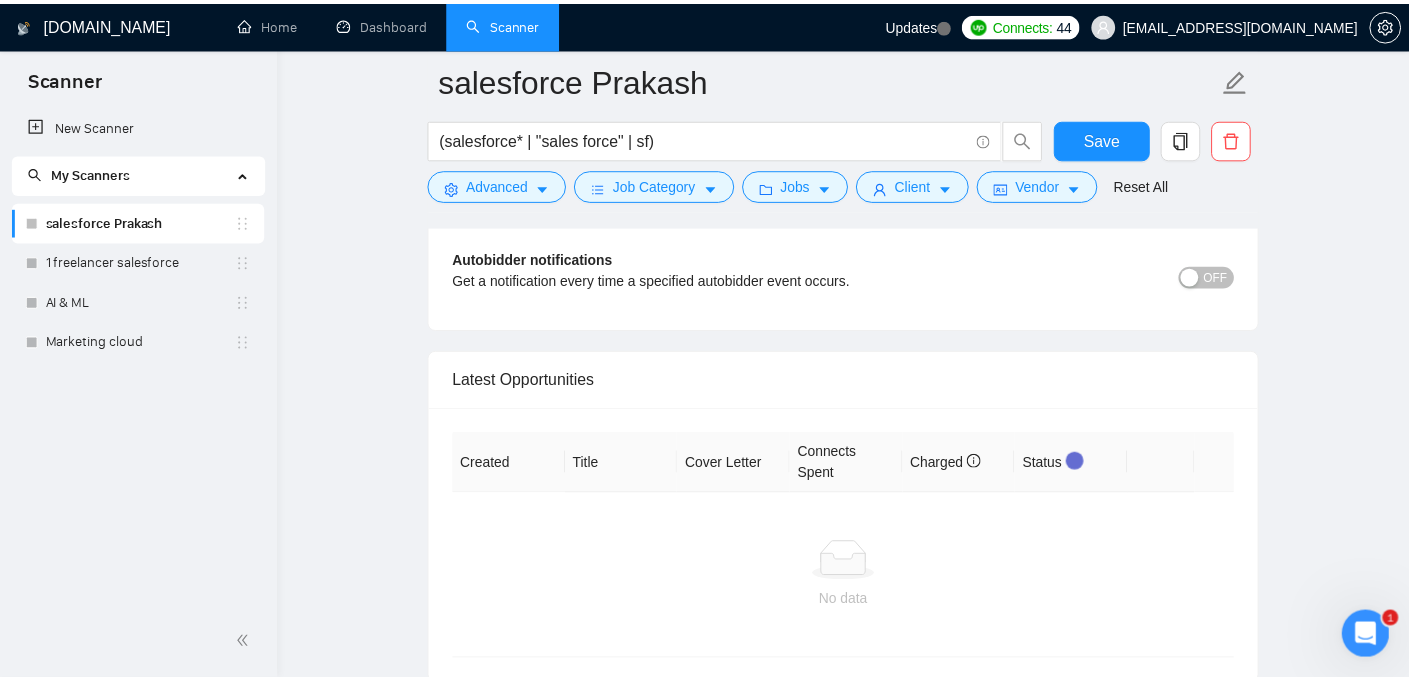 scroll, scrollTop: 4763, scrollLeft: 0, axis: vertical 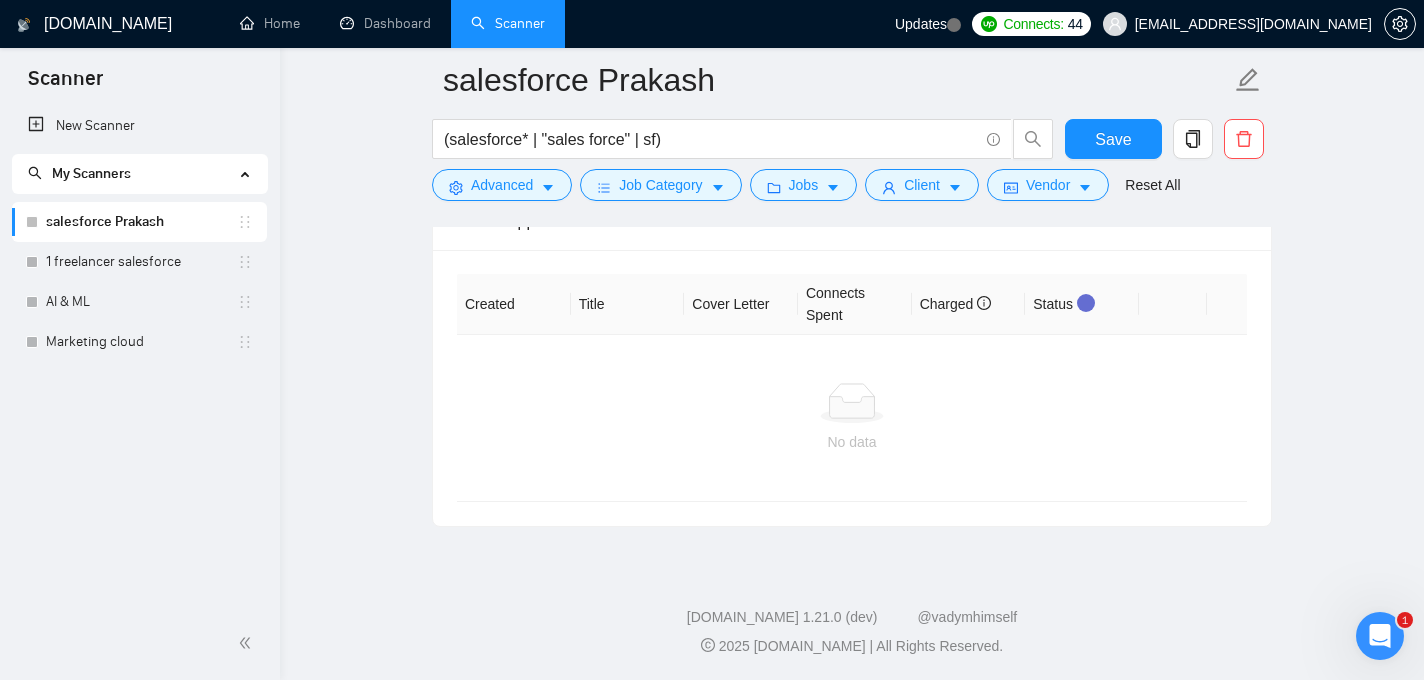 click on "[DOMAIN_NAME] Home Dashboard Scanner Updates
Connects: 44 [EMAIL_ADDRESS][DOMAIN_NAME] salesforce Prakash (salesforce* | "sales force" | sf) Save Advanced   Job Category   Jobs   Client   Vendor   Reset All Preview Results Insights NEW Alerts Auto Bidder Auto Bidding Enabled Auto Bidding Enabled: OFF Auto Bidder Schedule Auto Bidding Type: Automated (recommended) Semi-automated Auto Bidding Schedule: 24/7 Custom Custom Auto Bidder Schedule Repeat every week [DATE] [DATE] [DATE] [DATE] [DATE] [DATE] [DATE] Active Hours ( [GEOGRAPHIC_DATA]/[GEOGRAPHIC_DATA] ): From: 18:00 To: 22:00 ( 4  hours) [GEOGRAPHIC_DATA]/[GEOGRAPHIC_DATA] Auto Bidding Type Select your bidding algorithm: Choose the algorithm for you bidding. The price per proposal does not include your connects expenditure. Template Bidder Works great for narrow segments and short cover letters that don't change. 0.50  credits / proposal Sardor AI 🤖 Personalise your cover letter with ai [placeholders] 1.00  credits / proposal Experimental" at bounding box center (852, -2041) 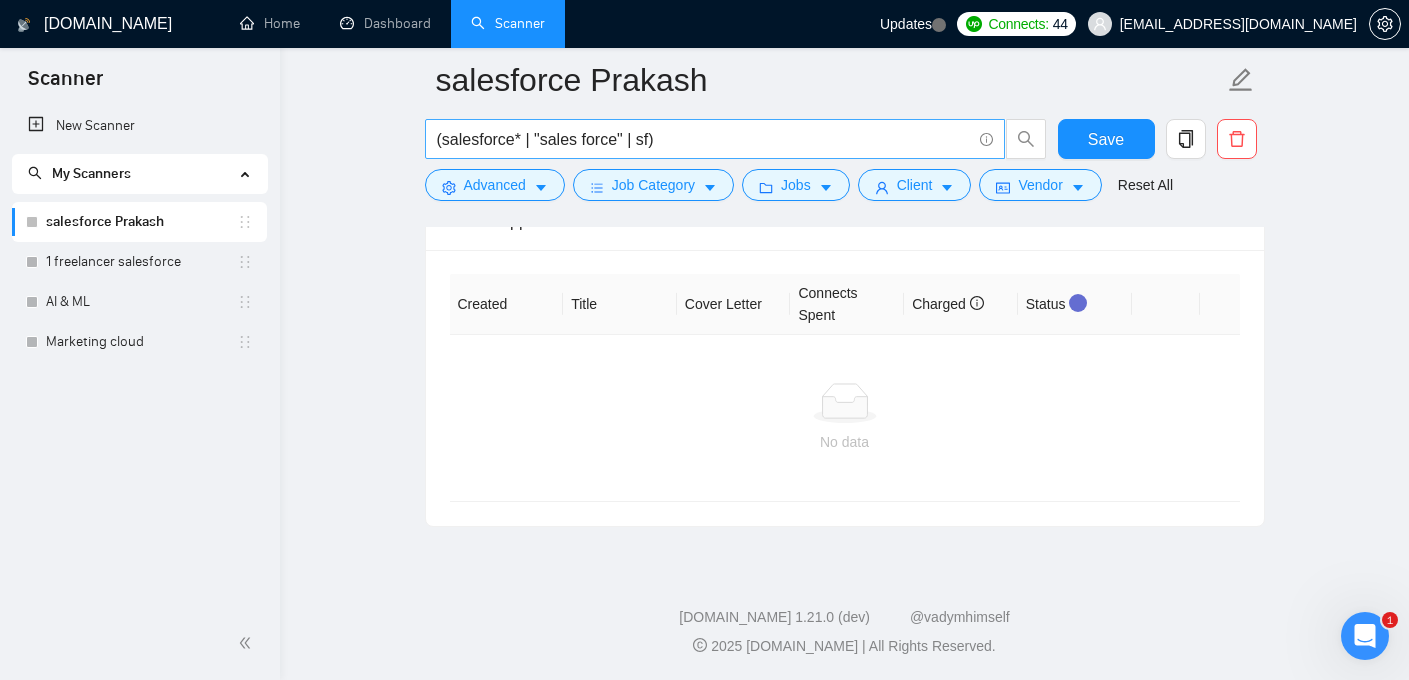 click on "(salesforce* | "sales force" | sf)" at bounding box center [704, 139] 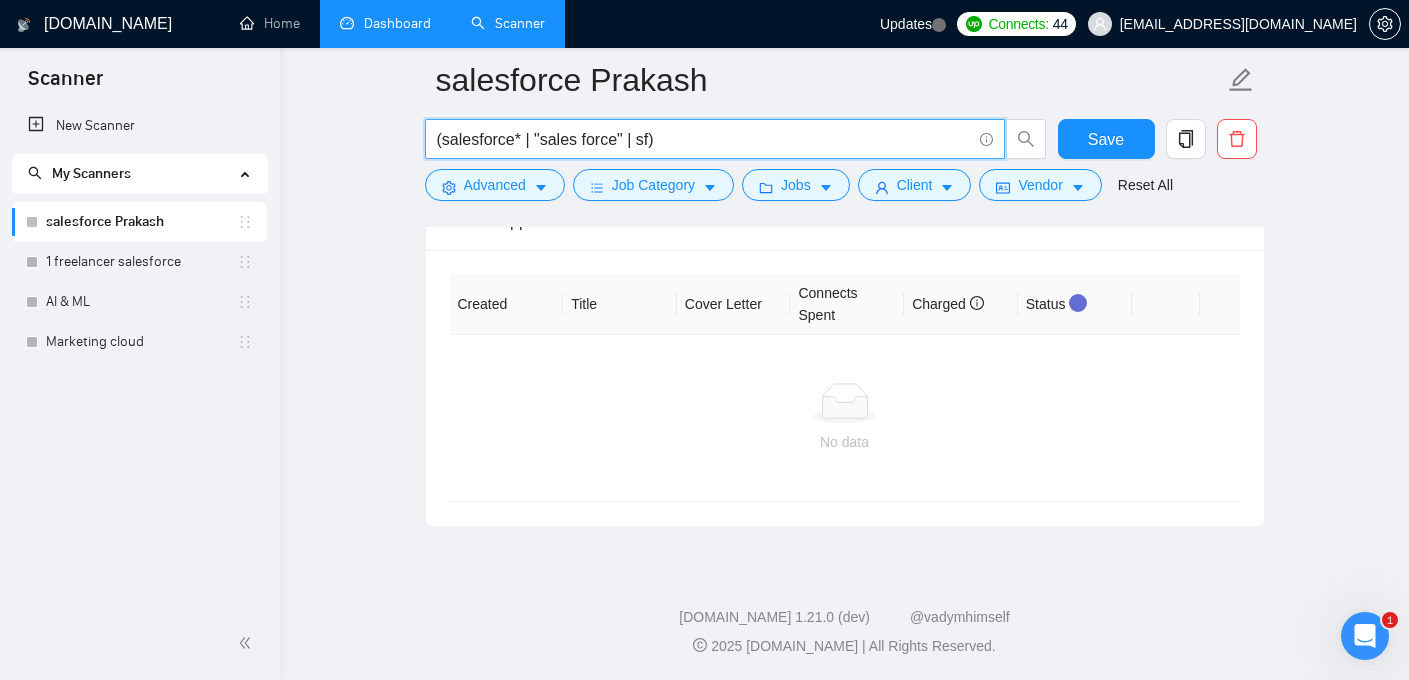 click on "Dashboard" at bounding box center [385, 23] 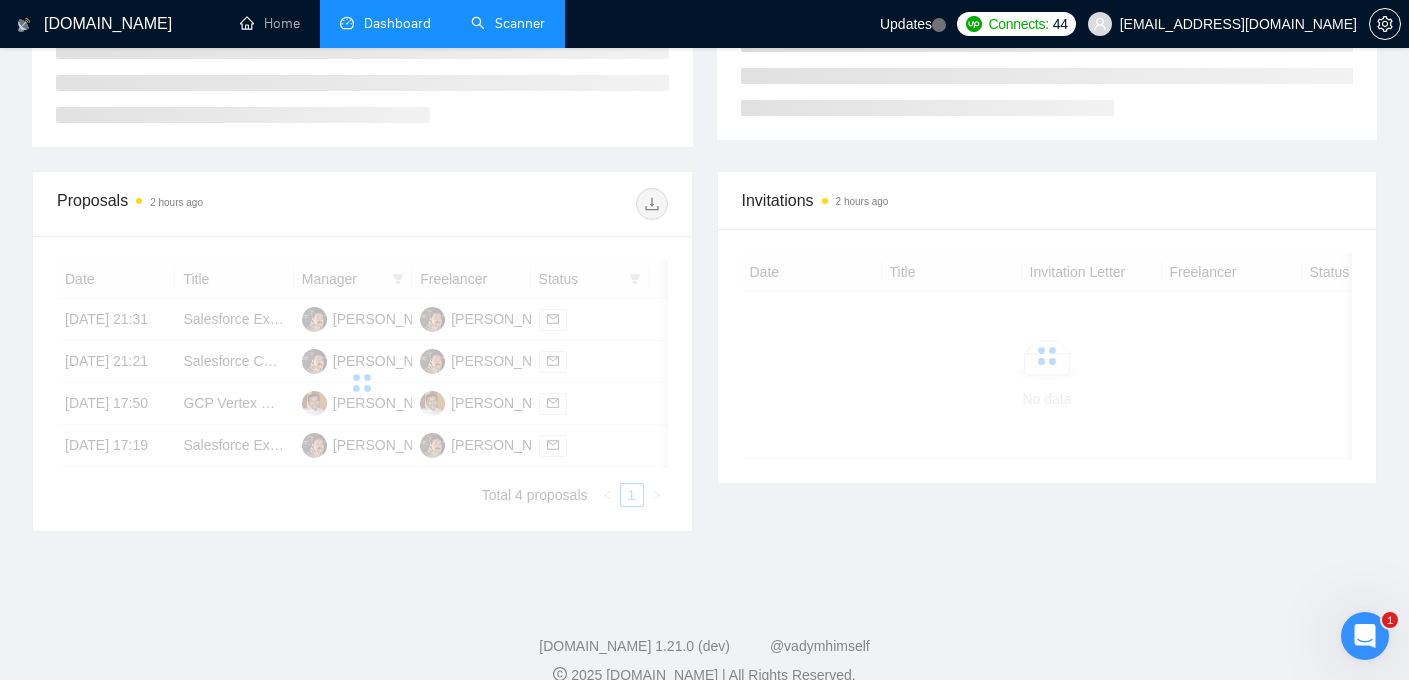 scroll, scrollTop: 471, scrollLeft: 0, axis: vertical 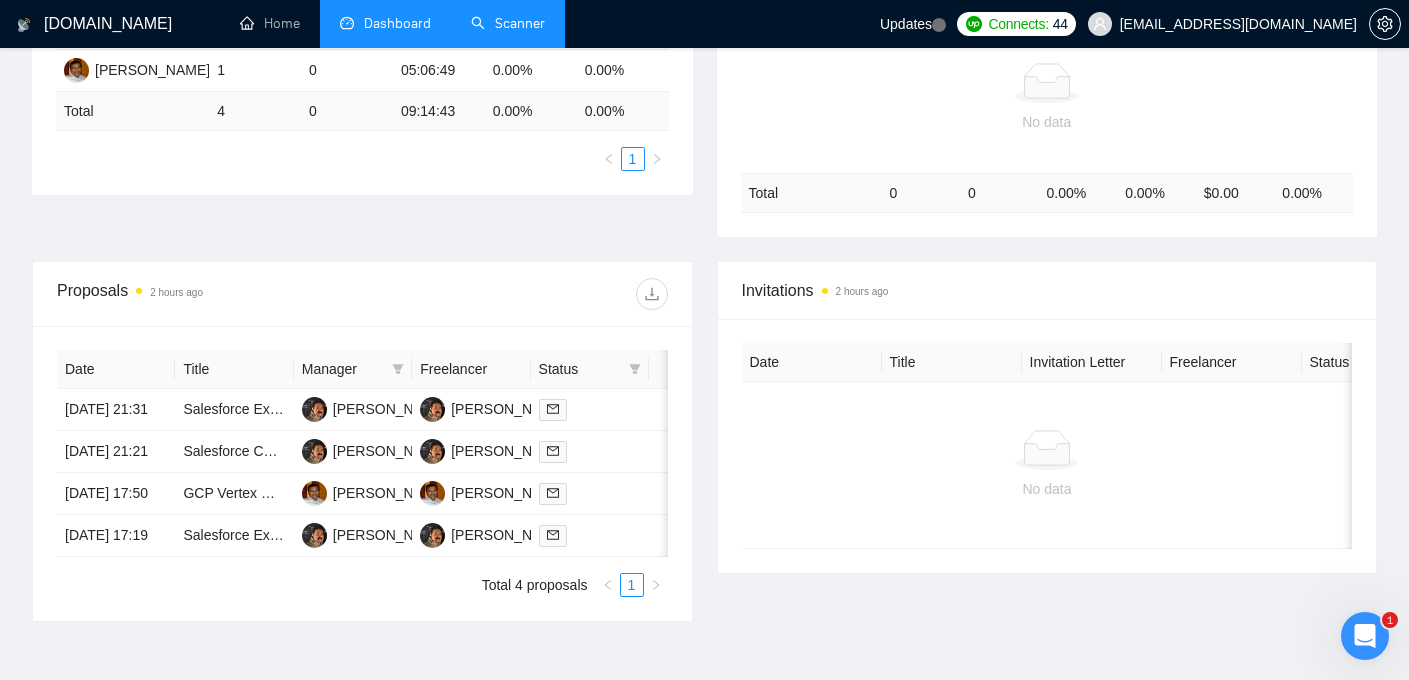 click on "Scanner" at bounding box center [508, 23] 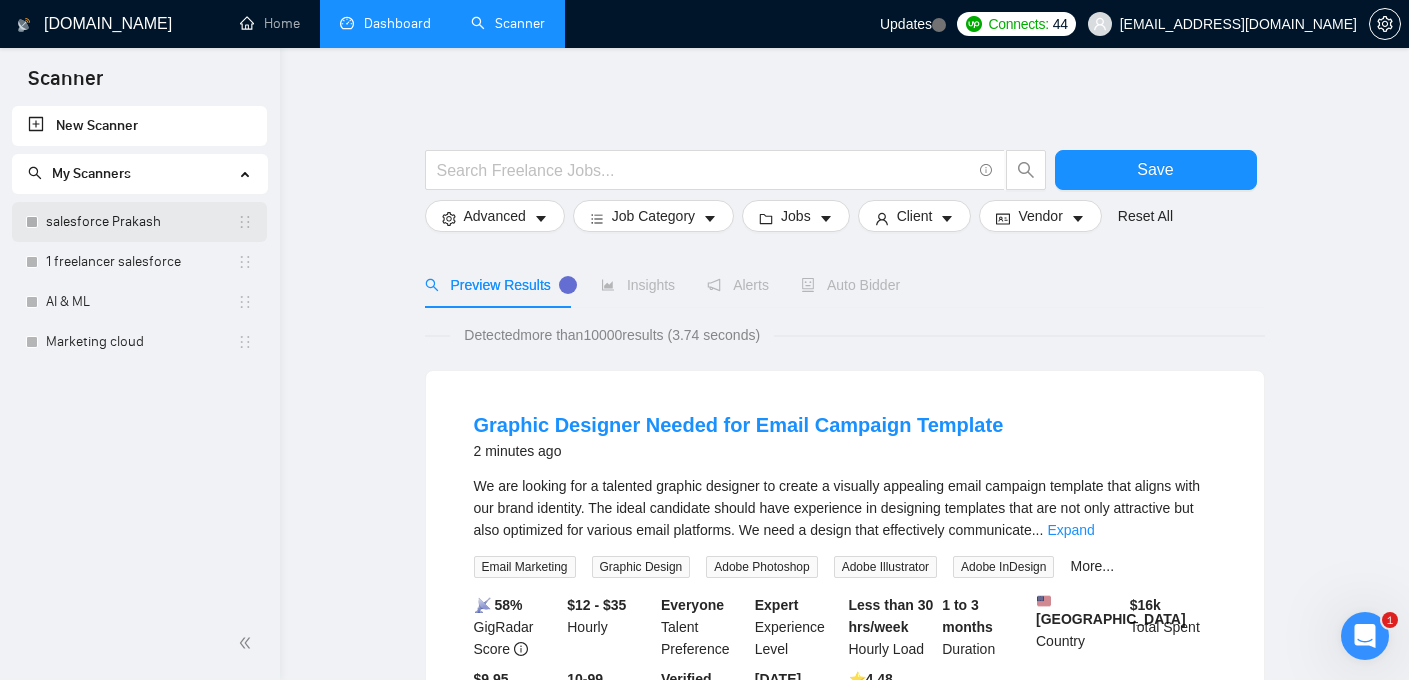 click on "salesforce Prakash" at bounding box center (141, 222) 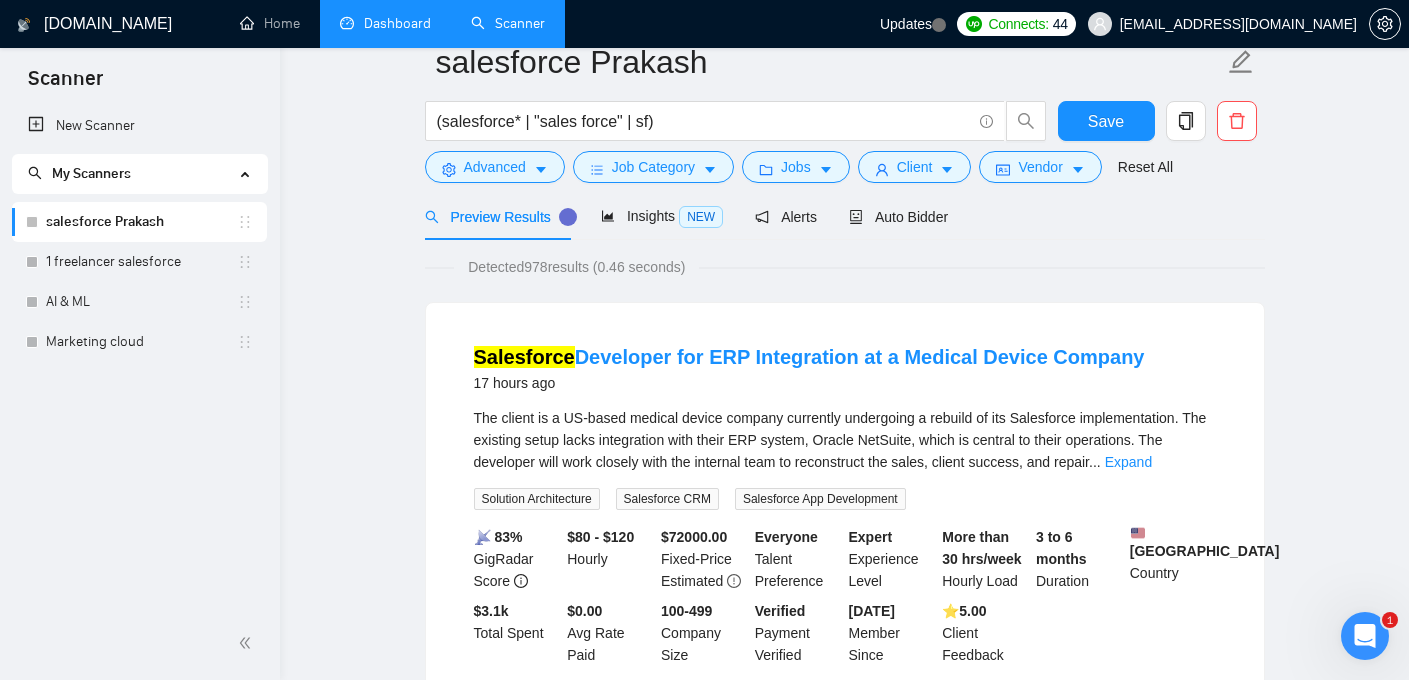 scroll, scrollTop: 0, scrollLeft: 0, axis: both 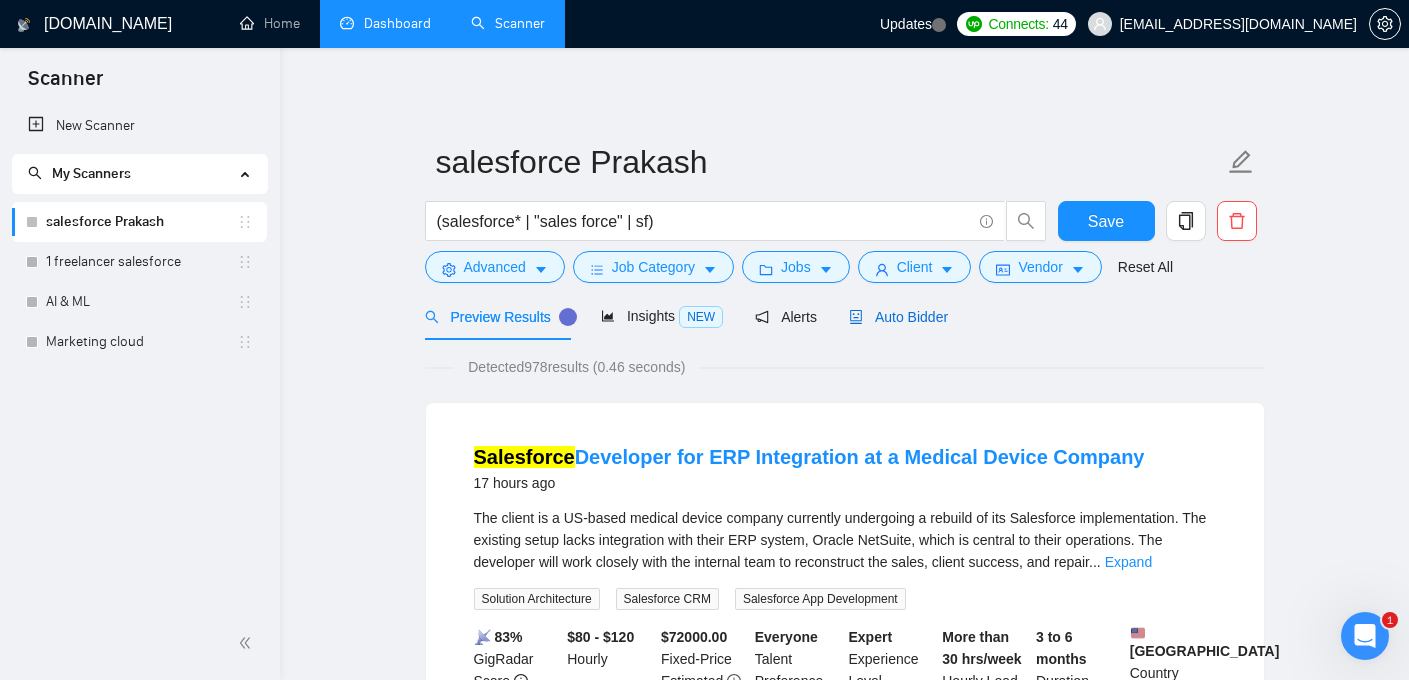 click on "Auto Bidder" at bounding box center (898, 317) 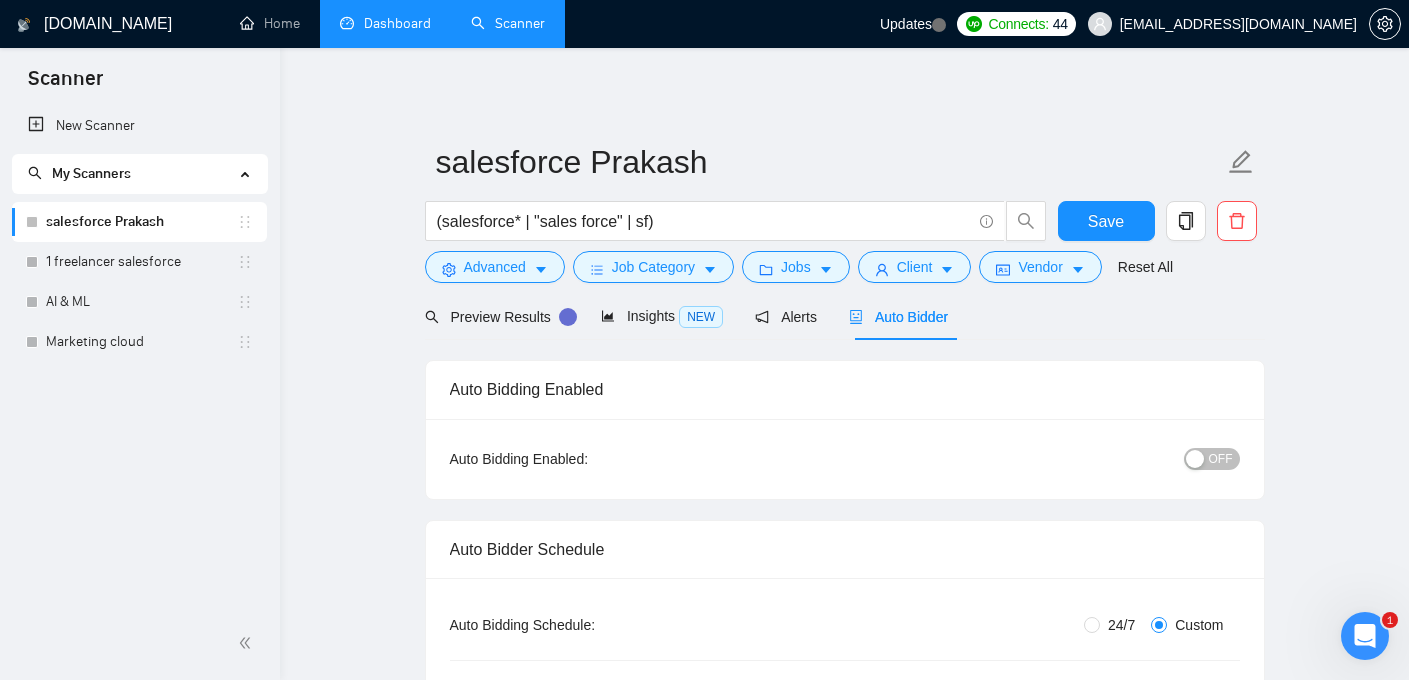 type 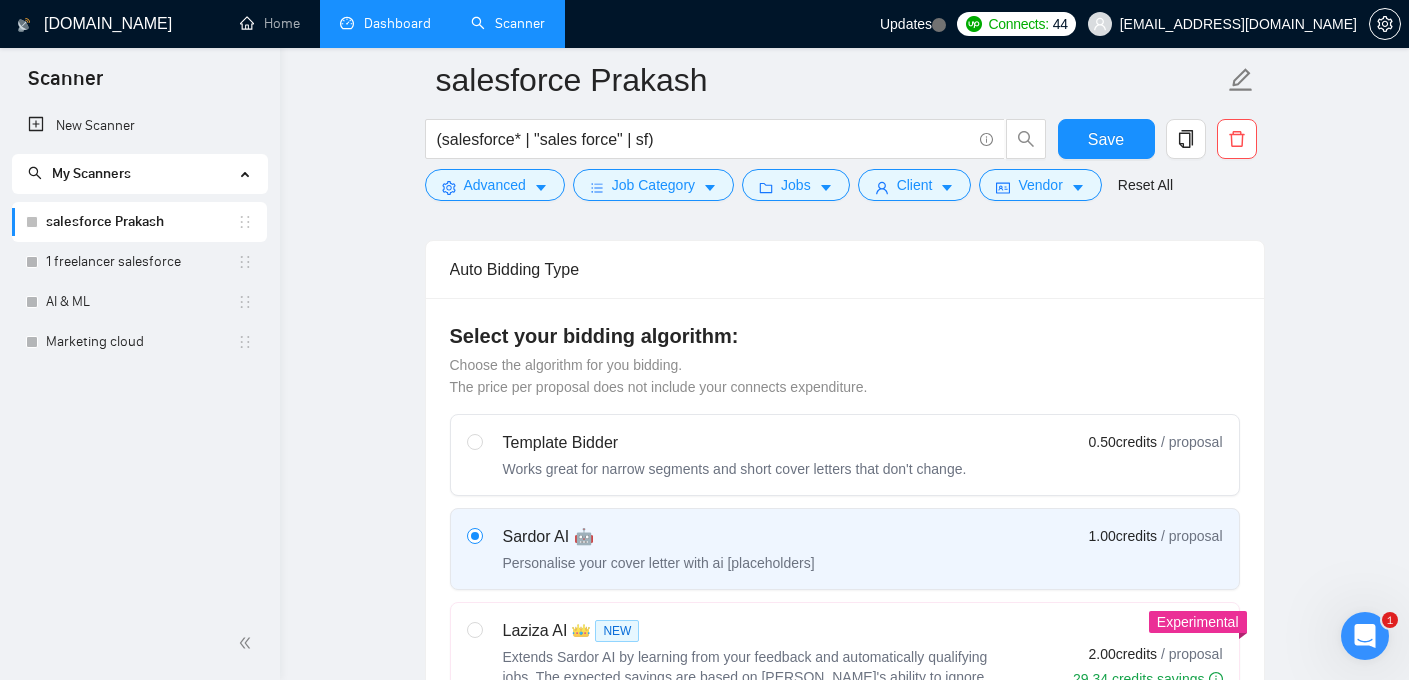 scroll, scrollTop: 0, scrollLeft: 0, axis: both 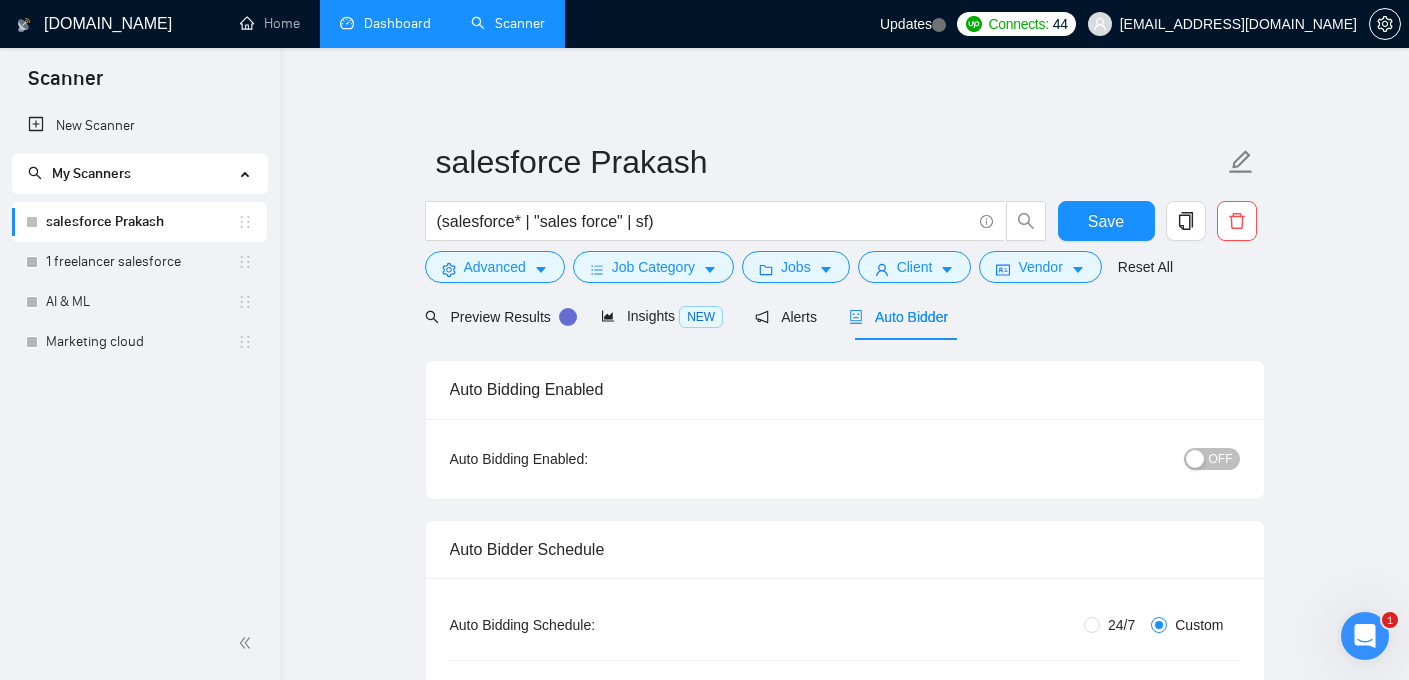 click 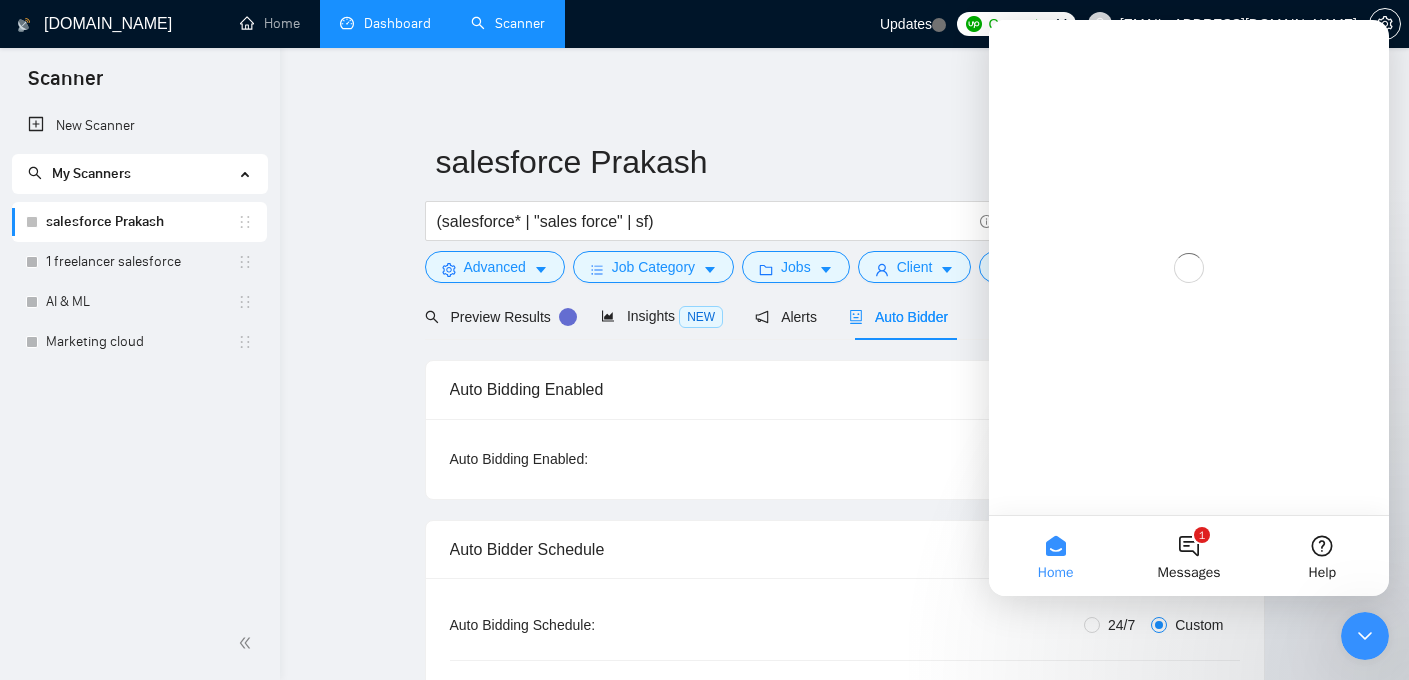 scroll, scrollTop: 0, scrollLeft: 0, axis: both 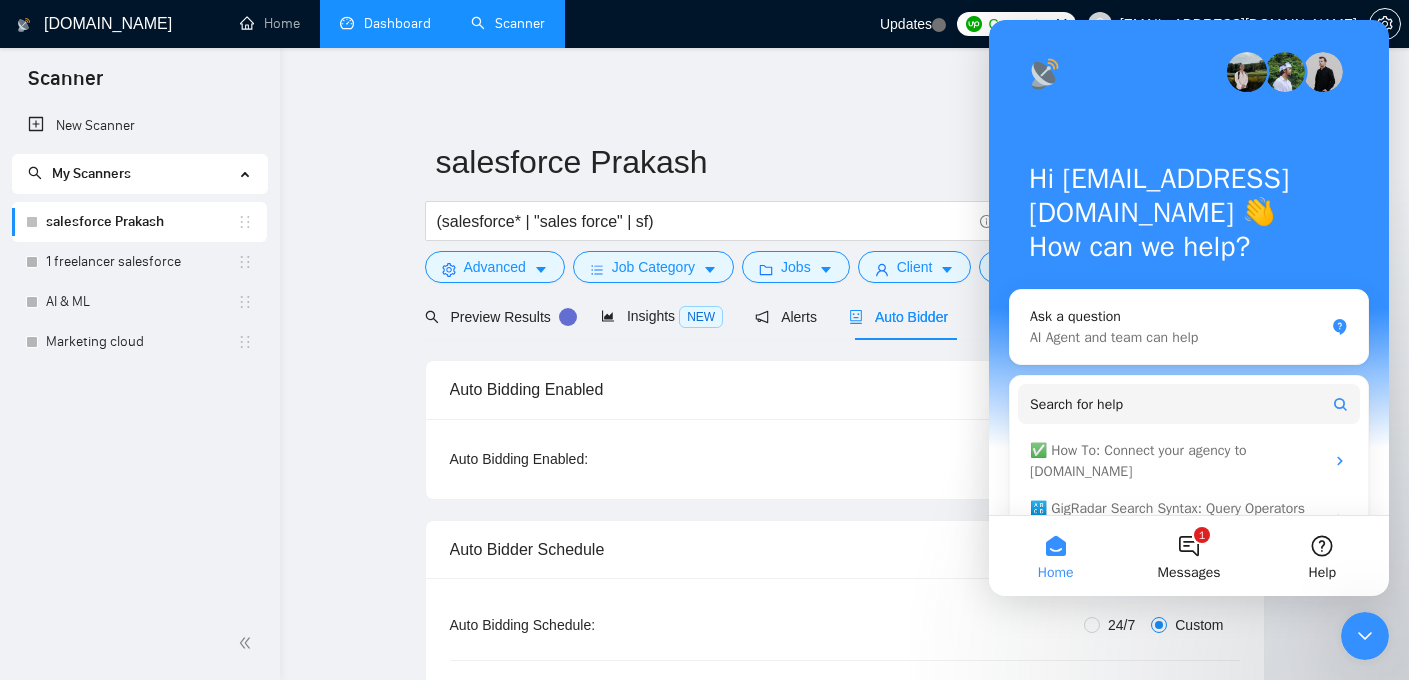 click on "salesforce Prakash (salesforce* | "sales force" | sf) Save Advanced   Job Category   Jobs   Client   Vendor   Reset All Preview Results Insights NEW Alerts Auto Bidder Auto Bidding Enabled Auto Bidding Enabled: OFF Auto Bidder Schedule Auto Bidding Type: Automated (recommended) Semi-automated Auto Bidding Schedule: 24/7 Custom Custom Auto Bidder Schedule Repeat every week [DATE] [DATE] [DATE] [DATE] [DATE] [DATE] [DATE] Active Hours ( [GEOGRAPHIC_DATA]/[GEOGRAPHIC_DATA] ): From: 18:00 To: 22:00 ( 4  hours) [GEOGRAPHIC_DATA]/[GEOGRAPHIC_DATA] Auto Bidding Type Select your bidding algorithm: Choose the algorithm for you bidding. The price per proposal does not include your connects expenditure. Template Bidder Works great for narrow segments and short cover letters that don't change. 0.50  credits / proposal Sardor AI 🤖 Personalise your cover letter with ai [placeholders] 1.00  credits / proposal Experimental Laziza AI  👑   NEW   Learn more 2.00  credits / proposal 29.34 credits savings Team & Freelancer Select team: Cymetrix Software 7" at bounding box center [845, 2677] 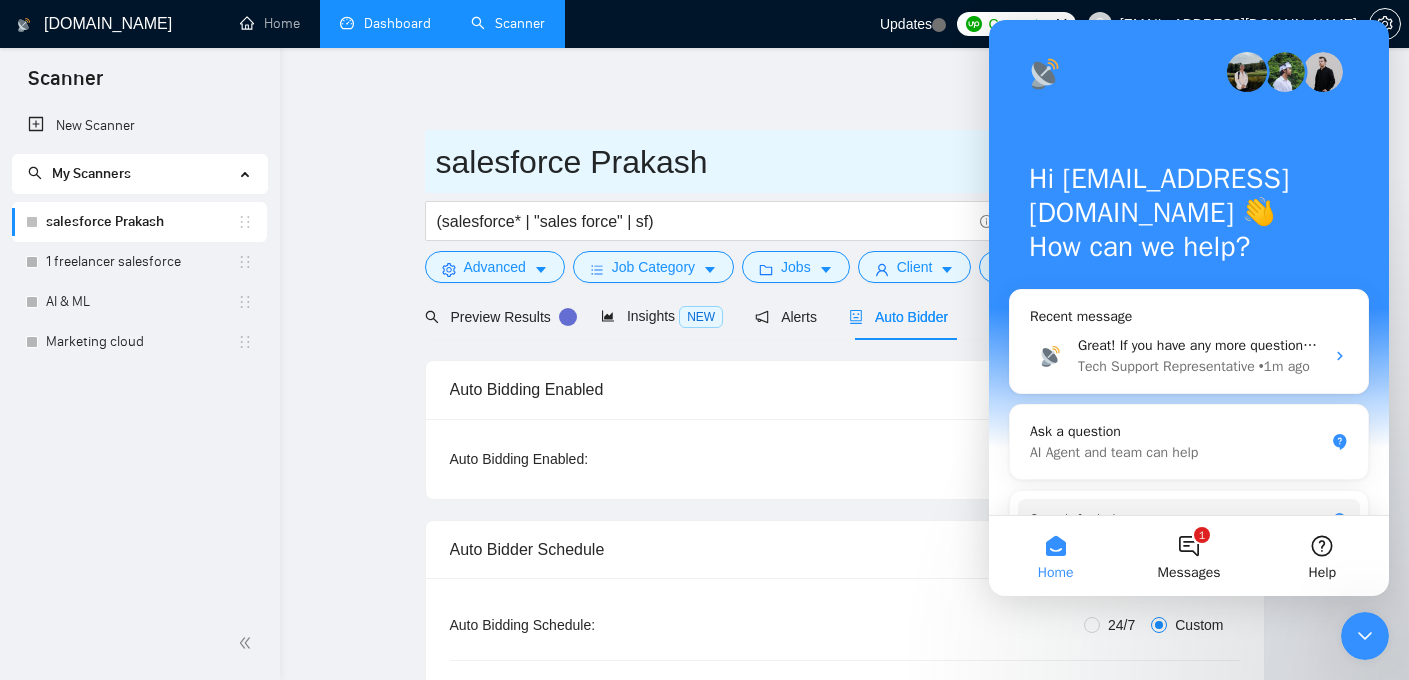 click on "salesforce Prakash" at bounding box center [845, 161] 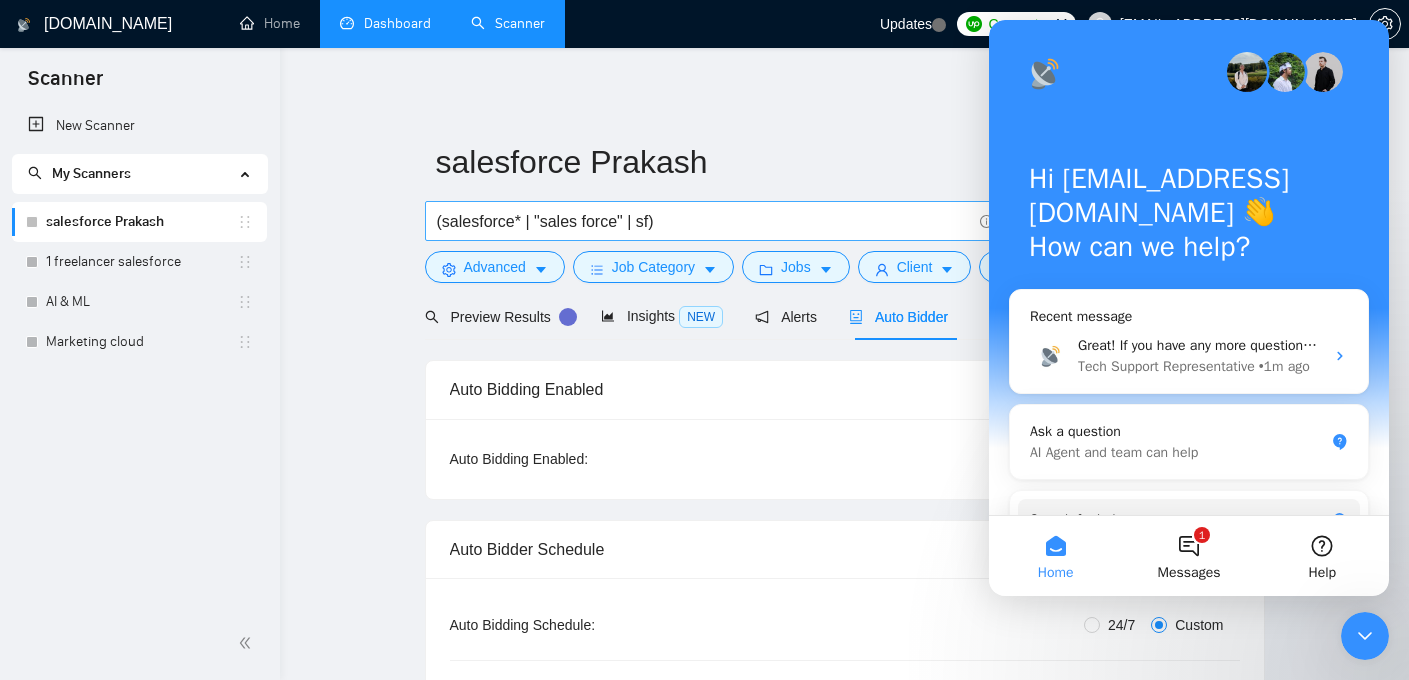 click on "(salesforce* | "sales force" | sf)" at bounding box center (704, 221) 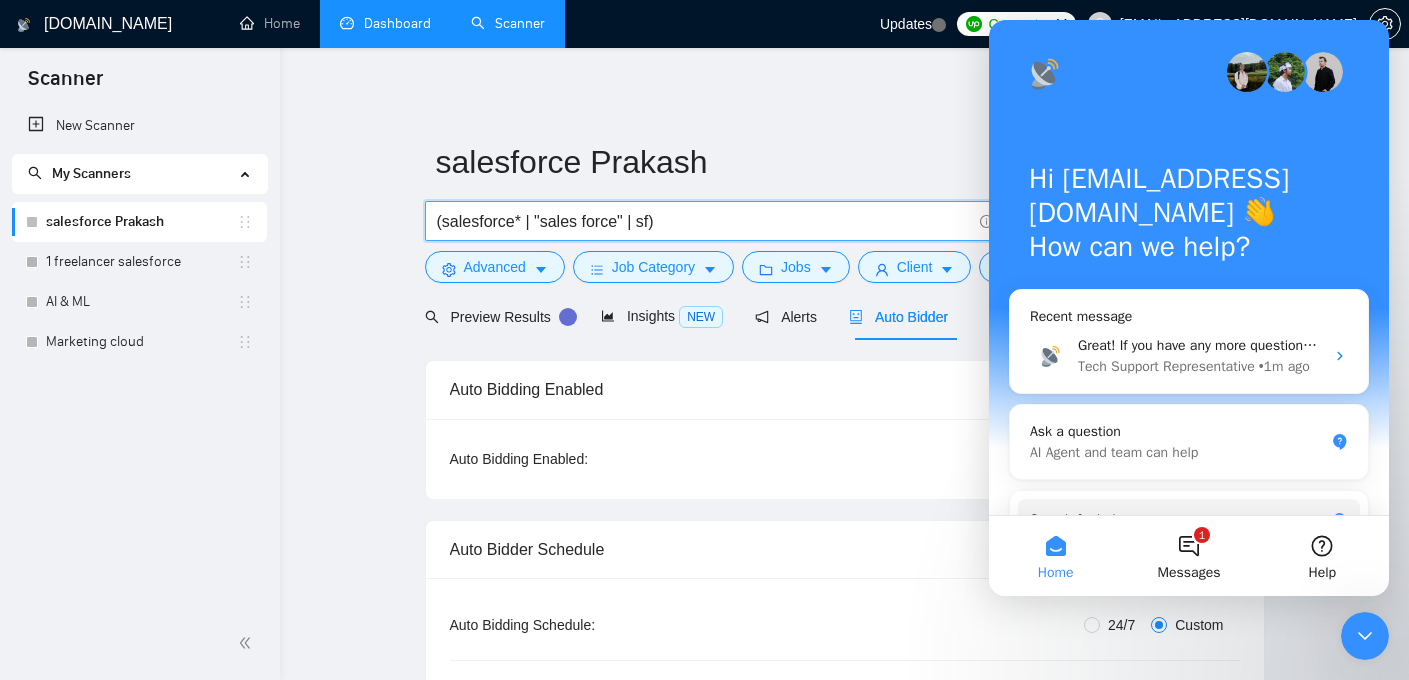 click on "salesforce Prakash (salesforce* | "sales force" | sf) Save Advanced   Job Category   Jobs   Client   Vendor   Reset All Preview Results Insights NEW Alerts Auto Bidder Auto Bidding Enabled Auto Bidding Enabled: OFF Auto Bidder Schedule Auto Bidding Type: Automated (recommended) Semi-automated Auto Bidding Schedule: 24/7 Custom Custom Auto Bidder Schedule Repeat every week [DATE] [DATE] [DATE] [DATE] [DATE] [DATE] [DATE] Active Hours ( [GEOGRAPHIC_DATA]/[GEOGRAPHIC_DATA] ): From: 18:00 To: 22:00 ( 4  hours) [GEOGRAPHIC_DATA]/[GEOGRAPHIC_DATA] Auto Bidding Type Select your bidding algorithm: Choose the algorithm for you bidding. The price per proposal does not include your connects expenditure. Template Bidder Works great for narrow segments and short cover letters that don't change. 0.50  credits / proposal Sardor AI 🤖 Personalise your cover letter with ai [placeholders] 1.00  credits / proposal Experimental Laziza AI  👑   NEW   Learn more 2.00  credits / proposal 29.34 credits savings Team & Freelancer Select team: Cymetrix Software 7" at bounding box center (845, 2677) 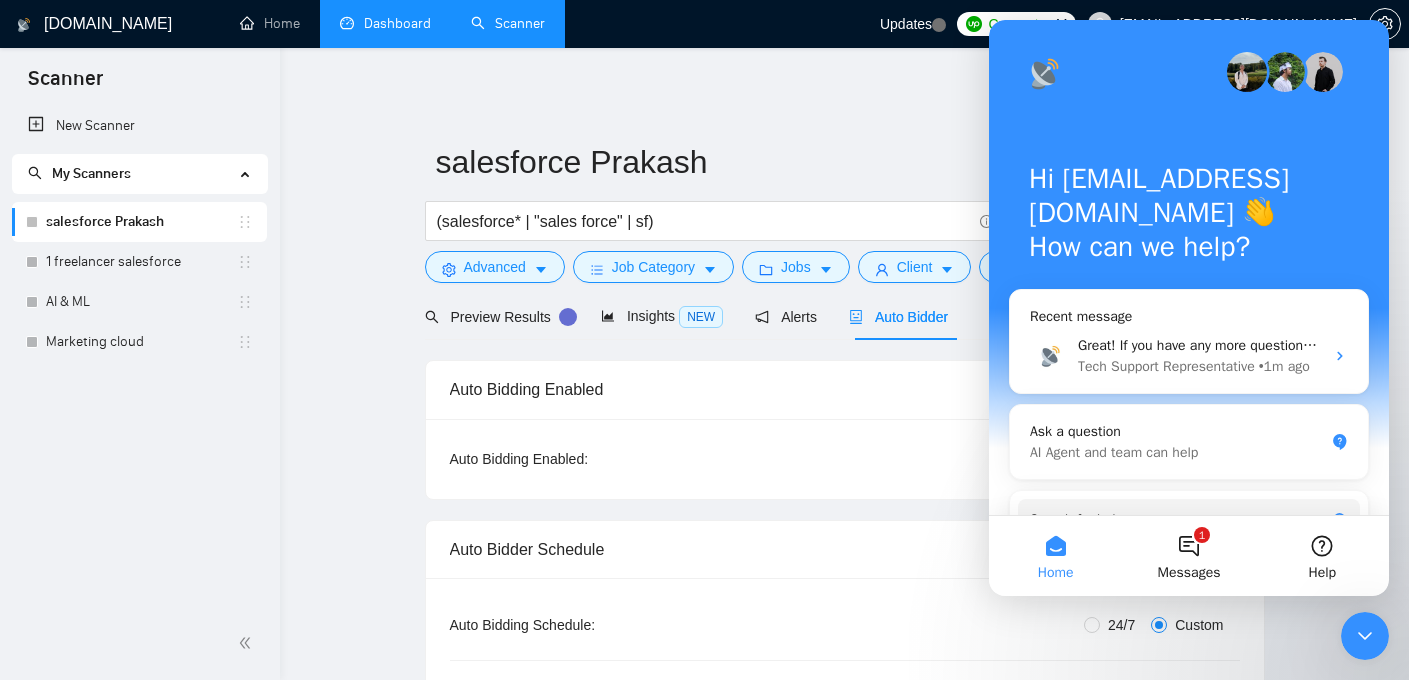 click at bounding box center (1365, 636) 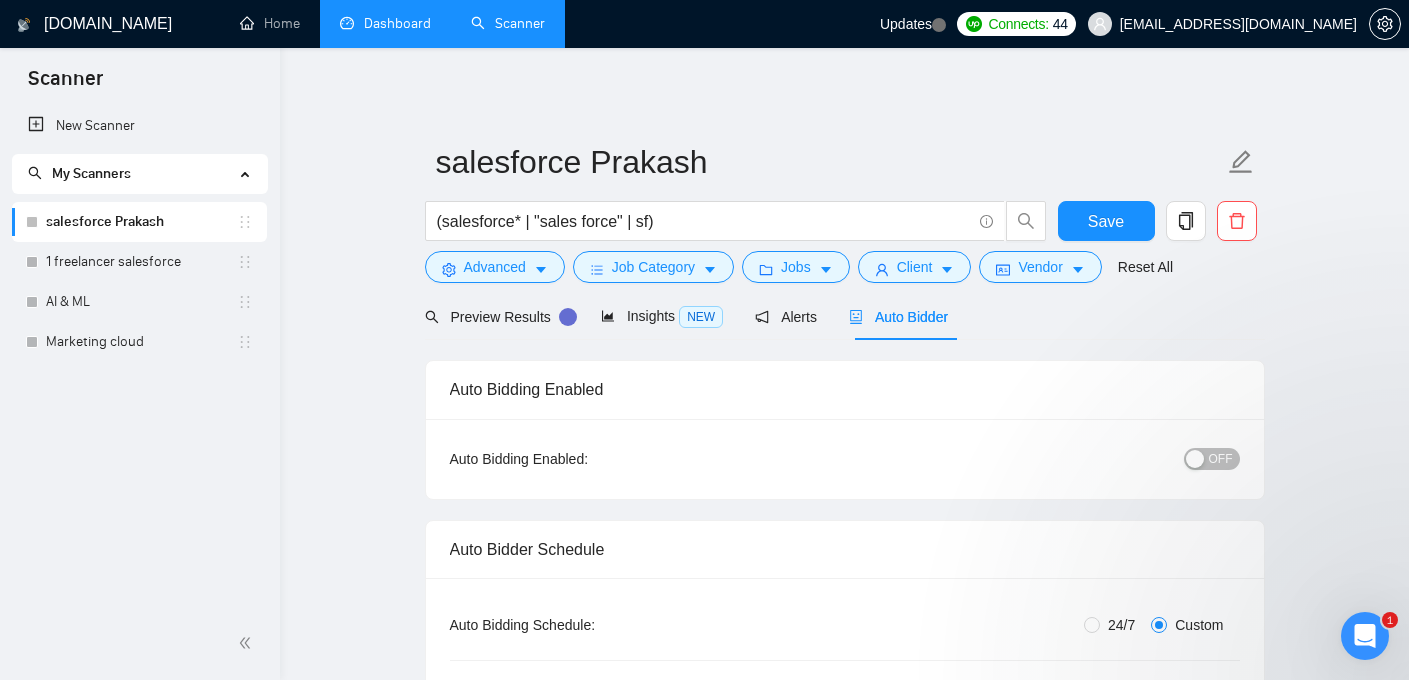 scroll, scrollTop: 0, scrollLeft: 0, axis: both 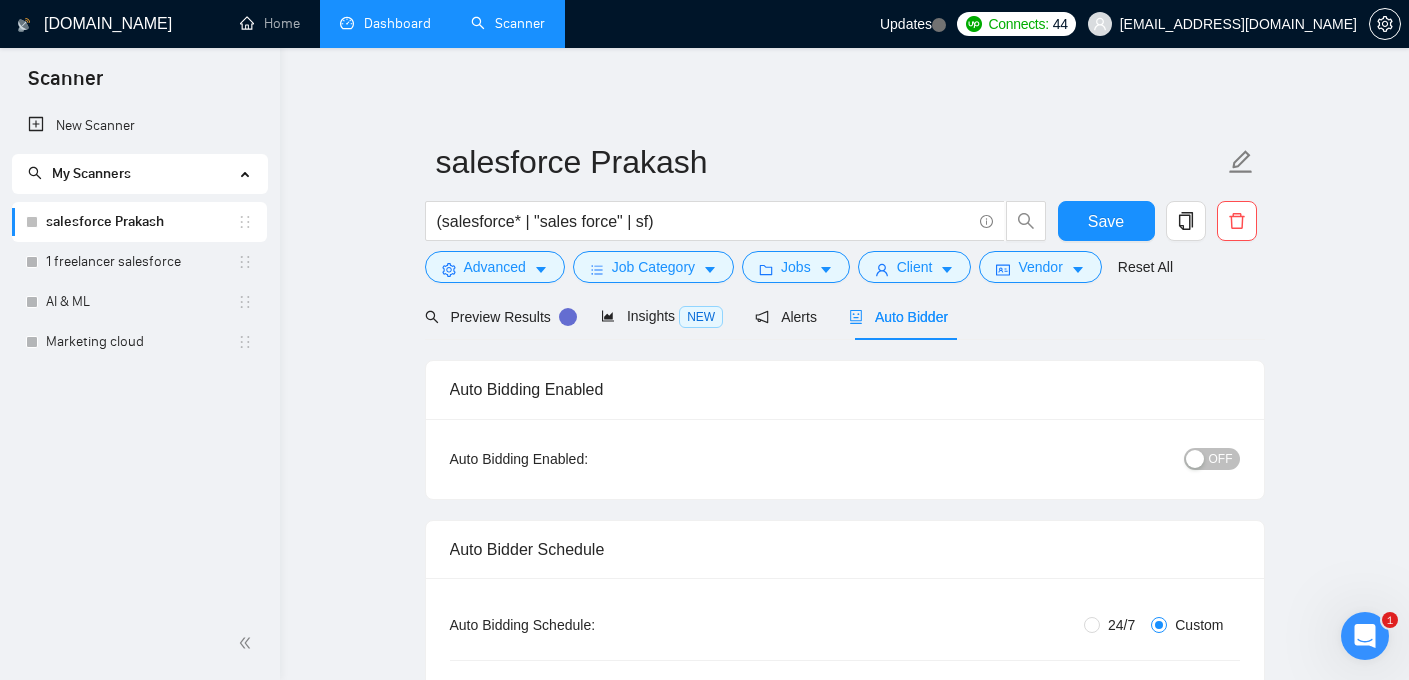 click on "salesforce Prakash" at bounding box center (141, 222) 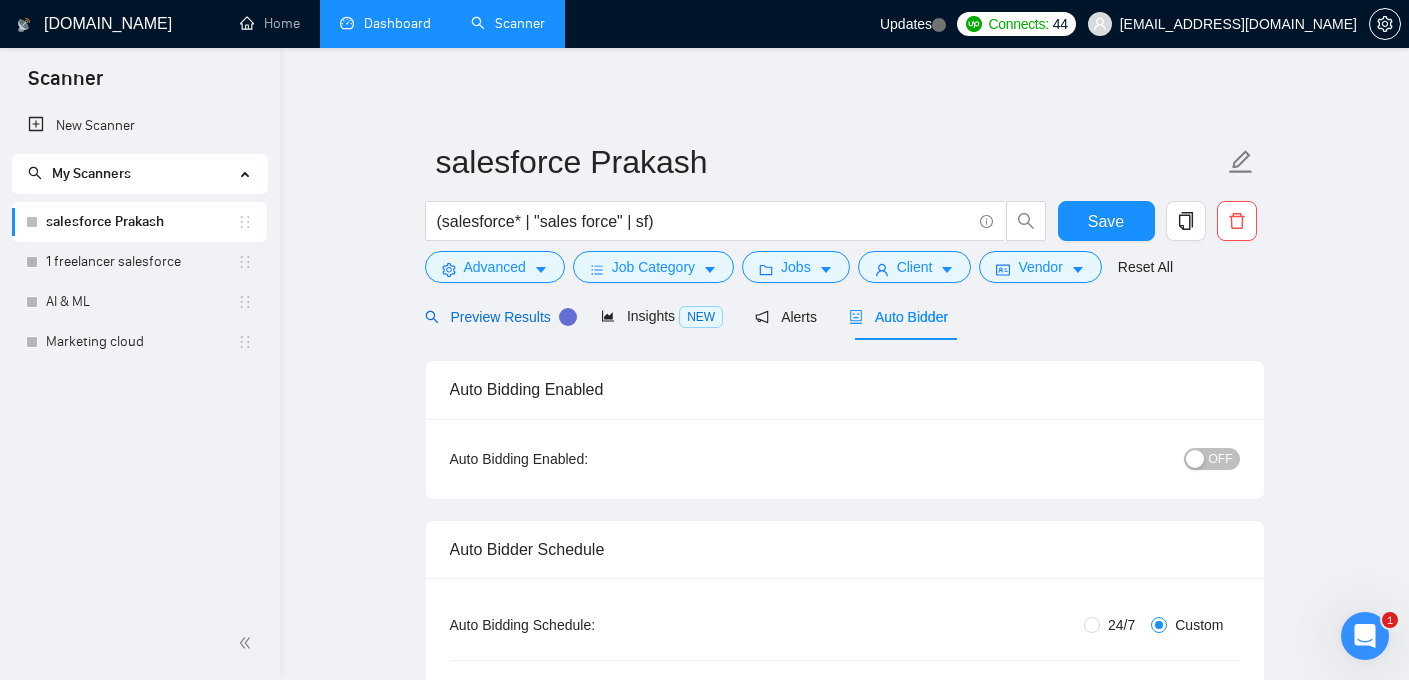 click on "Preview Results" at bounding box center [497, 317] 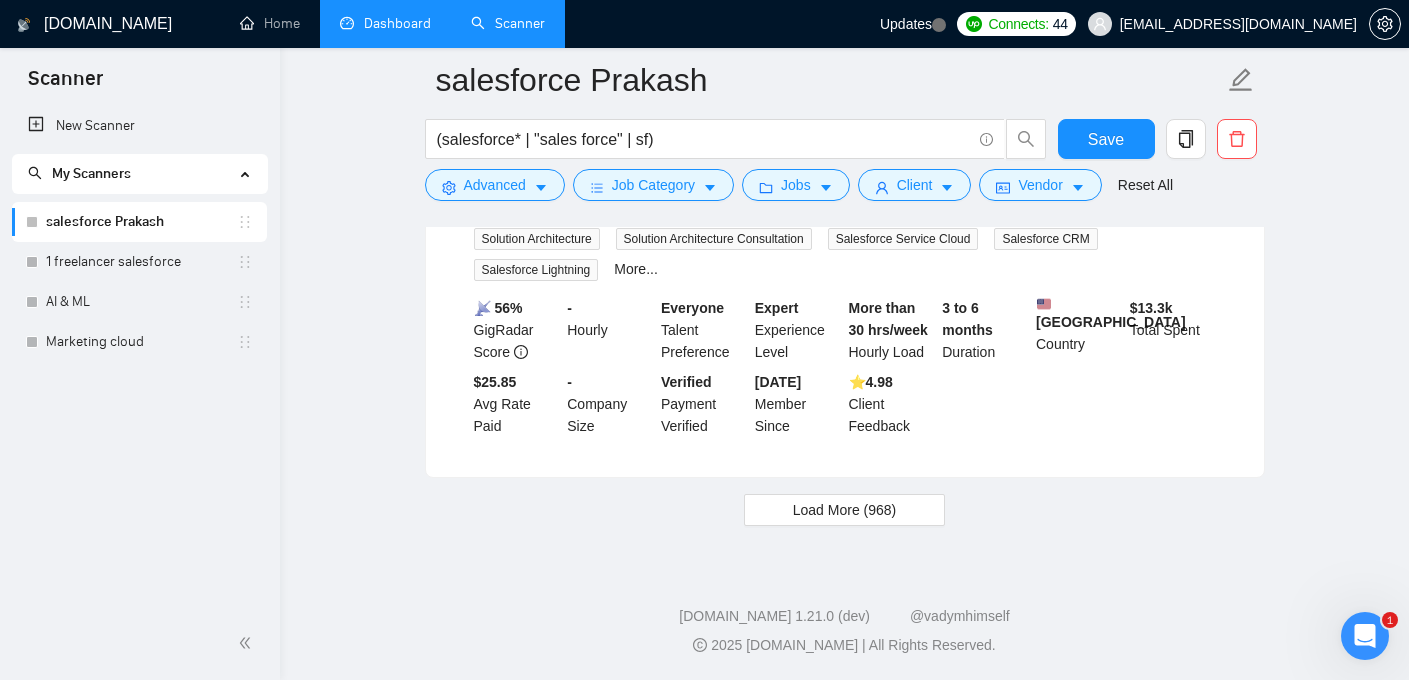 scroll, scrollTop: 4481, scrollLeft: 0, axis: vertical 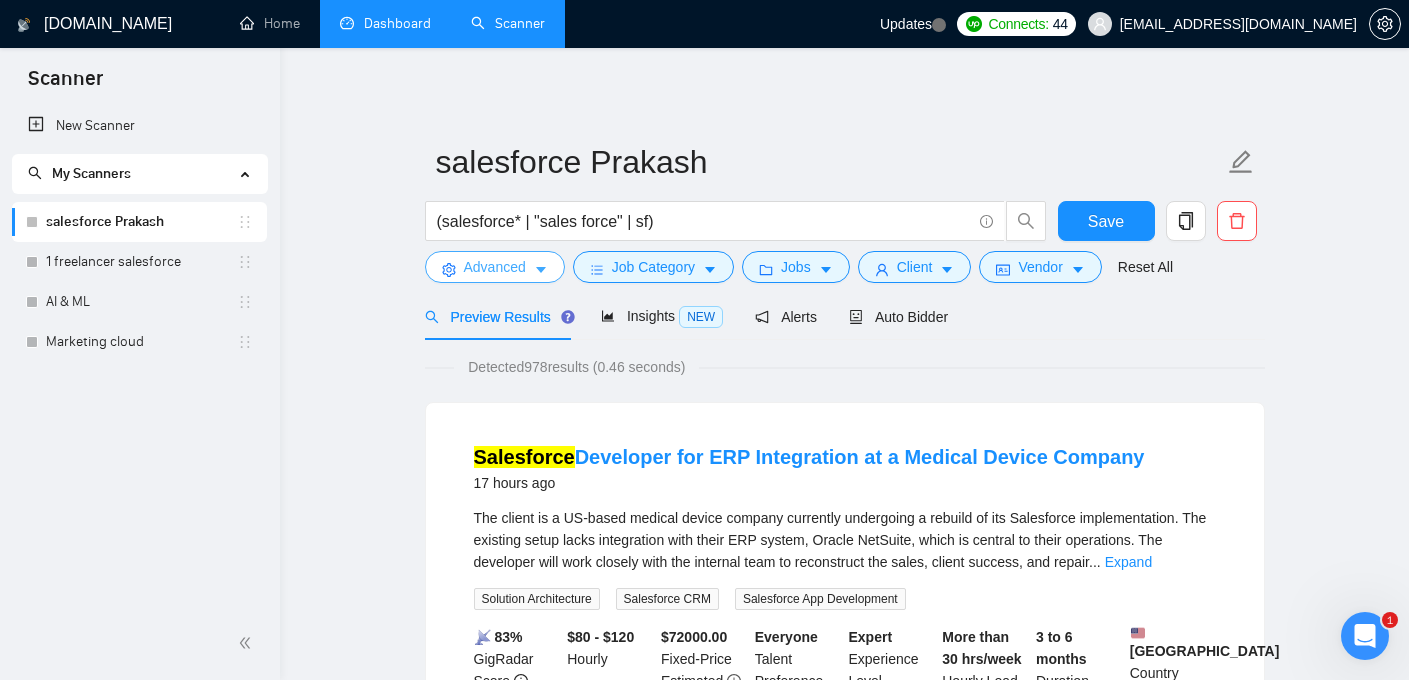 click 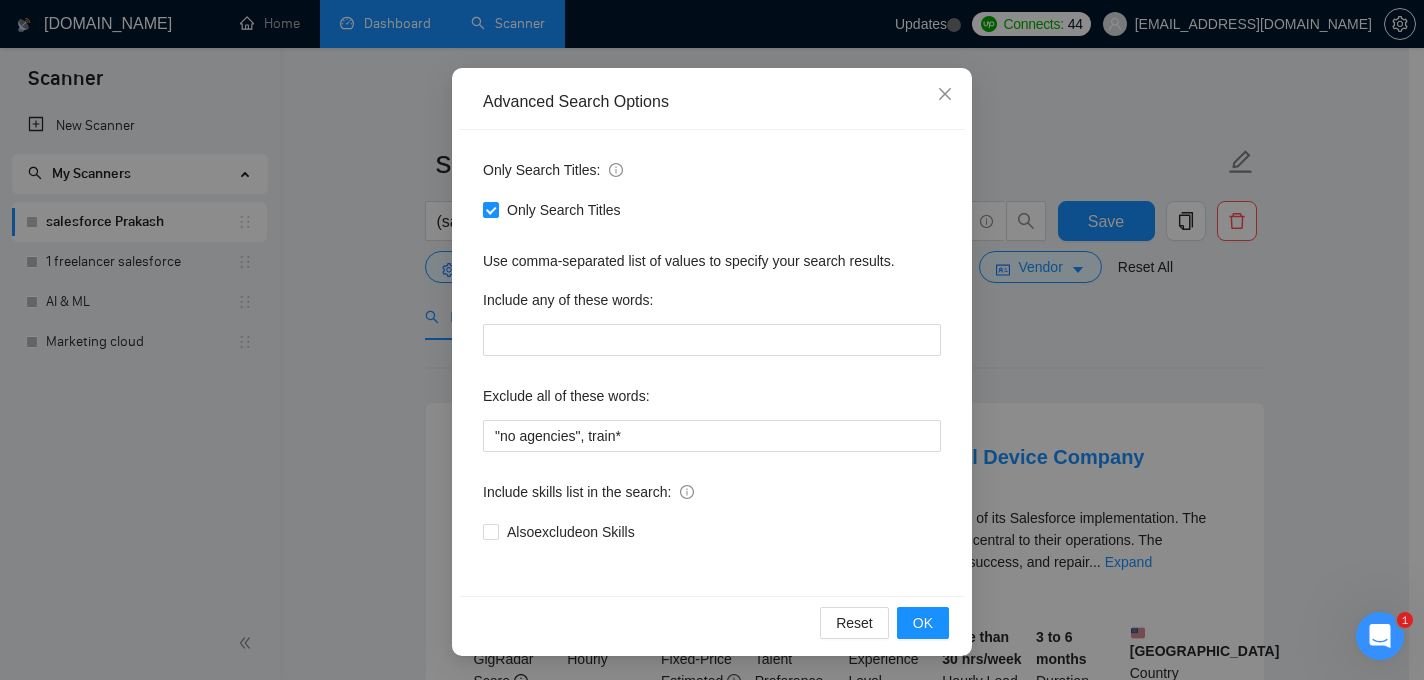 scroll, scrollTop: 52, scrollLeft: 0, axis: vertical 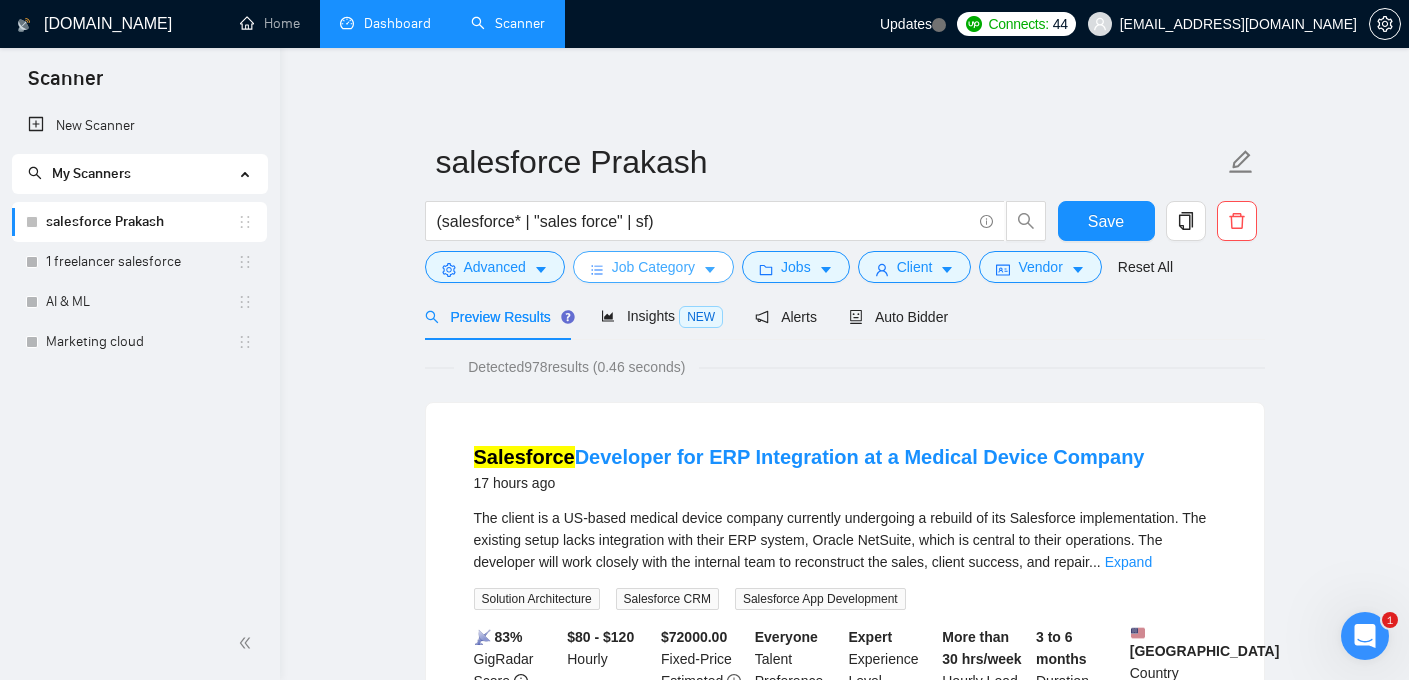 click 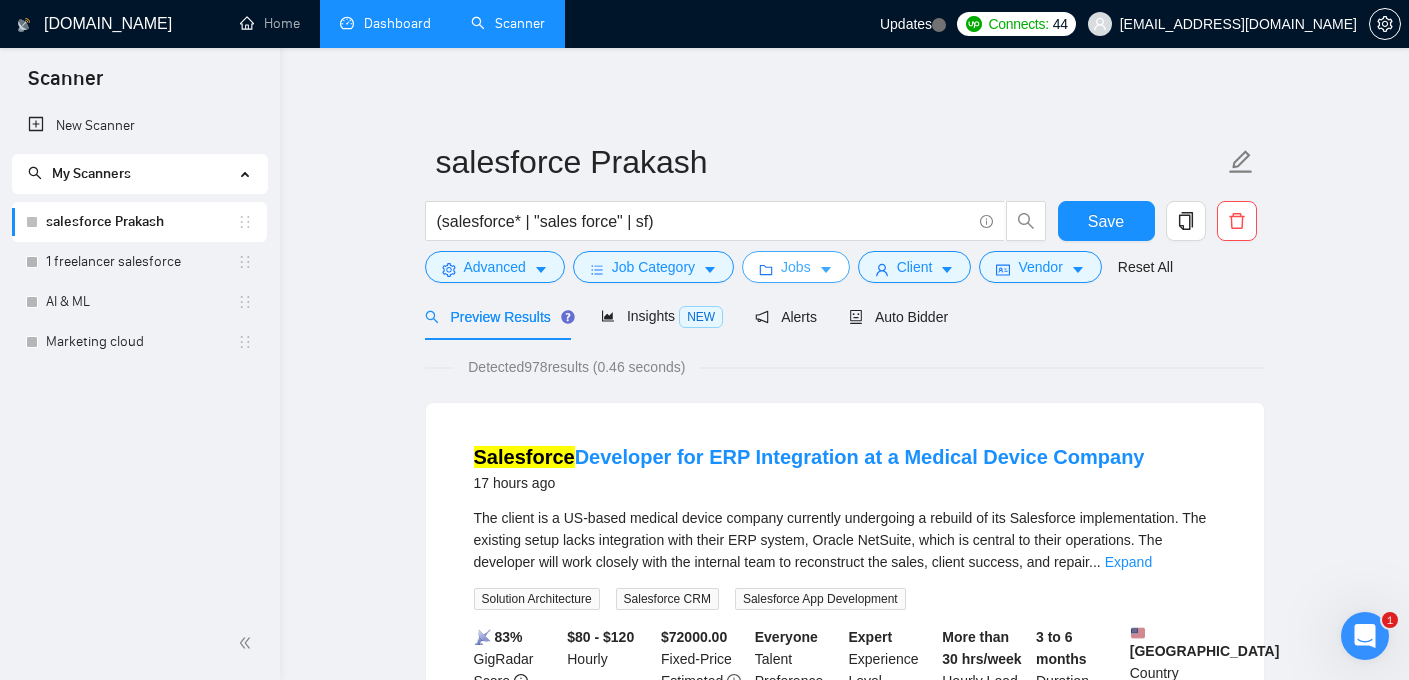 click 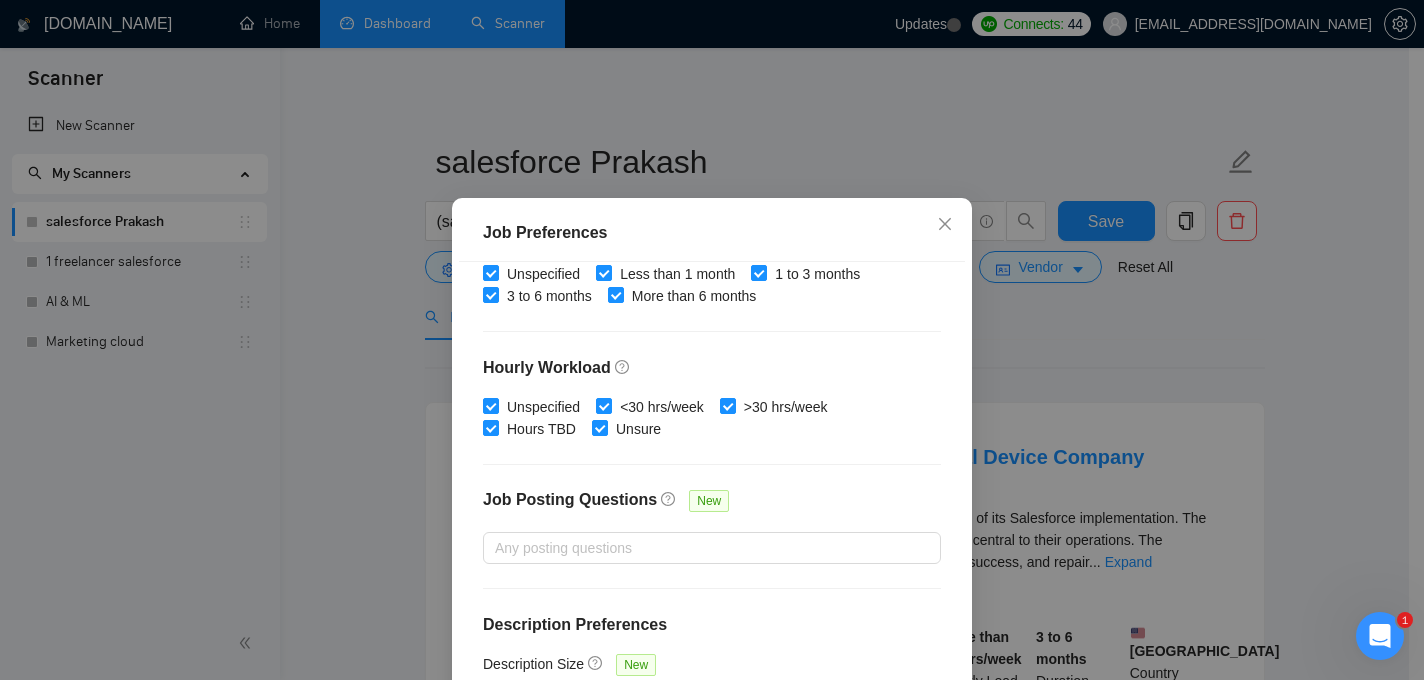 scroll, scrollTop: 651, scrollLeft: 0, axis: vertical 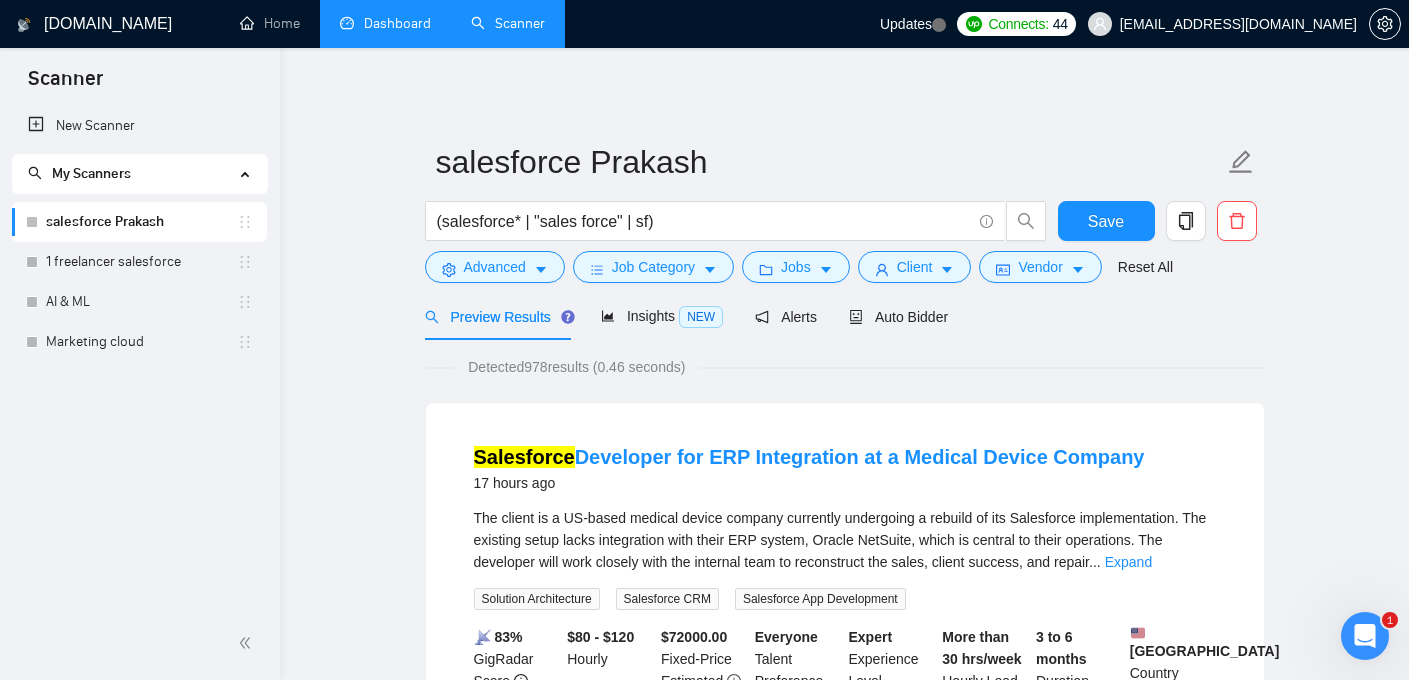 click on "Detected   978  results   (0.46 seconds) Salesforce  Developer for ERP Integration at a Medical Device Company 17 hours ago The client is a US-based medical device company currently undergoing a rebuild of its Salesforce implementation. The existing setup lacks integration with their ERP system, Oracle NetSuite, which is central to their operations.
The developer will work closely with the internal team to reconstruct the sales, client success, and repair  ... Expand Solution Architecture Salesforce CRM Salesforce App Development 📡   83% GigRadar Score   $80 - $120 Hourly $ 72000.00 Fixed-Price Estimated Everyone Talent Preference Expert Experience Level More than 30 hrs/week Hourly Load 3 to 6 months Duration   [GEOGRAPHIC_DATA] Country $ 3.1k Total Spent $0.00 Avg Rate Paid 100-499 Company Size Verified Payment Verified [DATE] Member Since ⭐️  5.00 Client Feedback Salesforce  Developer for Incremental Development & DocuSign Integration a day ago ... Expand Business Applications Development Education" at bounding box center (845, 2623) 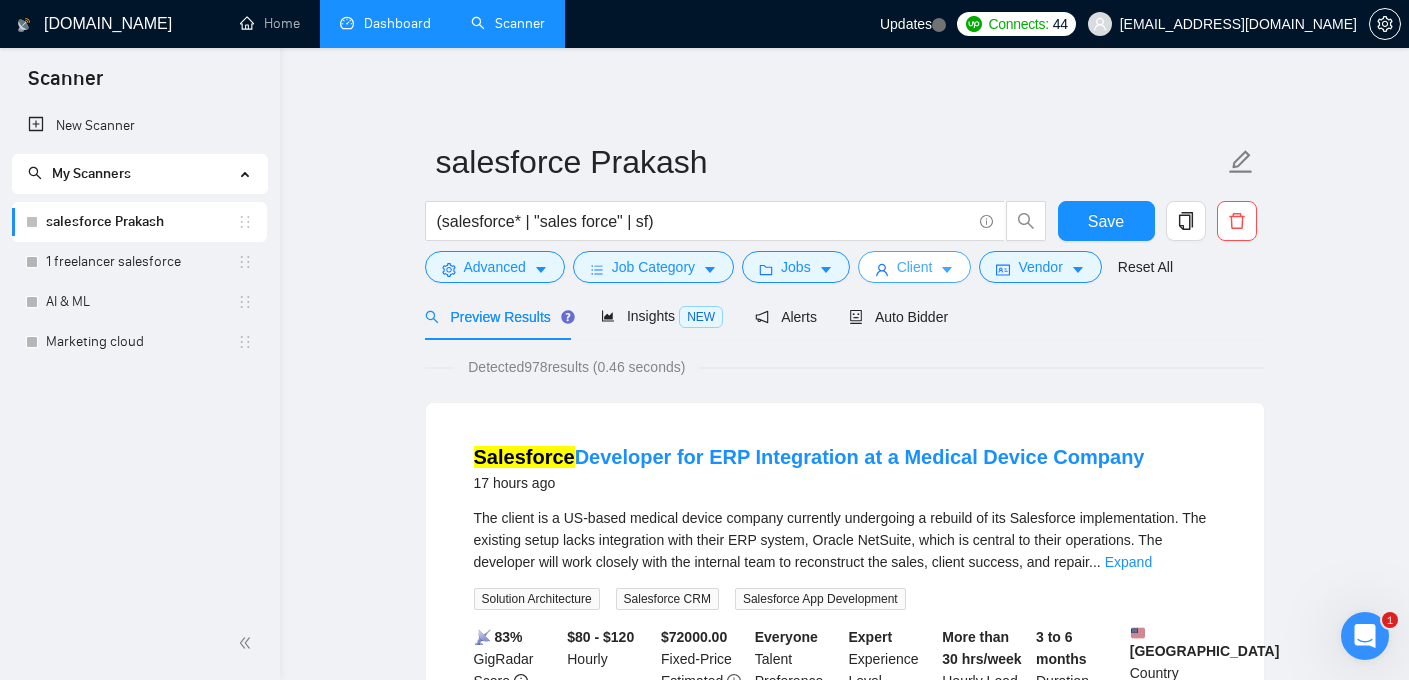 click on "Client" at bounding box center [915, 267] 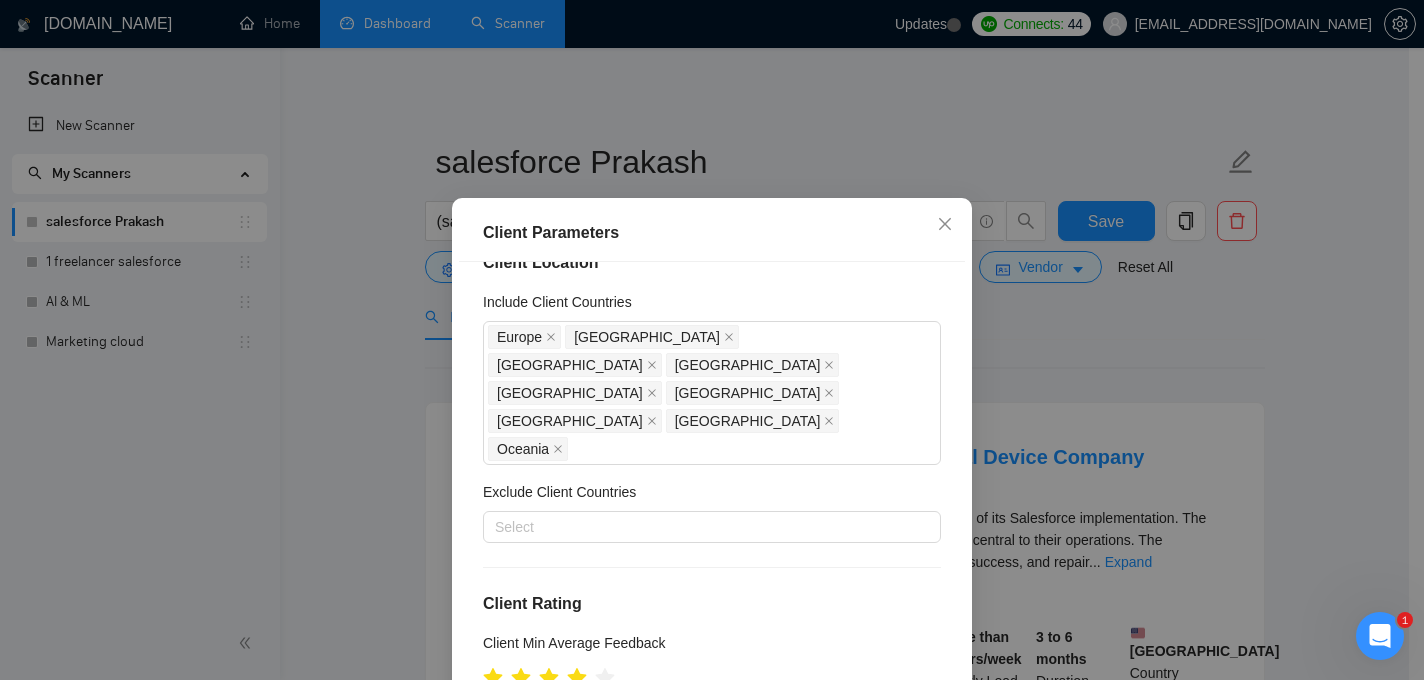 scroll, scrollTop: 40, scrollLeft: 0, axis: vertical 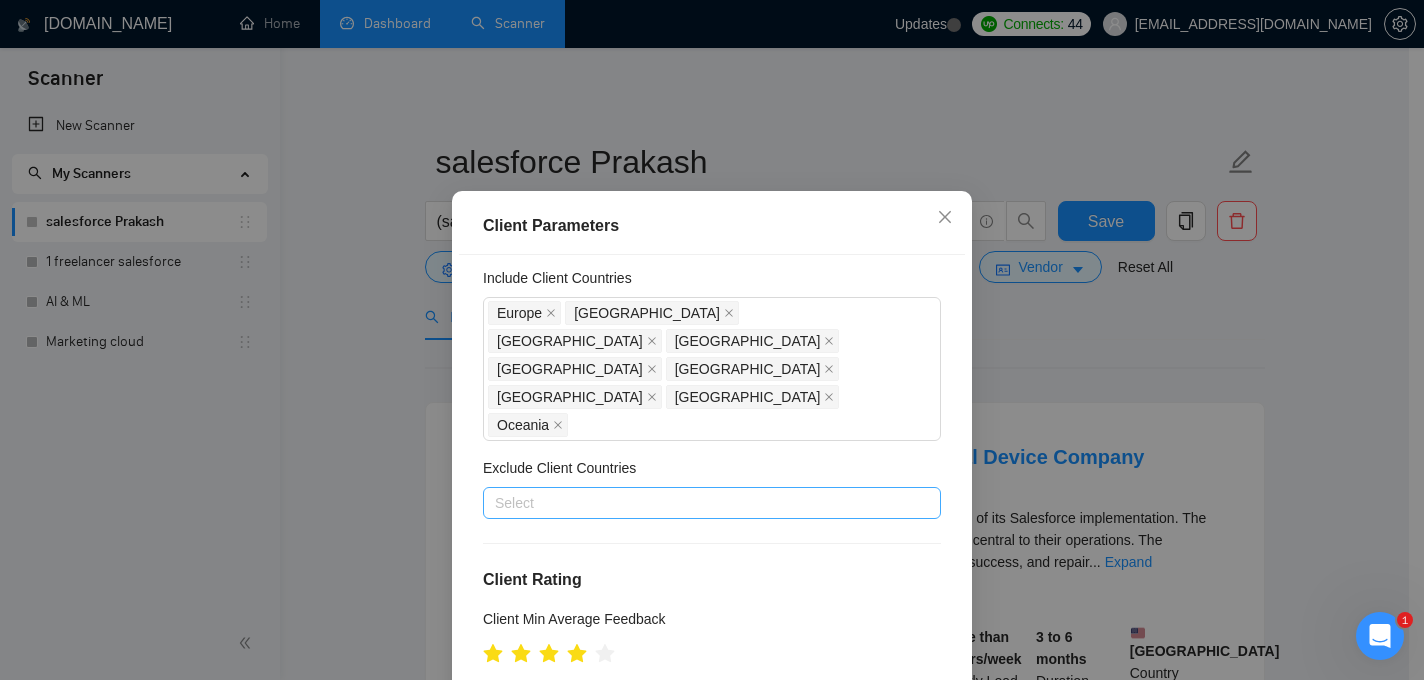 click at bounding box center [702, 503] 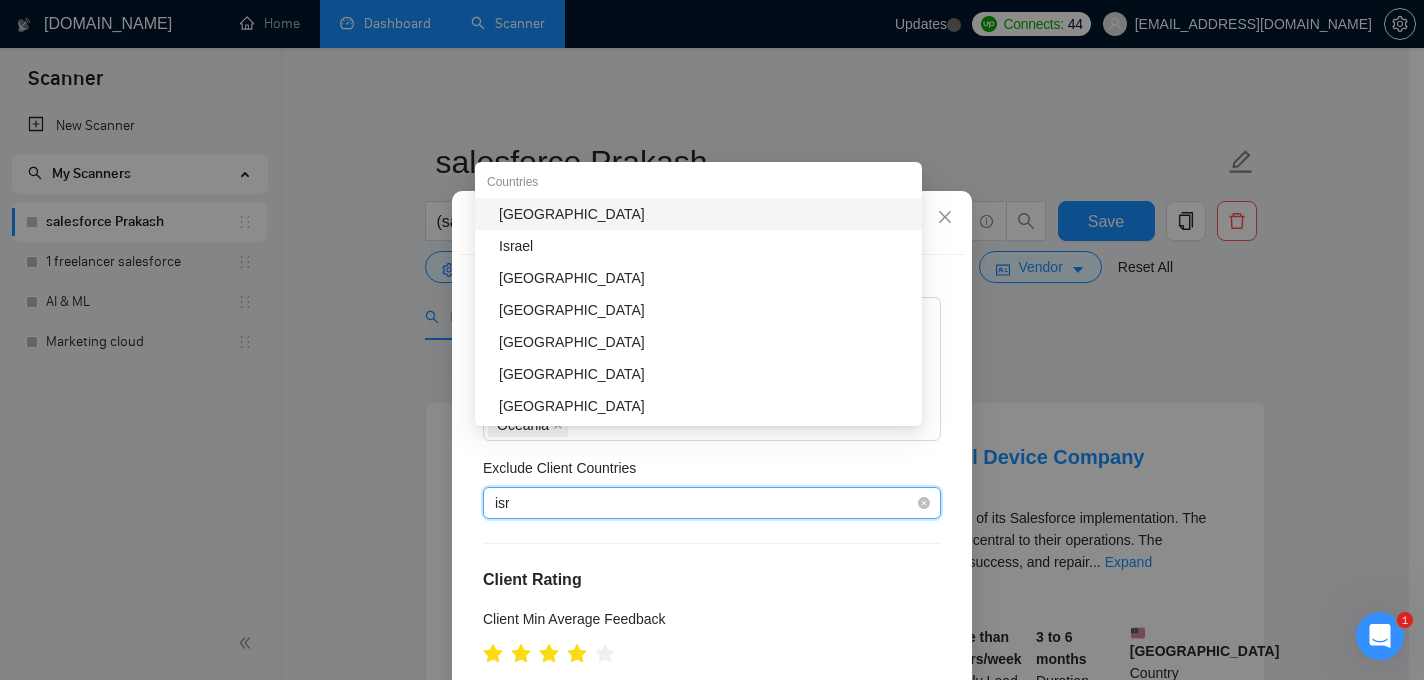 type on "isra" 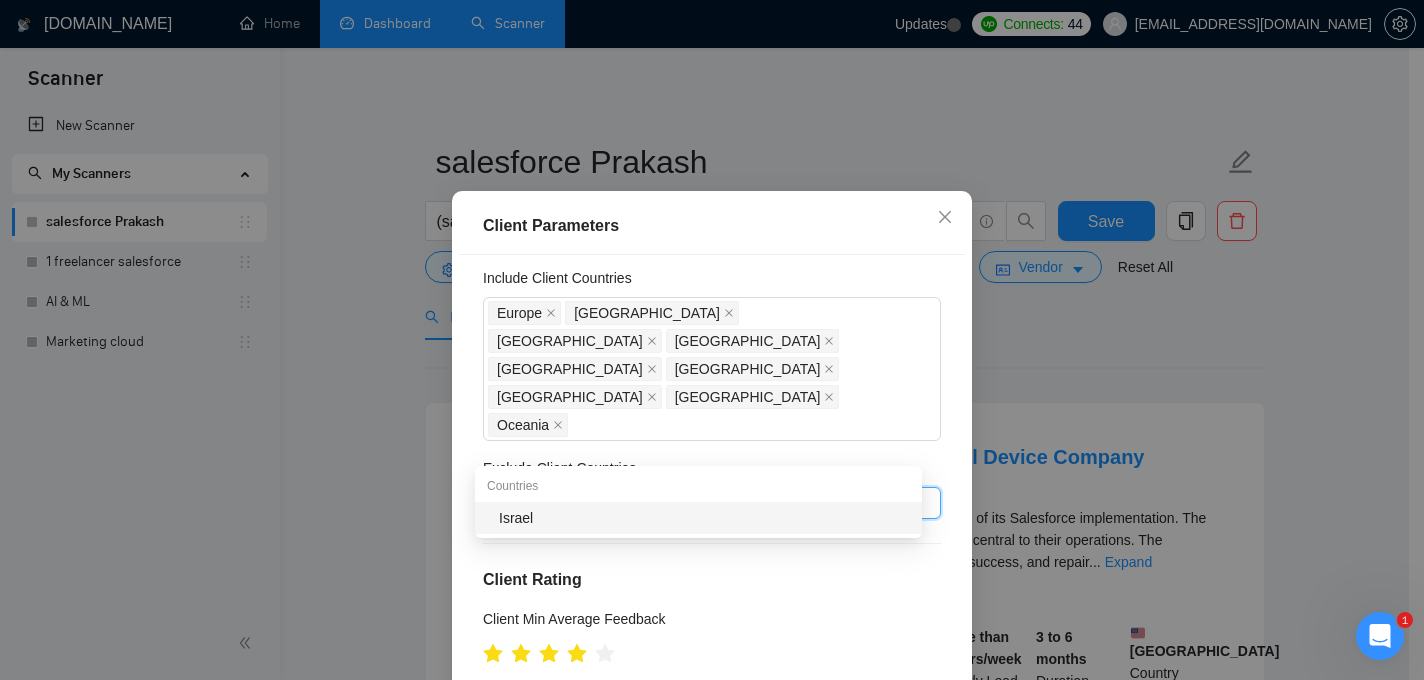 click on "Israel" at bounding box center (698, 518) 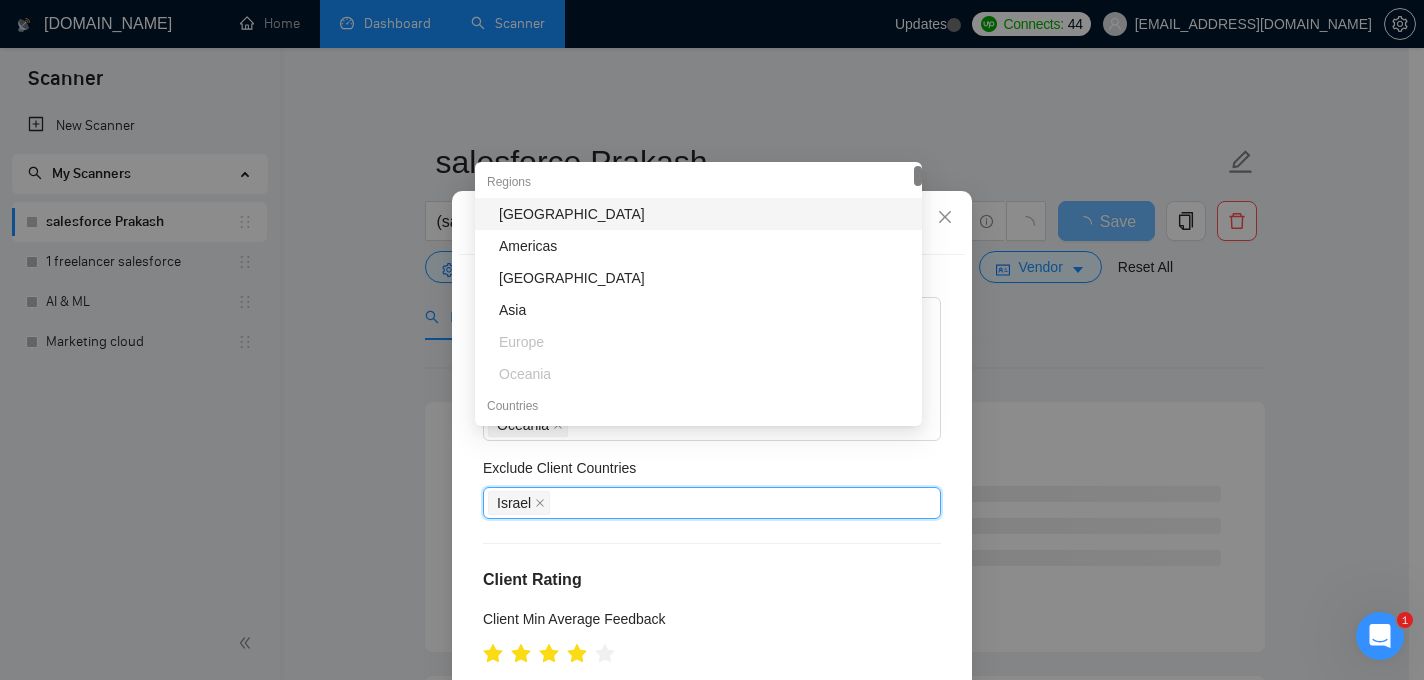 click on "Client Rating" at bounding box center (712, 580) 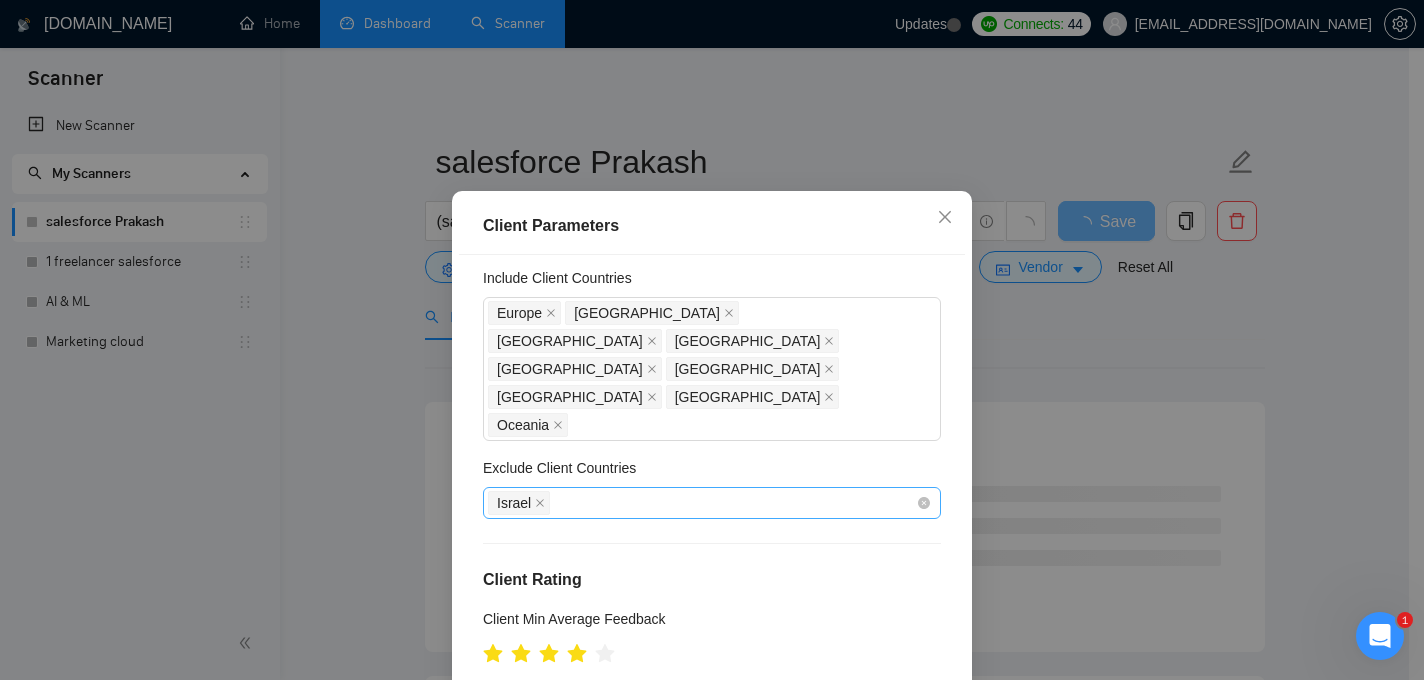 click on "Israel" at bounding box center (702, 503) 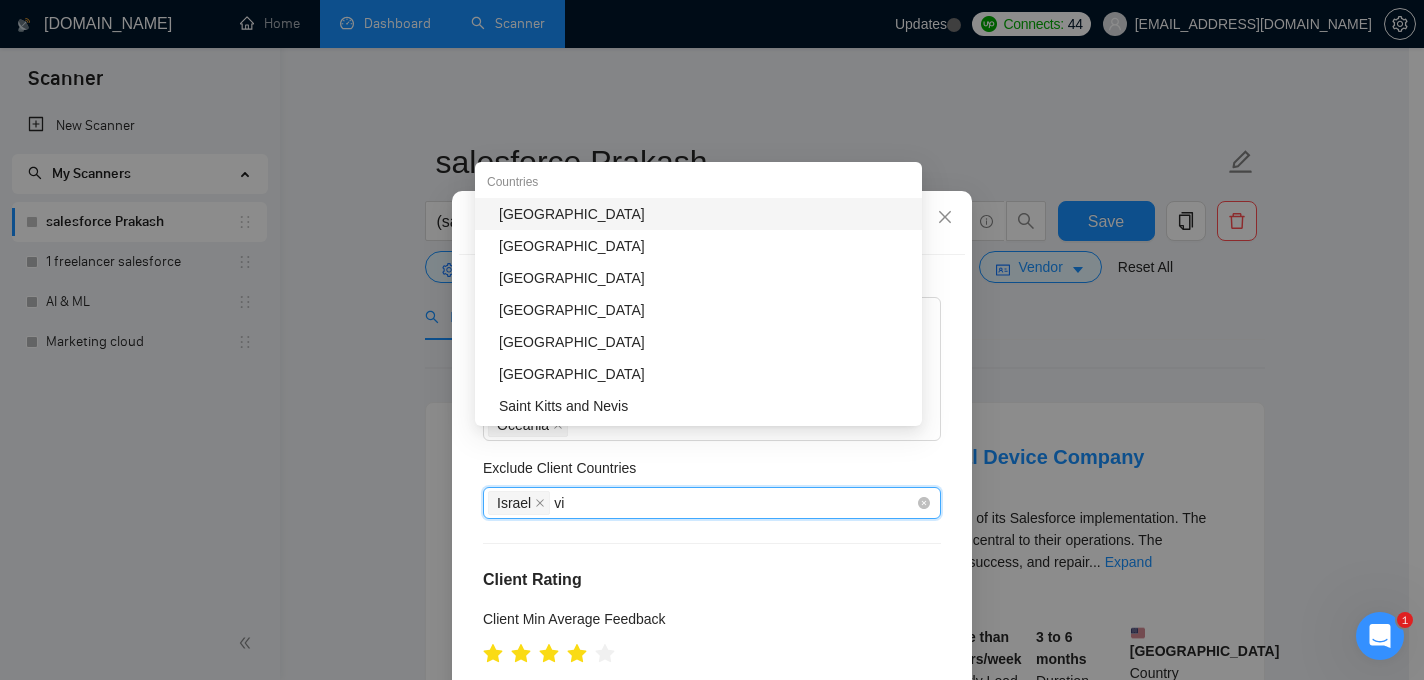 type on "vie" 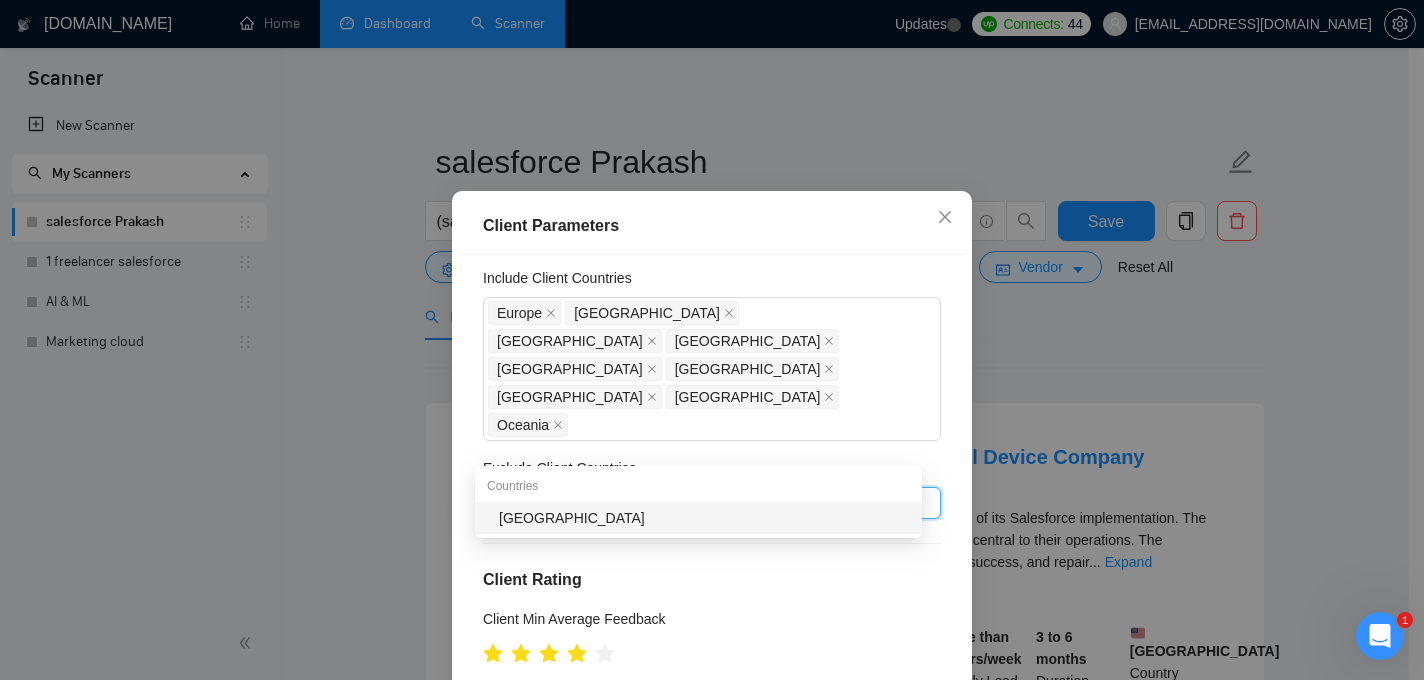 click on "[GEOGRAPHIC_DATA]" at bounding box center [704, 518] 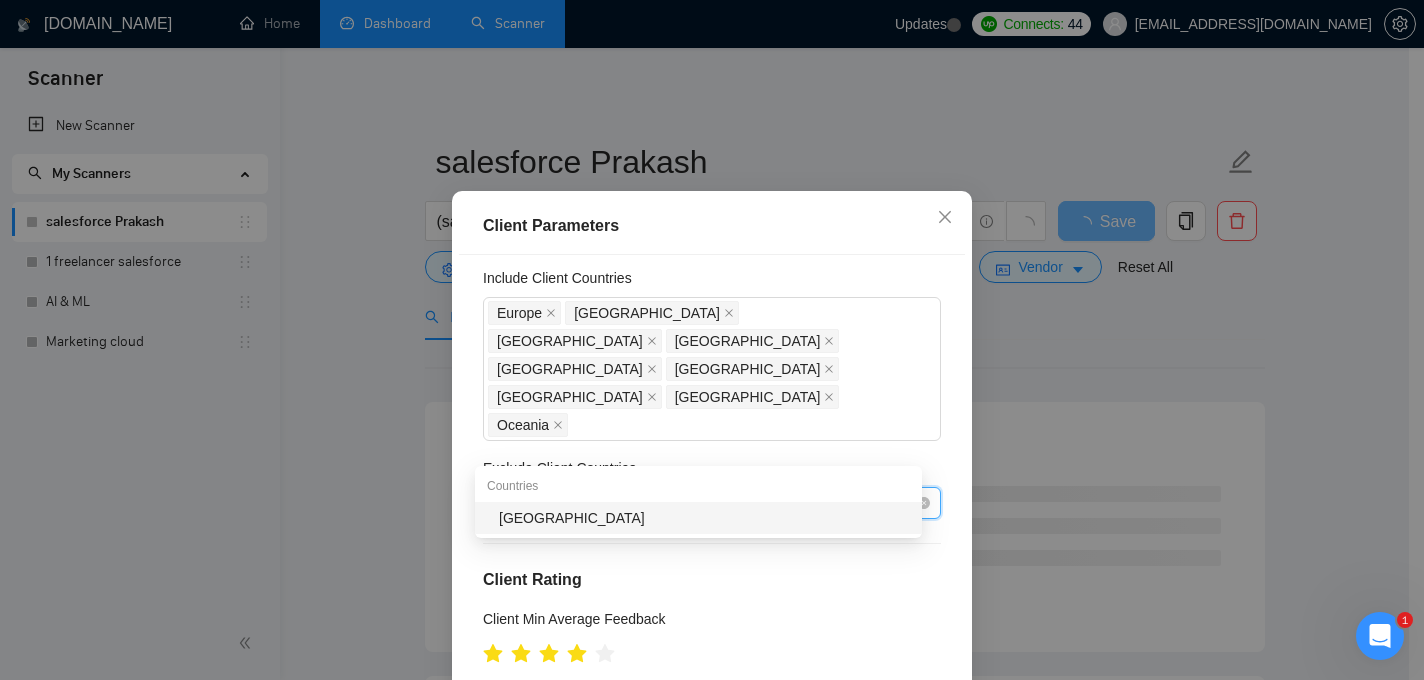 type on "phi" 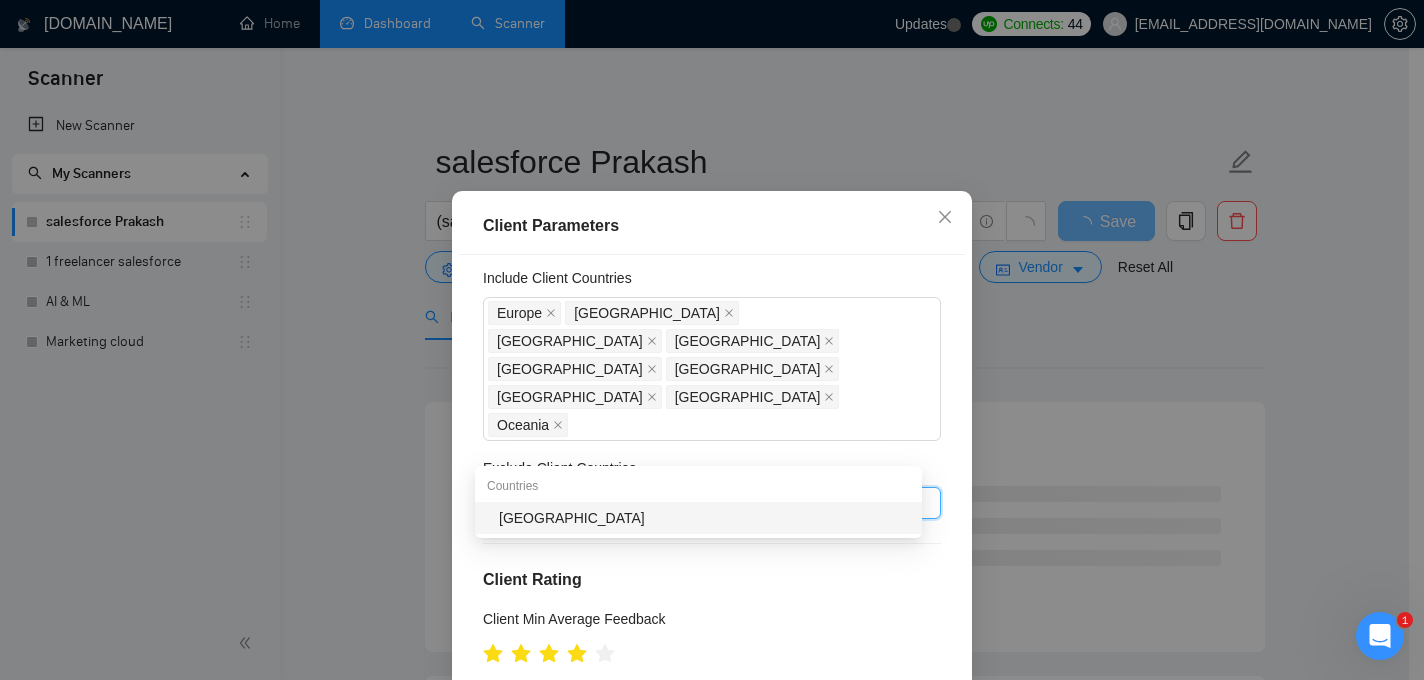 click on "[GEOGRAPHIC_DATA]" at bounding box center [704, 518] 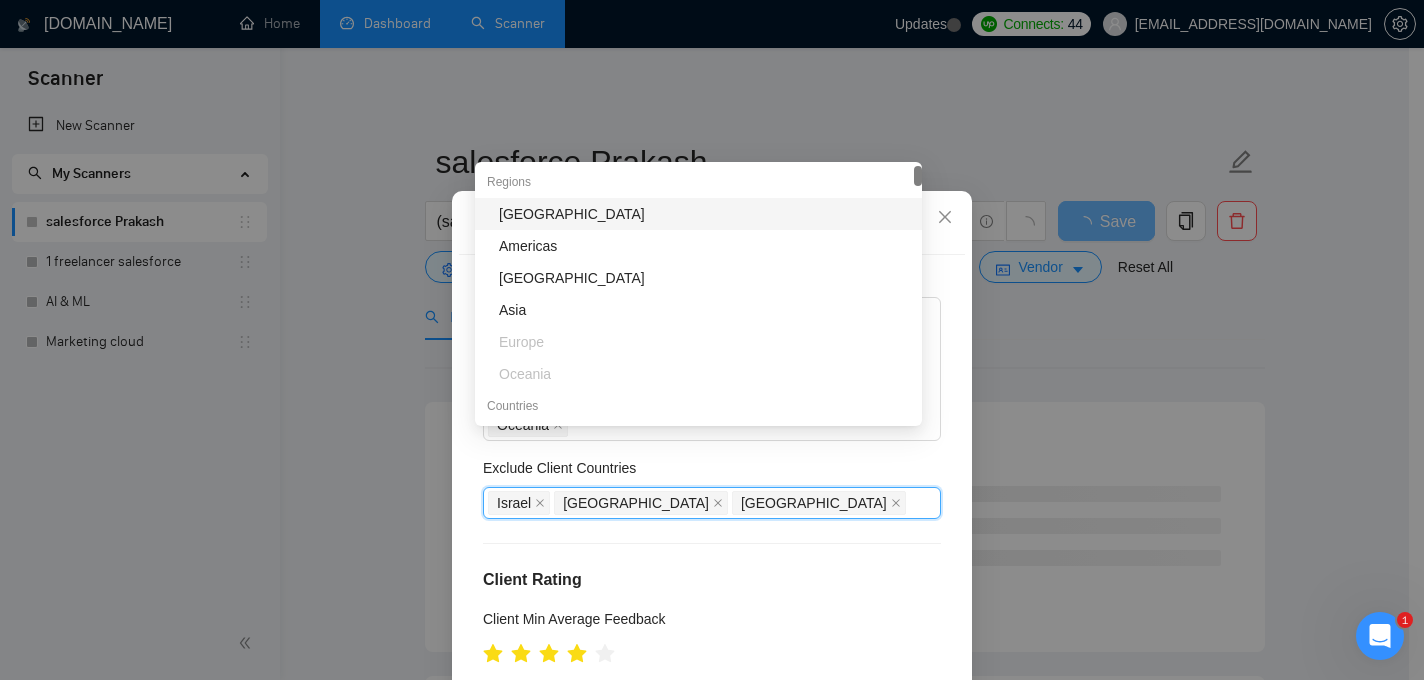click on "Client Location Include Client Countries [GEOGRAPHIC_DATA] [GEOGRAPHIC_DATA] [GEOGRAPHIC_DATA] [GEOGRAPHIC_DATA] [GEOGRAPHIC_DATA] [GEOGRAPHIC_DATA] [GEOGRAPHIC_DATA] [GEOGRAPHIC_DATA] [GEOGRAPHIC_DATA]   Exclude Client Countries [GEOGRAPHIC_DATA] [GEOGRAPHIC_DATA] [GEOGRAPHIC_DATA]   Client Rating Client Min Average Feedback Include clients with no feedback Client Payment Details Payment Verified Hire Rate Stats   Client Total Spent $ Min - $ Max Client Hire Rate New Mid Rates High Rates Max Rates     Avg Hourly Rate Paid New $ 7 Min - $ Max Include Clients without Sufficient History Client Profile Client Industry New   Any industry Client Company Size   Any company size Enterprise Clients New   Any clients" at bounding box center [712, 493] 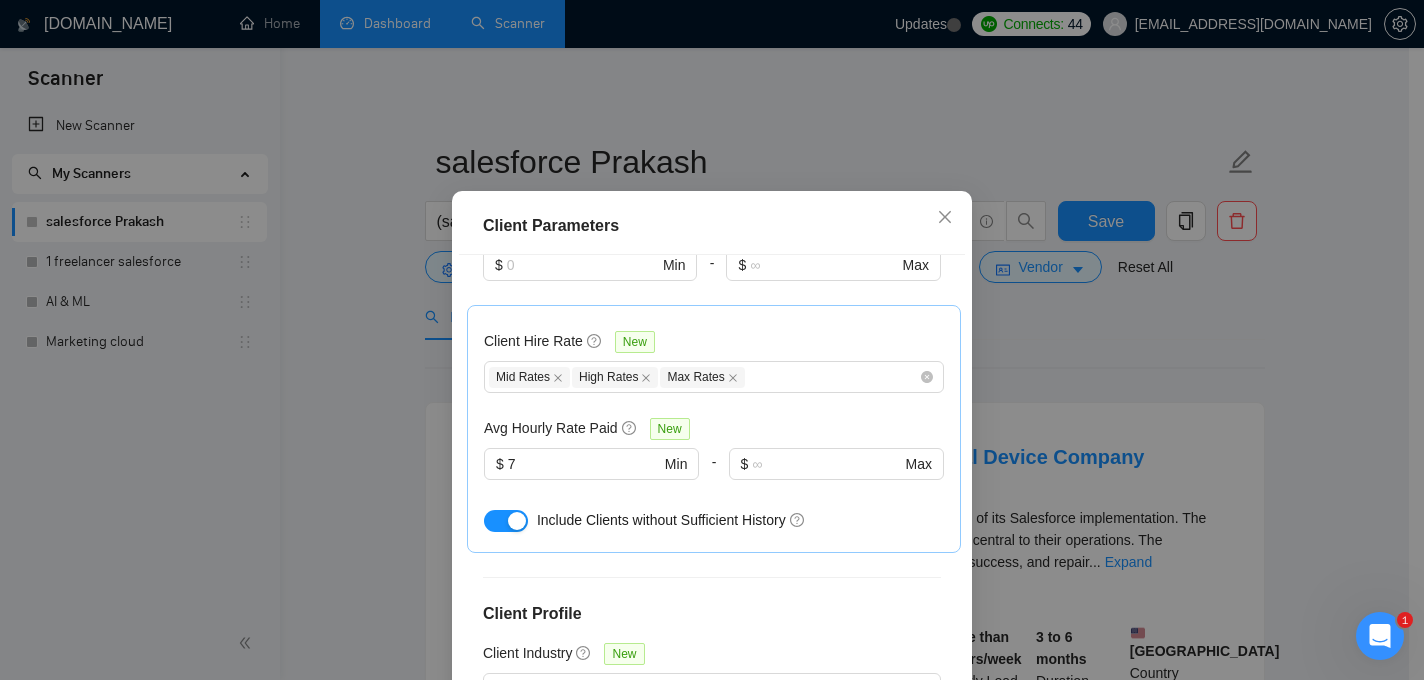 scroll, scrollTop: 826, scrollLeft: 0, axis: vertical 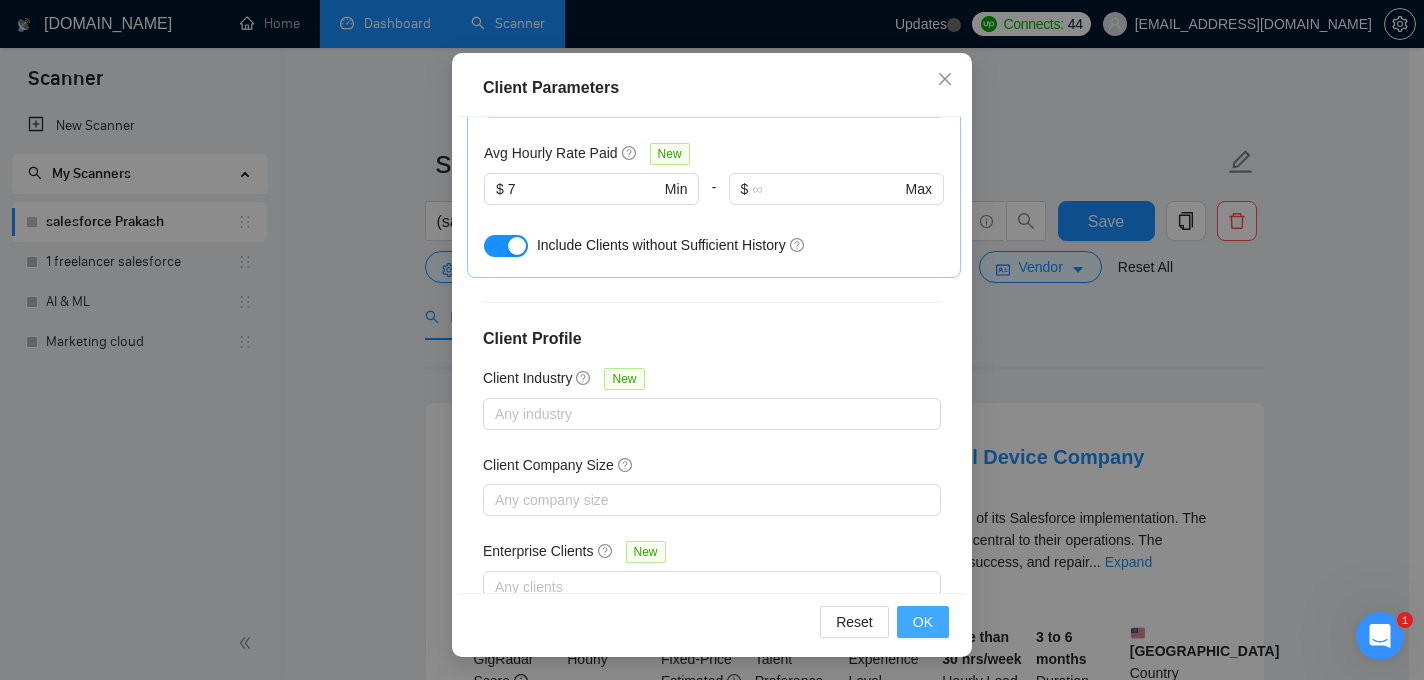 click on "OK" at bounding box center [923, 622] 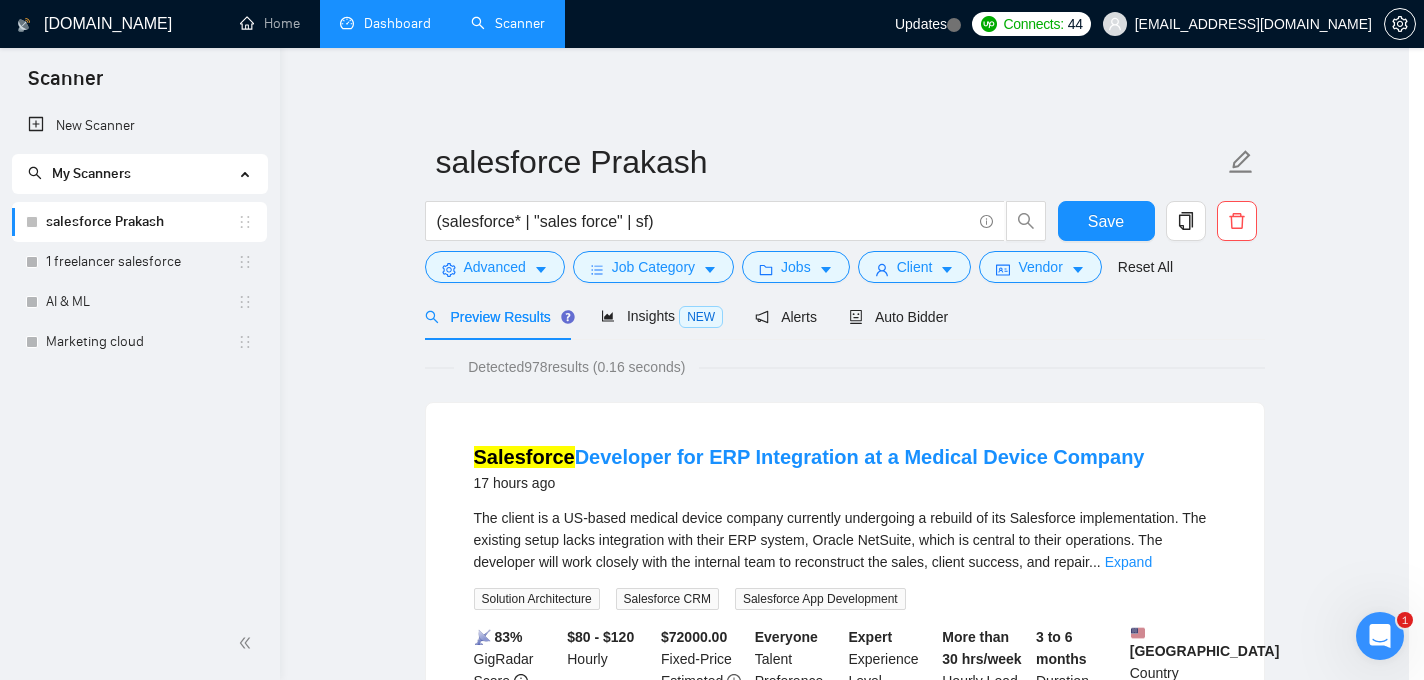 scroll, scrollTop: 68, scrollLeft: 0, axis: vertical 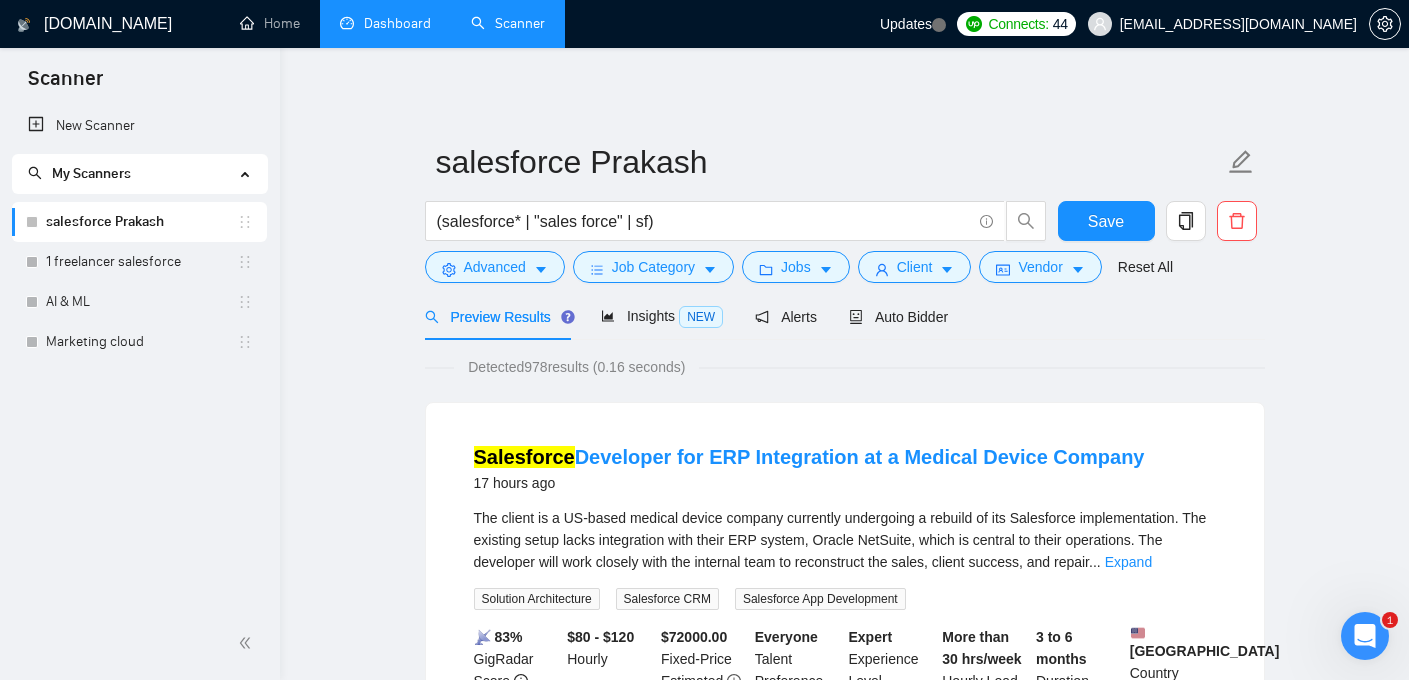 click on "Detected   978  results   (0.16 seconds) Salesforce  Developer for ERP Integration at a Medical Device Company 17 hours ago The client is a US-based medical device company currently undergoing a rebuild of its Salesforce implementation. The existing setup lacks integration with their ERP system, Oracle NetSuite, which is central to their operations.
The developer will work closely with the internal team to reconstruct the sales, client success, and repair  ... Expand Solution Architecture Salesforce CRM Salesforce App Development 📡   83% GigRadar Score   $80 - $120 Hourly $ 72000.00 Fixed-Price Estimated Everyone Talent Preference Expert Experience Level More than 30 hrs/week Hourly Load 3 to 6 months Duration   [GEOGRAPHIC_DATA] Country $ 3.1k Total Spent $0.00 Avg Rate Paid 100-499 Company Size Verified Payment Verified [DATE] Member Since ⭐️  5.00 Client Feedback Salesforce  Developer for Incremental Development & DocuSign Integration a day ago ... Expand Business Applications Development Education" at bounding box center [845, 2623] 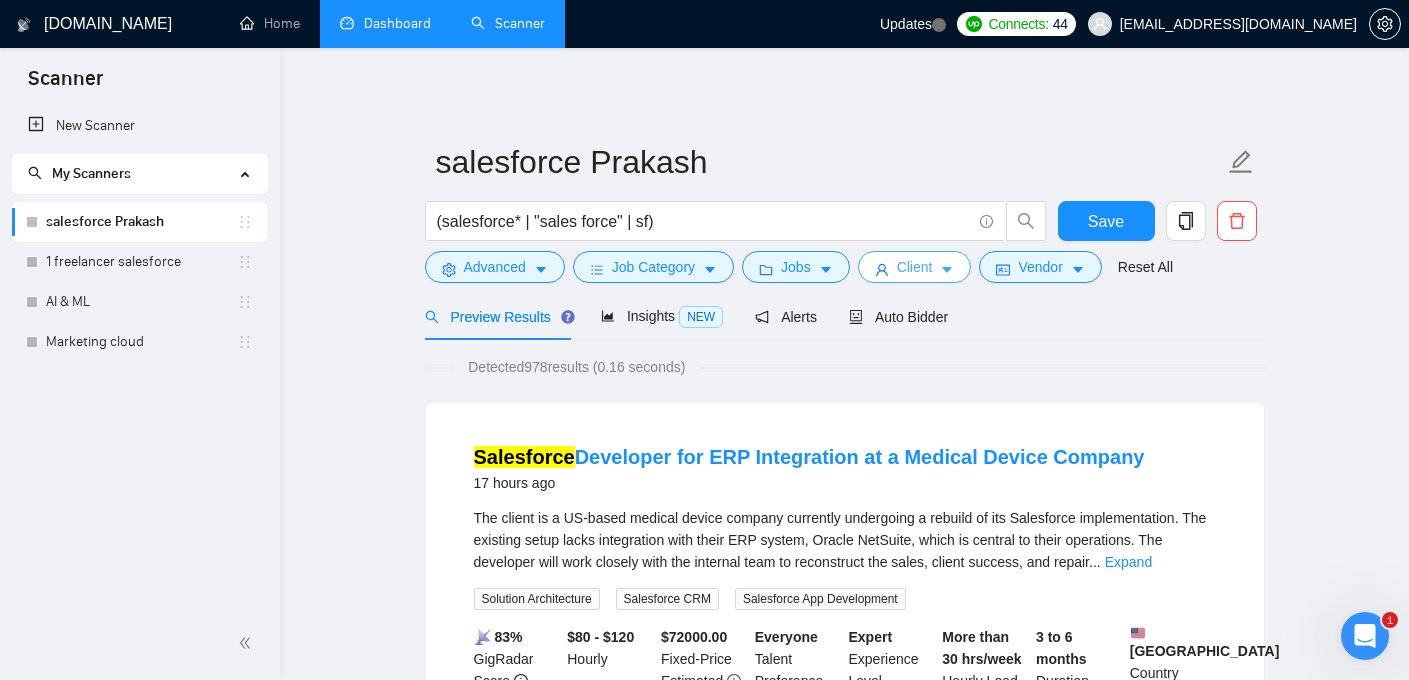 click on "Client" at bounding box center (915, 267) 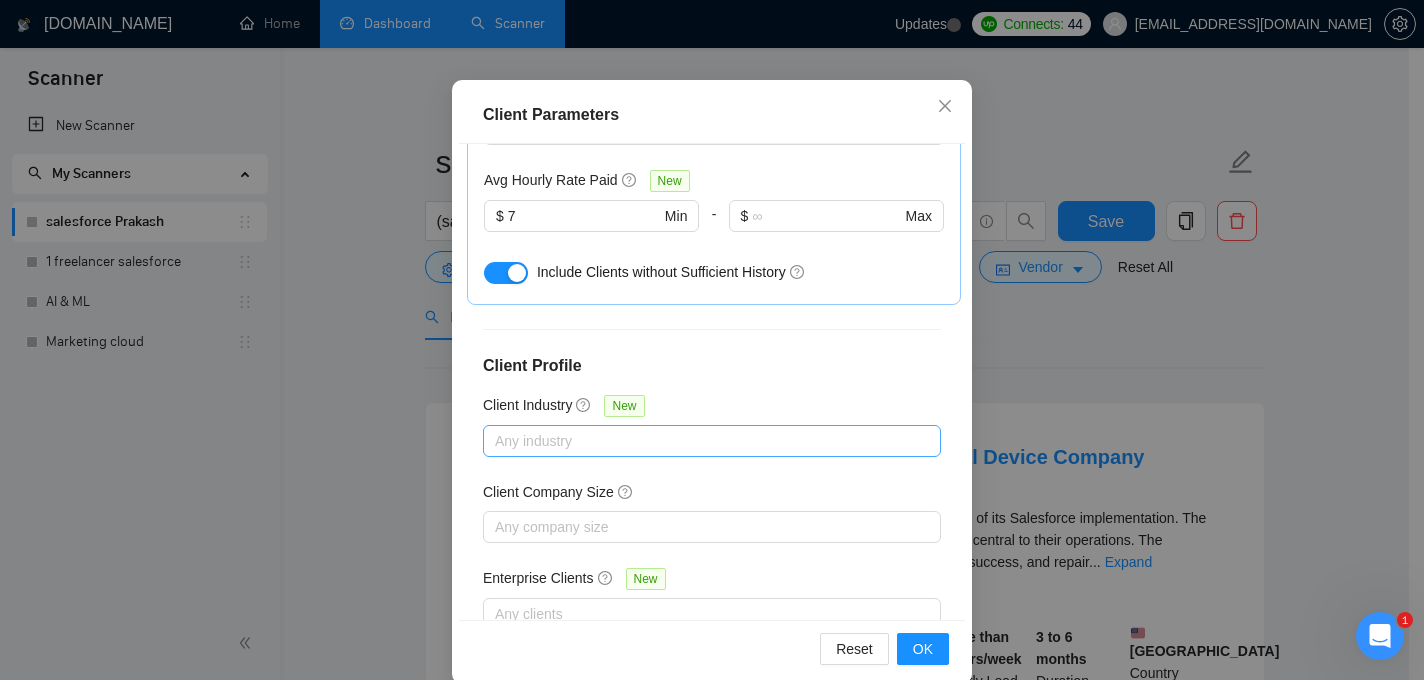 scroll, scrollTop: 145, scrollLeft: 0, axis: vertical 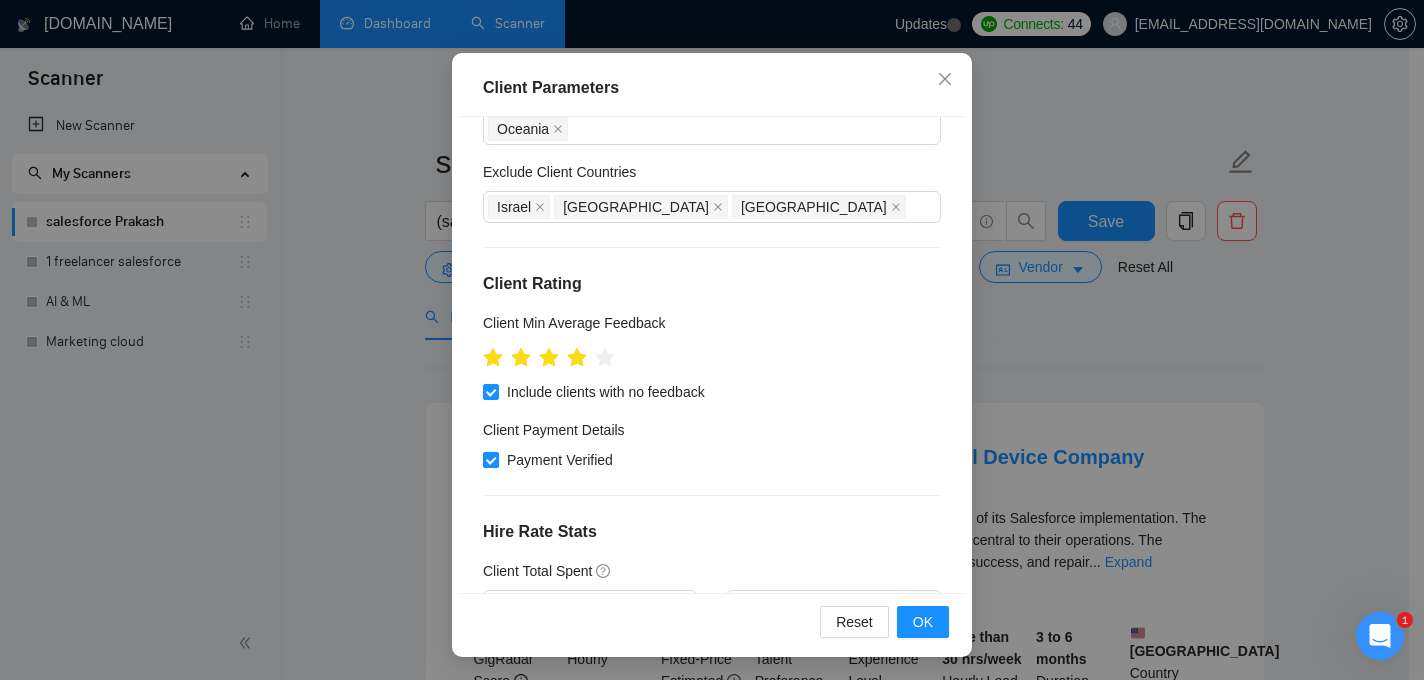 click on "Payment Verified" at bounding box center [490, 459] 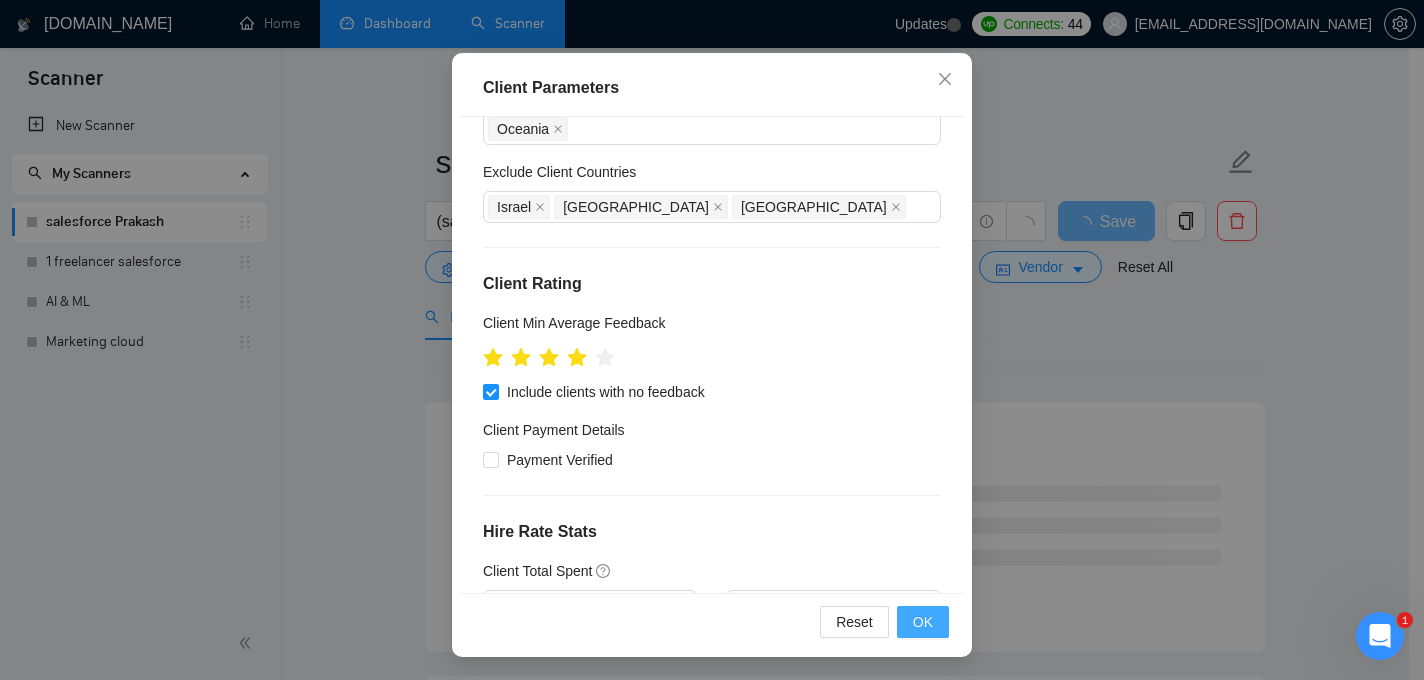 click on "OK" at bounding box center (923, 622) 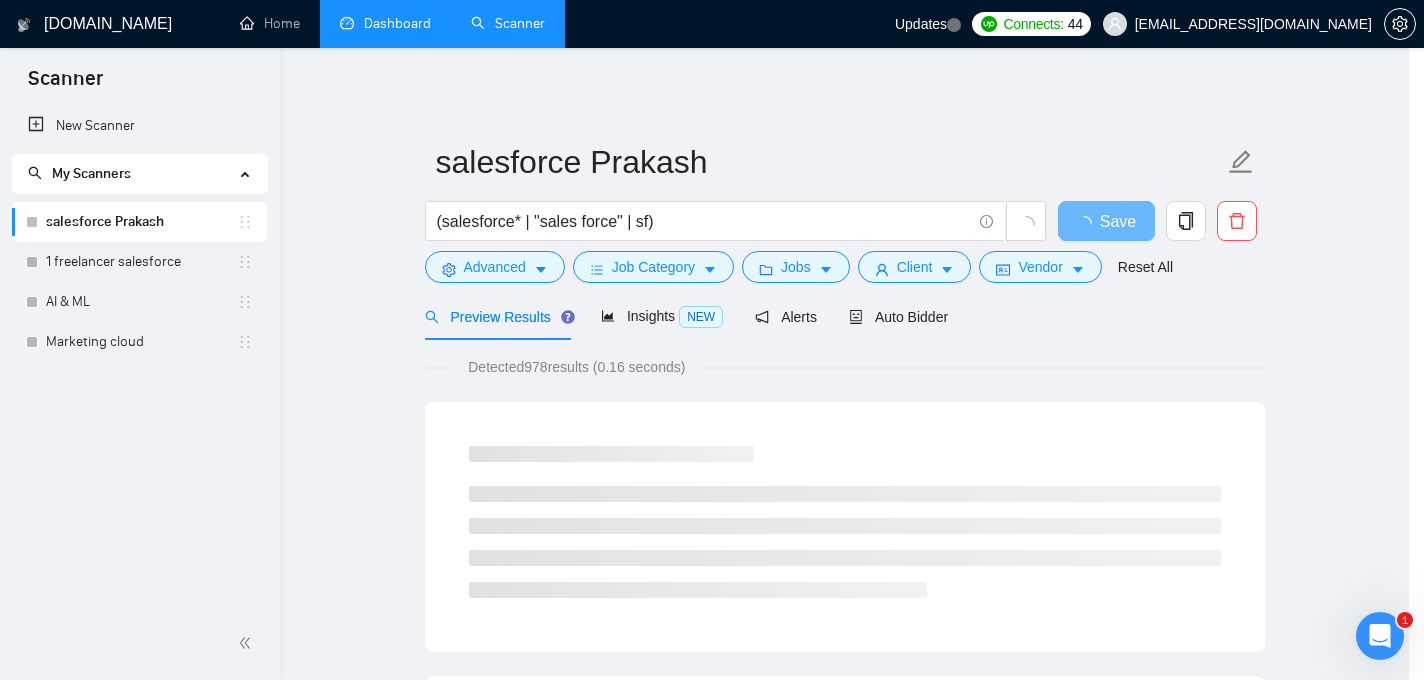 scroll, scrollTop: 68, scrollLeft: 0, axis: vertical 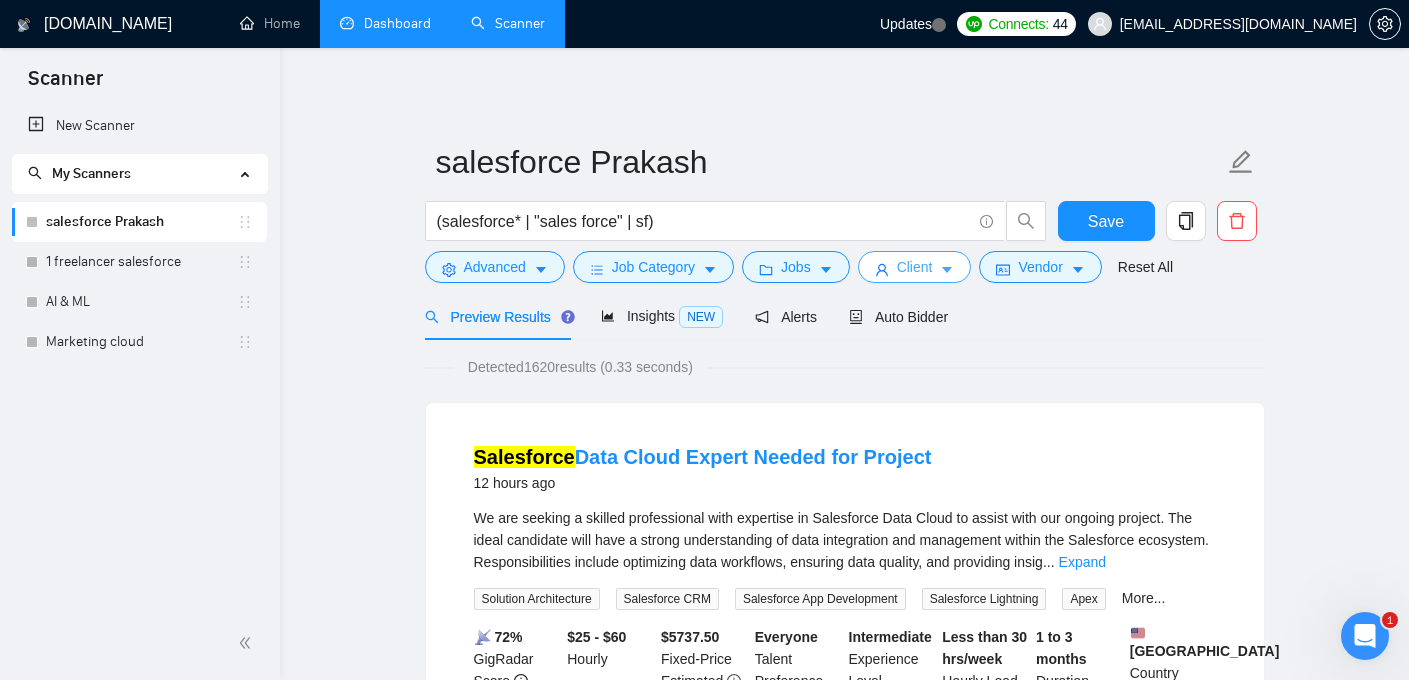 click 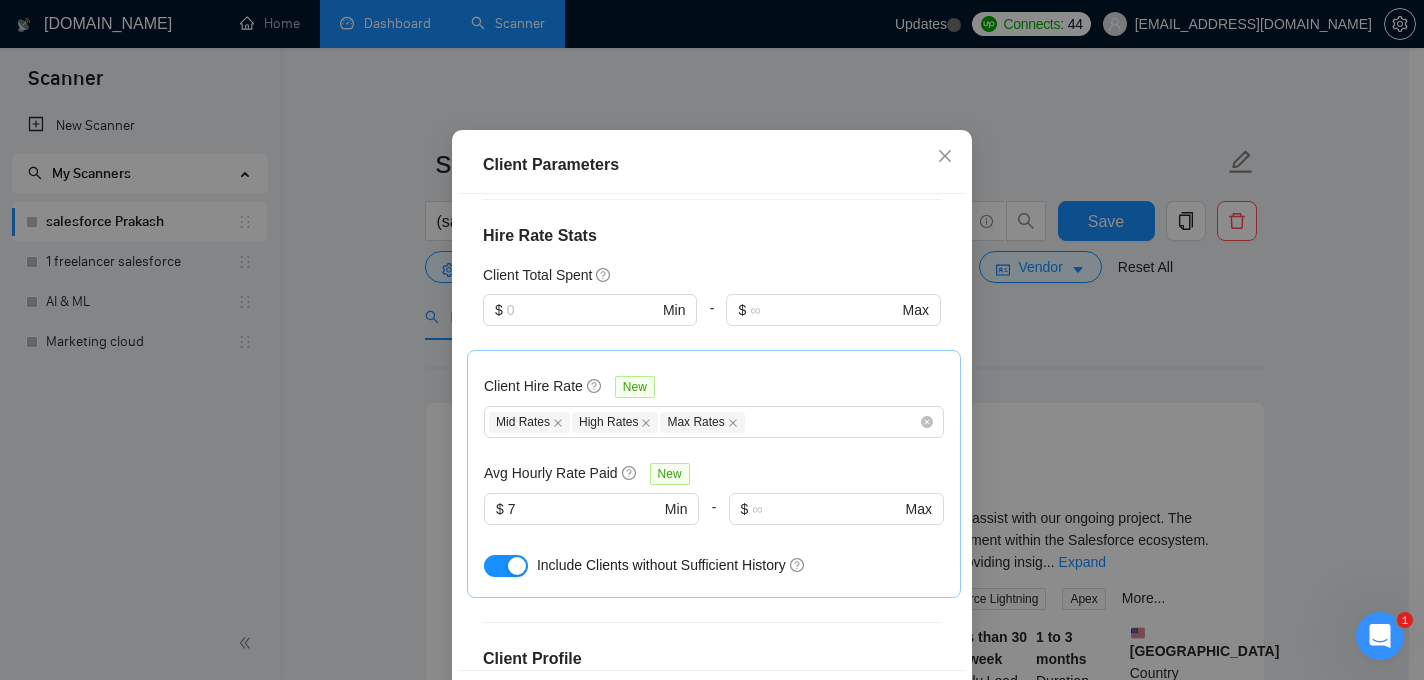 scroll, scrollTop: 826, scrollLeft: 0, axis: vertical 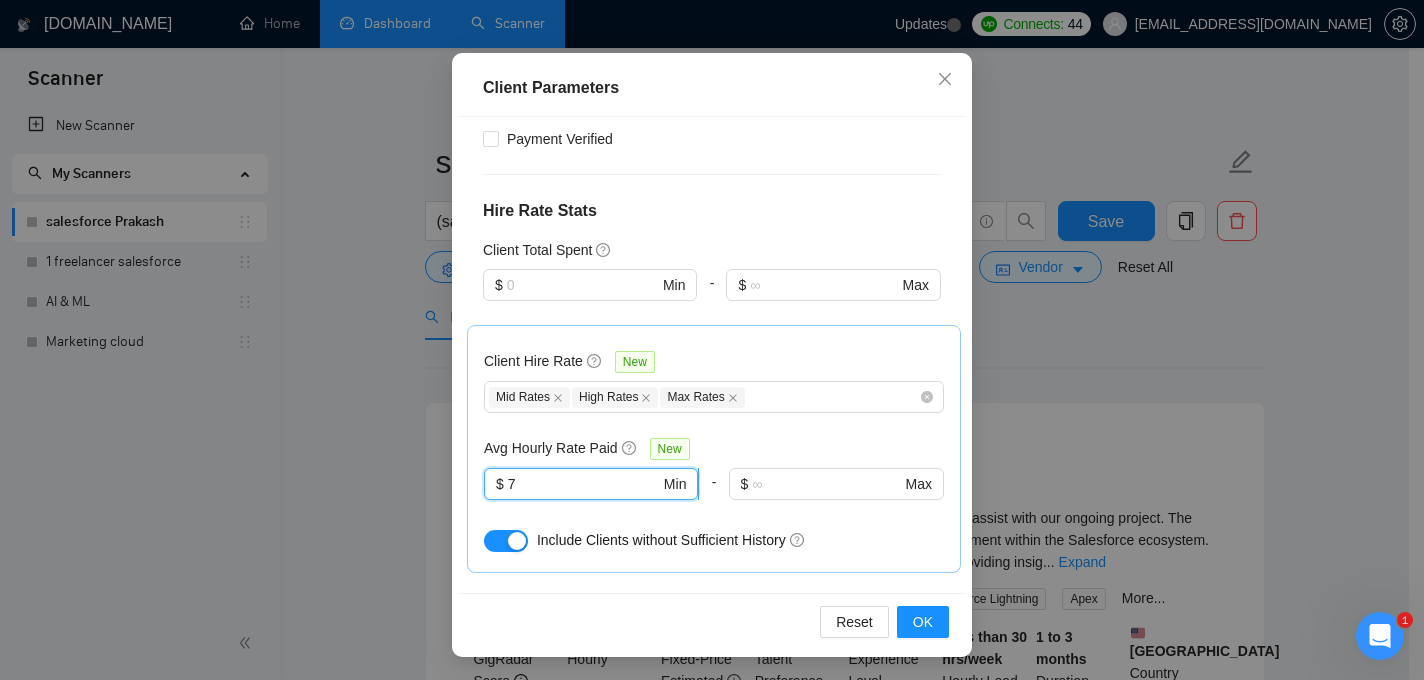 click on "7" at bounding box center (584, 484) 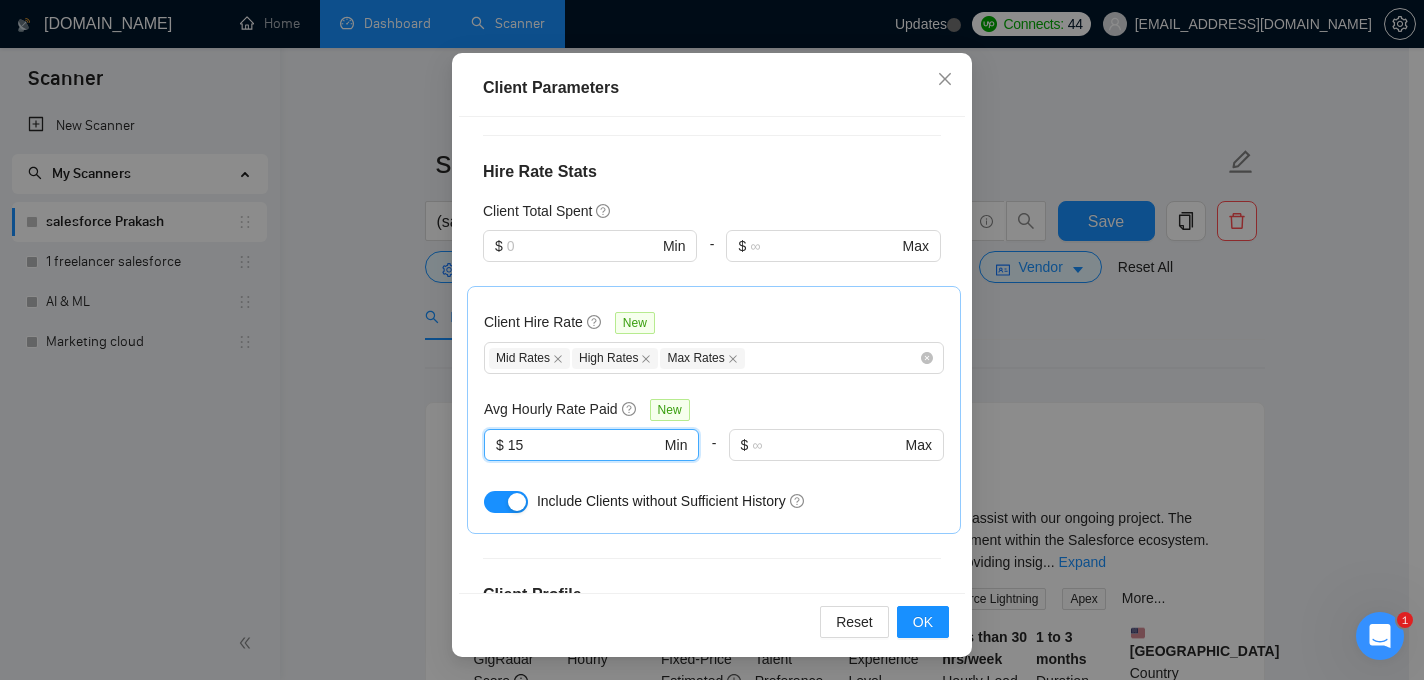 scroll, scrollTop: 578, scrollLeft: 0, axis: vertical 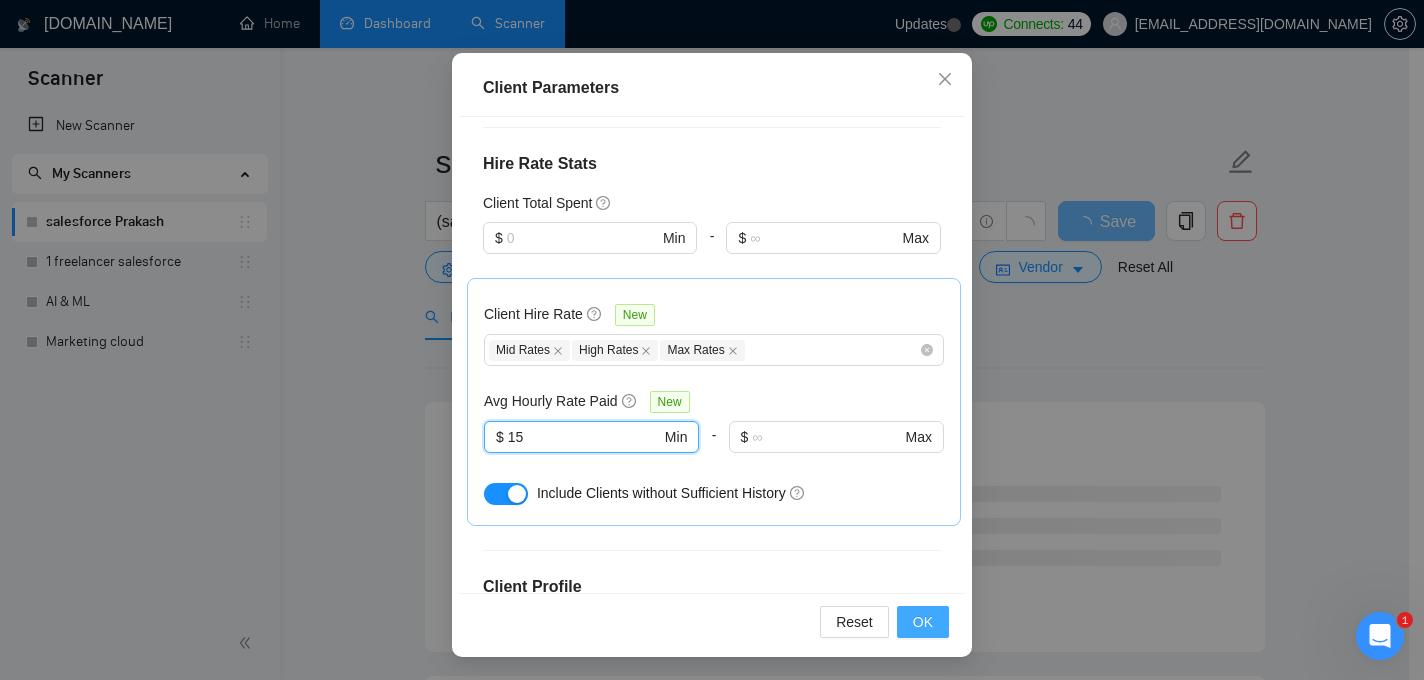 click on "OK" at bounding box center [923, 622] 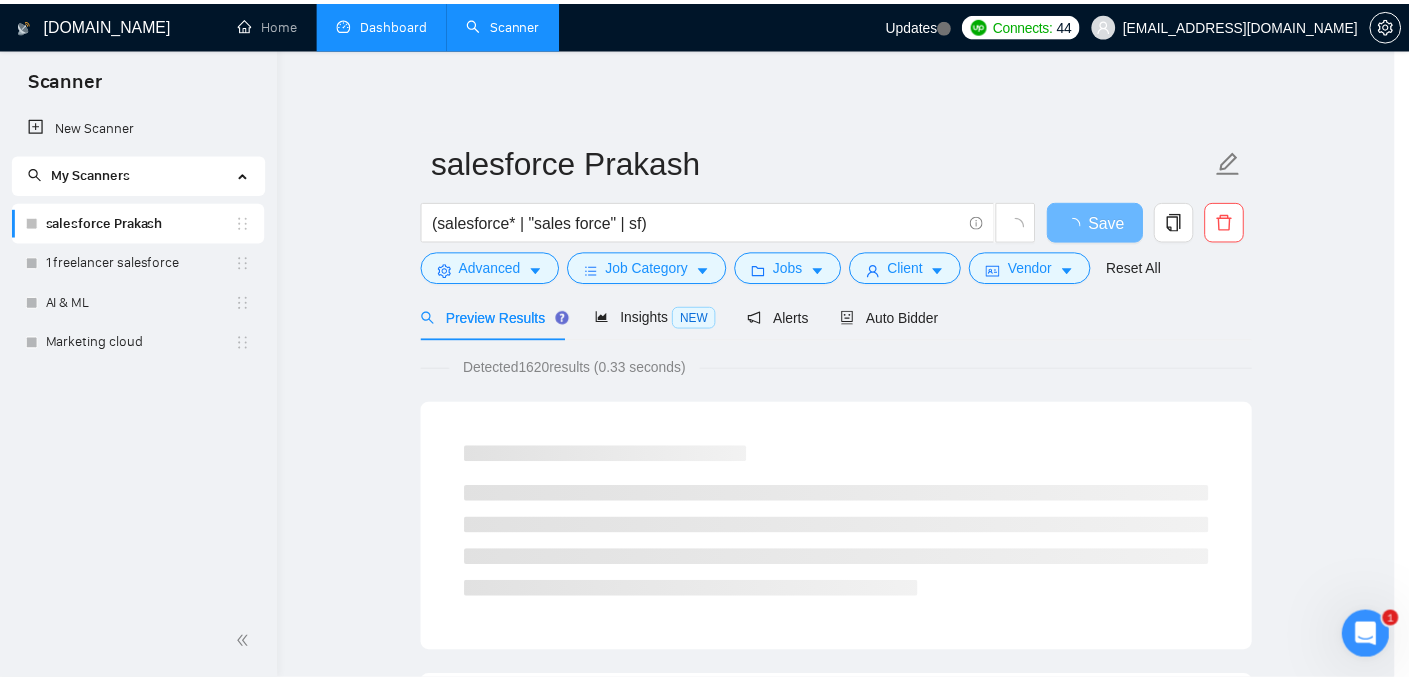 scroll, scrollTop: 68, scrollLeft: 0, axis: vertical 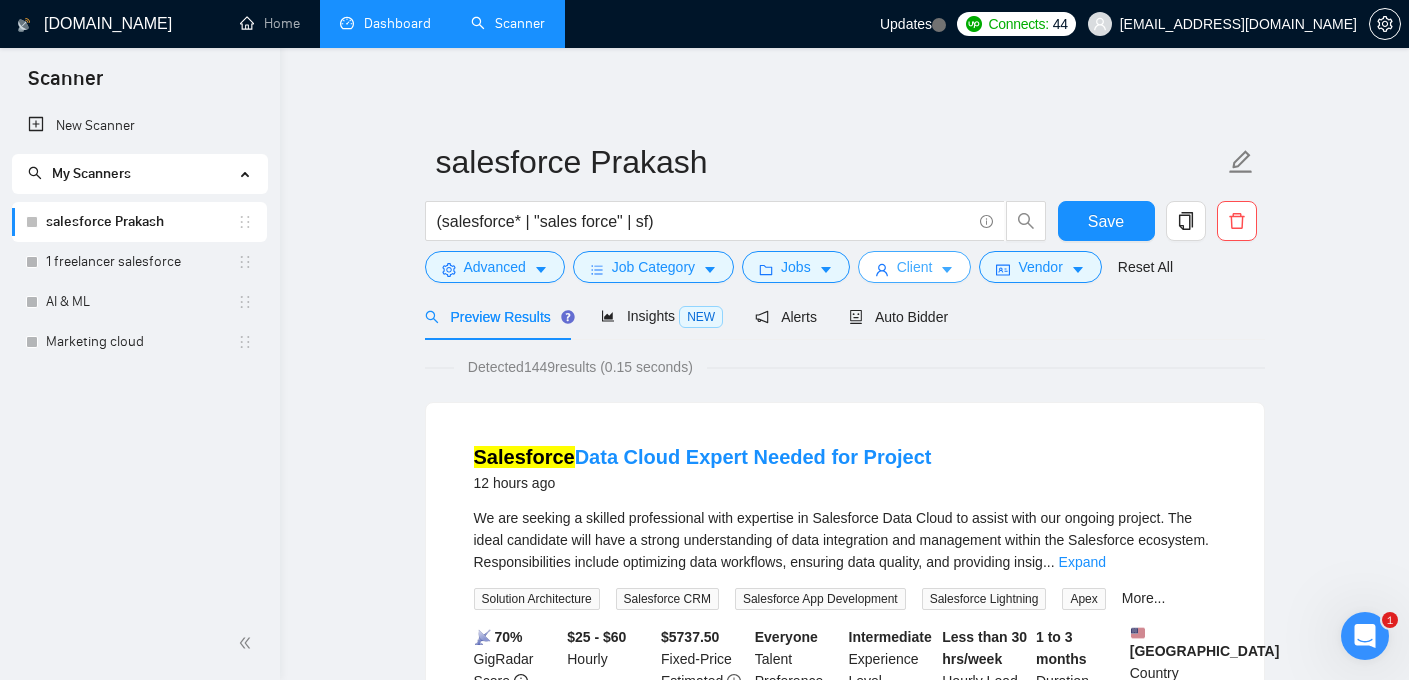 click on "Client" at bounding box center [915, 267] 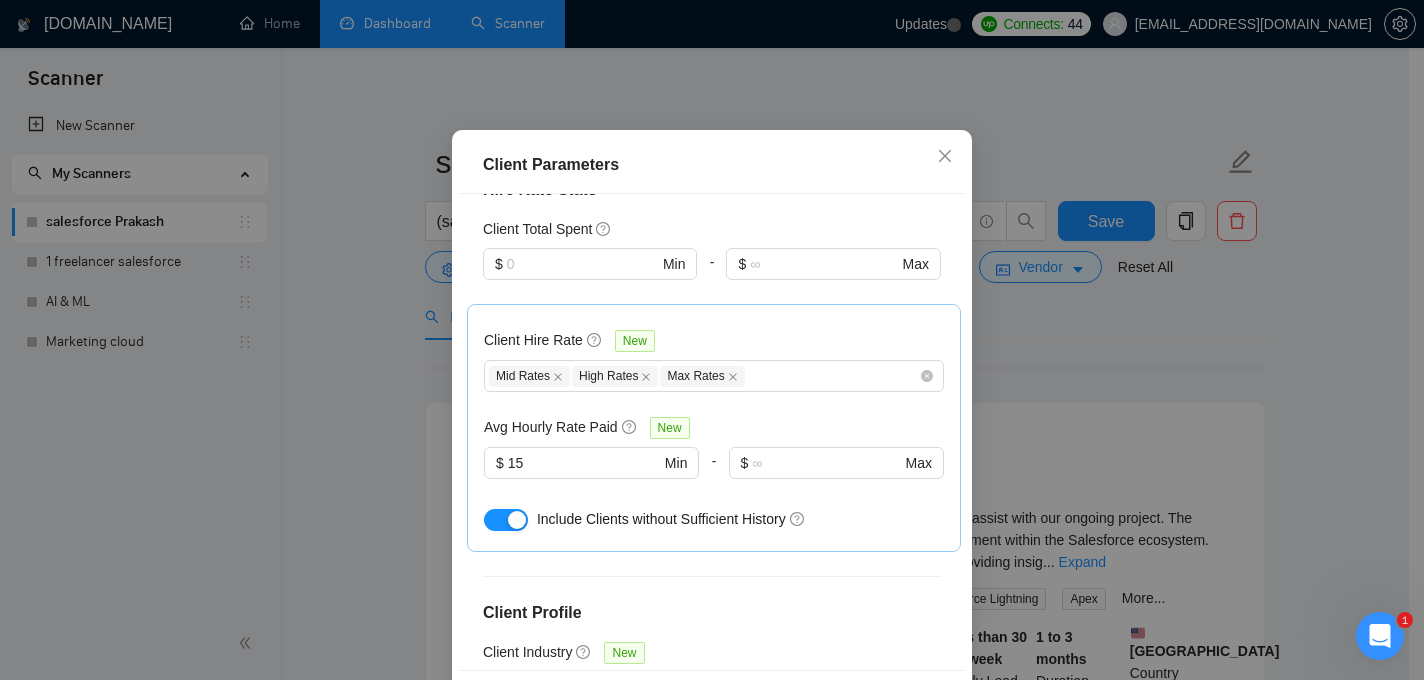 scroll, scrollTop: 634, scrollLeft: 0, axis: vertical 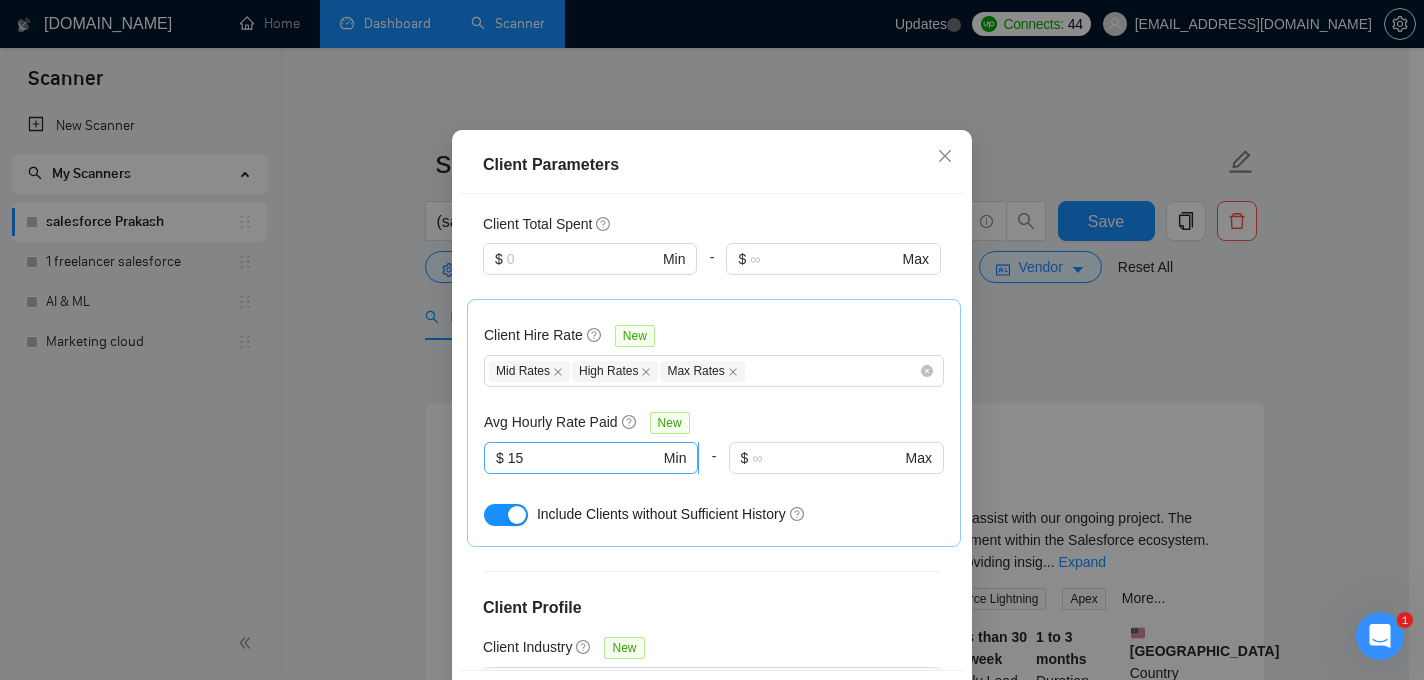 click on "15" at bounding box center [584, 458] 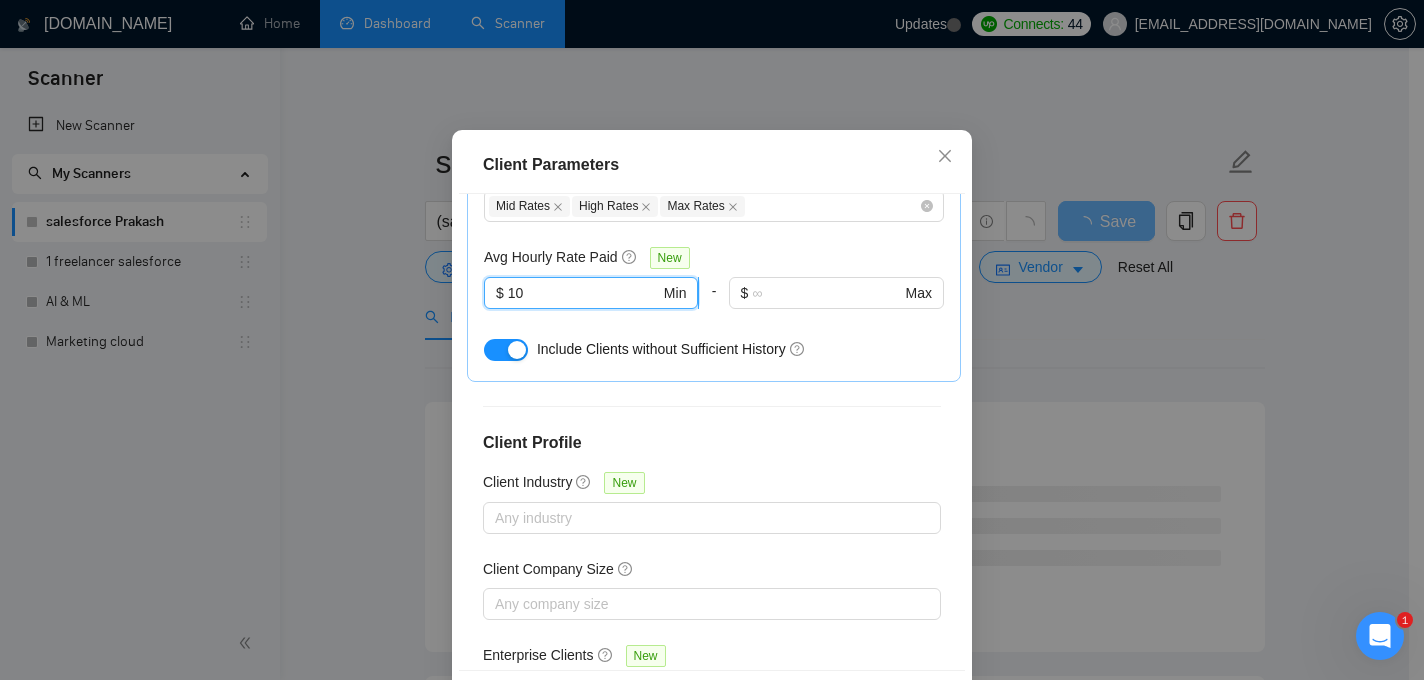 scroll, scrollTop: 826, scrollLeft: 0, axis: vertical 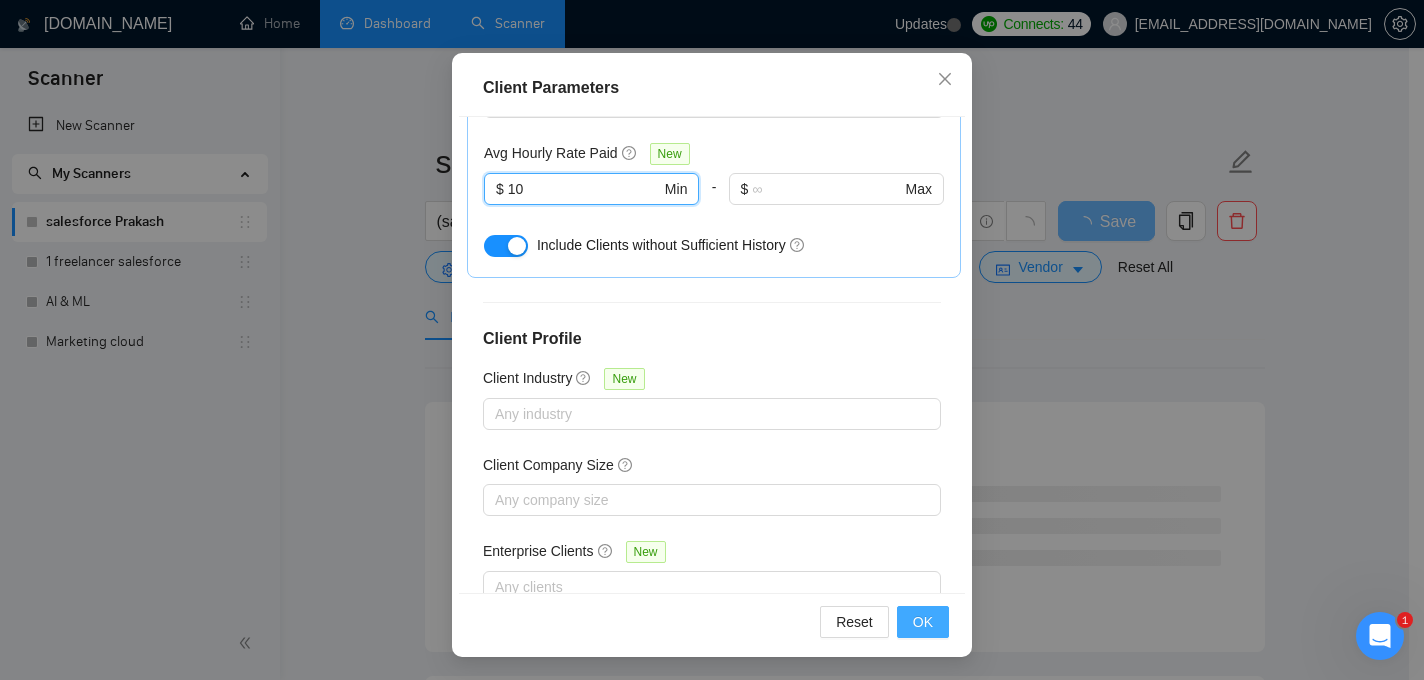 type on "10" 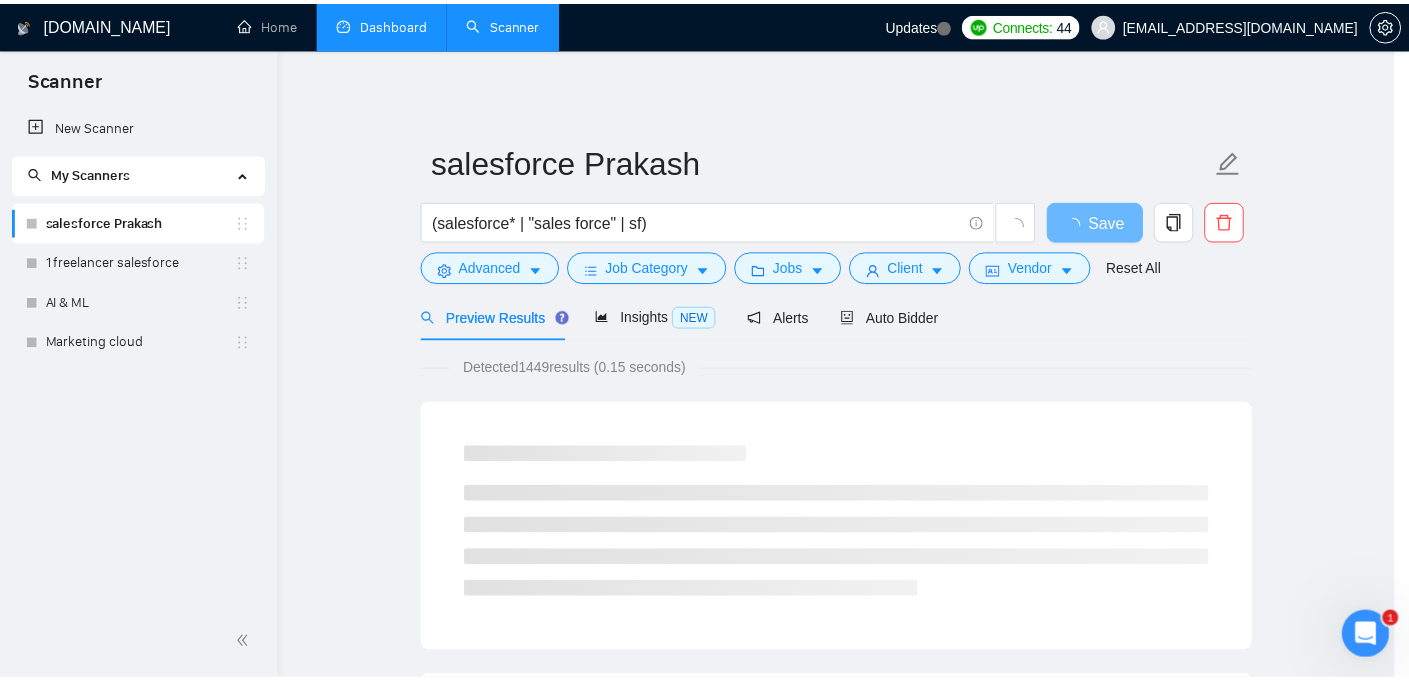 scroll, scrollTop: 68, scrollLeft: 0, axis: vertical 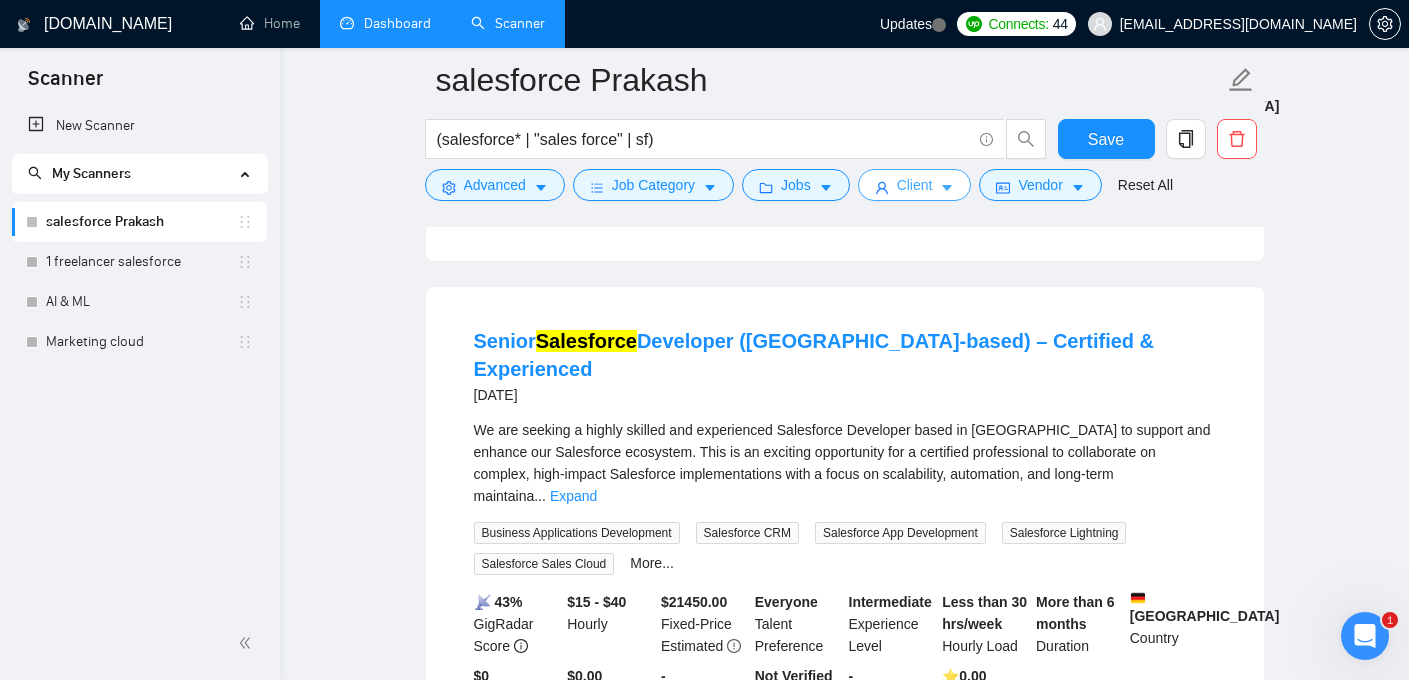 click 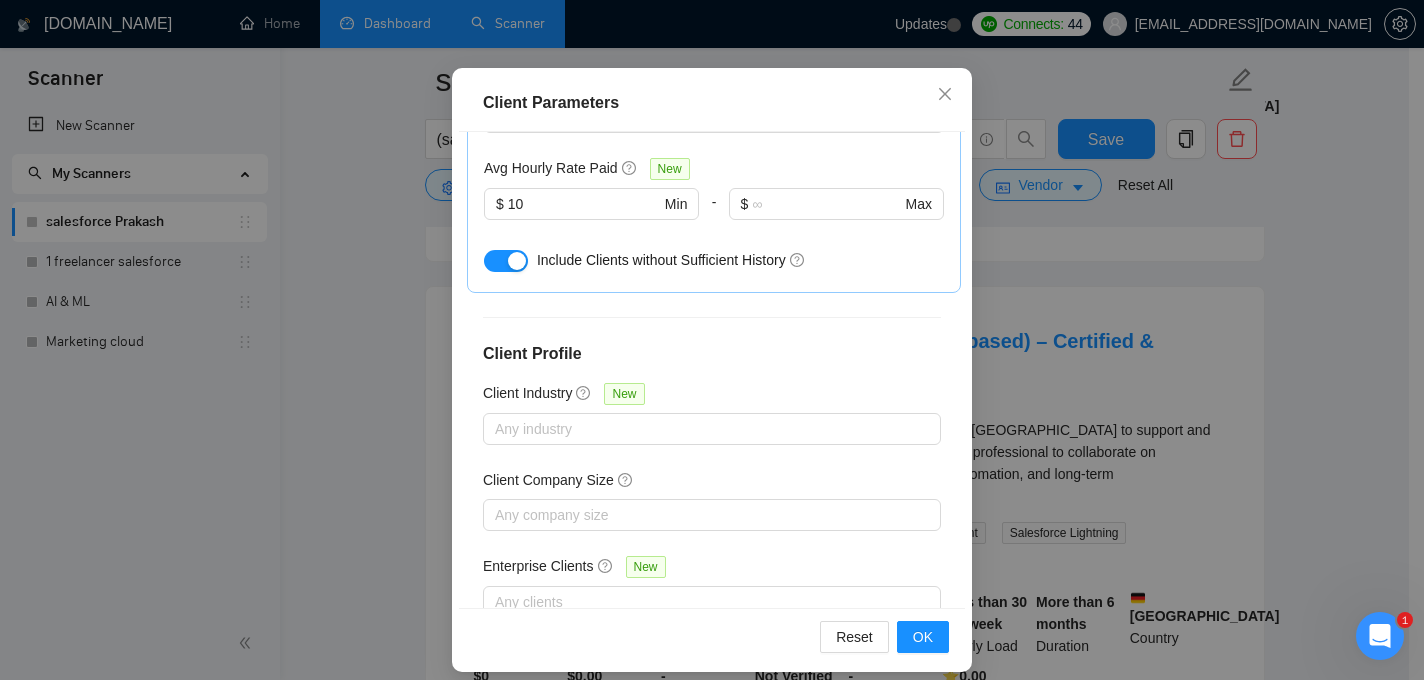 scroll, scrollTop: 131, scrollLeft: 0, axis: vertical 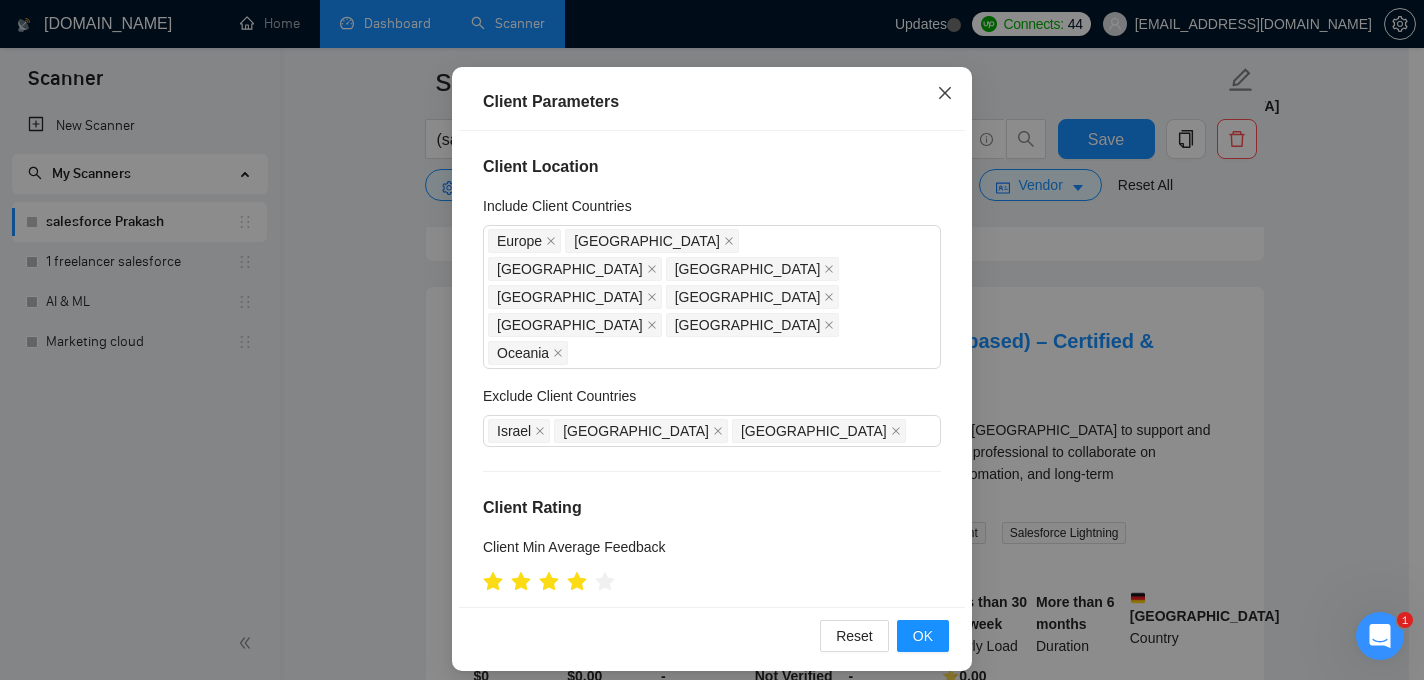 click 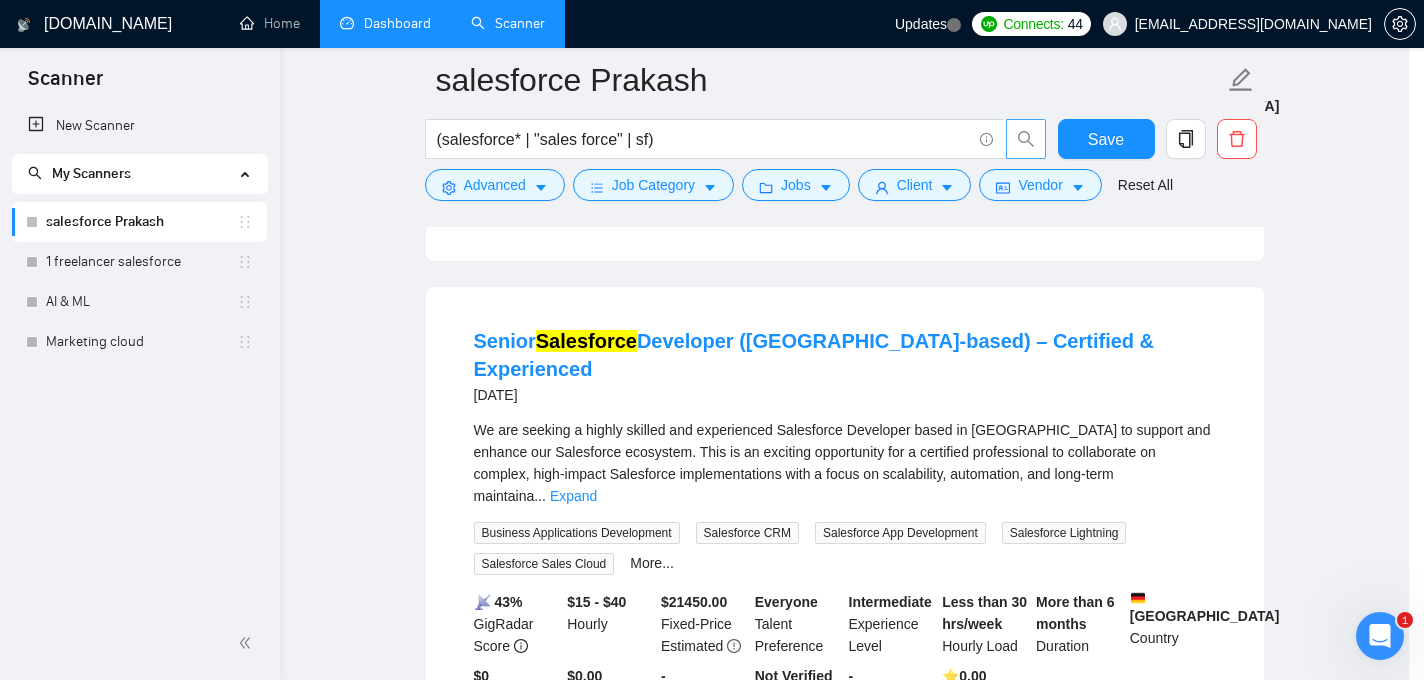 scroll, scrollTop: 68, scrollLeft: 0, axis: vertical 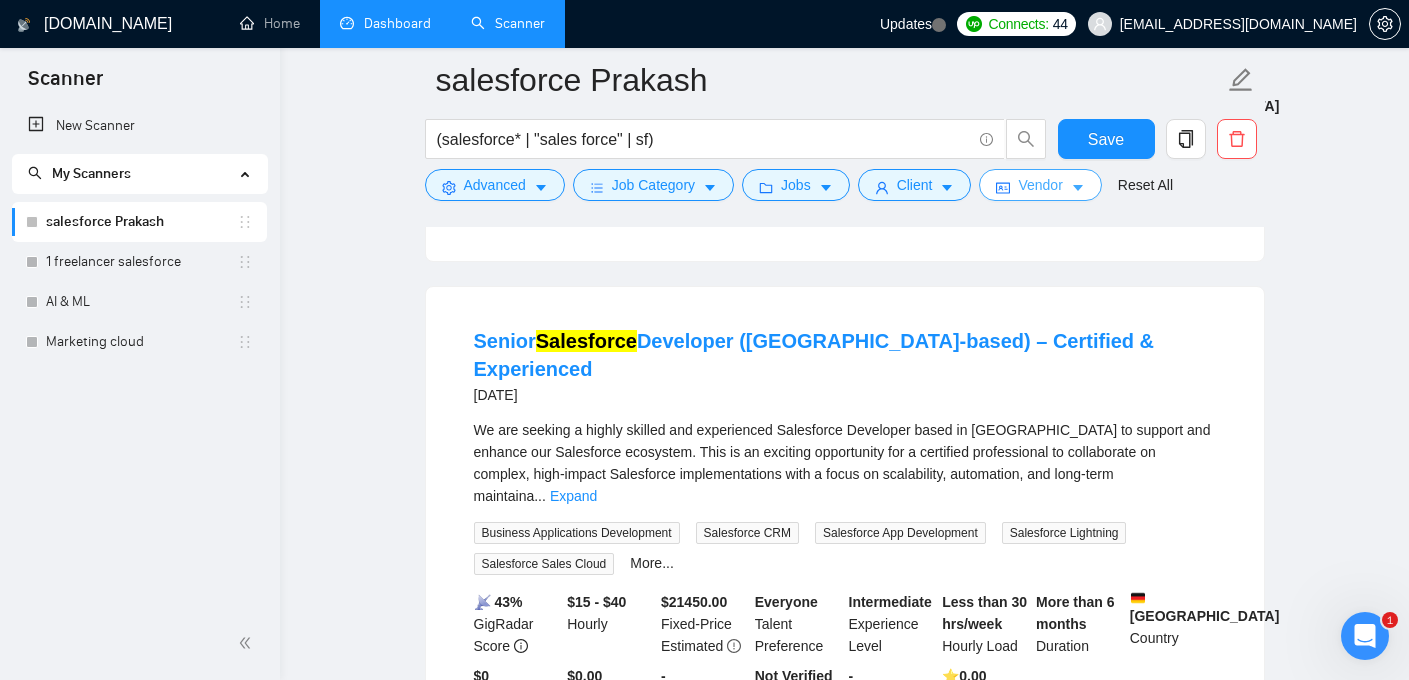 click on "Vendor" at bounding box center [1040, 185] 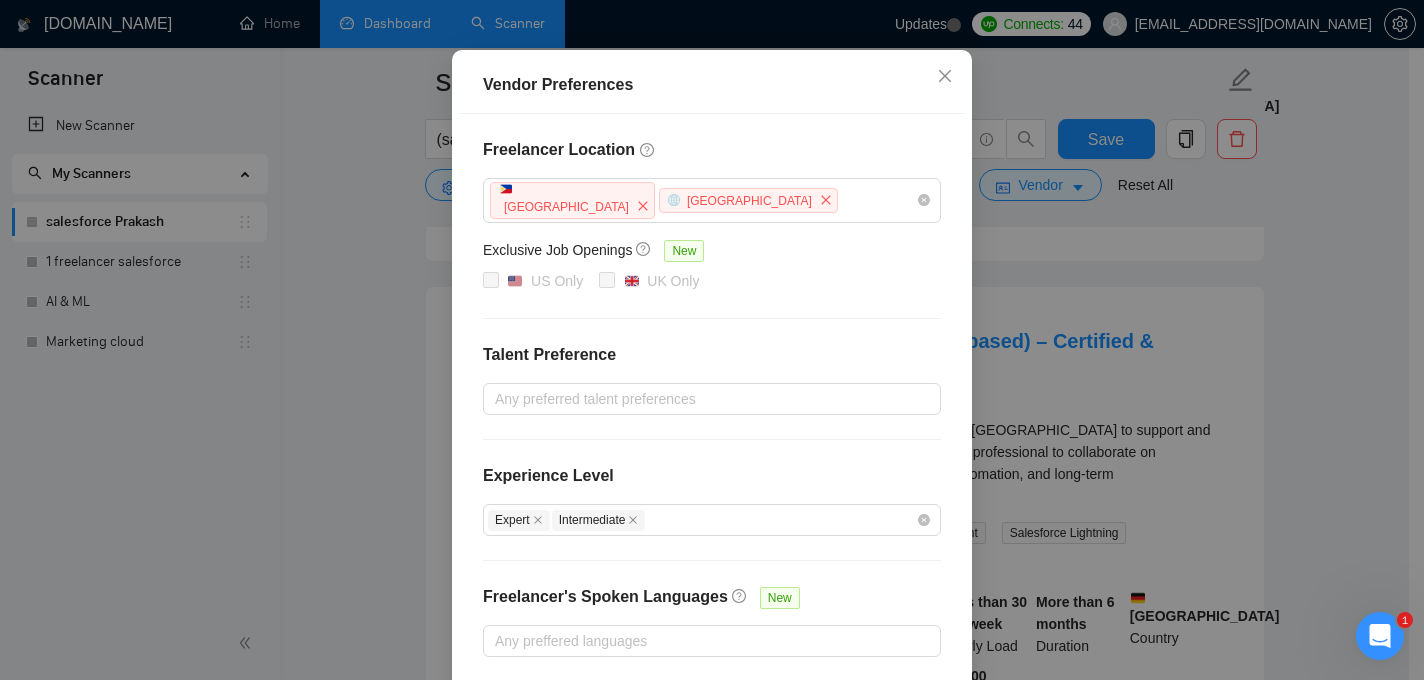 scroll, scrollTop: 183, scrollLeft: 0, axis: vertical 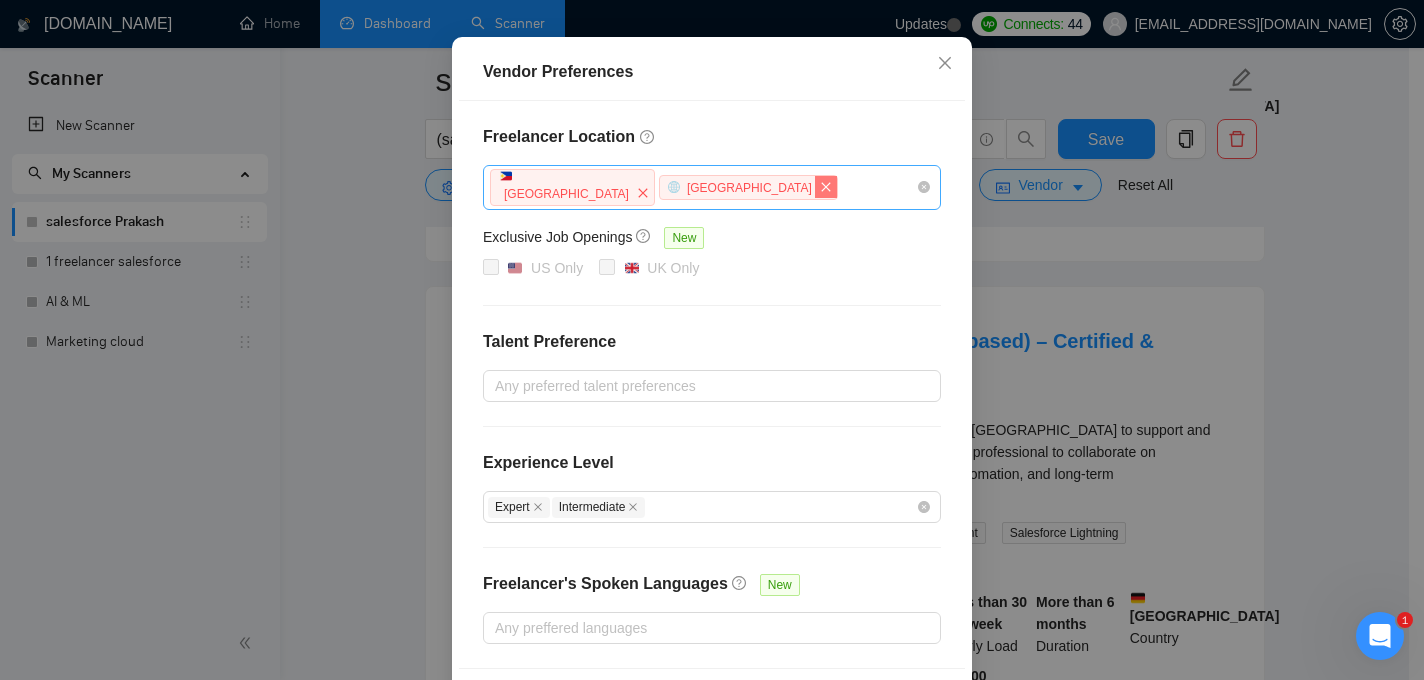 click 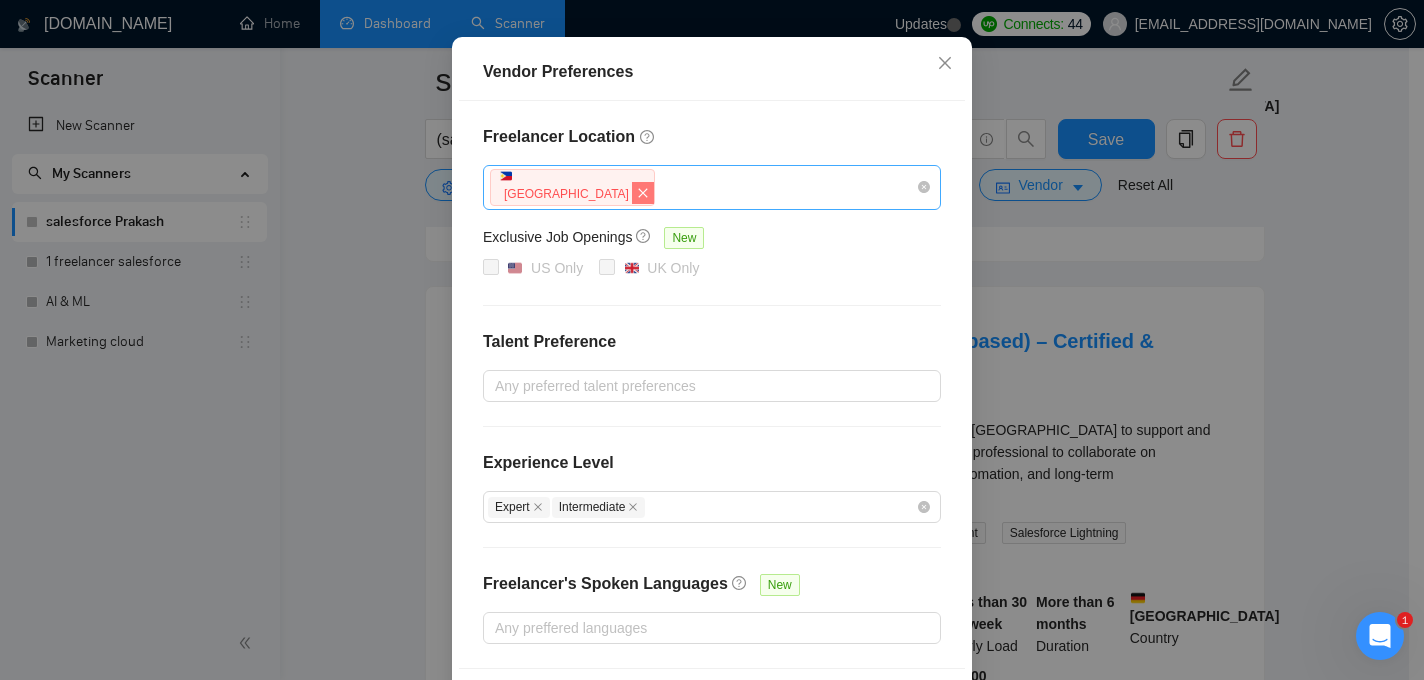 click 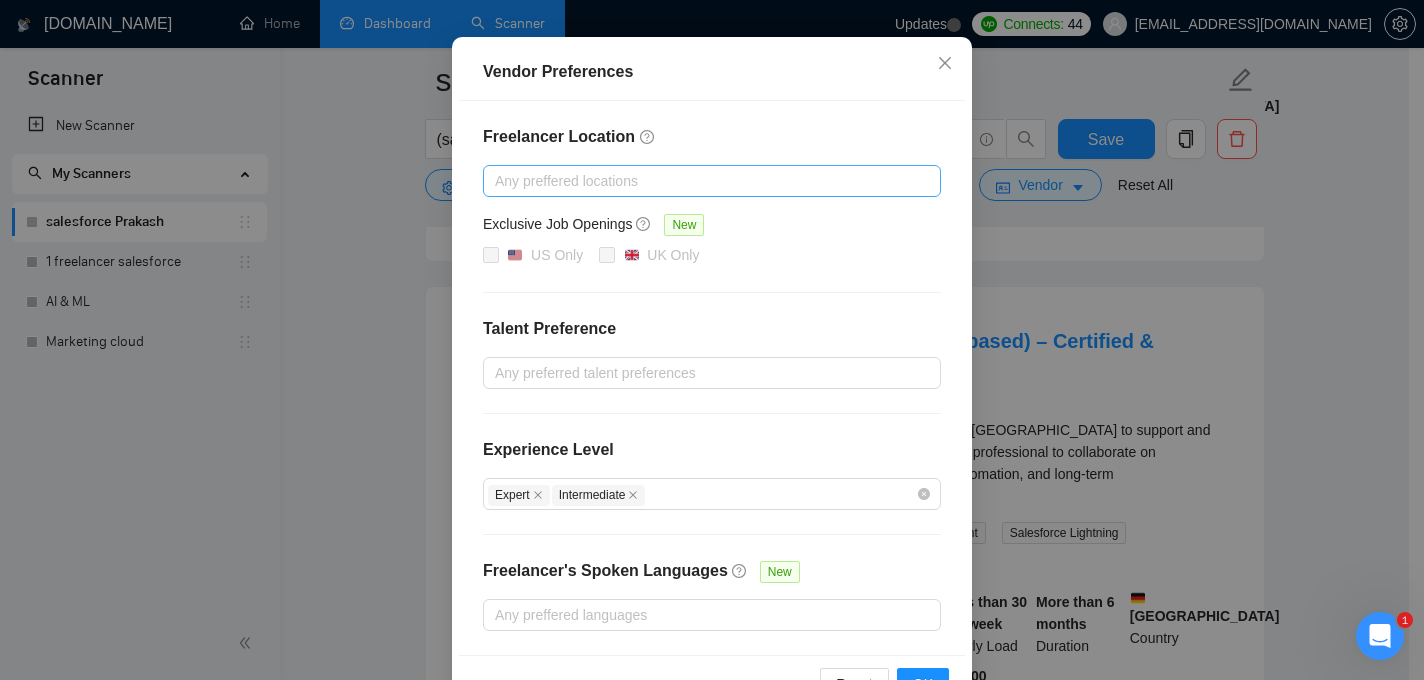 scroll, scrollTop: 203, scrollLeft: 0, axis: vertical 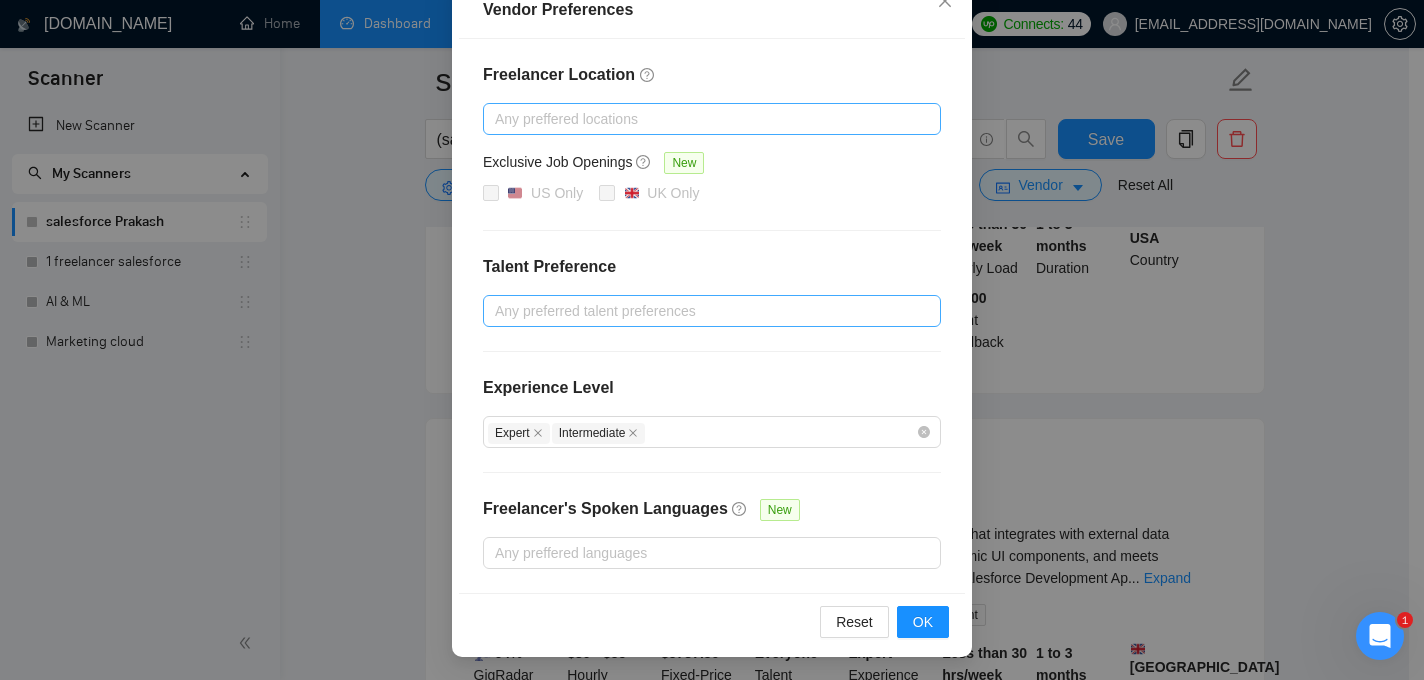 click at bounding box center [702, 311] 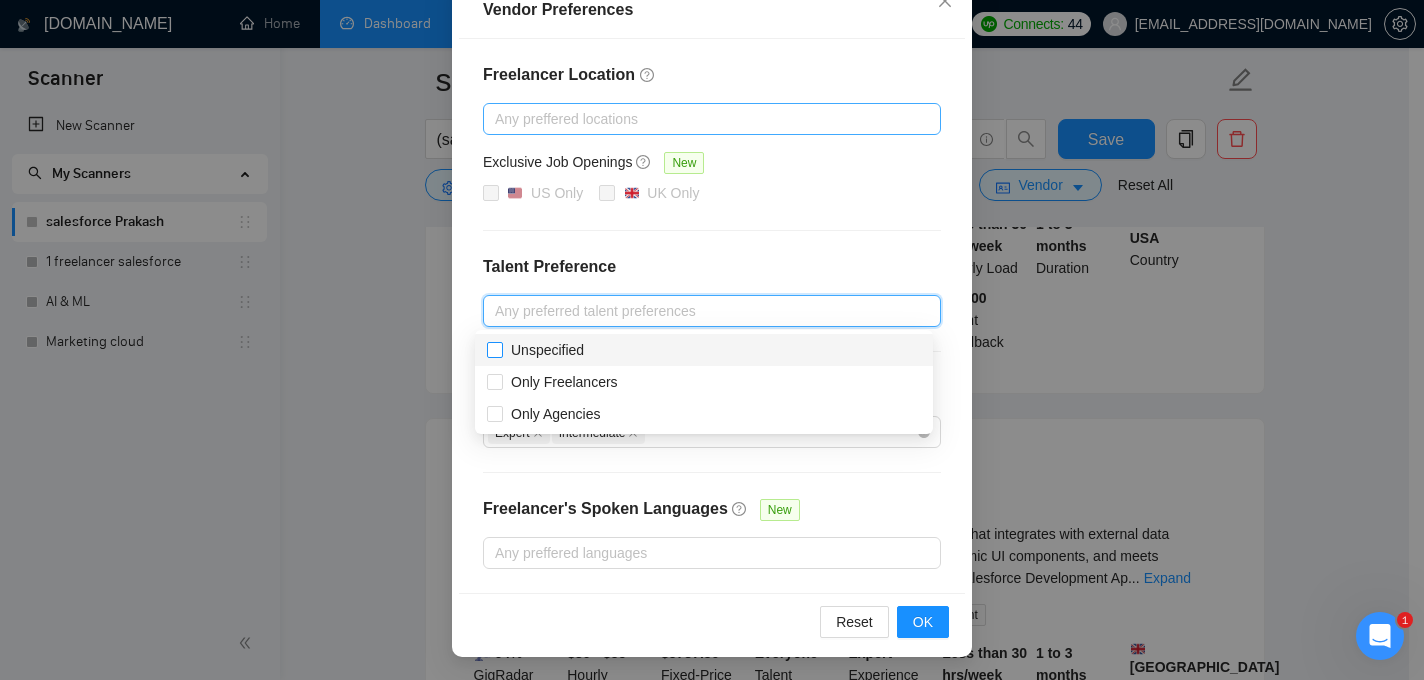 click on "Unspecified" at bounding box center [547, 350] 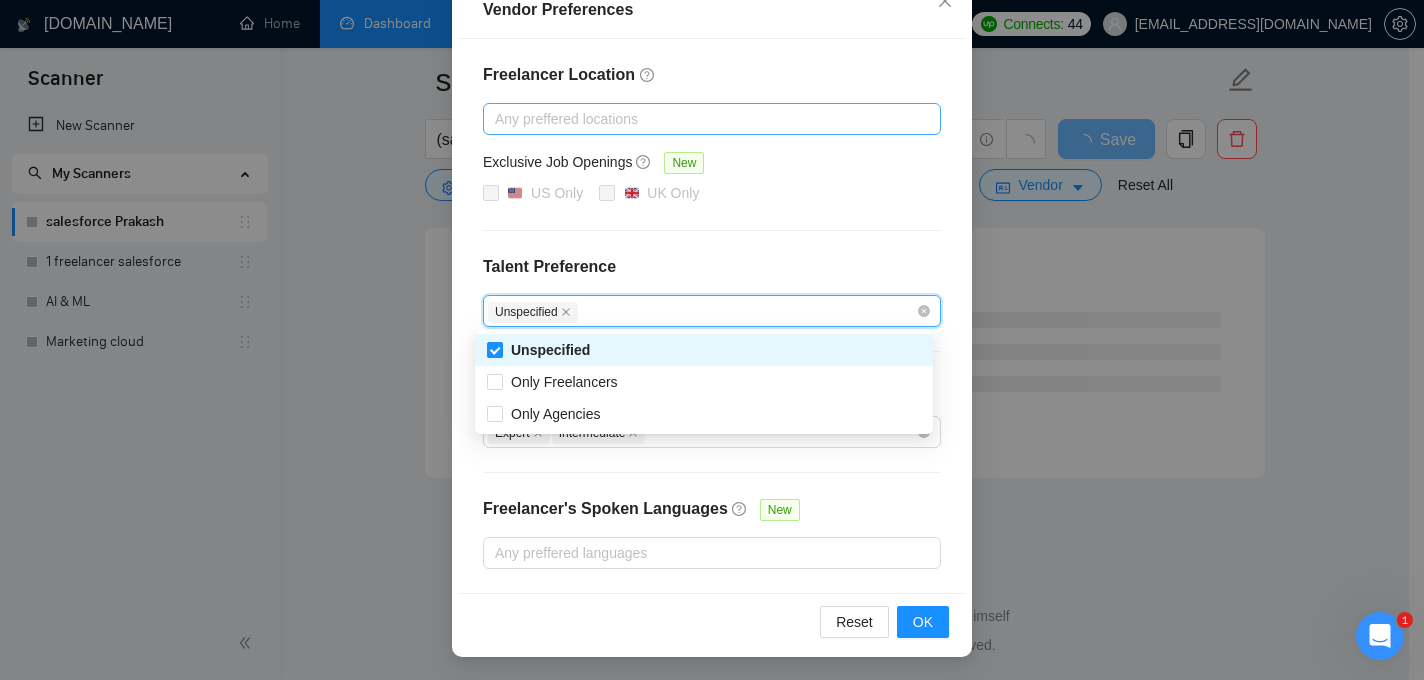 click on "Unspecified" at bounding box center (494, 349) 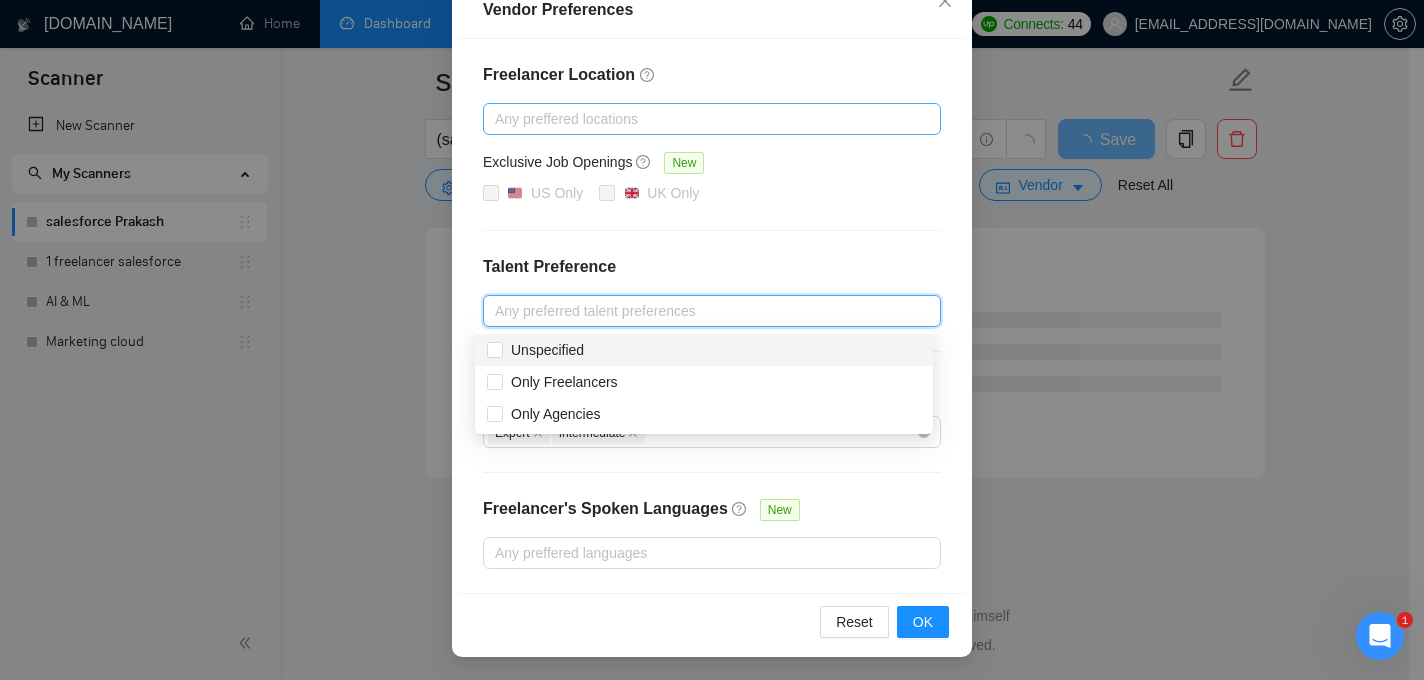 click on "Talent Preference" at bounding box center [712, 267] 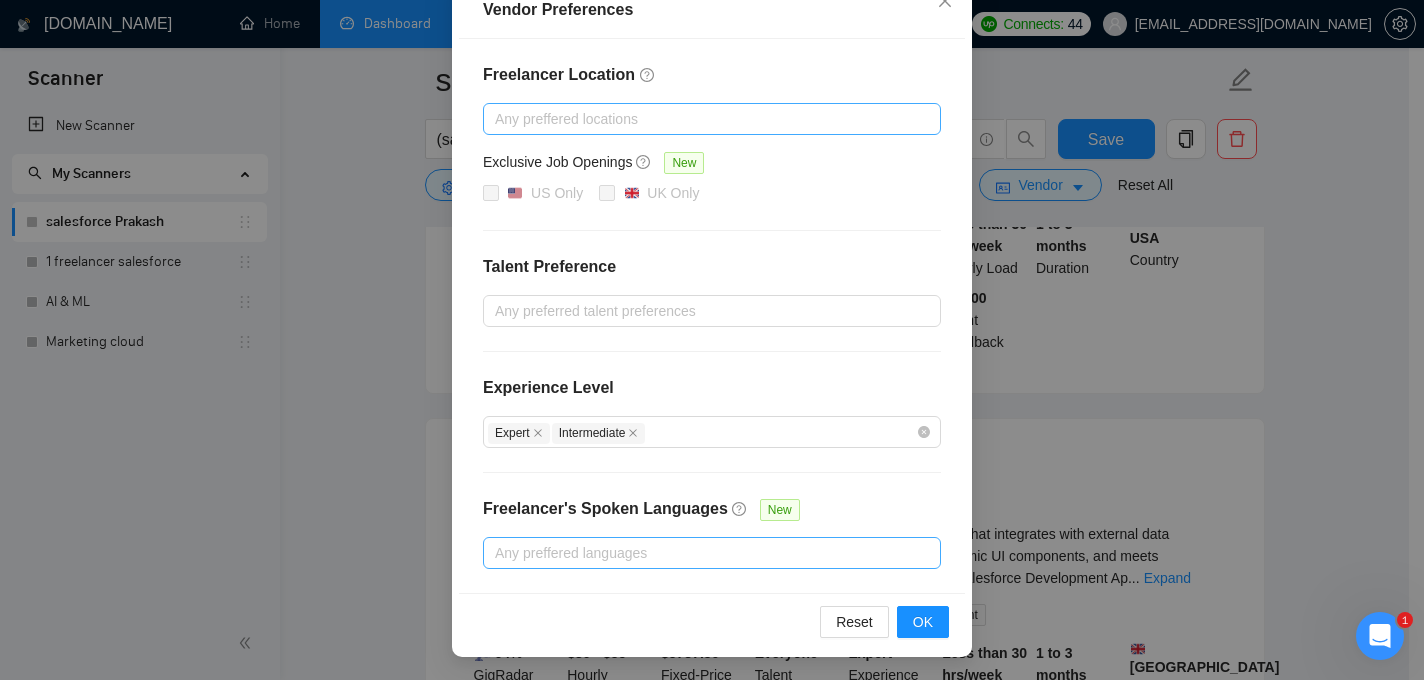 click at bounding box center [702, 553] 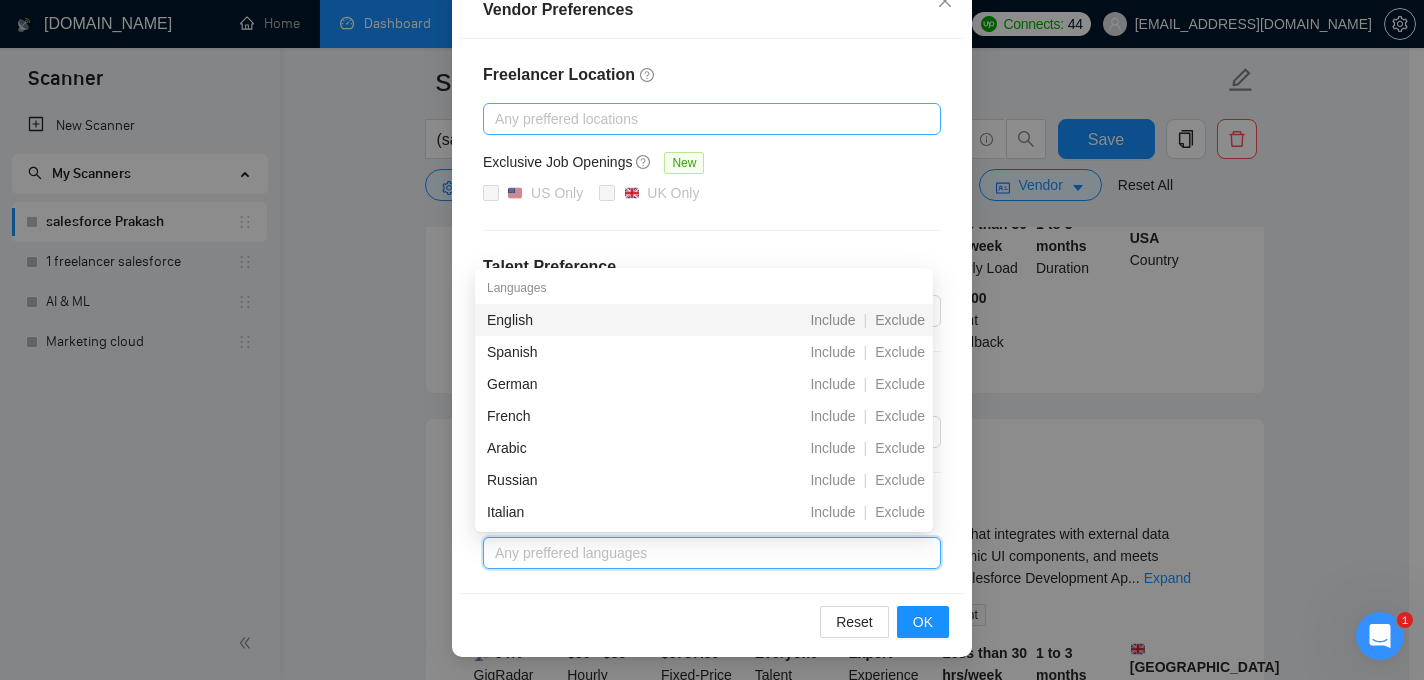 click on "Reset OK" at bounding box center [712, 621] 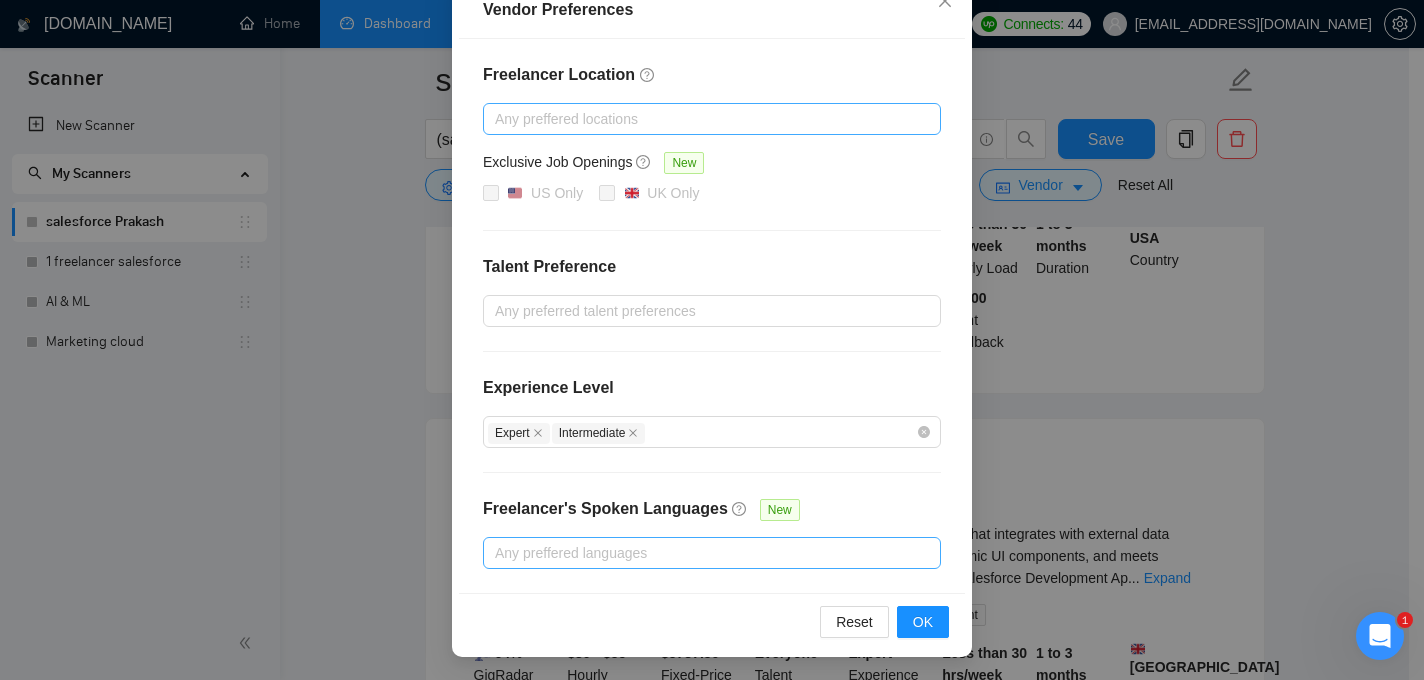 click at bounding box center [702, 553] 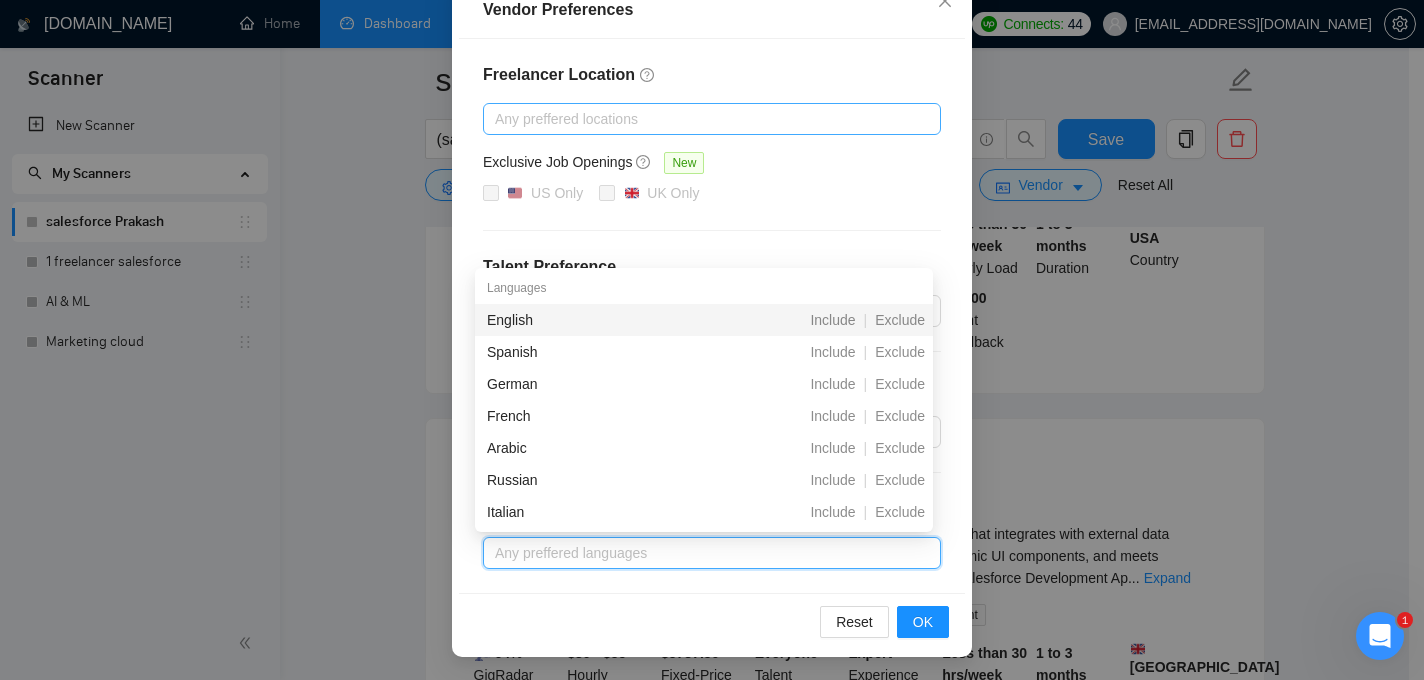 click on "English" at bounding box center [598, 320] 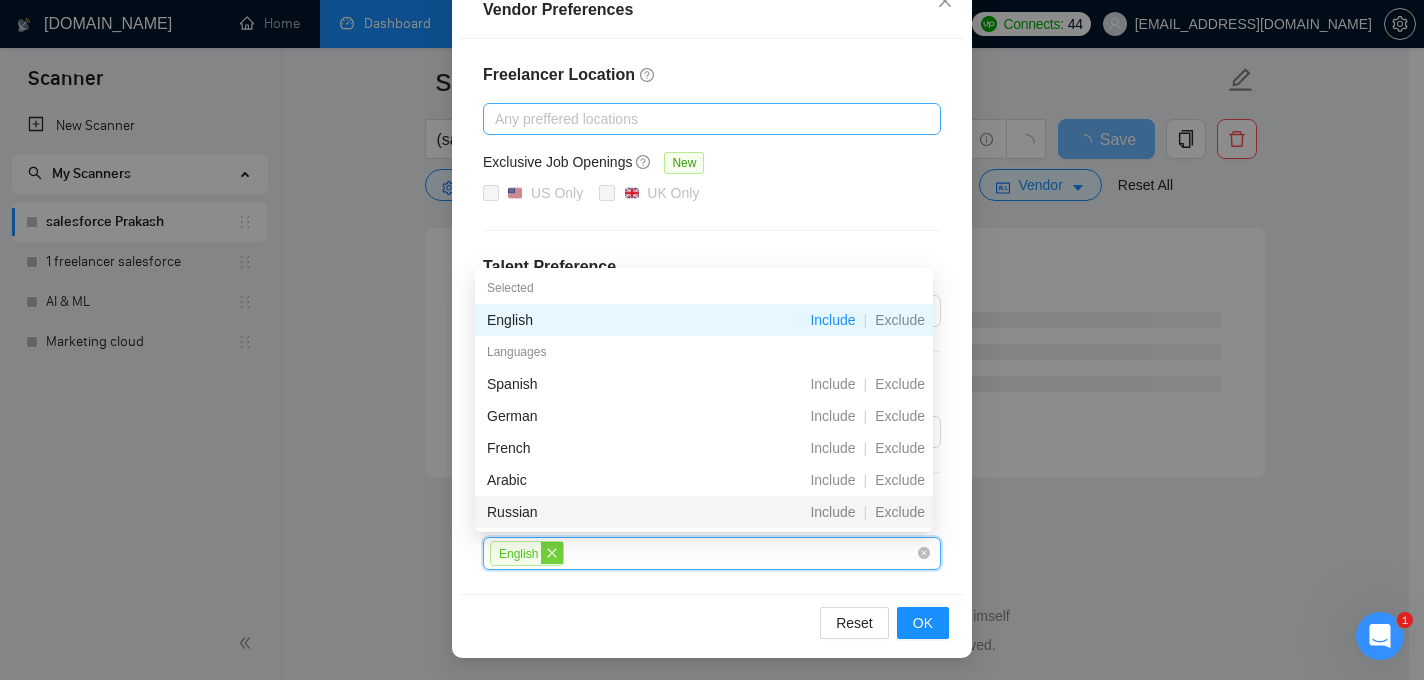 click at bounding box center (552, 553) 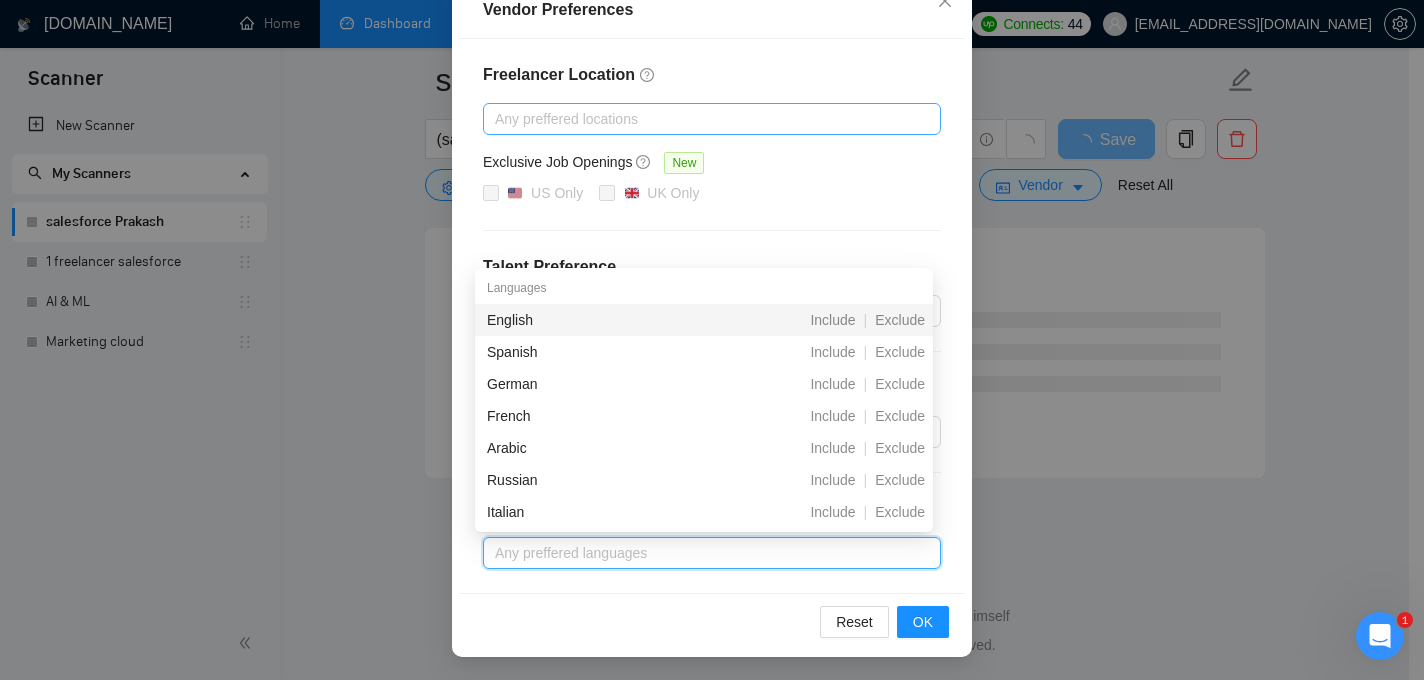 click on "Reset OK" at bounding box center (712, 621) 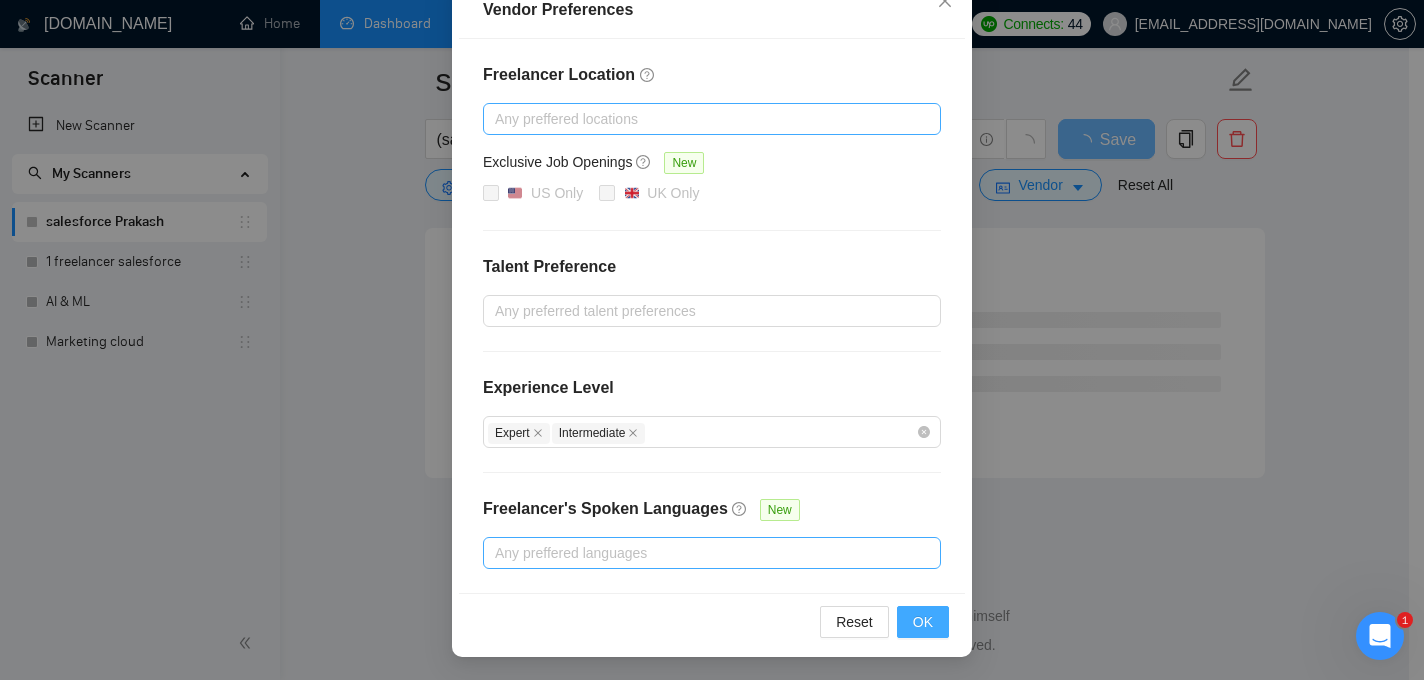 click on "OK" at bounding box center [923, 622] 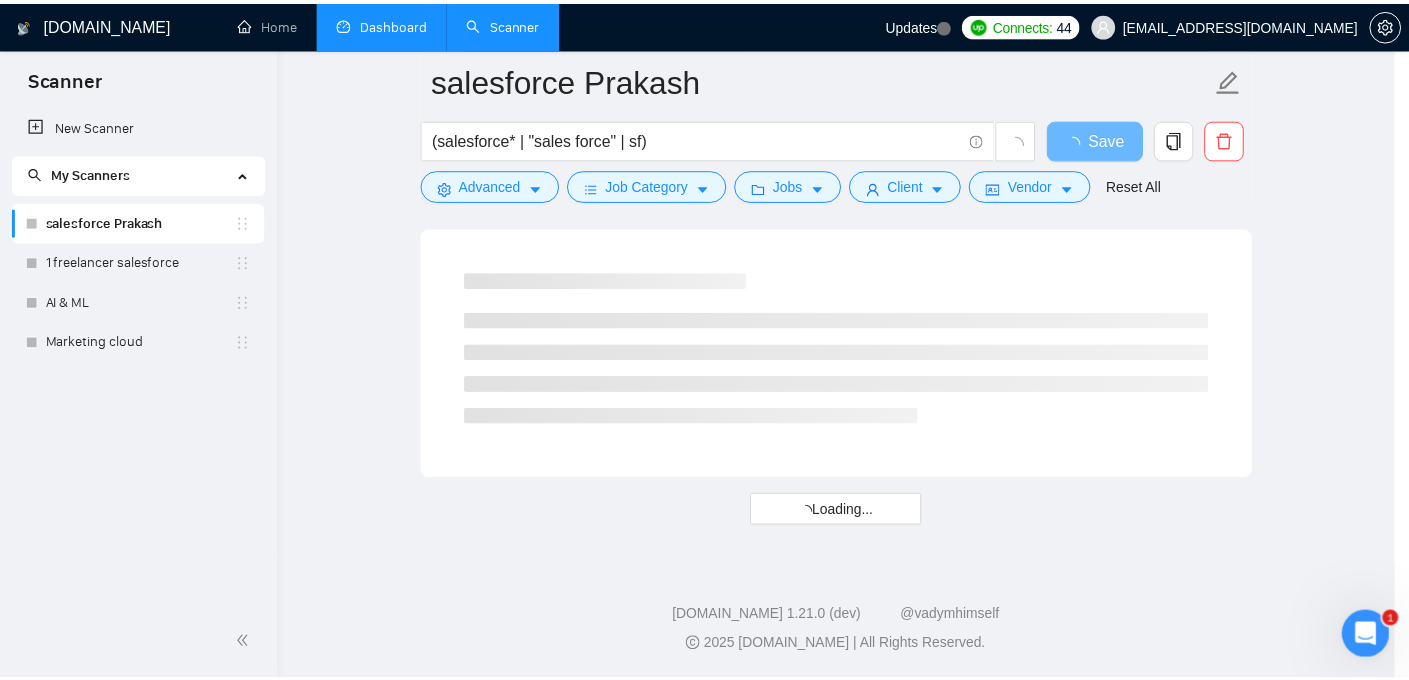 scroll, scrollTop: 145, scrollLeft: 0, axis: vertical 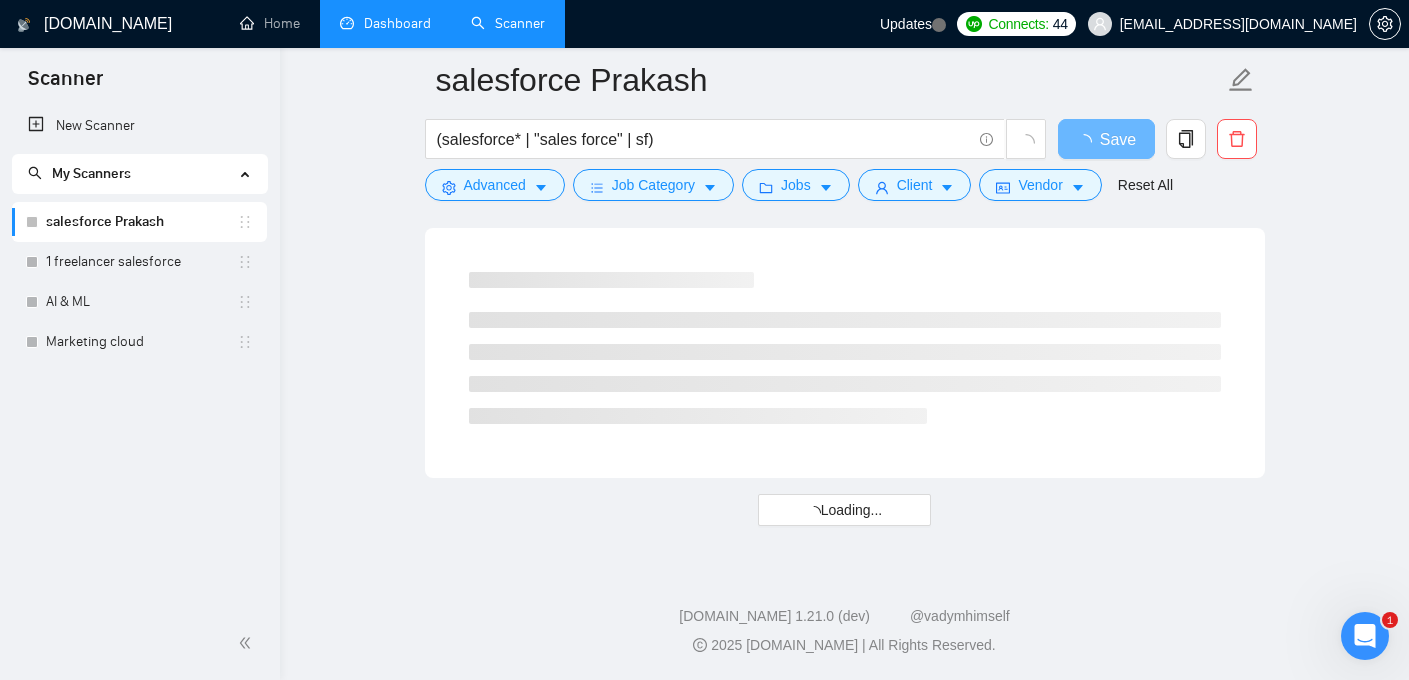 click on "Loading..." at bounding box center [845, 510] 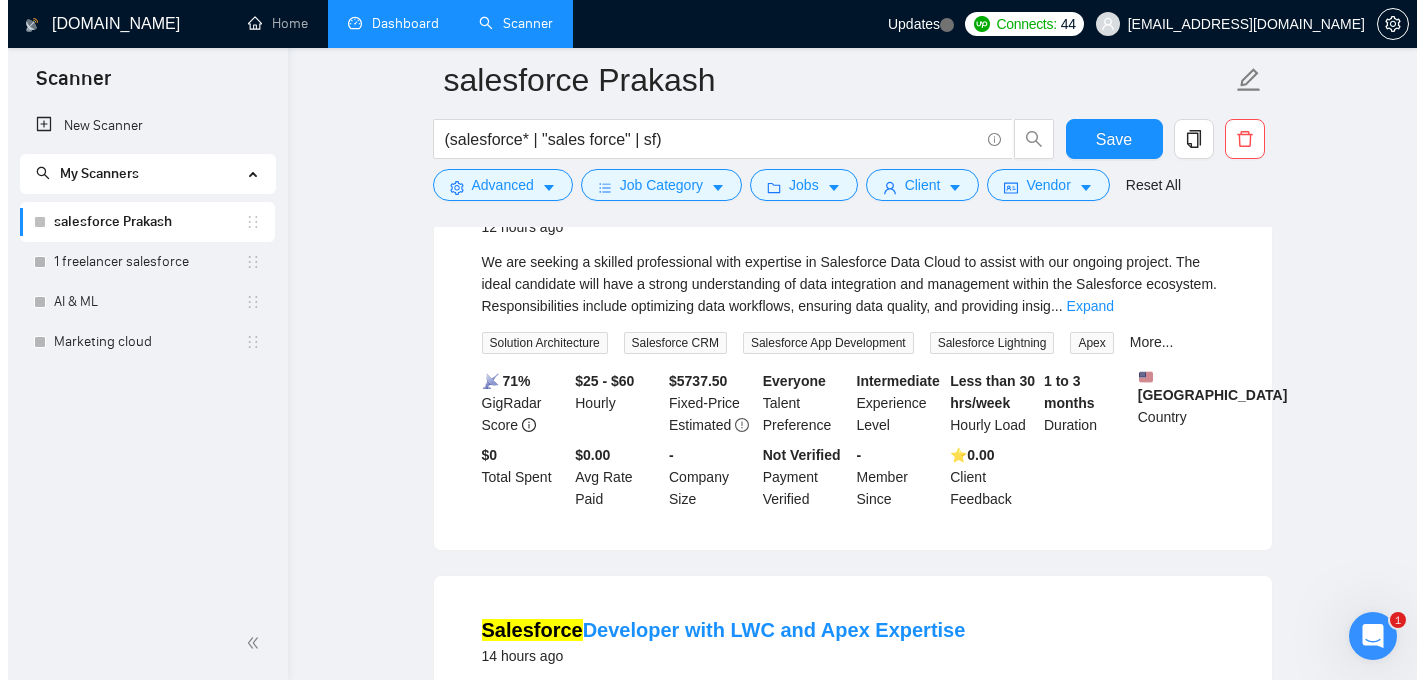 scroll, scrollTop: 264, scrollLeft: 0, axis: vertical 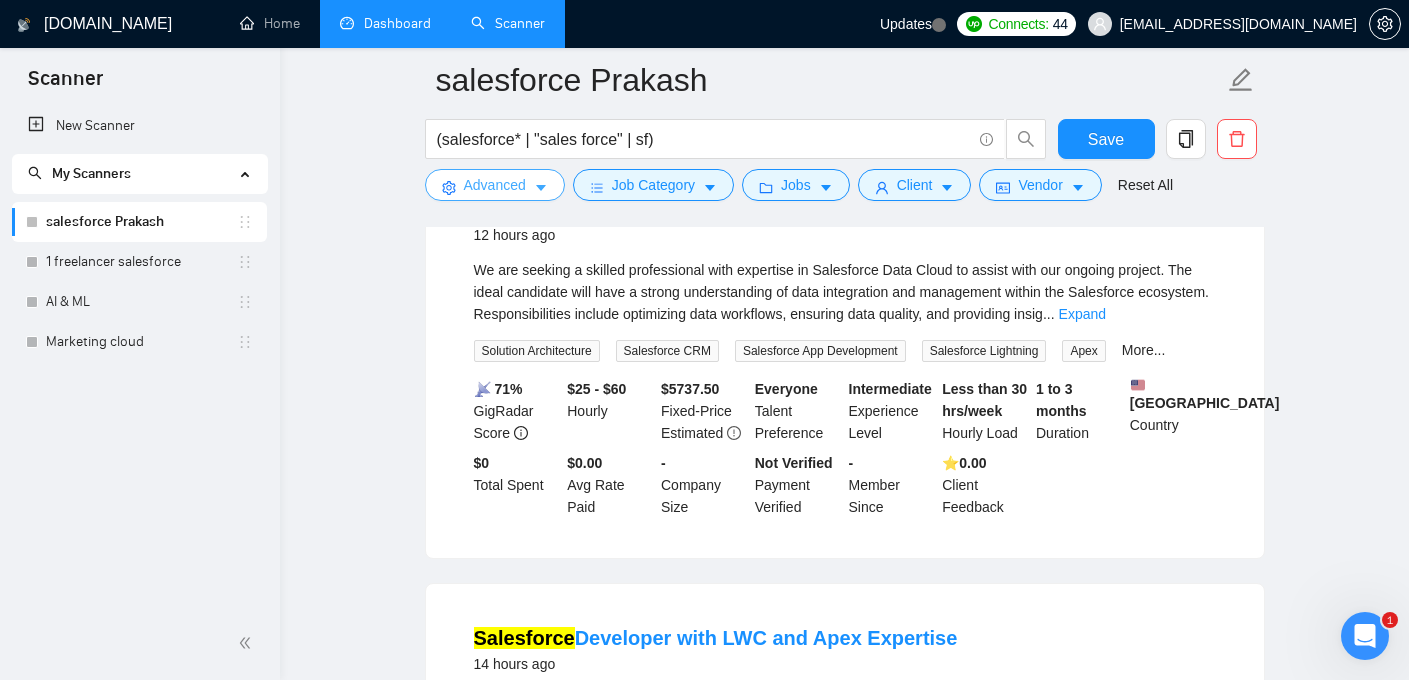 click on "Advanced" at bounding box center [495, 185] 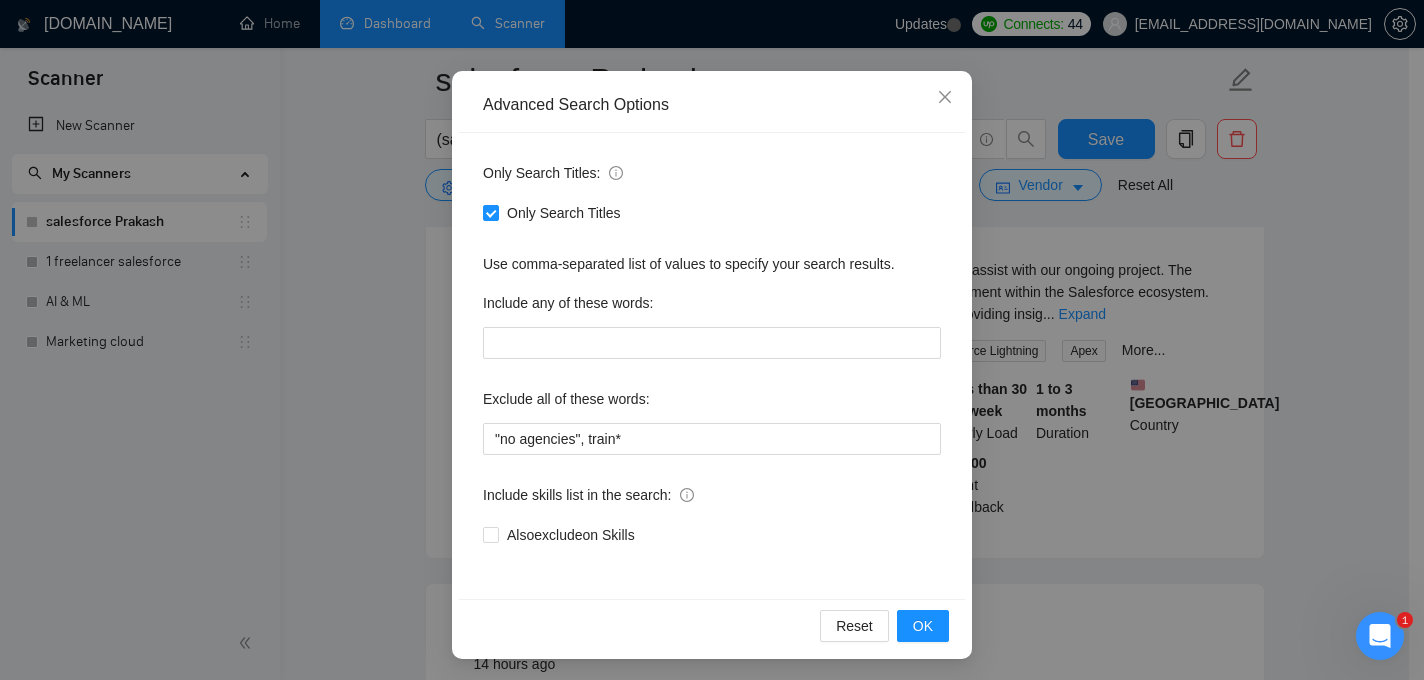 scroll, scrollTop: 152, scrollLeft: 0, axis: vertical 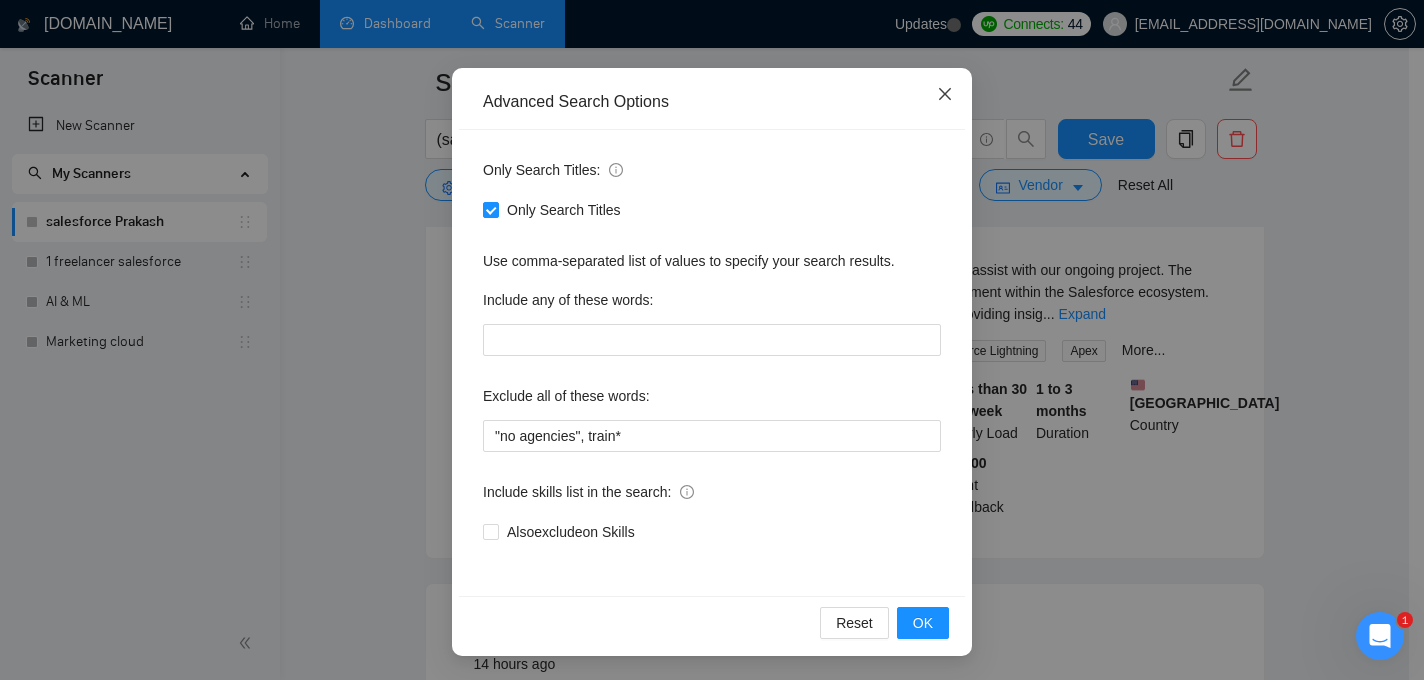 click 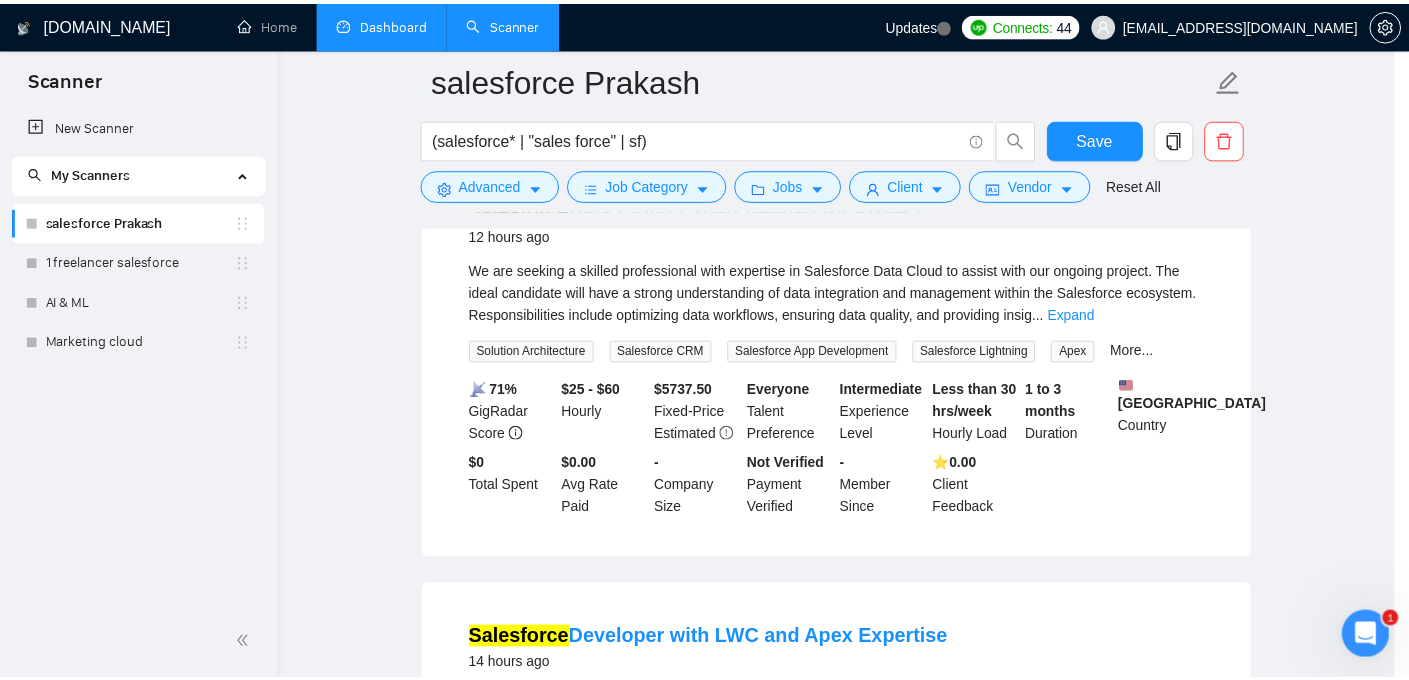 scroll, scrollTop: 52, scrollLeft: 0, axis: vertical 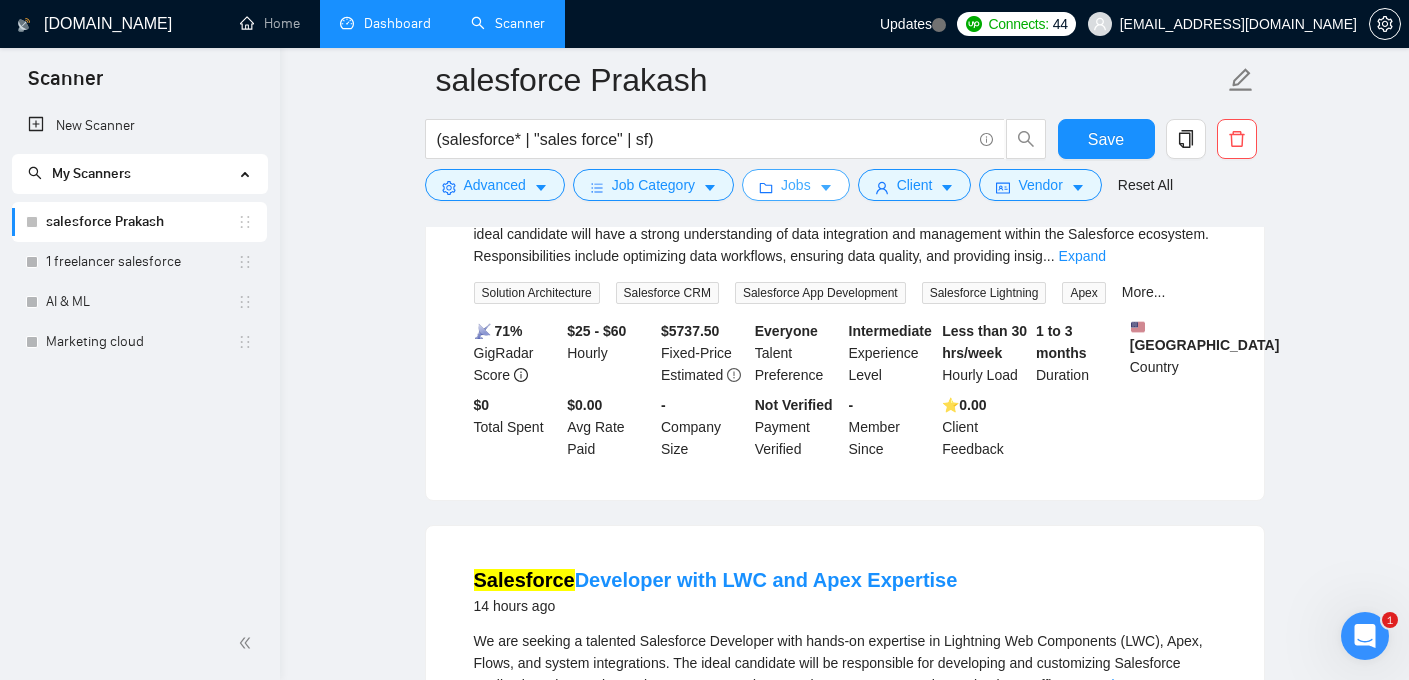 click on "Jobs" at bounding box center [796, 185] 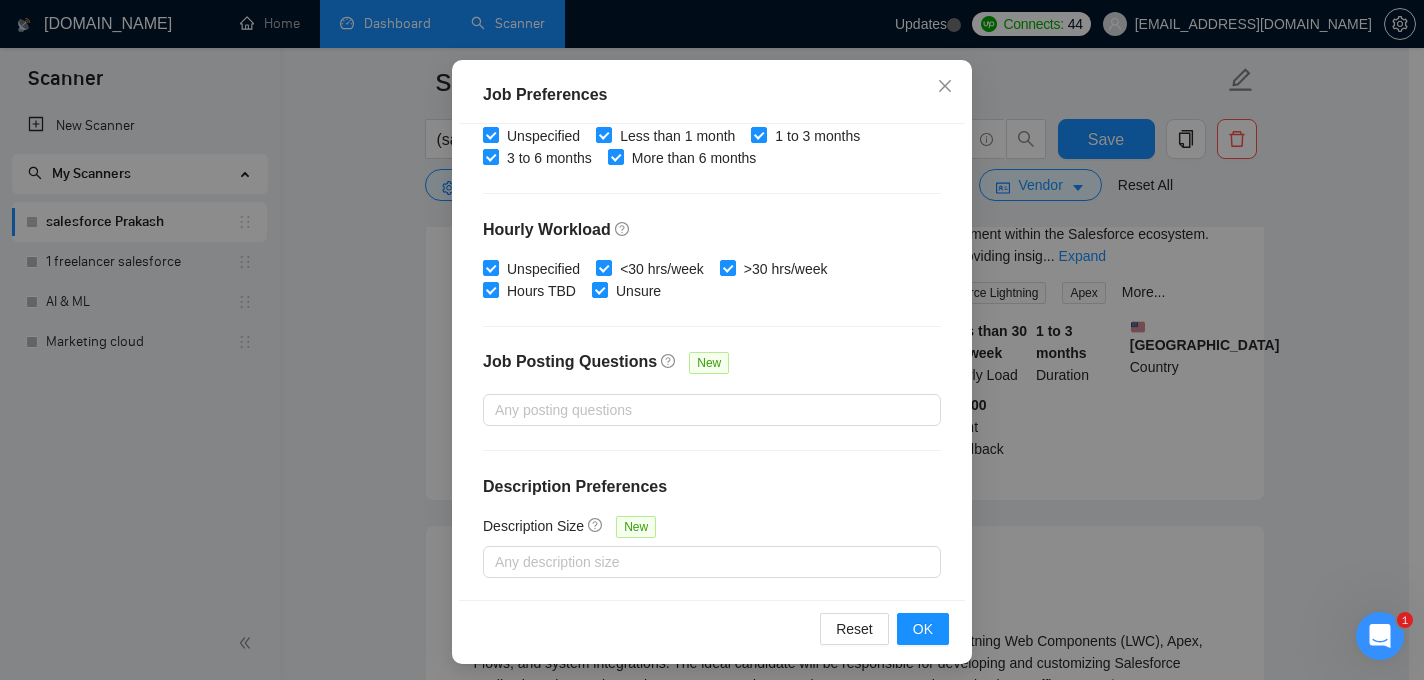 scroll, scrollTop: 145, scrollLeft: 0, axis: vertical 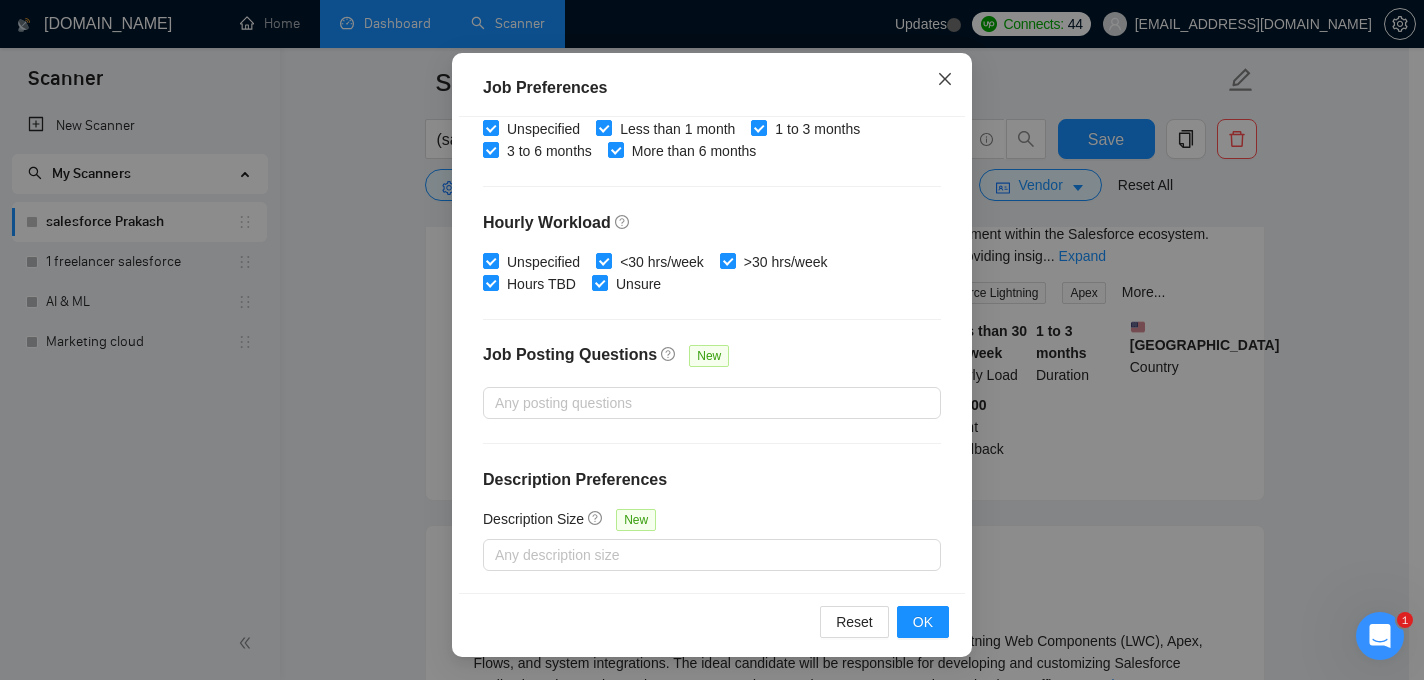 click 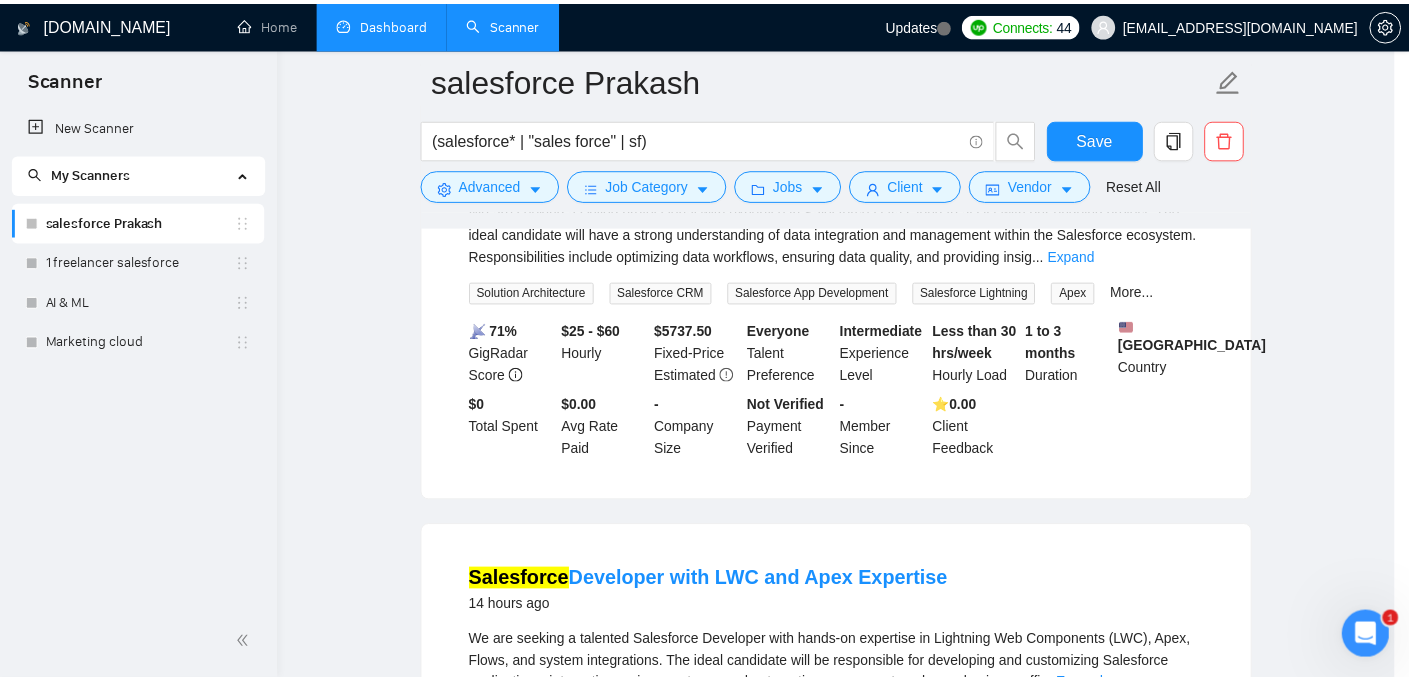 scroll, scrollTop: 68, scrollLeft: 0, axis: vertical 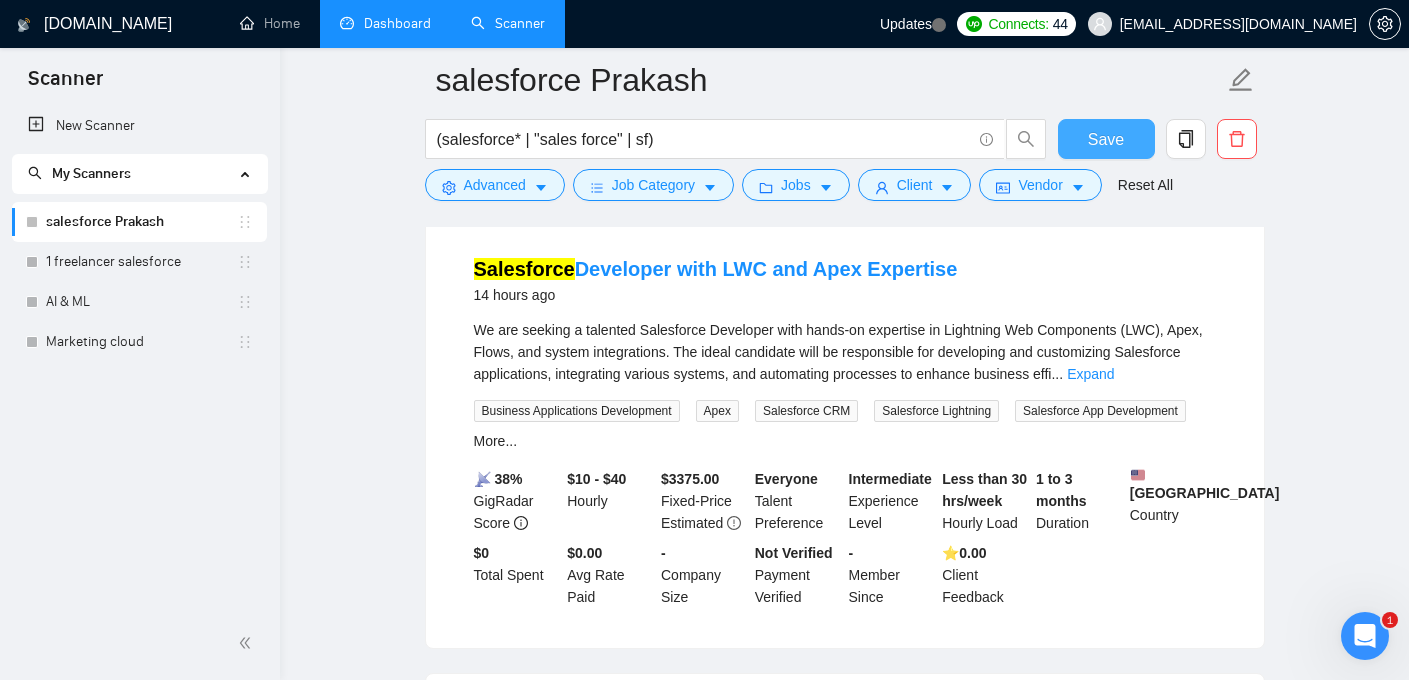 click on "Save" at bounding box center (1106, 139) 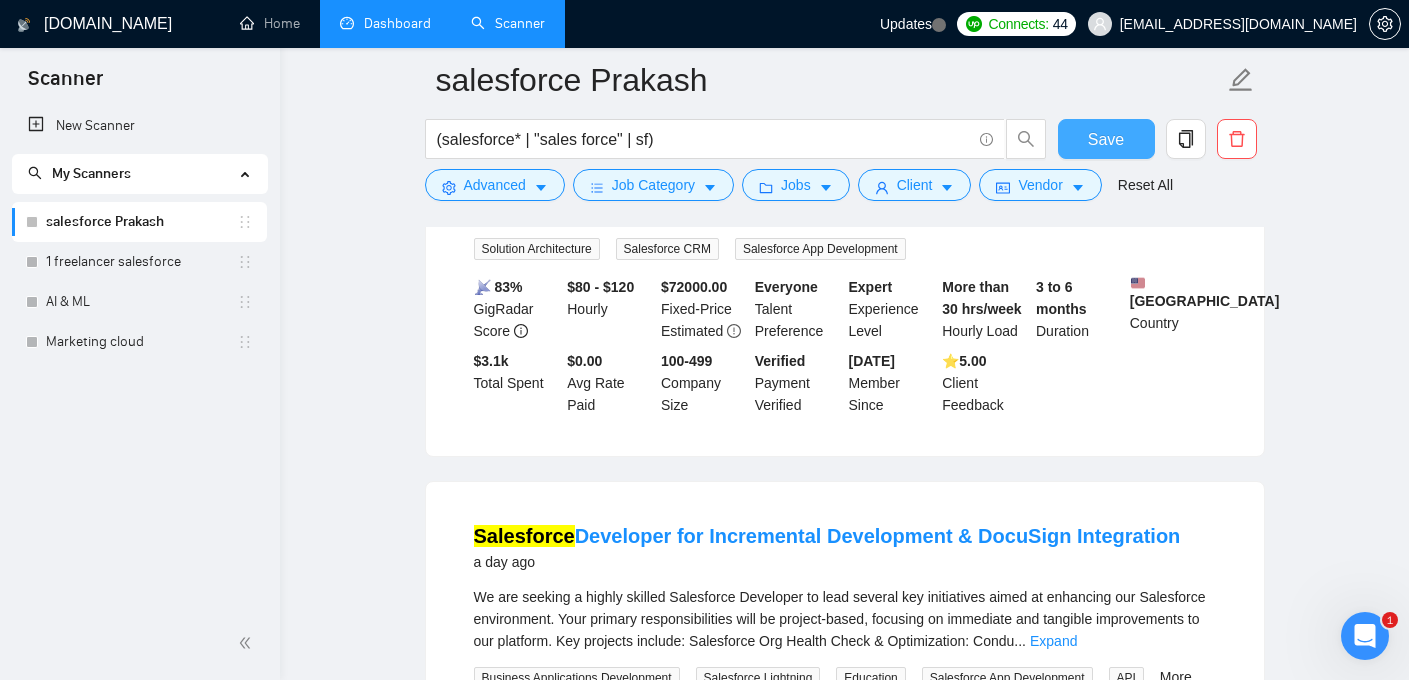 scroll, scrollTop: 1200, scrollLeft: 0, axis: vertical 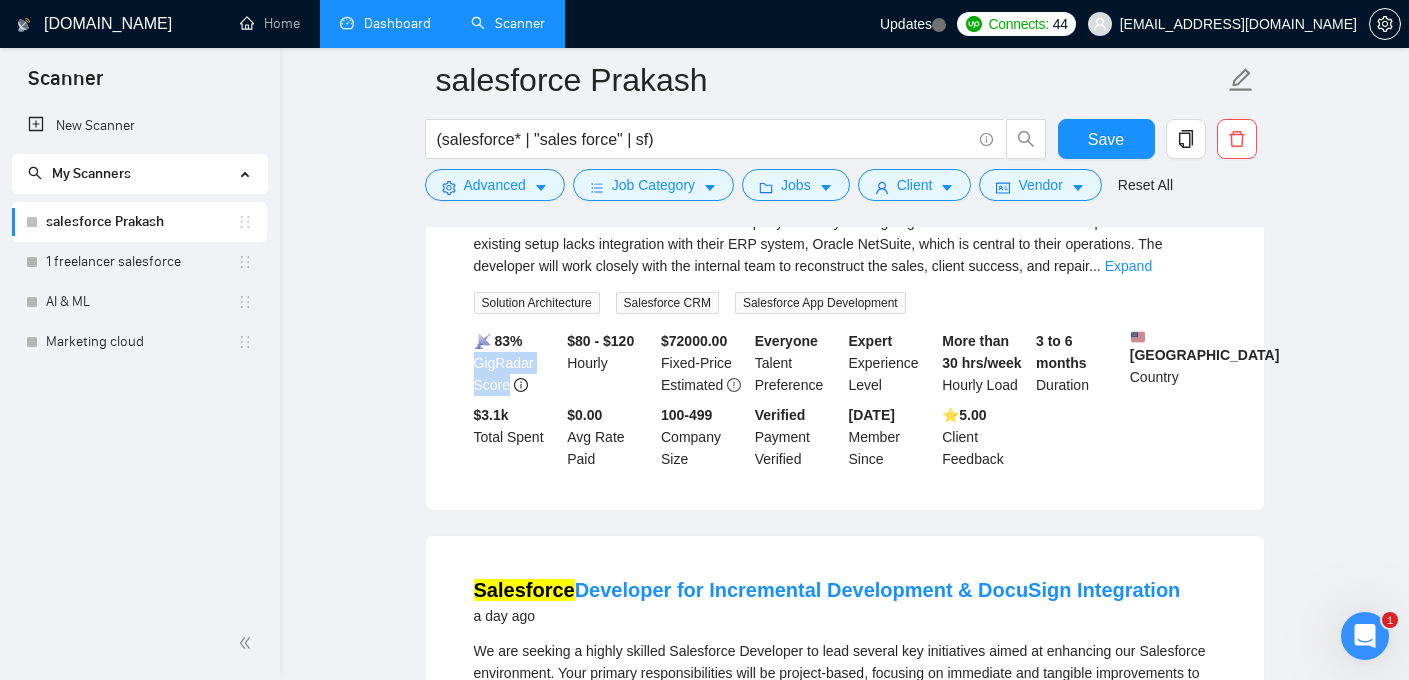 drag, startPoint x: 511, startPoint y: 414, endPoint x: 476, endPoint y: 396, distance: 39.357338 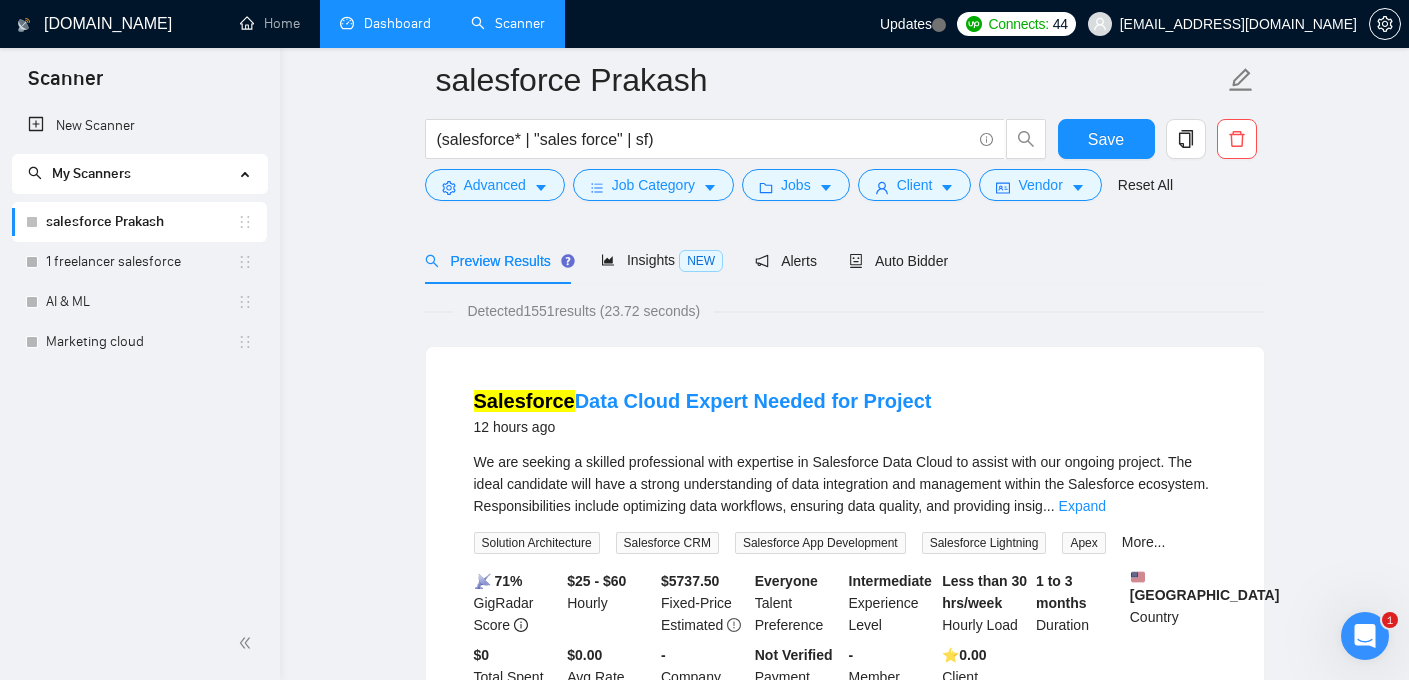 scroll, scrollTop: 86, scrollLeft: 0, axis: vertical 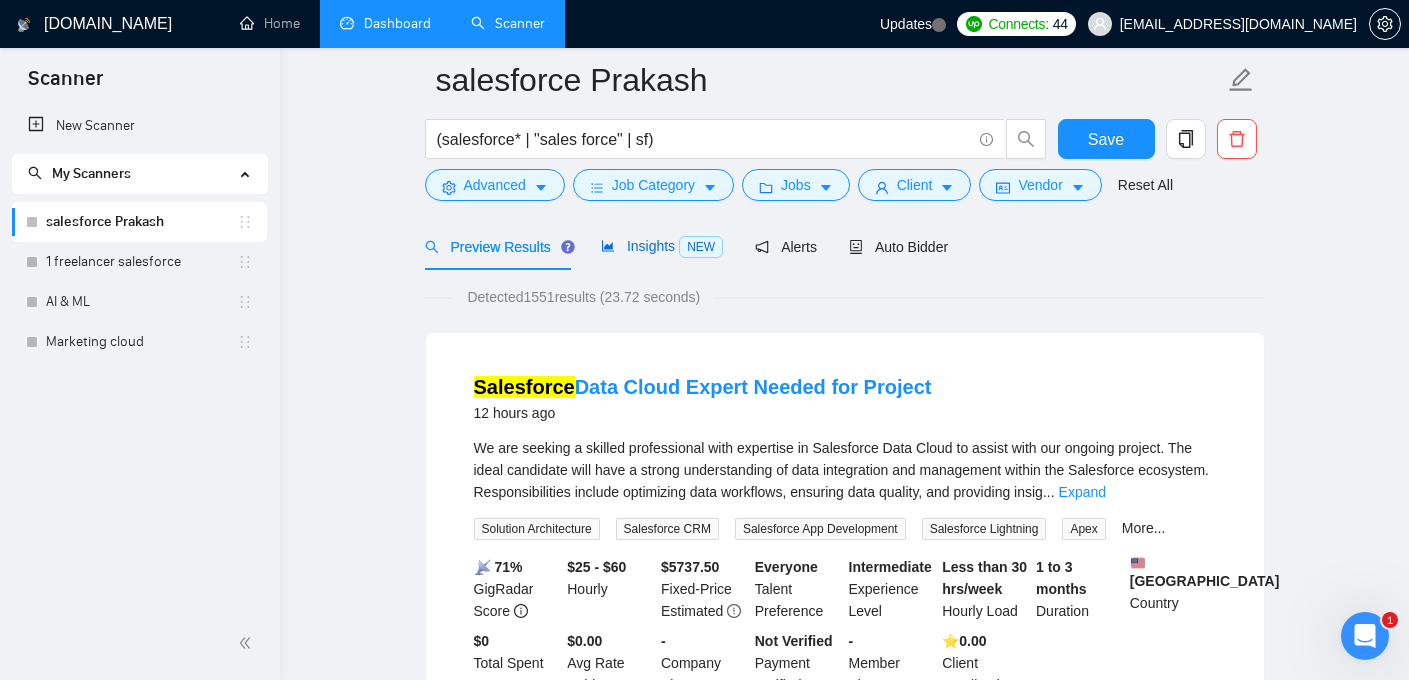 click on "Insights NEW" at bounding box center [662, 246] 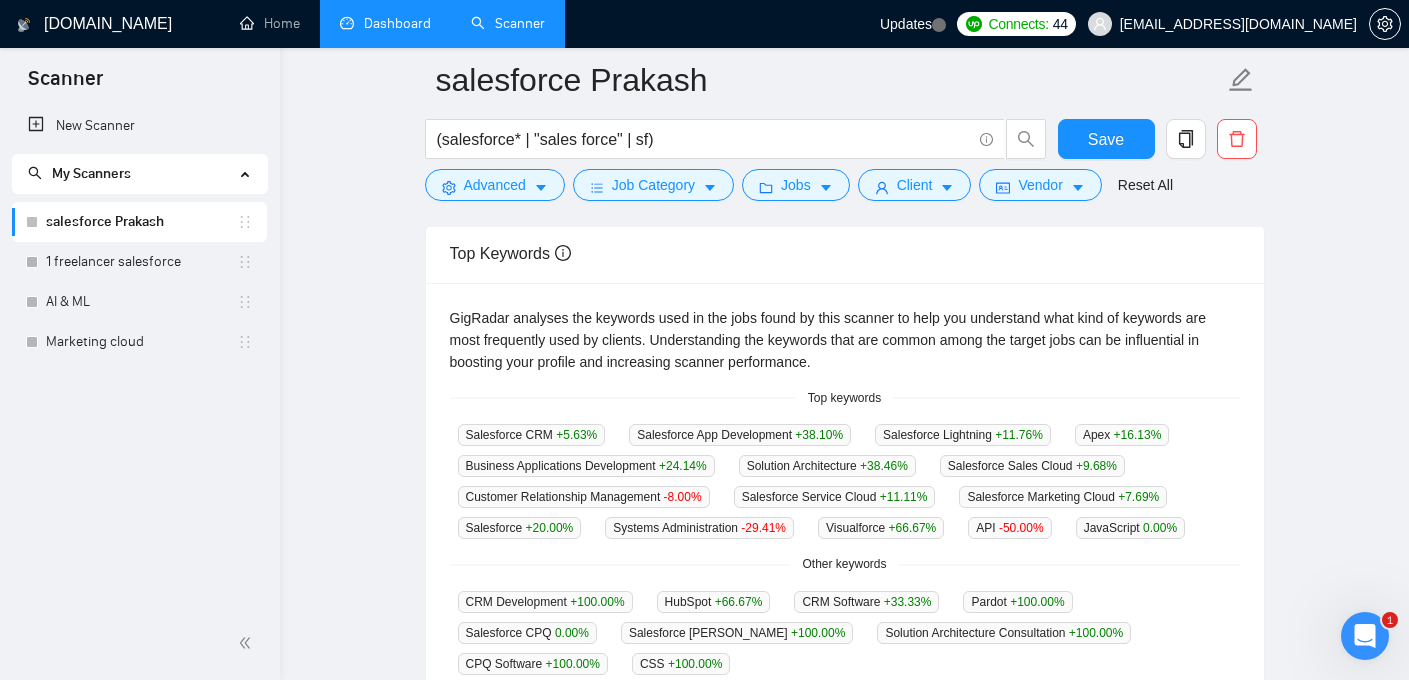 scroll, scrollTop: 0, scrollLeft: 0, axis: both 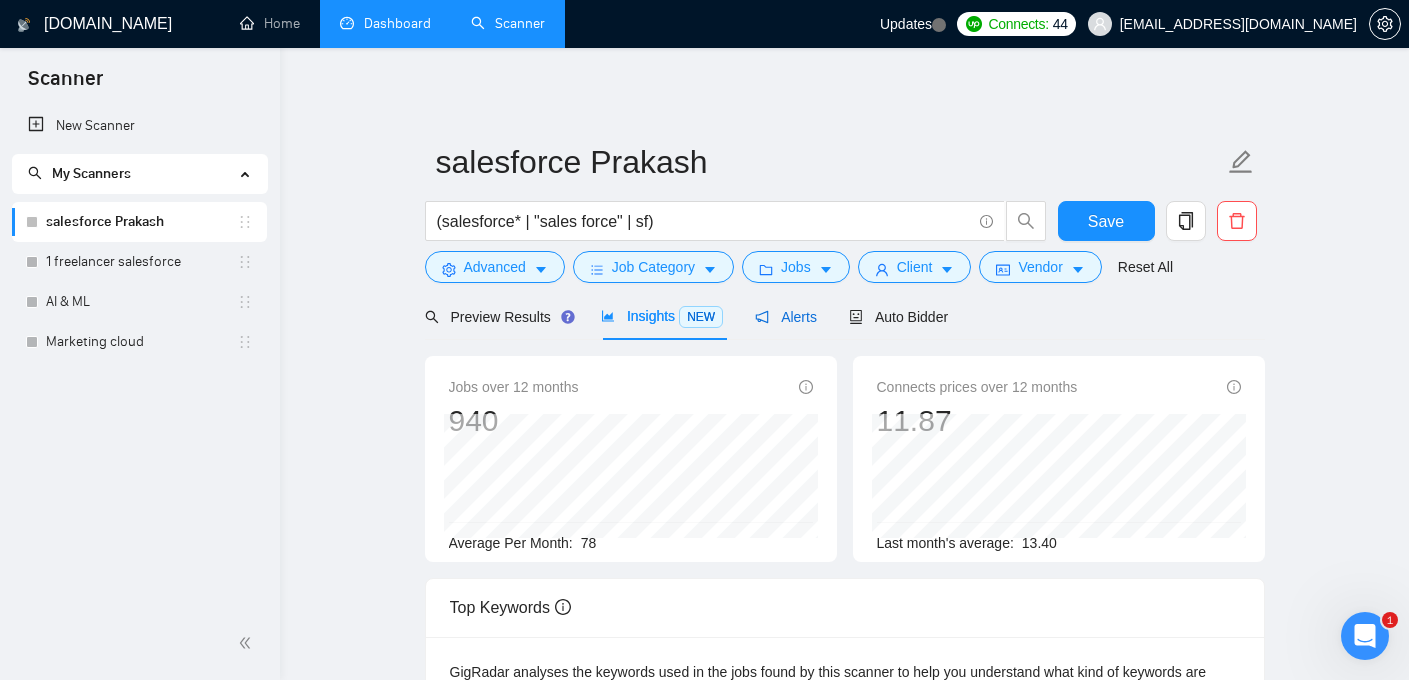 click on "Alerts" at bounding box center (786, 317) 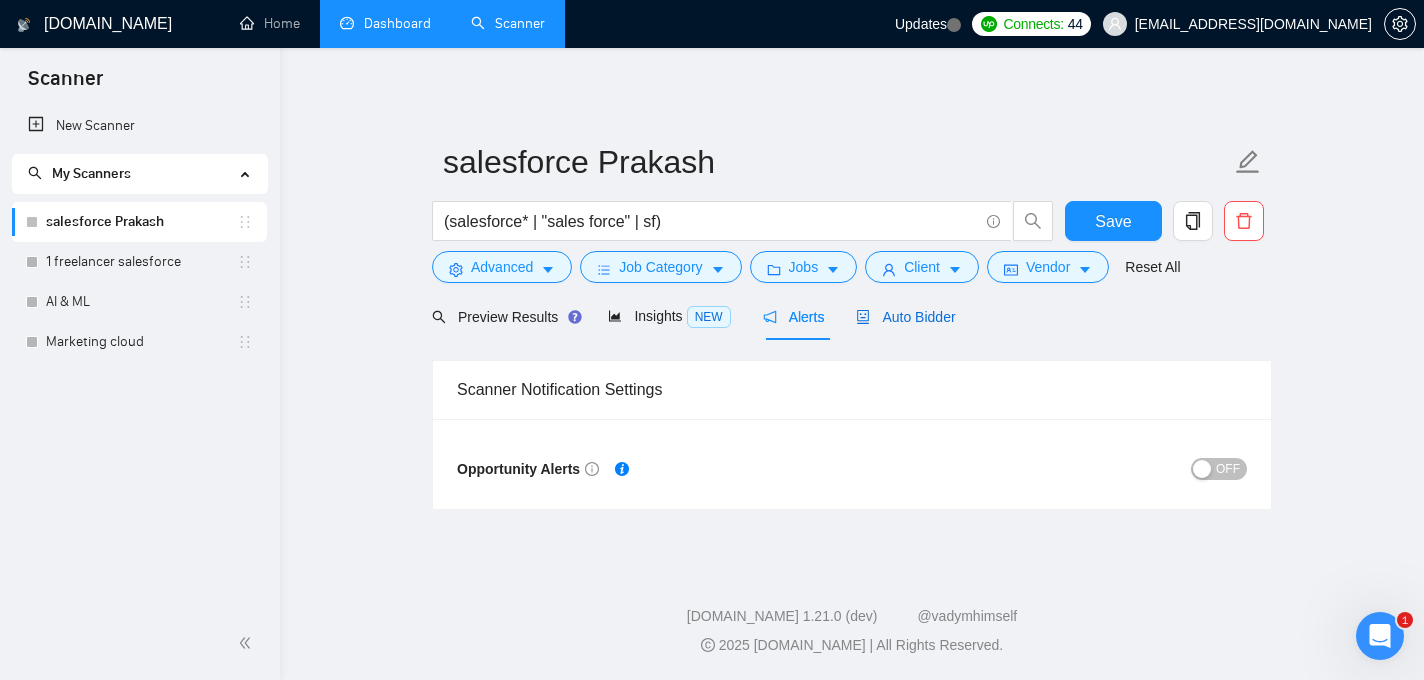 click on "Auto Bidder" at bounding box center [905, 317] 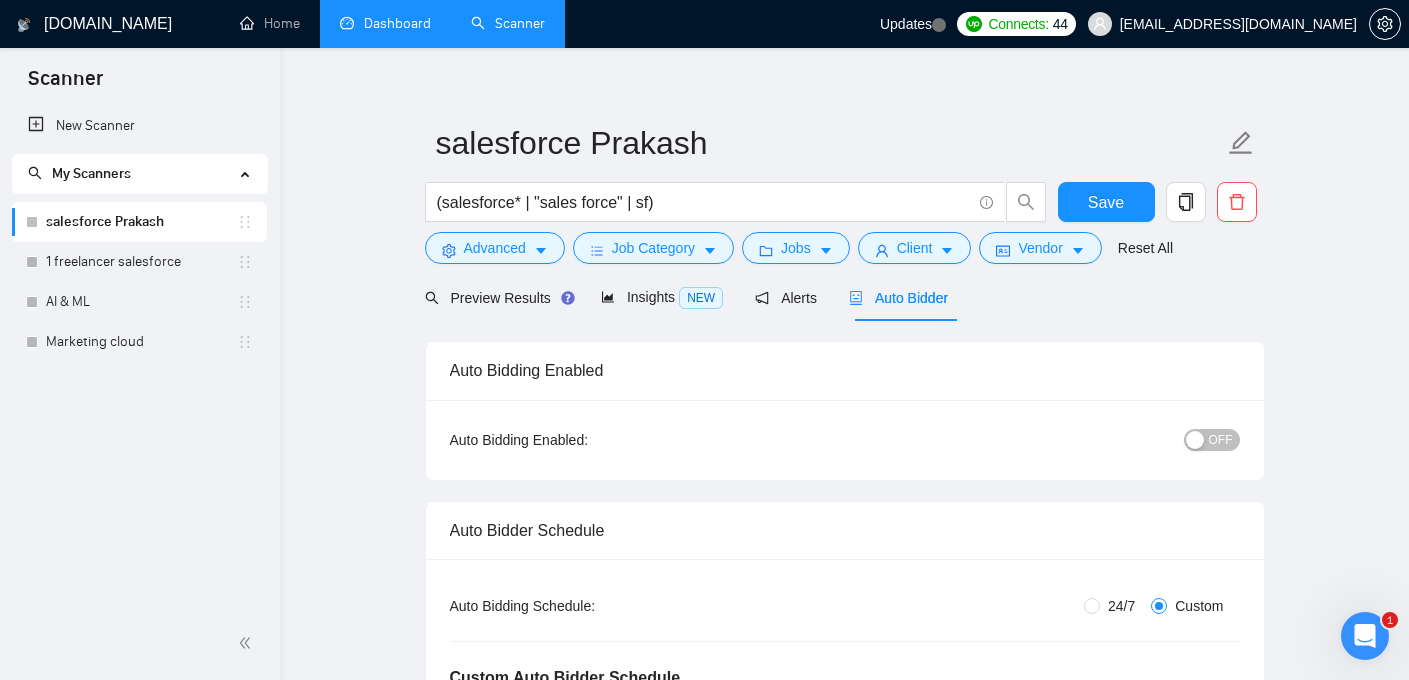 scroll, scrollTop: 20, scrollLeft: 0, axis: vertical 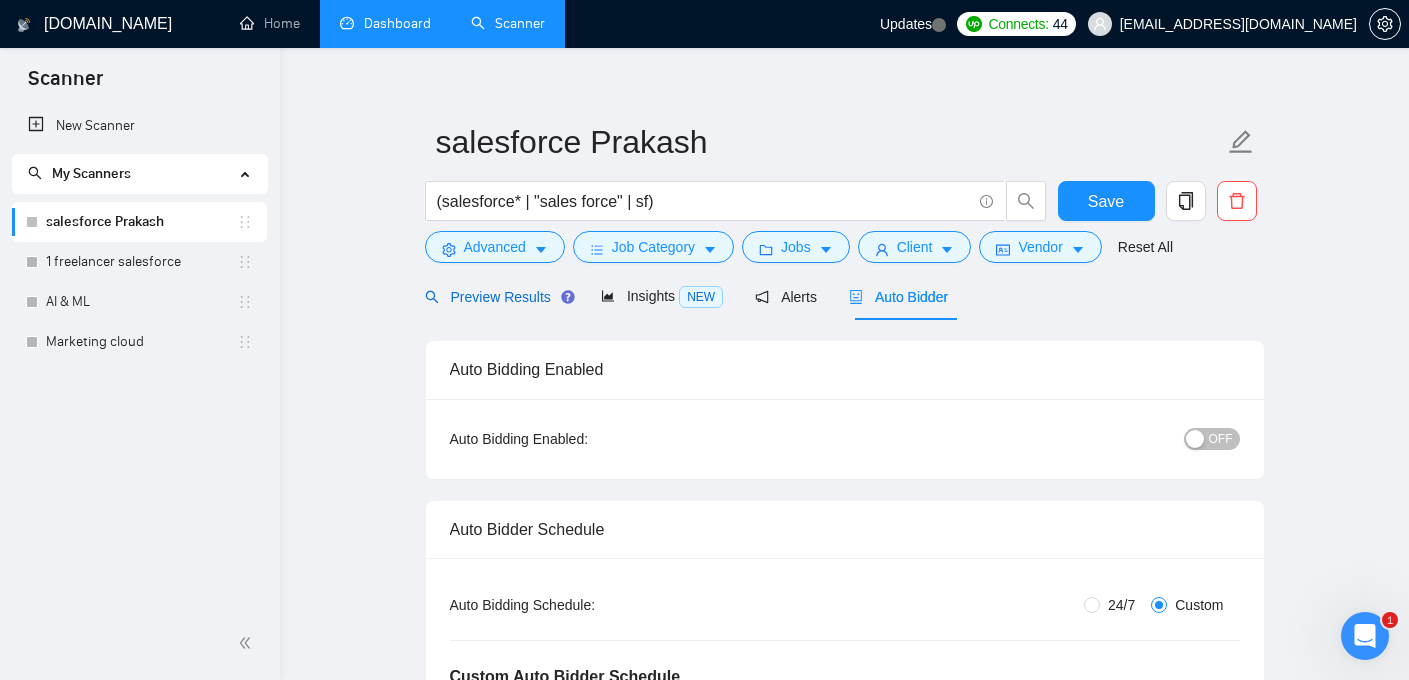 click on "Preview Results" at bounding box center [497, 297] 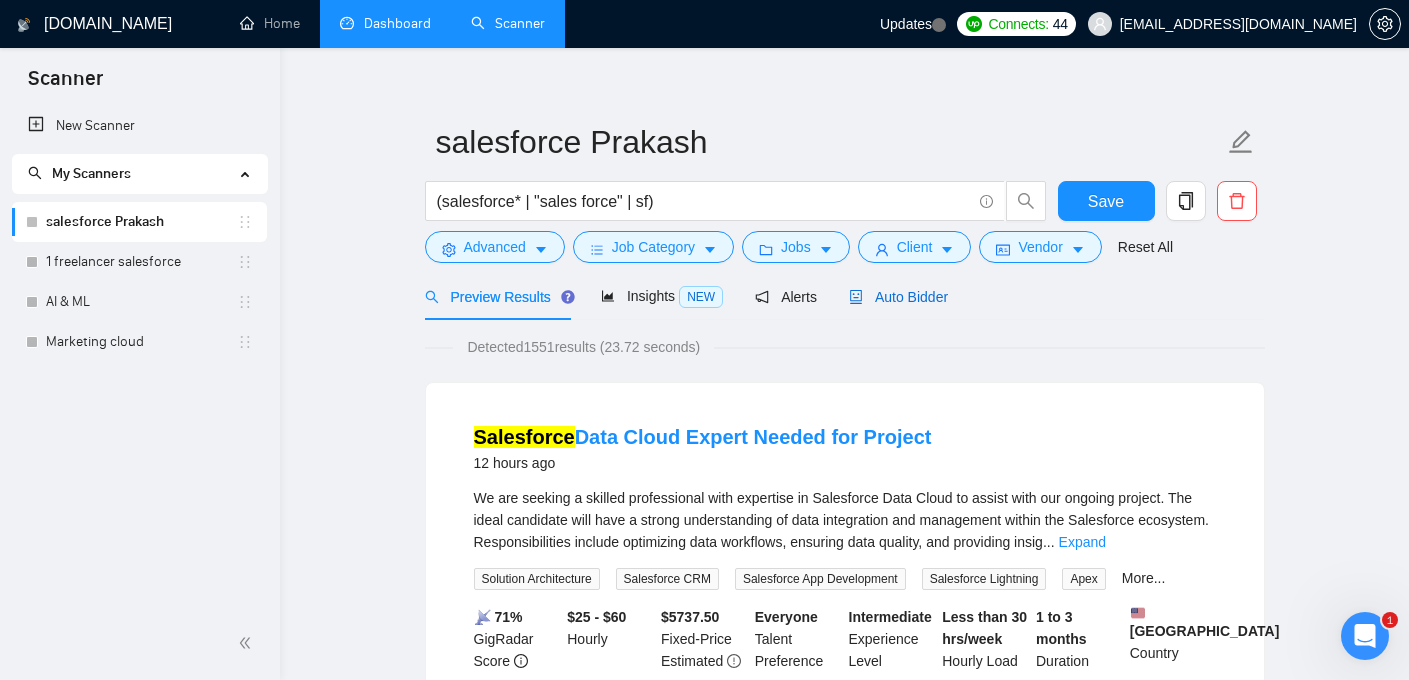click on "Auto Bidder" at bounding box center (898, 297) 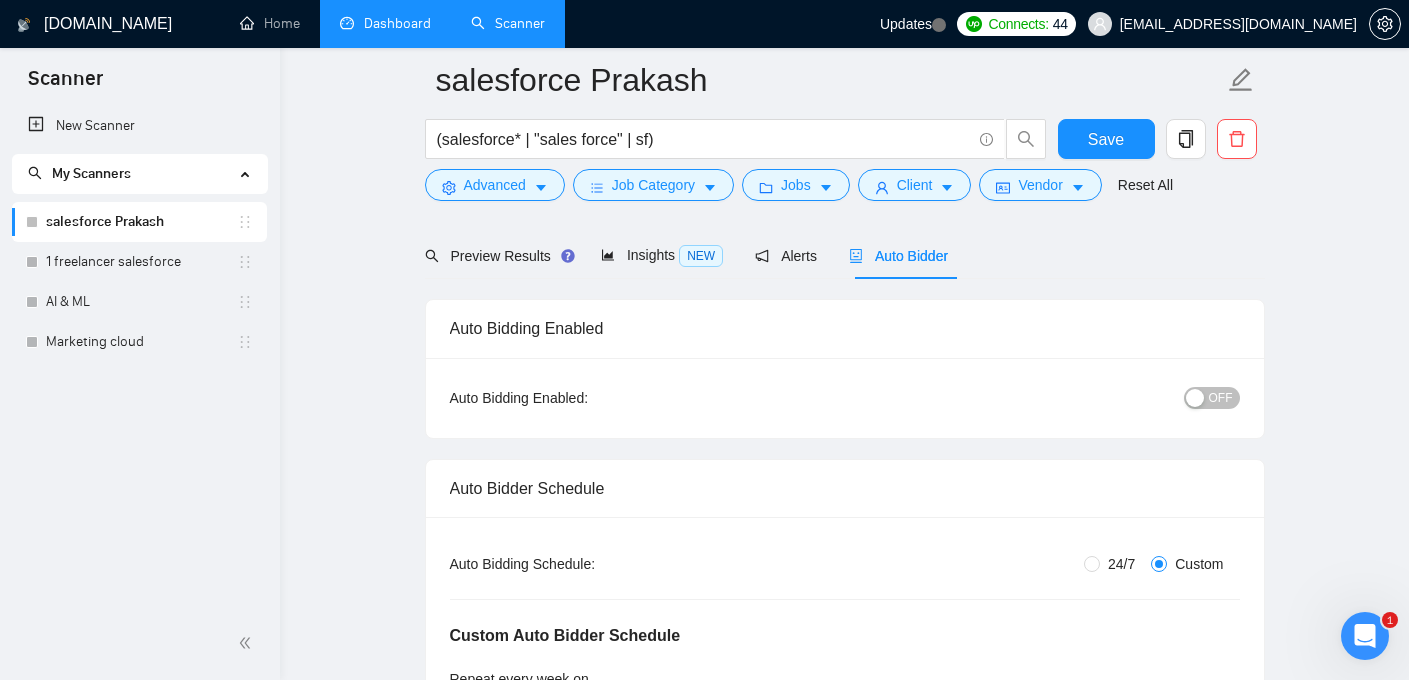 scroll, scrollTop: 131, scrollLeft: 0, axis: vertical 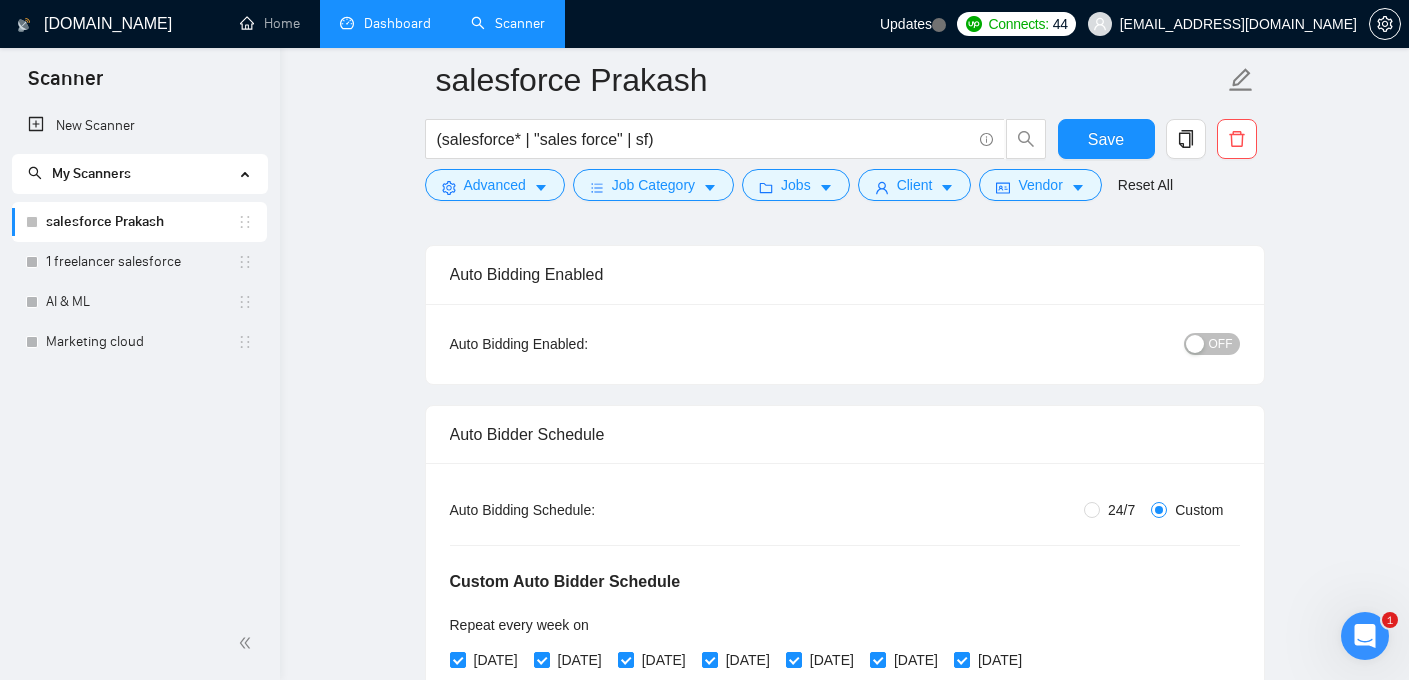 click on "OFF" at bounding box center [1221, 344] 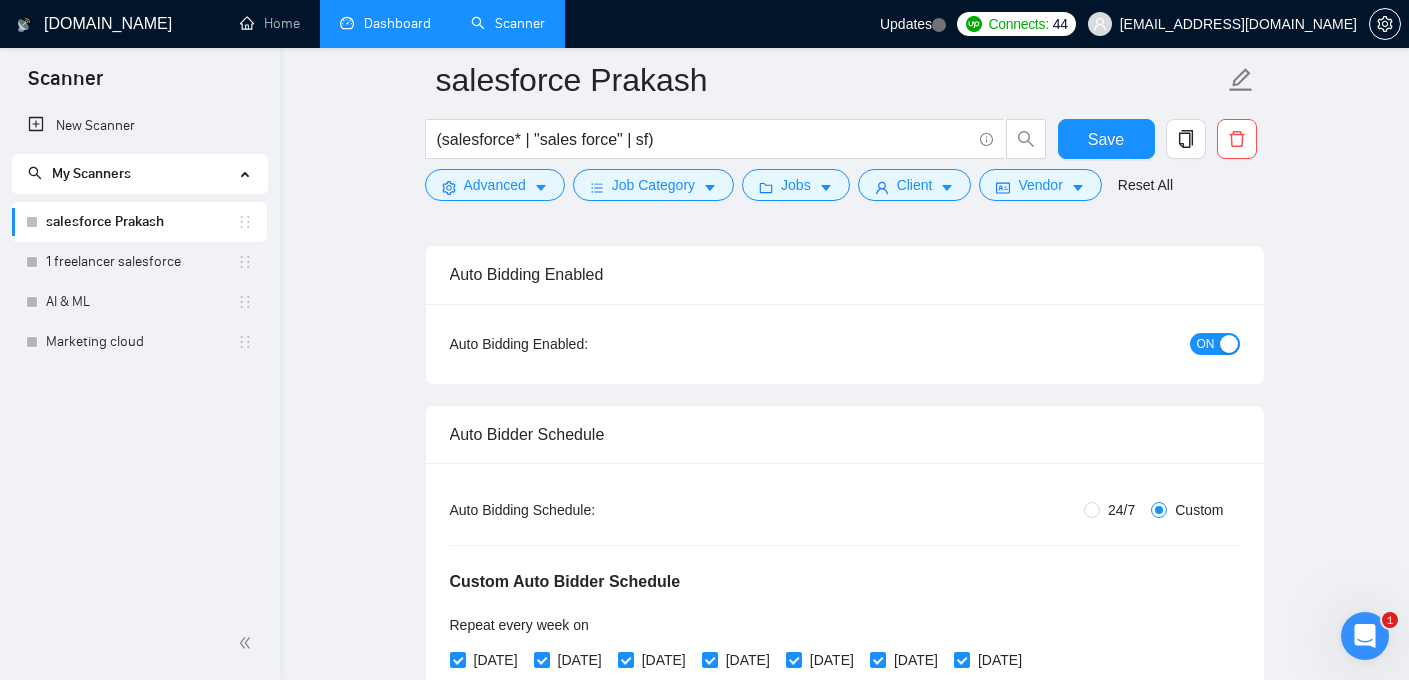 click on "ON" at bounding box center [1206, 344] 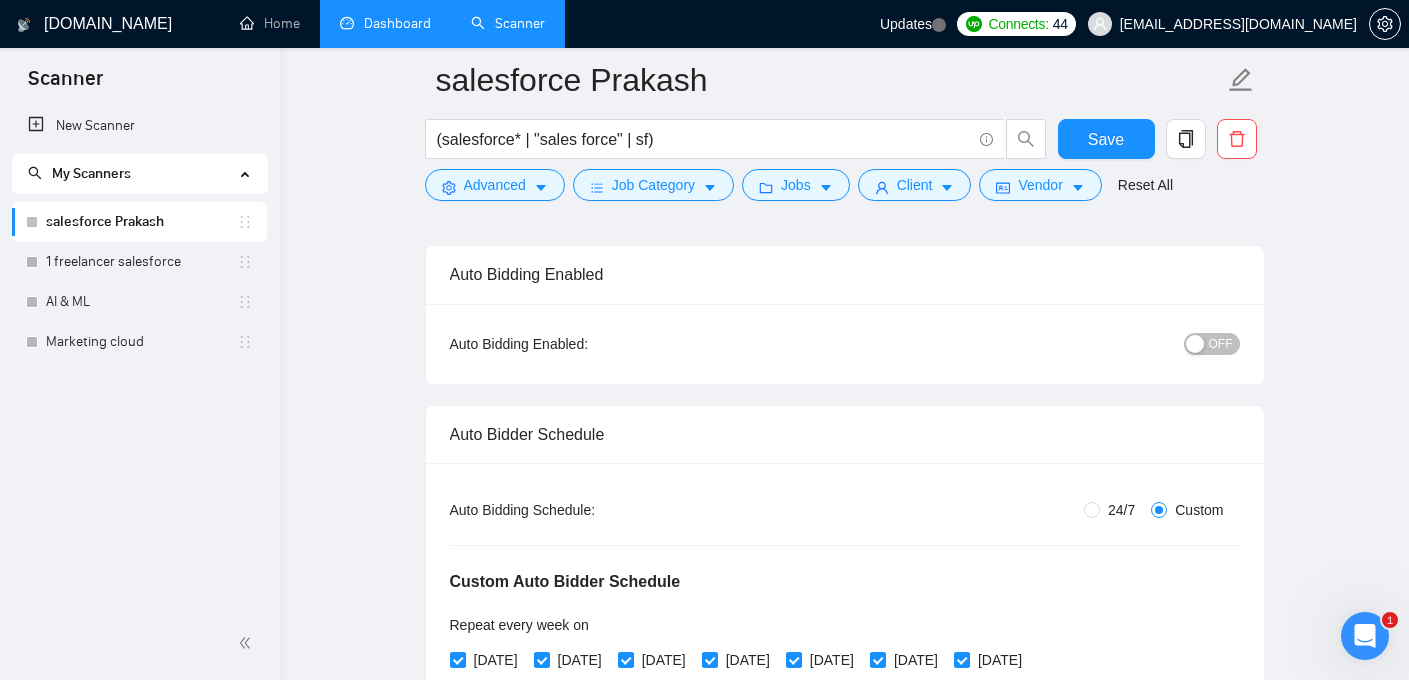 click on "Auto Bidding Enabled: OFF" at bounding box center (845, 344) 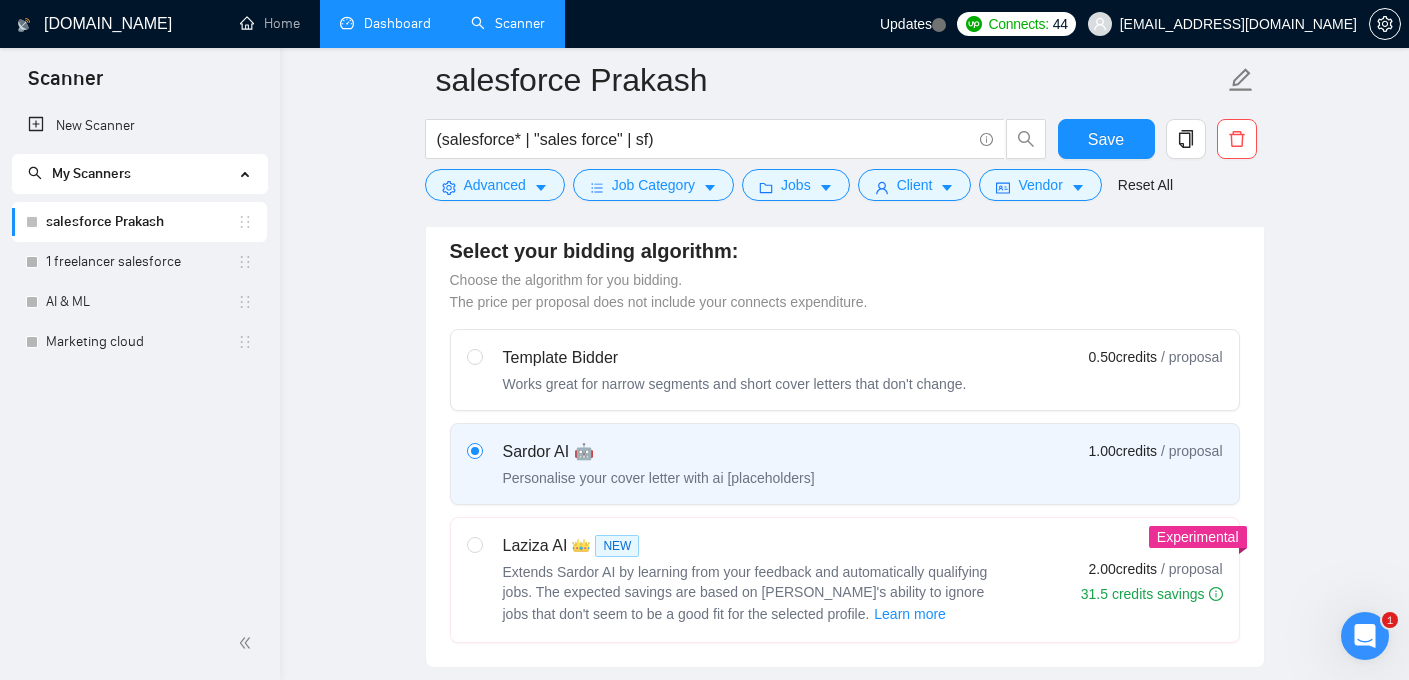 scroll, scrollTop: 797, scrollLeft: 0, axis: vertical 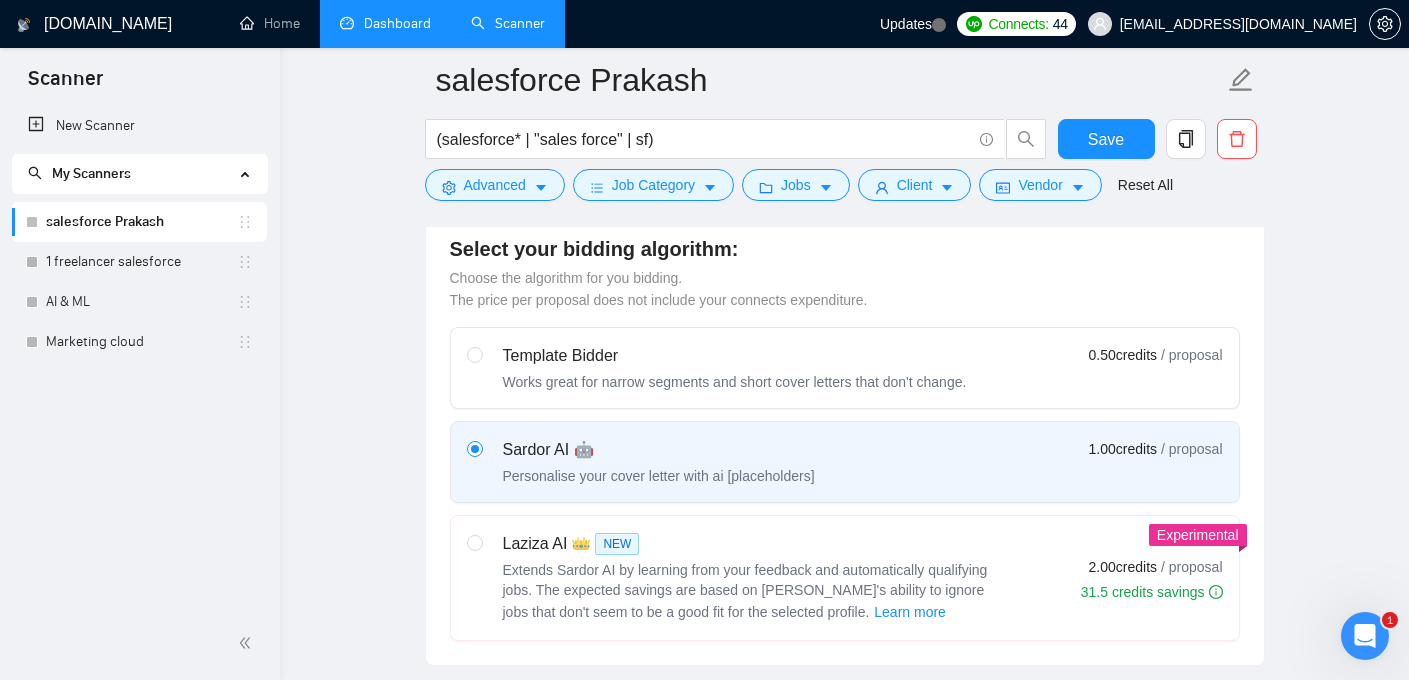 click on "Select your bidding algorithm:" at bounding box center [845, 249] 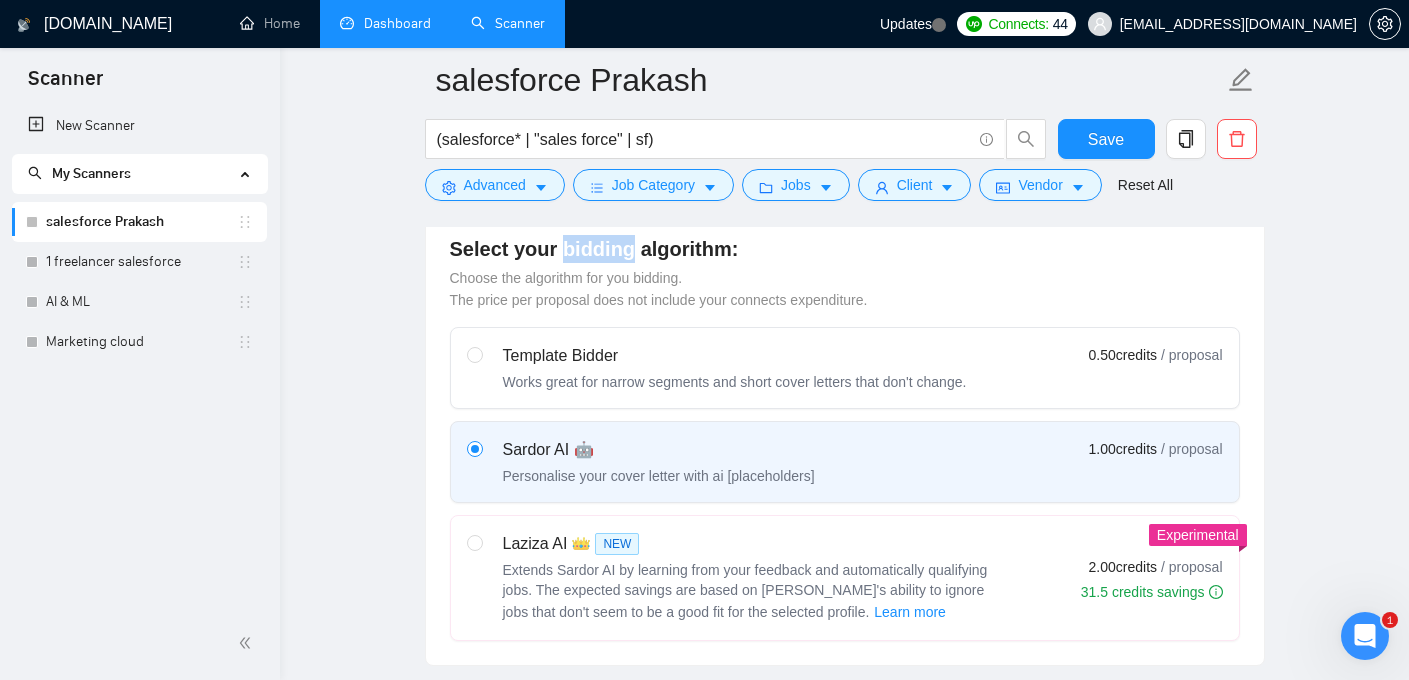 click on "Select your bidding algorithm:" at bounding box center [845, 249] 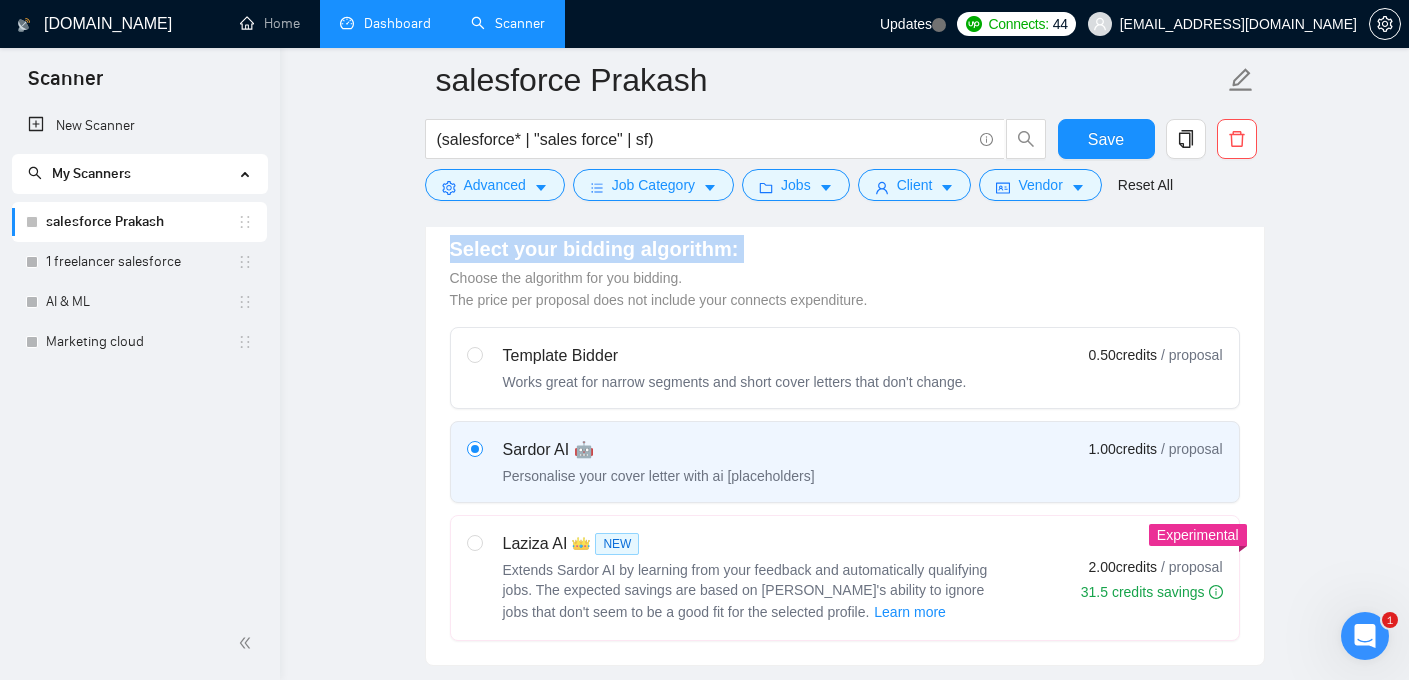 copy on "Select your bidding algorithm:" 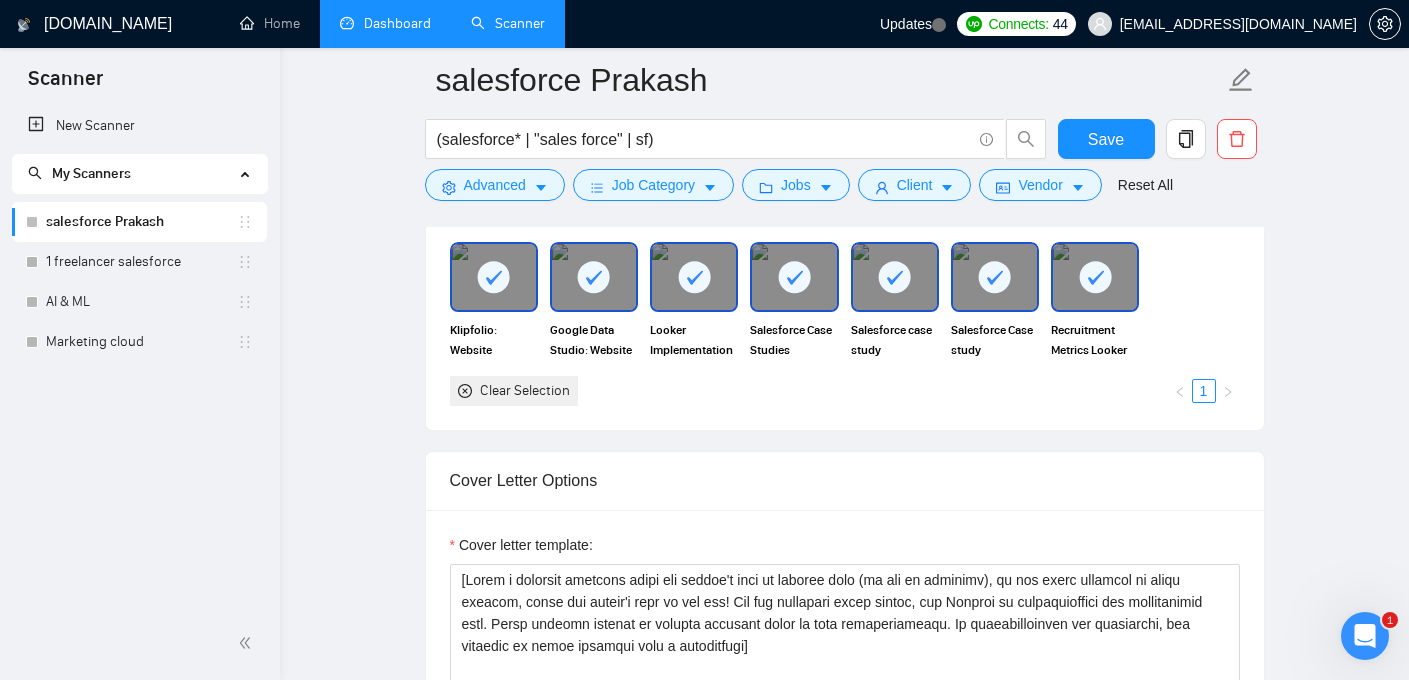 scroll, scrollTop: 1723, scrollLeft: 0, axis: vertical 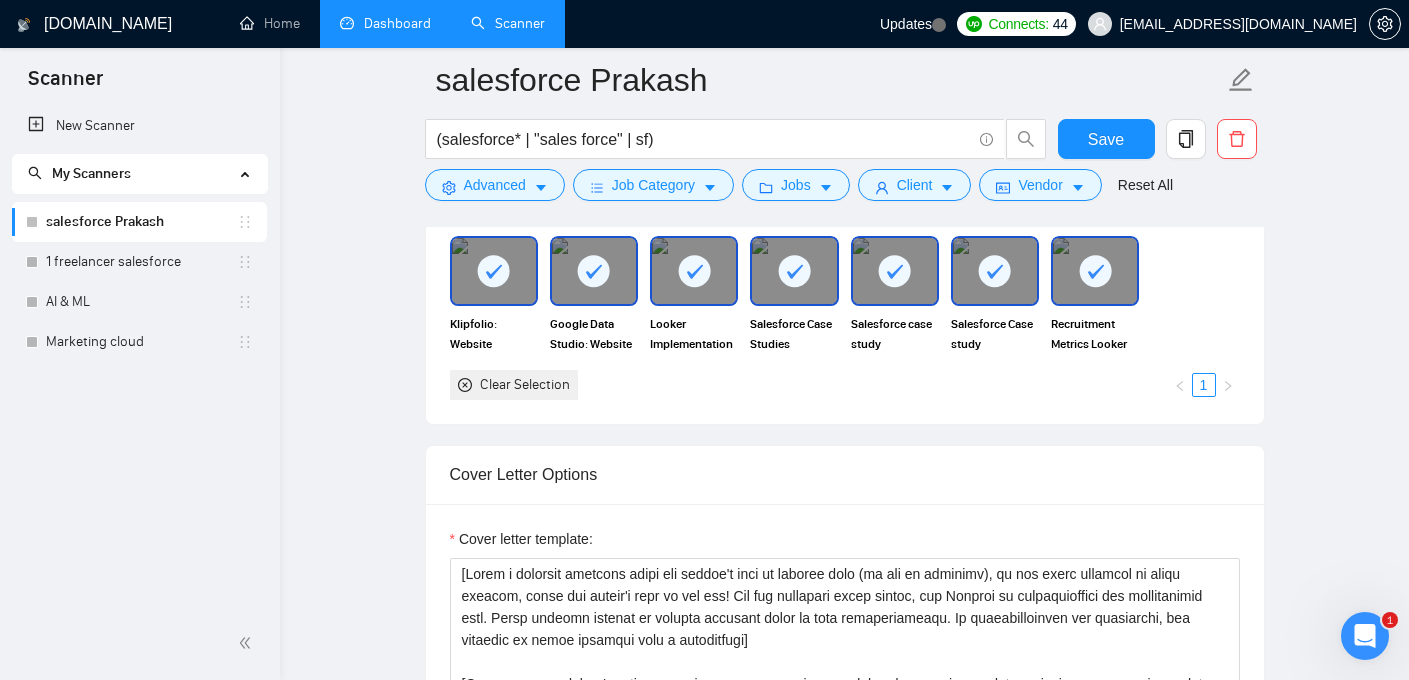 click 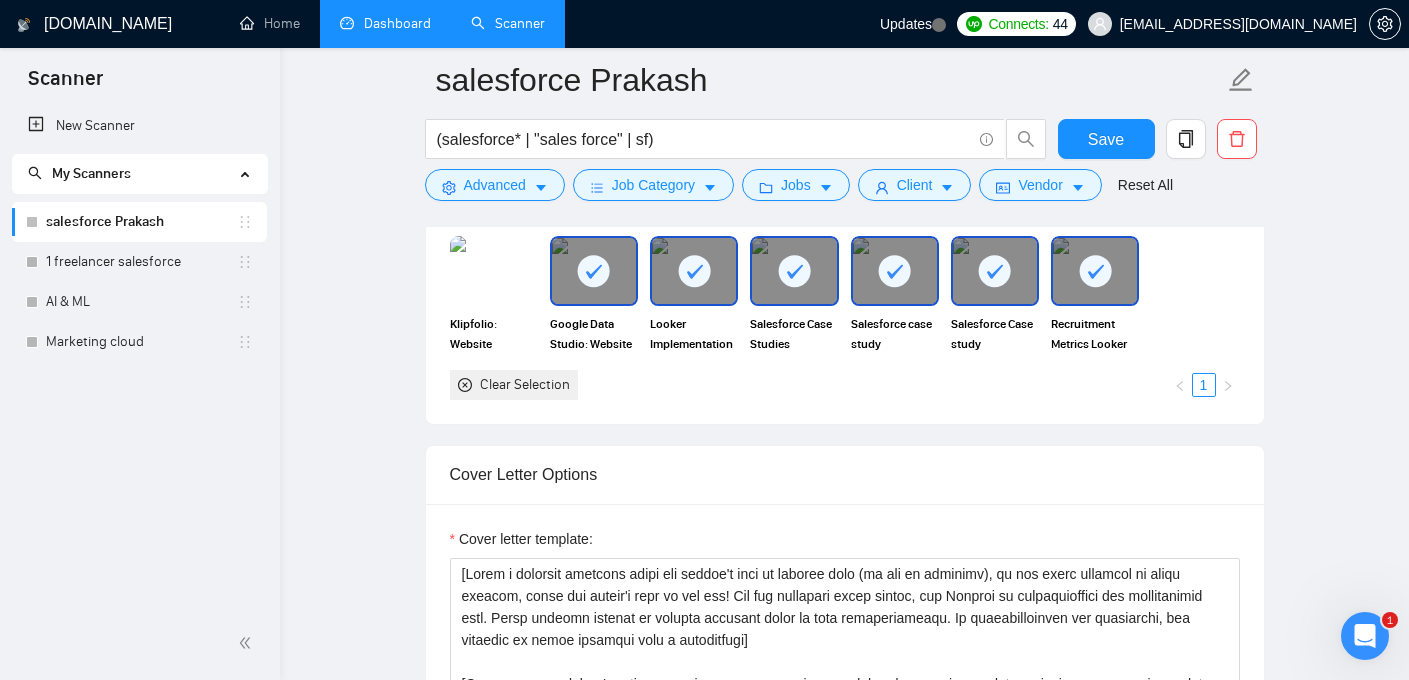 click 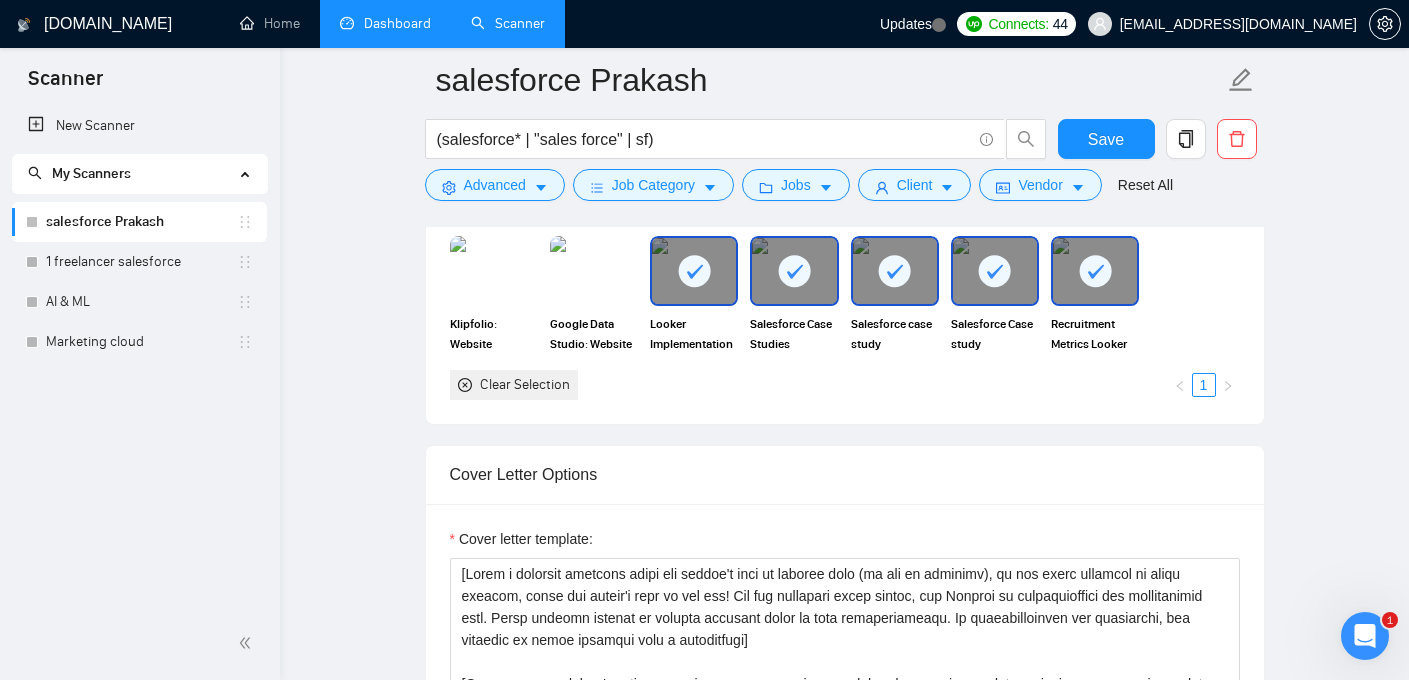 click 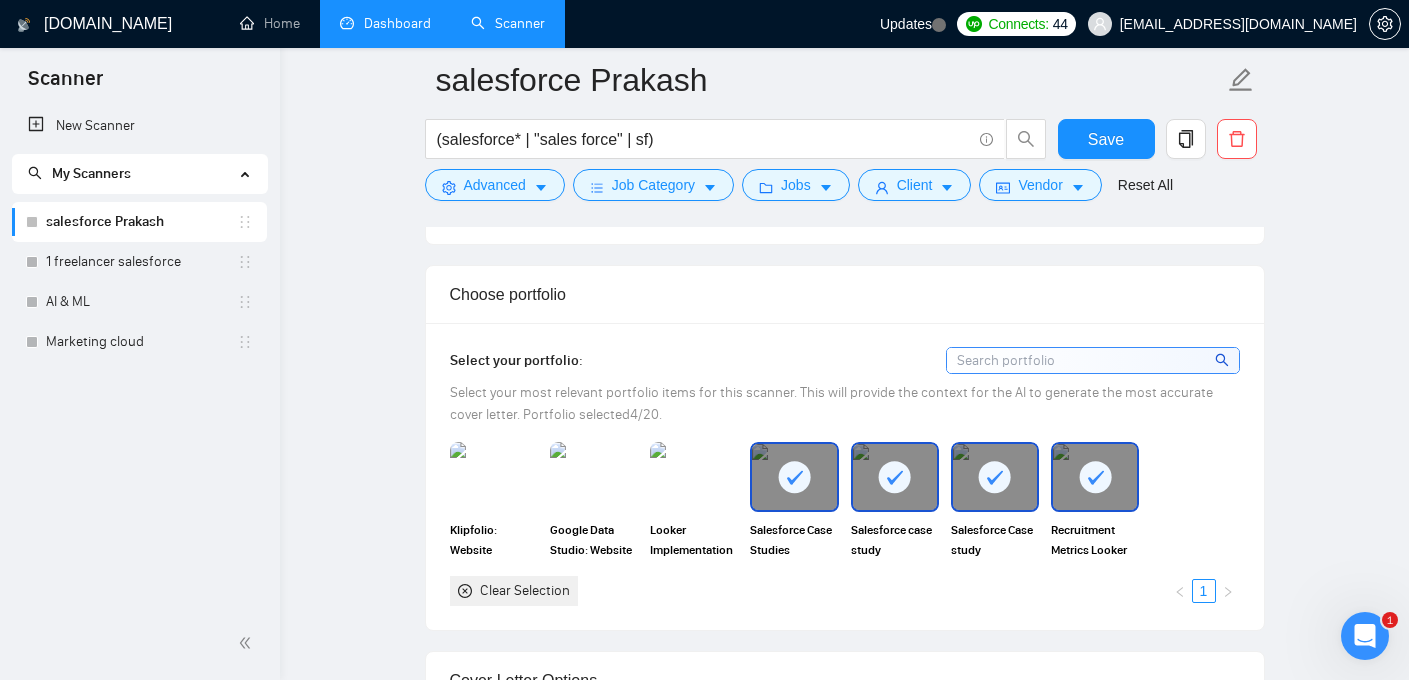 scroll, scrollTop: 1577, scrollLeft: 0, axis: vertical 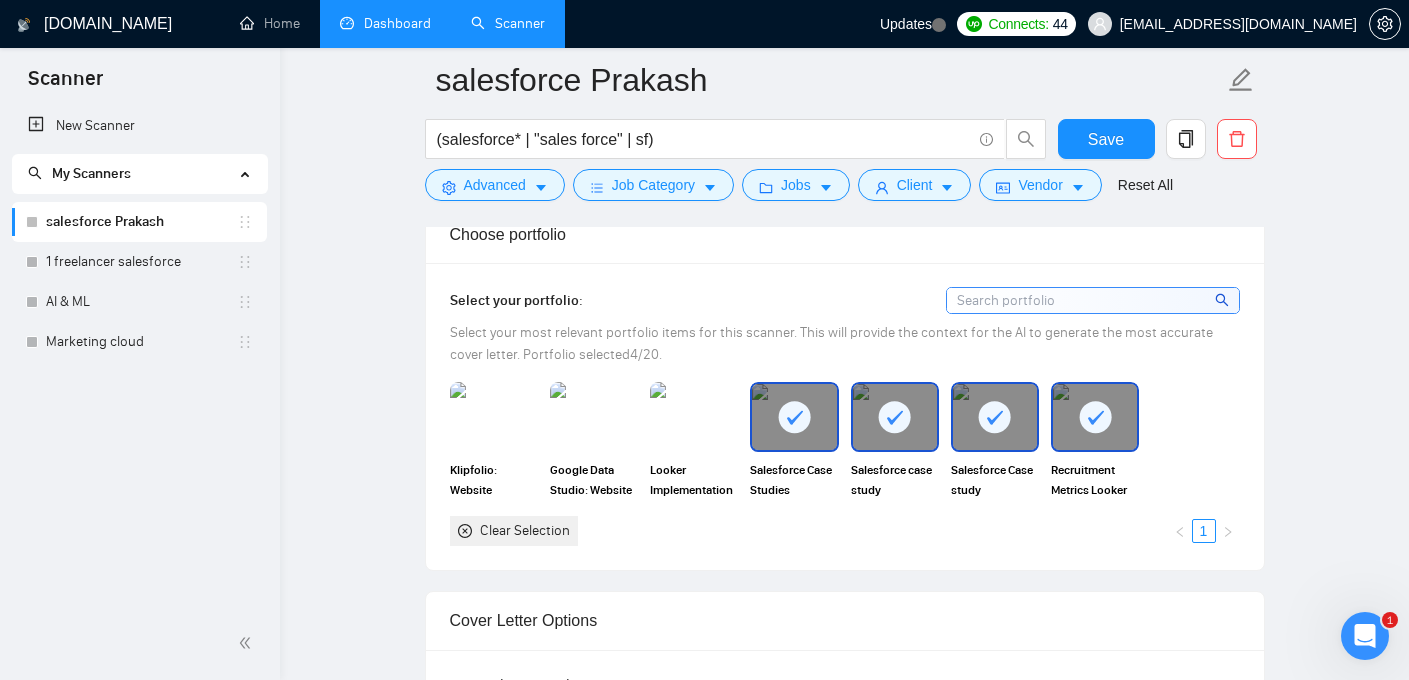 click at bounding box center (1093, 300) 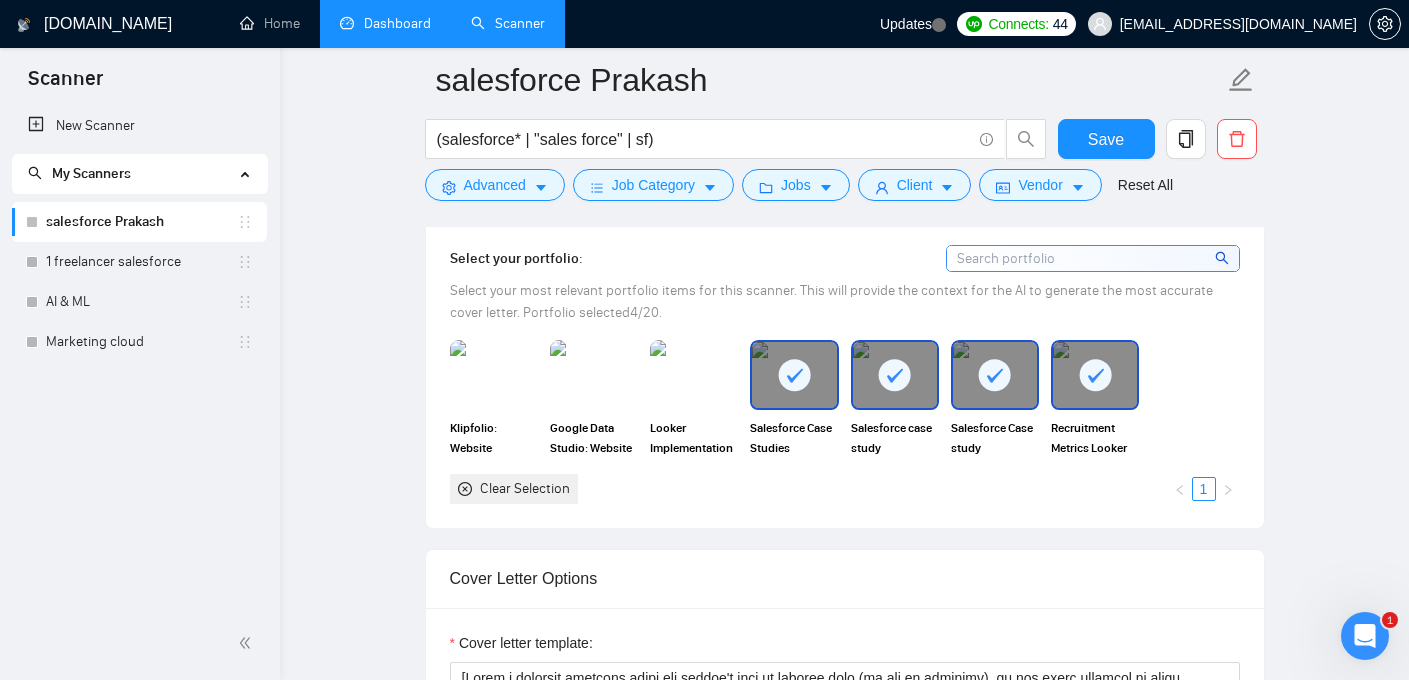 scroll, scrollTop: 1622, scrollLeft: 0, axis: vertical 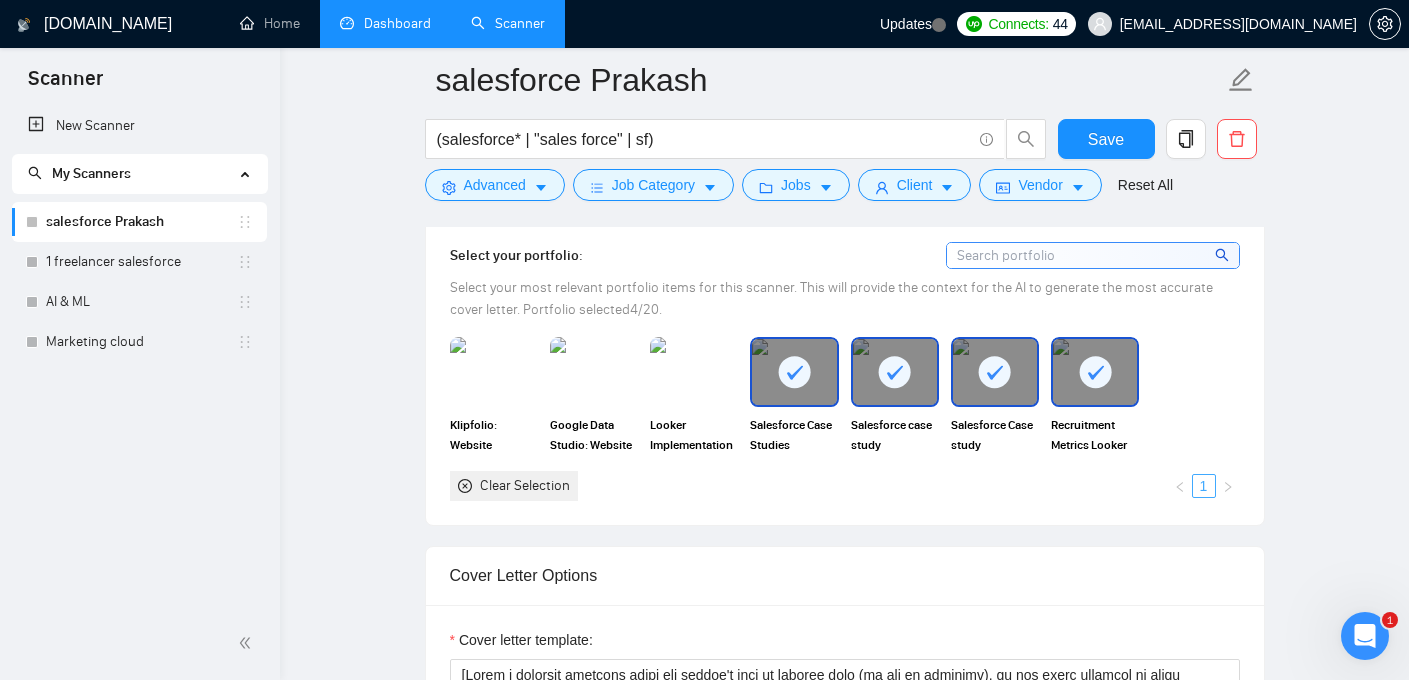 click on "1" at bounding box center [1204, 486] 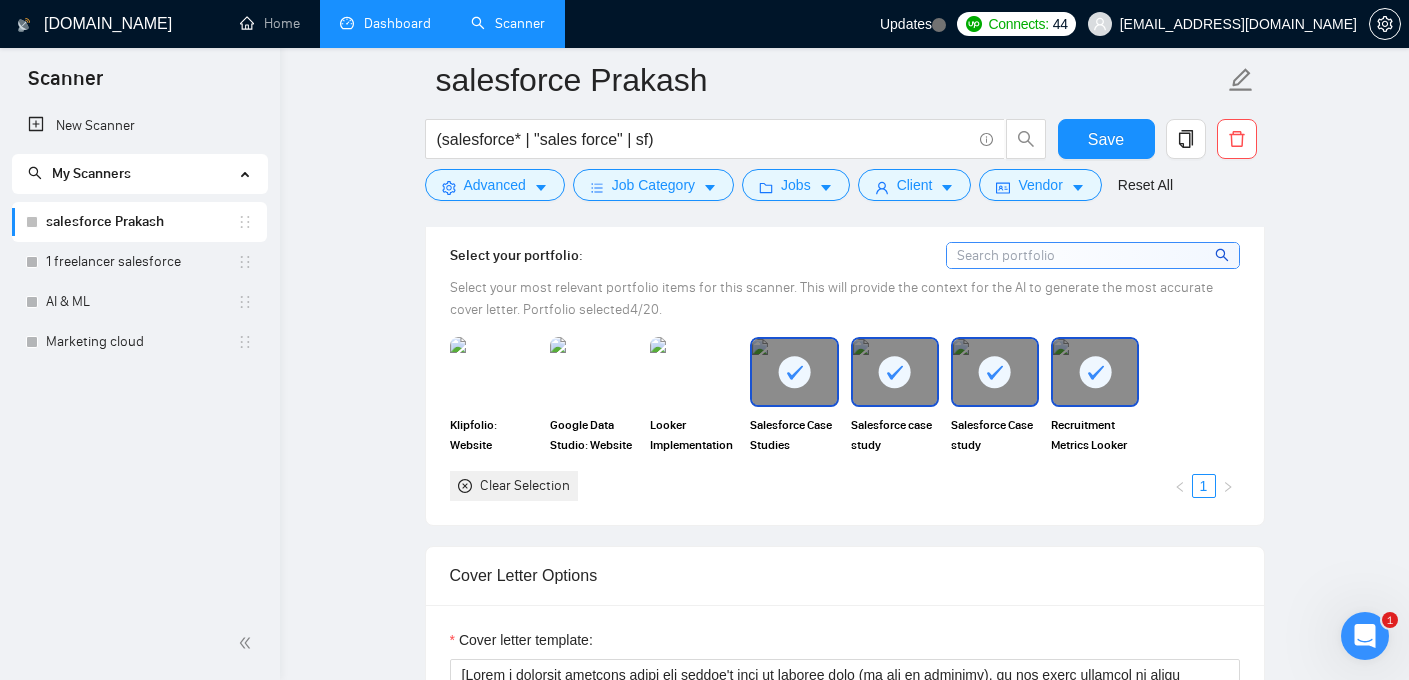 click on "Clear Selection" at bounding box center [525, 486] 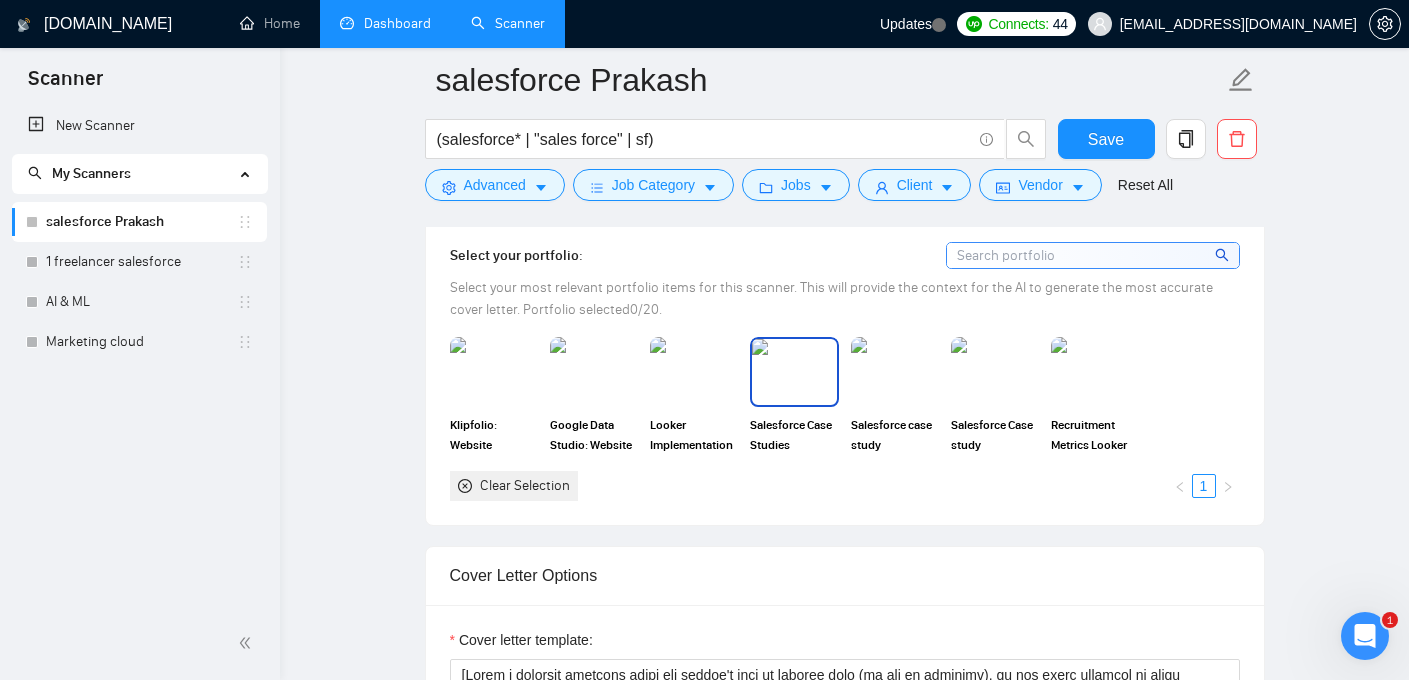 click at bounding box center [794, 372] 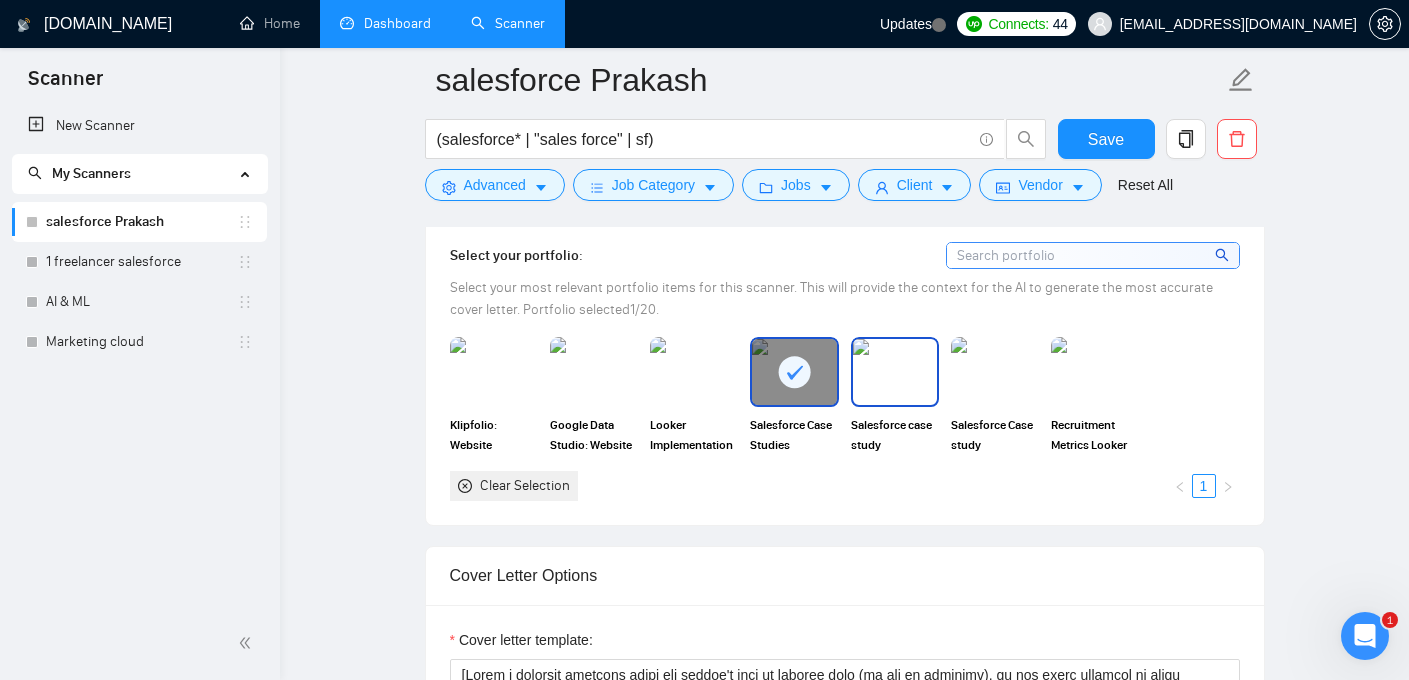 click at bounding box center [895, 372] 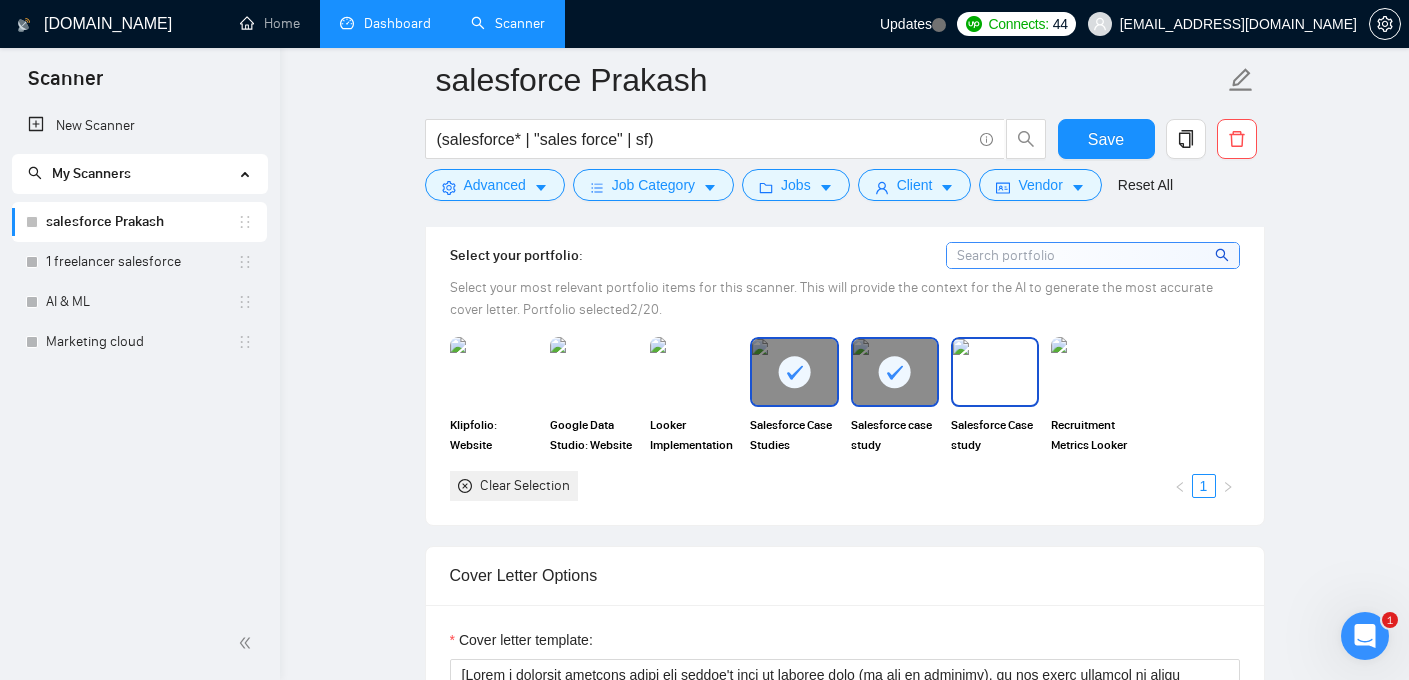 click at bounding box center [995, 372] 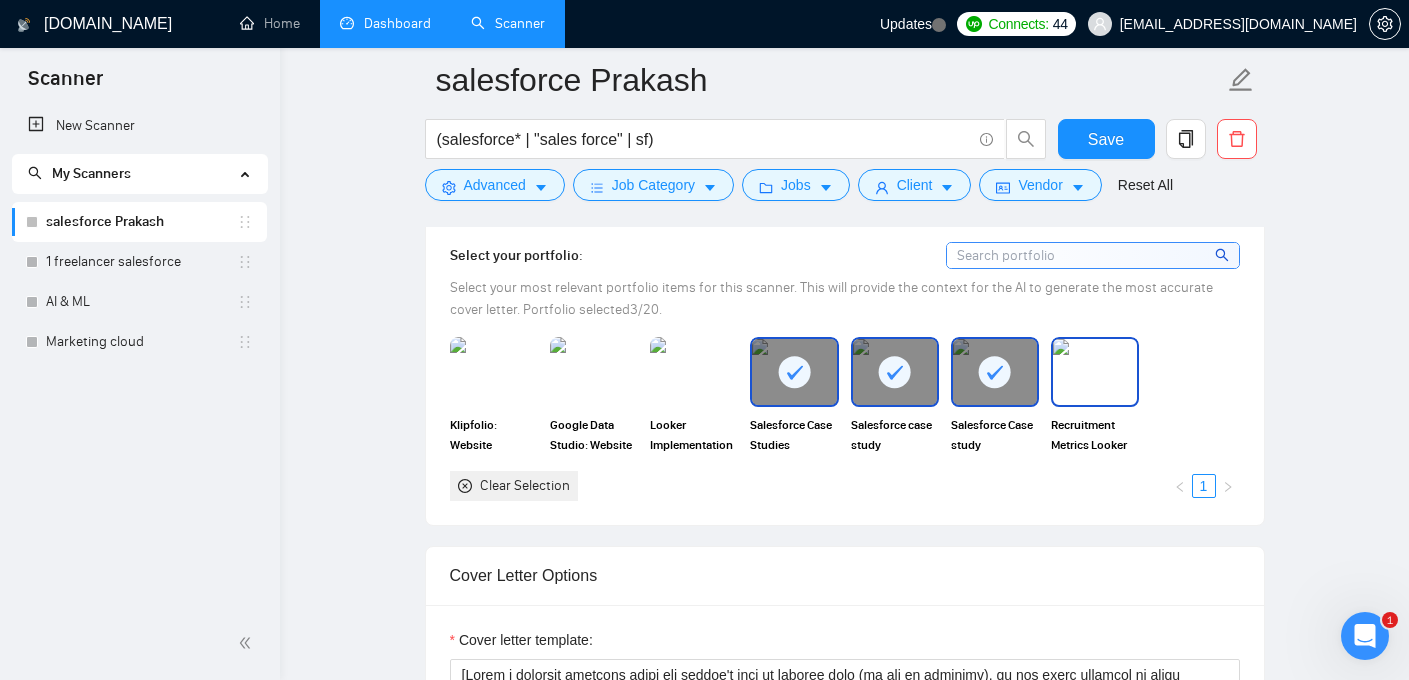 click at bounding box center (1095, 372) 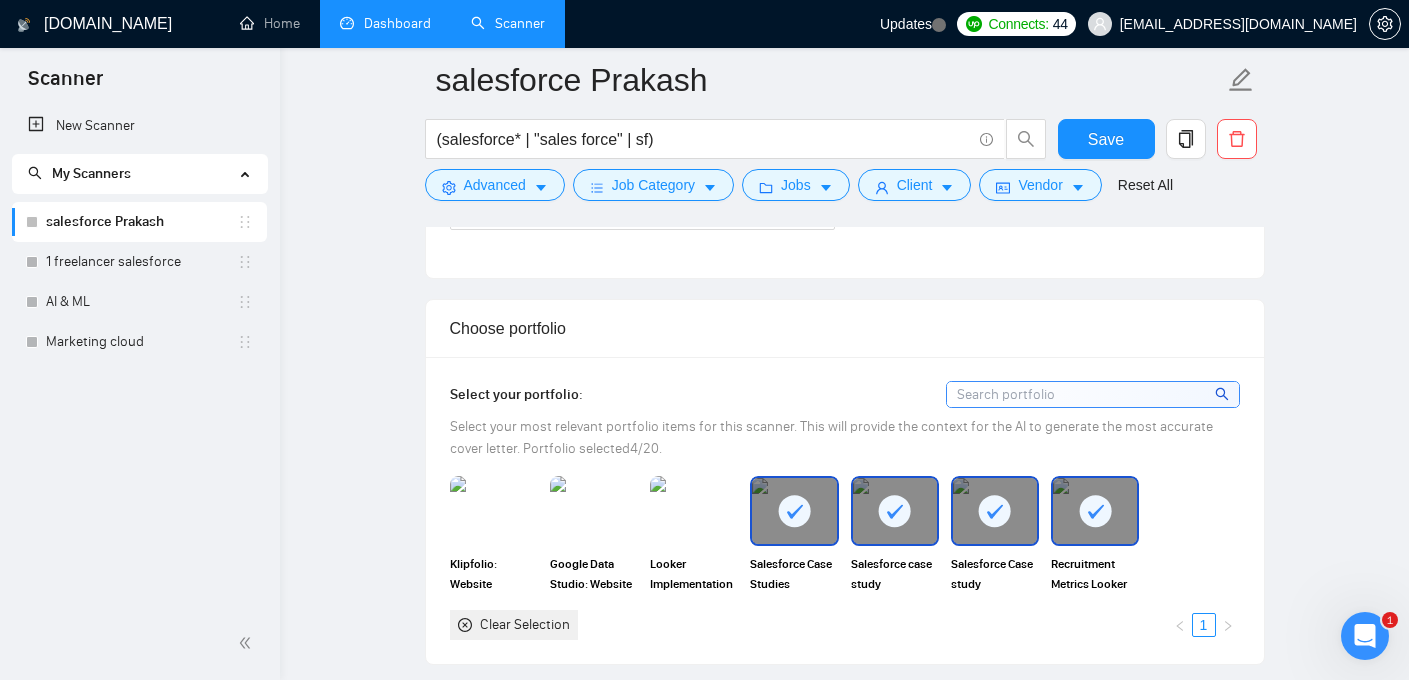 scroll, scrollTop: 1472, scrollLeft: 0, axis: vertical 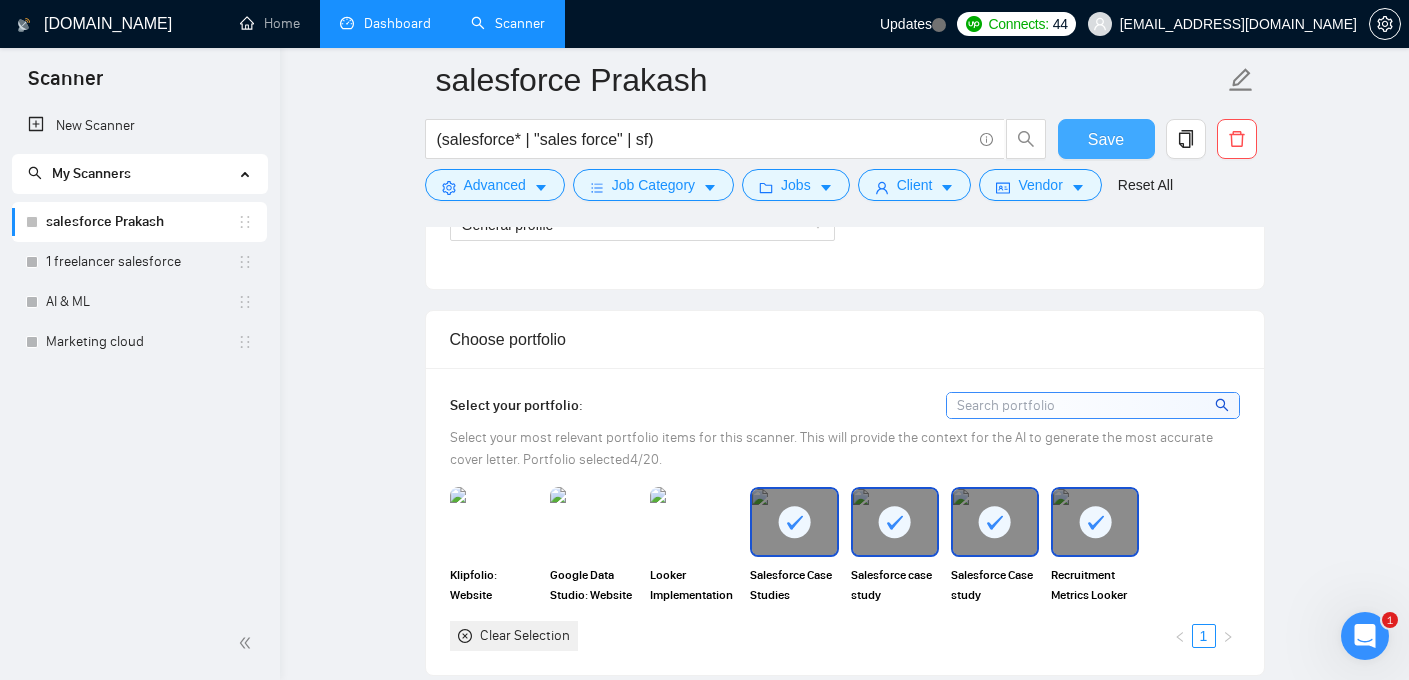 click on "Save" at bounding box center (1106, 139) 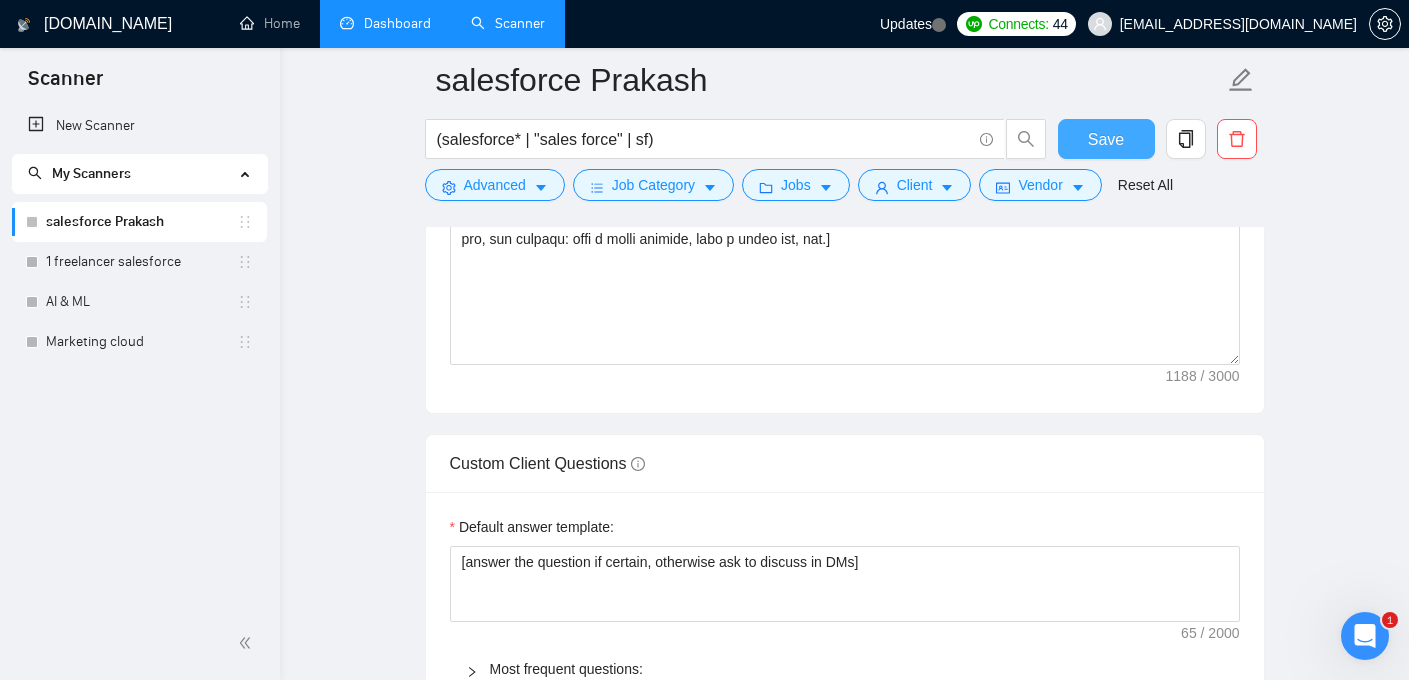 type 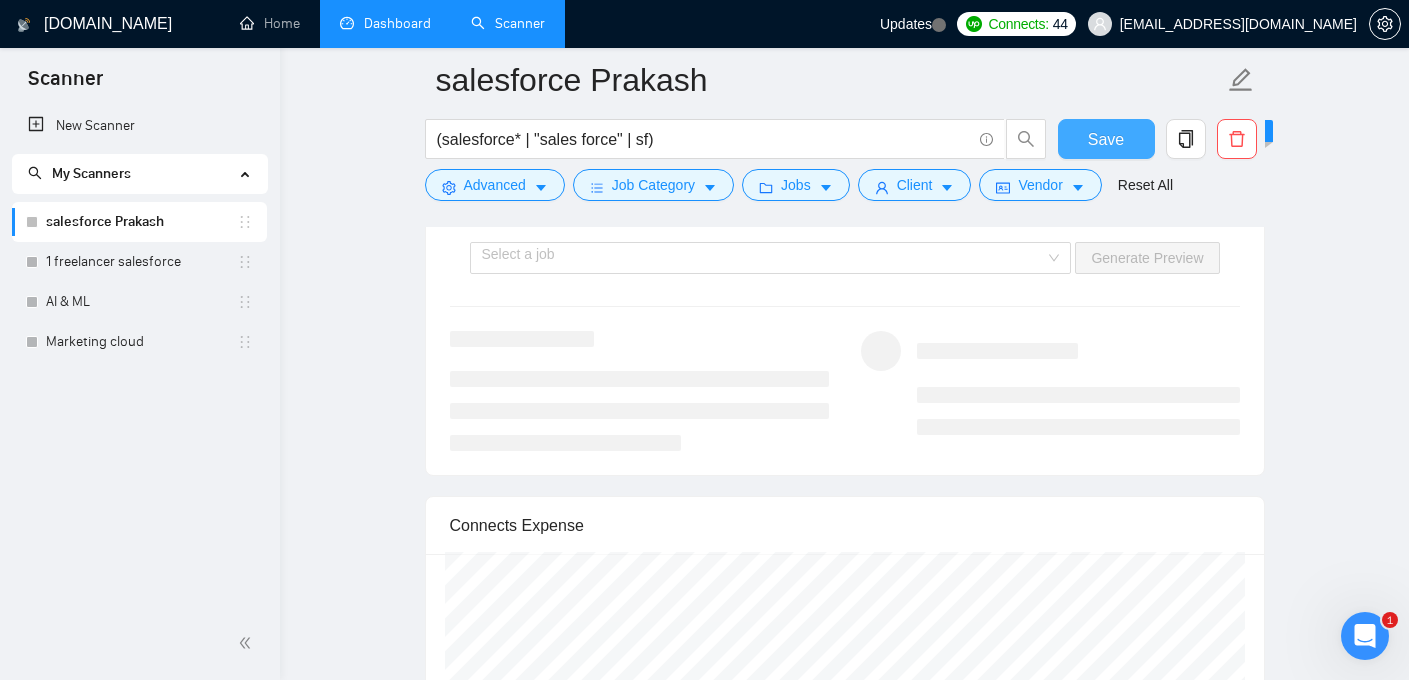 scroll, scrollTop: 3592, scrollLeft: 0, axis: vertical 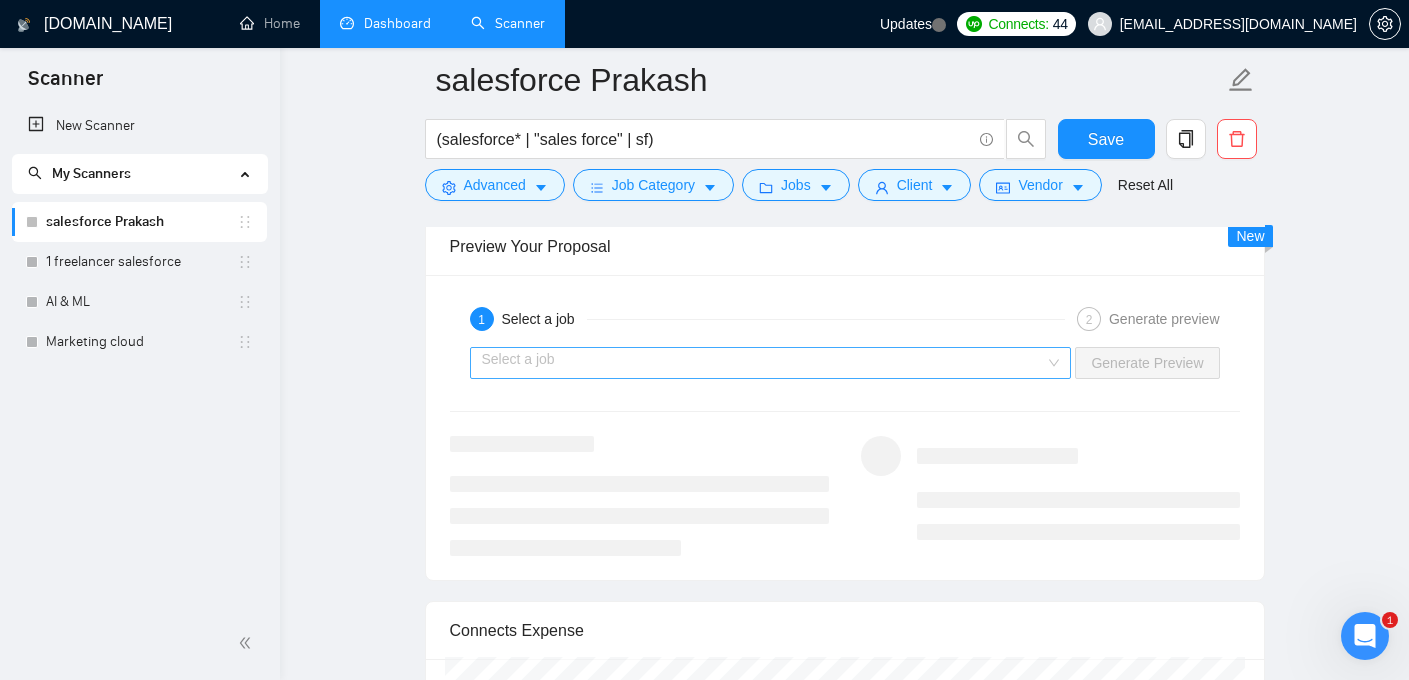 click at bounding box center [764, 363] 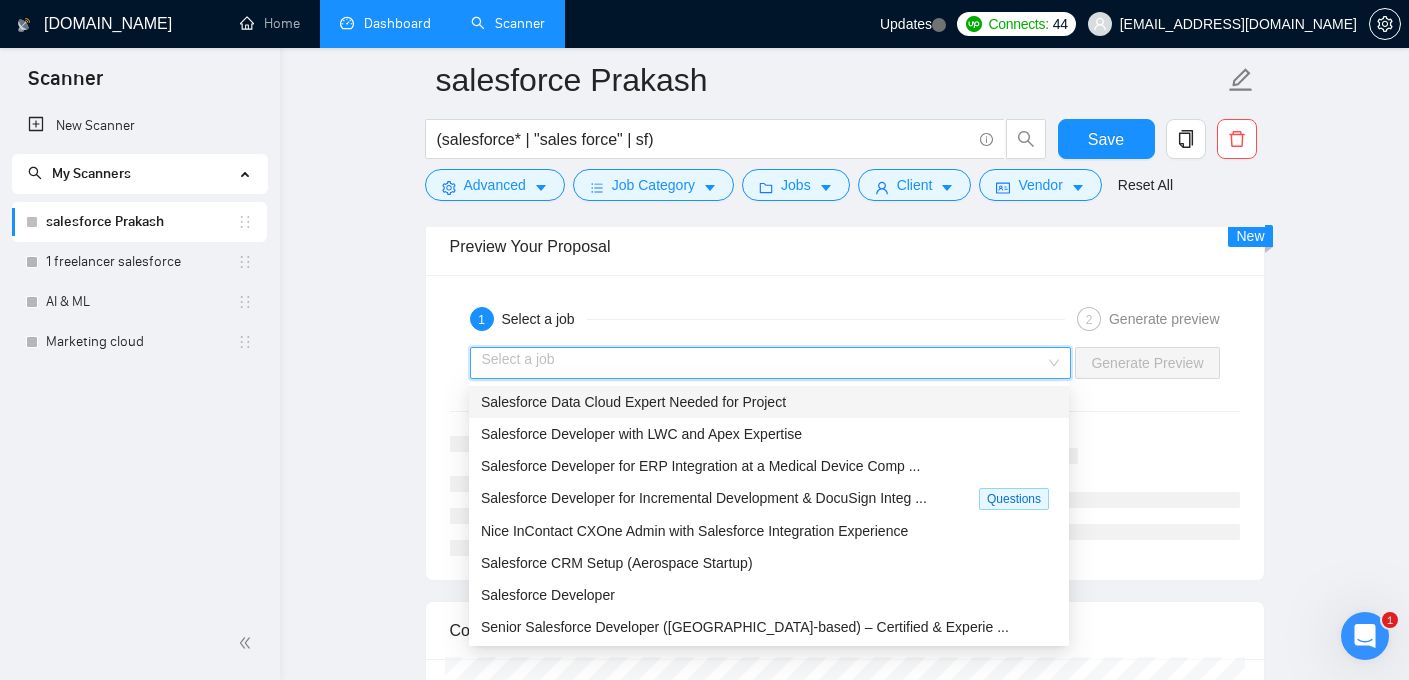 click on "Salesforce Data Cloud Expert Needed for Project" at bounding box center (633, 402) 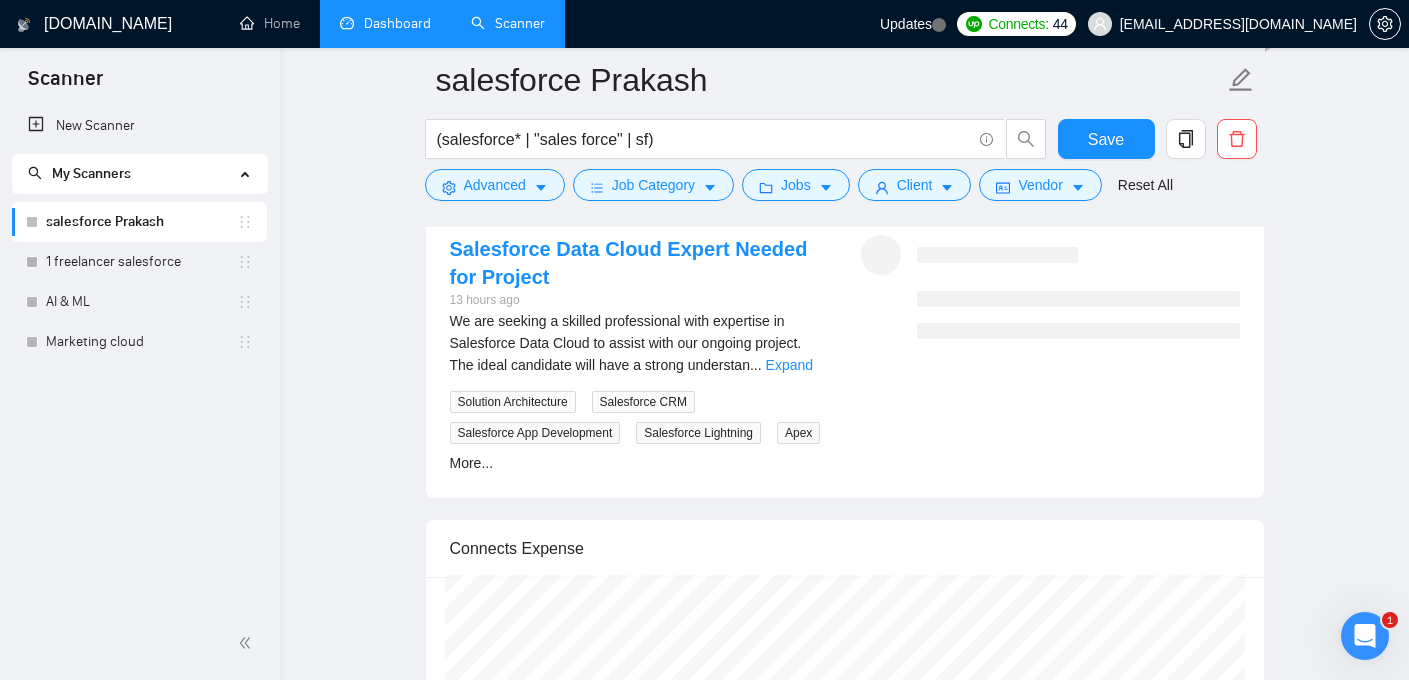scroll, scrollTop: 3752, scrollLeft: 0, axis: vertical 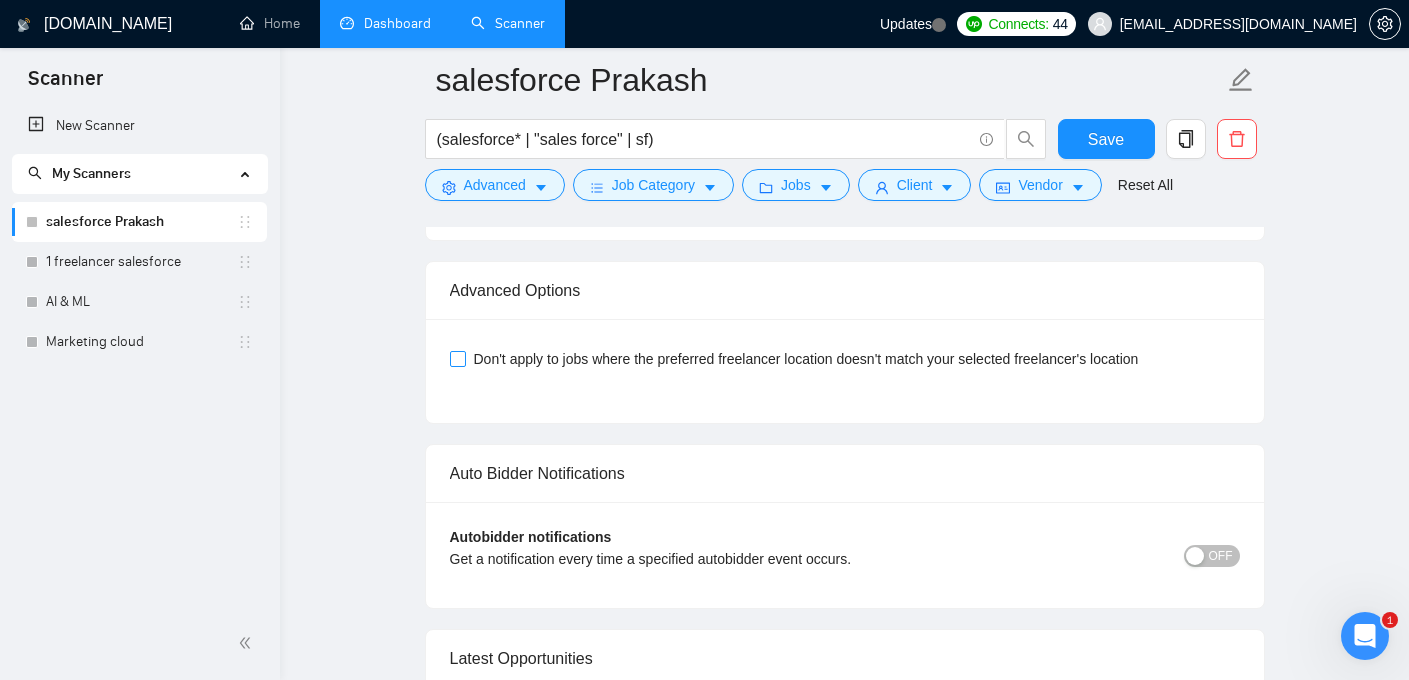 click on "Don't apply to jobs where the preferred freelancer location doesn't match your selected freelancer's location" at bounding box center [457, 358] 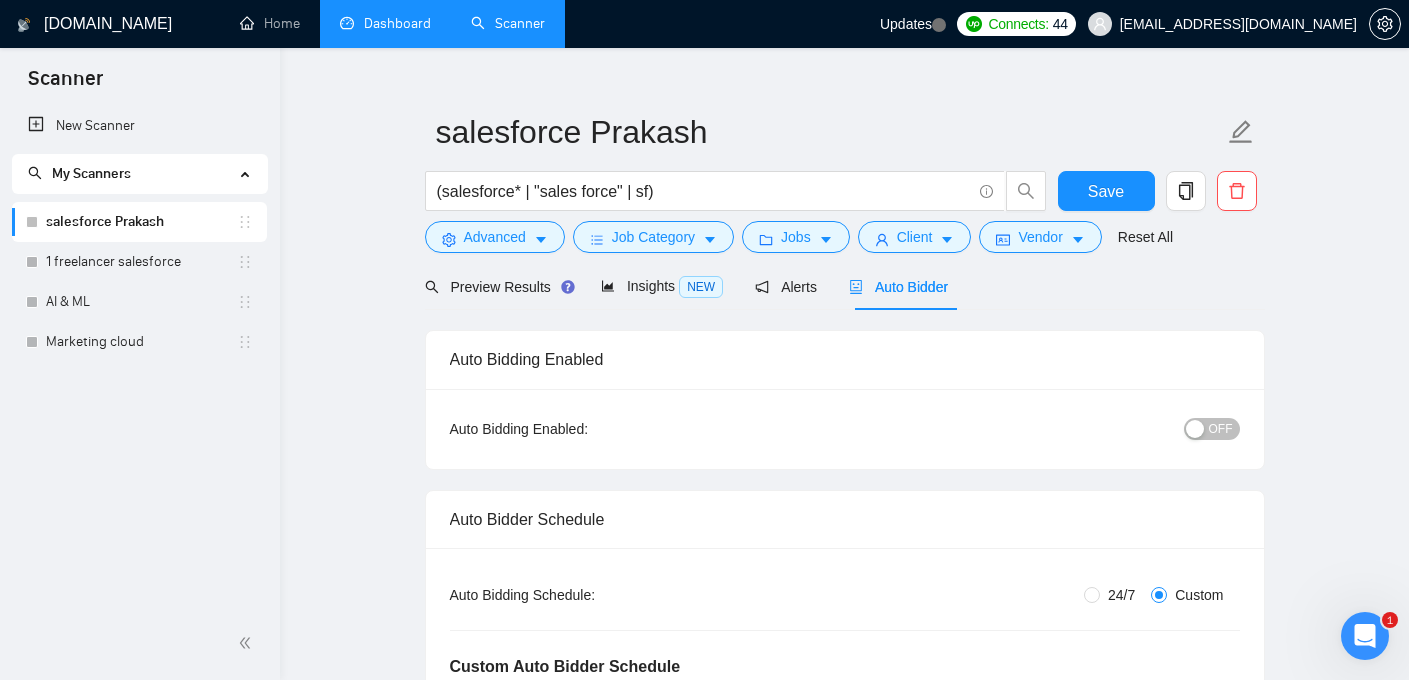 scroll, scrollTop: 32, scrollLeft: 0, axis: vertical 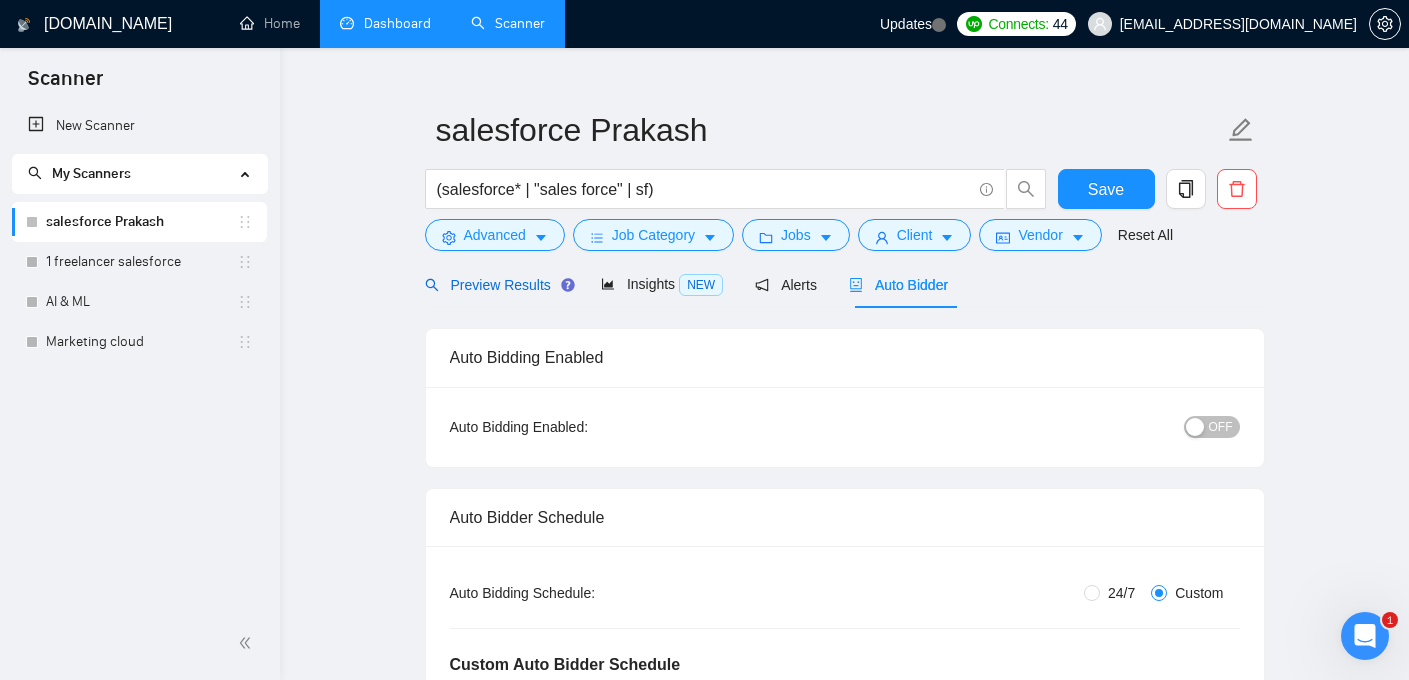 click on "Preview Results" at bounding box center (497, 285) 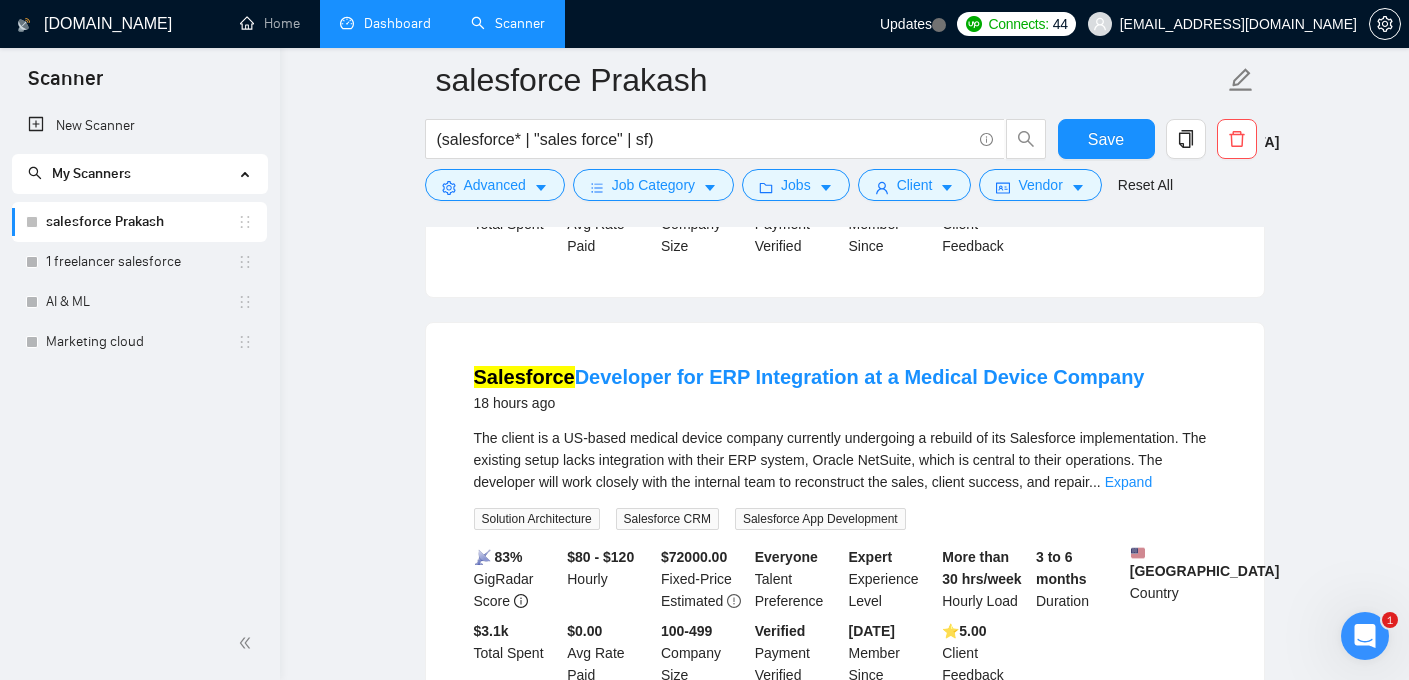 scroll, scrollTop: 1023, scrollLeft: 0, axis: vertical 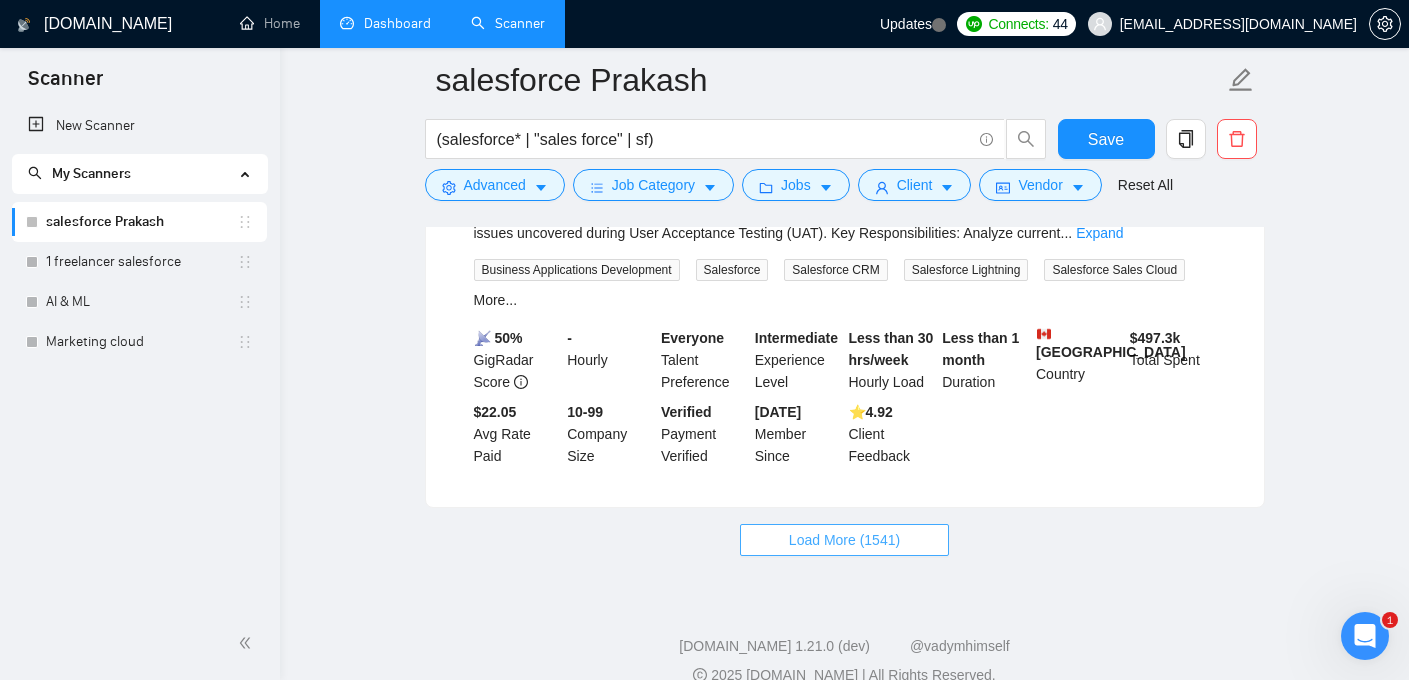 click on "Load More (1541)" at bounding box center [844, 540] 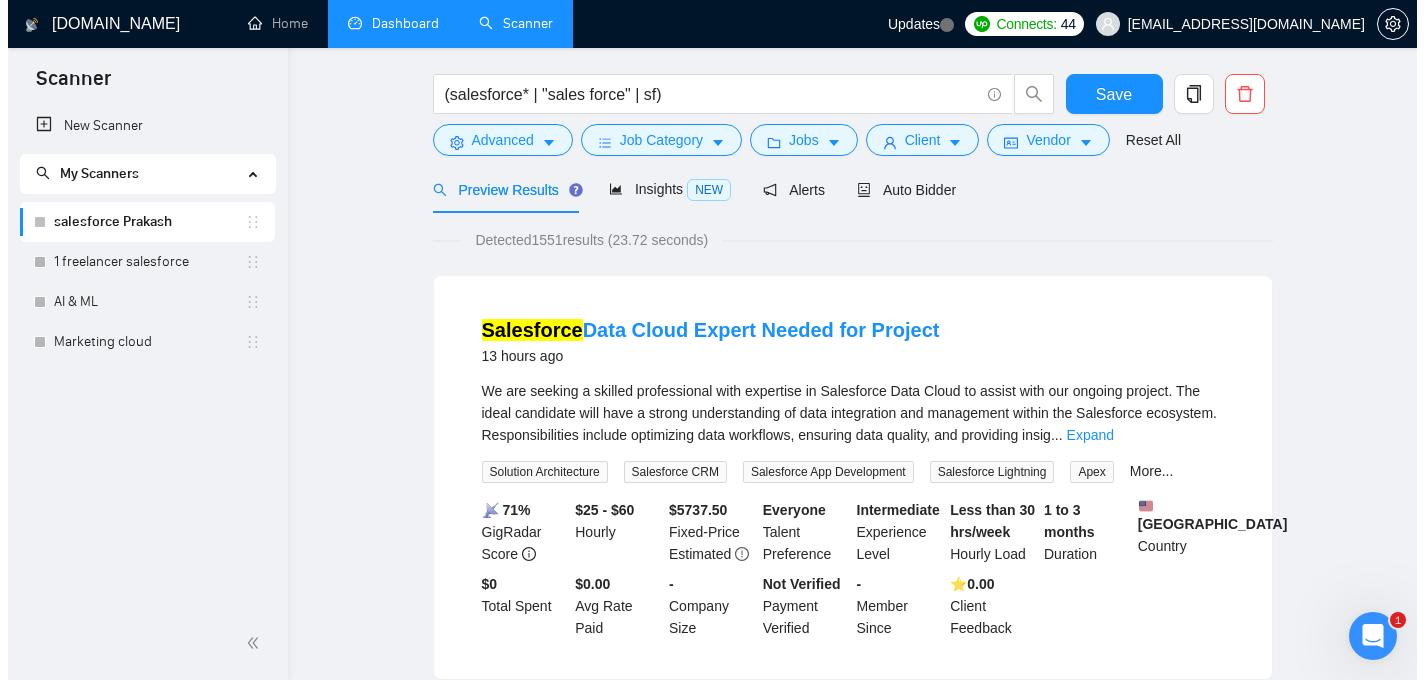scroll, scrollTop: 0, scrollLeft: 0, axis: both 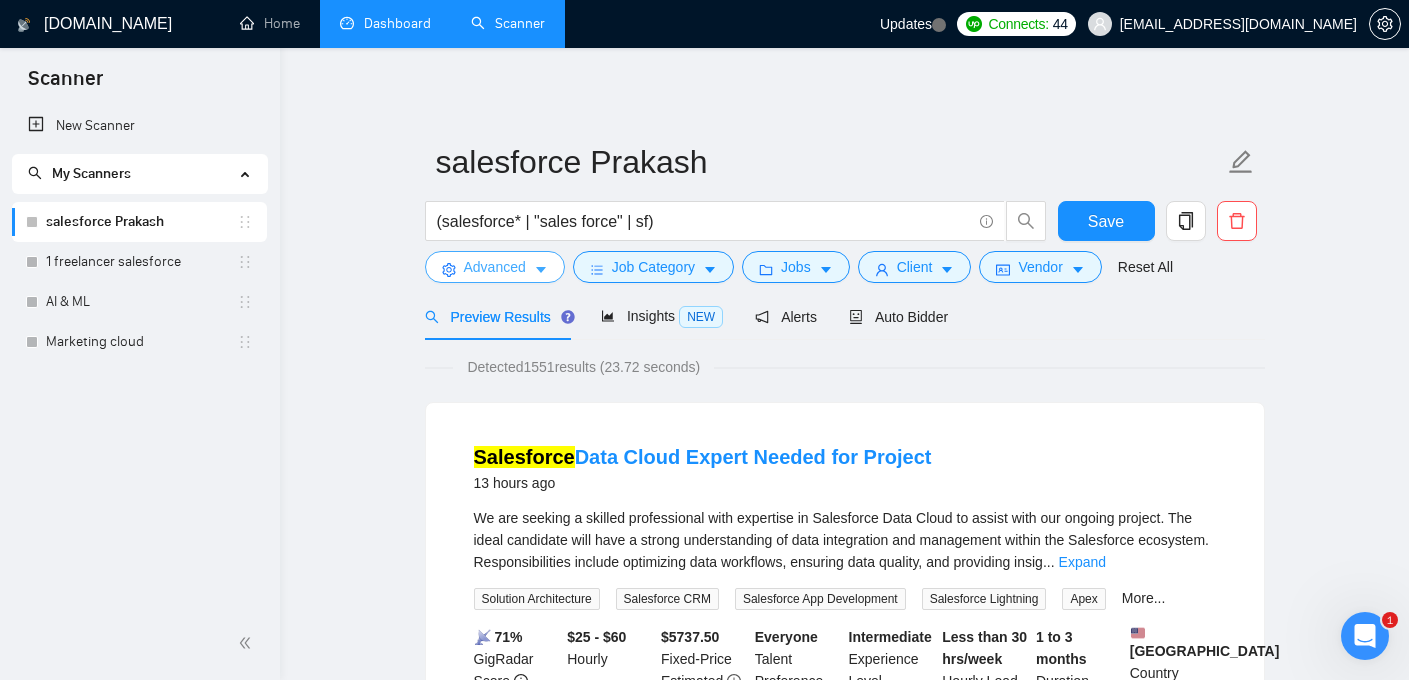 click 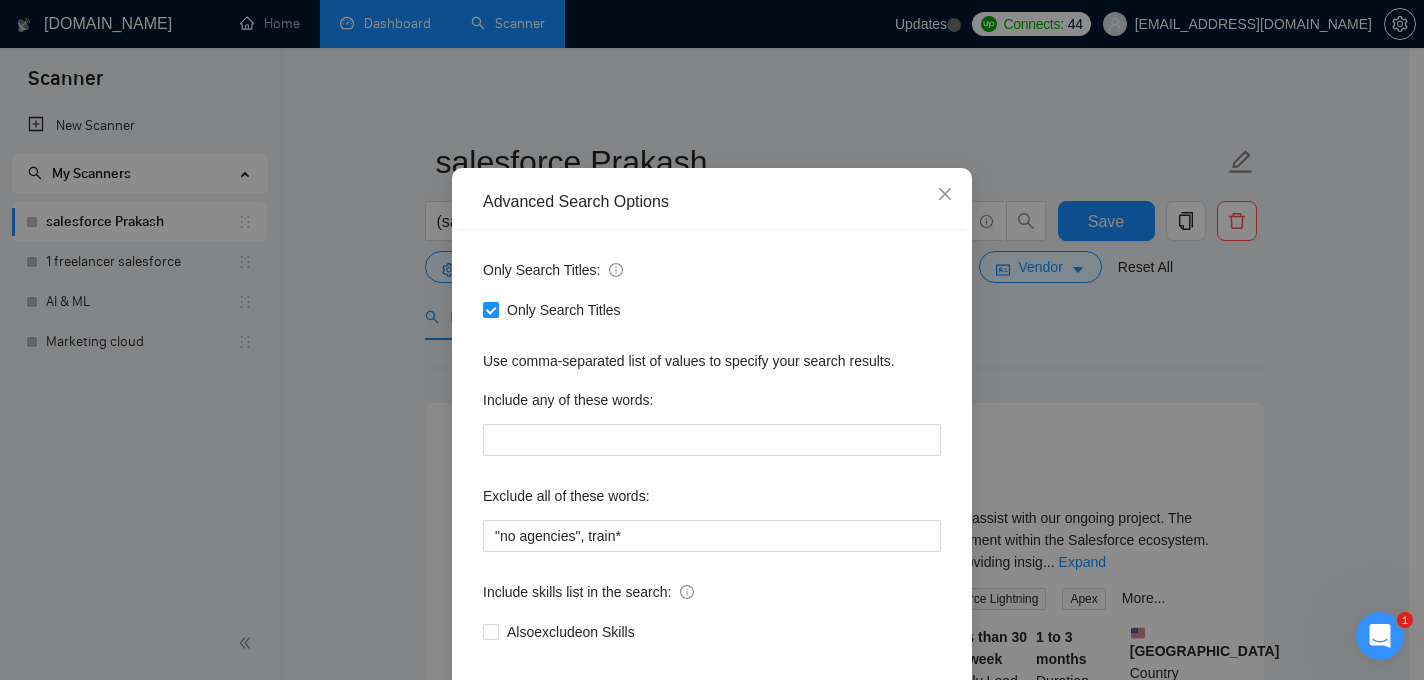 click on "Only Search Titles" at bounding box center [564, 310] 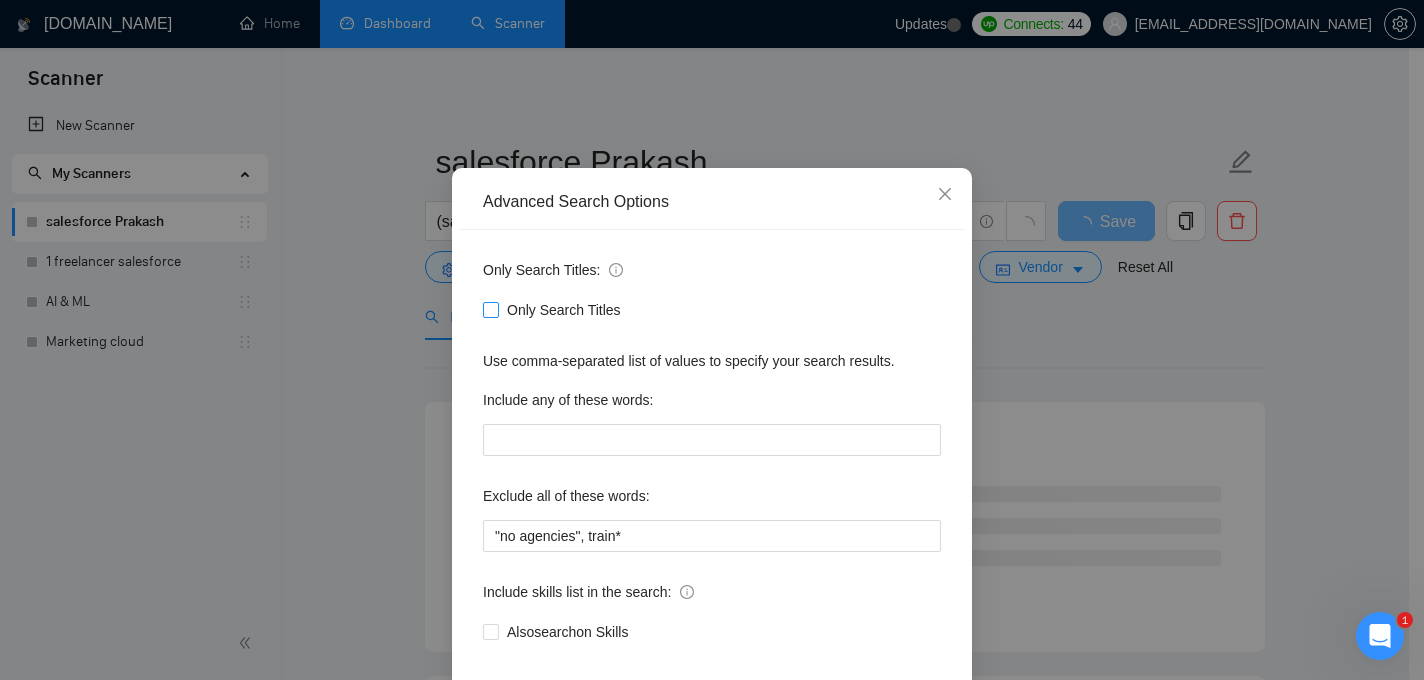 scroll, scrollTop: 152, scrollLeft: 0, axis: vertical 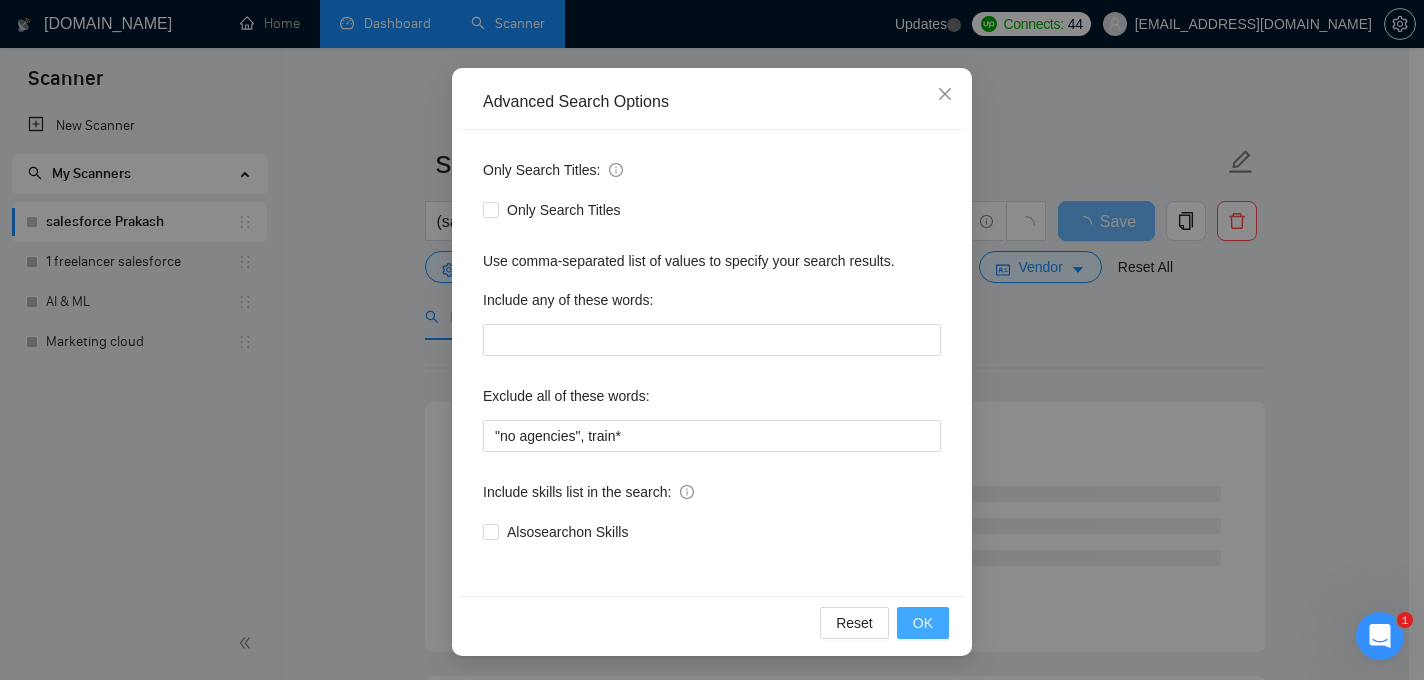 click on "OK" at bounding box center (923, 623) 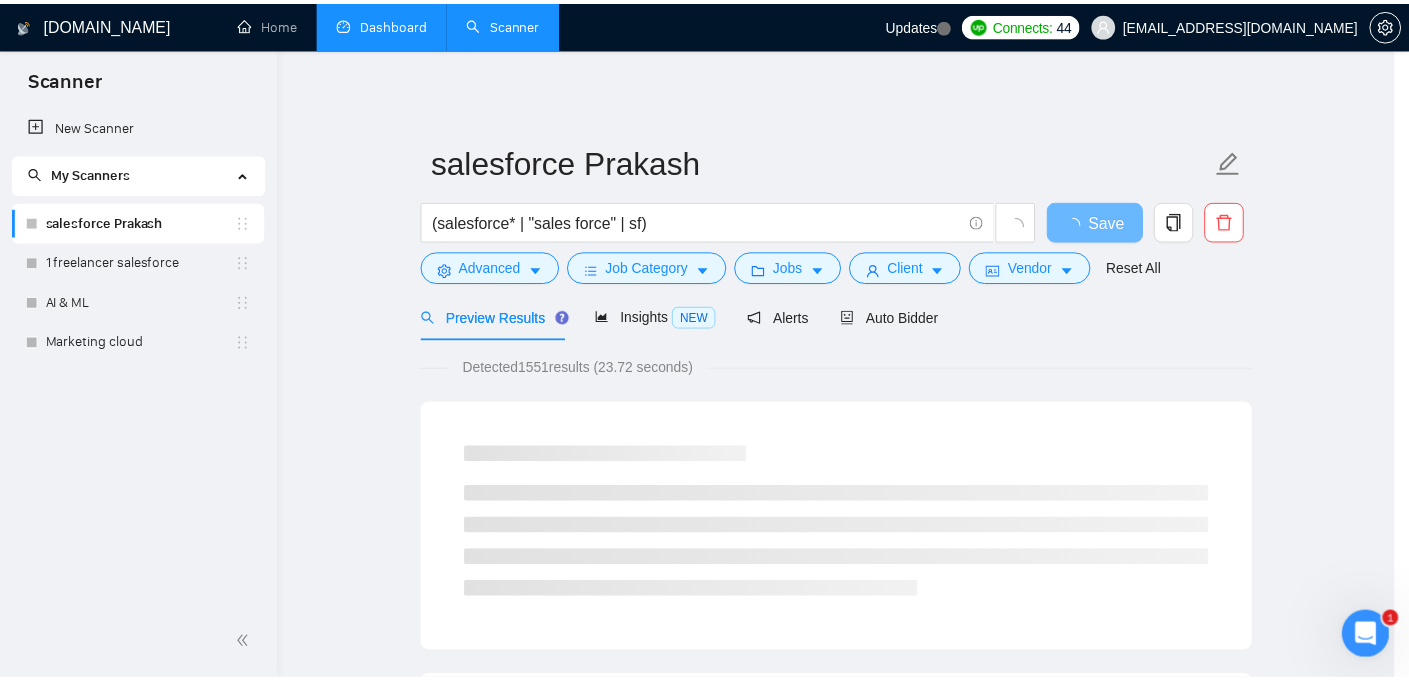 scroll, scrollTop: 52, scrollLeft: 0, axis: vertical 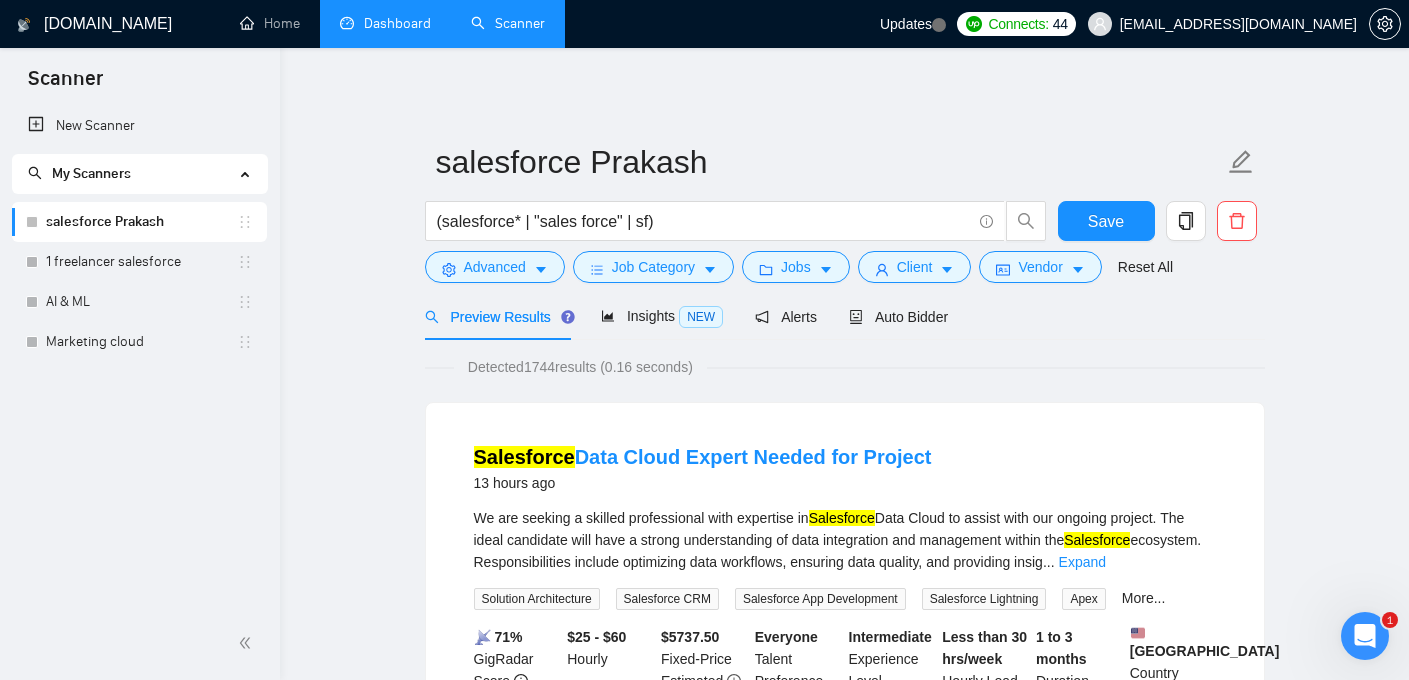 click on "salesforce Prakash (salesforce* | "sales force" | sf) Save Advanced   Job Category   Jobs   Client   Vendor   Reset All Preview Results Insights NEW Alerts Auto Bidder Detected   1744  results   (0.16 seconds) Salesforce  Data Cloud Expert Needed for Project 13 hours ago We are seeking a skilled professional with expertise in  Salesforce  Data Cloud to assist with our ongoing project. The ideal candidate will have a strong understanding of data integration and management within the  Salesforce  ecosystem. Responsibilities include optimizing data workflows, ensuring data quality, and providing insig ... Expand Solution Architecture Salesforce CRM Salesforce App Development Salesforce Lightning Apex More... 📡   71% GigRadar Score   $25 - $60 Hourly $ 5737.50 Fixed-Price Estimated Everyone Talent Preference Intermediate Experience Level Less than 30 hrs/week Hourly Load 1 to 3 months Duration   [GEOGRAPHIC_DATA] Country $ 0 Total Spent $0.00 Avg Rate Paid - Company Size Not Verified Payment Verified - ⭐️  ..." at bounding box center (844, 2479) 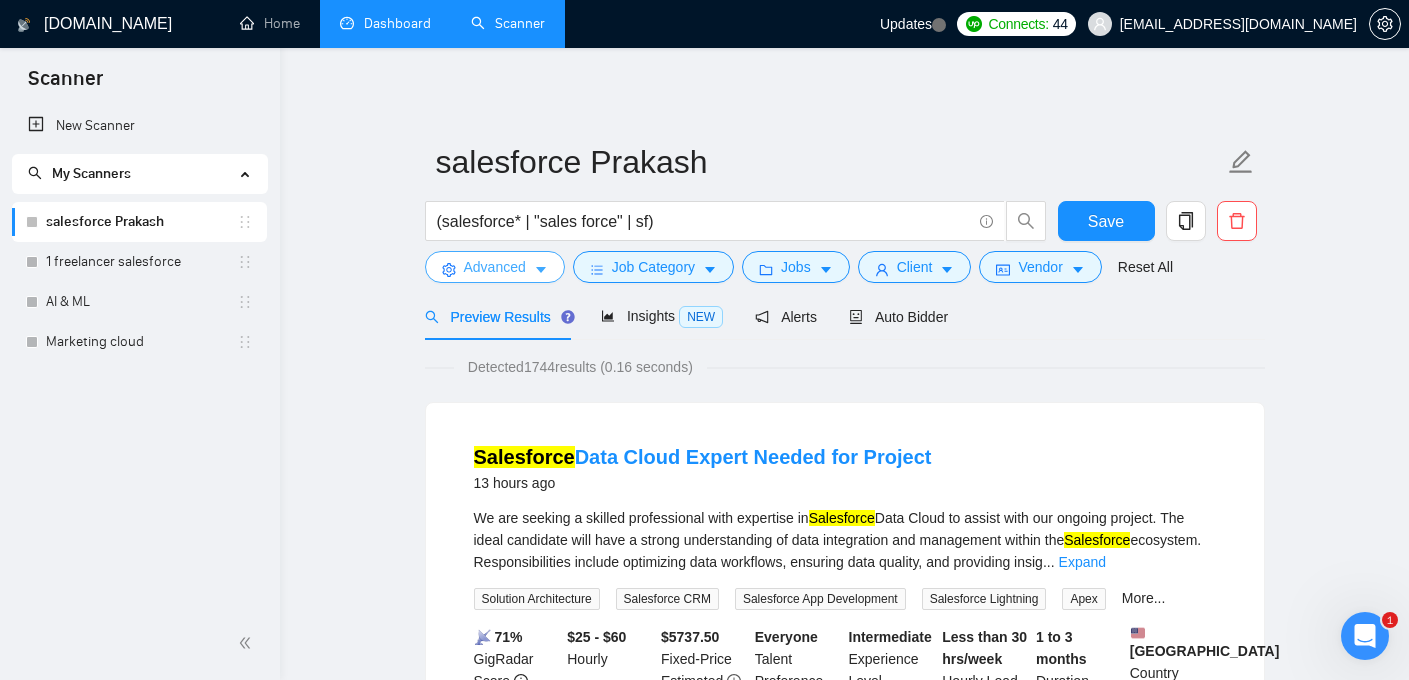 click 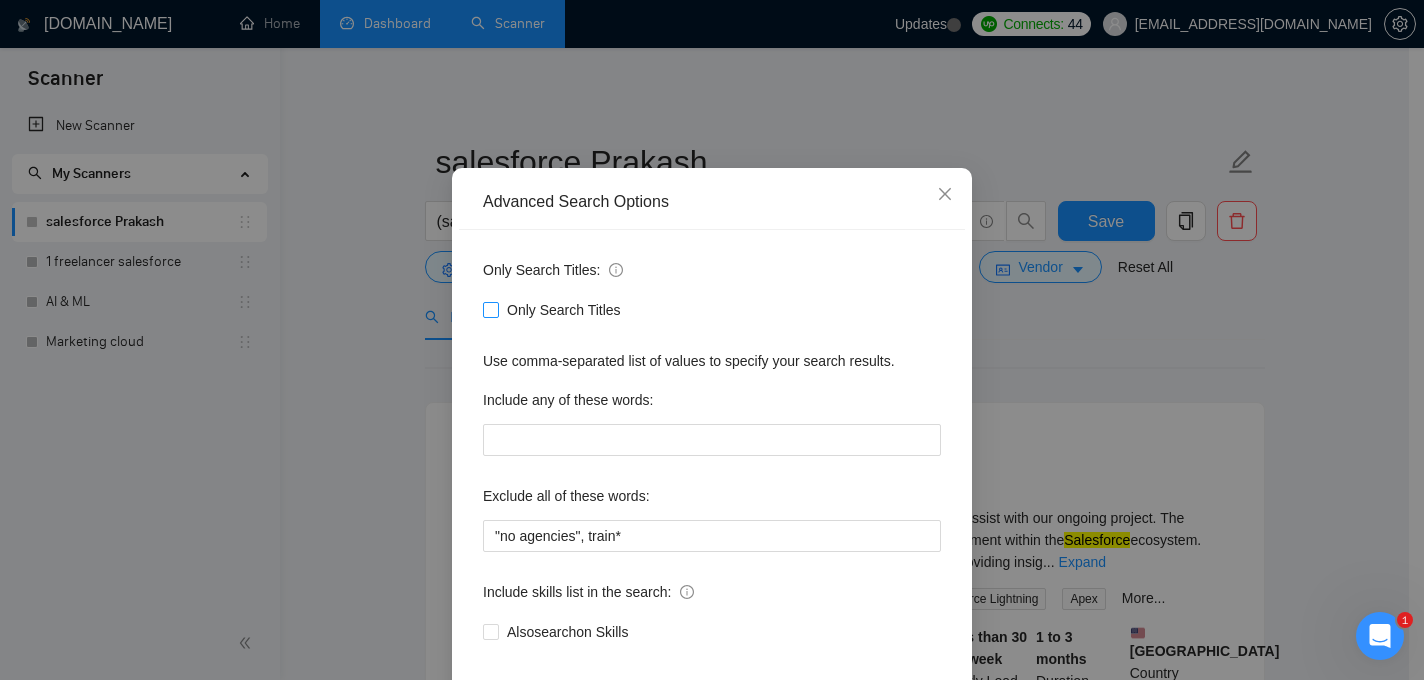 click on "Only Search Titles" at bounding box center [490, 309] 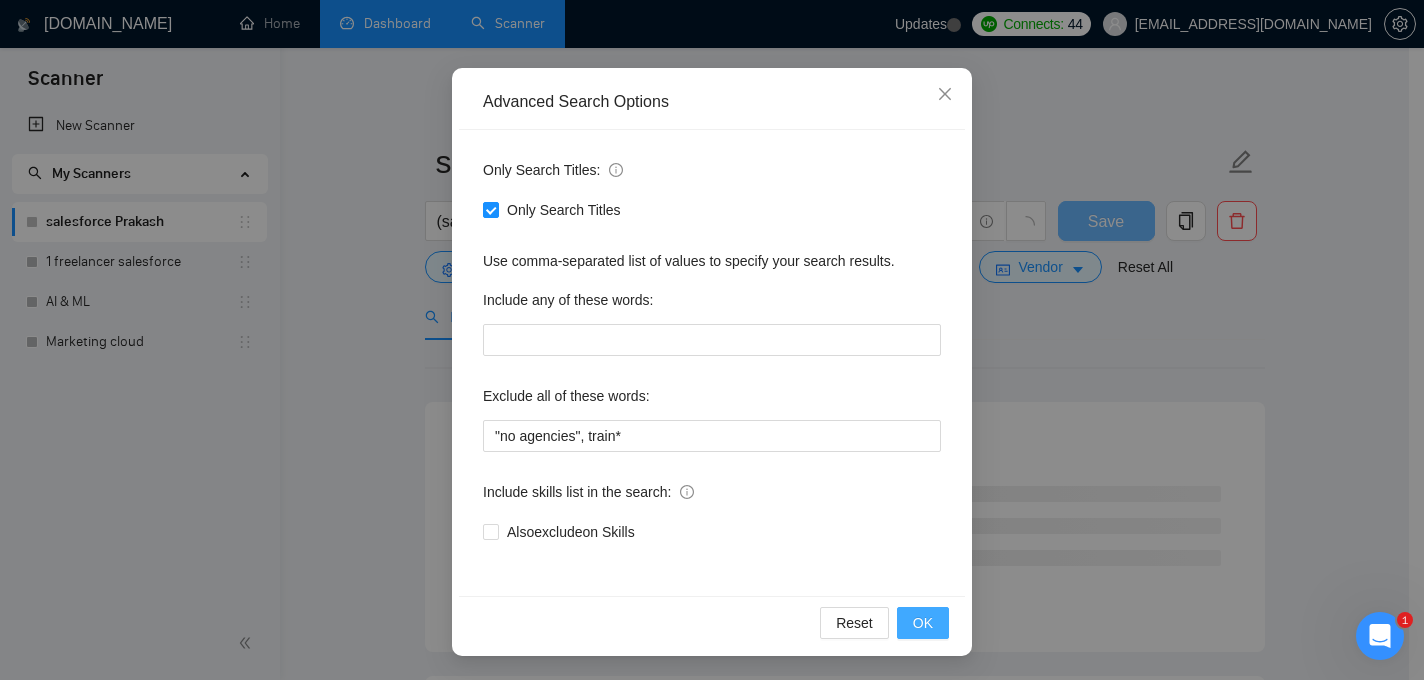 click on "OK" at bounding box center [923, 623] 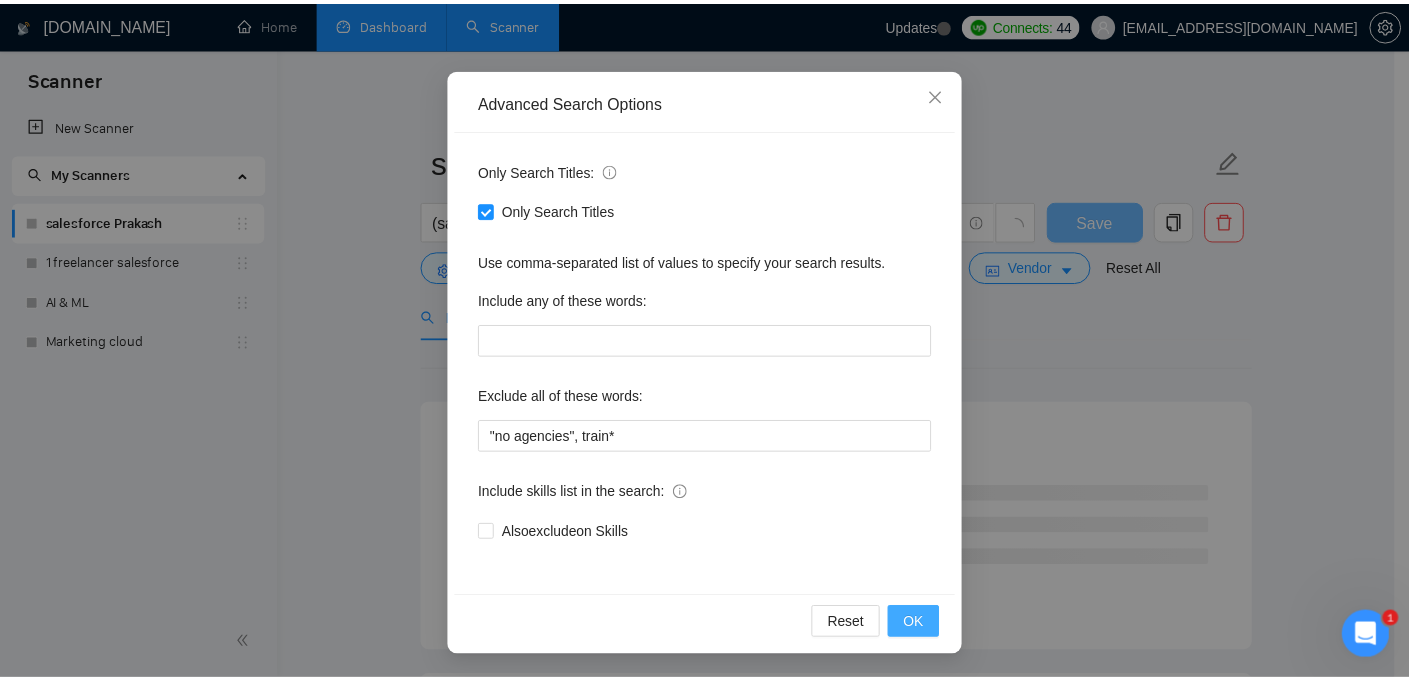 scroll, scrollTop: 52, scrollLeft: 0, axis: vertical 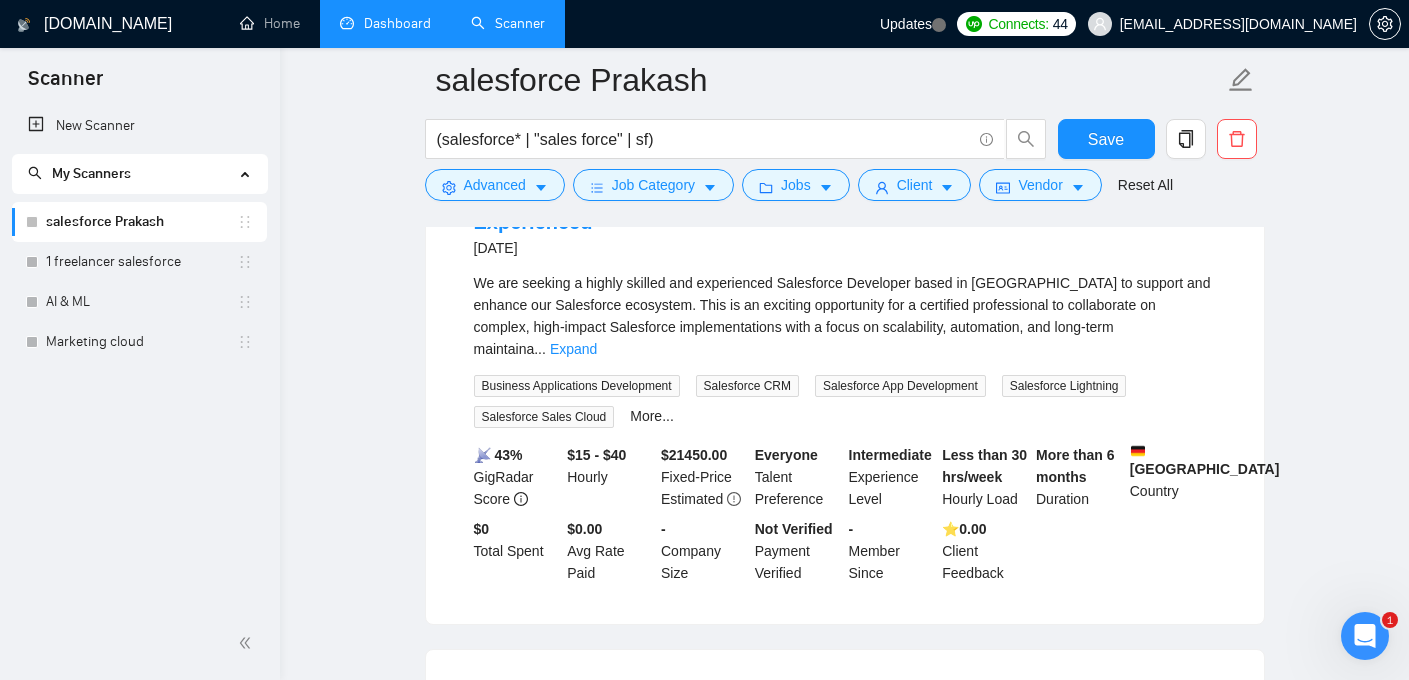 click on "We are seeking a highly skilled and experienced Salesforce Developer based in [GEOGRAPHIC_DATA] to support and enhance our Salesforce ecosystem. This is an exciting opportunity for a certified professional to collaborate on complex, high-impact Salesforce implementations with a focus on scalability, automation, and long-term maintaina" at bounding box center (842, 316) 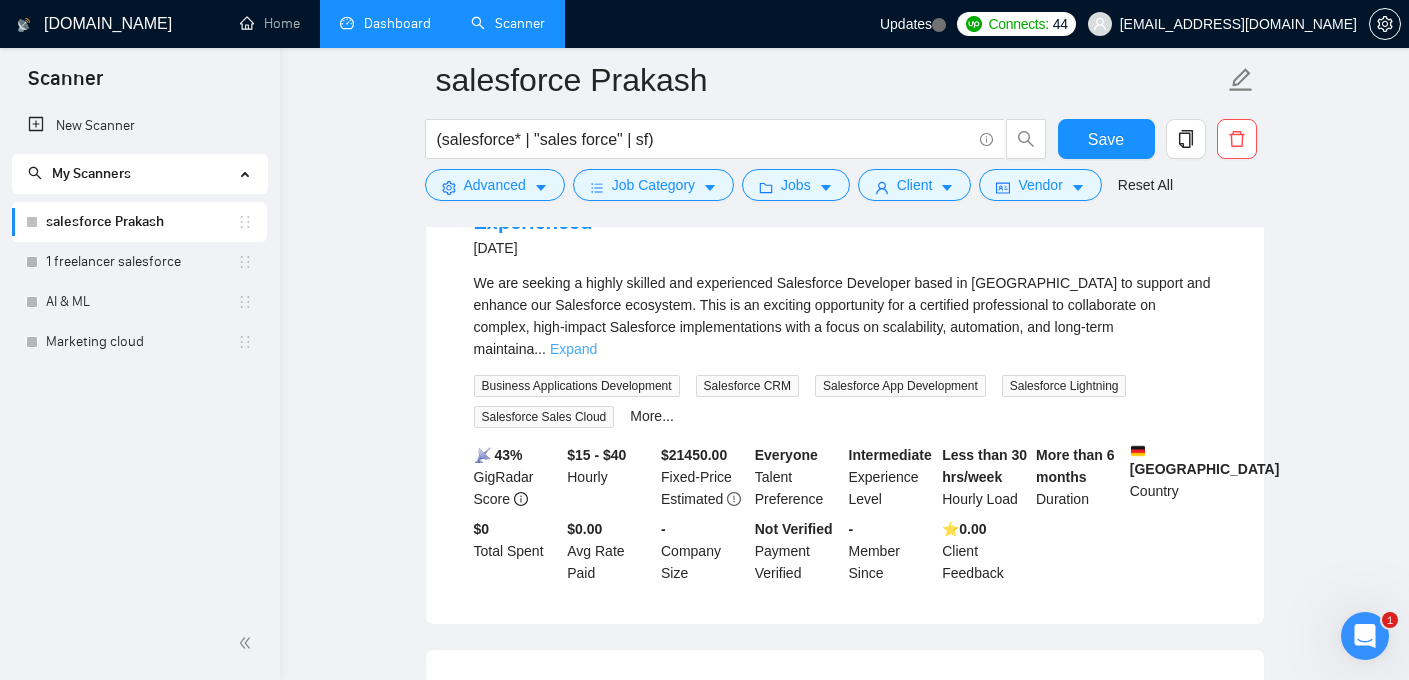 click on "Expand" at bounding box center (573, 349) 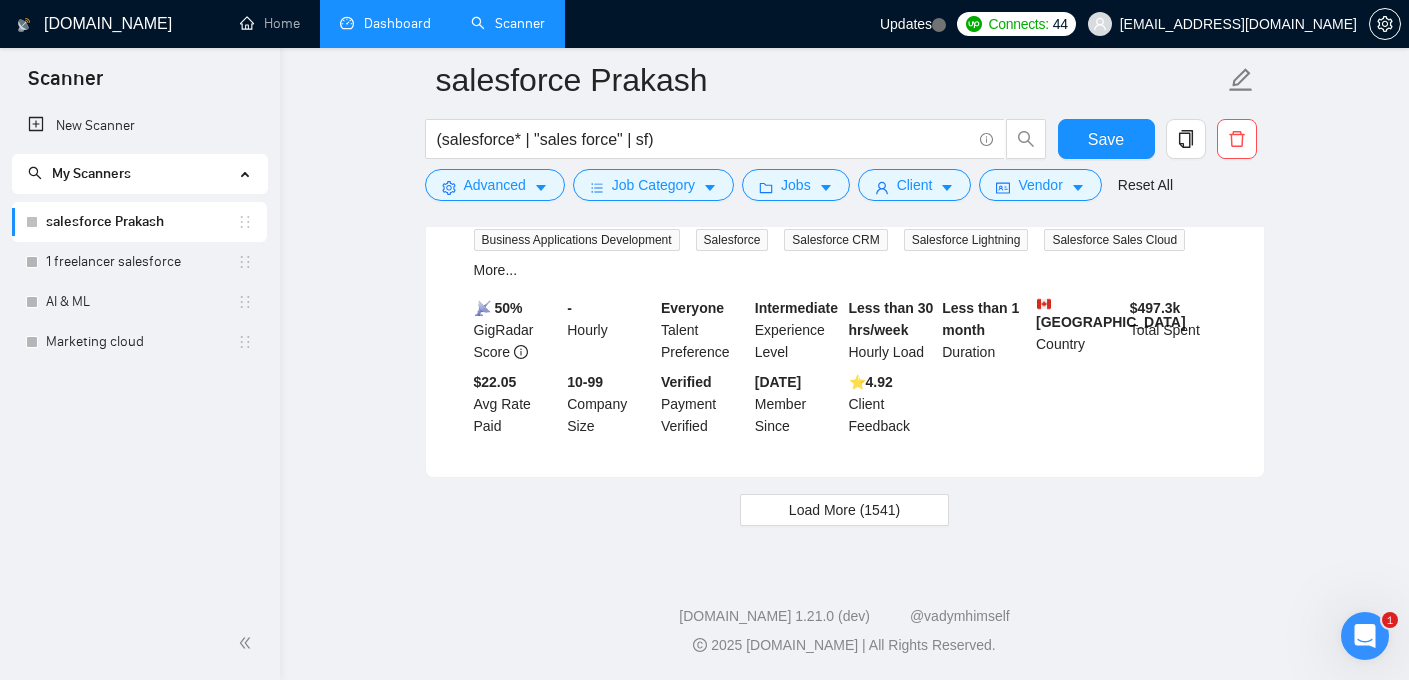 scroll, scrollTop: 4942, scrollLeft: 0, axis: vertical 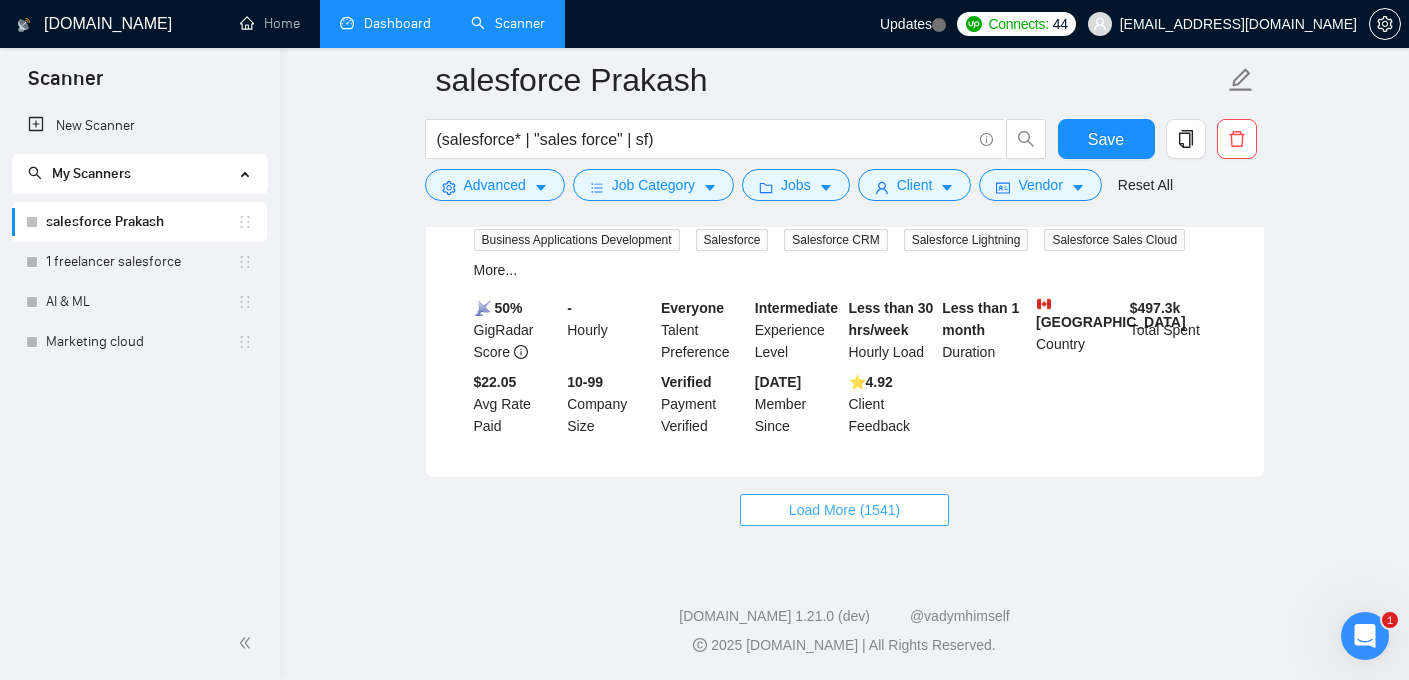 click on "Load More (1541)" at bounding box center (844, 510) 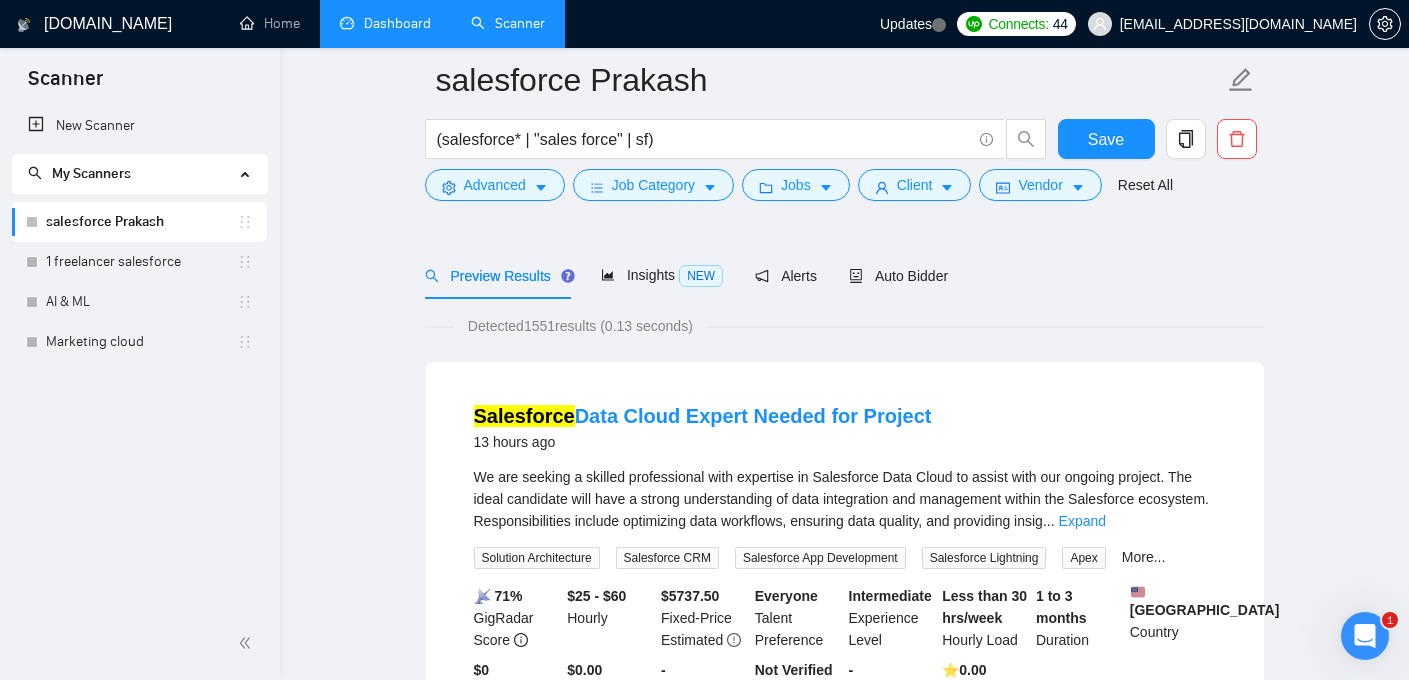 scroll, scrollTop: 0, scrollLeft: 0, axis: both 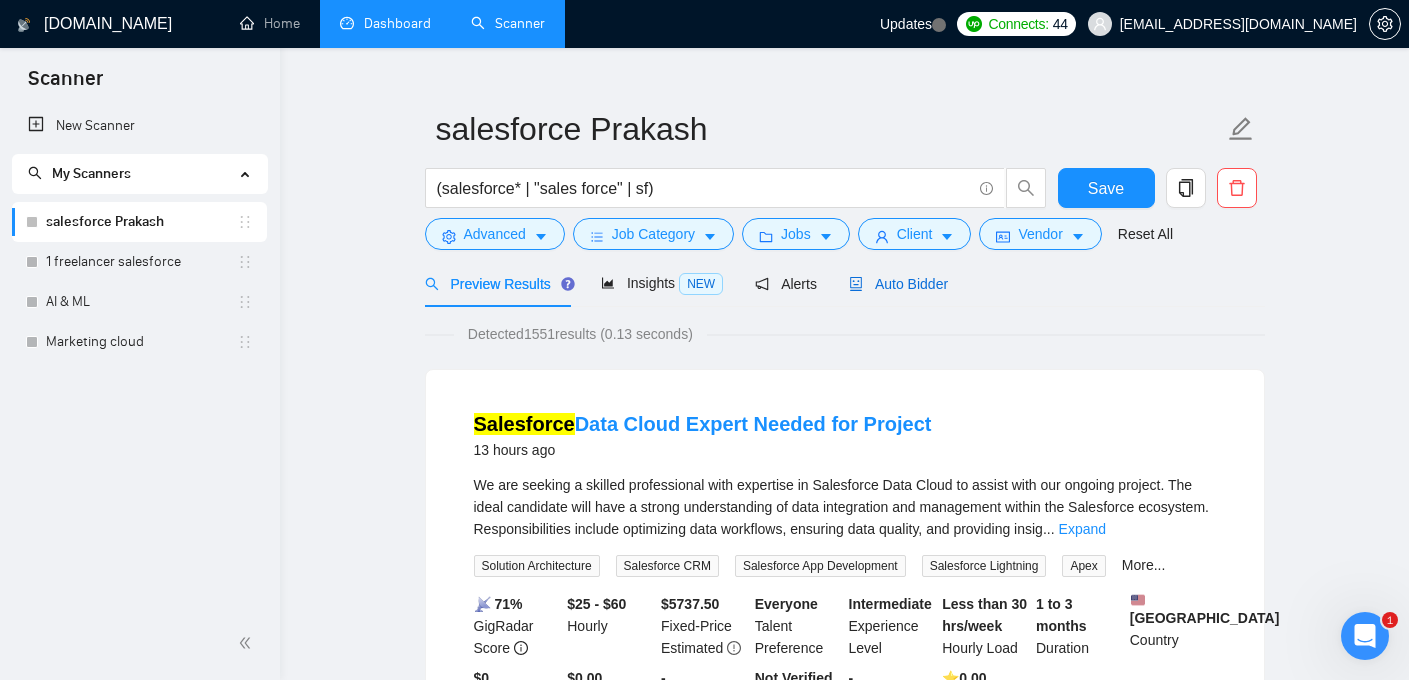 click on "Auto Bidder" at bounding box center (898, 284) 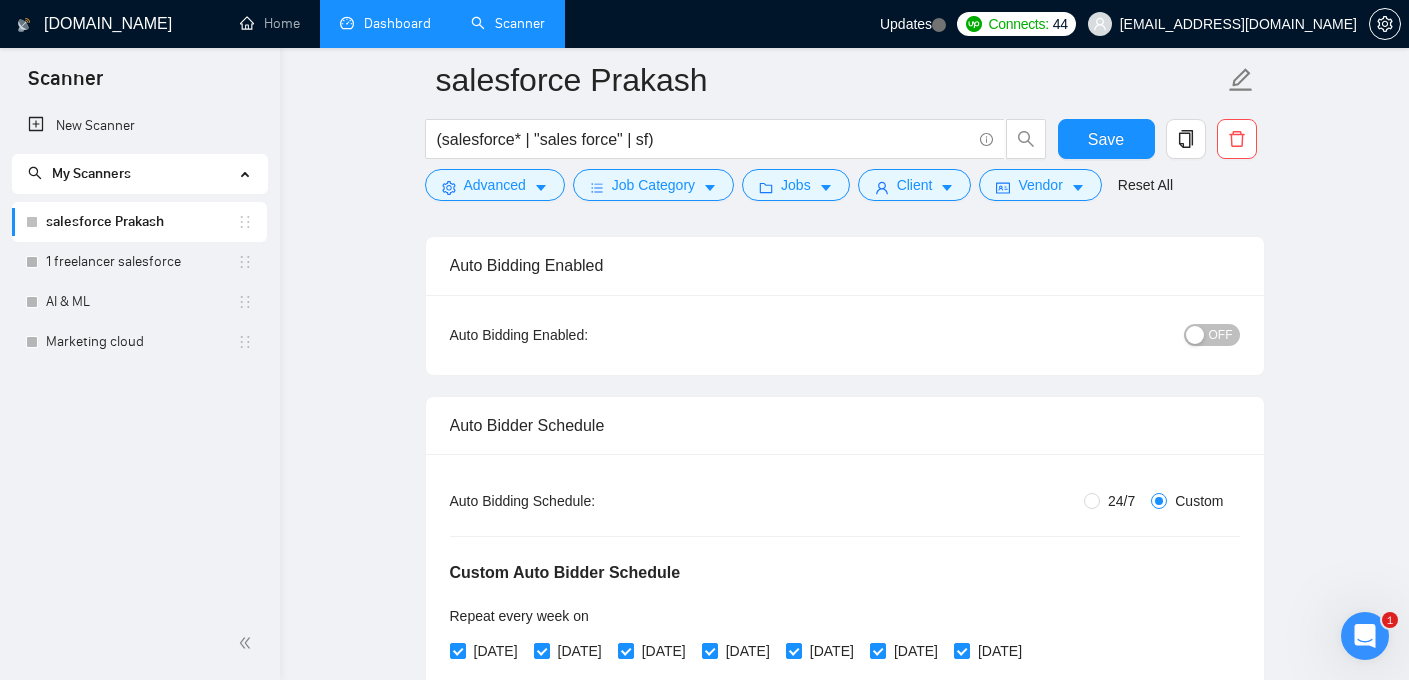 scroll, scrollTop: 0, scrollLeft: 0, axis: both 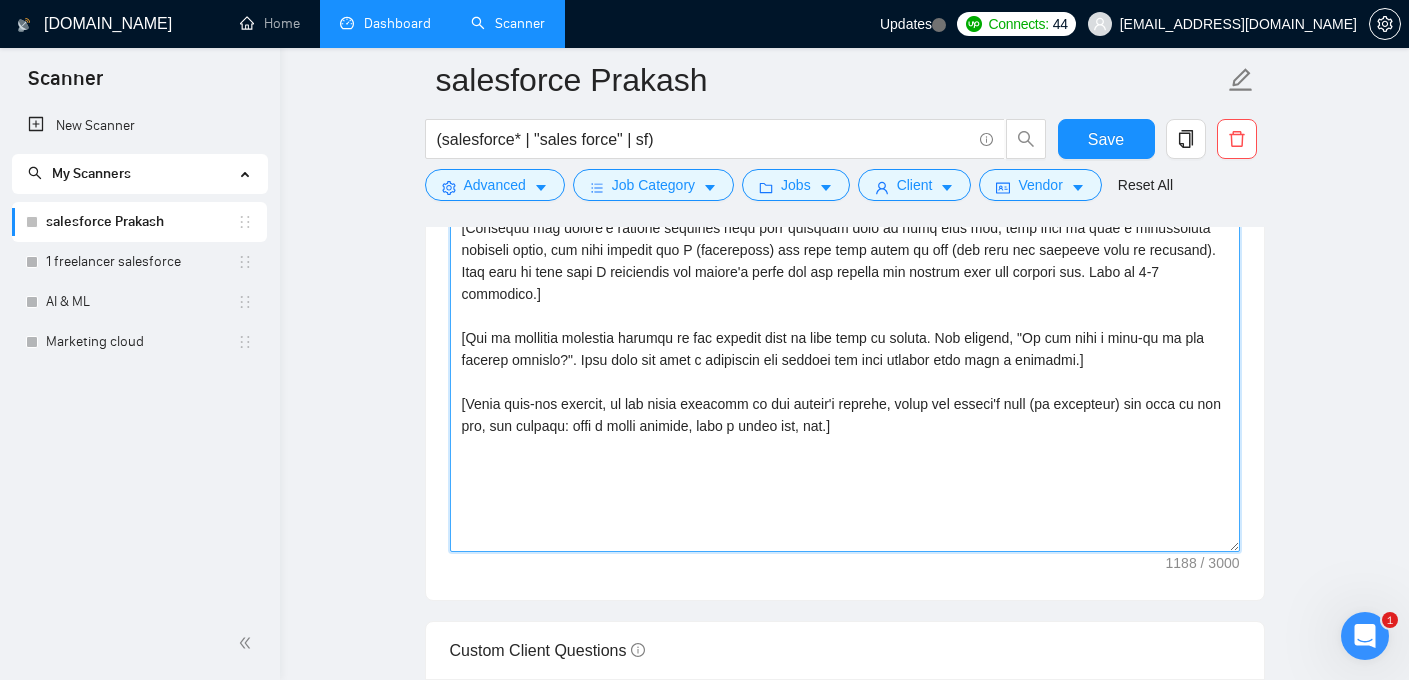 click on "Cover letter template:" at bounding box center [845, 327] 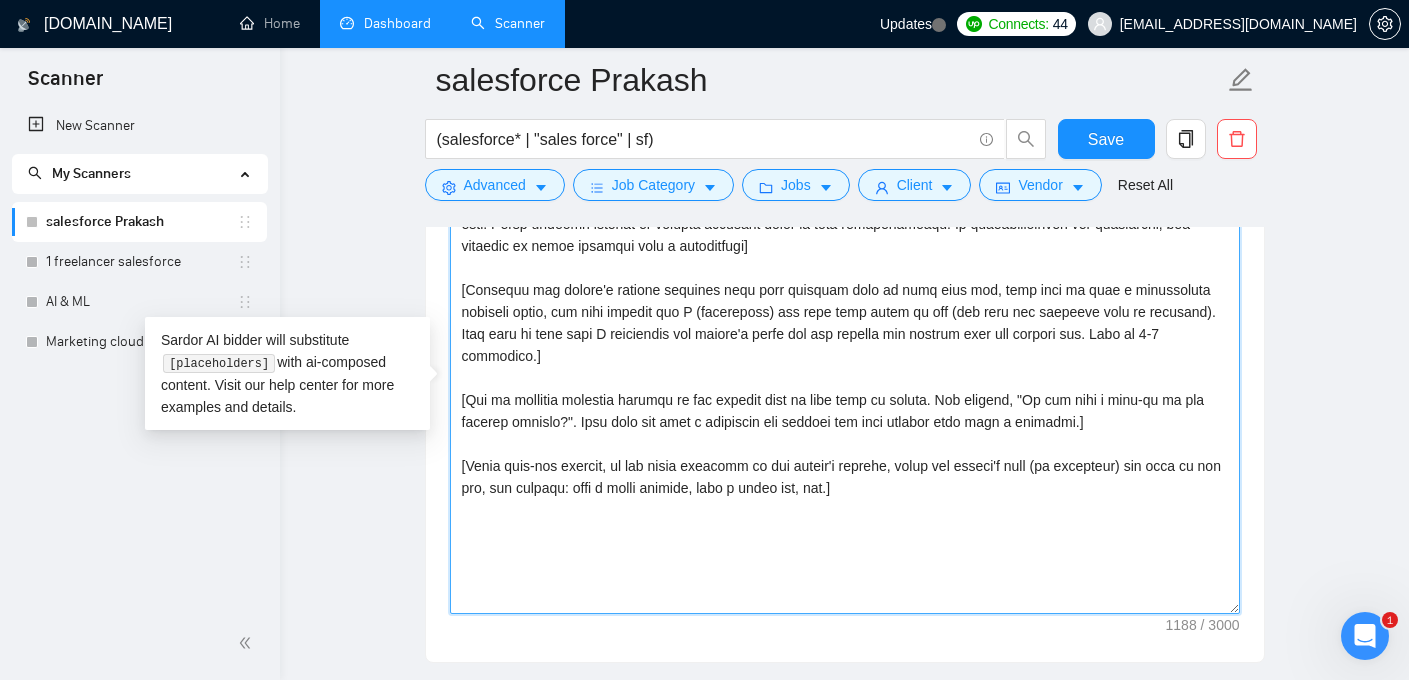 scroll, scrollTop: 2112, scrollLeft: 0, axis: vertical 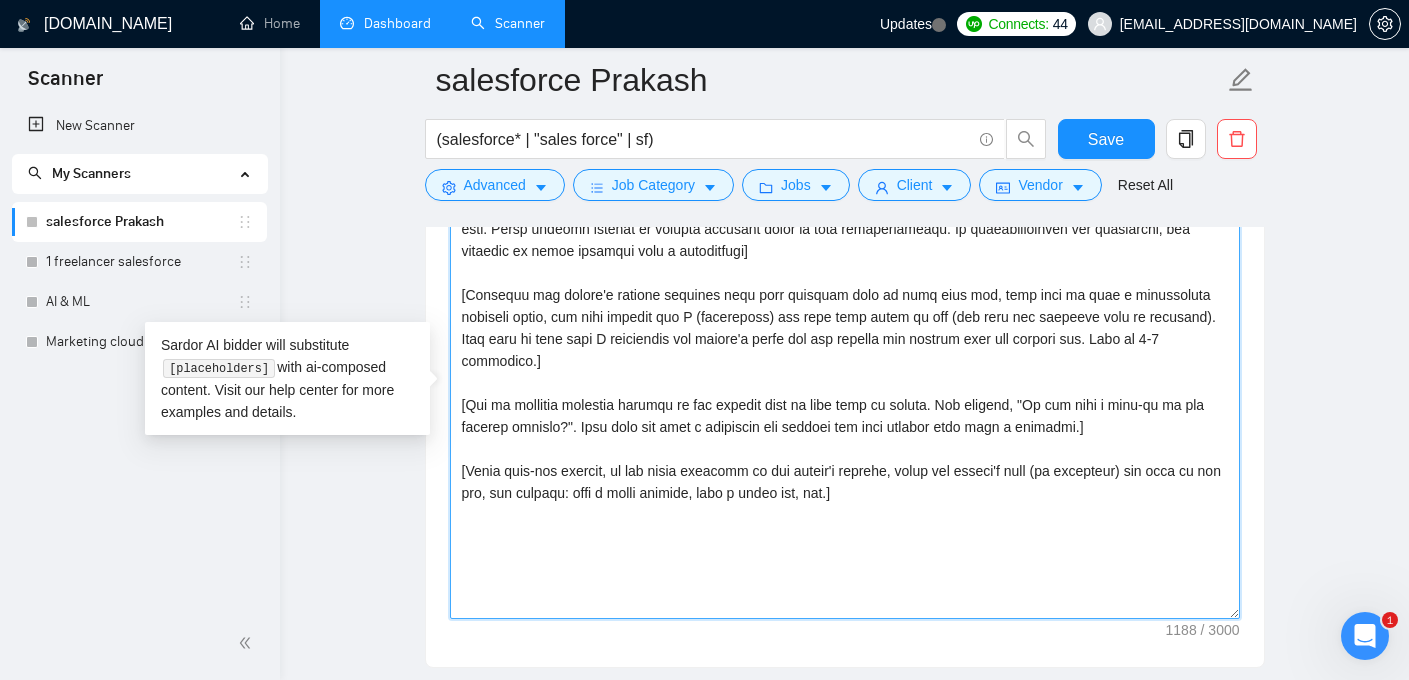 click on "Cover letter template:" at bounding box center (845, 394) 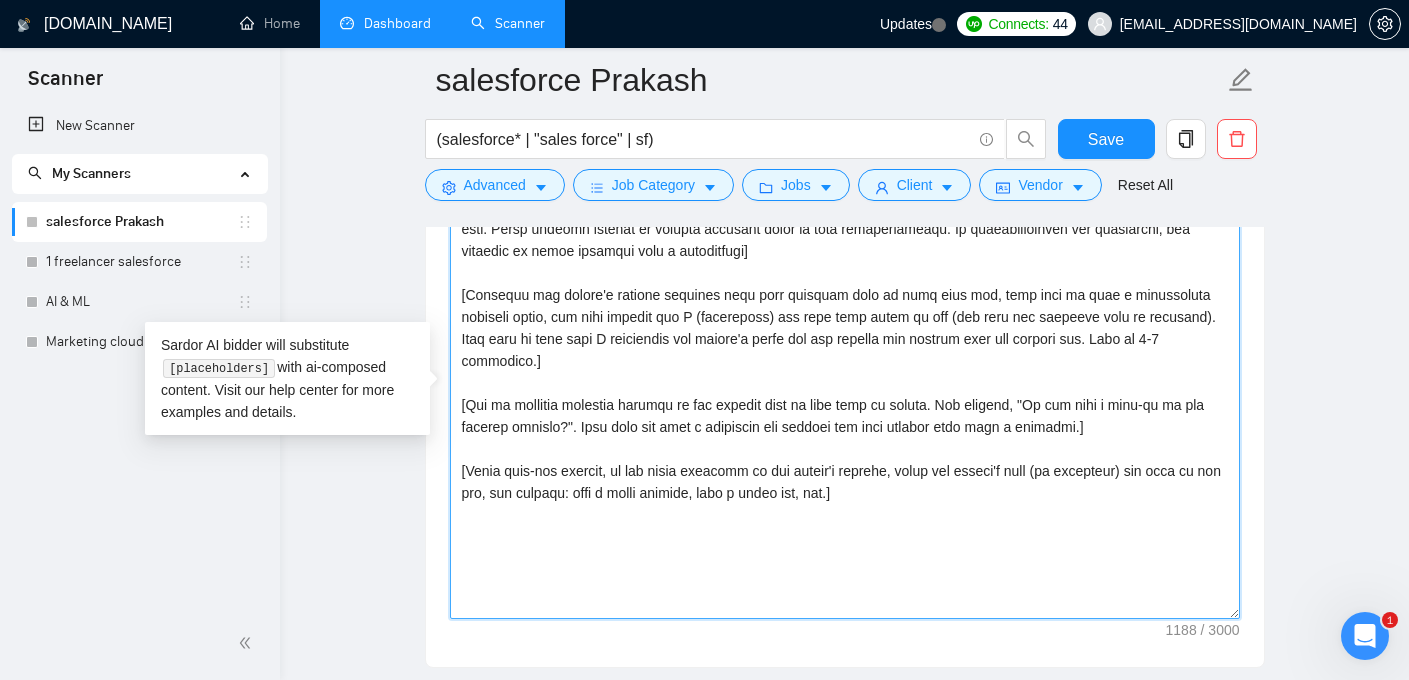 click on "Cover letter template:" at bounding box center (845, 394) 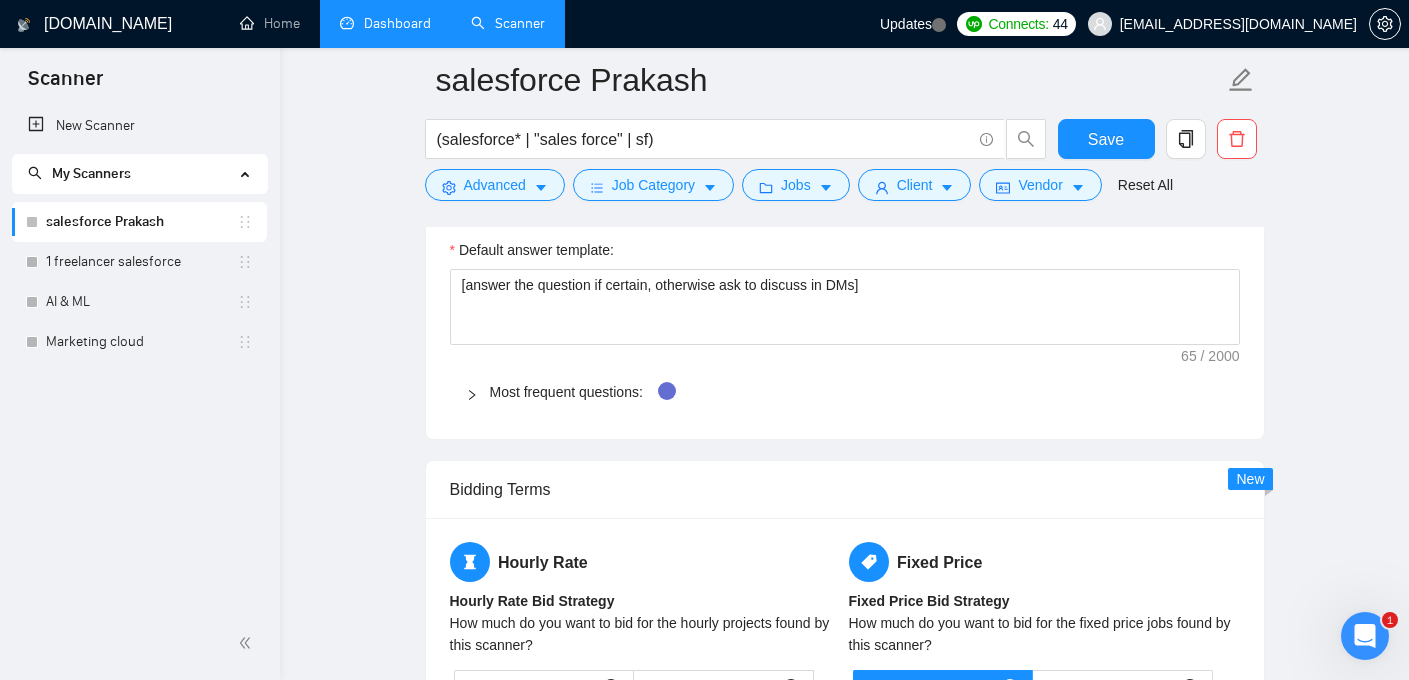 scroll, scrollTop: 2649, scrollLeft: 0, axis: vertical 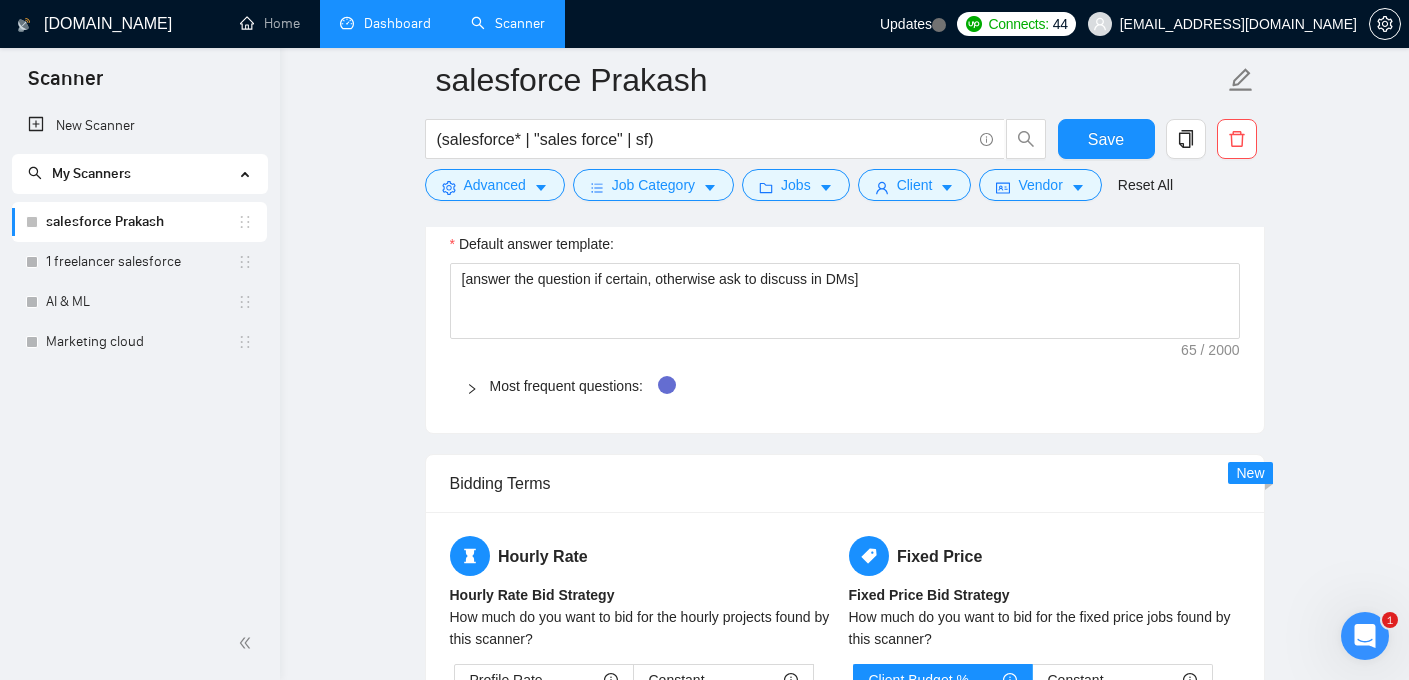 click 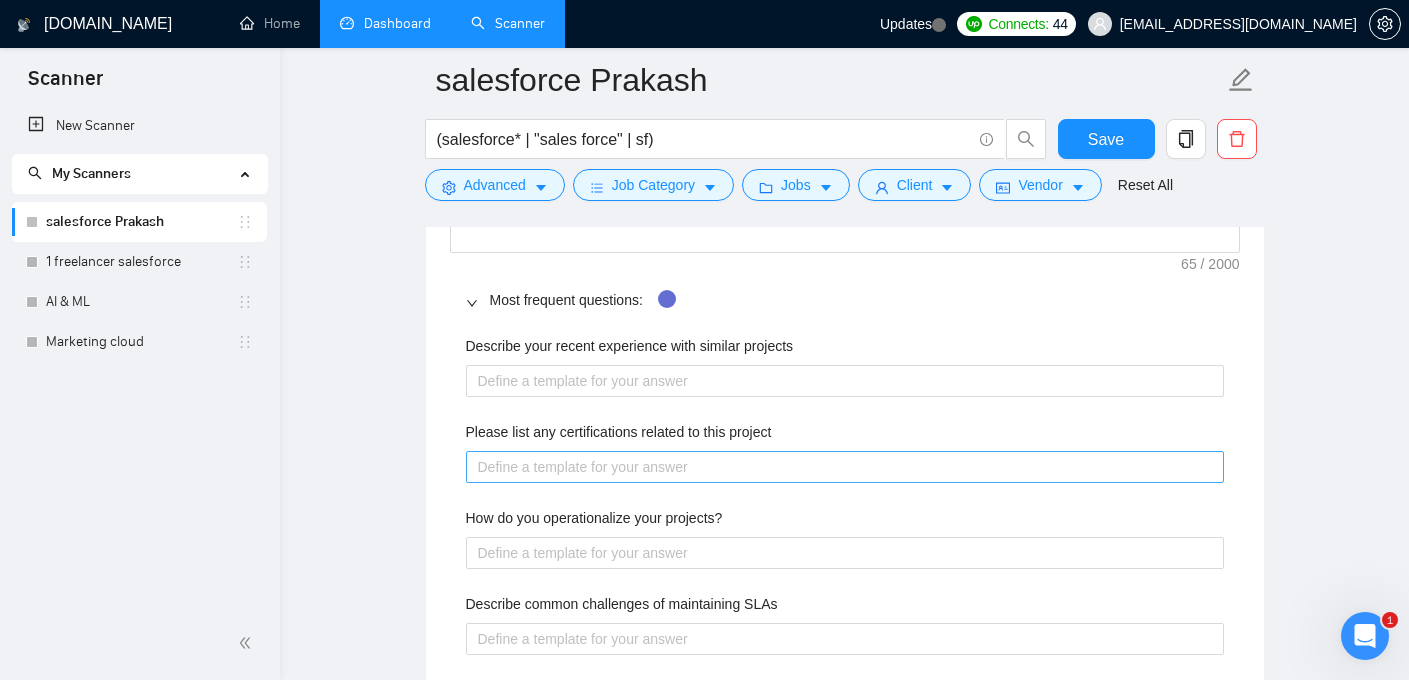 scroll, scrollTop: 2736, scrollLeft: 0, axis: vertical 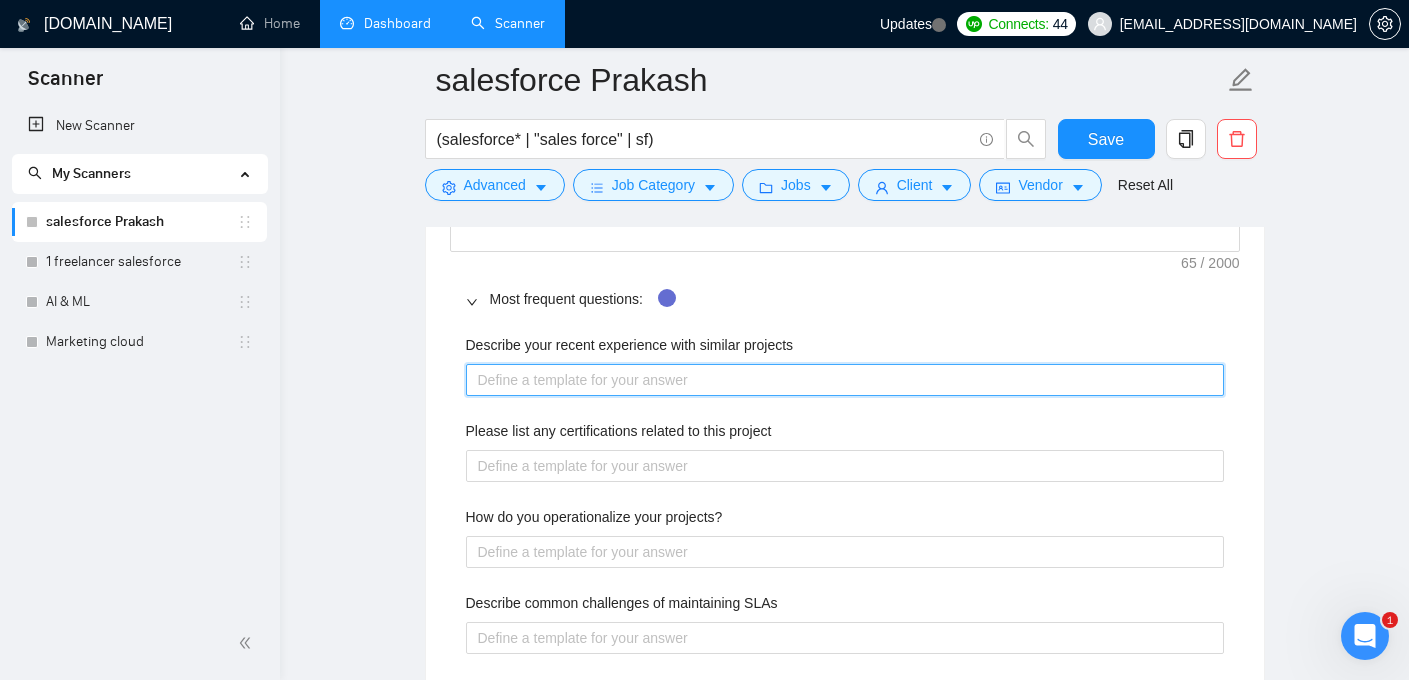 click on "Describe your recent experience with similar projects" at bounding box center (845, 380) 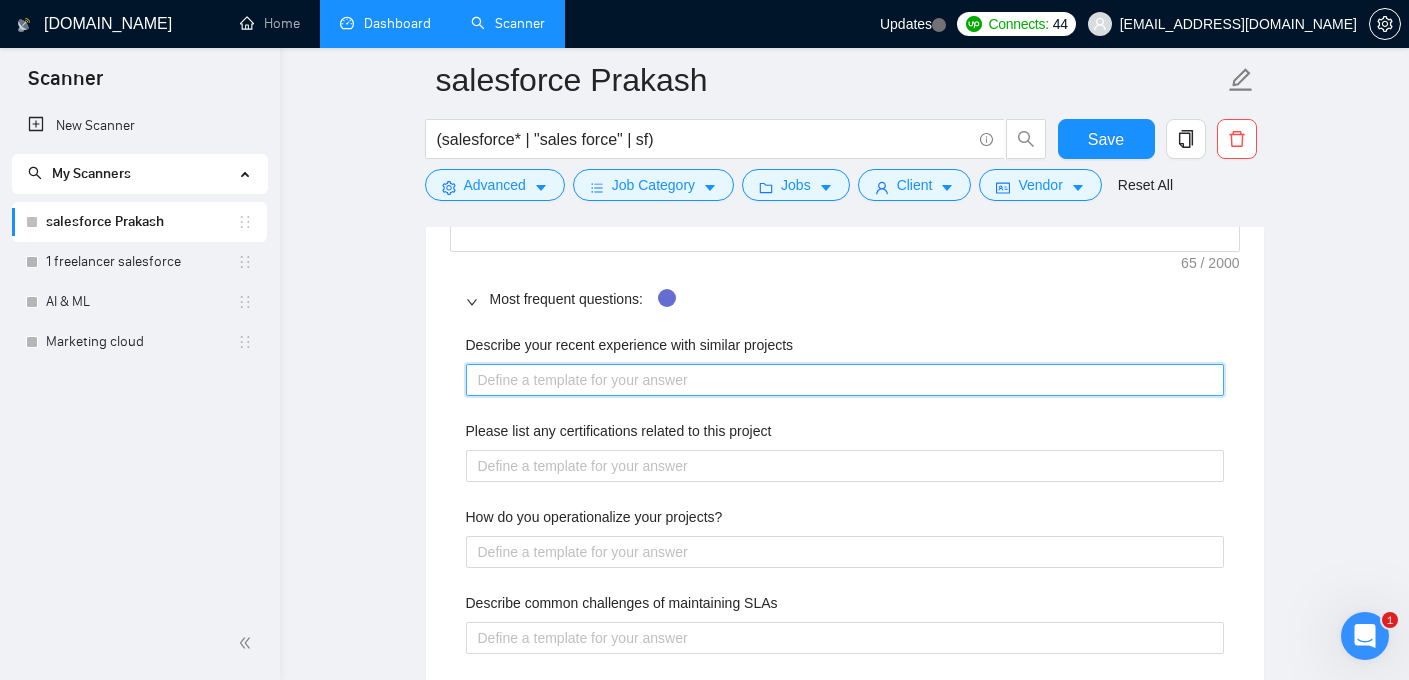 type 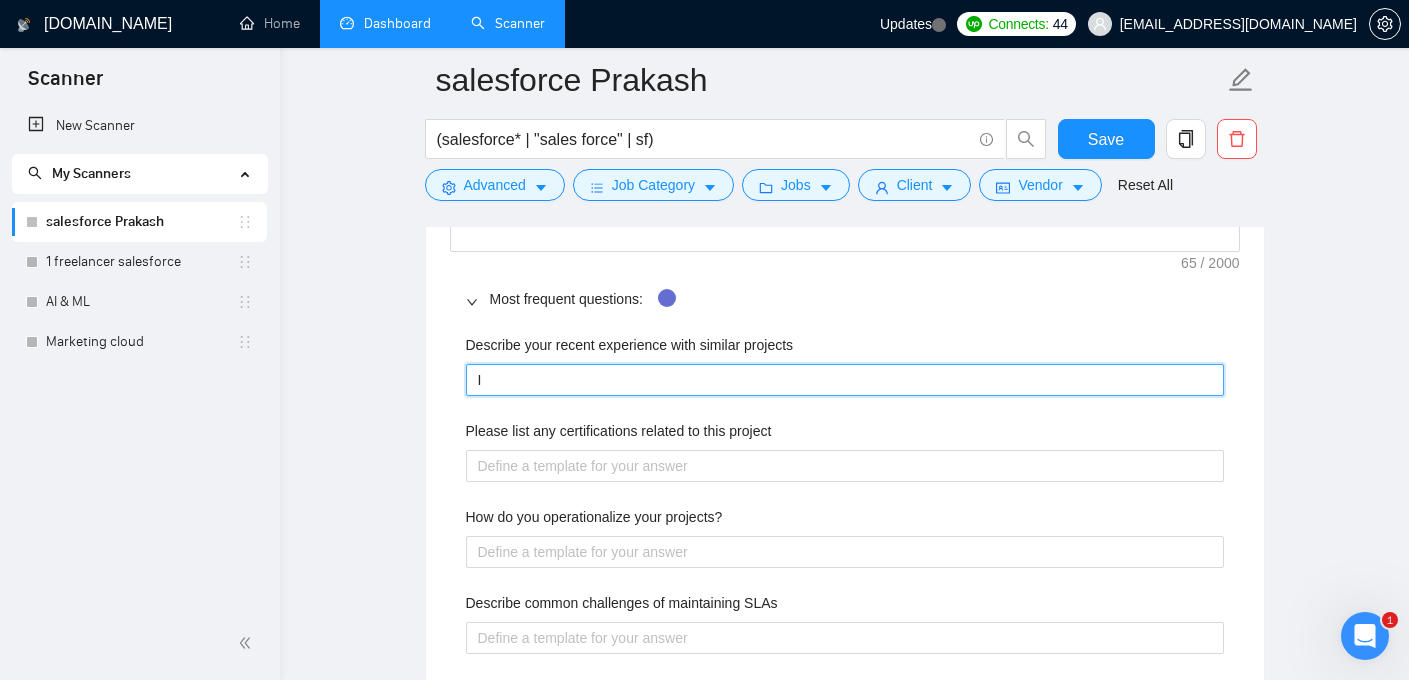 type 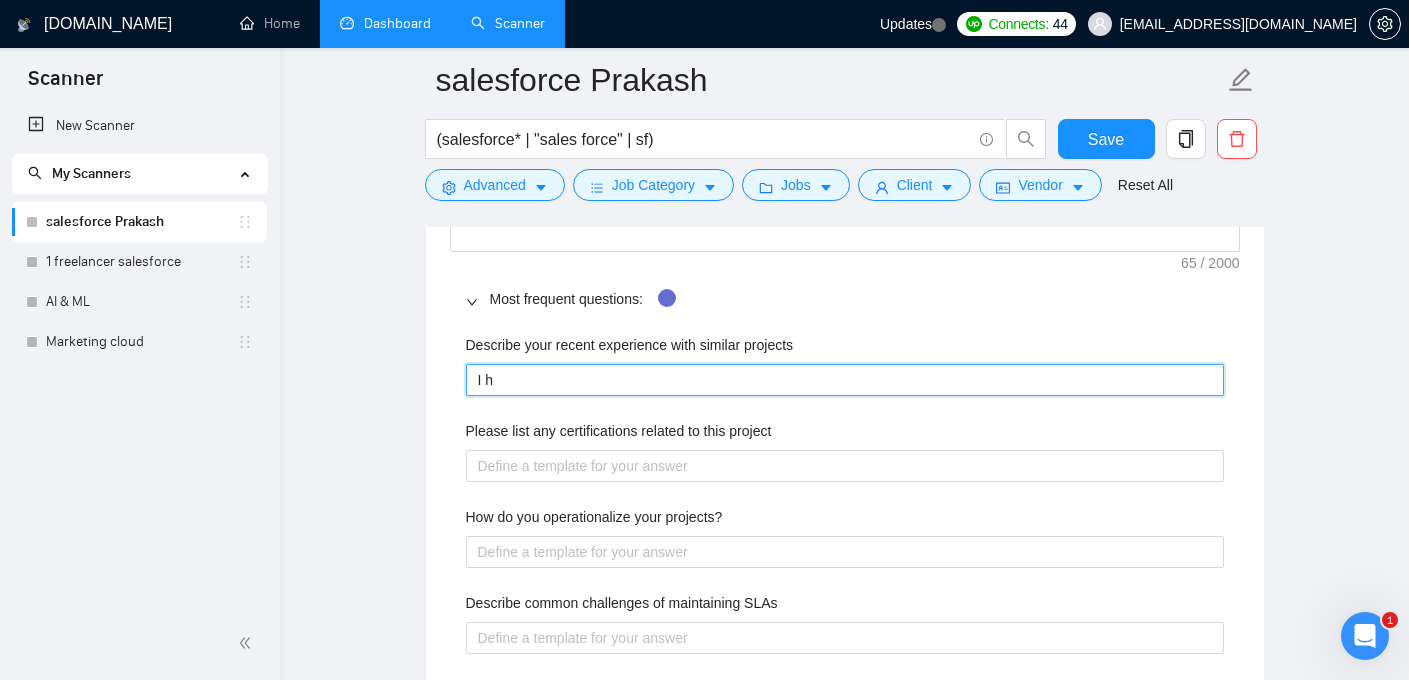 type 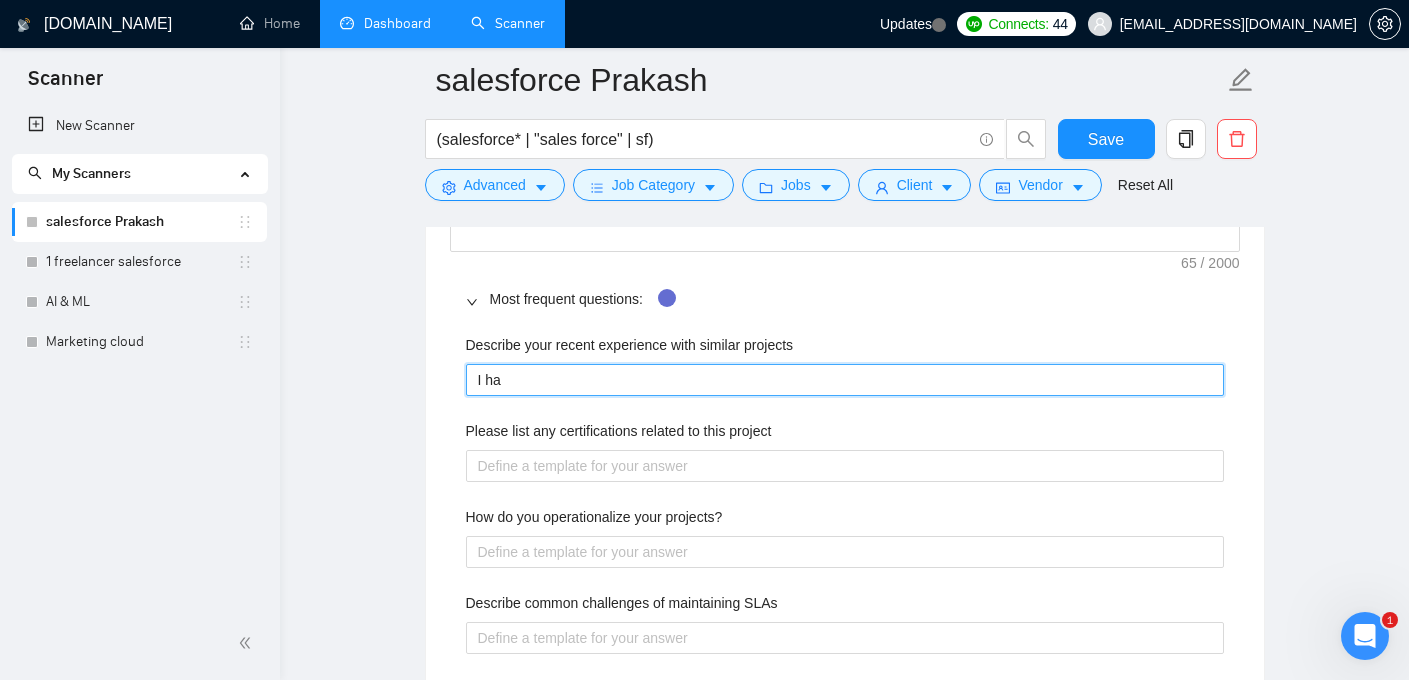 type on "I hav" 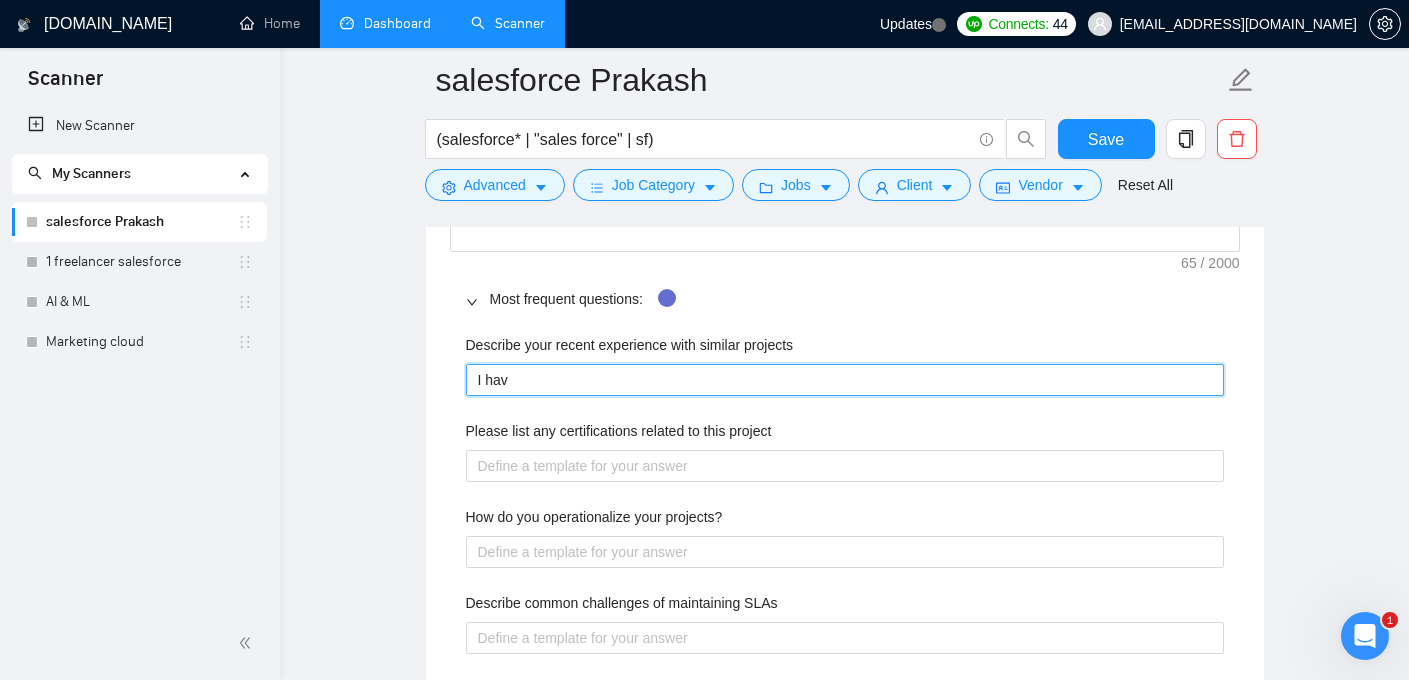type 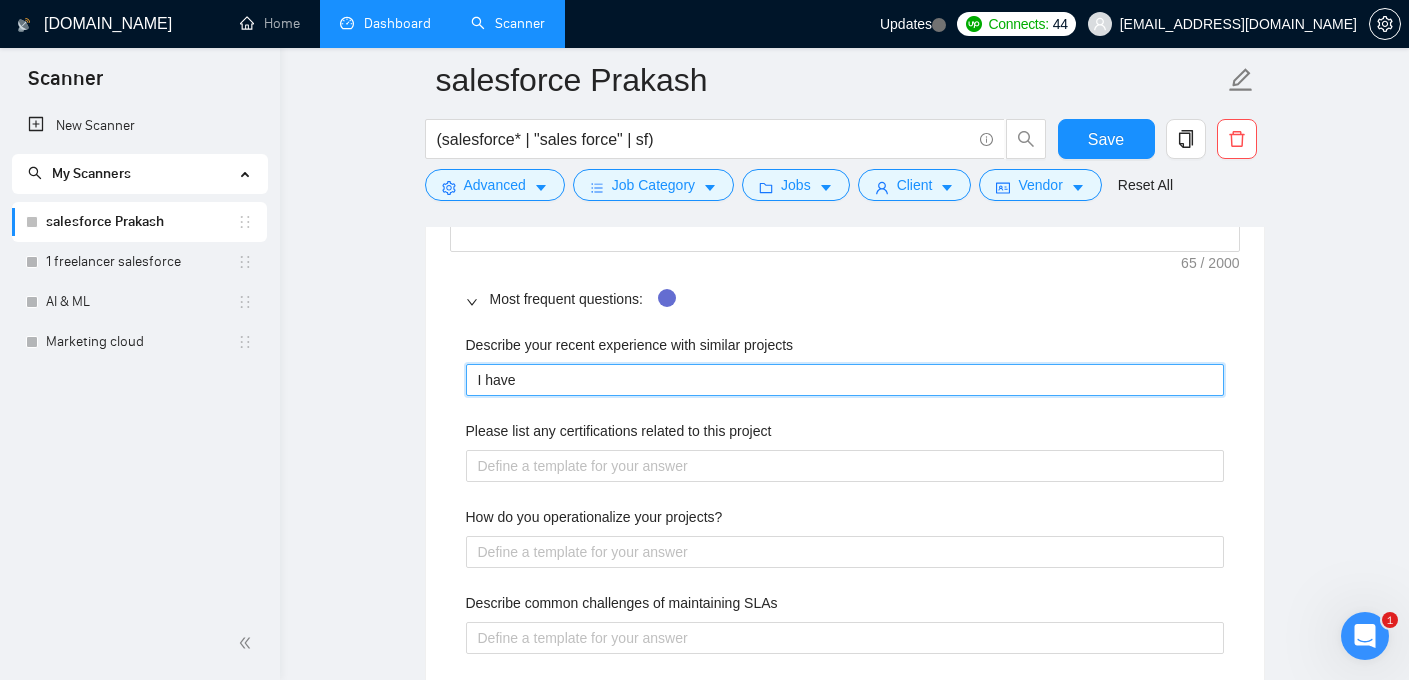 type 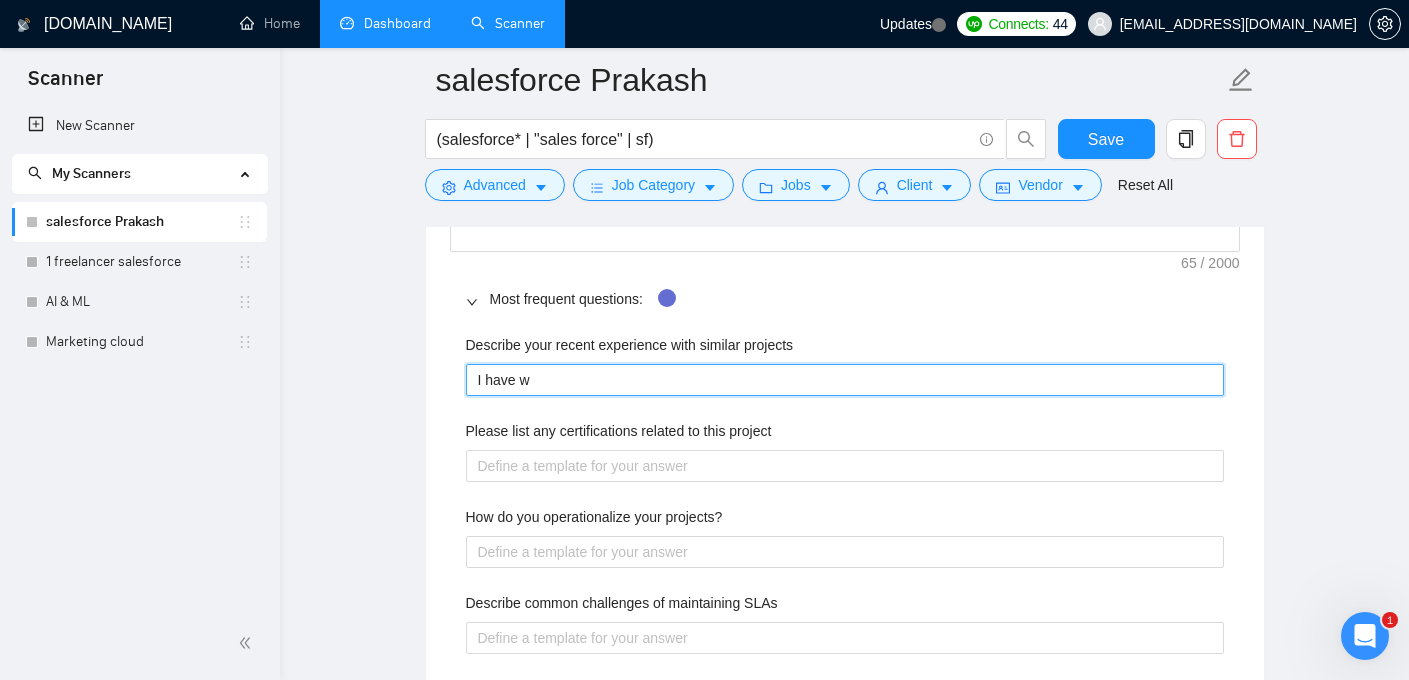 type 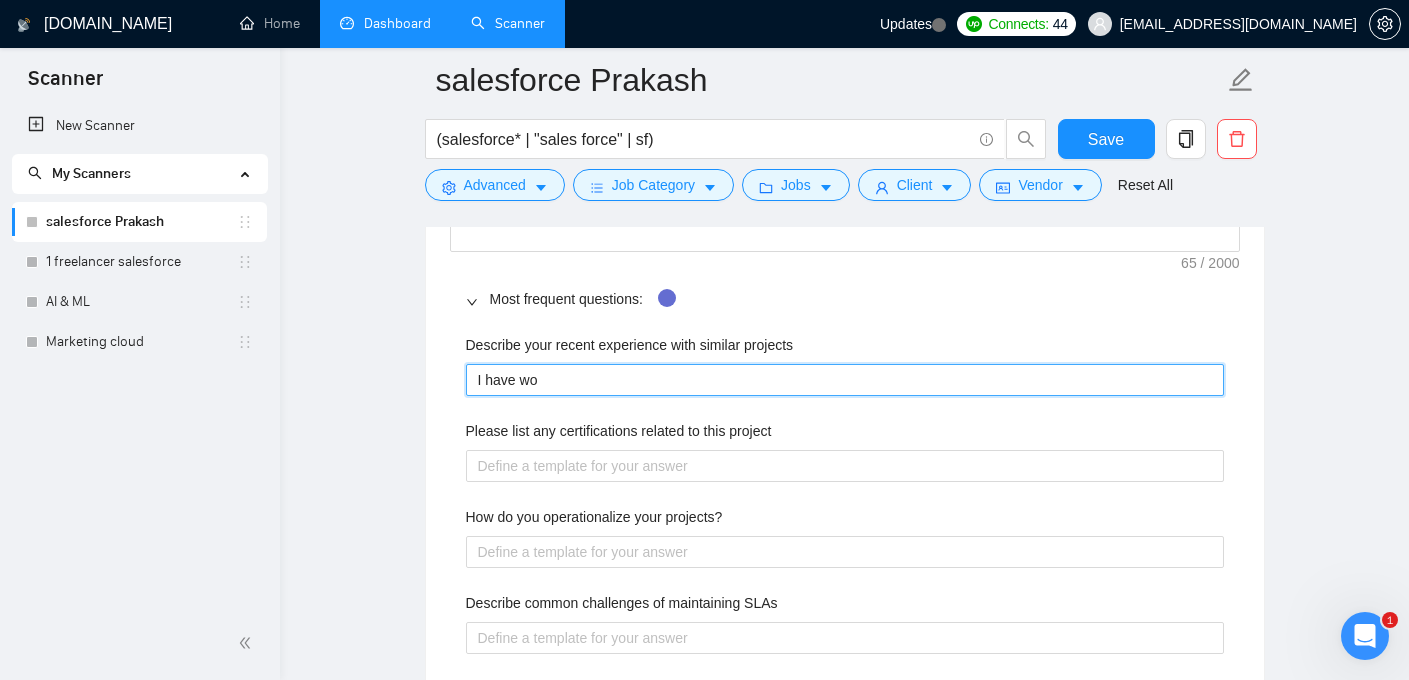type 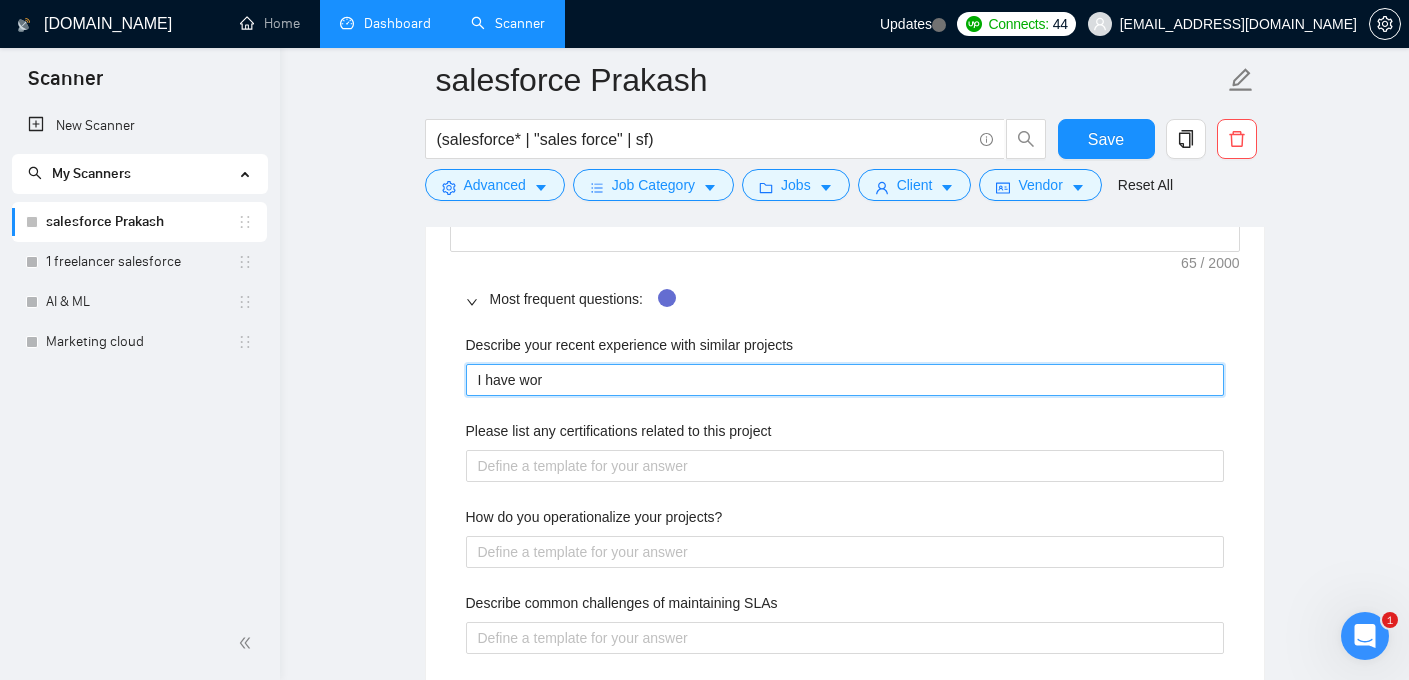 type 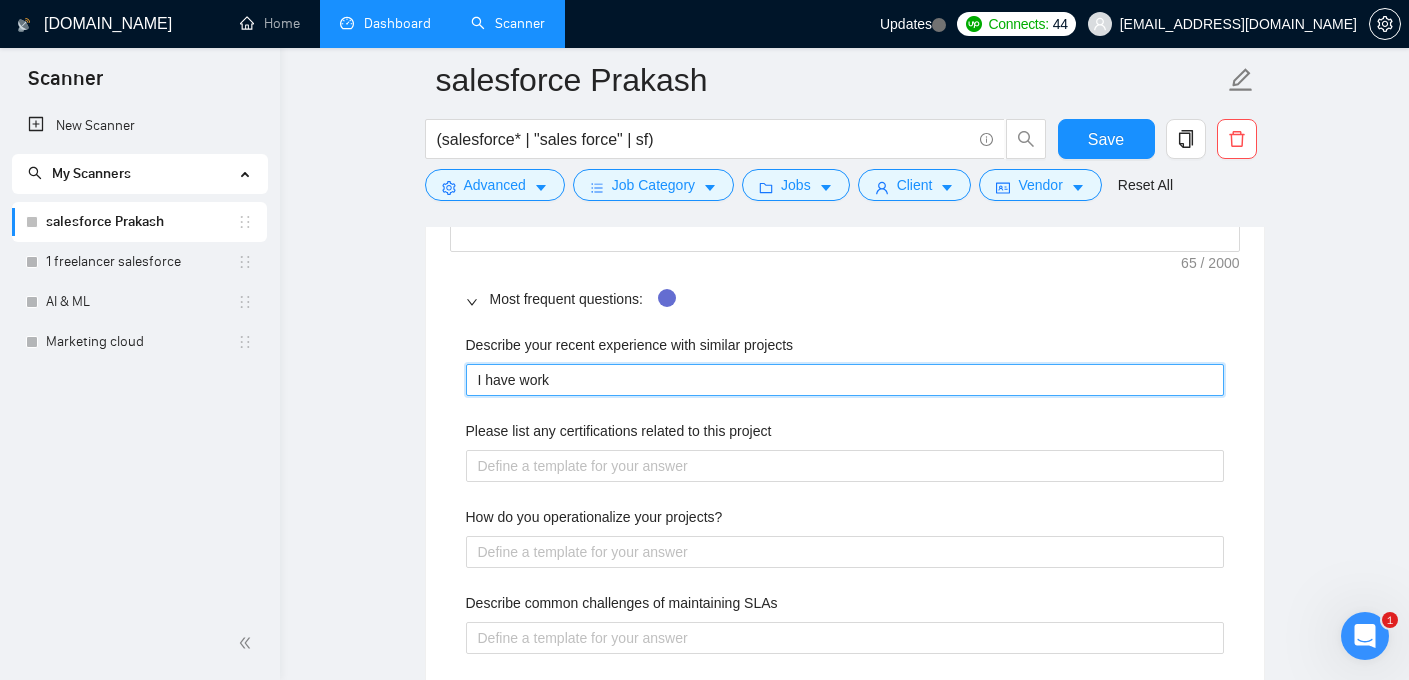 type 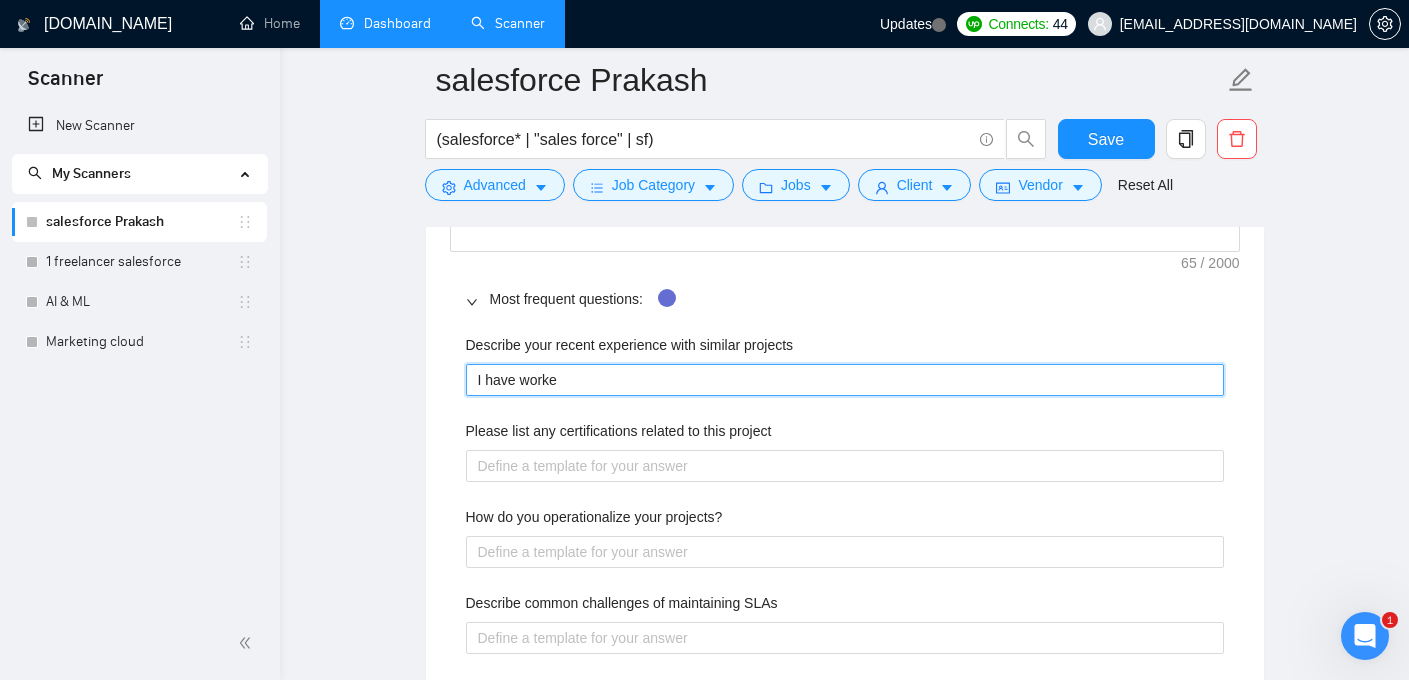 type 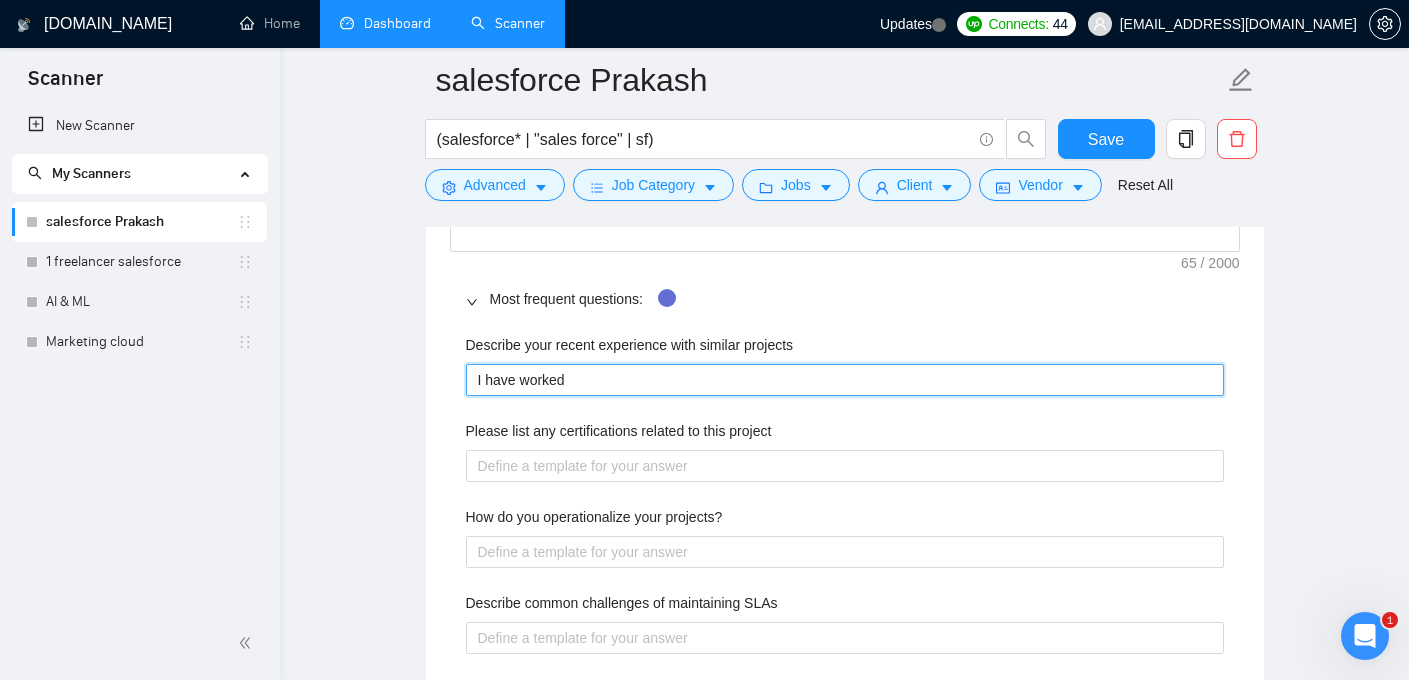 type 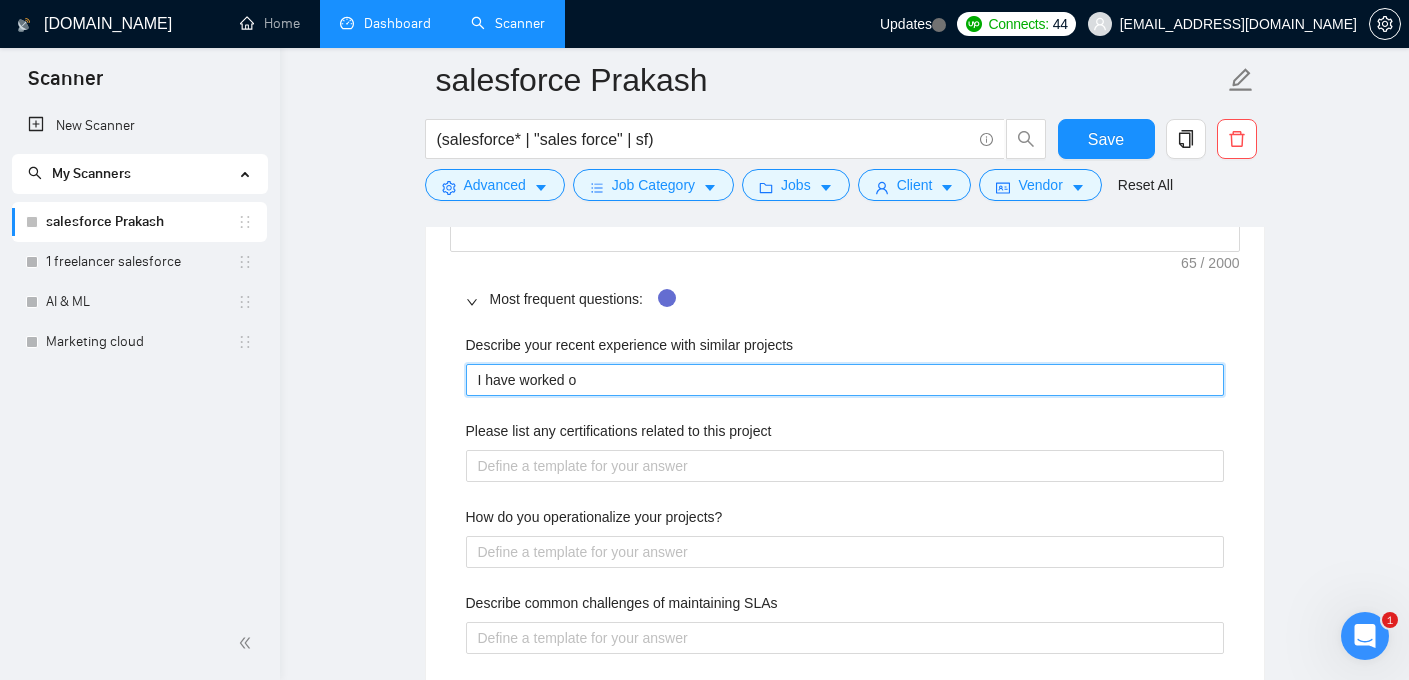 type 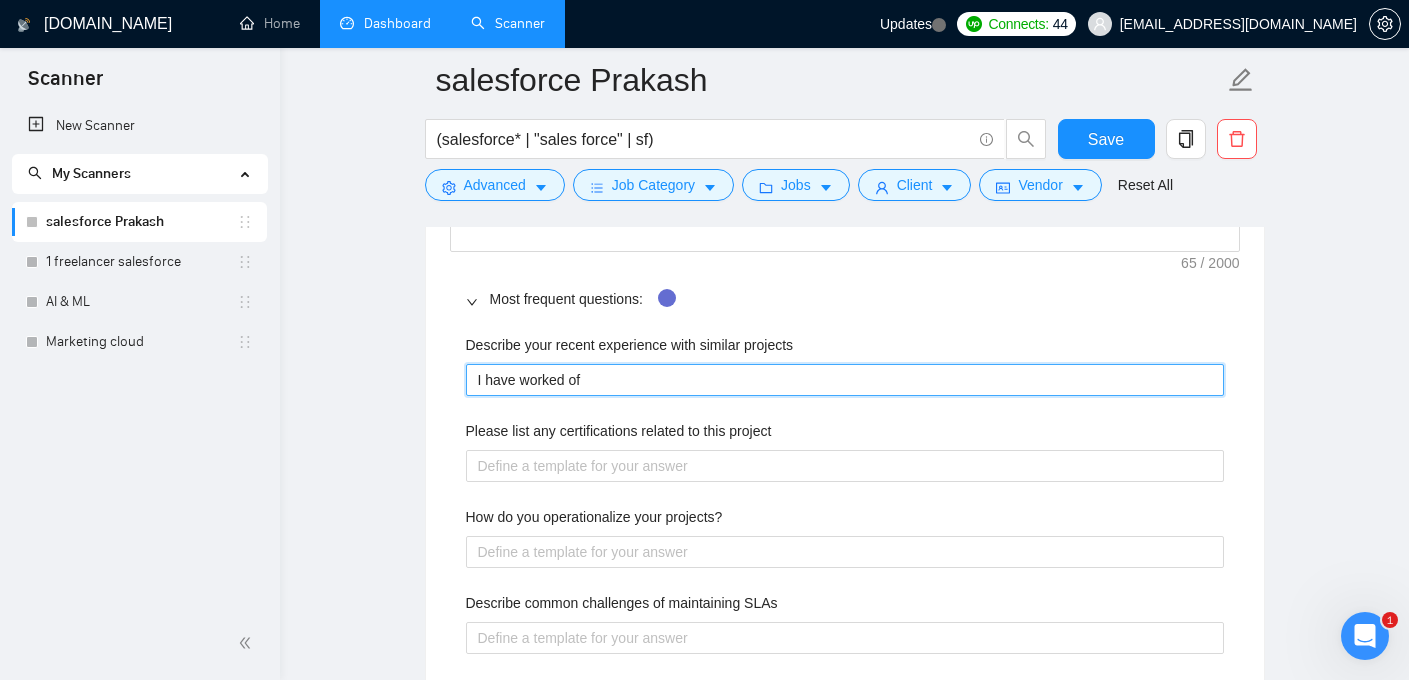 type 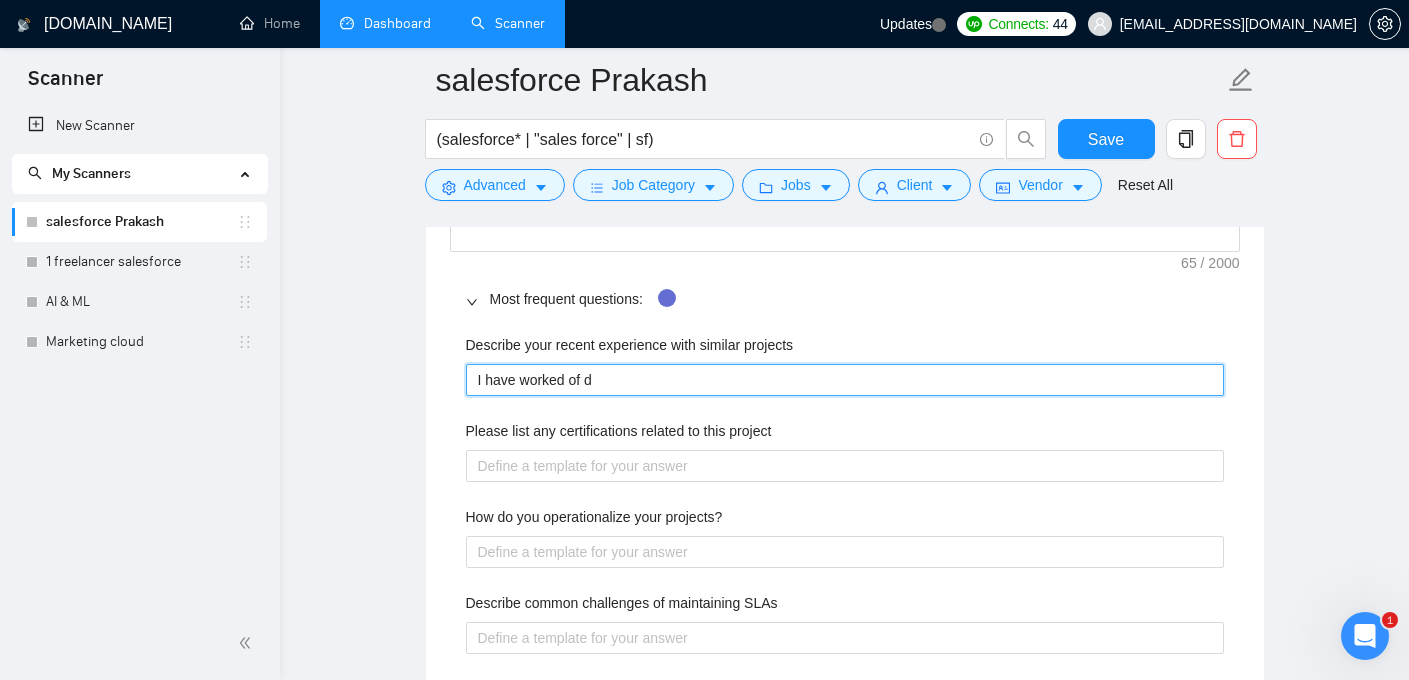 type 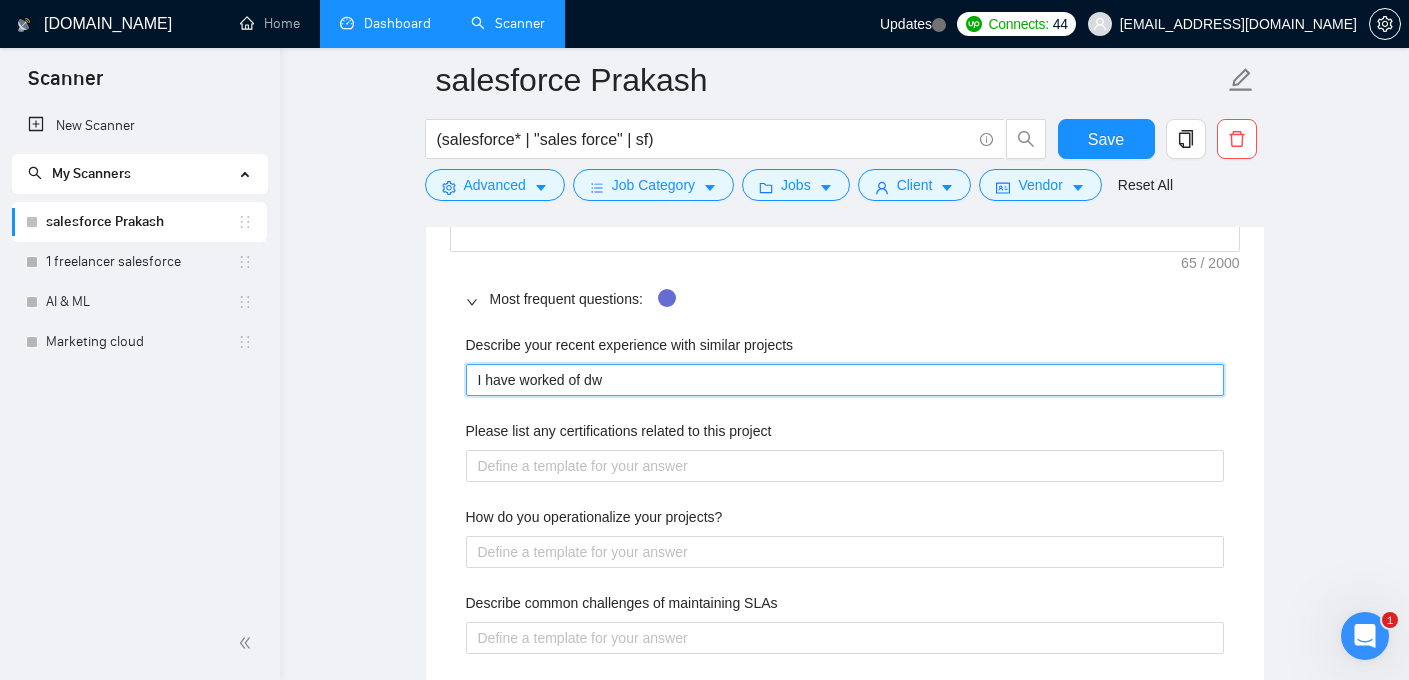 type 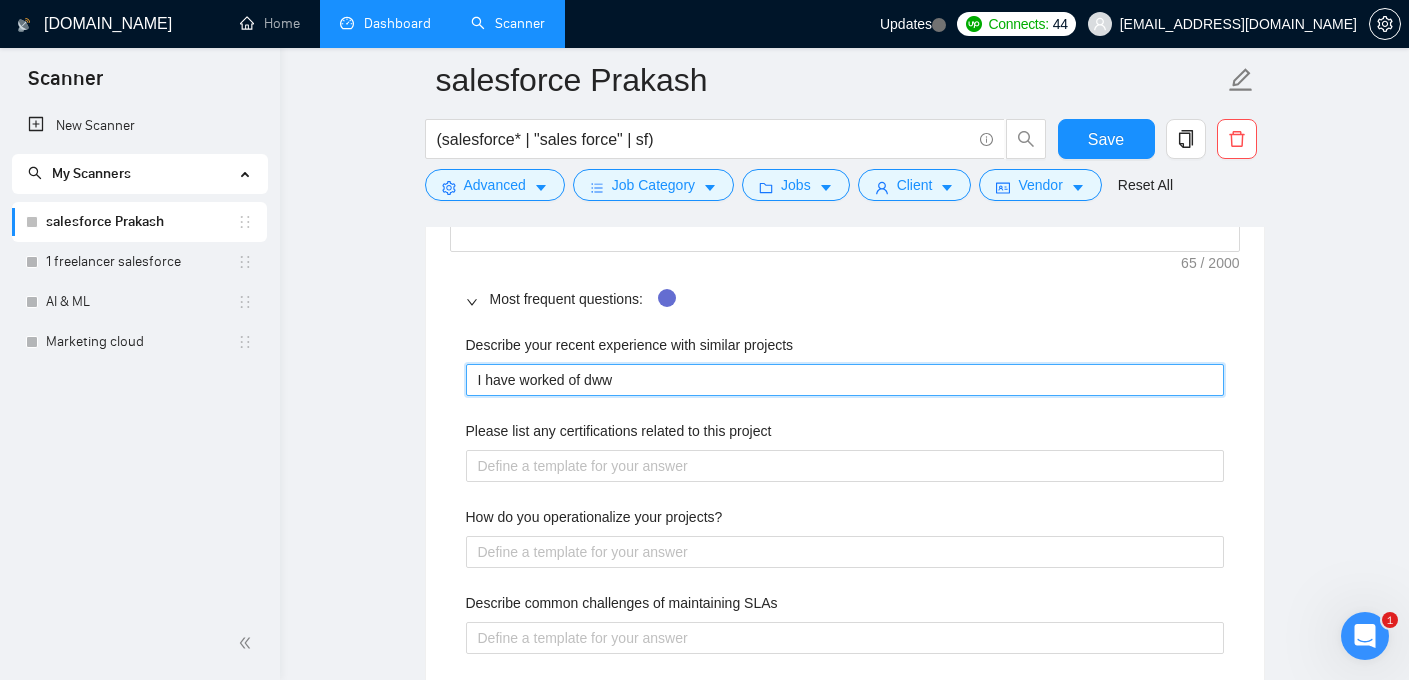 type 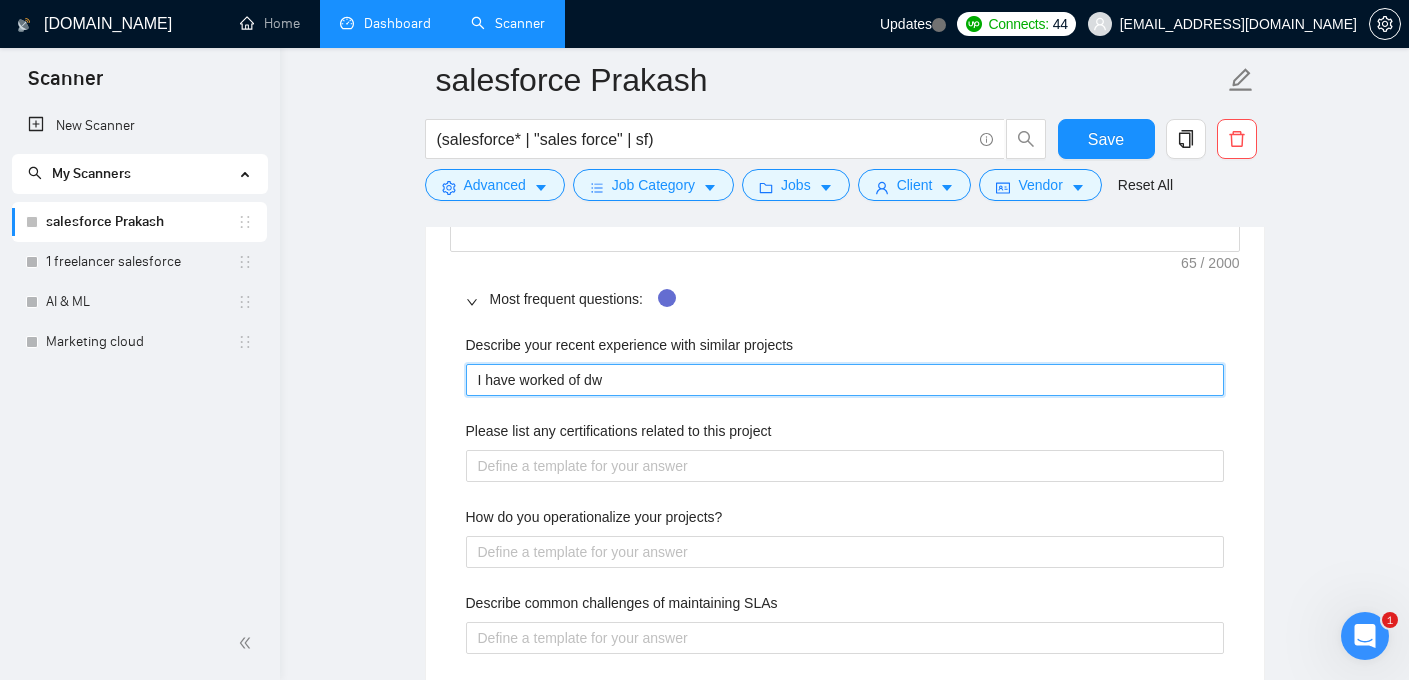 type 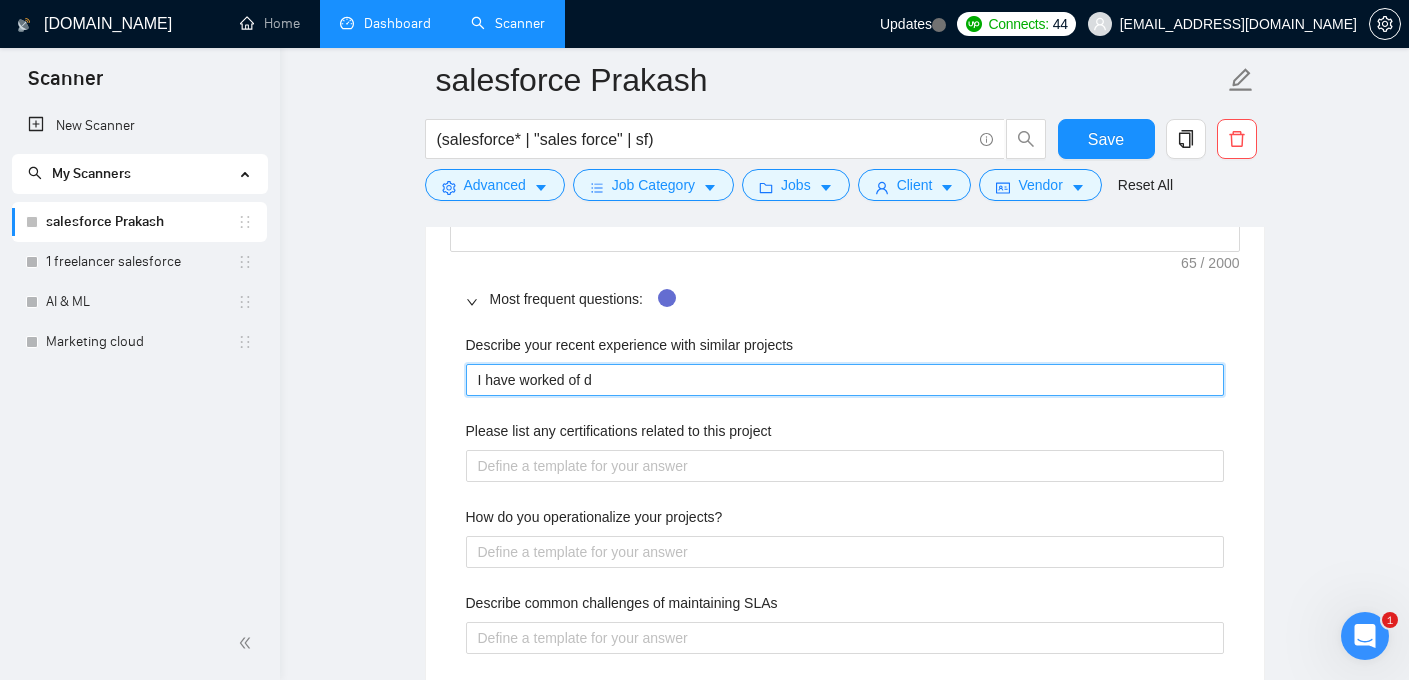 type 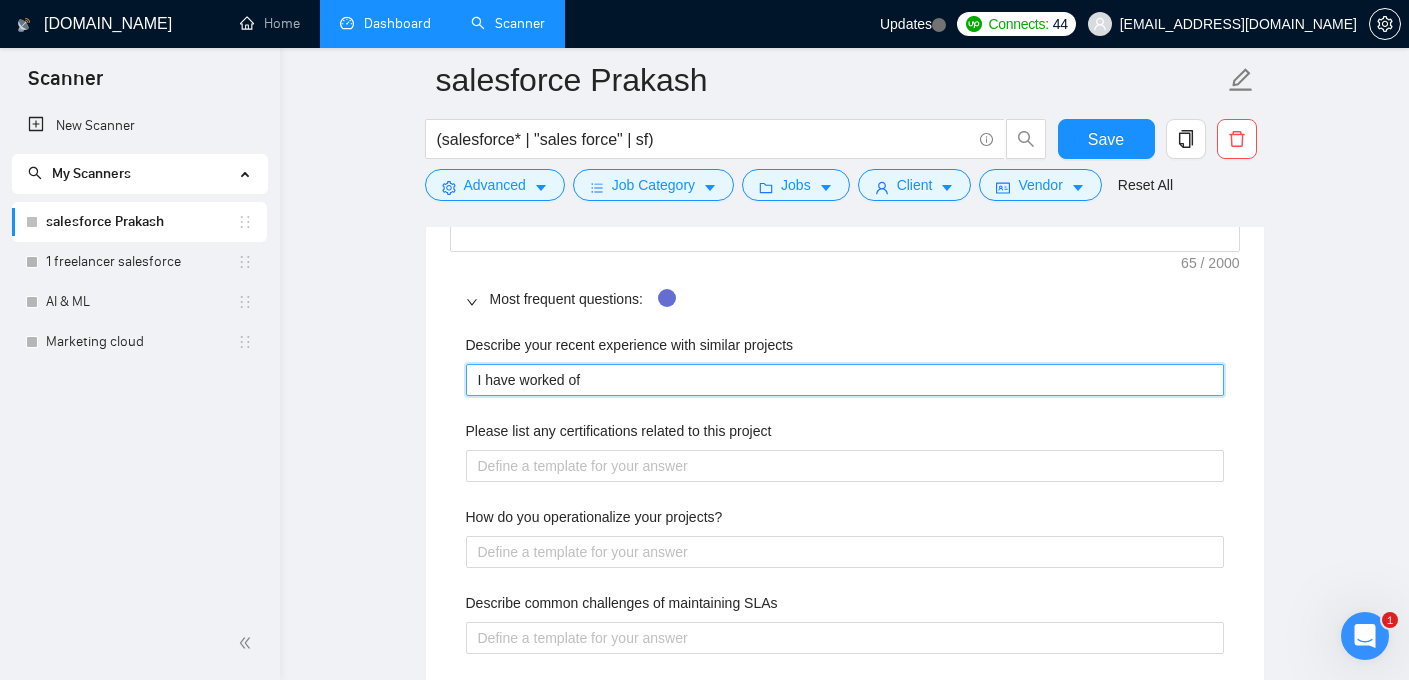 type 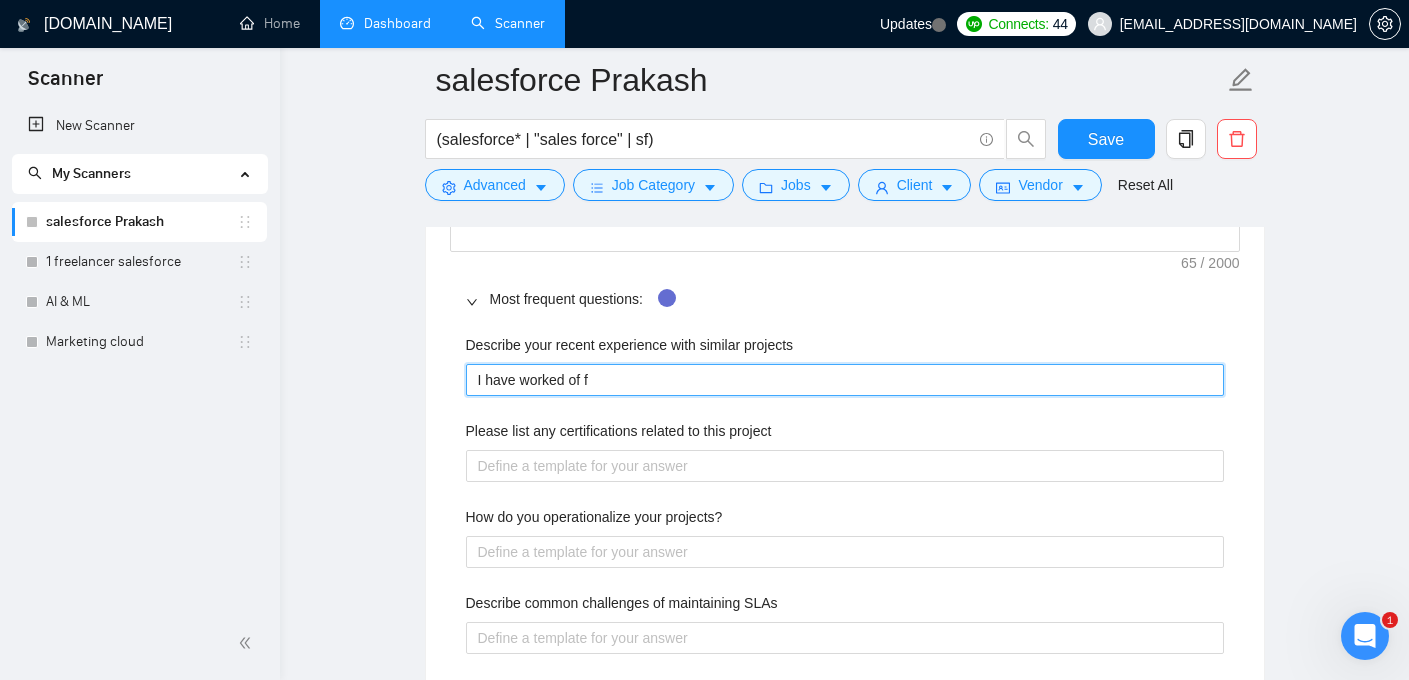 type 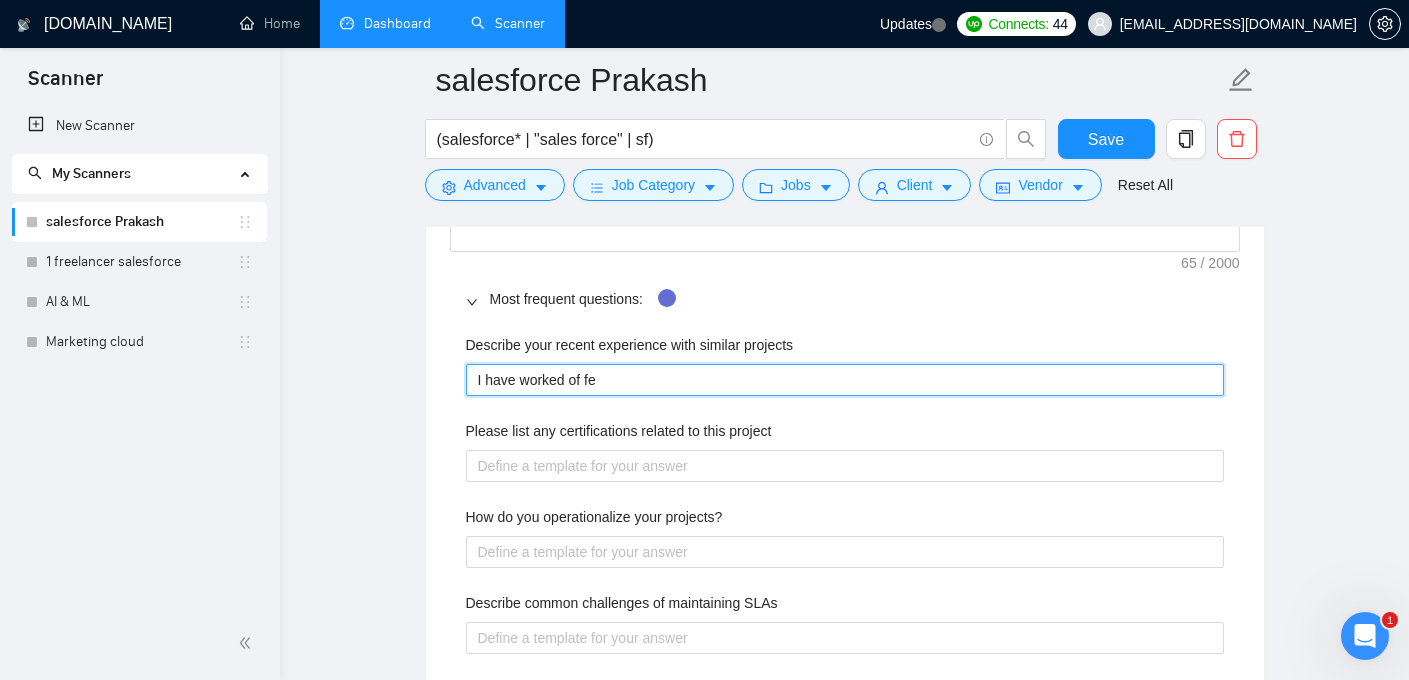 type 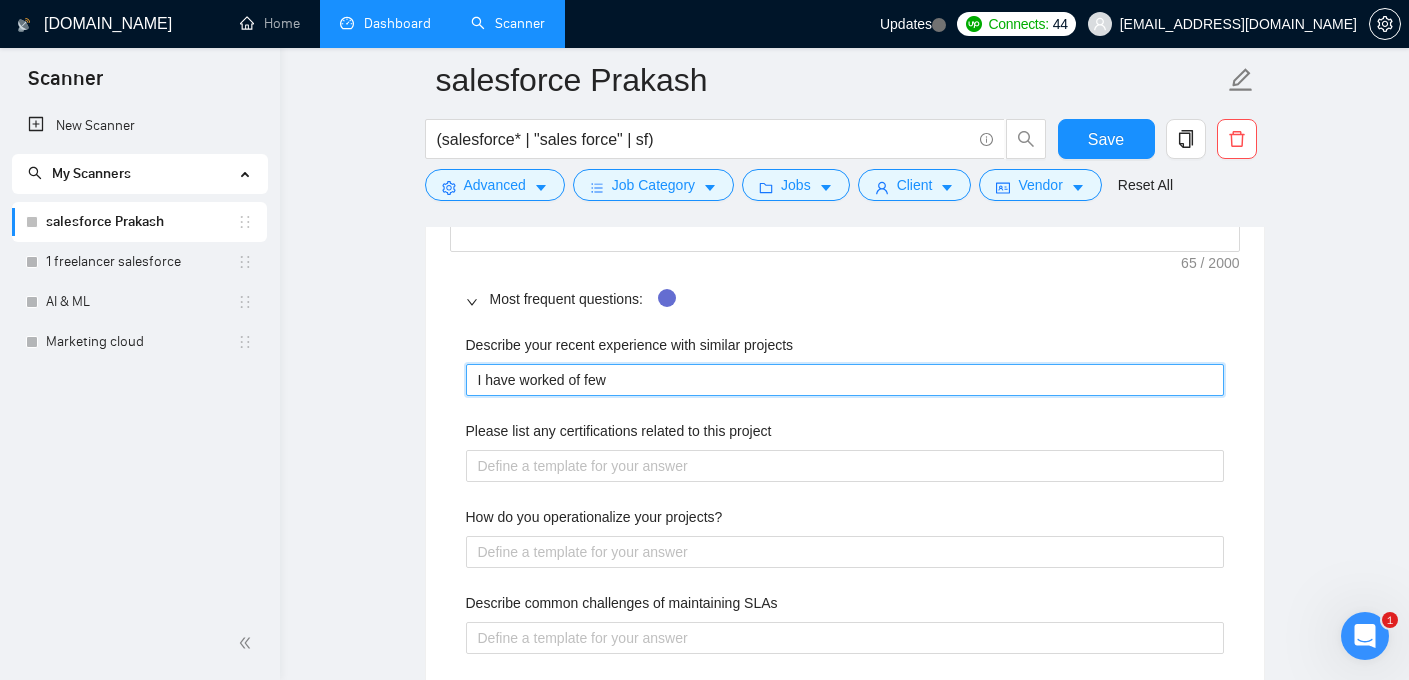 type 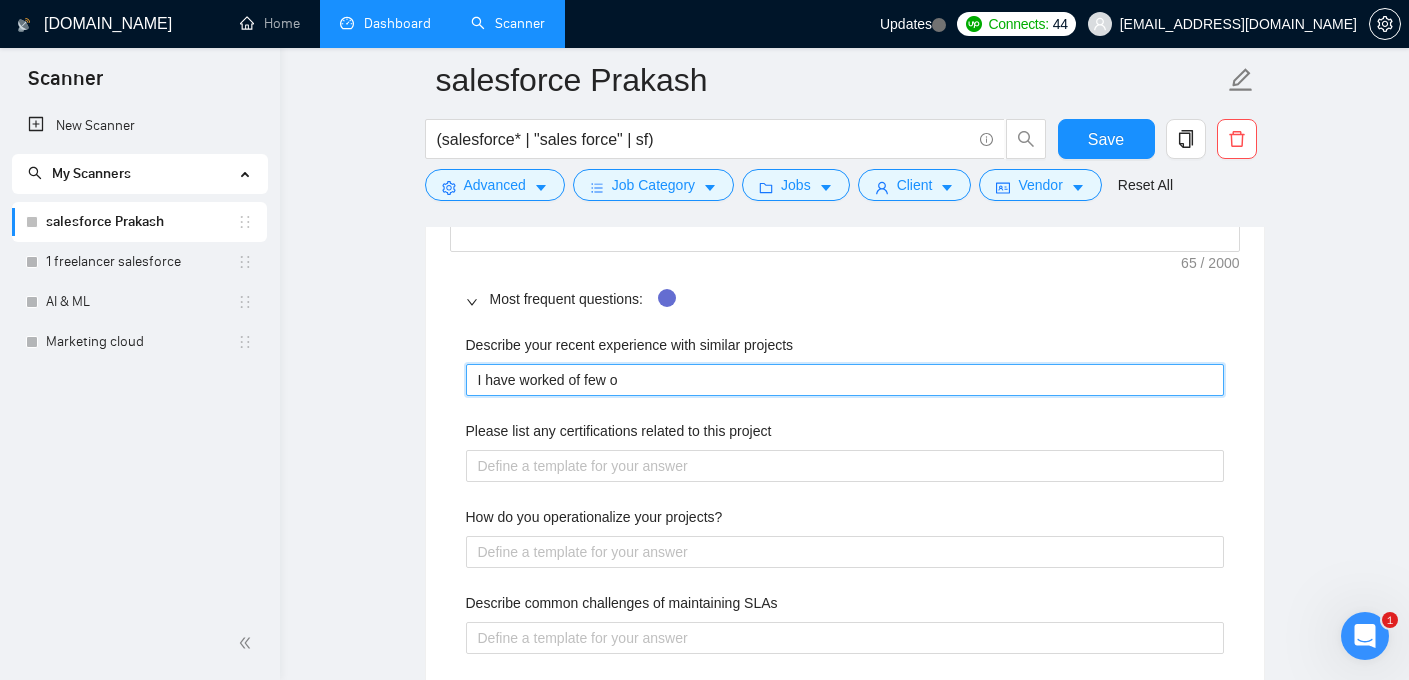type 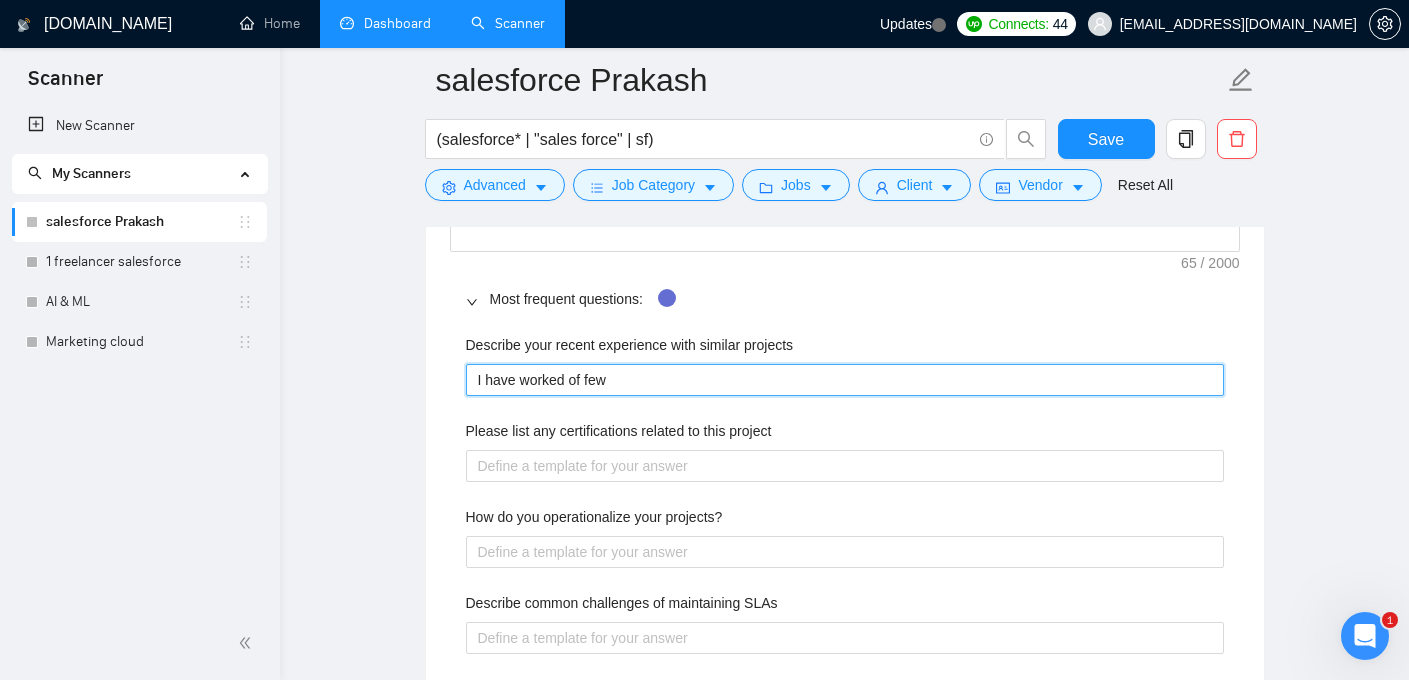 type 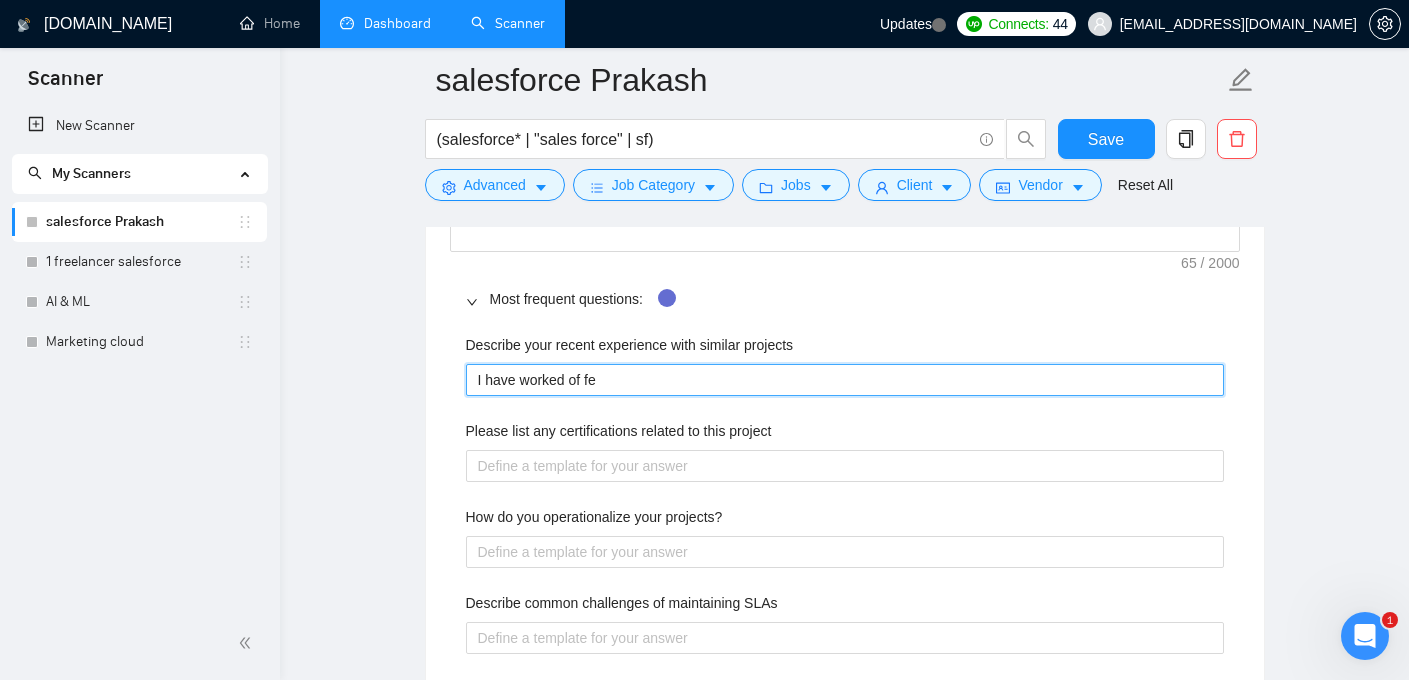 type 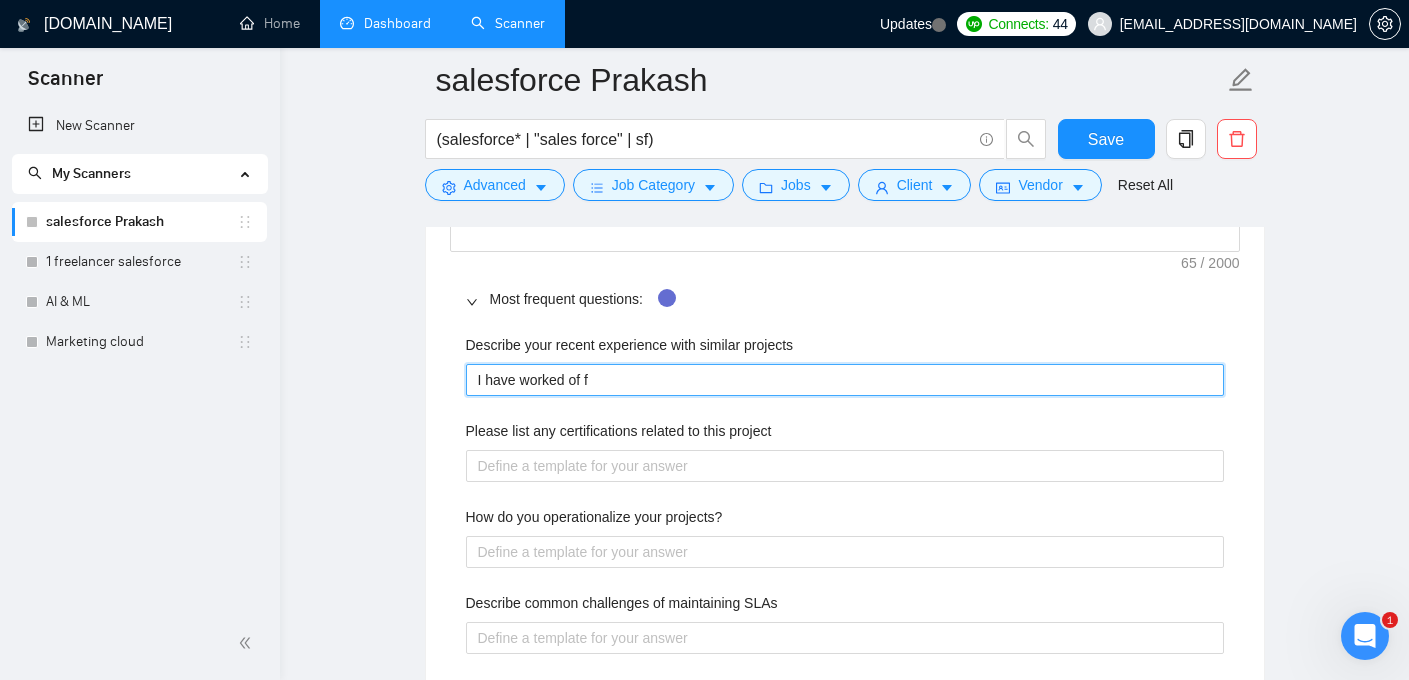 type 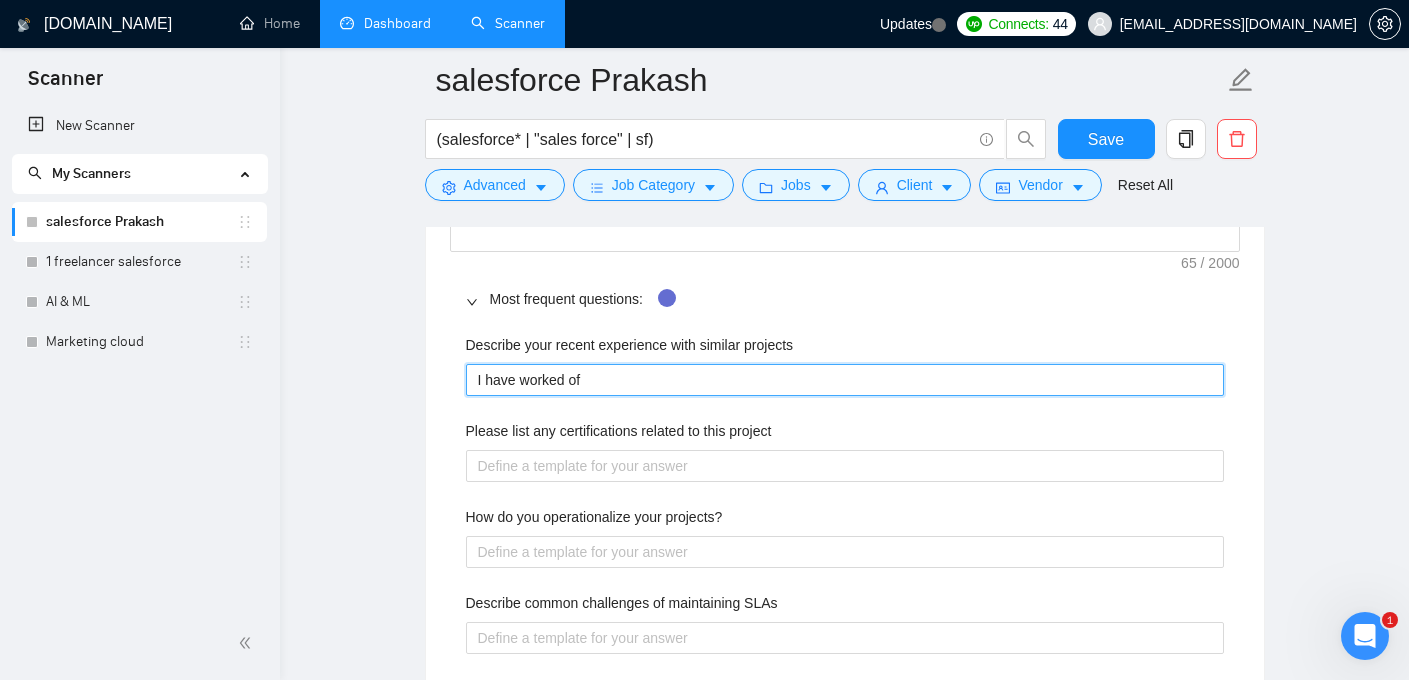 type 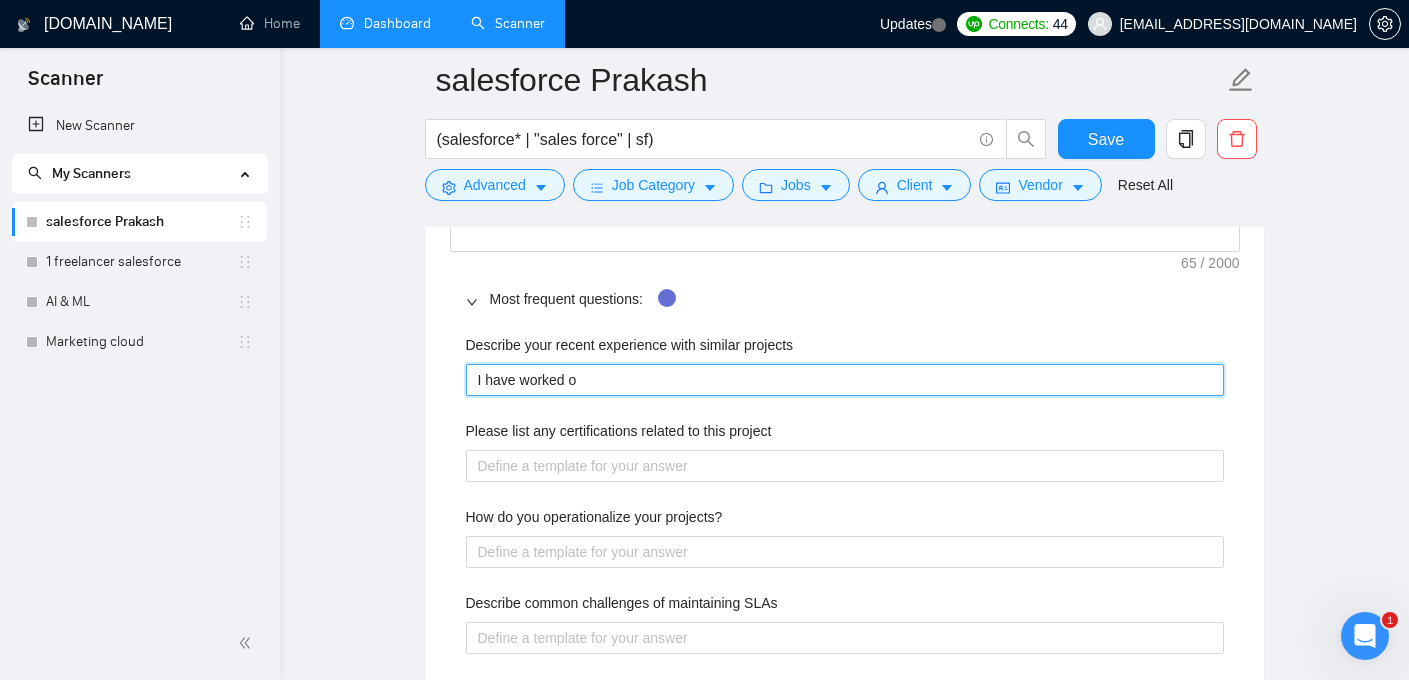 type 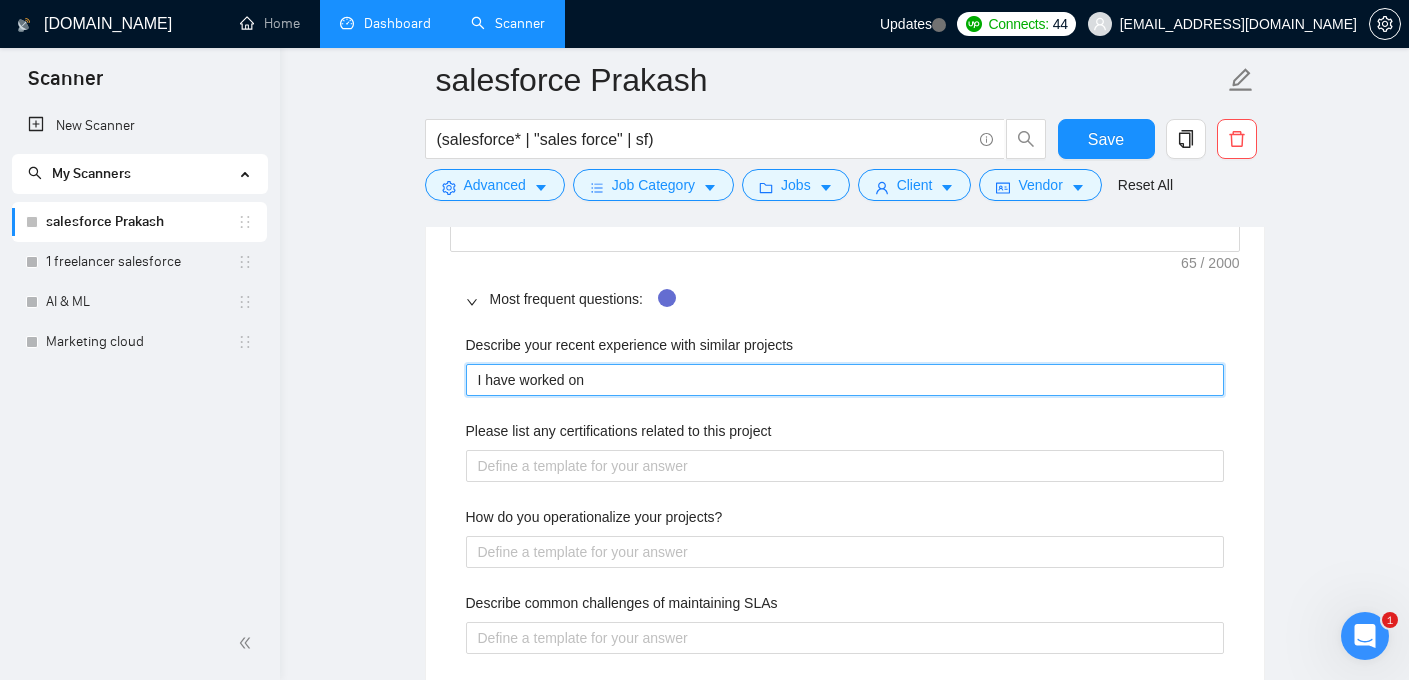 type 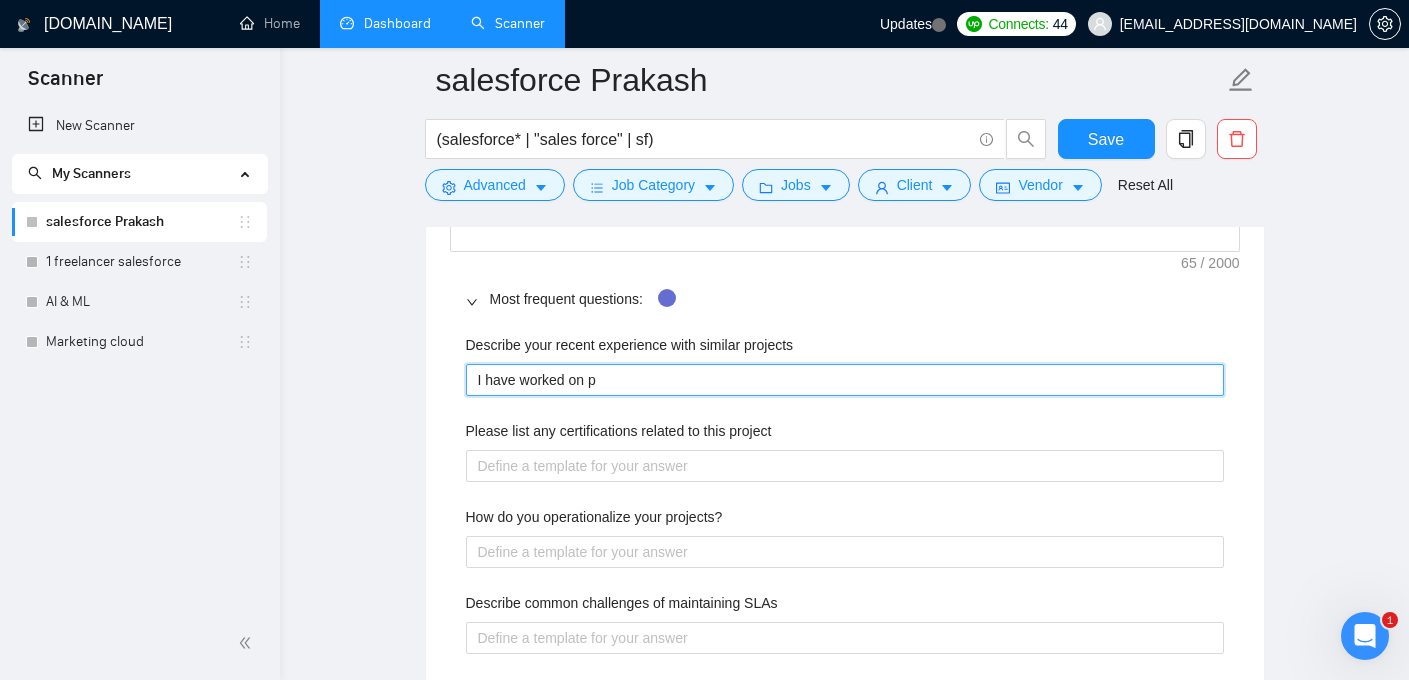 type 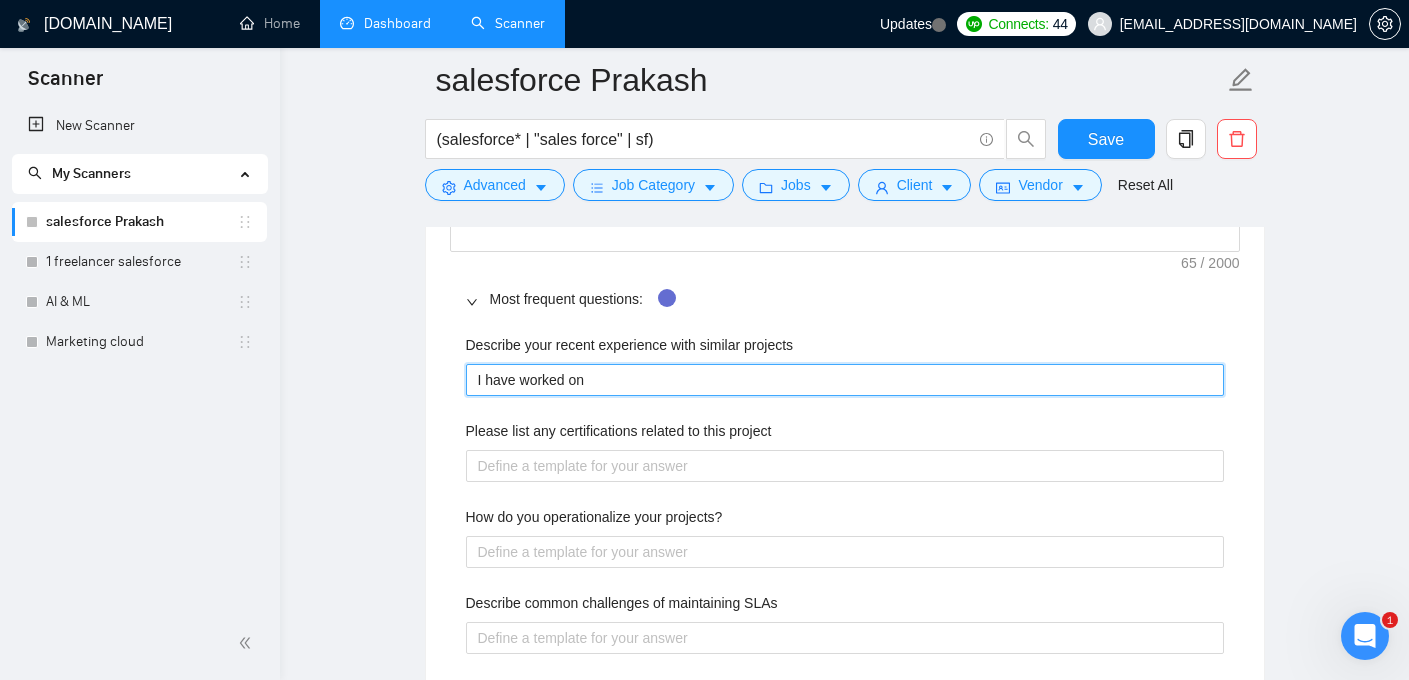 type 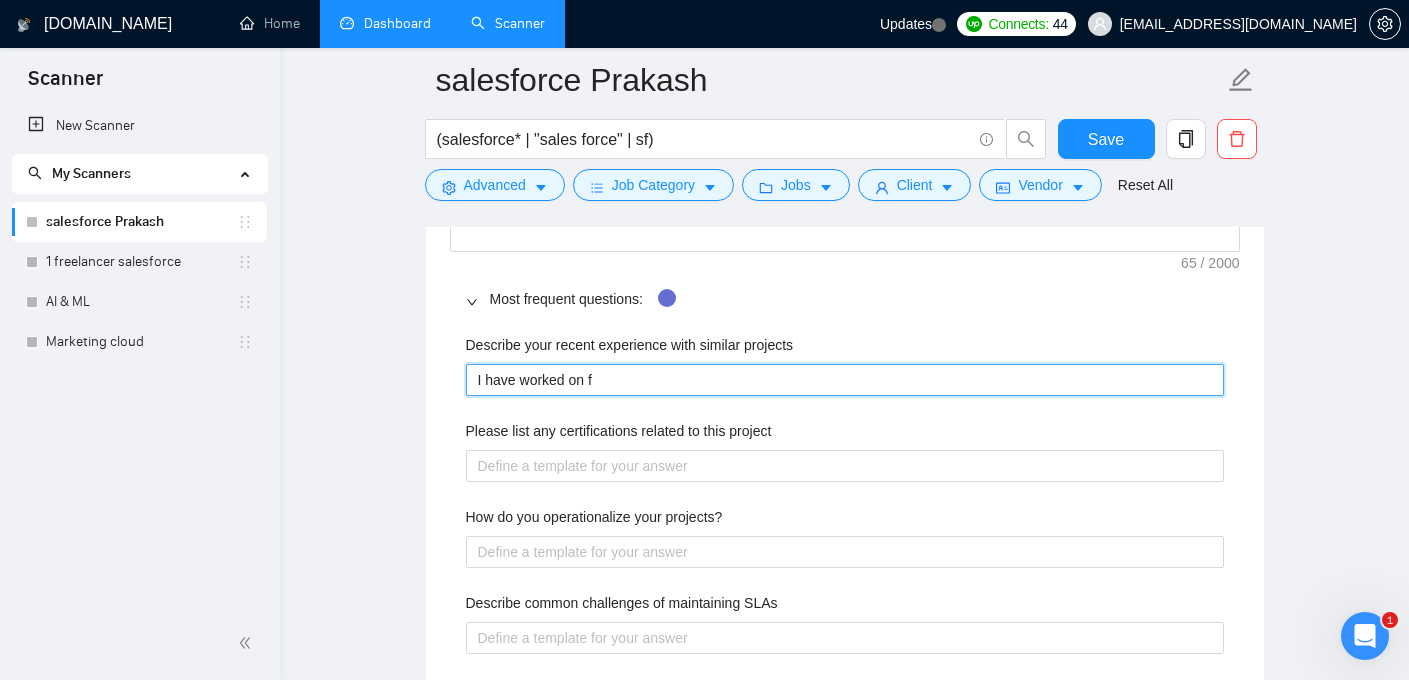 type 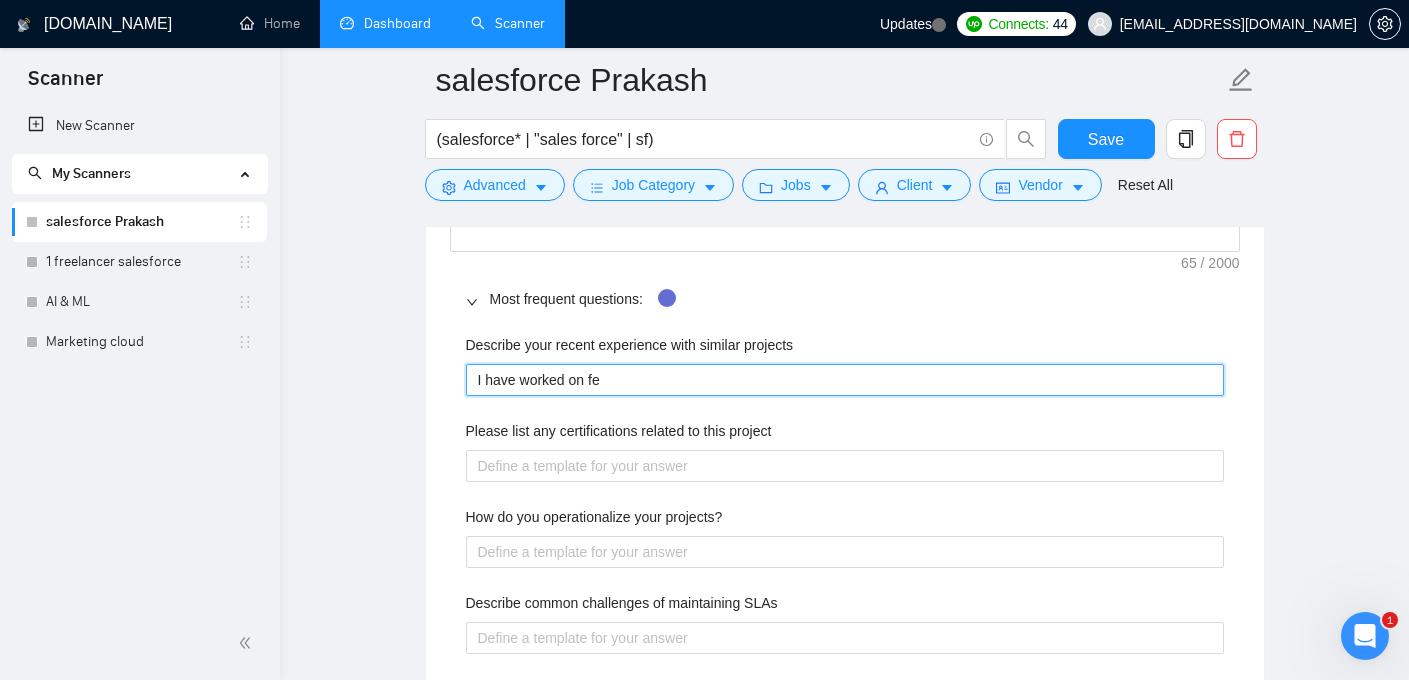 type 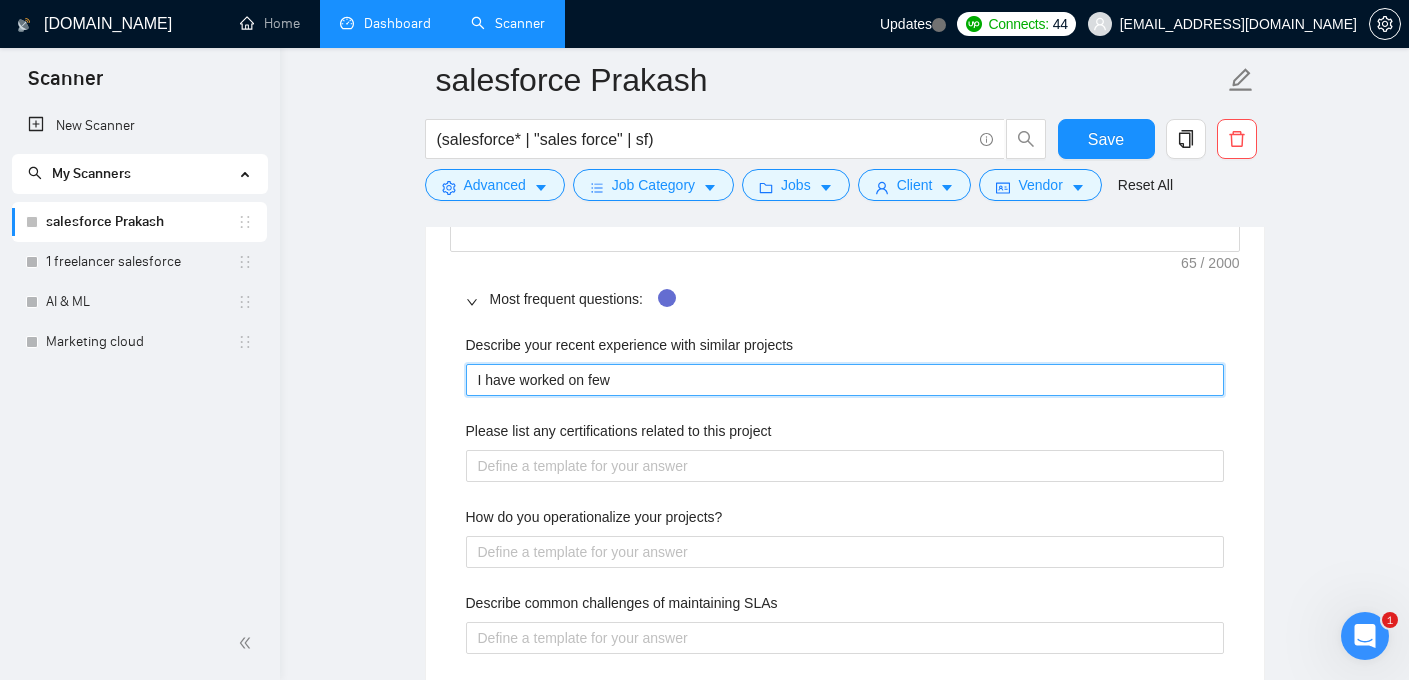 type 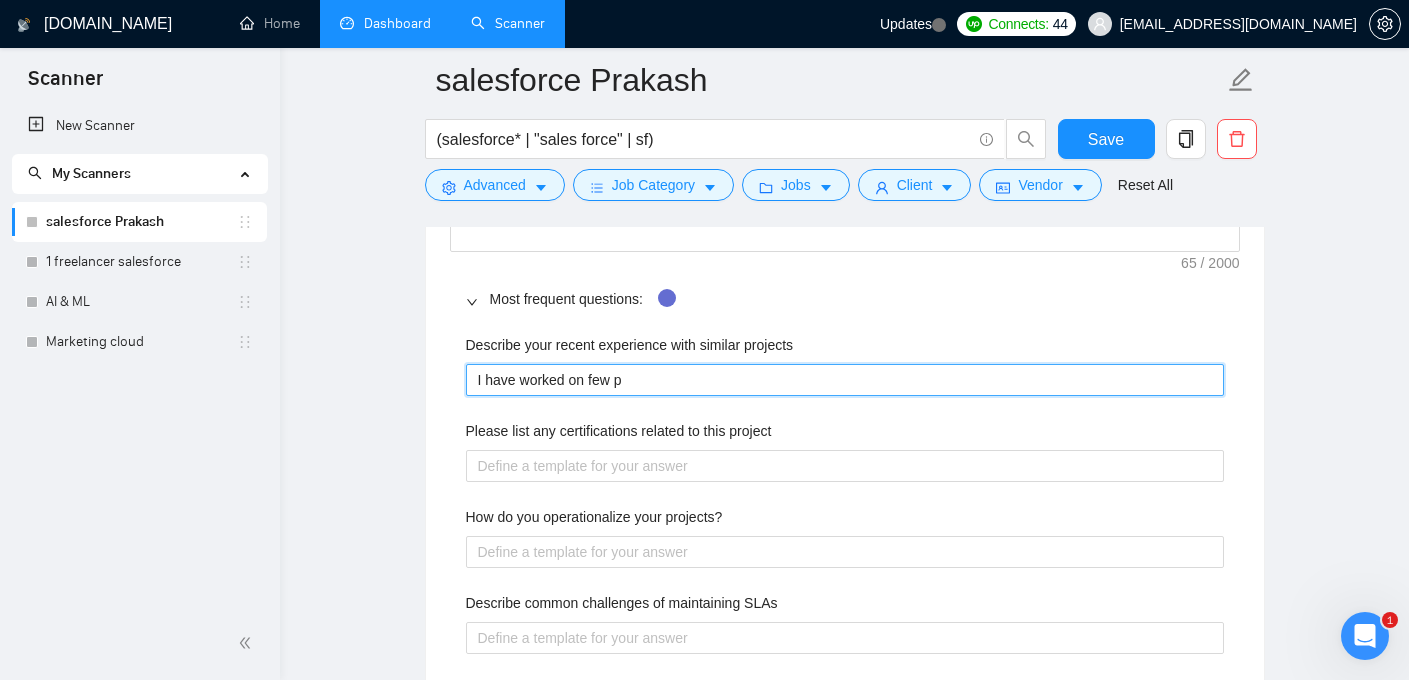 type 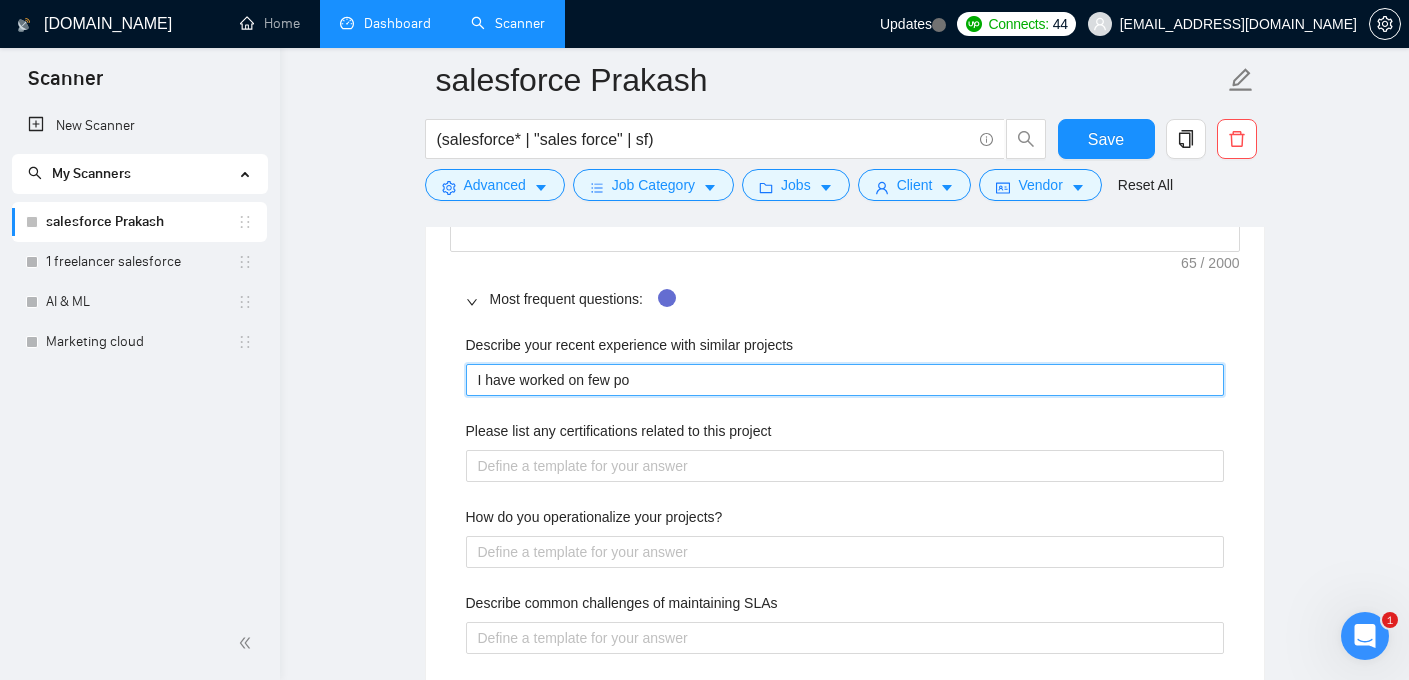 type 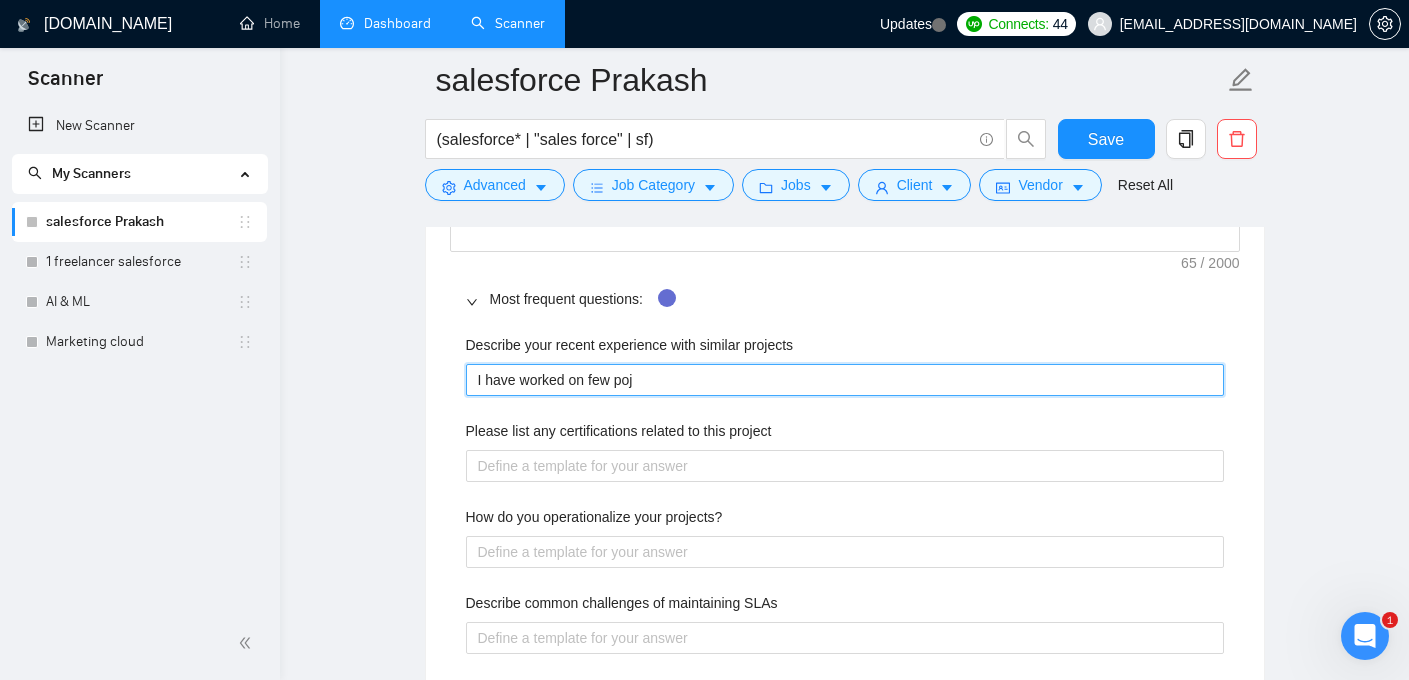 type 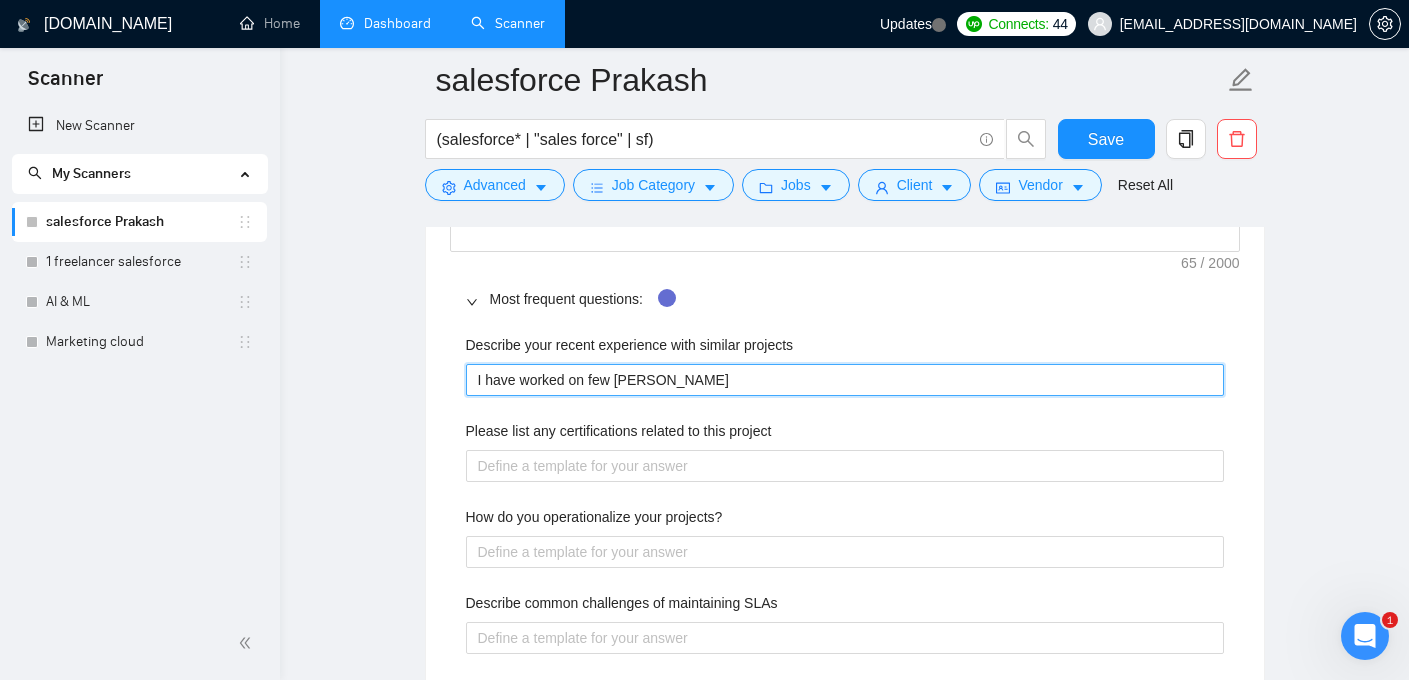 type 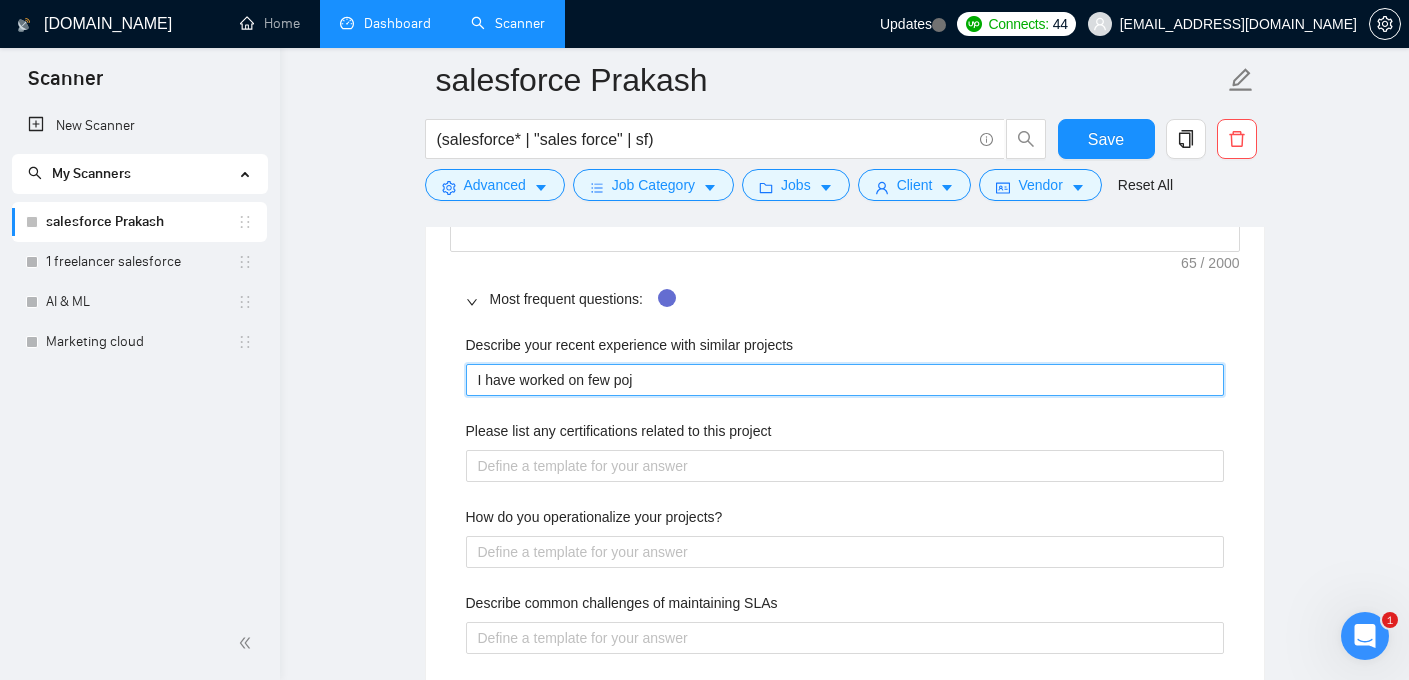 type 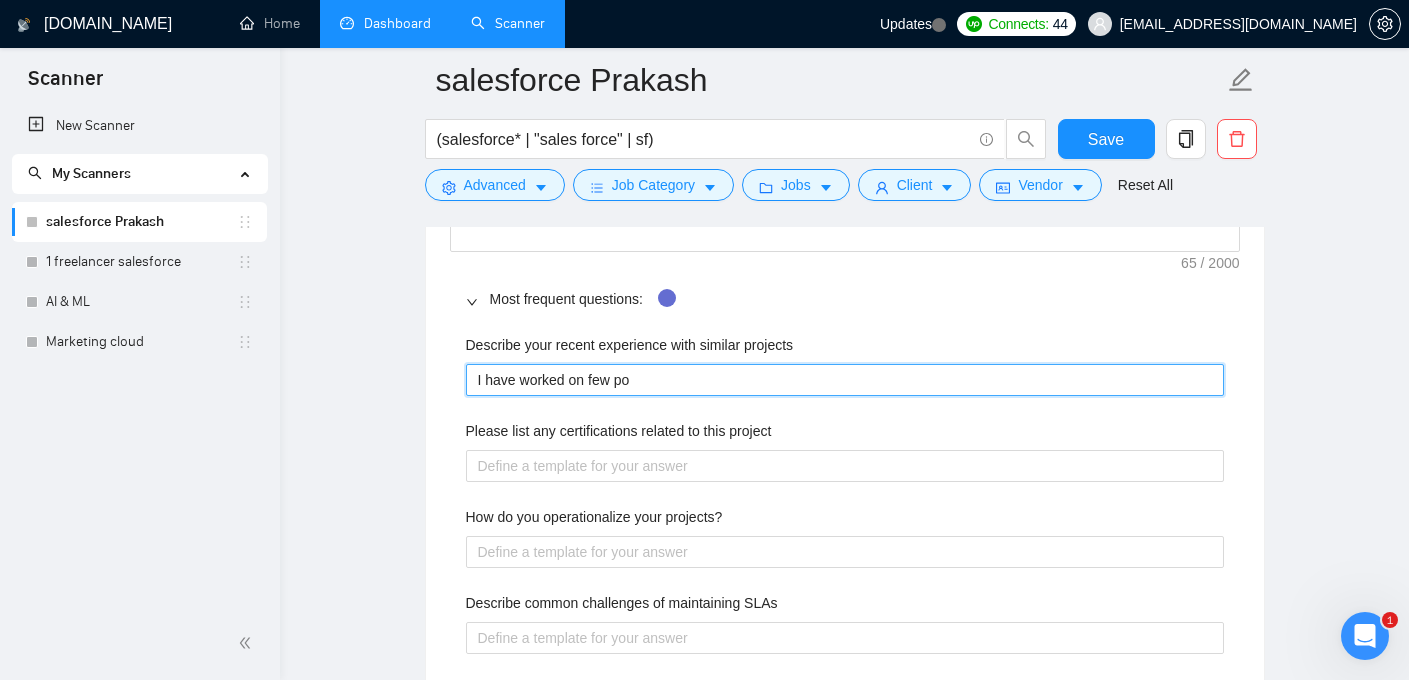 type 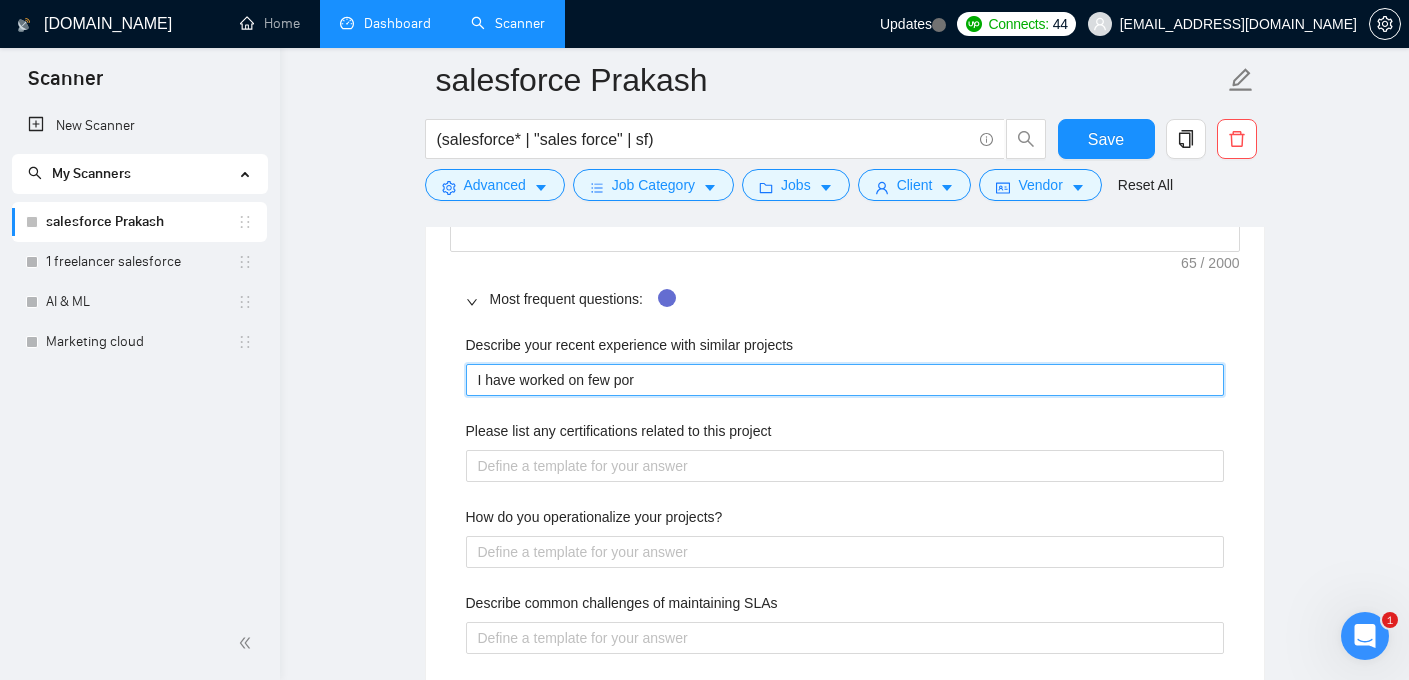 type 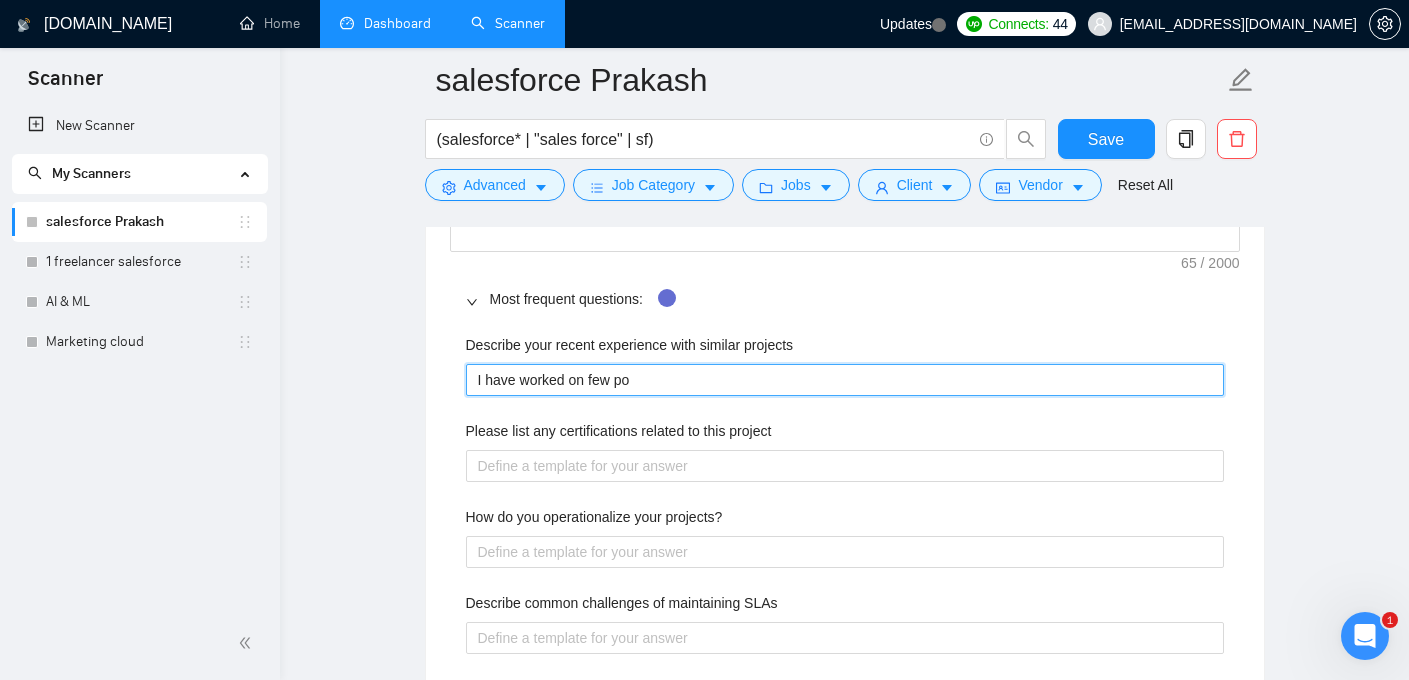 type 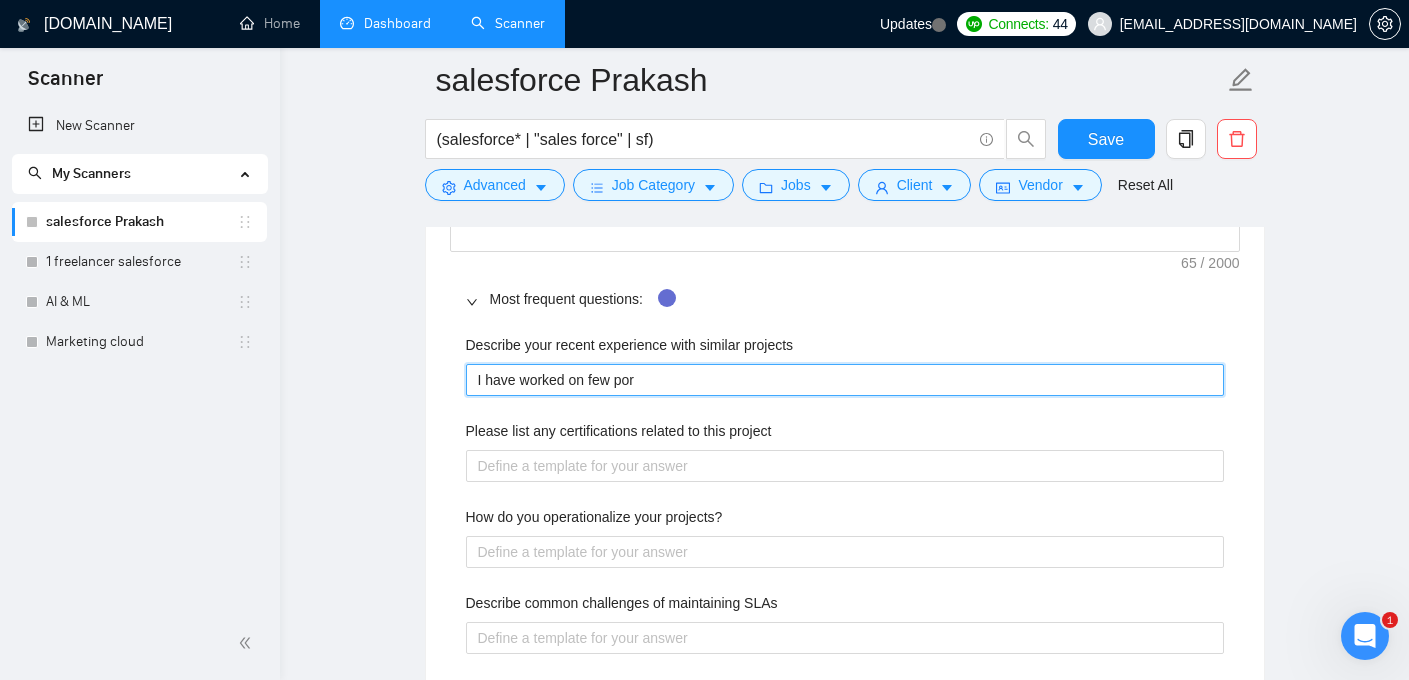 type 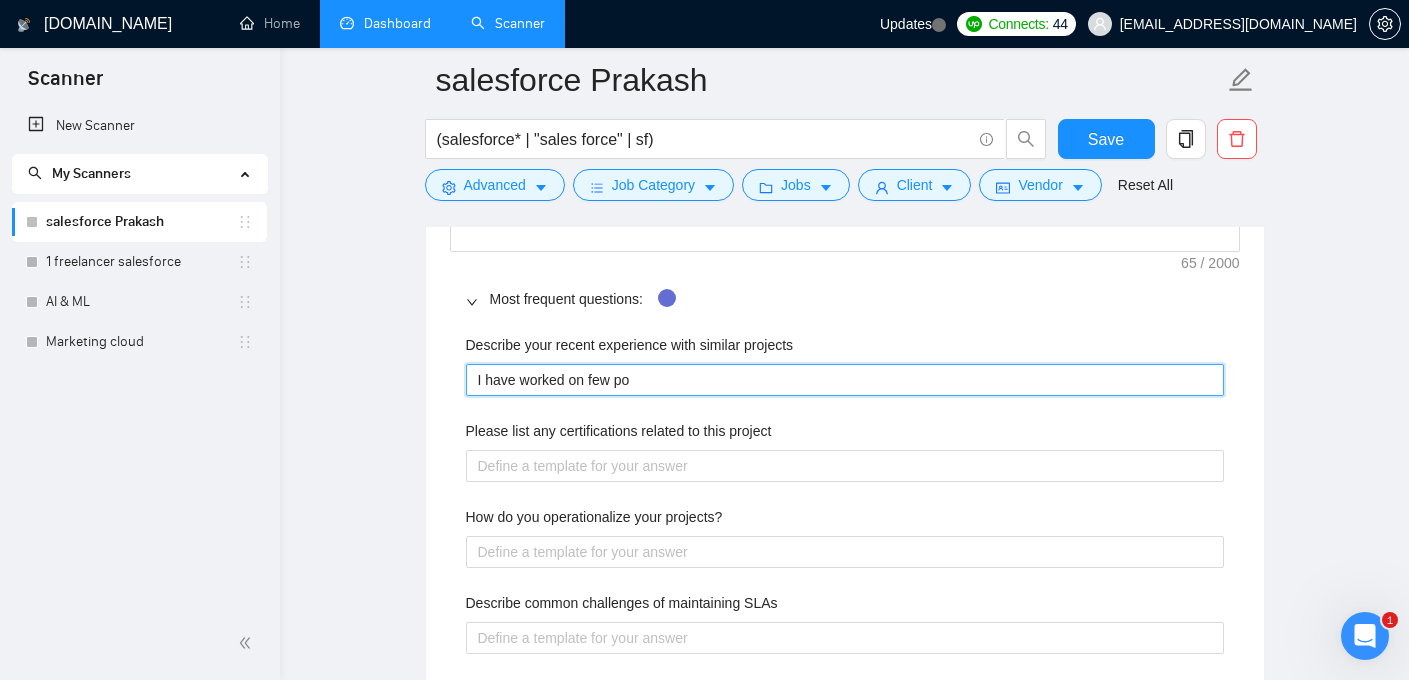 type 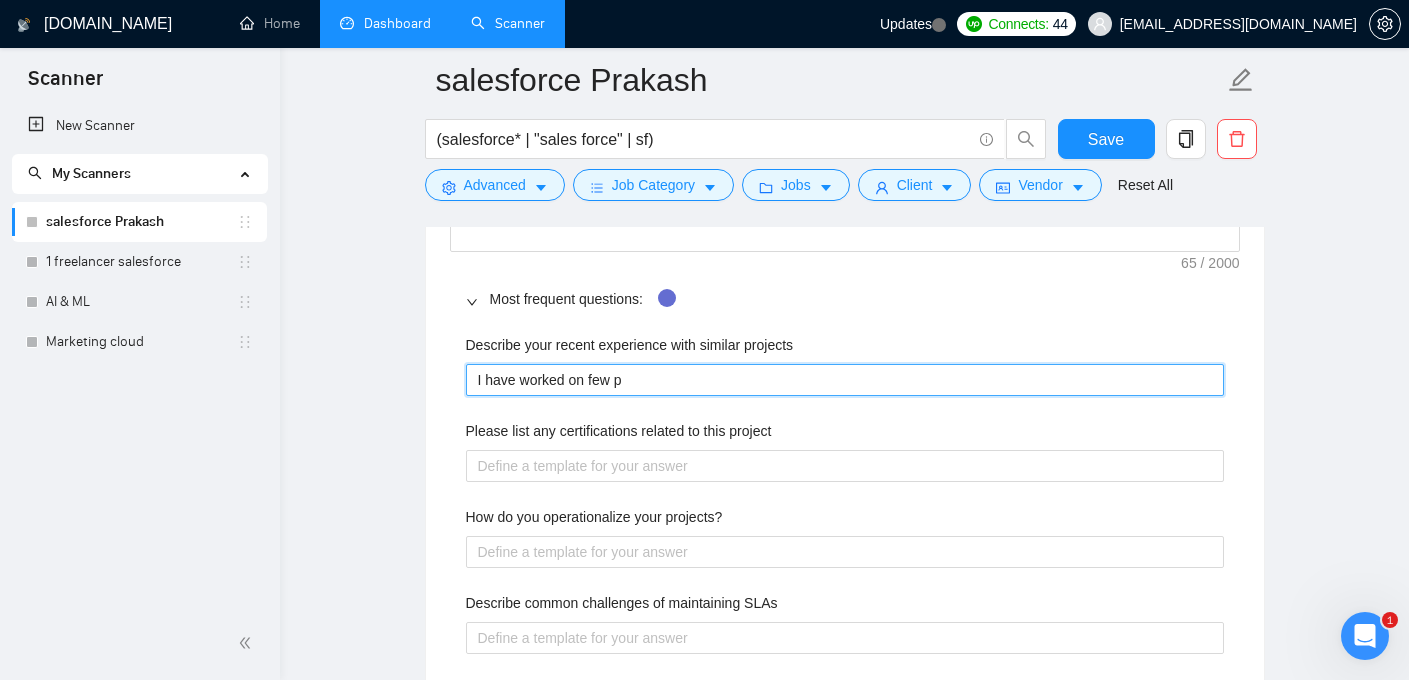 type on "I have worked on few pr" 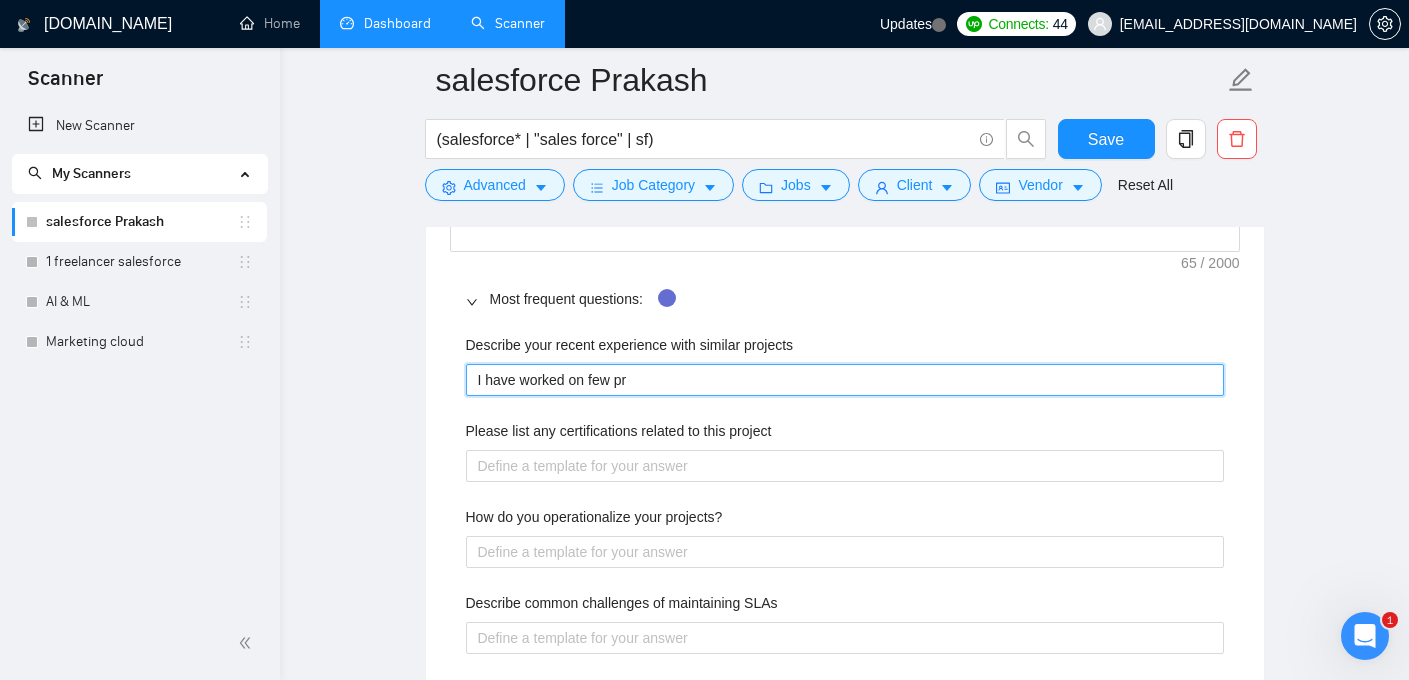 type 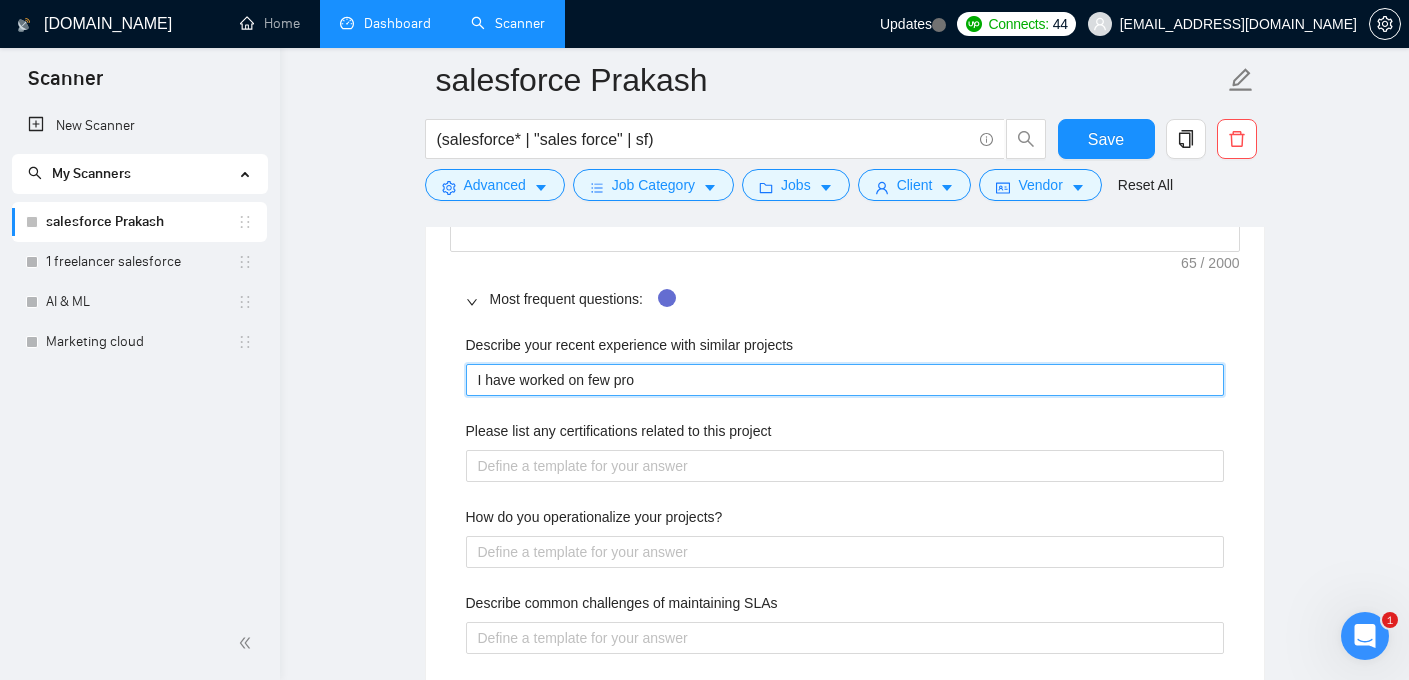 type 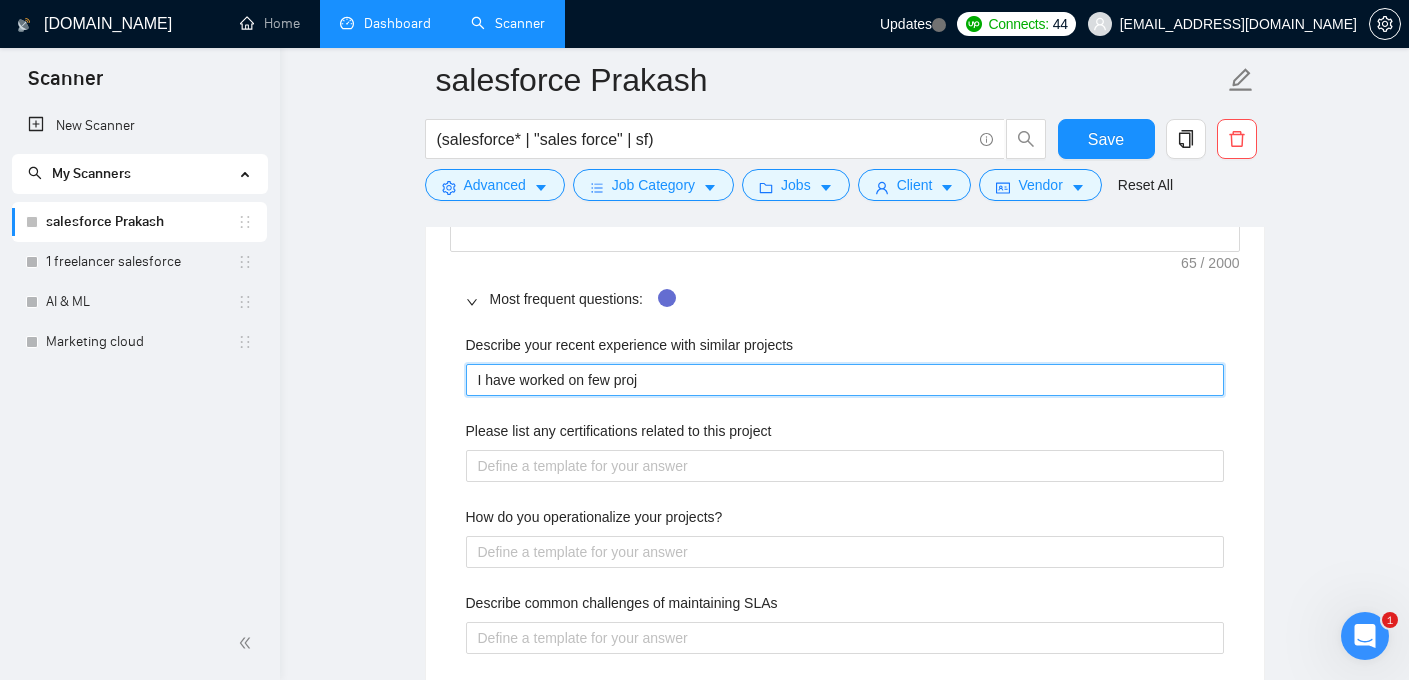 type 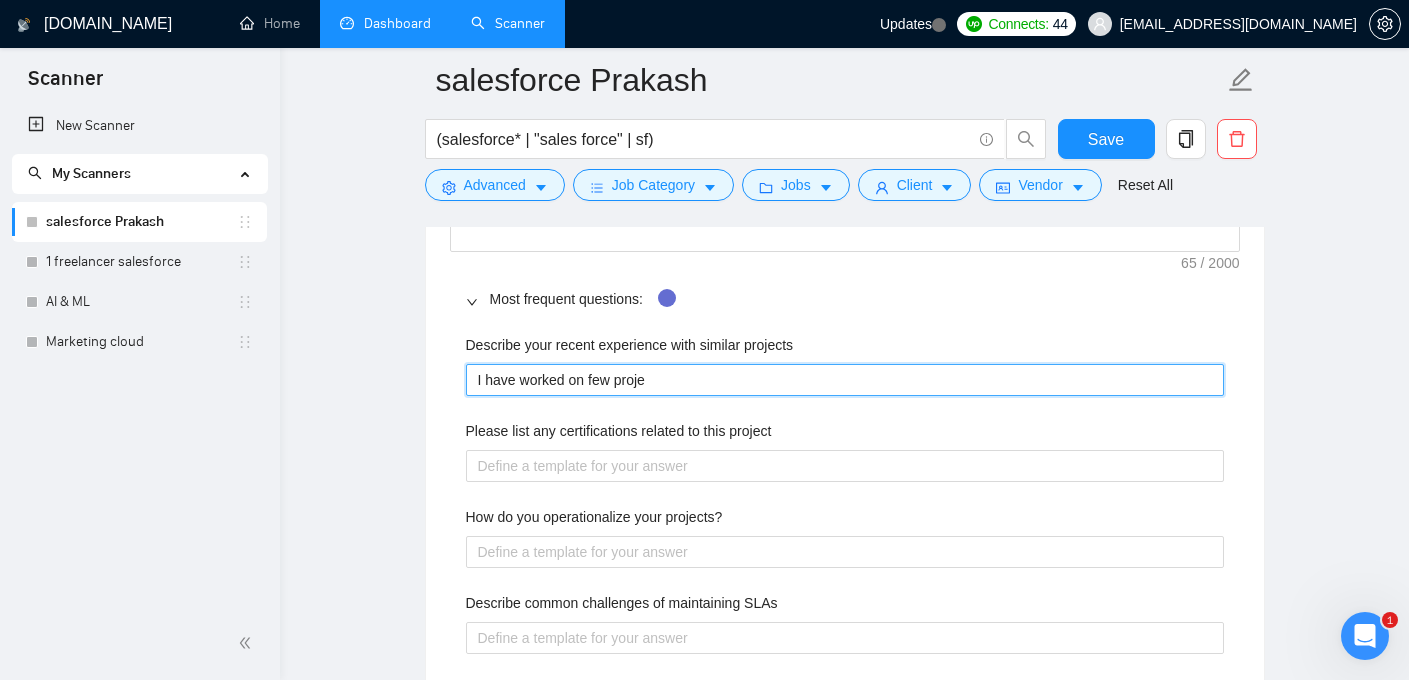 type 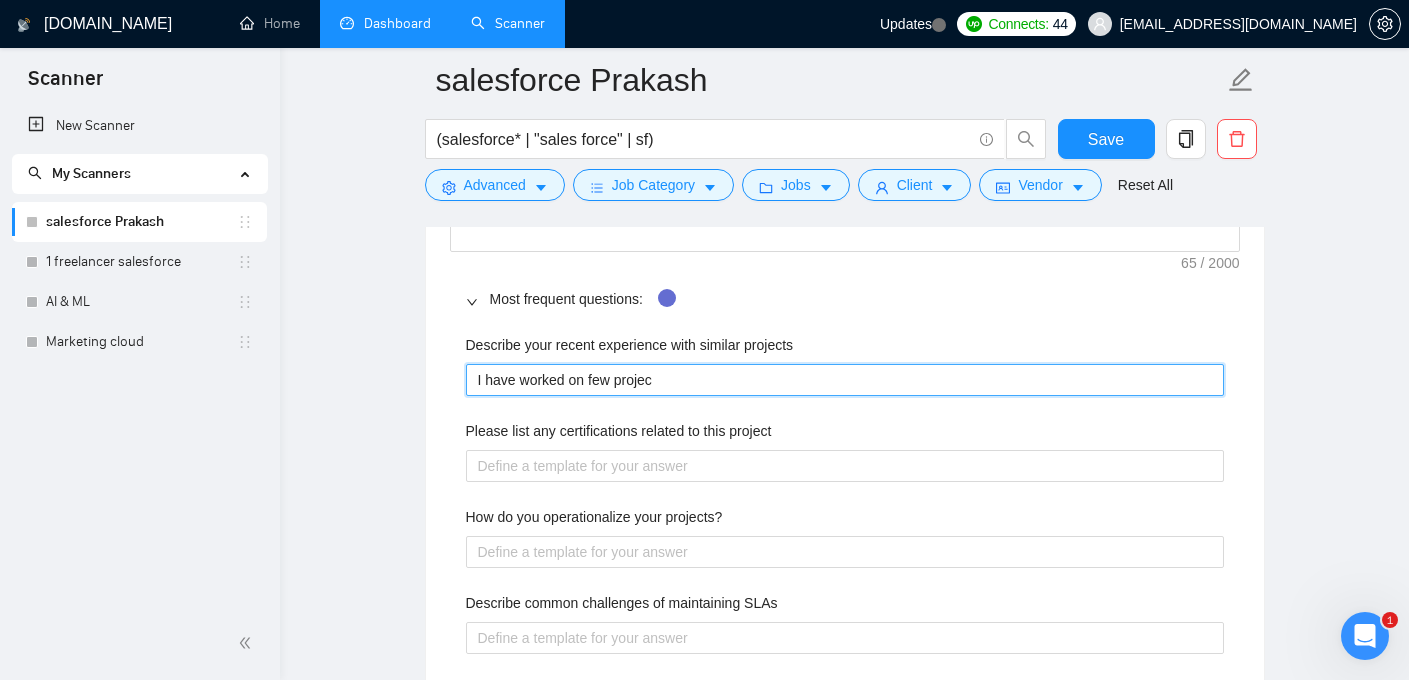 type 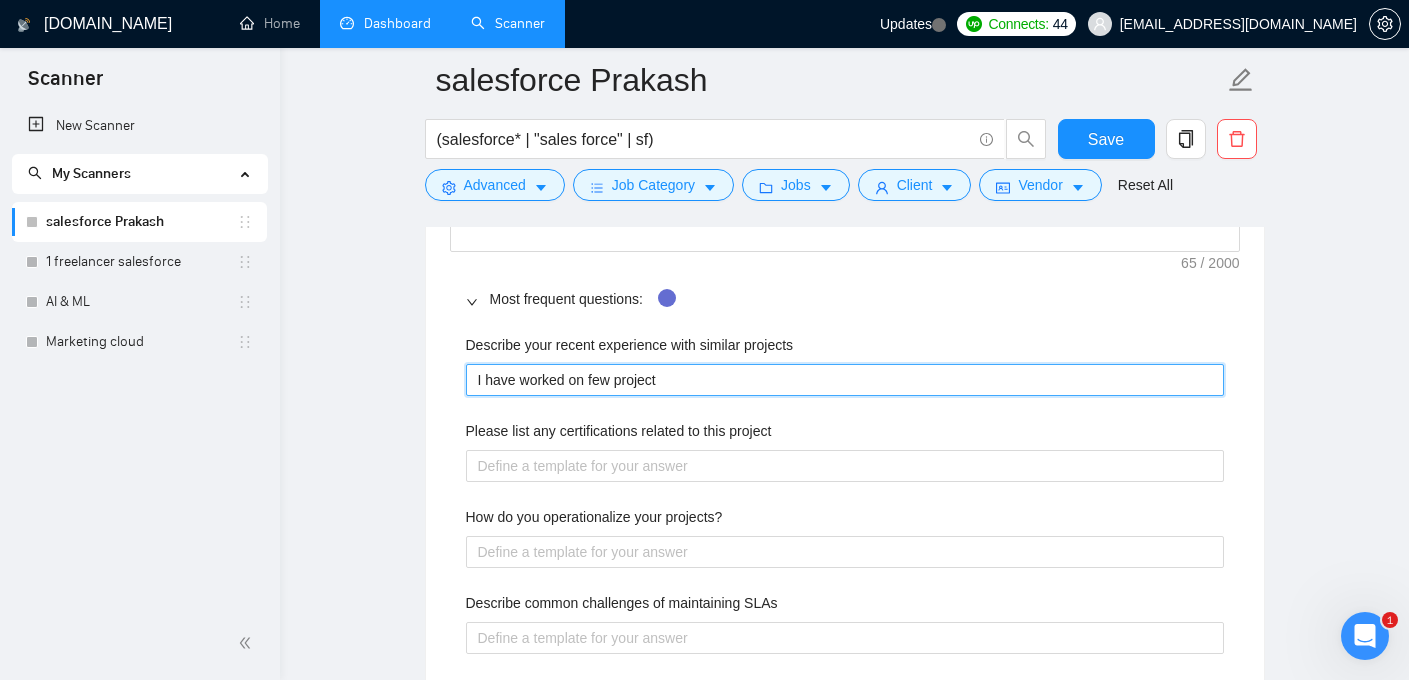 type 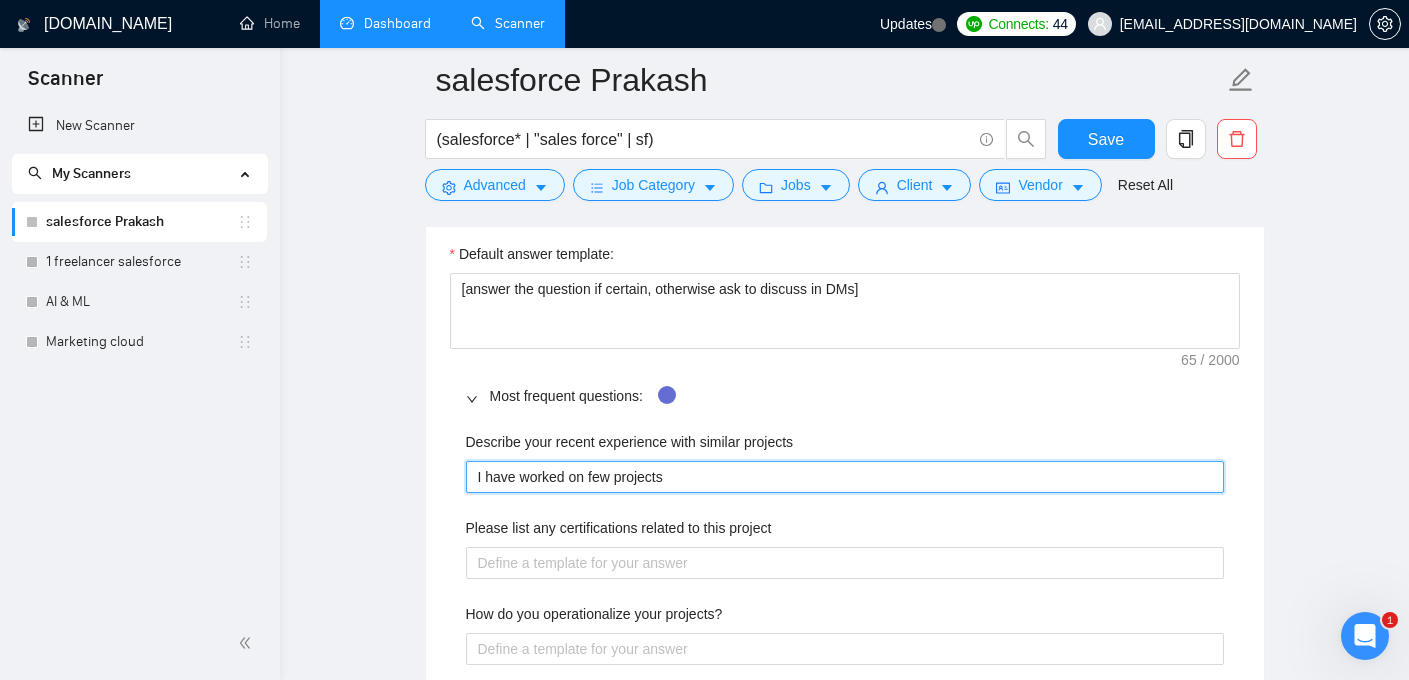scroll, scrollTop: 2642, scrollLeft: 0, axis: vertical 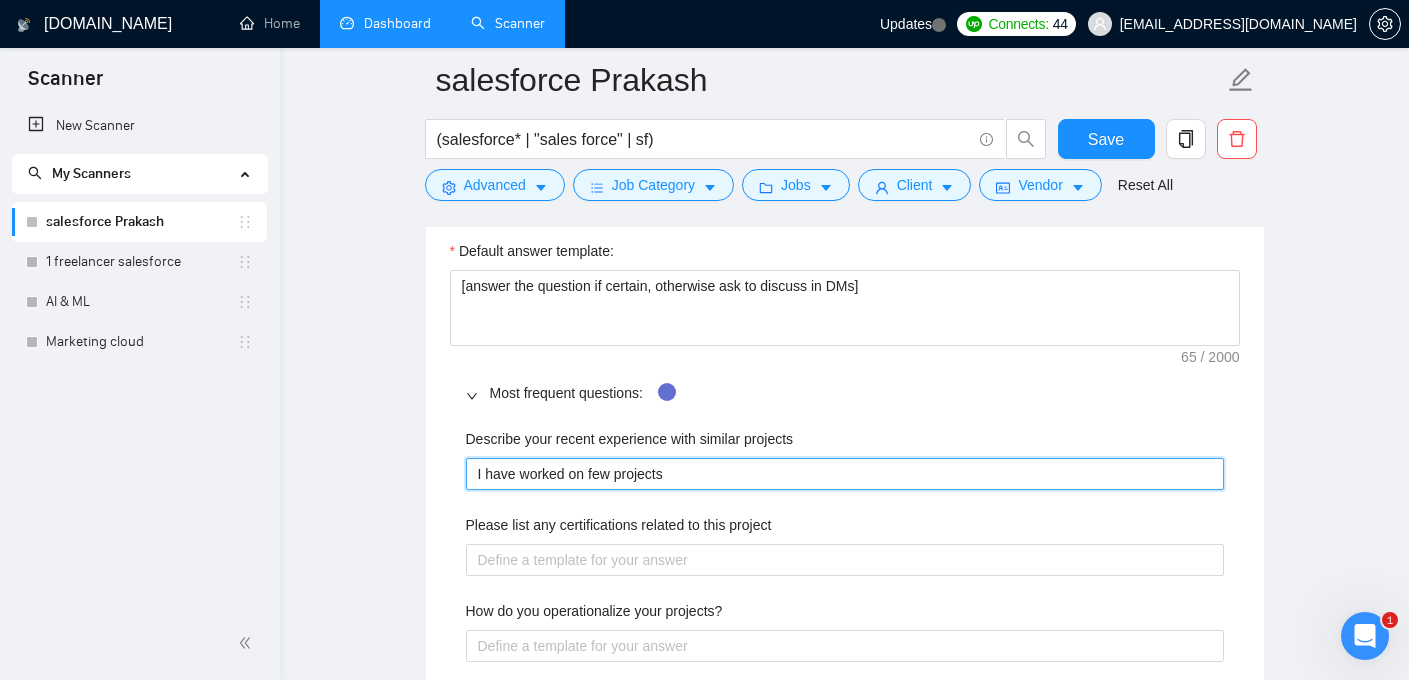 type 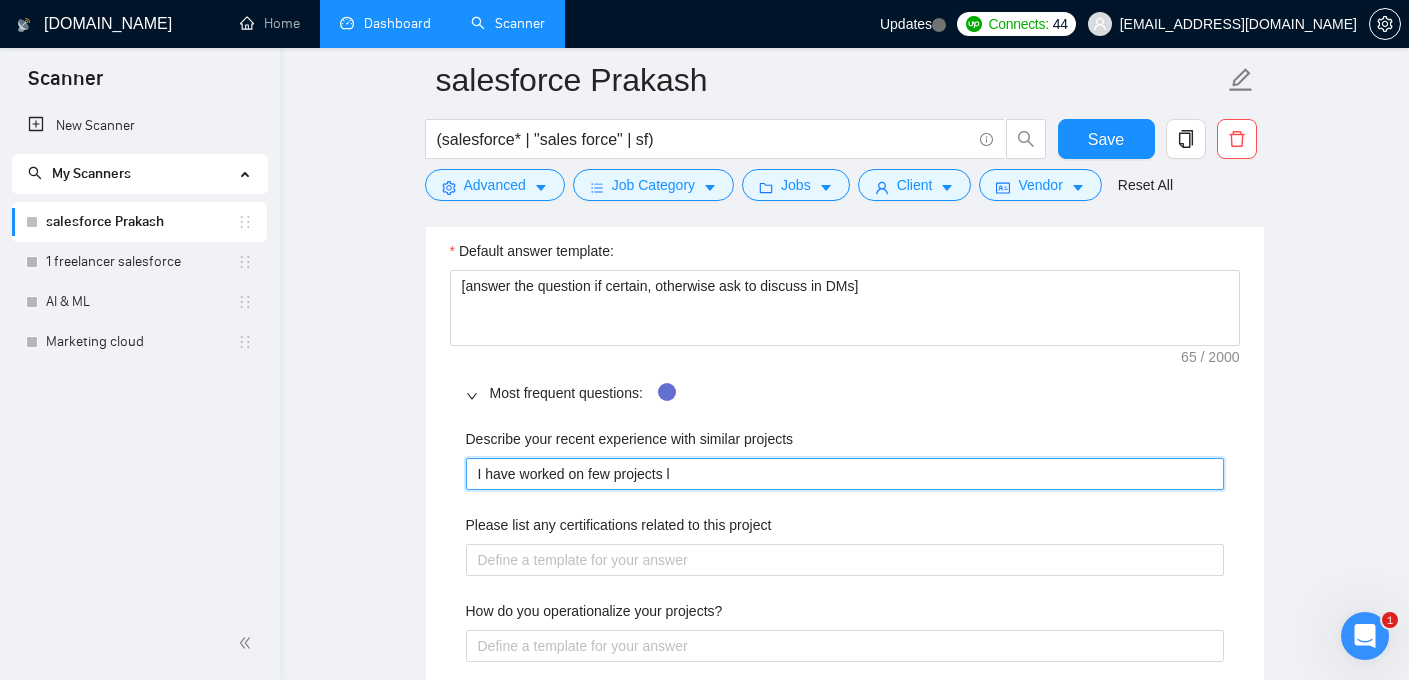 type 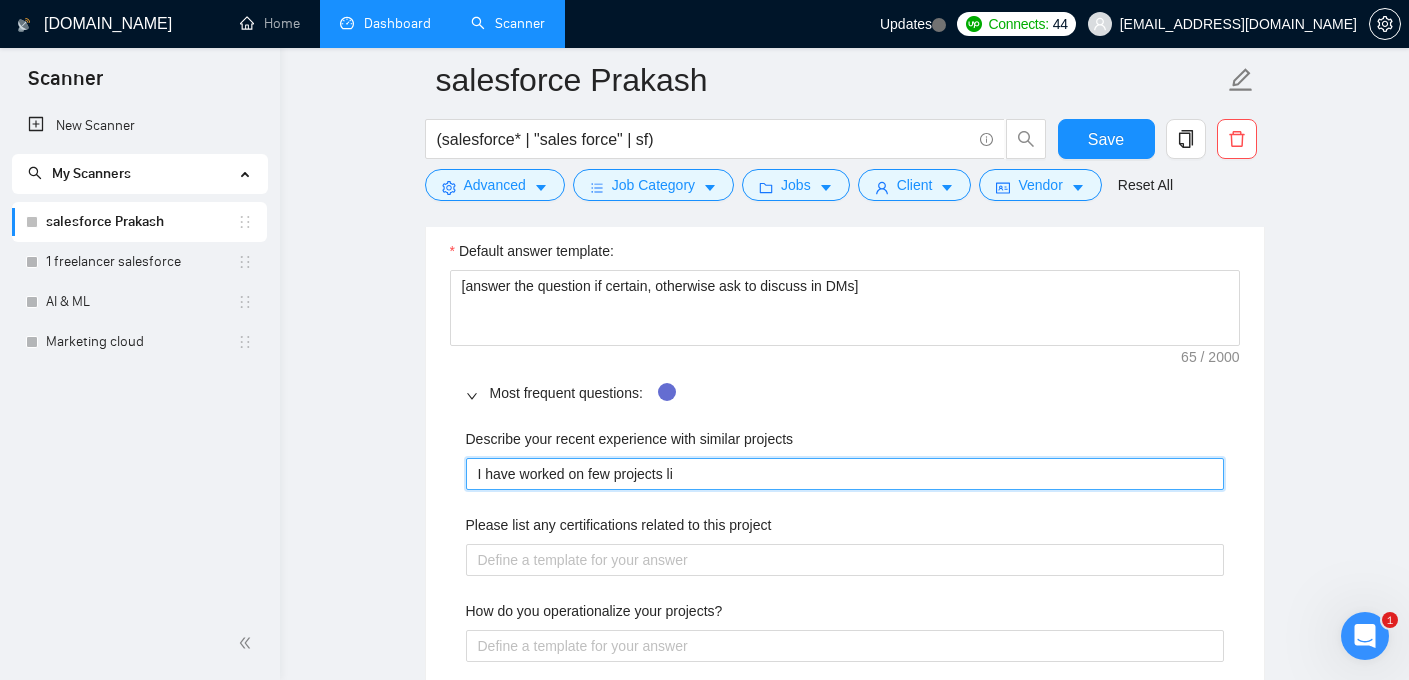 type 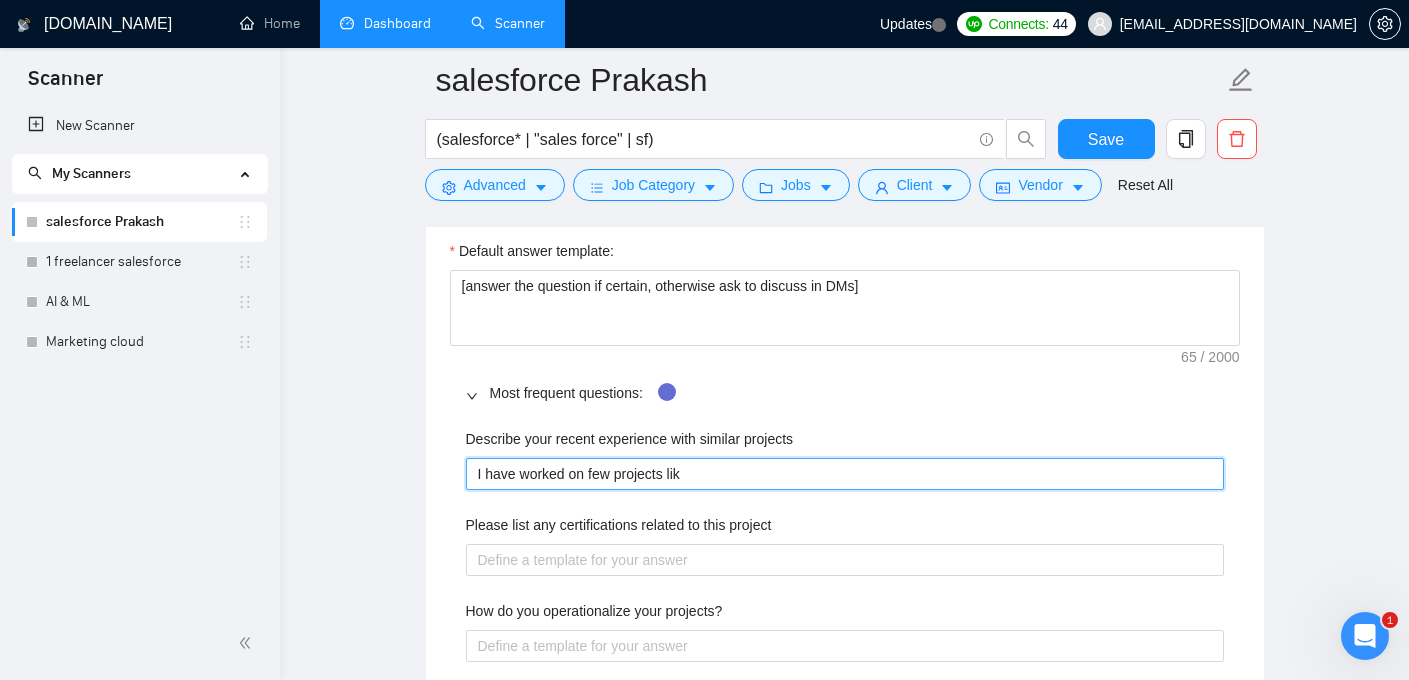 type 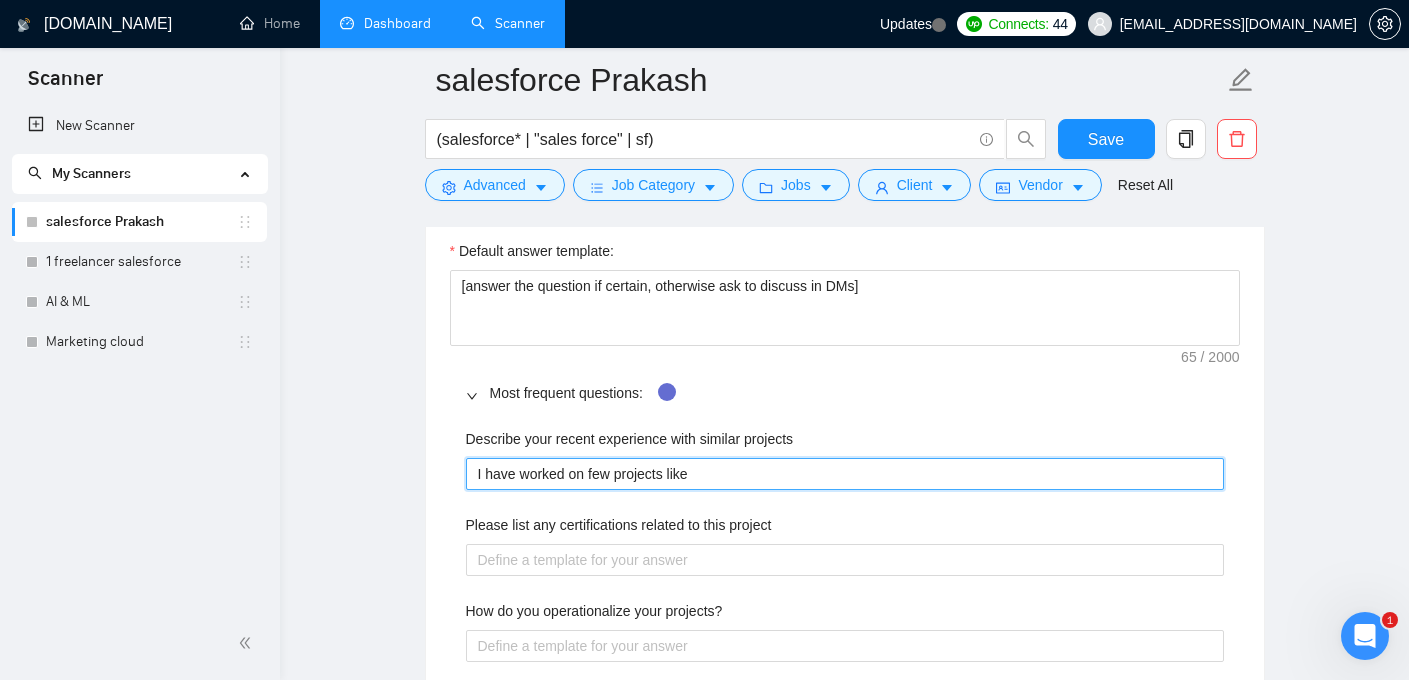 type on "I have worked on few projects like" 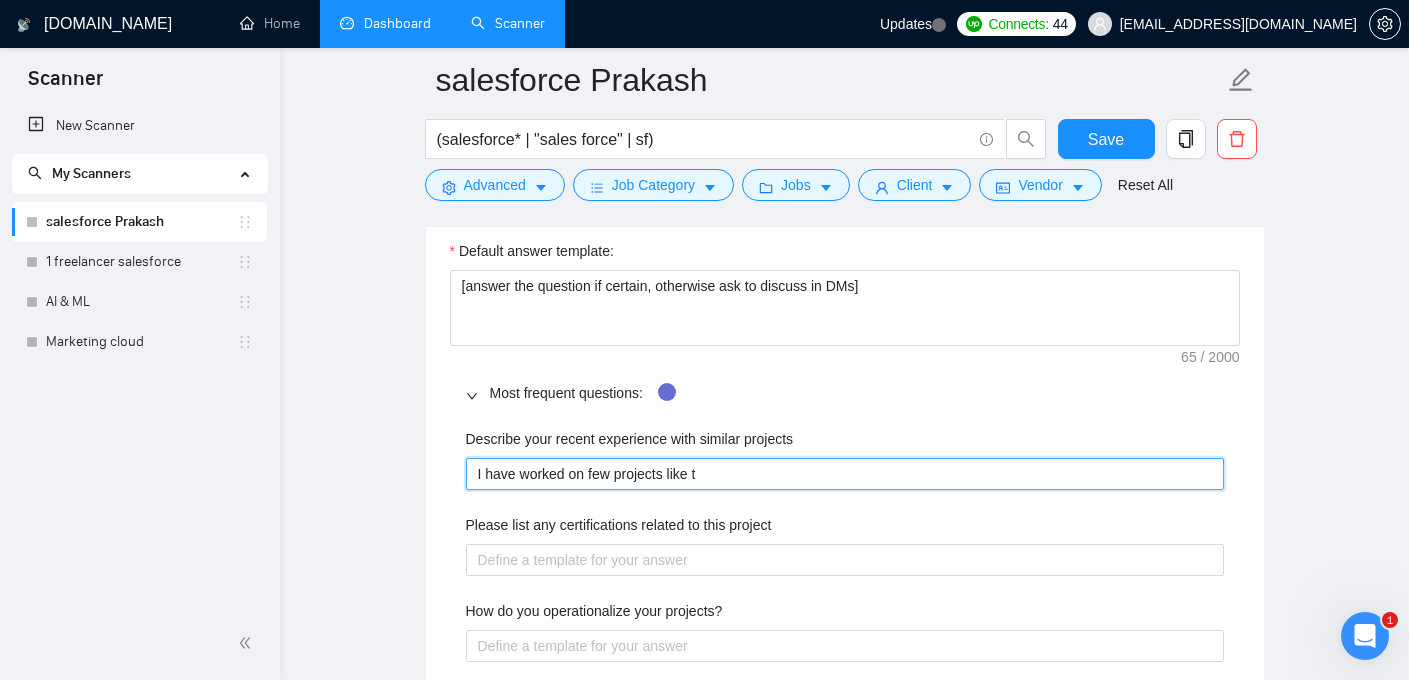 type 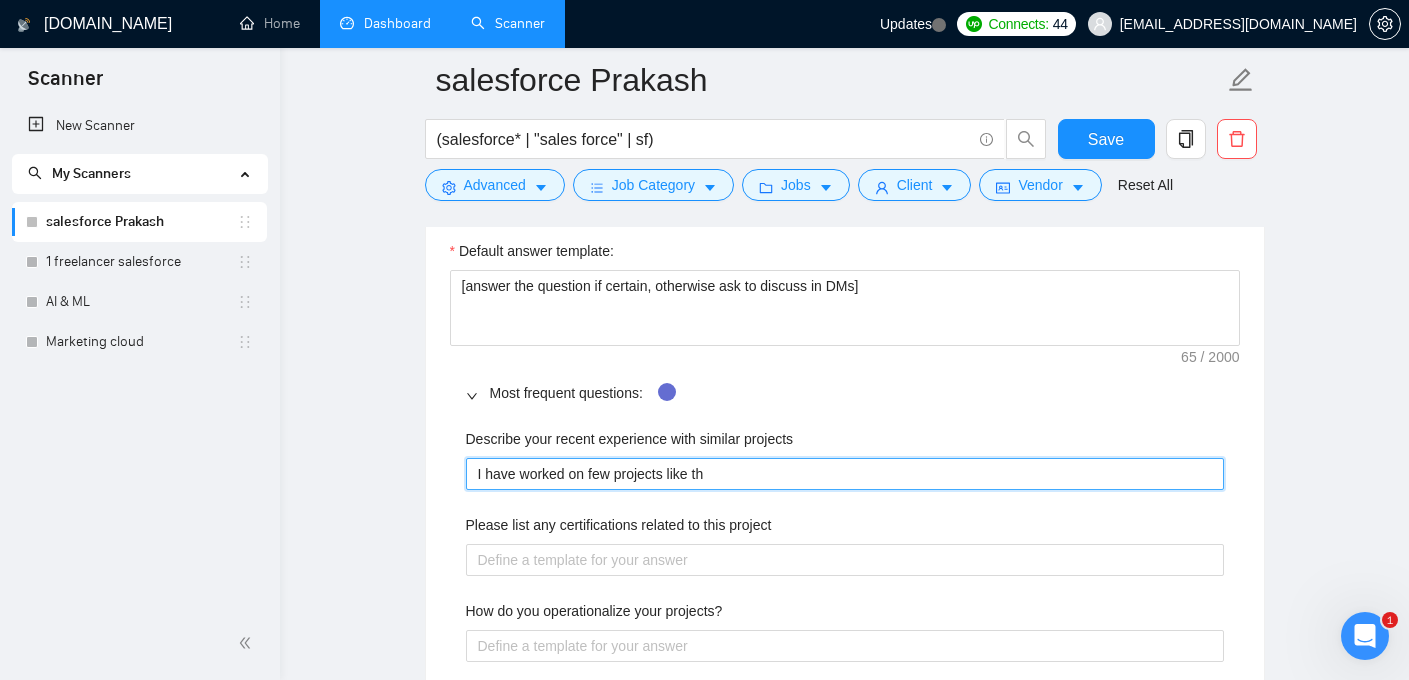 type 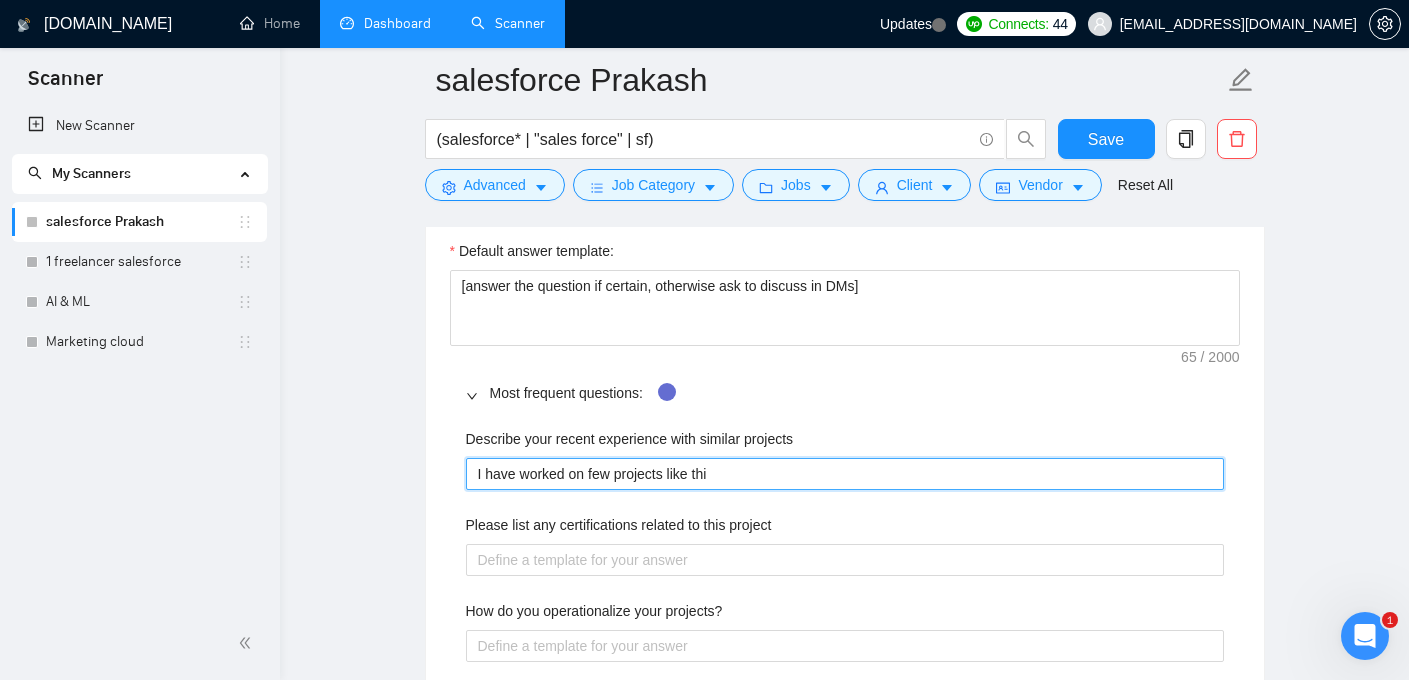 type 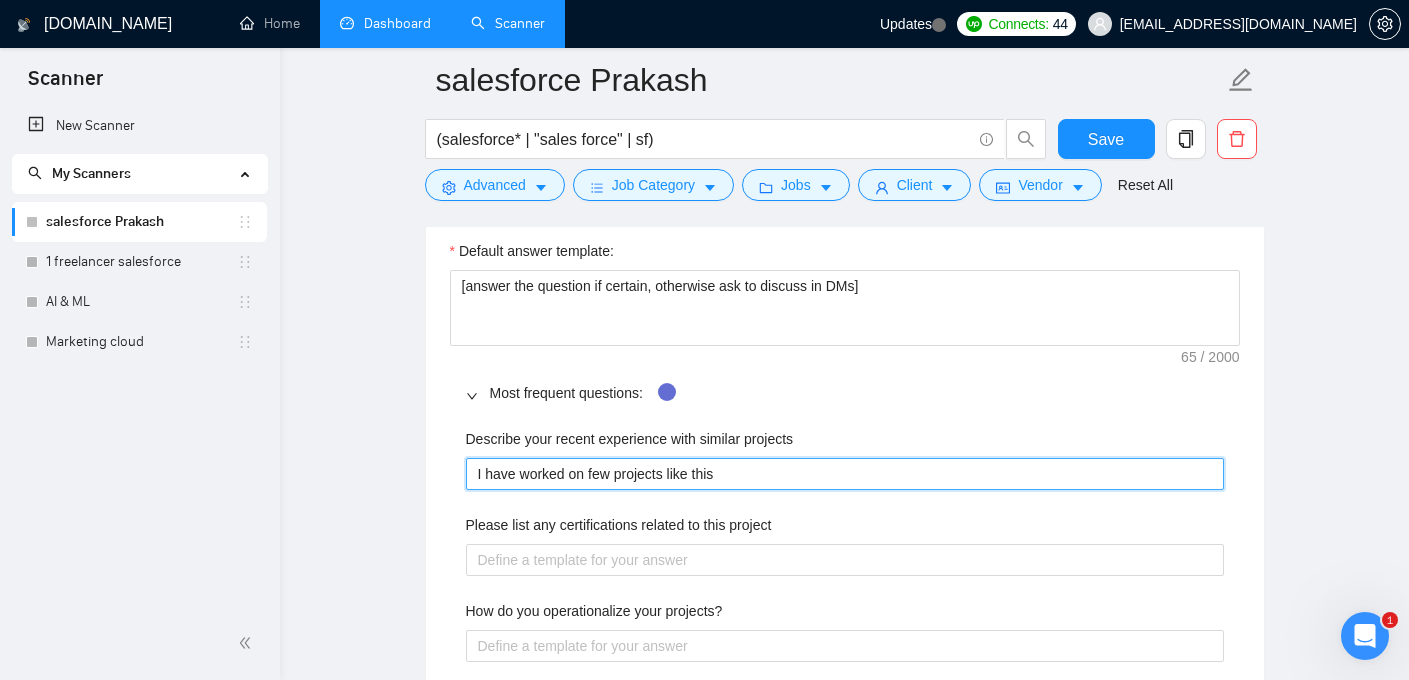 type 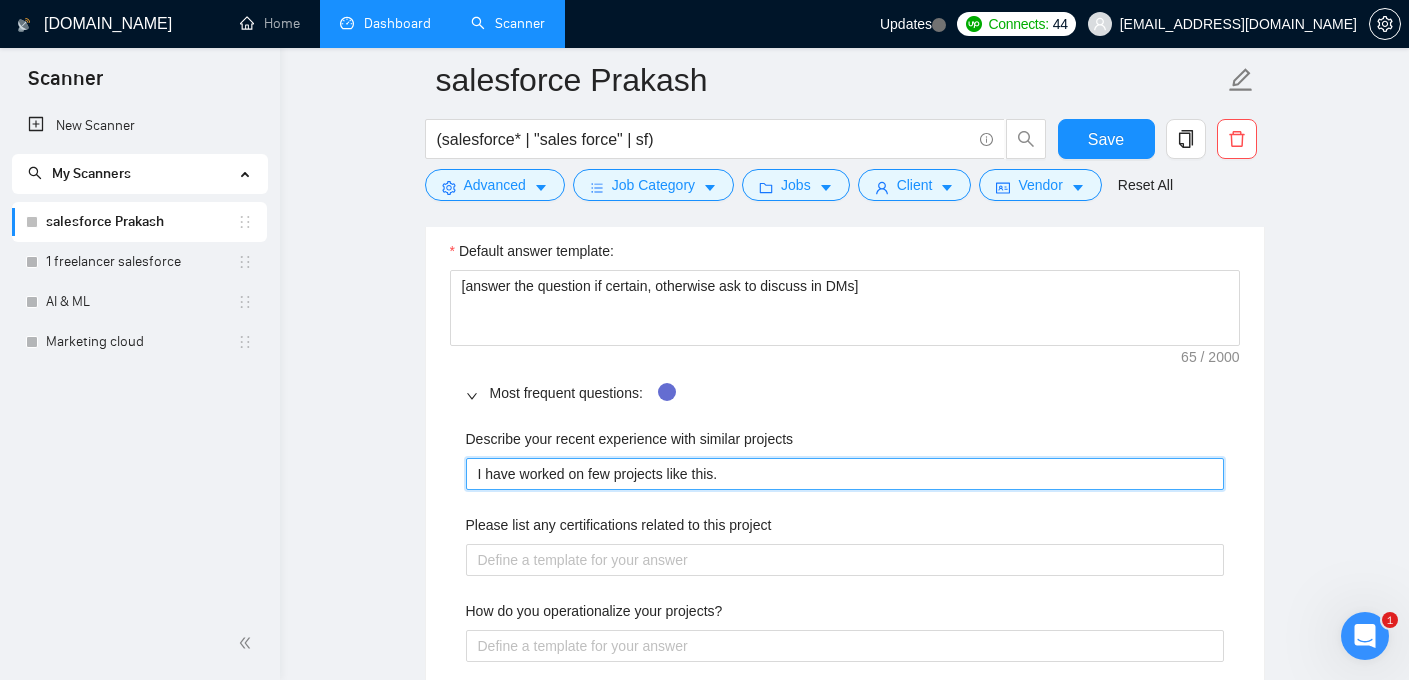 type 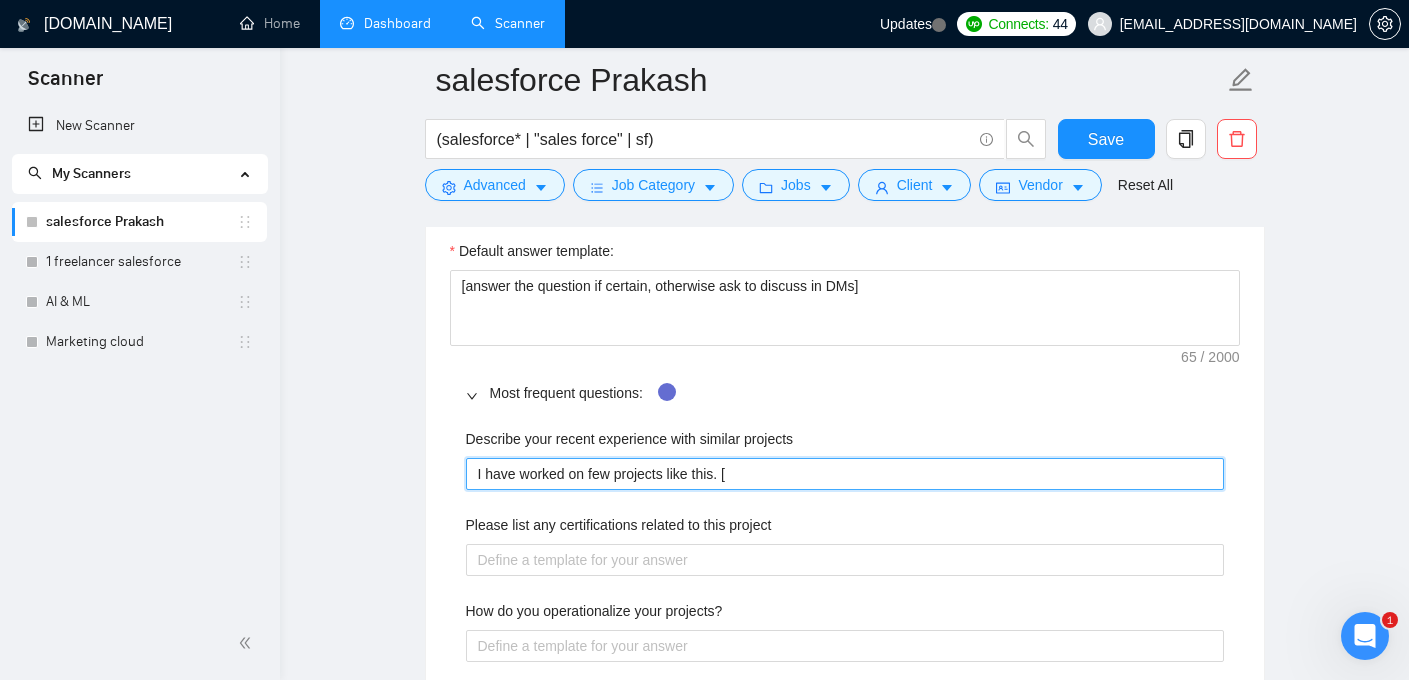 type 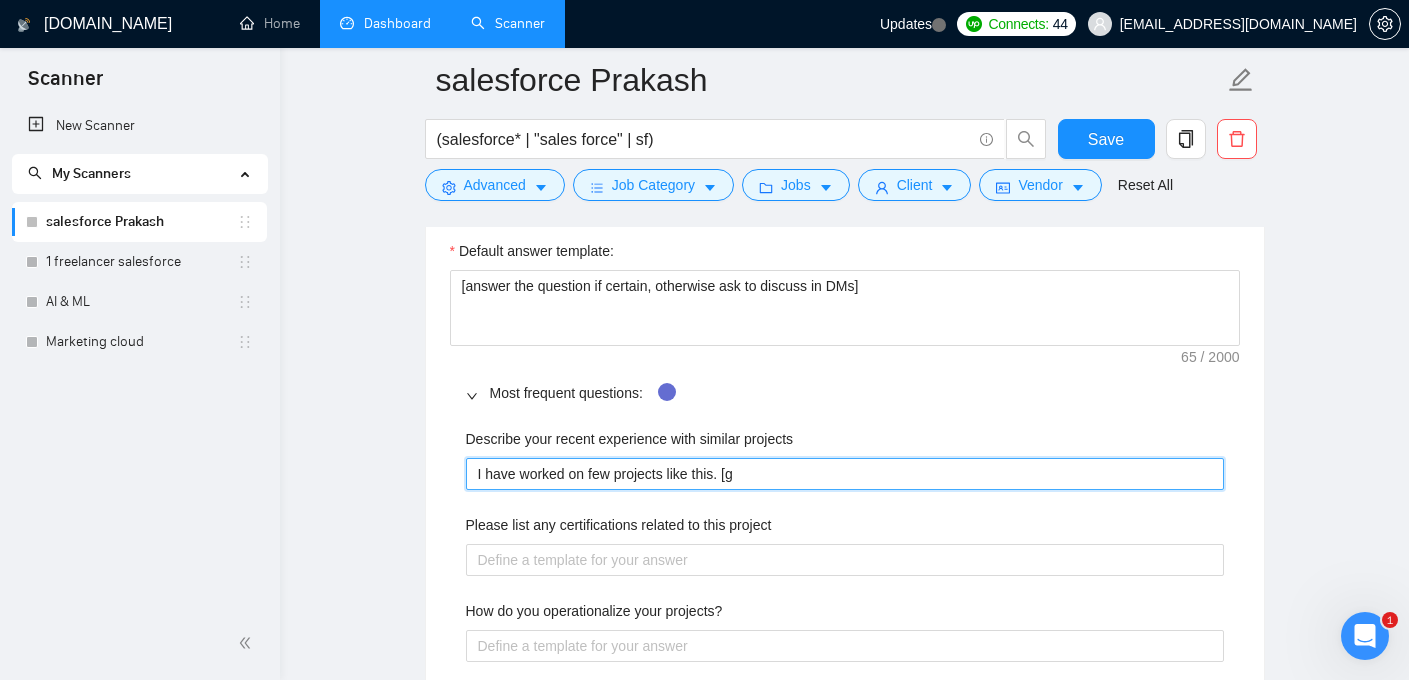 type 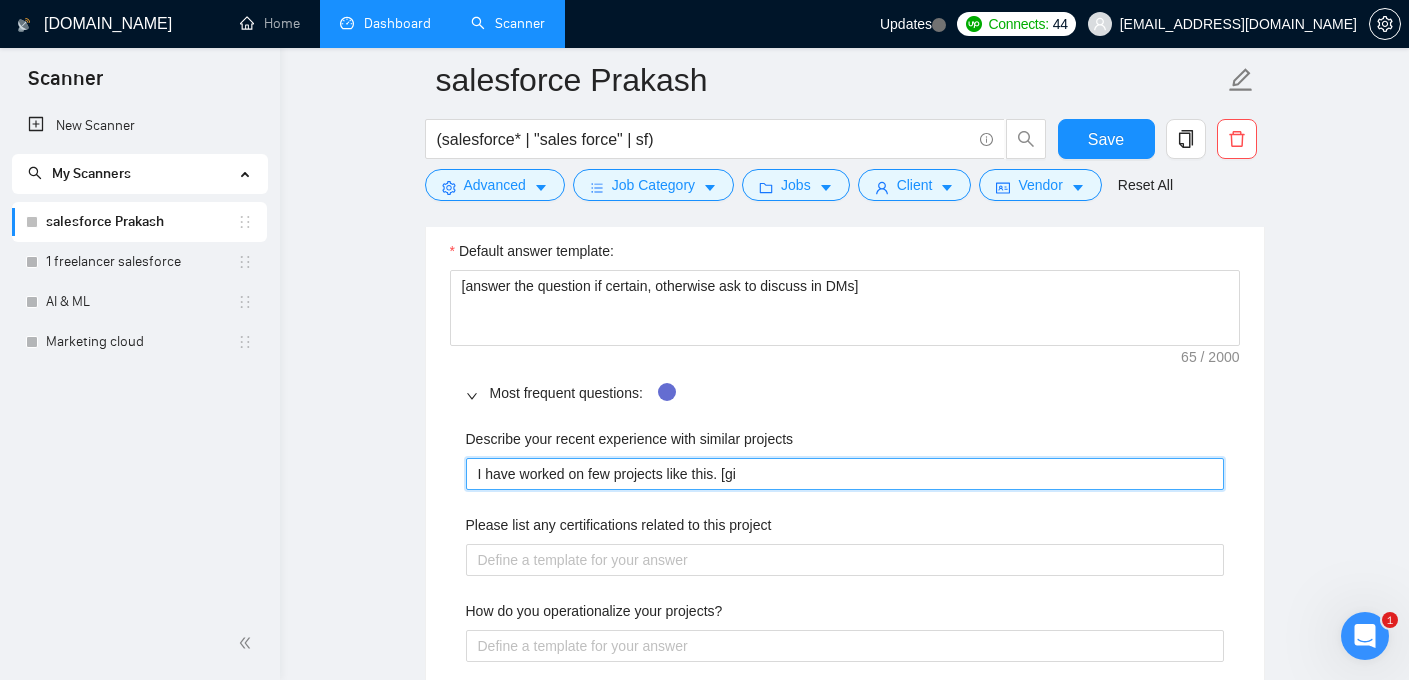 type 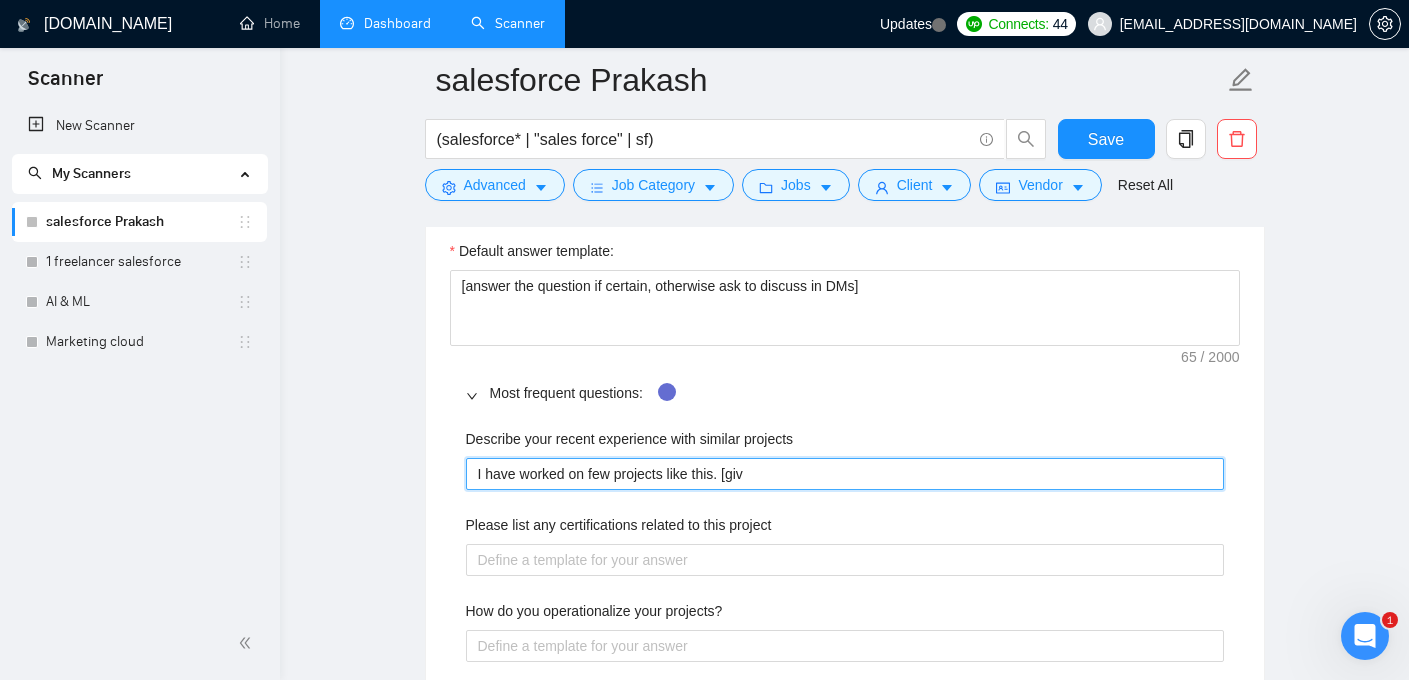 type 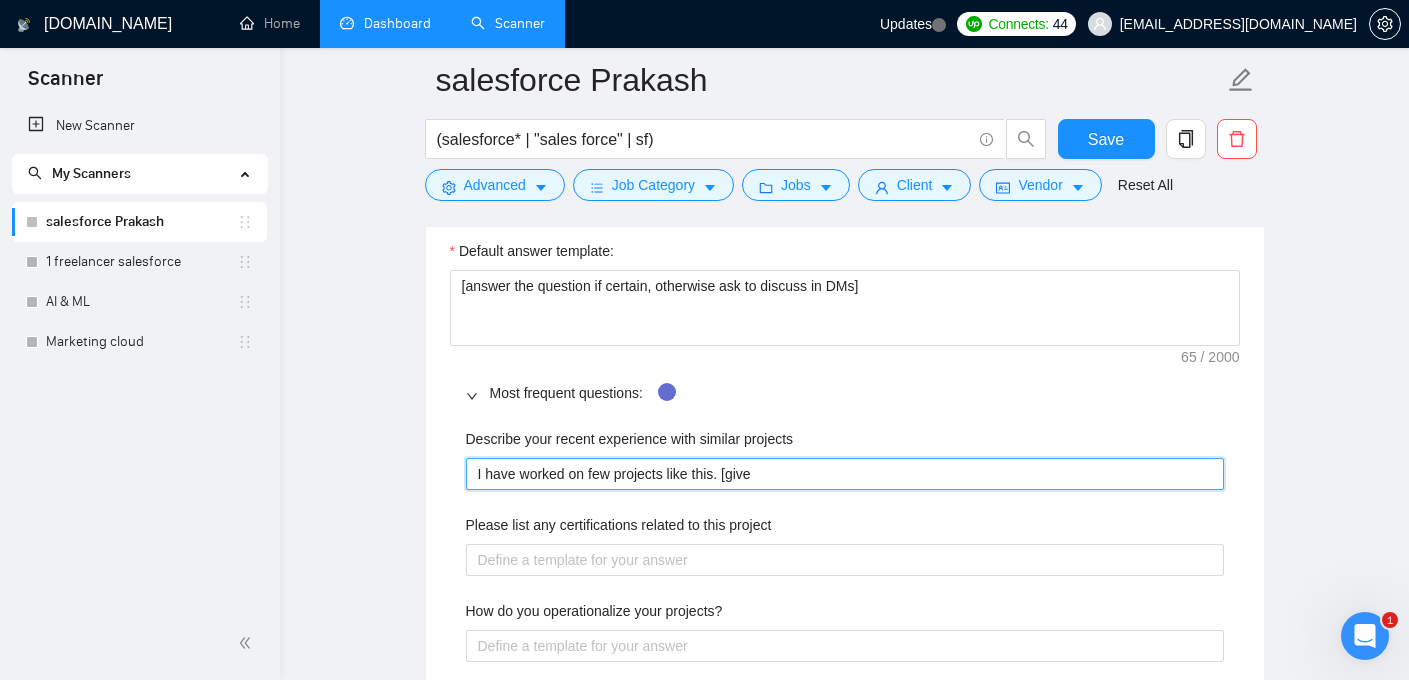 type 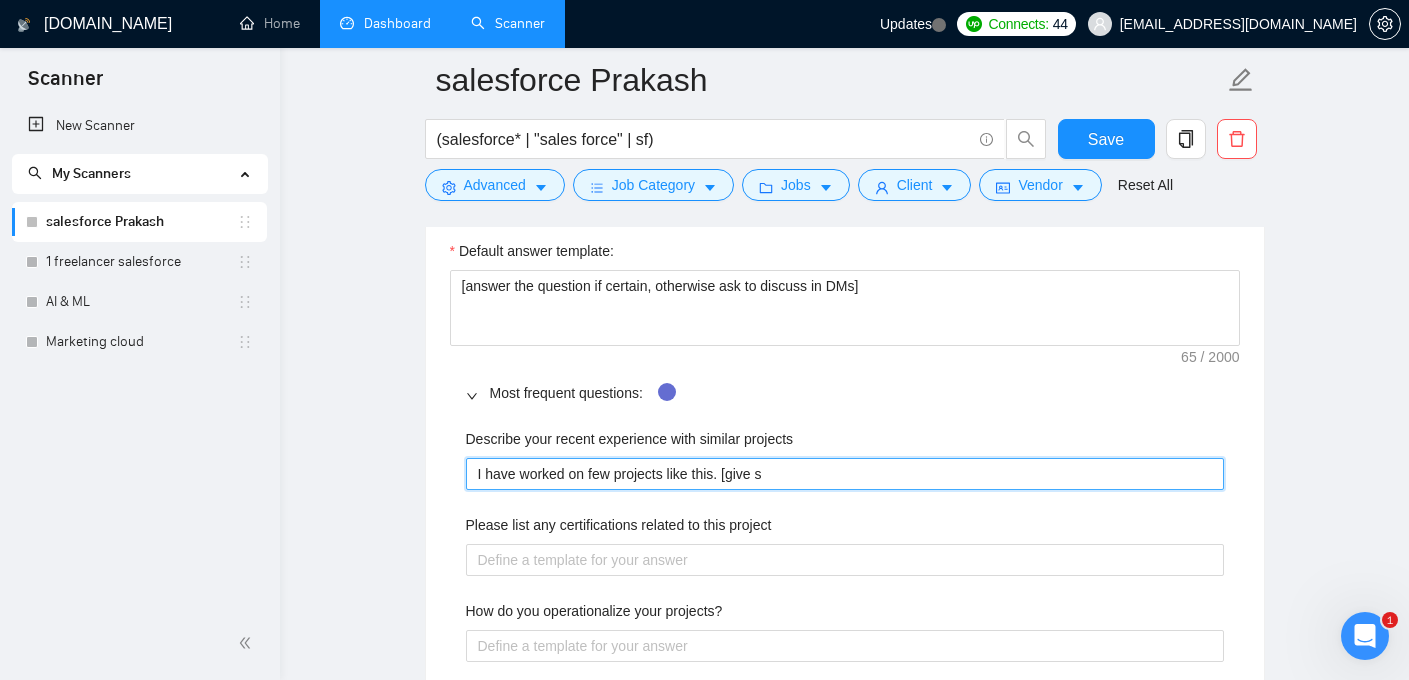 type 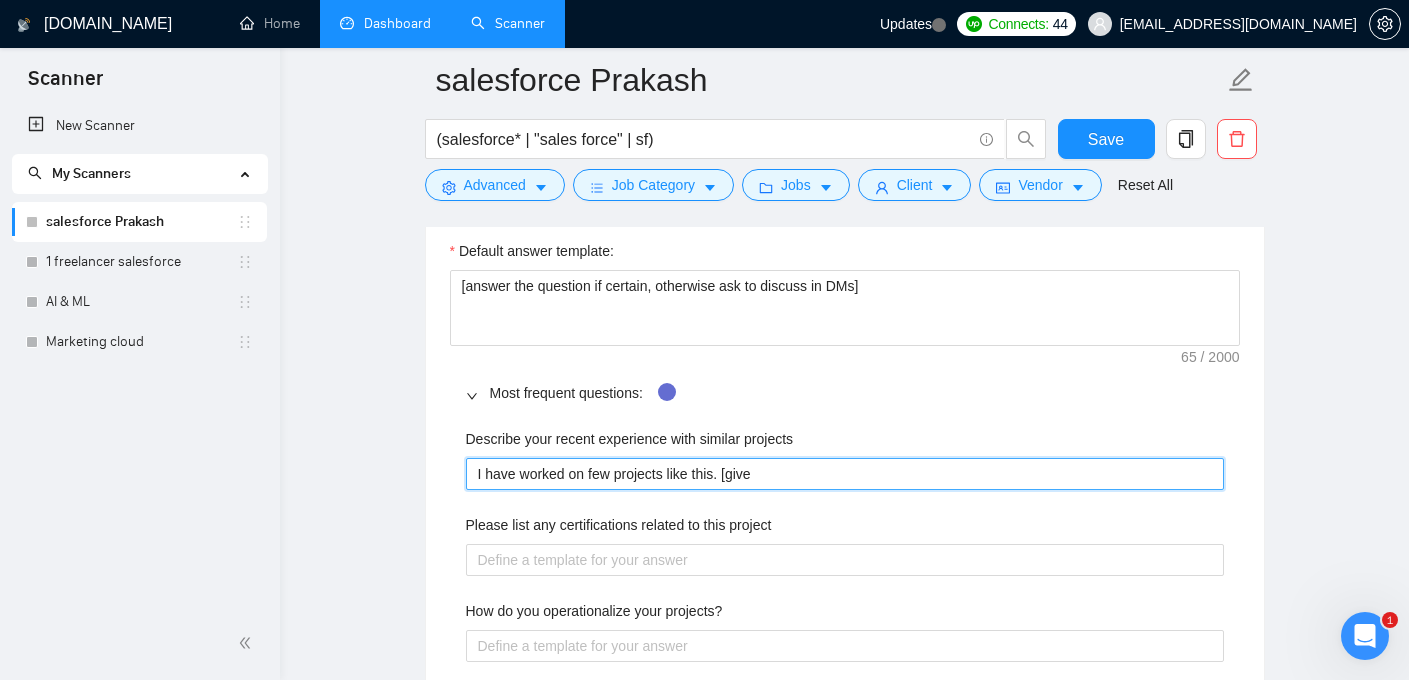 type 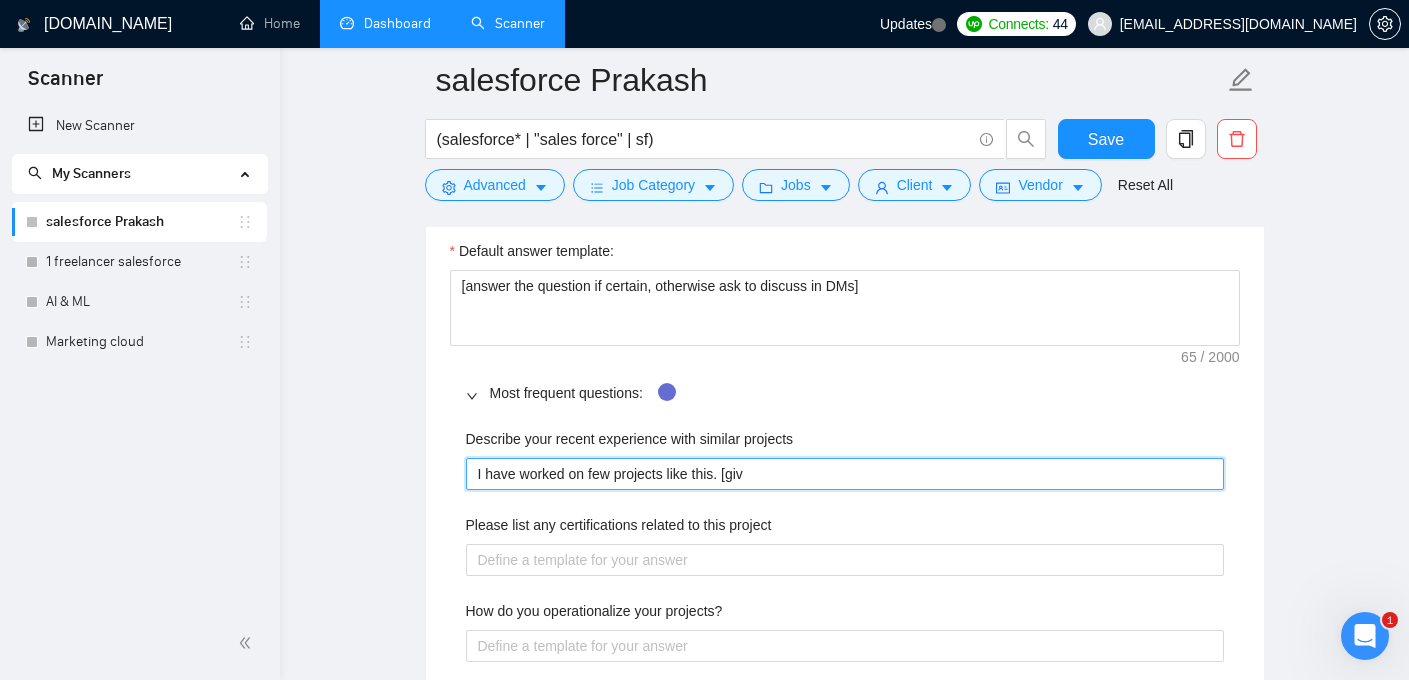 type 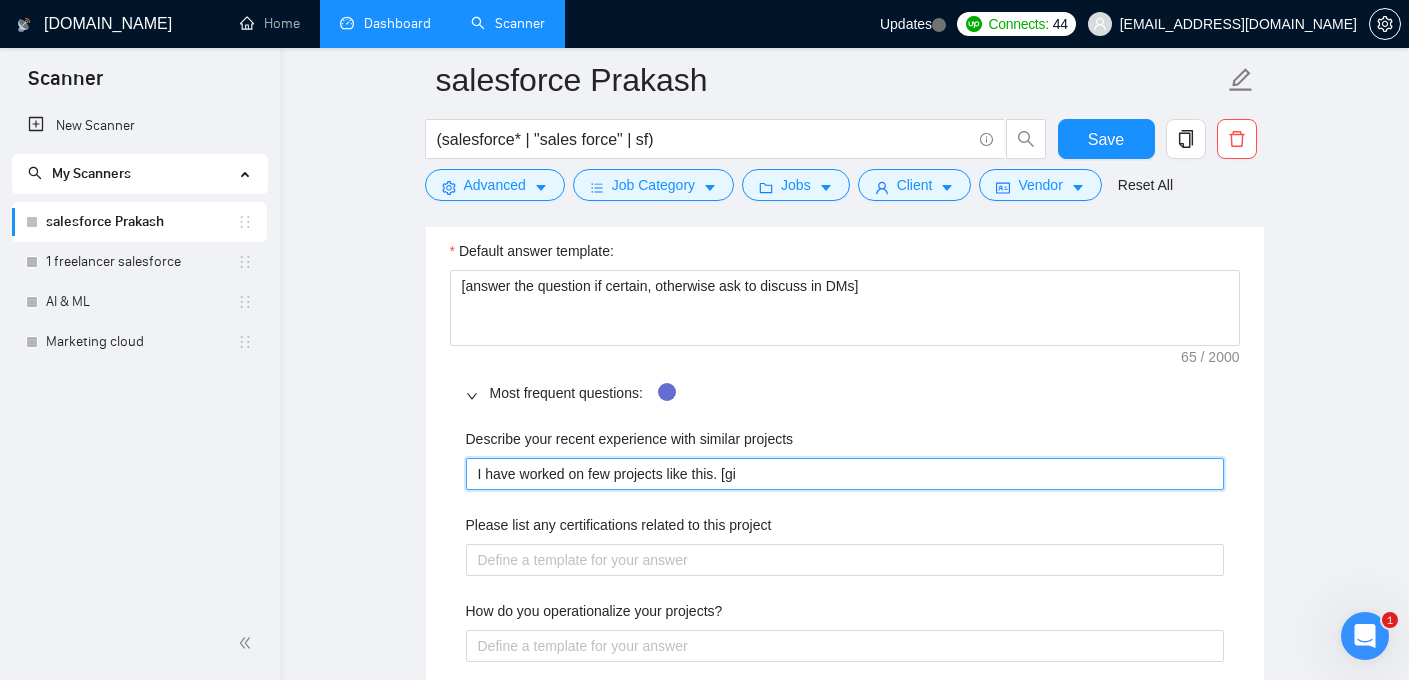 type 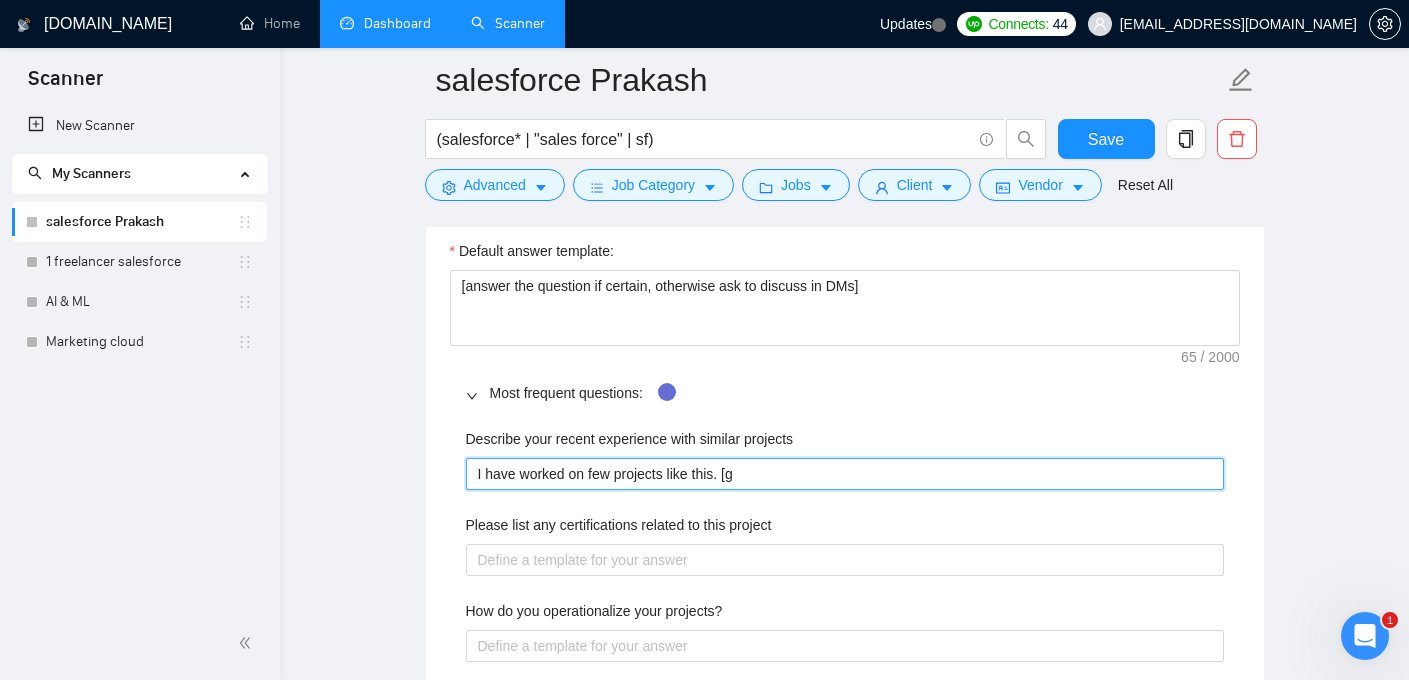 type 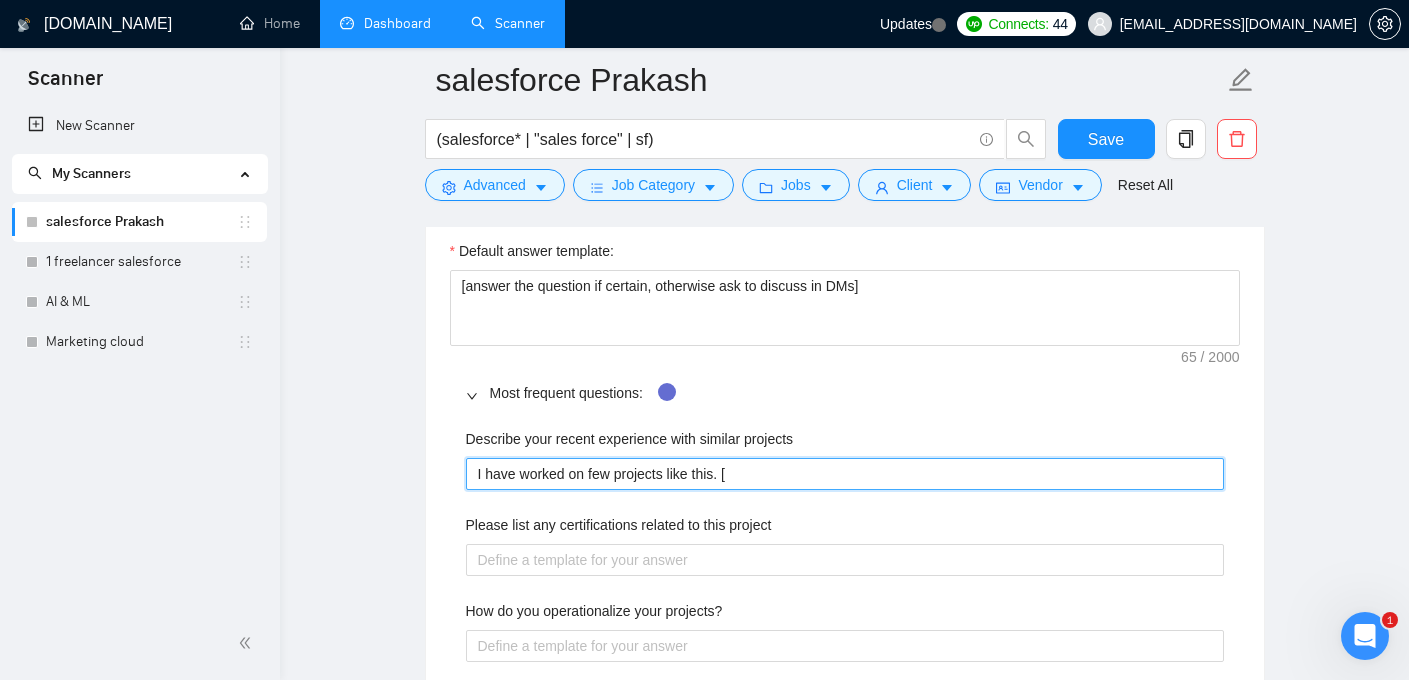 type 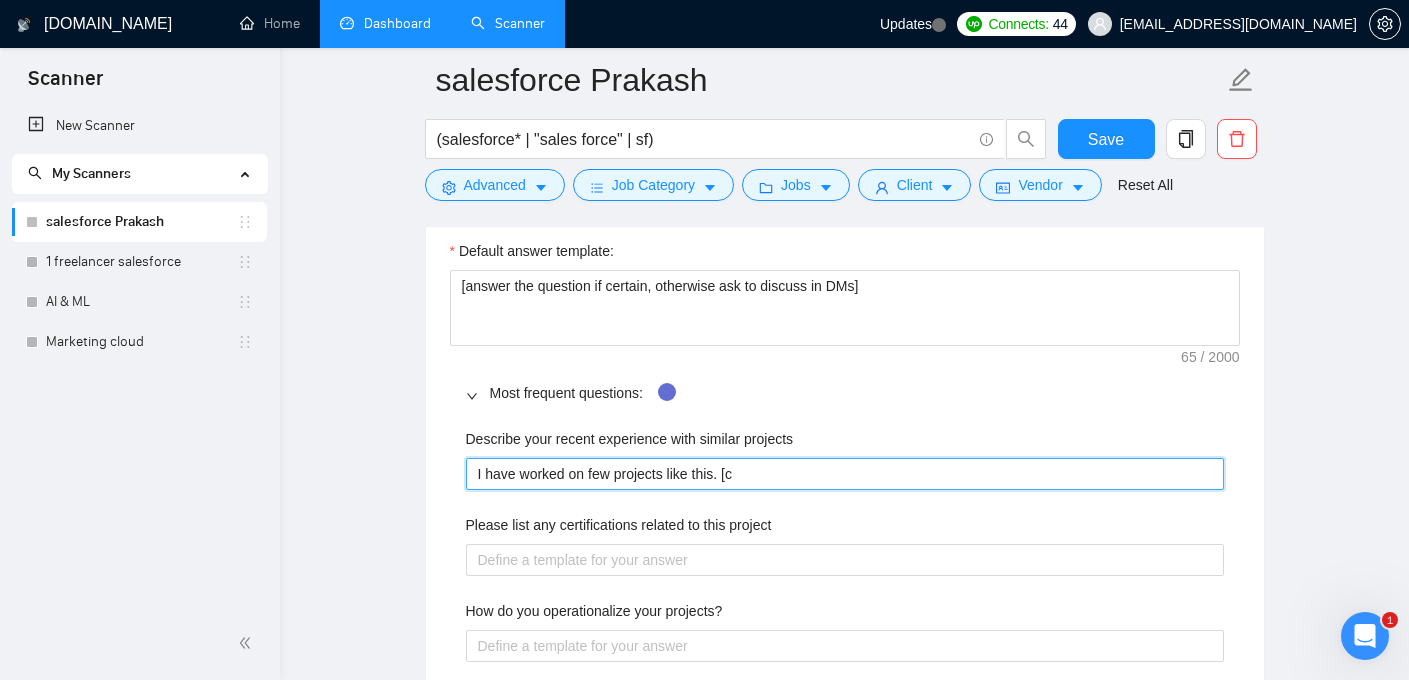 type 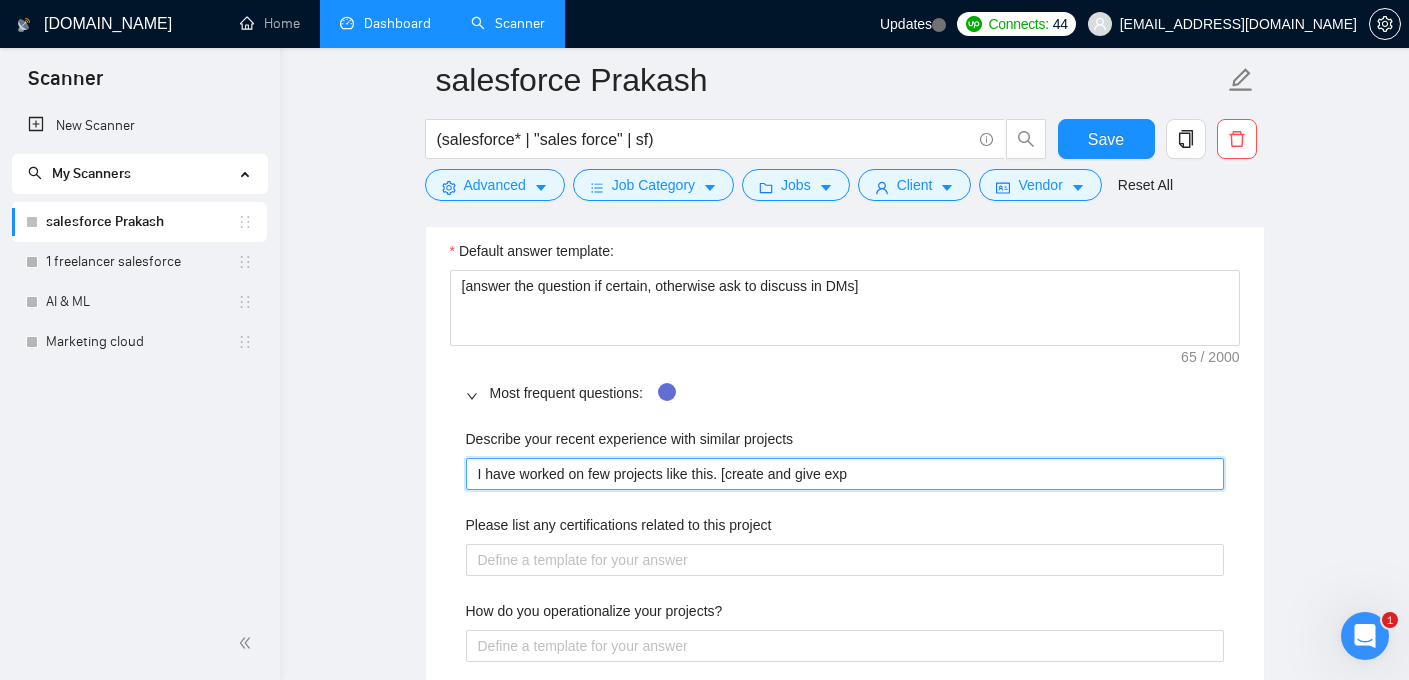 drag, startPoint x: 833, startPoint y: 476, endPoint x: 735, endPoint y: 475, distance: 98.005104 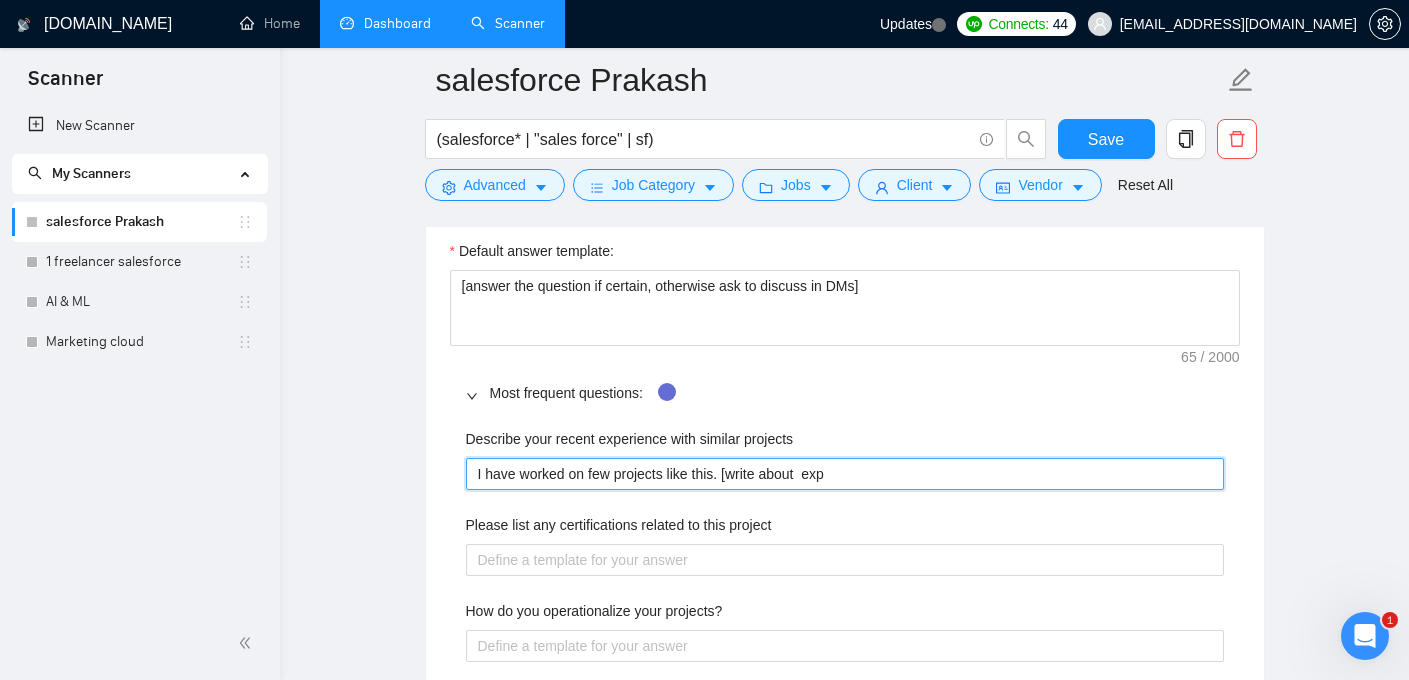 click on "I have worked on few projects like this. [write about  exp" at bounding box center [845, 474] 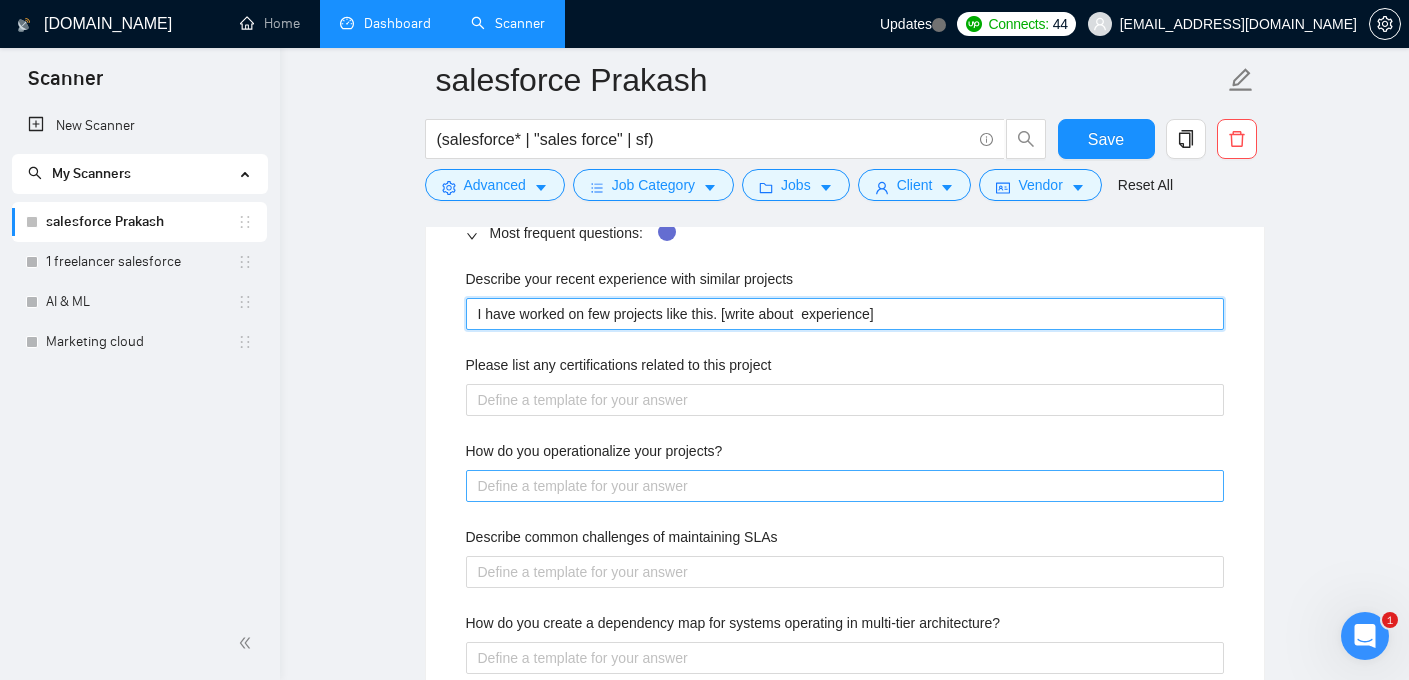scroll, scrollTop: 2804, scrollLeft: 0, axis: vertical 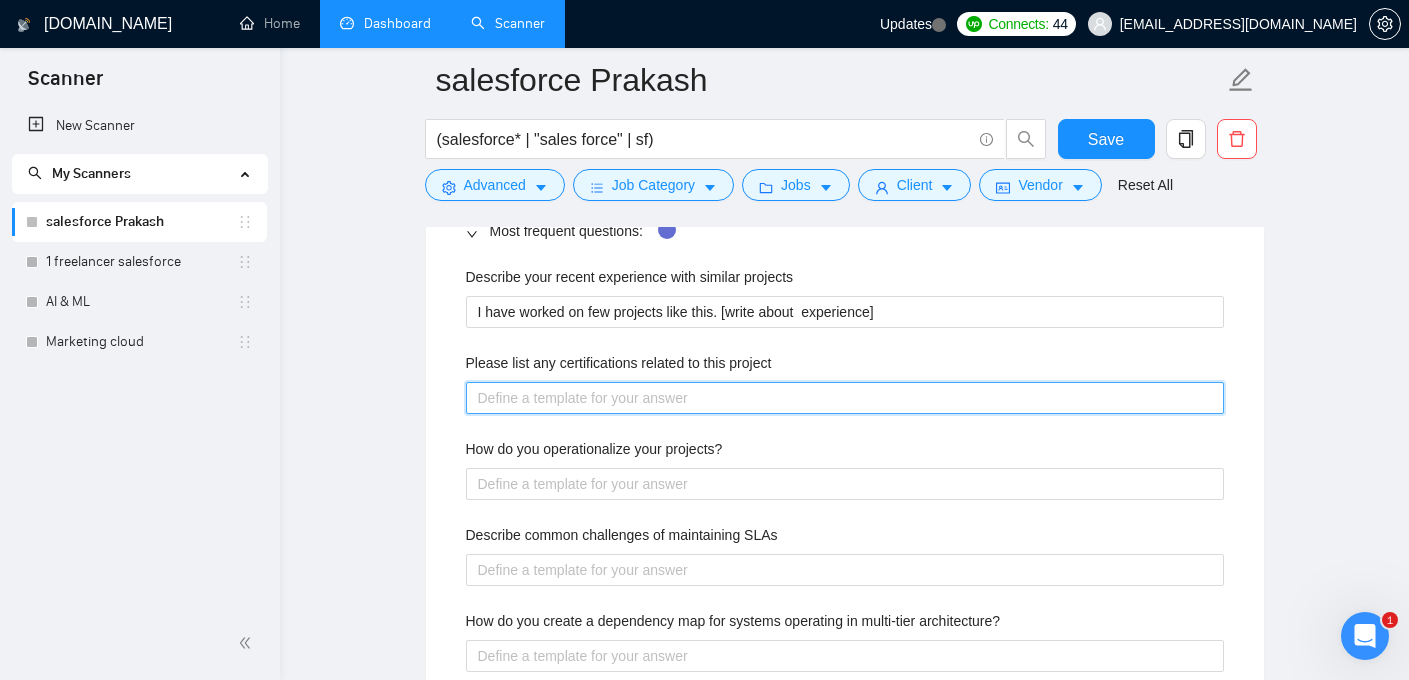 click on "Please list any certifications related to this project" at bounding box center (845, 398) 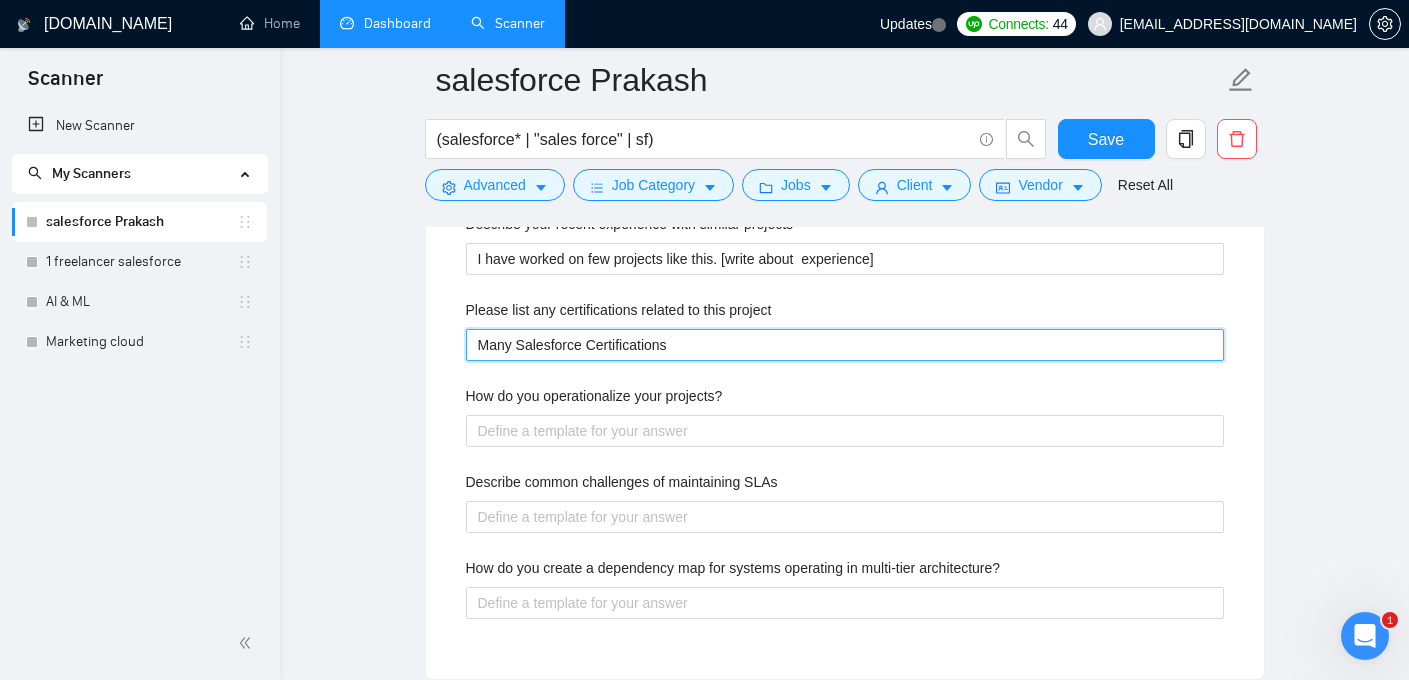 scroll, scrollTop: 2866, scrollLeft: 0, axis: vertical 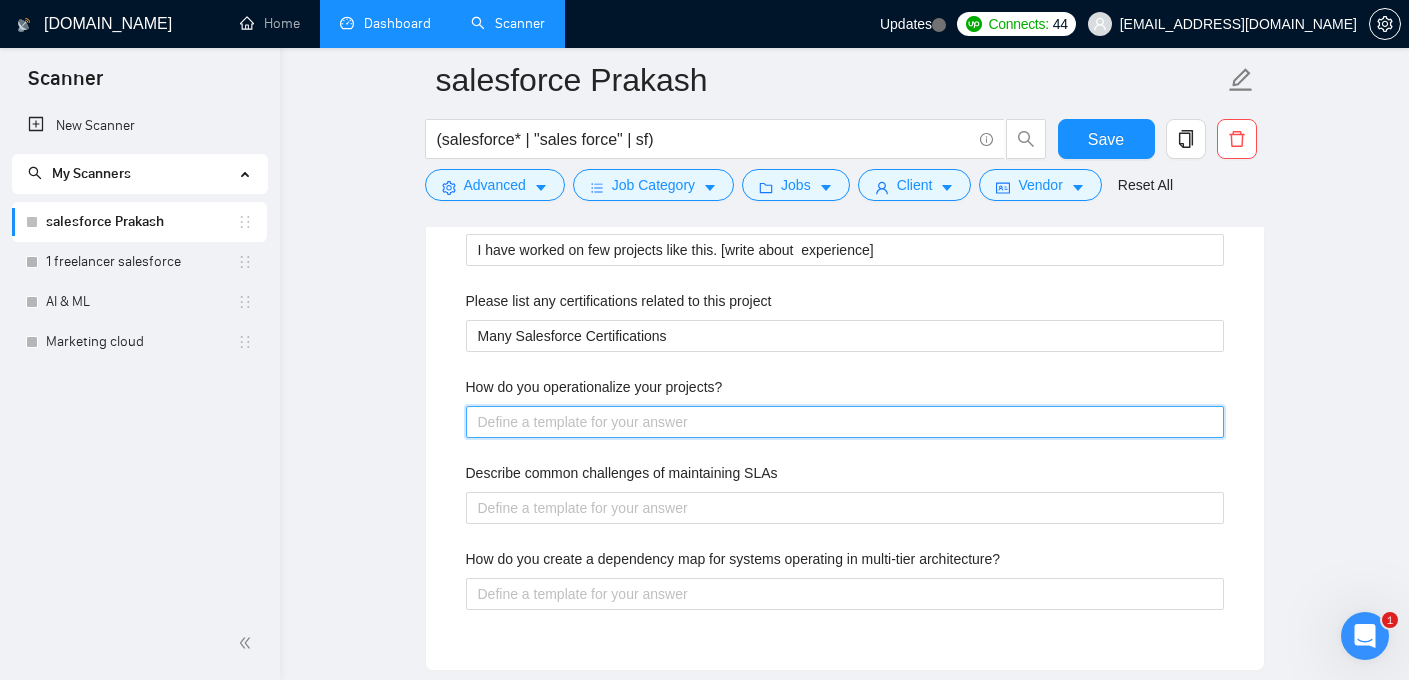 click on "How do you operationalize your projects?" at bounding box center [845, 422] 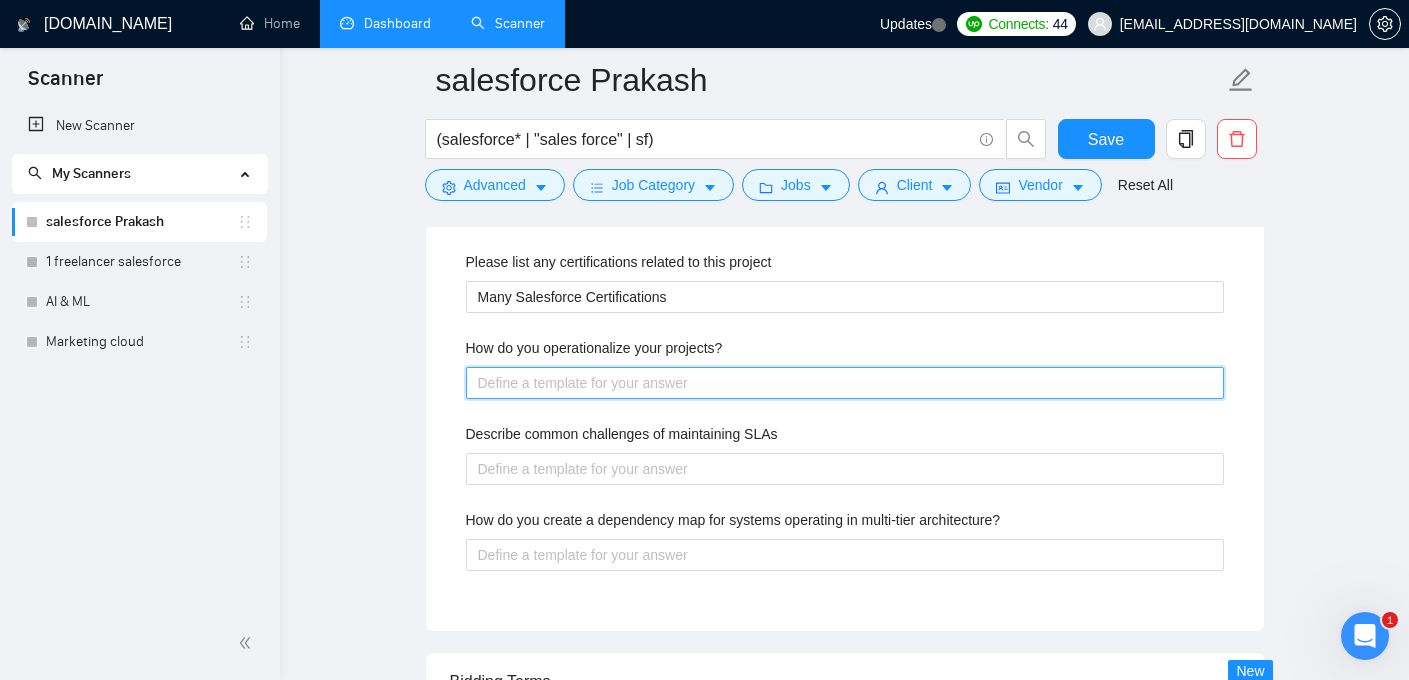 scroll, scrollTop: 2912, scrollLeft: 0, axis: vertical 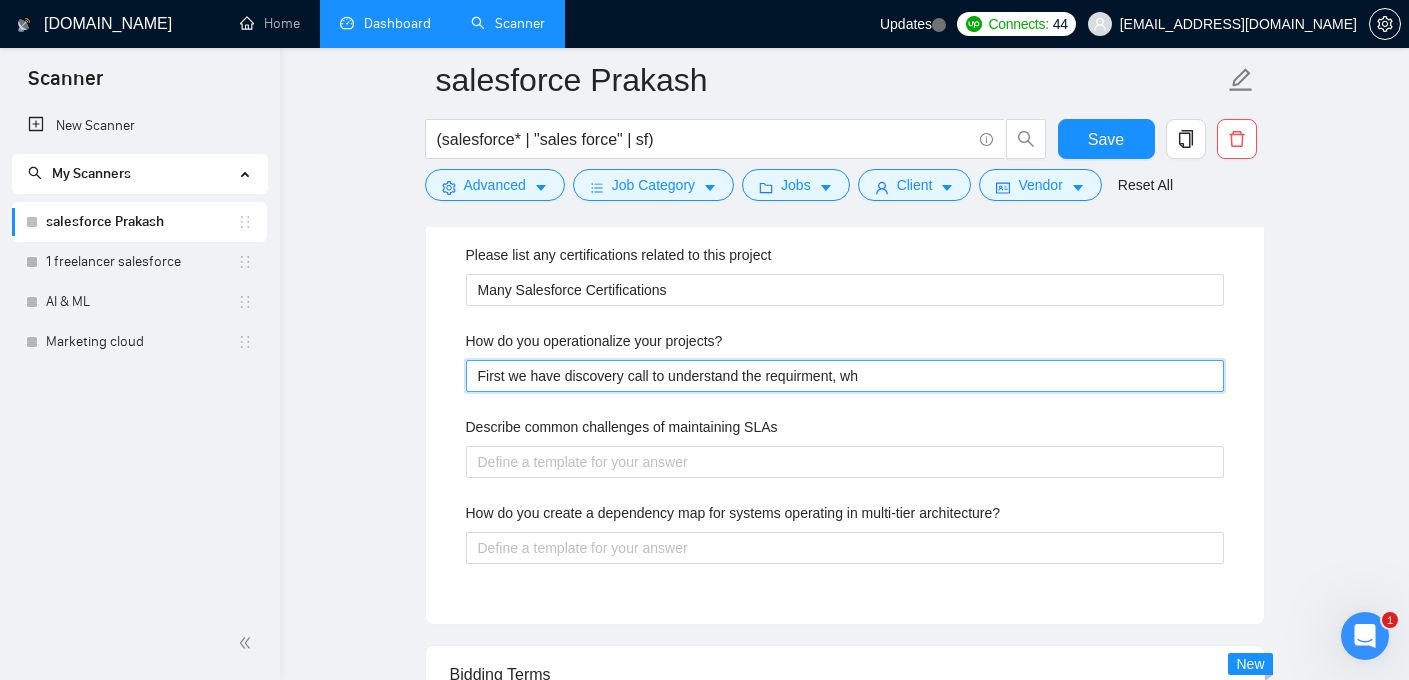 click on "First we have discovery call to understand the requirment, wh" at bounding box center (845, 376) 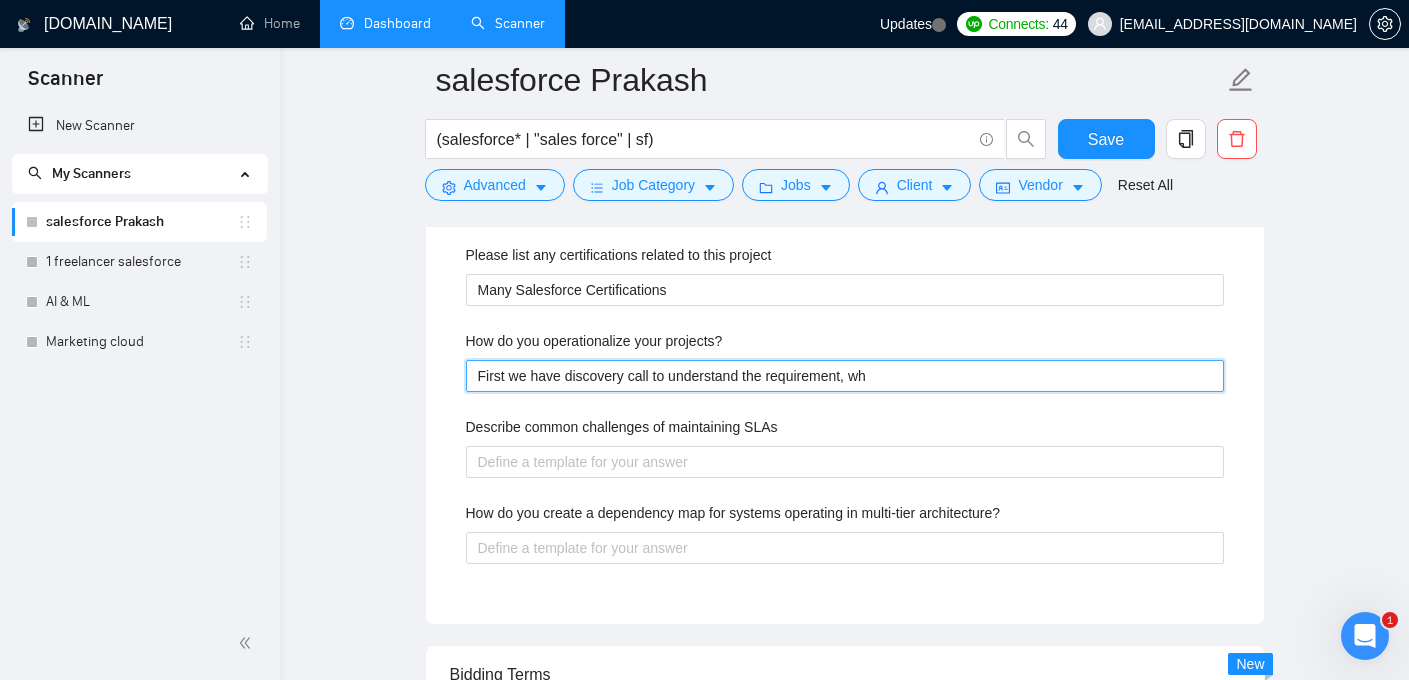 click on "First we have discovery call to understand the requirement, wh" at bounding box center (845, 376) 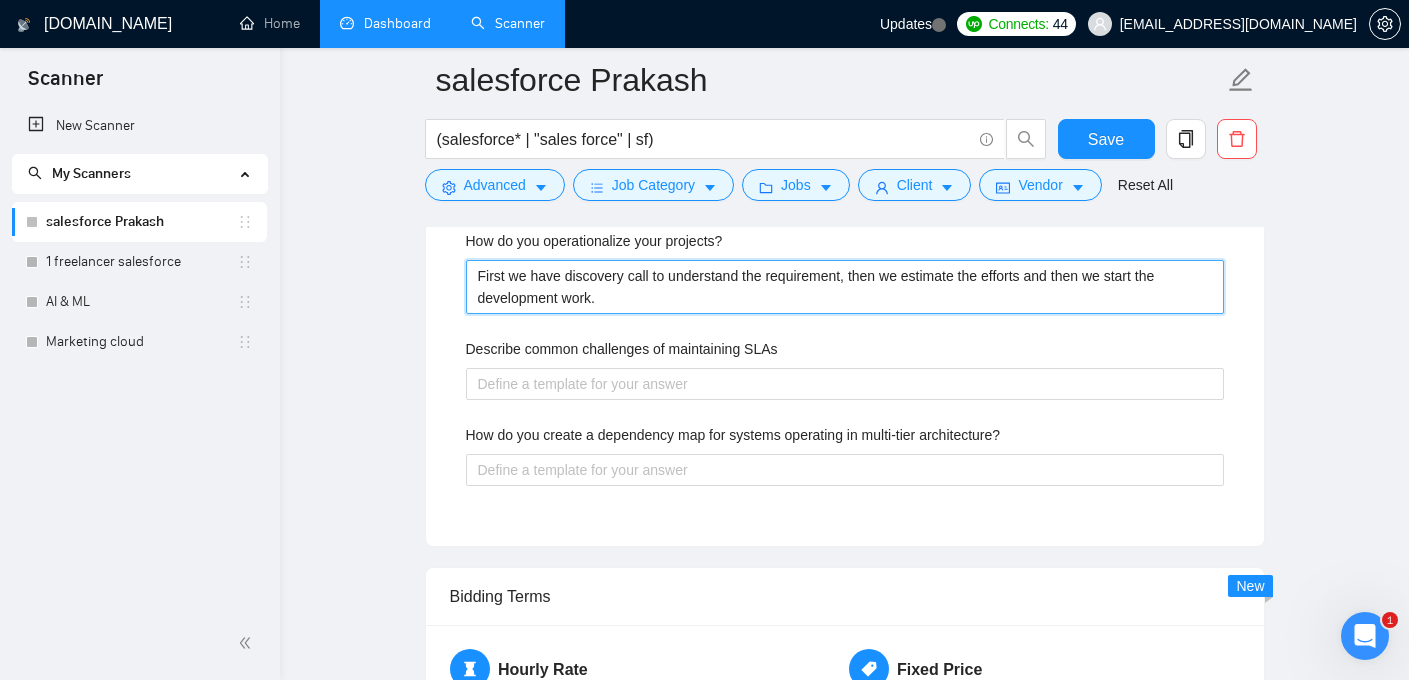 scroll, scrollTop: 3013, scrollLeft: 0, axis: vertical 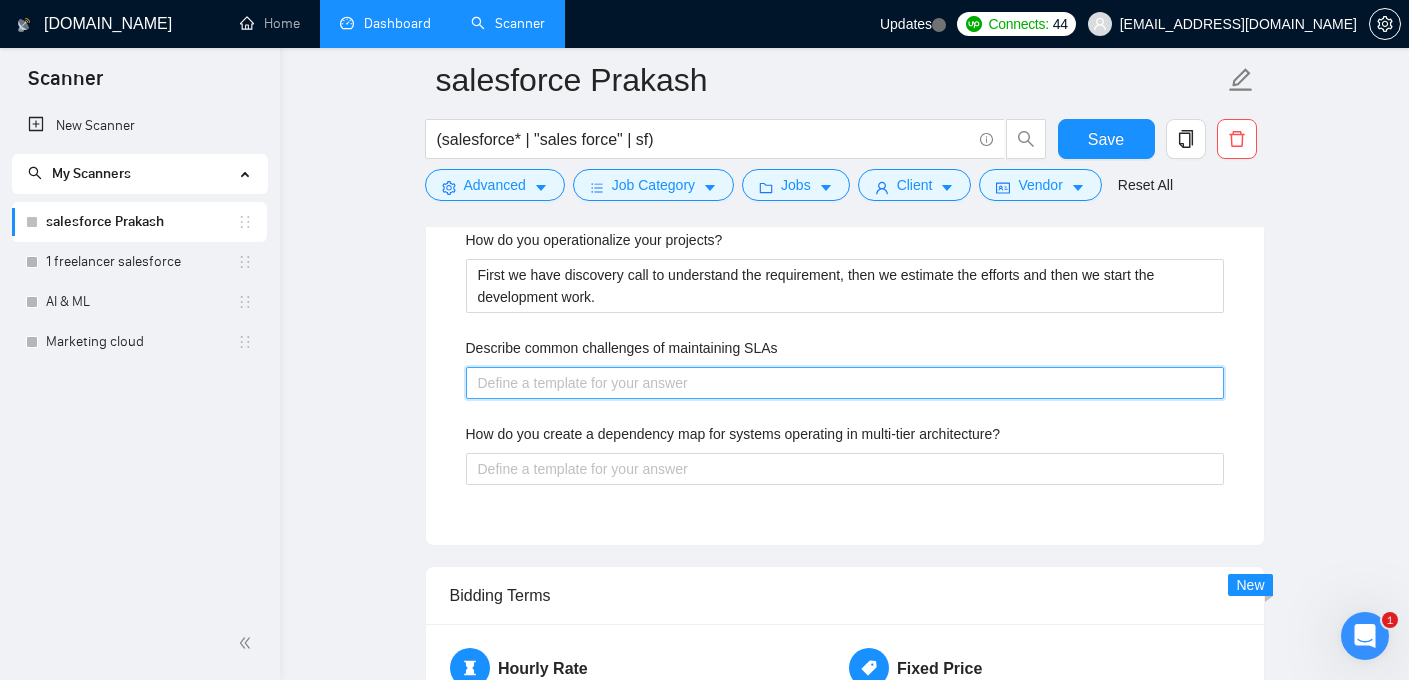click on "Describe common challenges of maintaining SLAs" at bounding box center (845, 383) 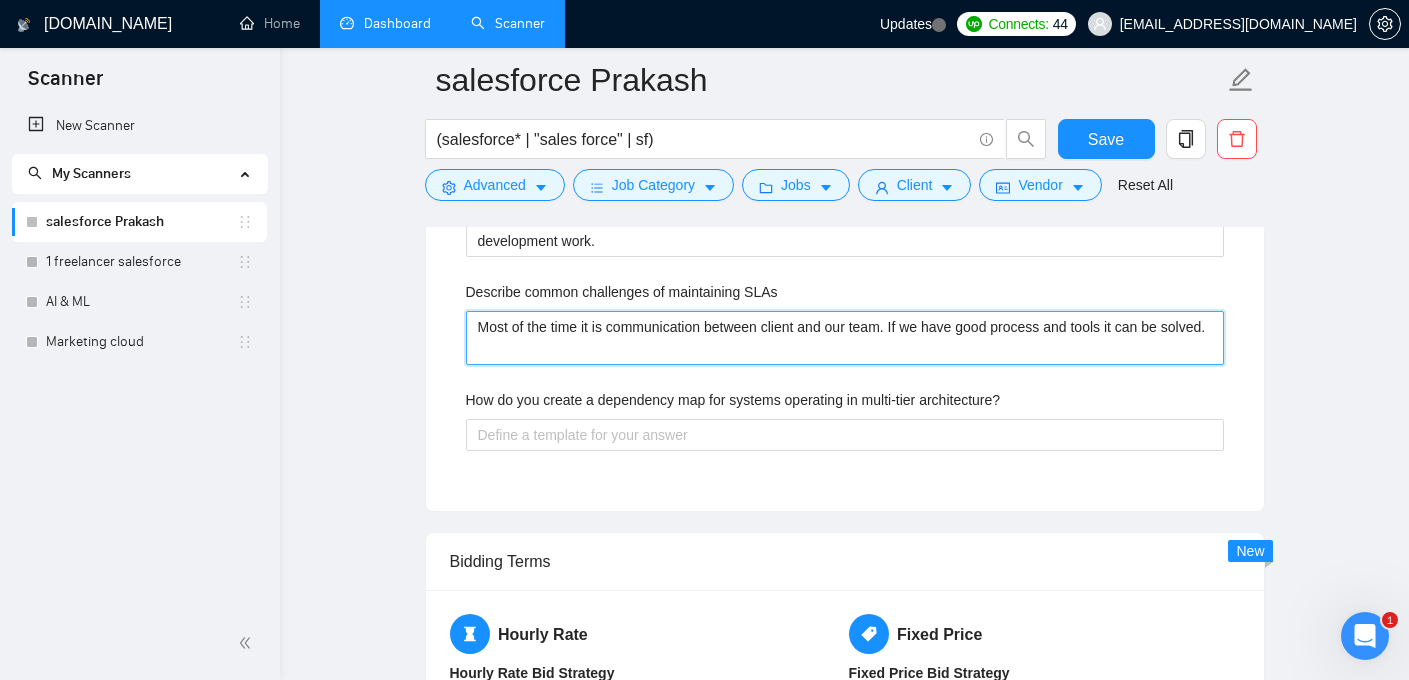 scroll, scrollTop: 3074, scrollLeft: 0, axis: vertical 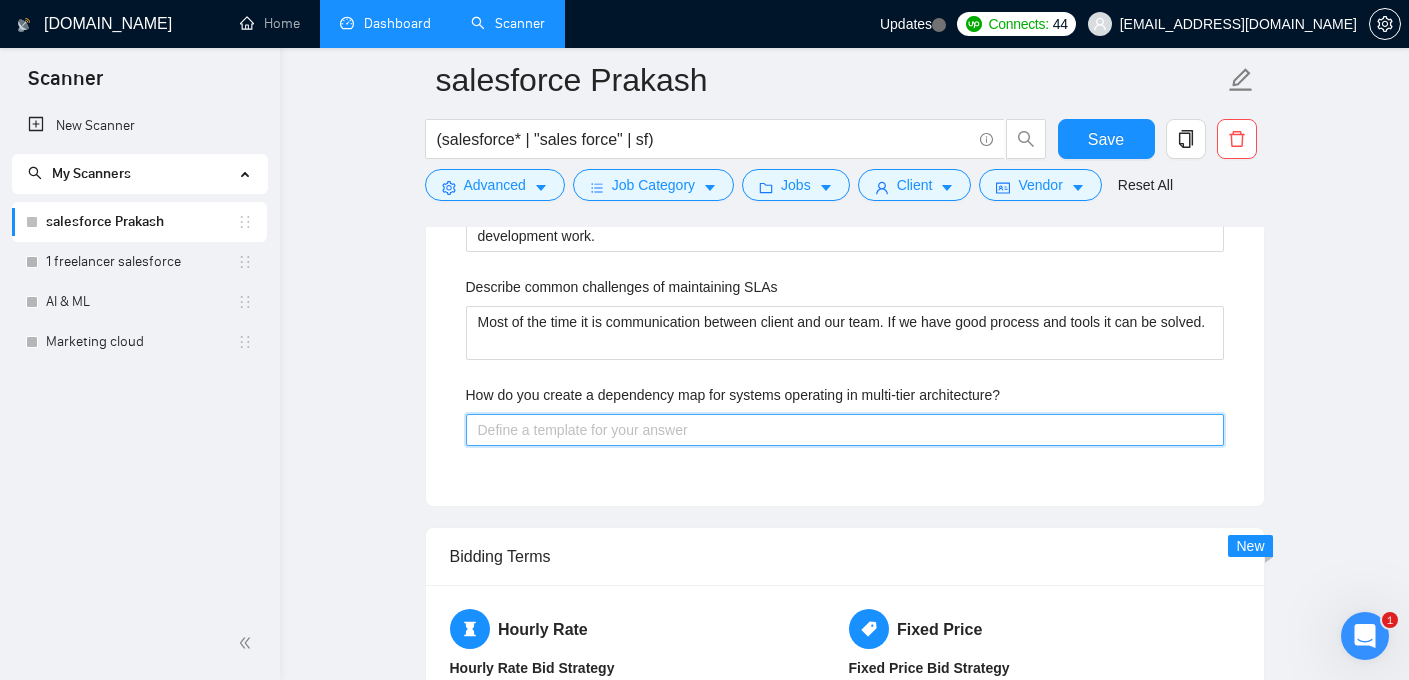 click on "How do you create a dependency map for systems operating in multi-tier architecture?" at bounding box center (845, 430) 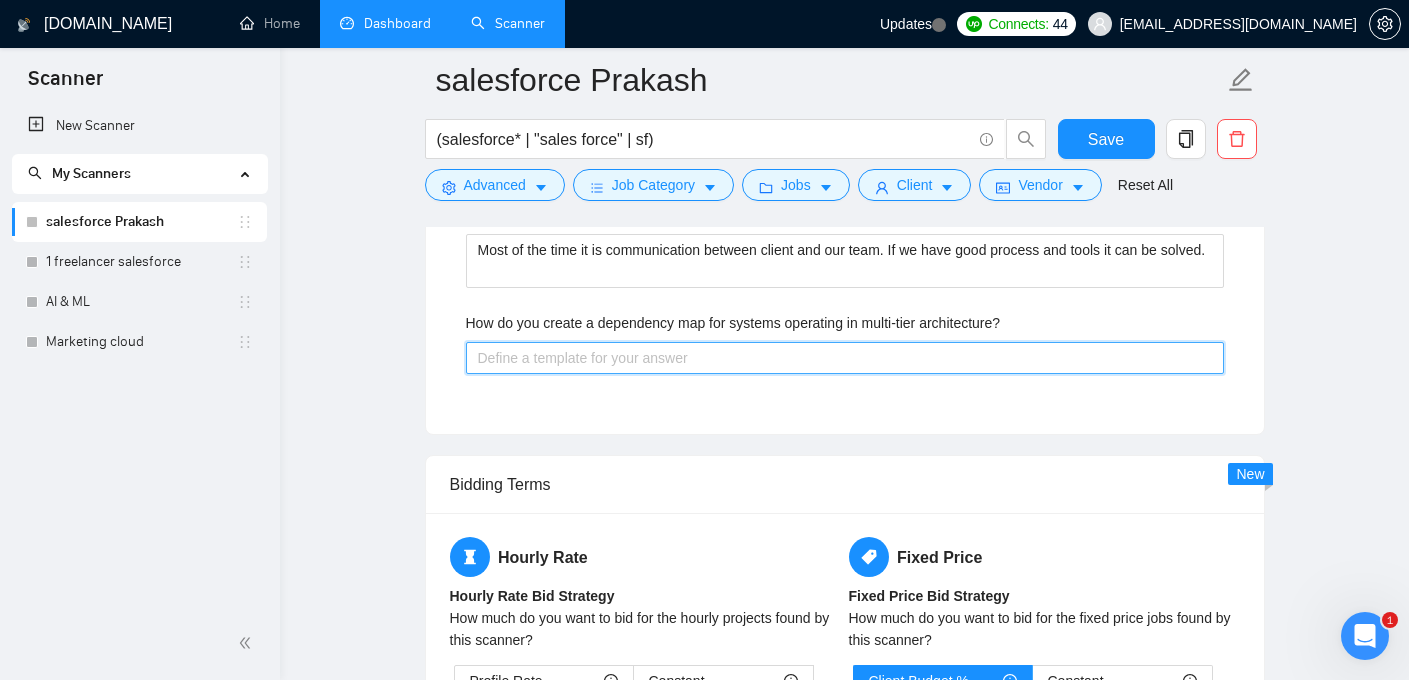 scroll, scrollTop: 3150, scrollLeft: 0, axis: vertical 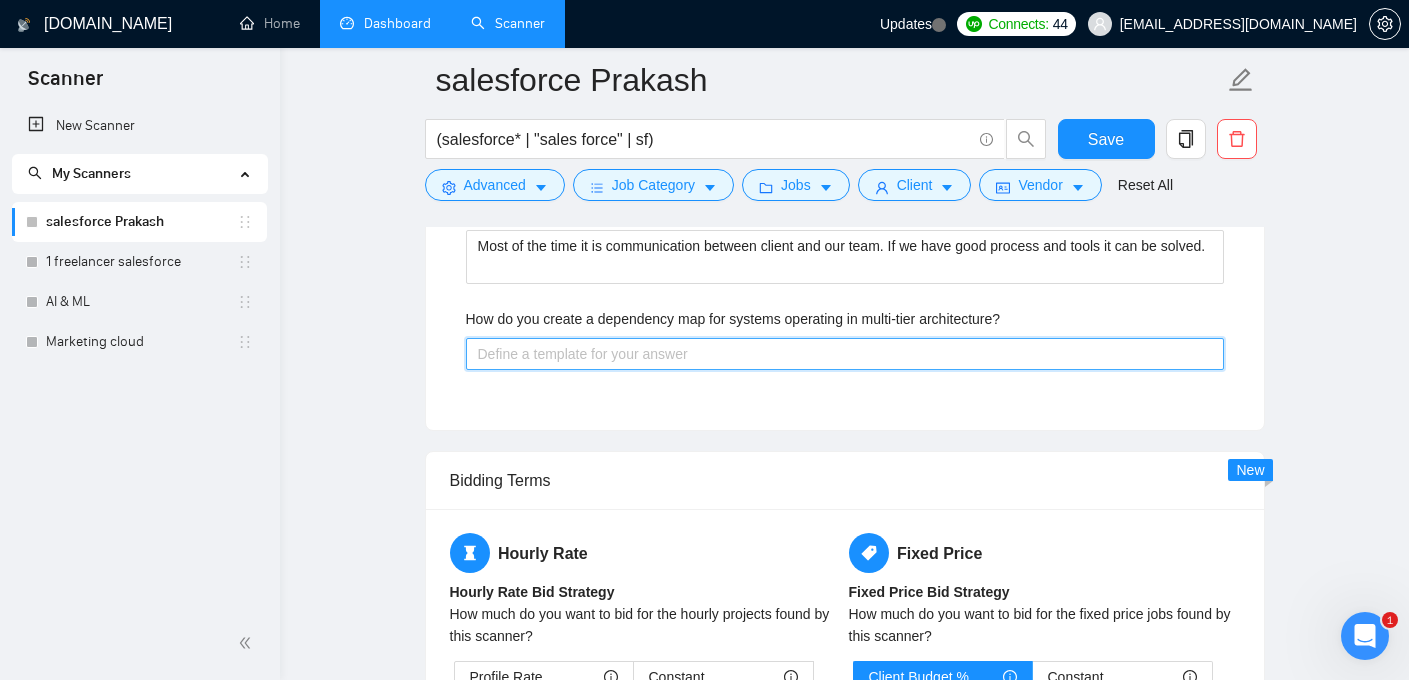 click on "How do you create a dependency map for systems operating in multi-tier architecture?" at bounding box center (845, 354) 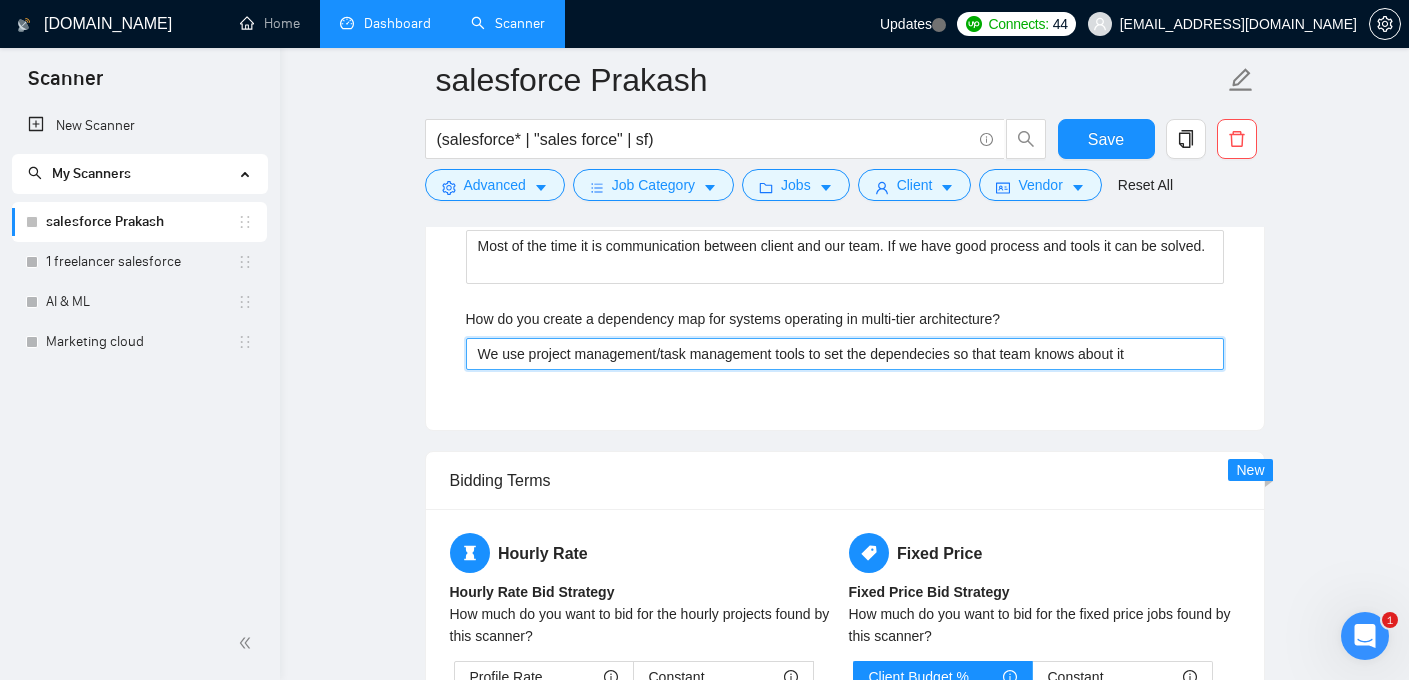 click on "We use project management/task management tools to set the dependecies so that team knows about it" at bounding box center [845, 354] 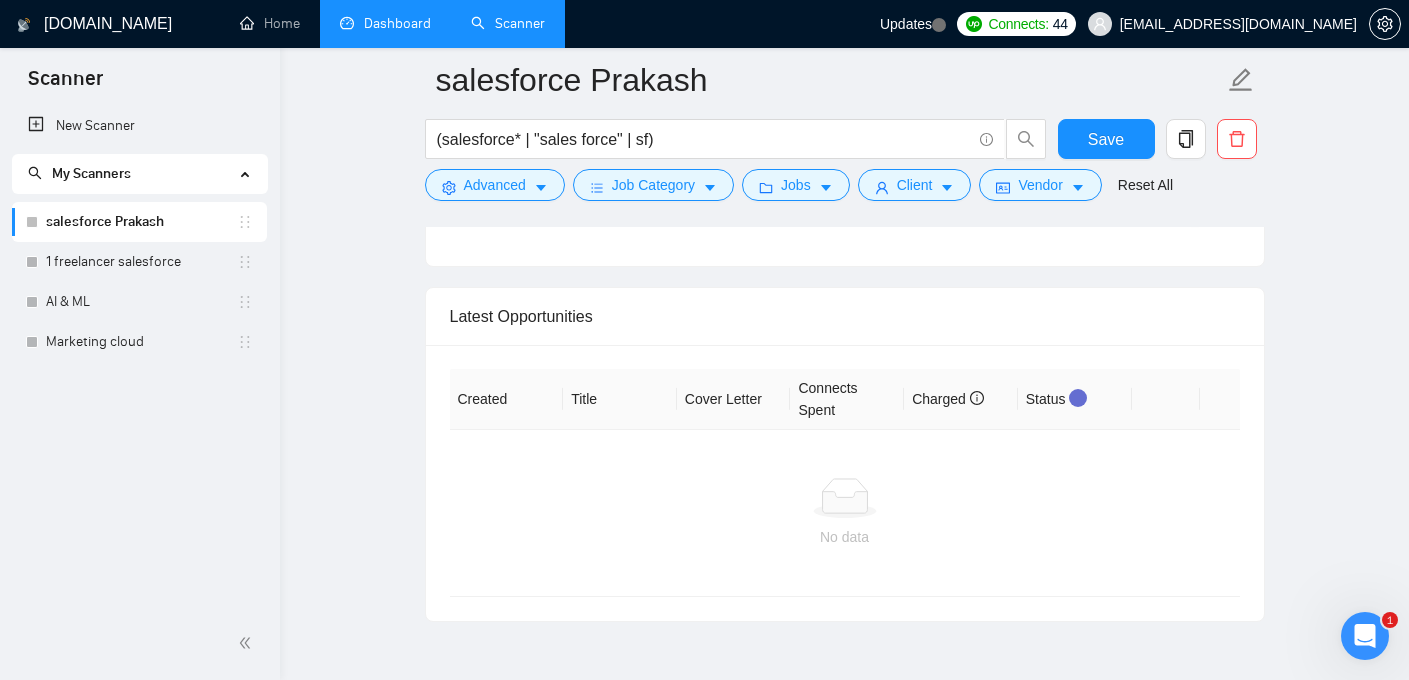 scroll, scrollTop: 5261, scrollLeft: 0, axis: vertical 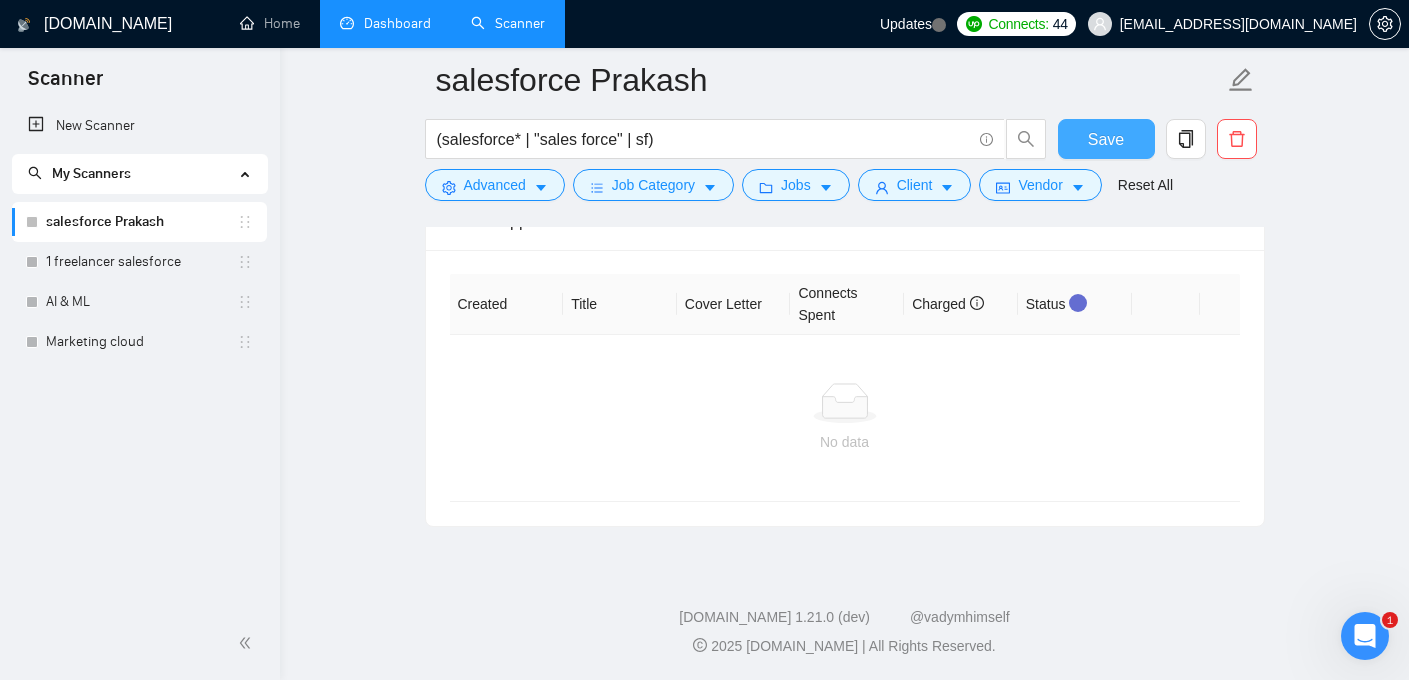 click on "Save" at bounding box center (1106, 139) 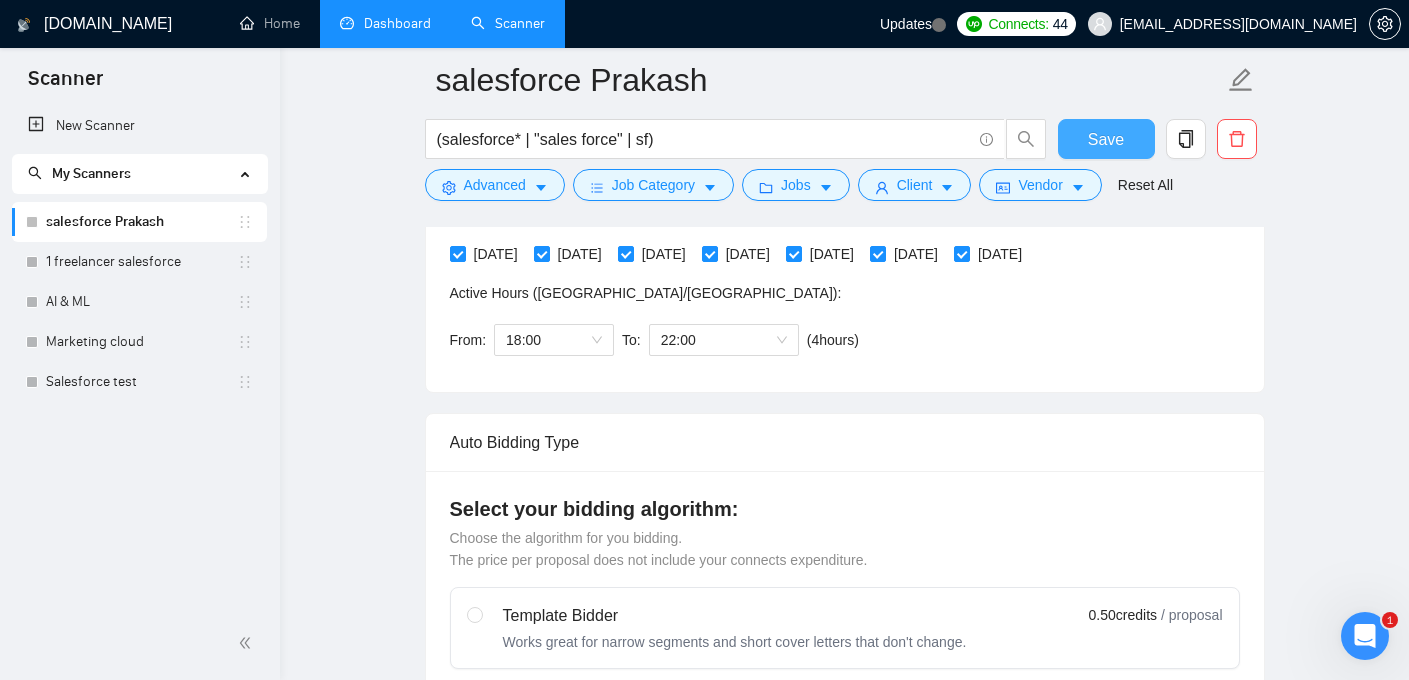 scroll, scrollTop: 532, scrollLeft: 0, axis: vertical 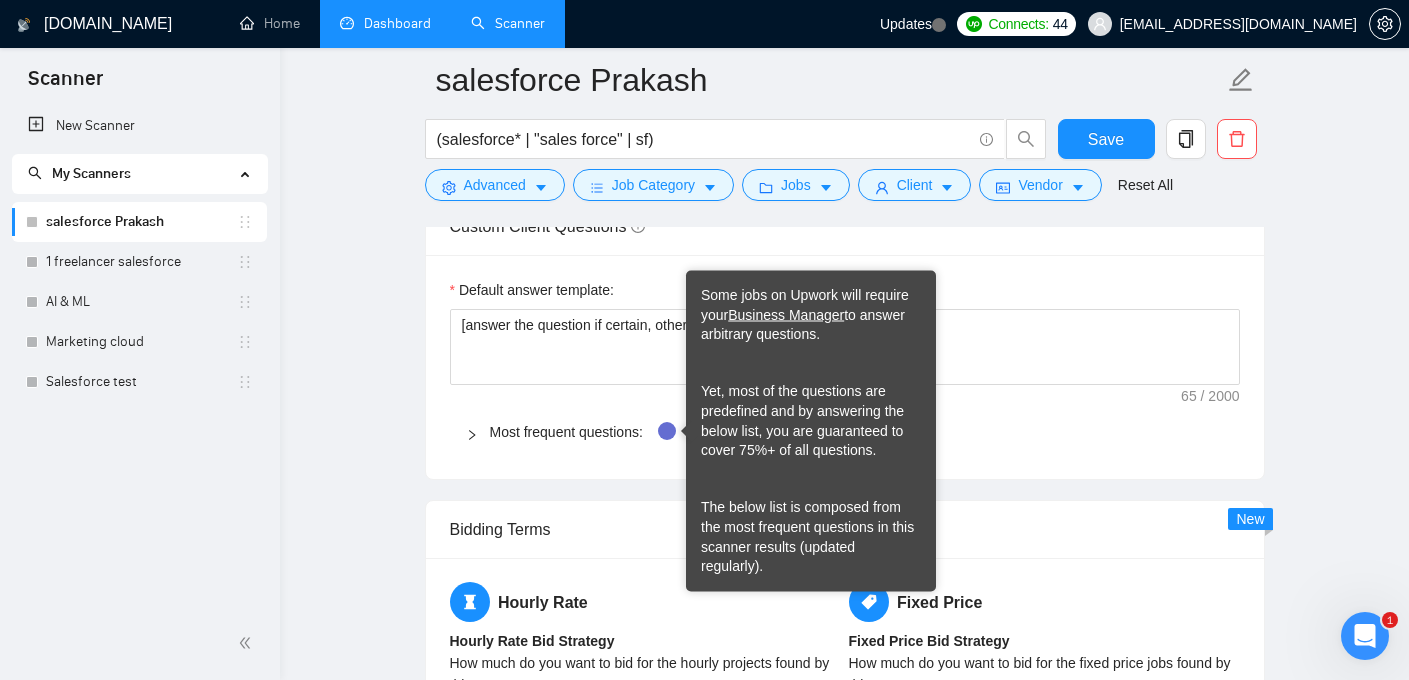 click at bounding box center [667, 431] 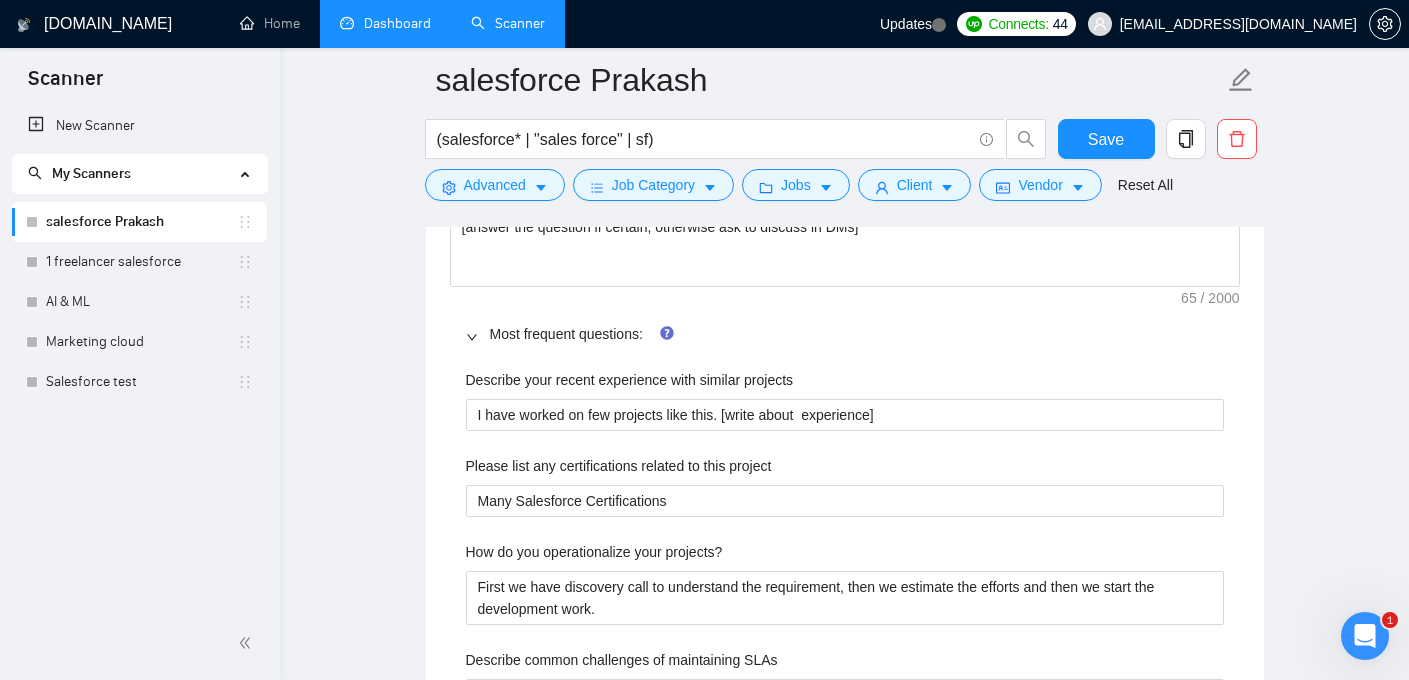 scroll, scrollTop: 2717, scrollLeft: 0, axis: vertical 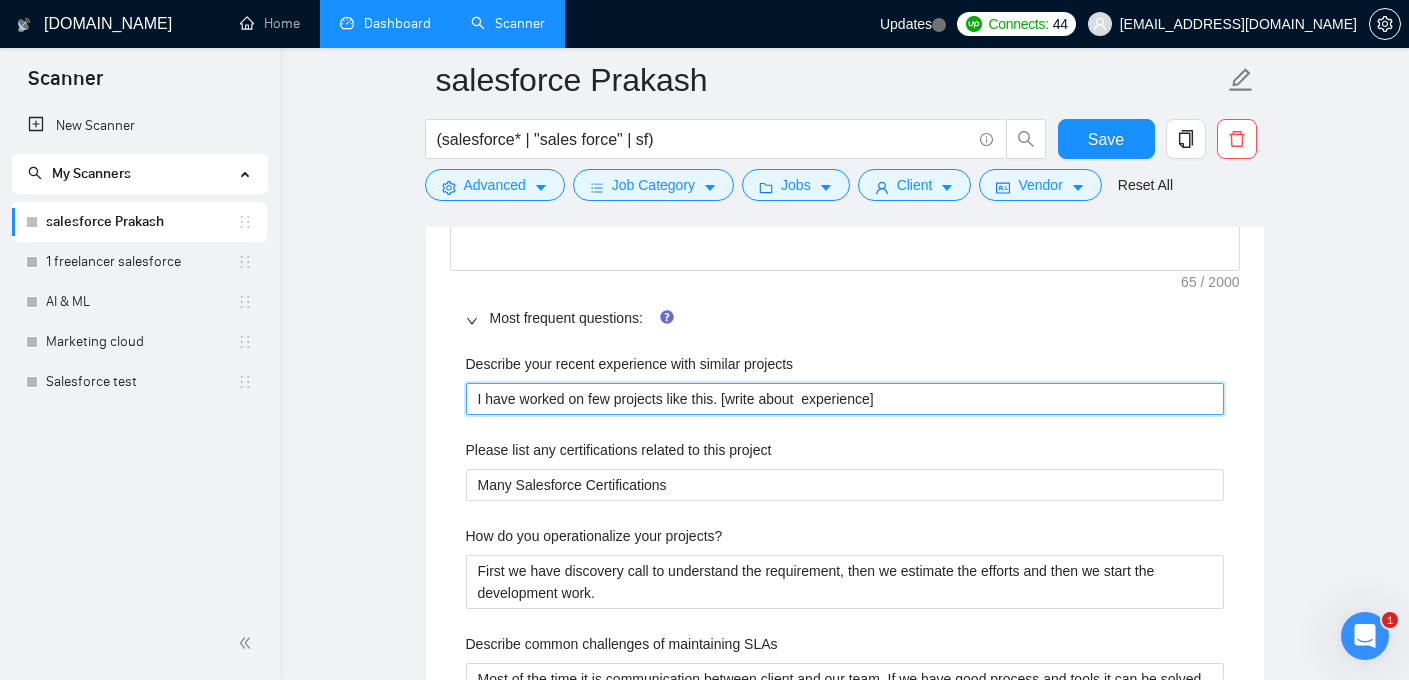 click on "I have worked on few projects like this. [write about  experience]" at bounding box center (845, 399) 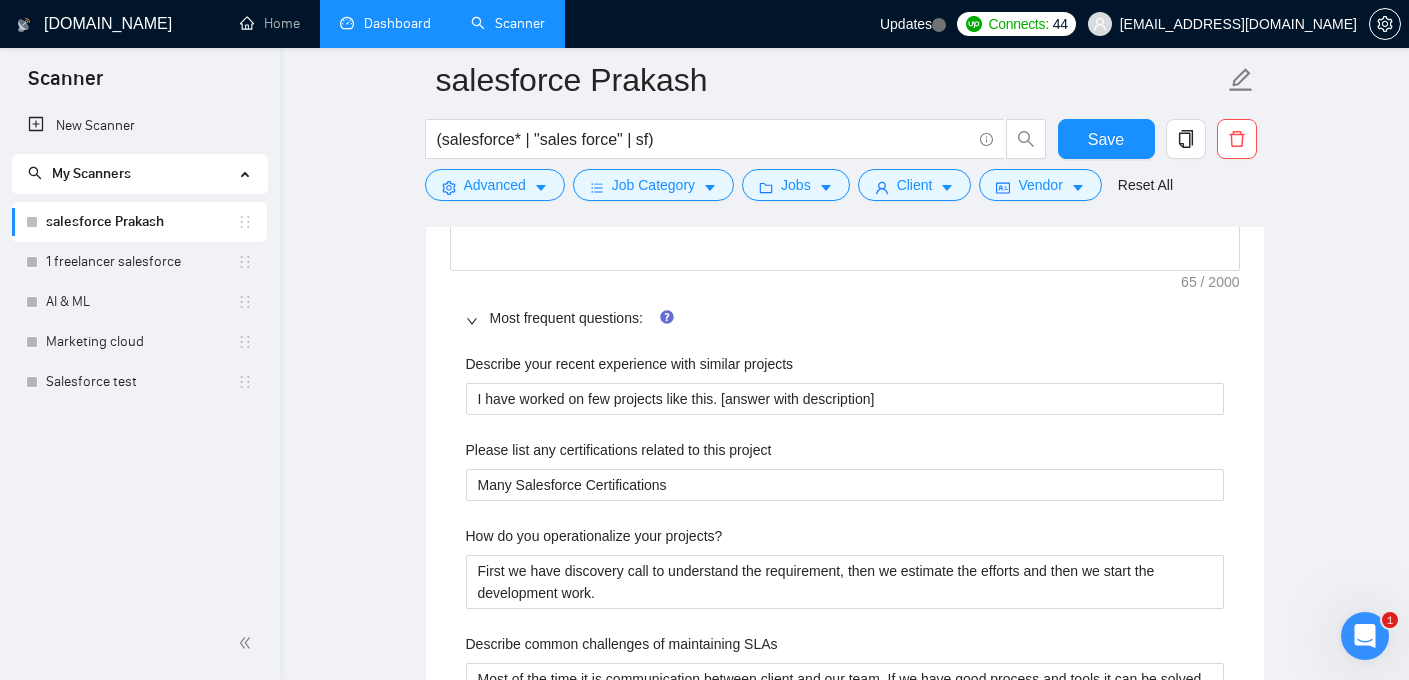 click on "Please list any certifications related to this project" at bounding box center (845, 454) 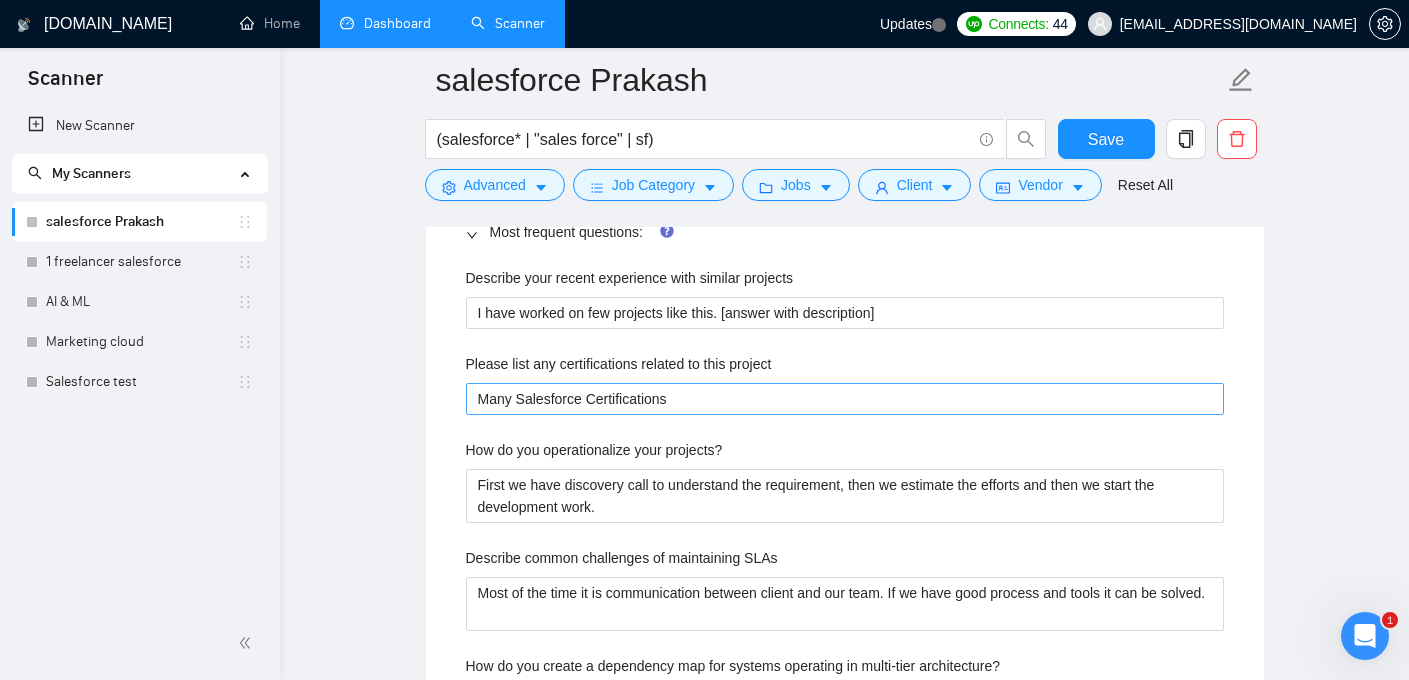 scroll, scrollTop: 2895, scrollLeft: 0, axis: vertical 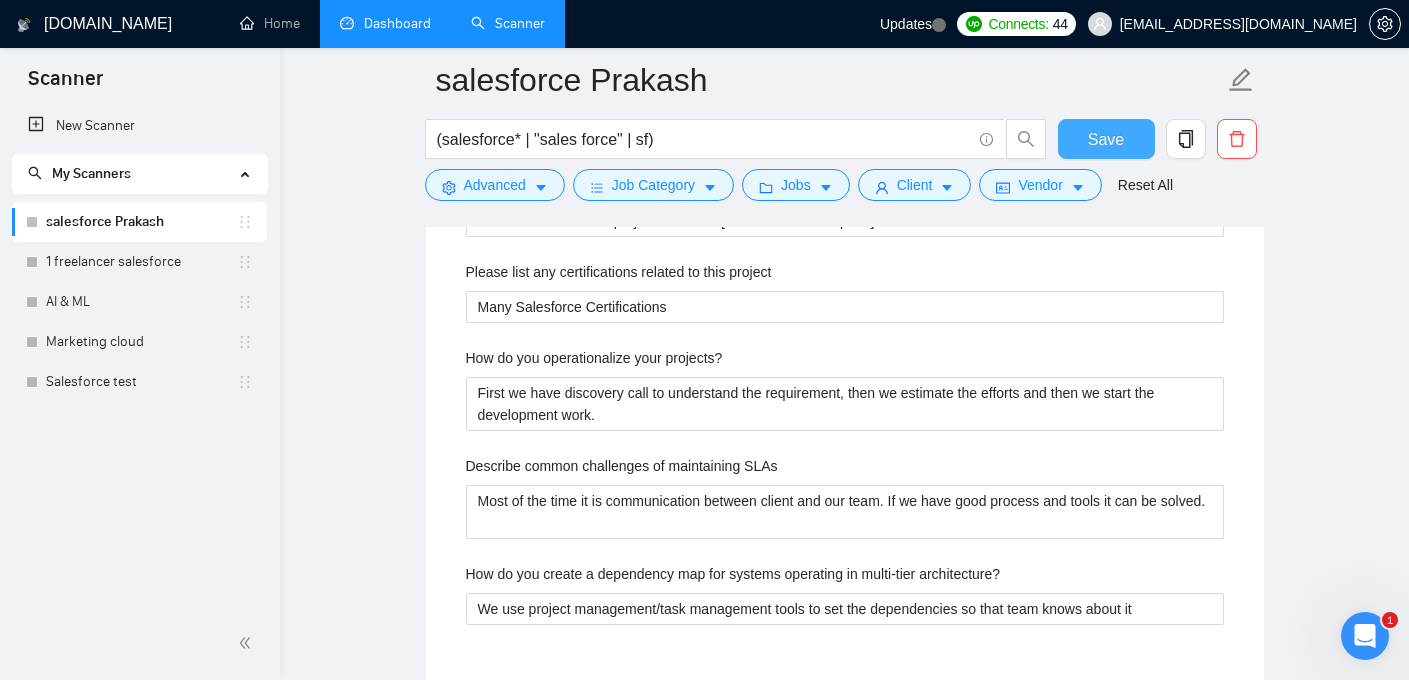 click on "Save" at bounding box center (1106, 139) 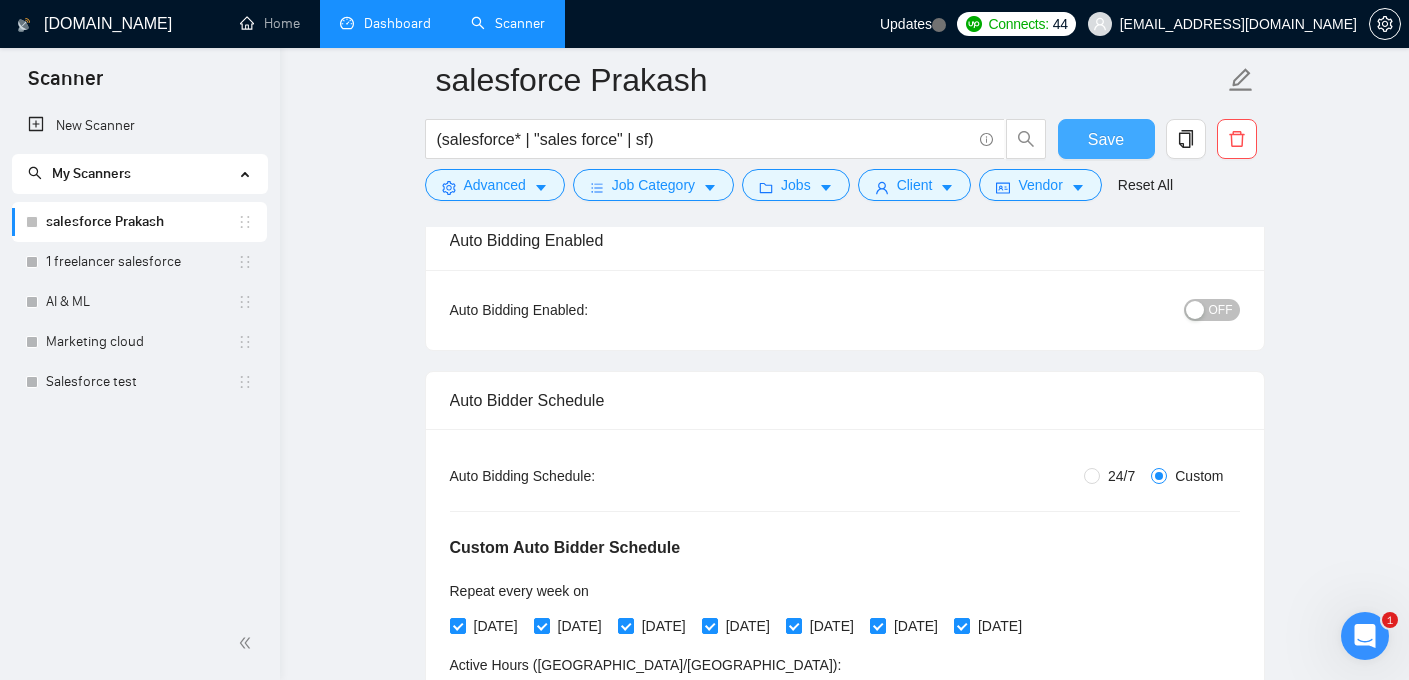scroll, scrollTop: 172, scrollLeft: 0, axis: vertical 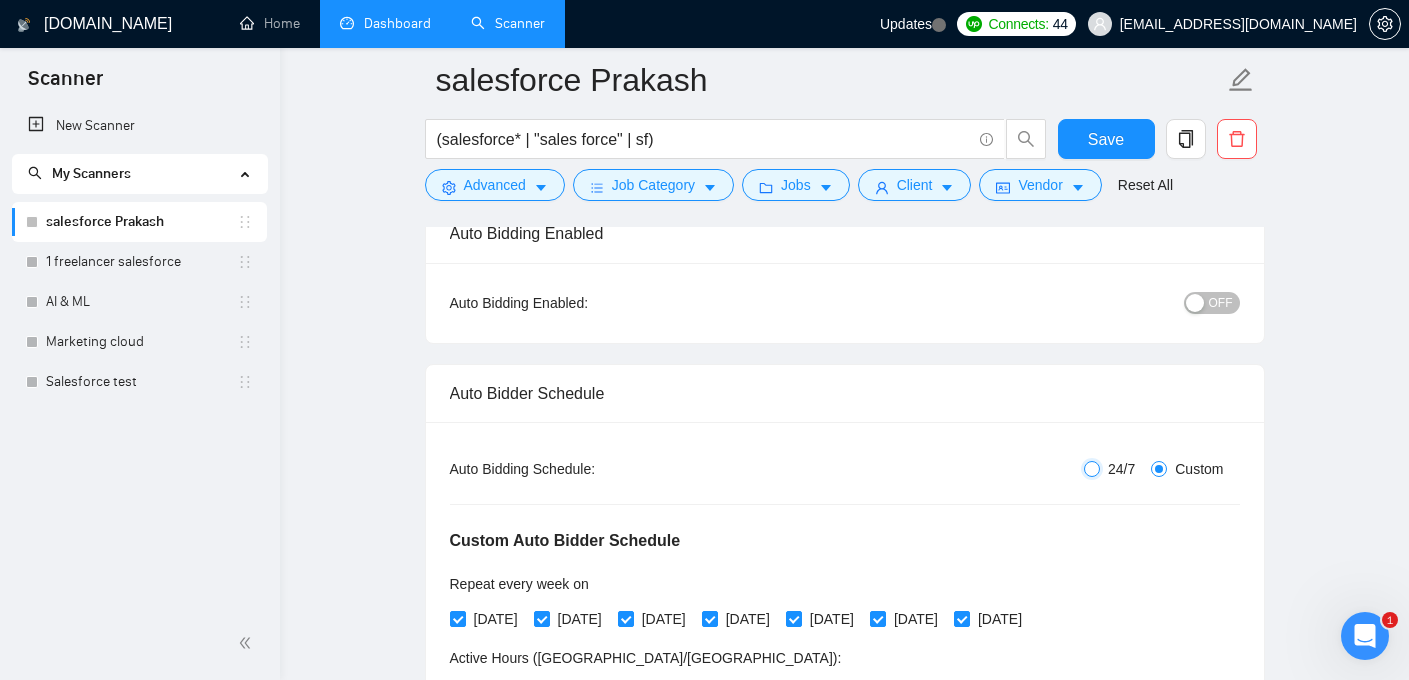 click on "24/7" at bounding box center (1092, 469) 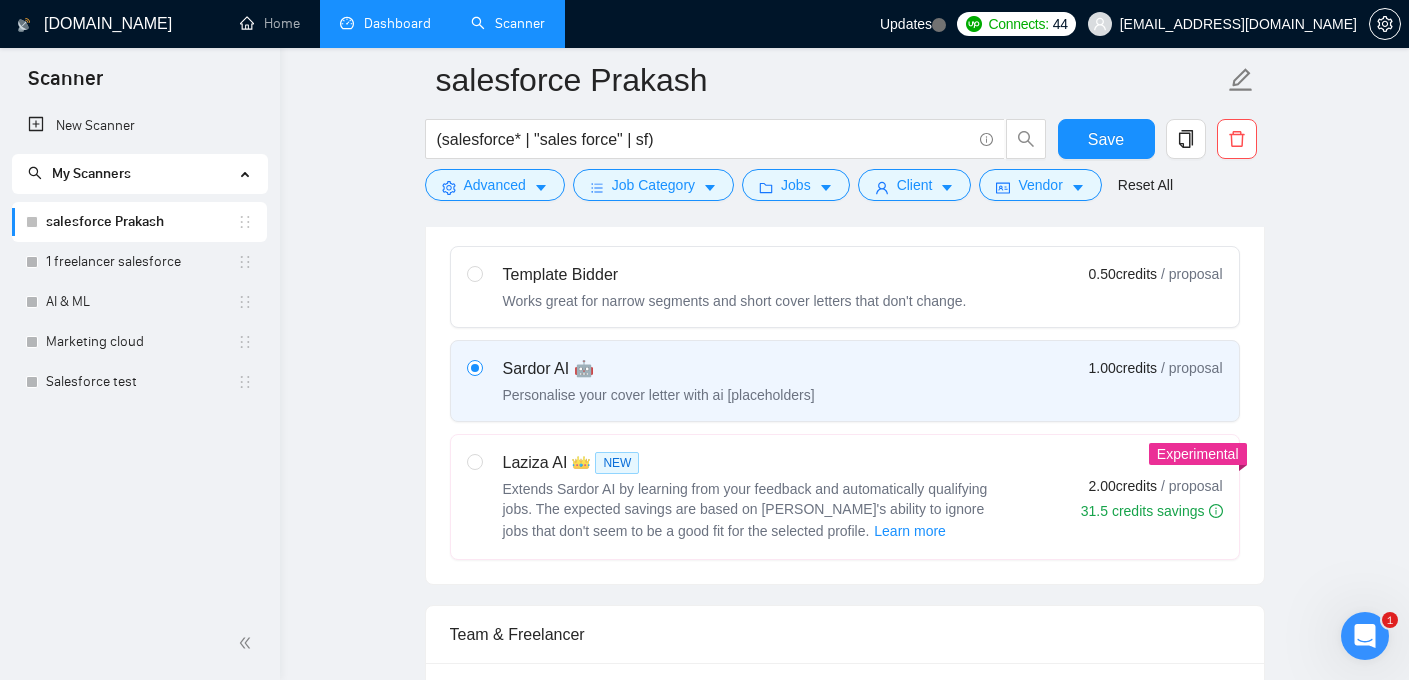scroll, scrollTop: 648, scrollLeft: 0, axis: vertical 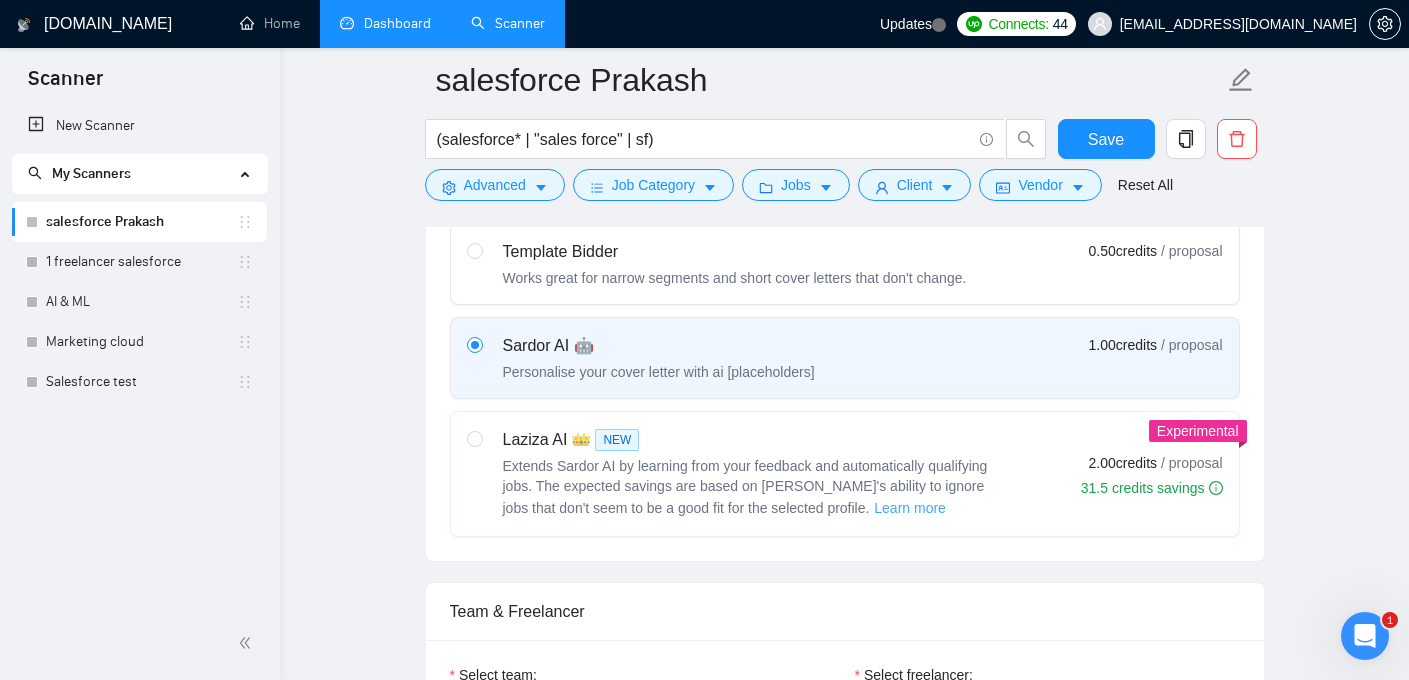 click on "Learn more" at bounding box center [910, 508] 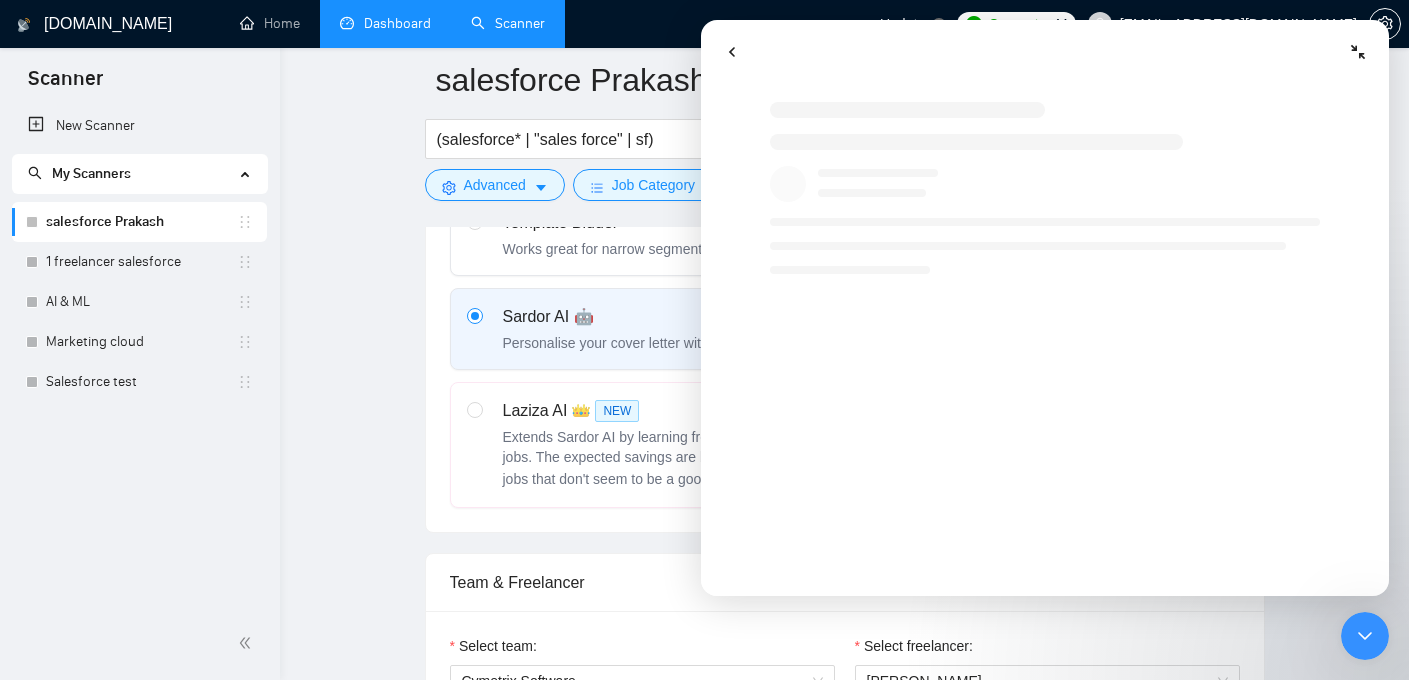 scroll, scrollTop: 690, scrollLeft: 0, axis: vertical 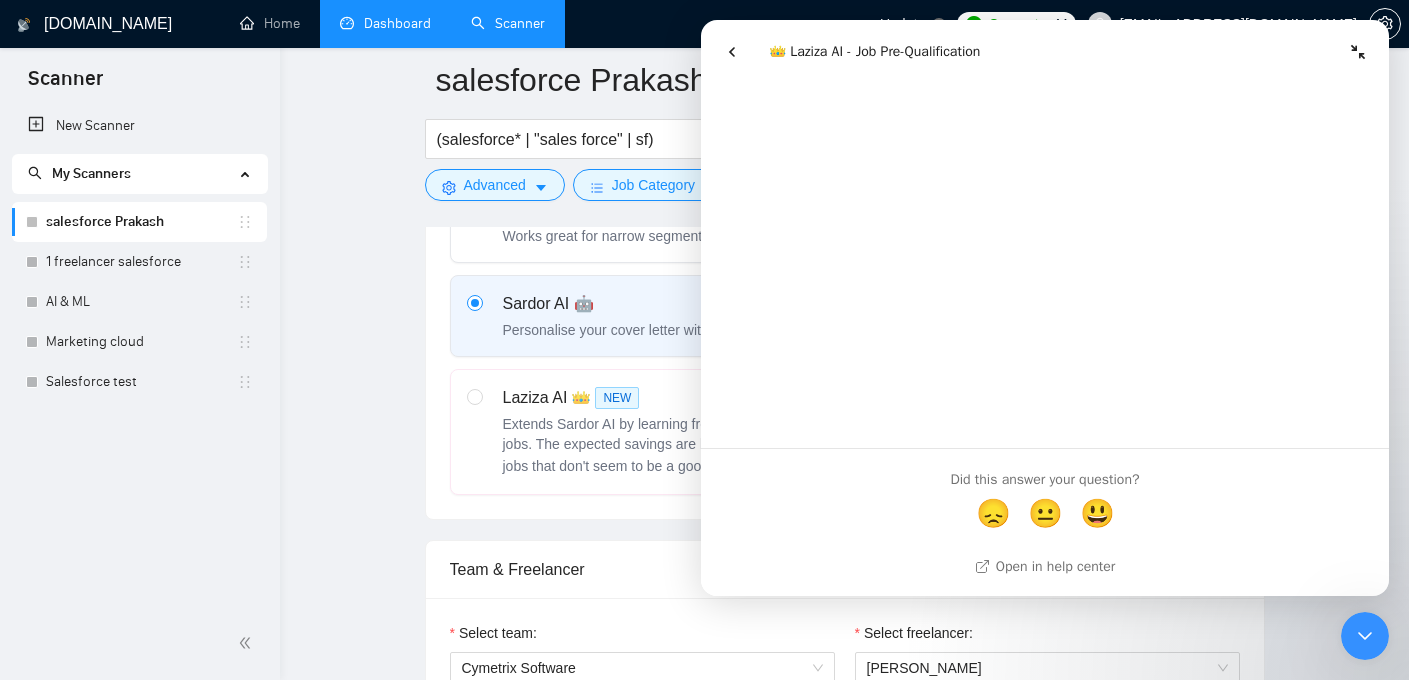 click at bounding box center [1358, 52] 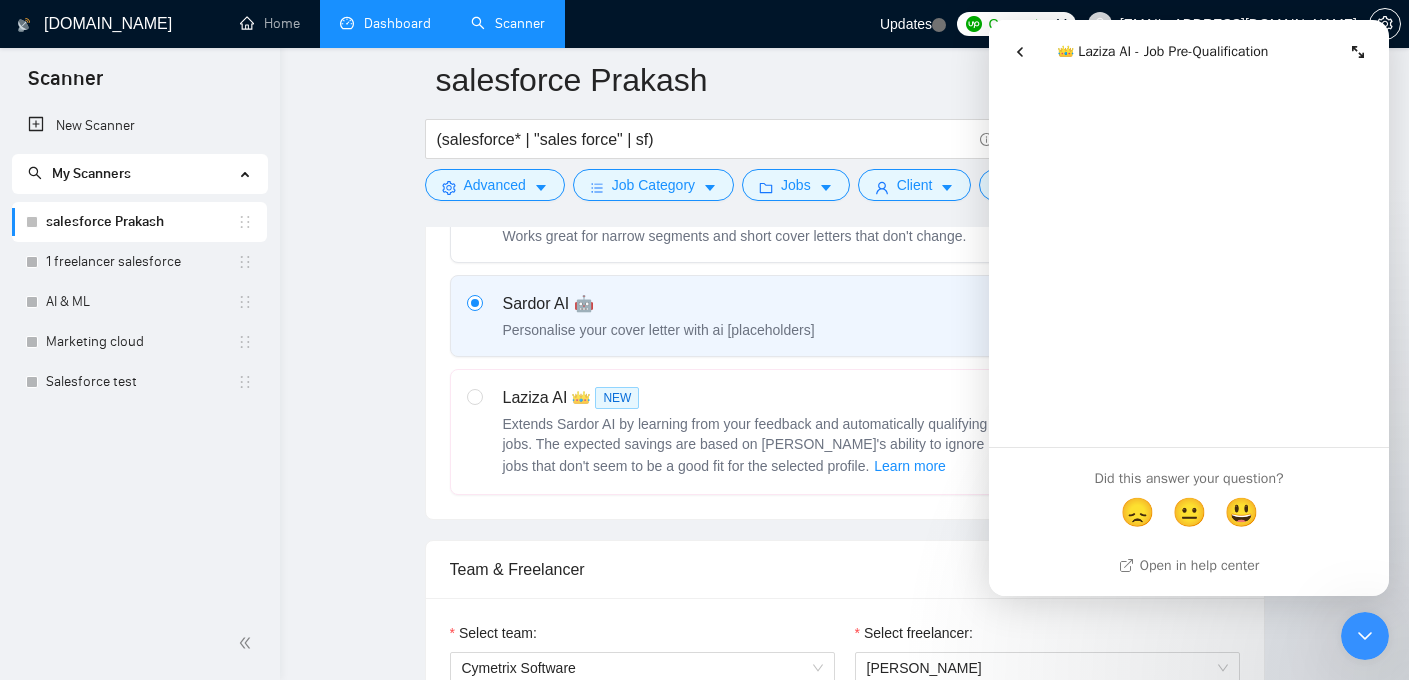 scroll, scrollTop: 3672, scrollLeft: 0, axis: vertical 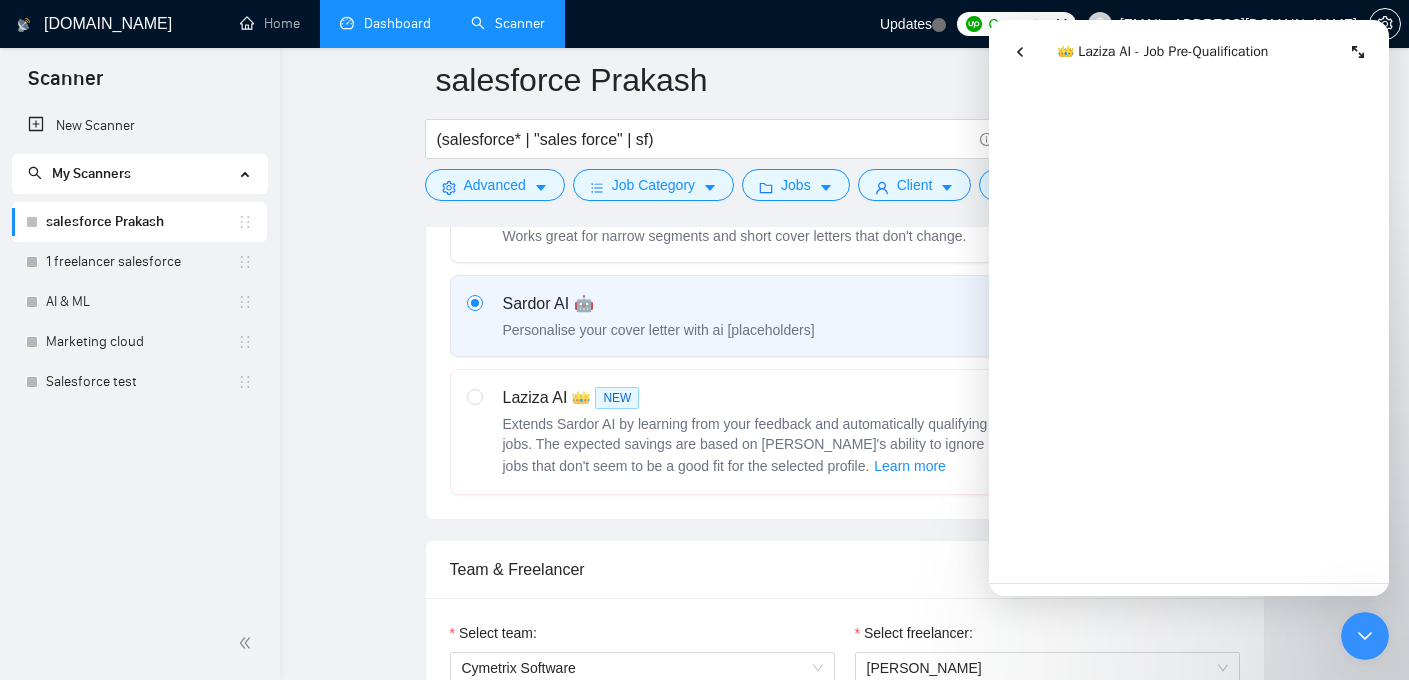 click 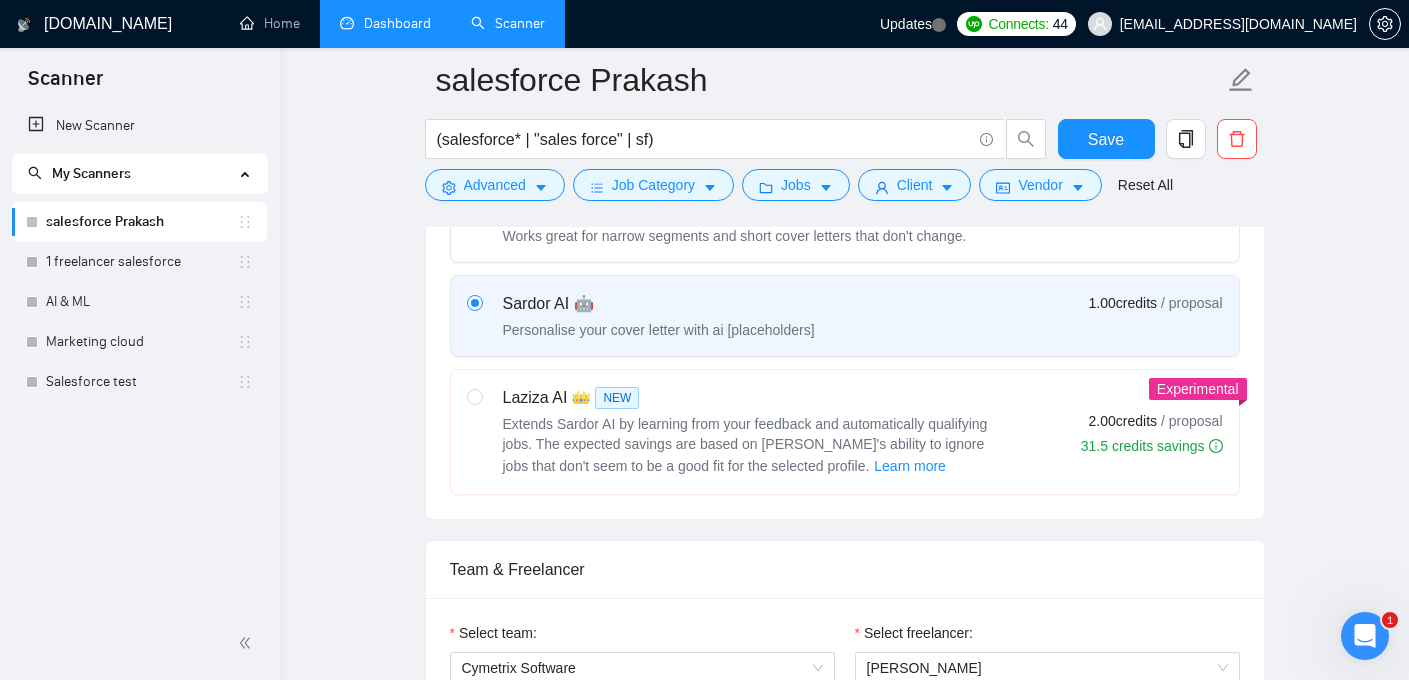 click on "Dashboard" at bounding box center (385, 23) 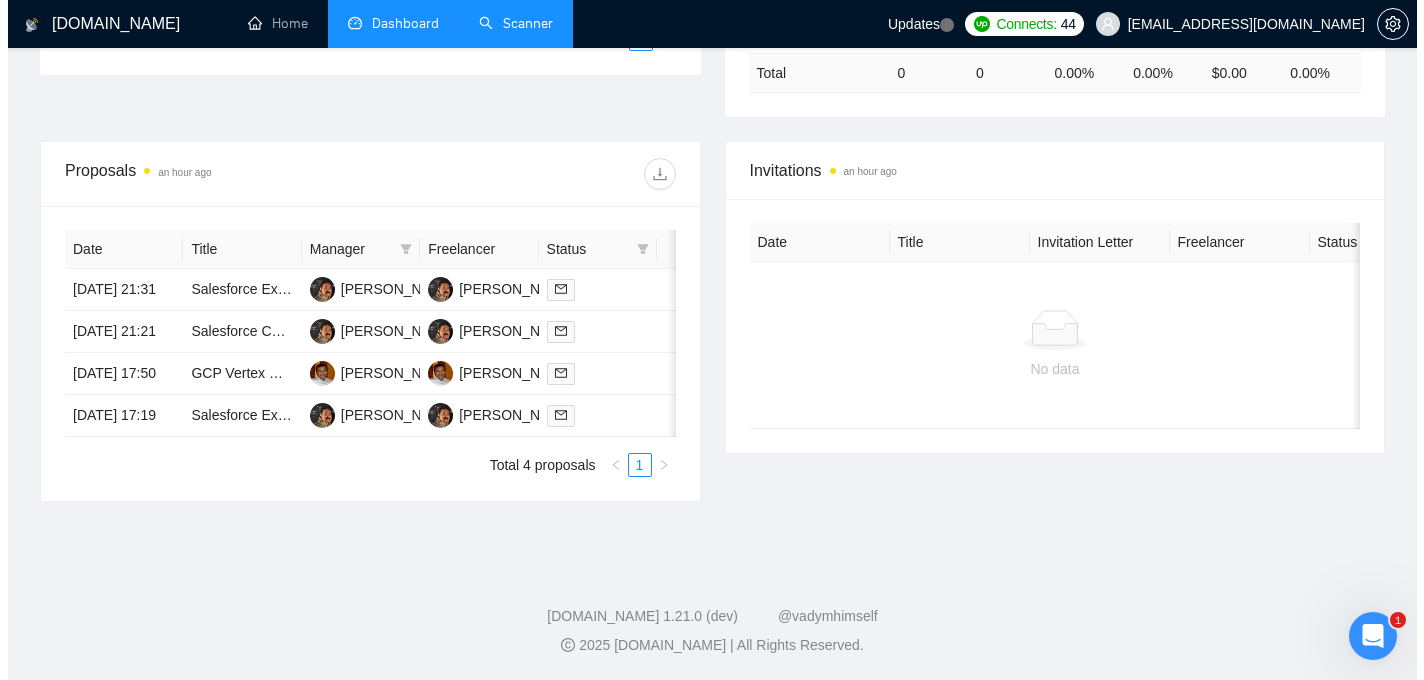 scroll, scrollTop: 682, scrollLeft: 0, axis: vertical 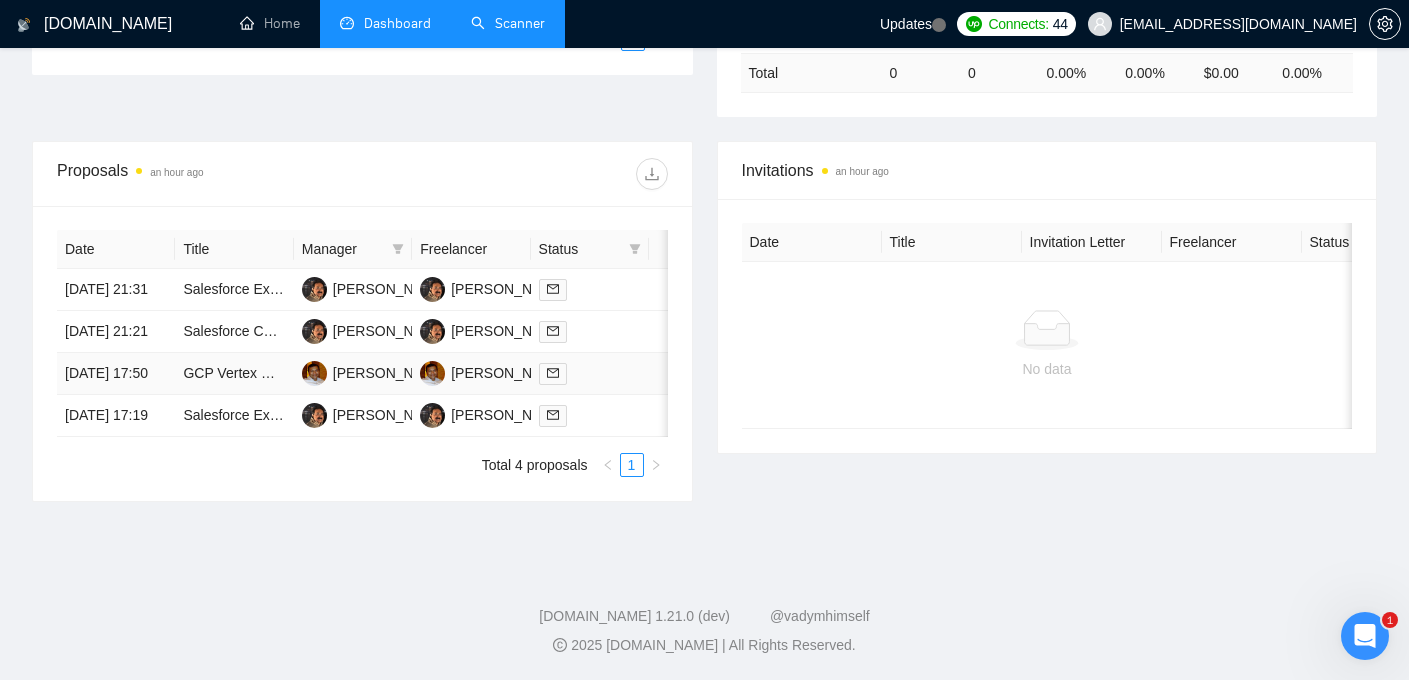 click at bounding box center (590, 373) 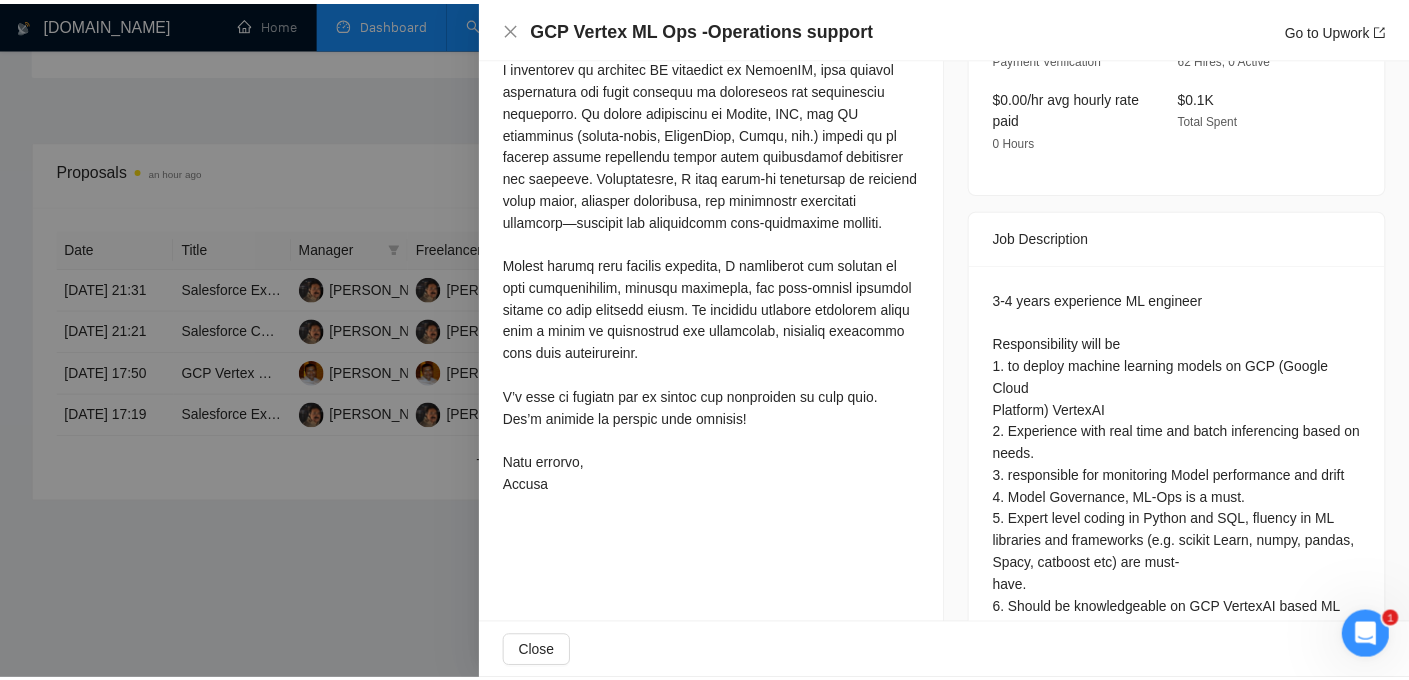 scroll, scrollTop: 908, scrollLeft: 0, axis: vertical 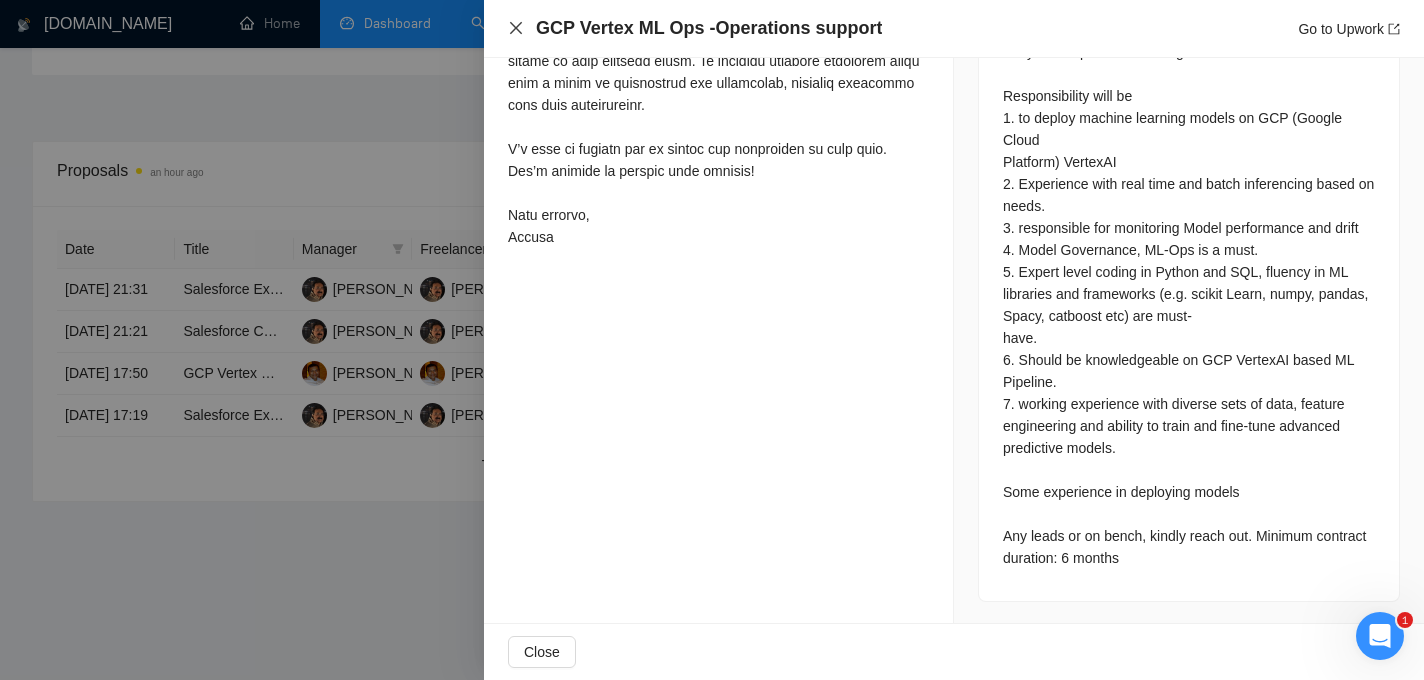 click 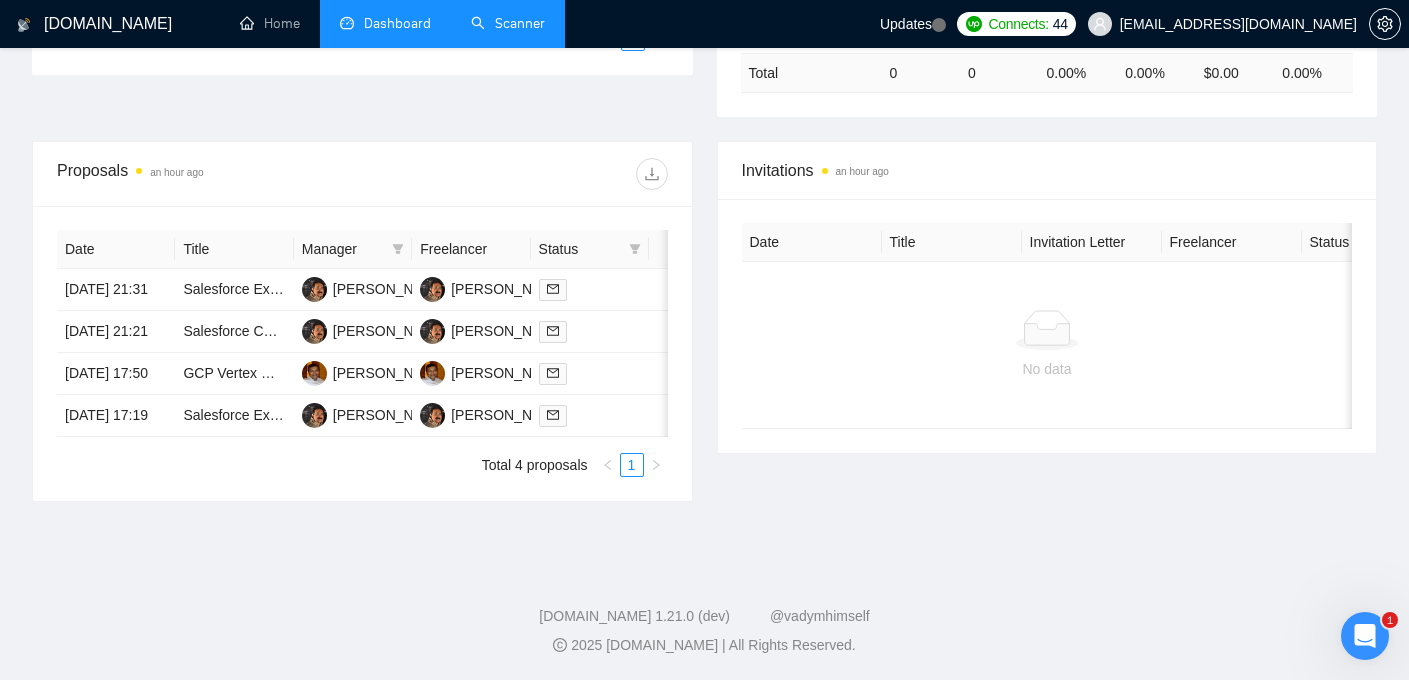 click on "[DOMAIN_NAME] 1.21.0 (dev) @vadymhimself   2025 [DOMAIN_NAME] | All Rights Reserved." at bounding box center [704, 619] 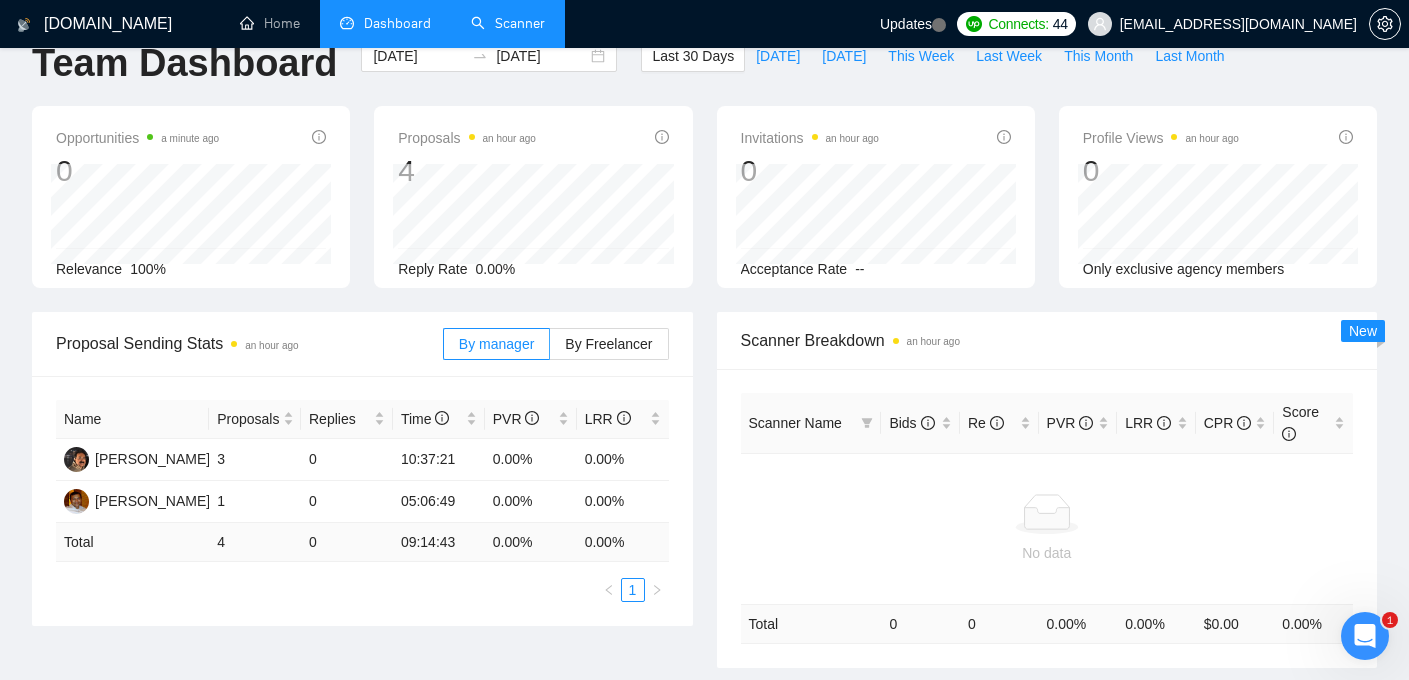 scroll, scrollTop: 0, scrollLeft: 0, axis: both 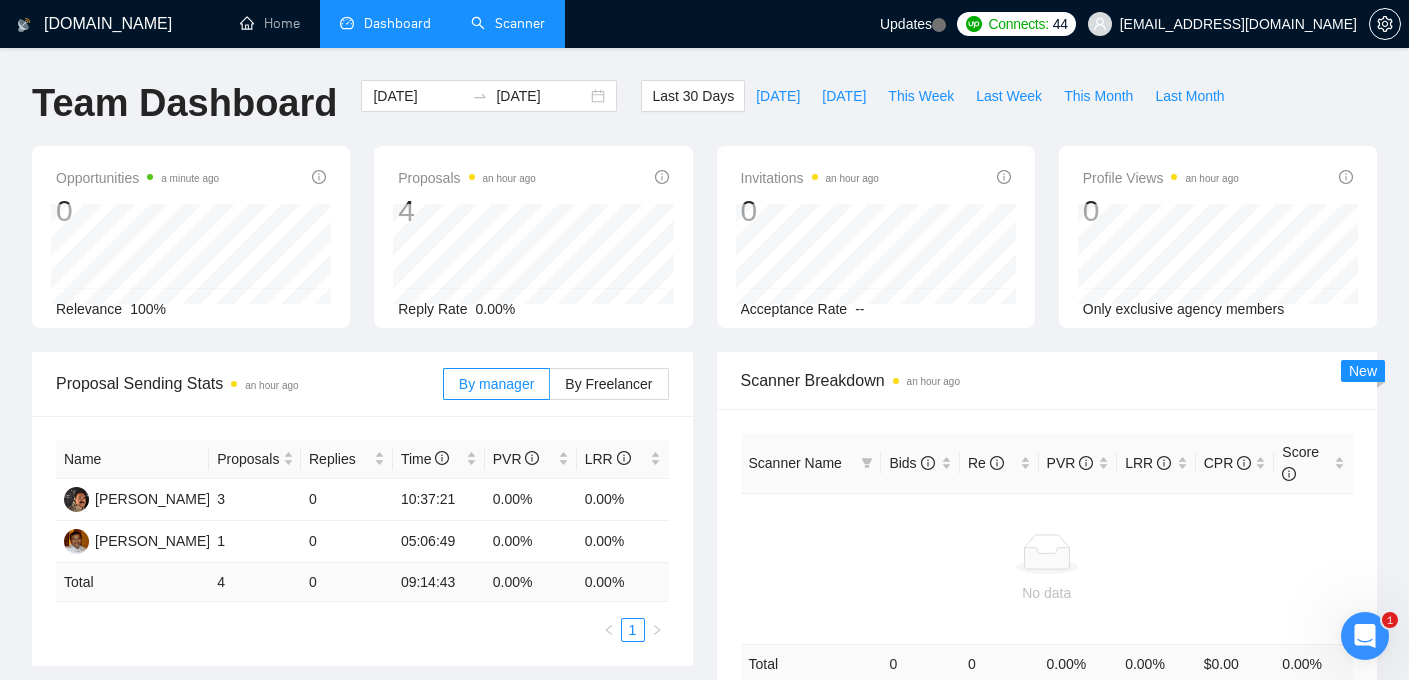 click on "Scanner" at bounding box center [508, 23] 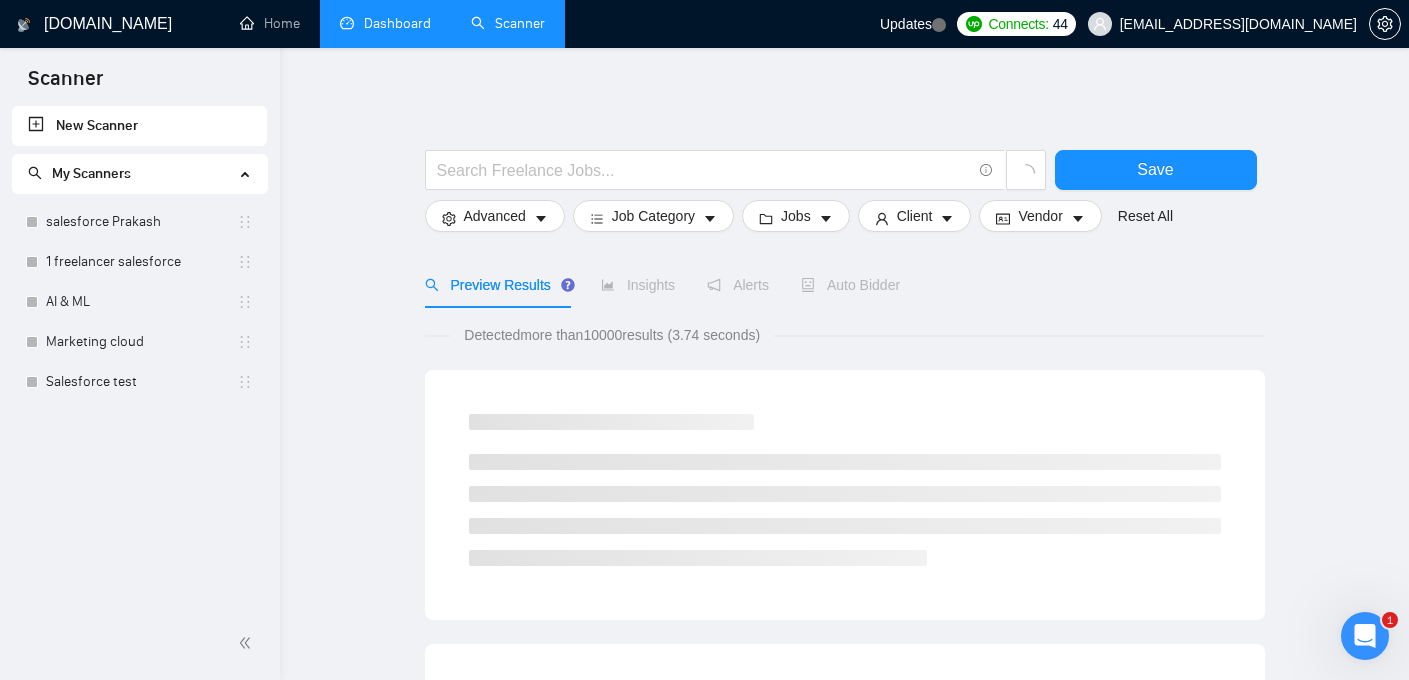 click on "Auto Bidder" at bounding box center [850, 285] 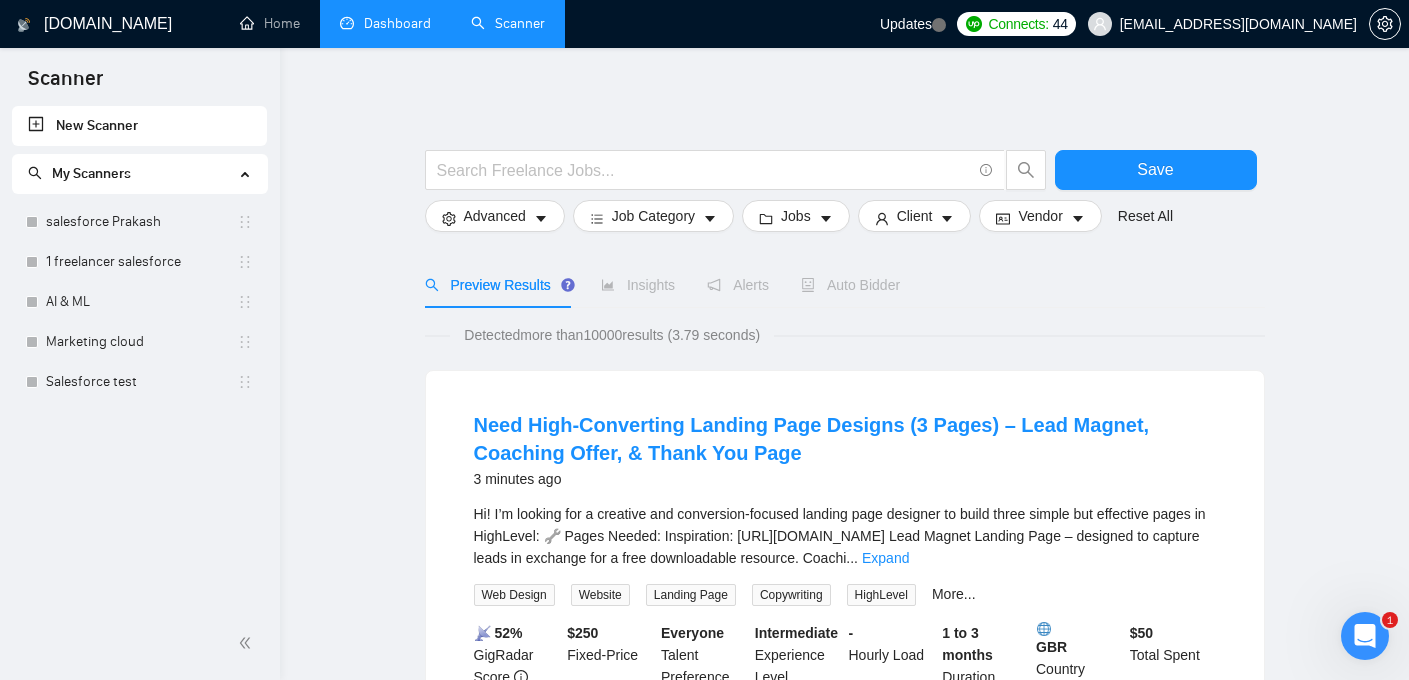 click on "Auto Bidder" at bounding box center (850, 285) 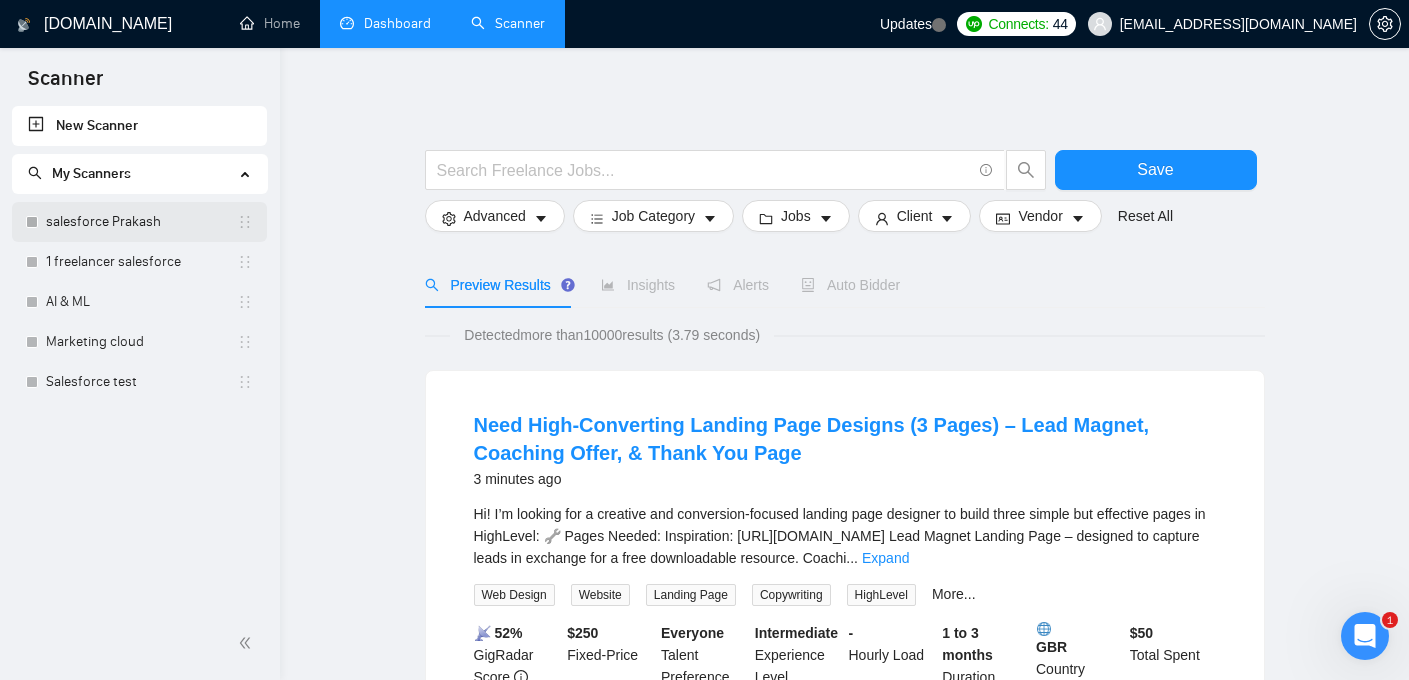 click on "salesforce Prakash" at bounding box center [141, 222] 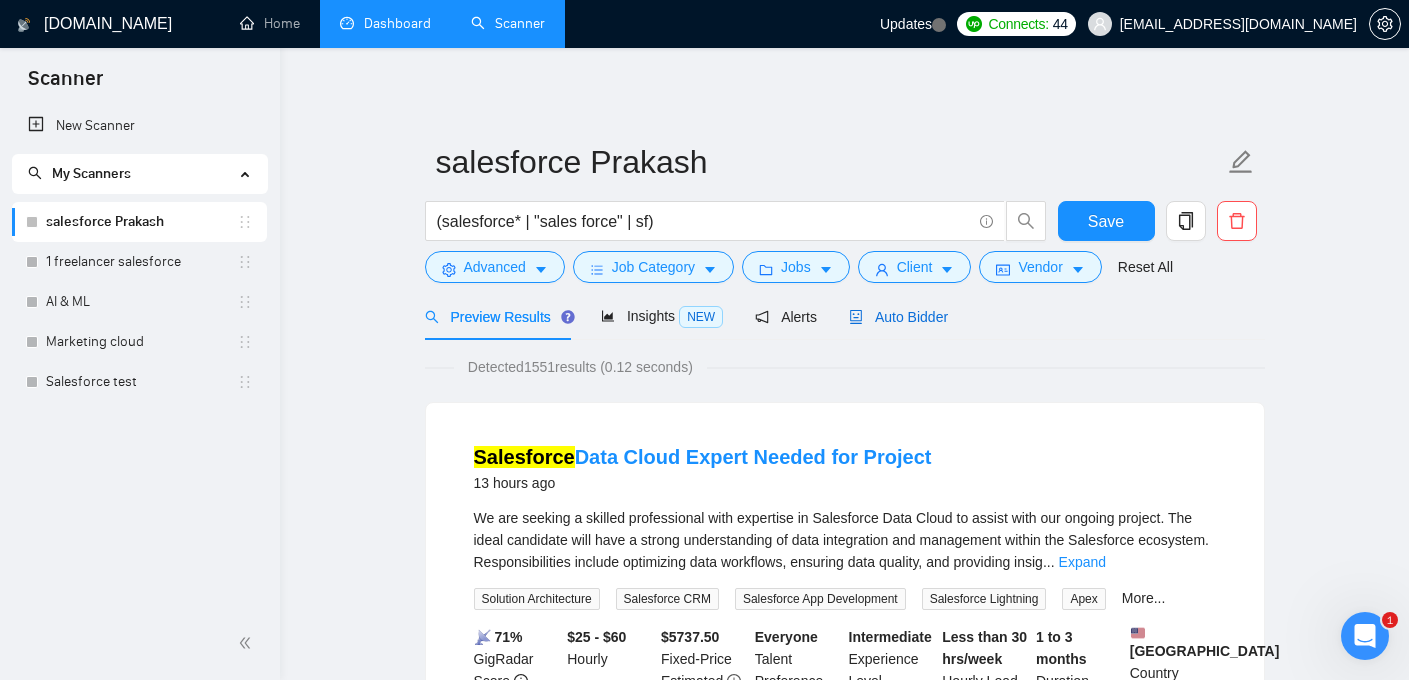click on "Auto Bidder" at bounding box center (898, 317) 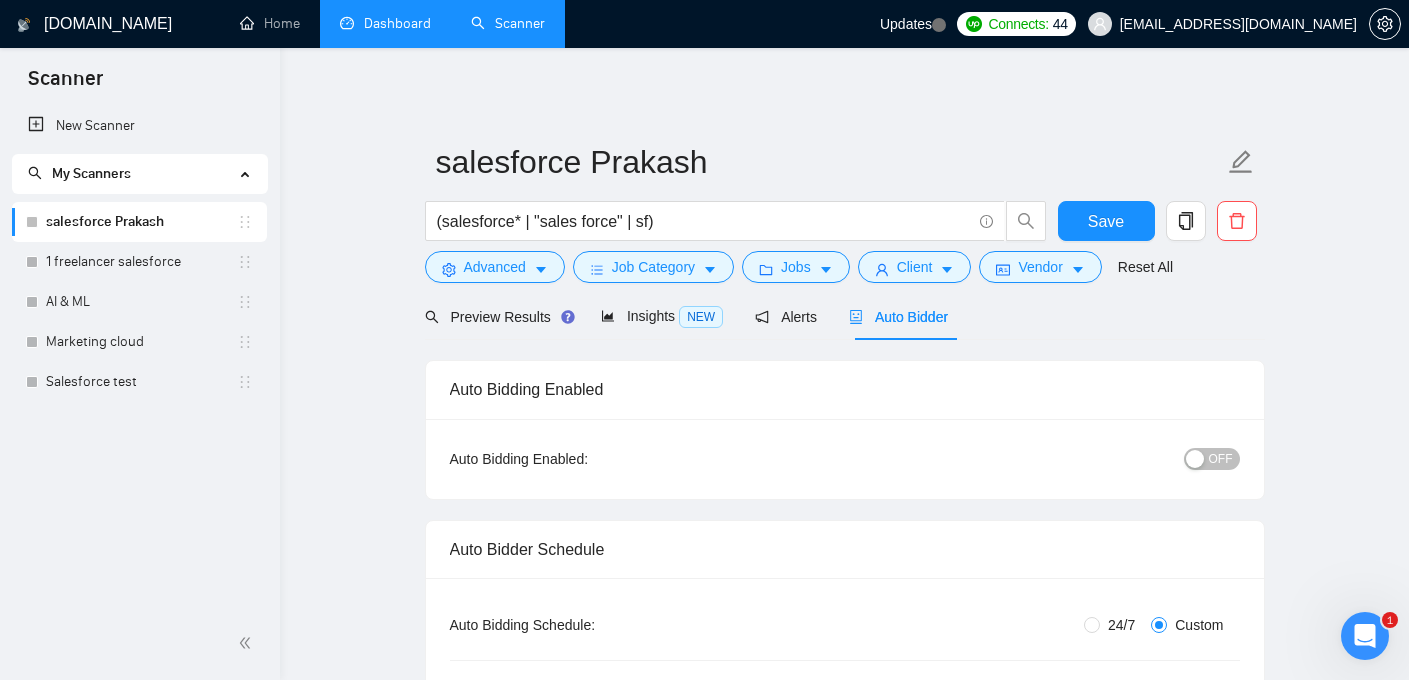 click on "OFF" at bounding box center [1221, 459] 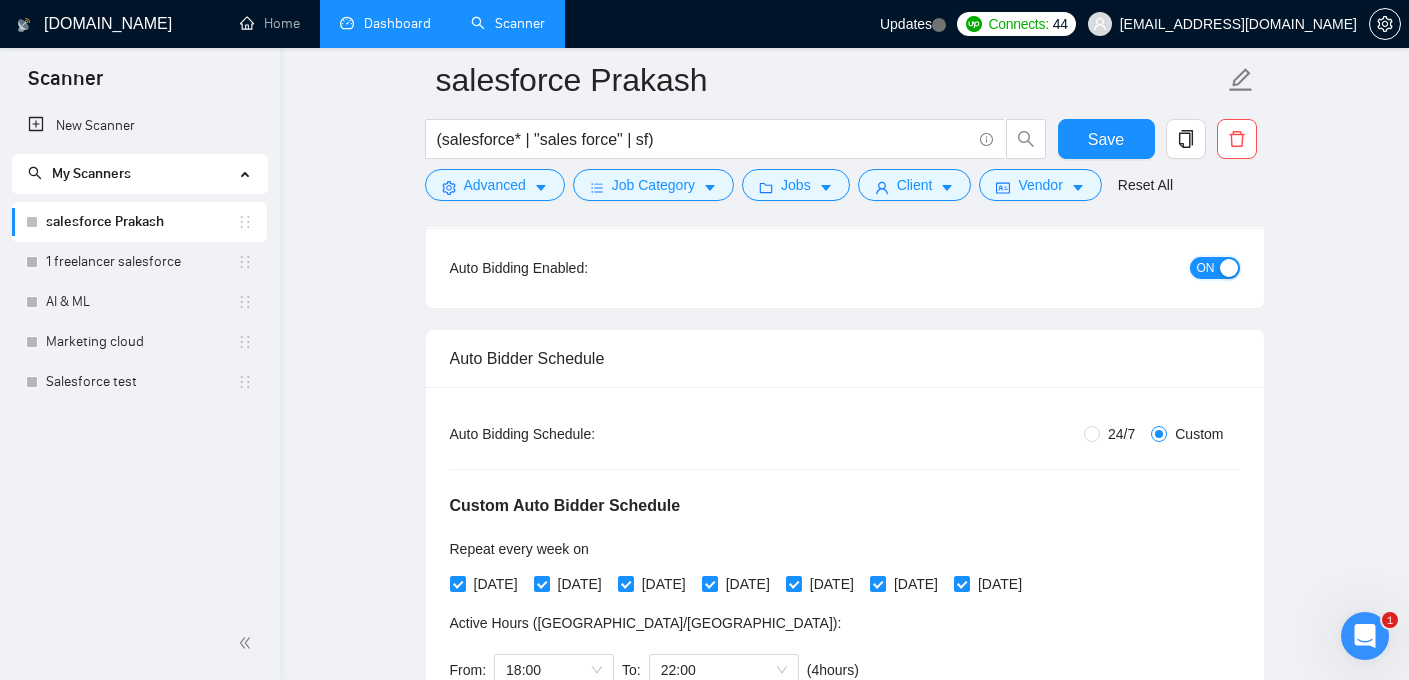 scroll, scrollTop: 236, scrollLeft: 0, axis: vertical 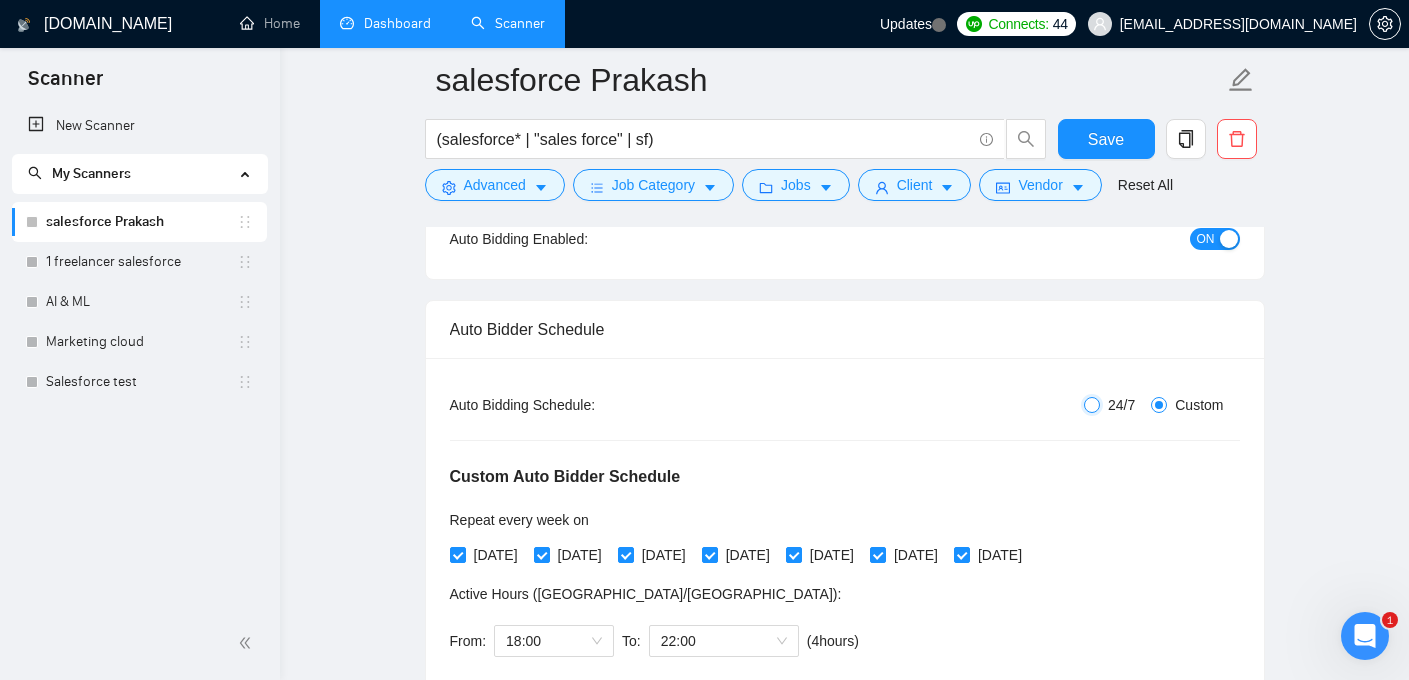 click on "24/7" at bounding box center (1092, 405) 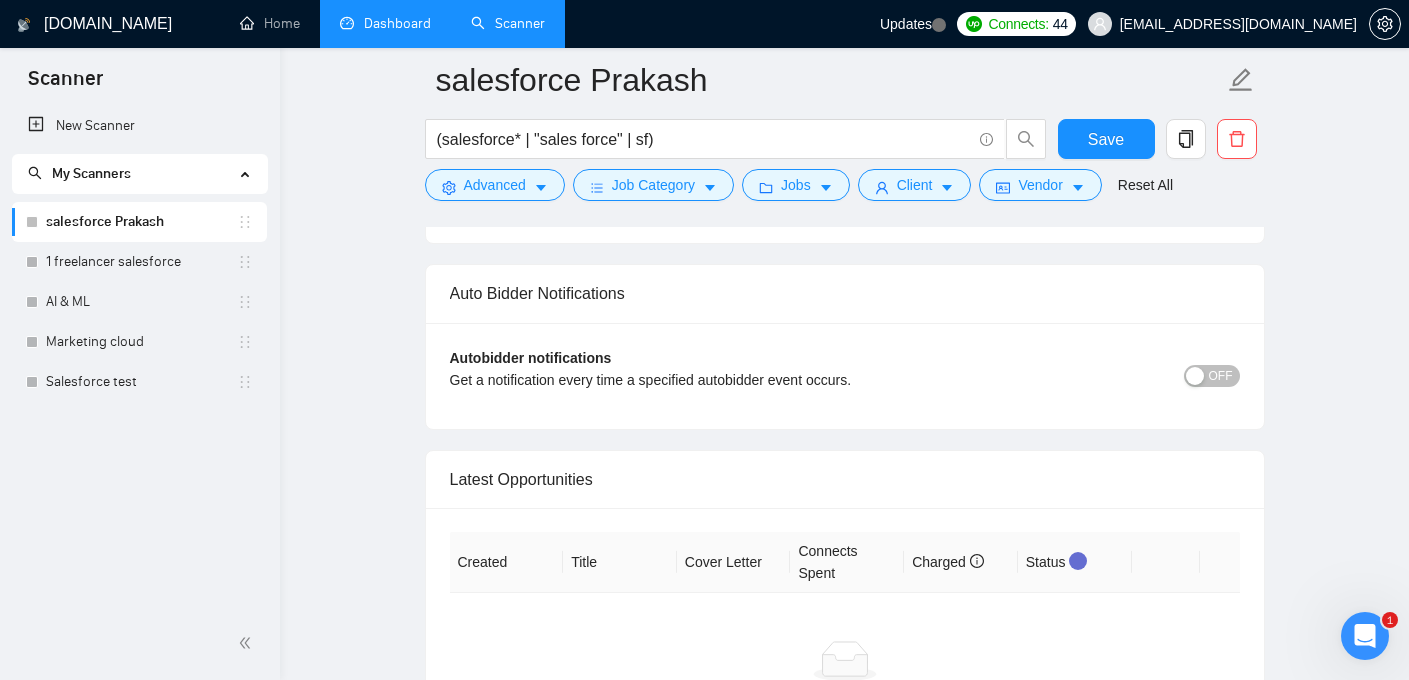 scroll, scrollTop: 4510, scrollLeft: 0, axis: vertical 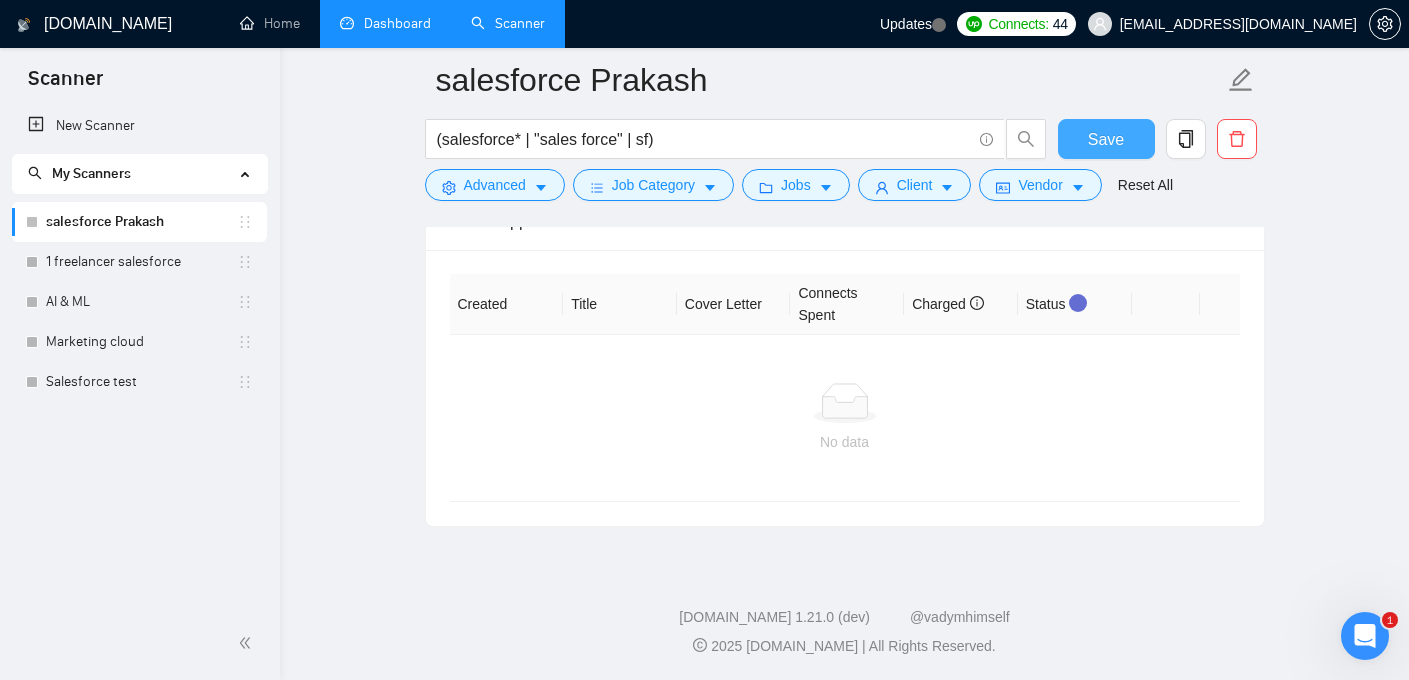 click on "Save" at bounding box center (1106, 139) 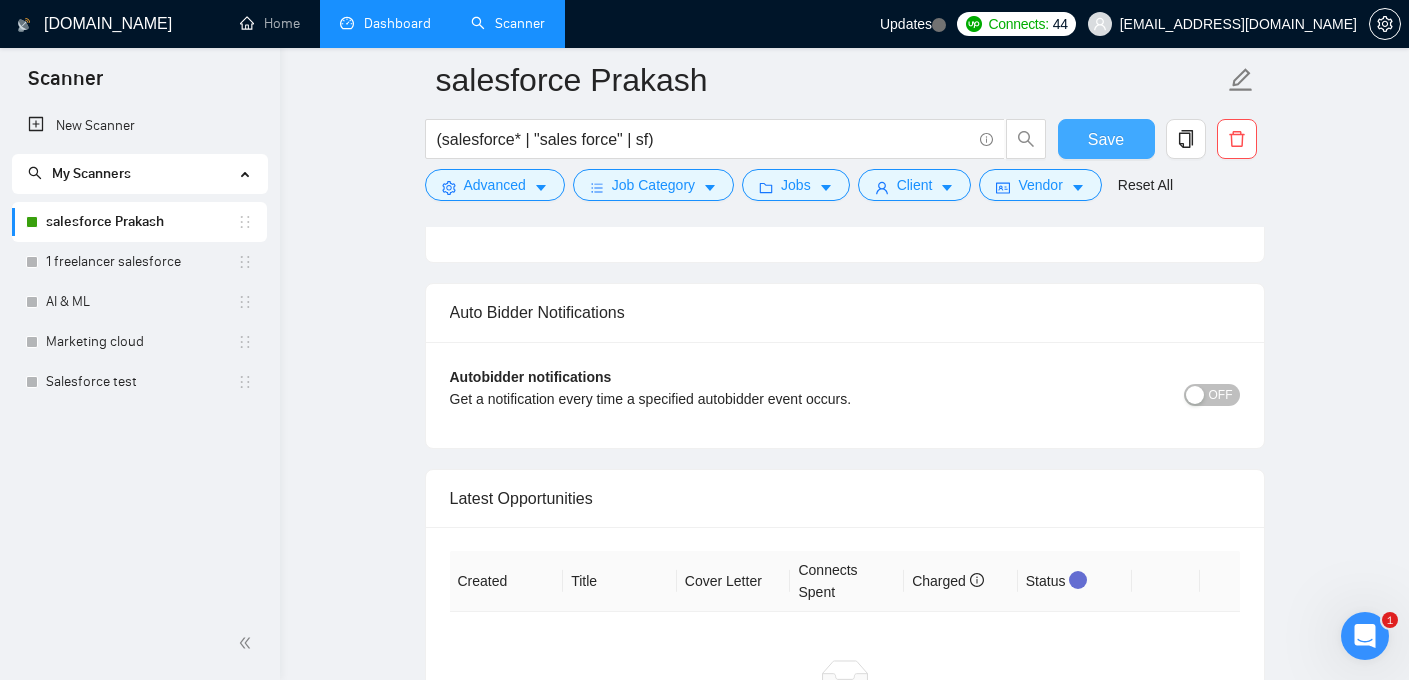 scroll, scrollTop: 4236, scrollLeft: 0, axis: vertical 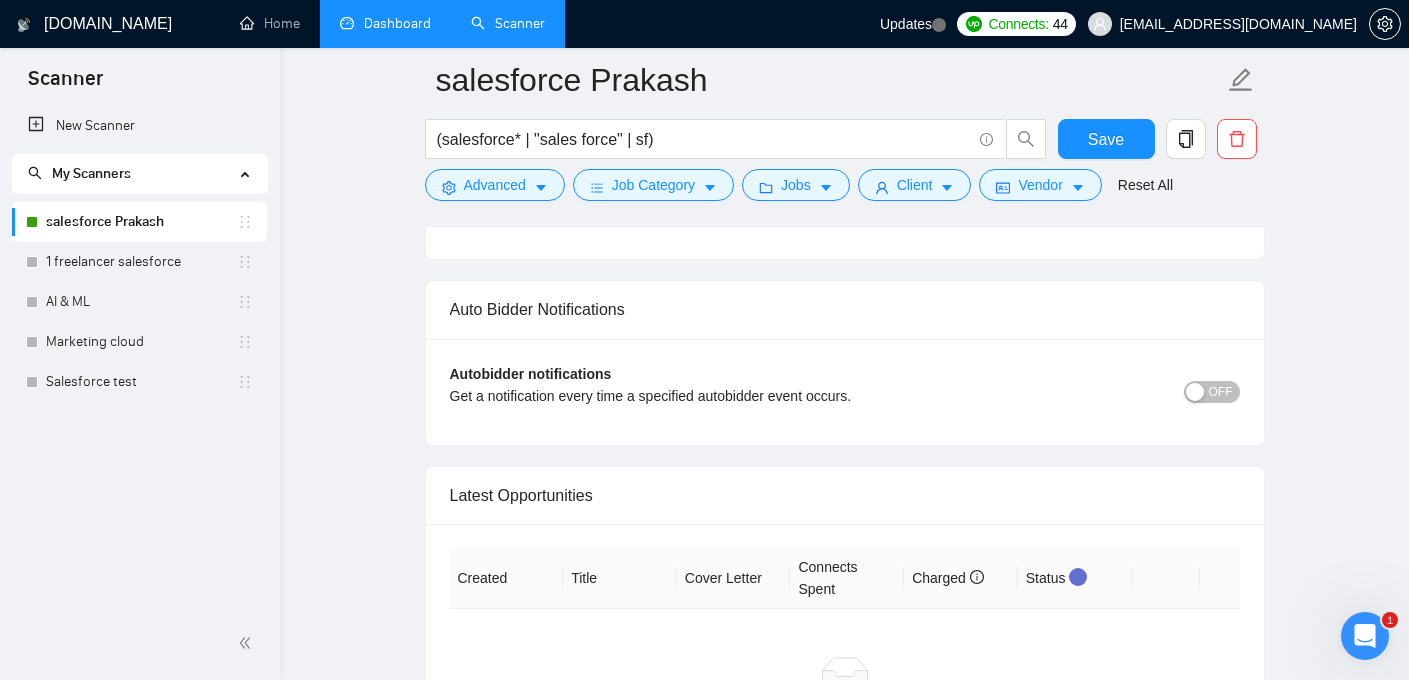 click on "OFF" at bounding box center [1221, 392] 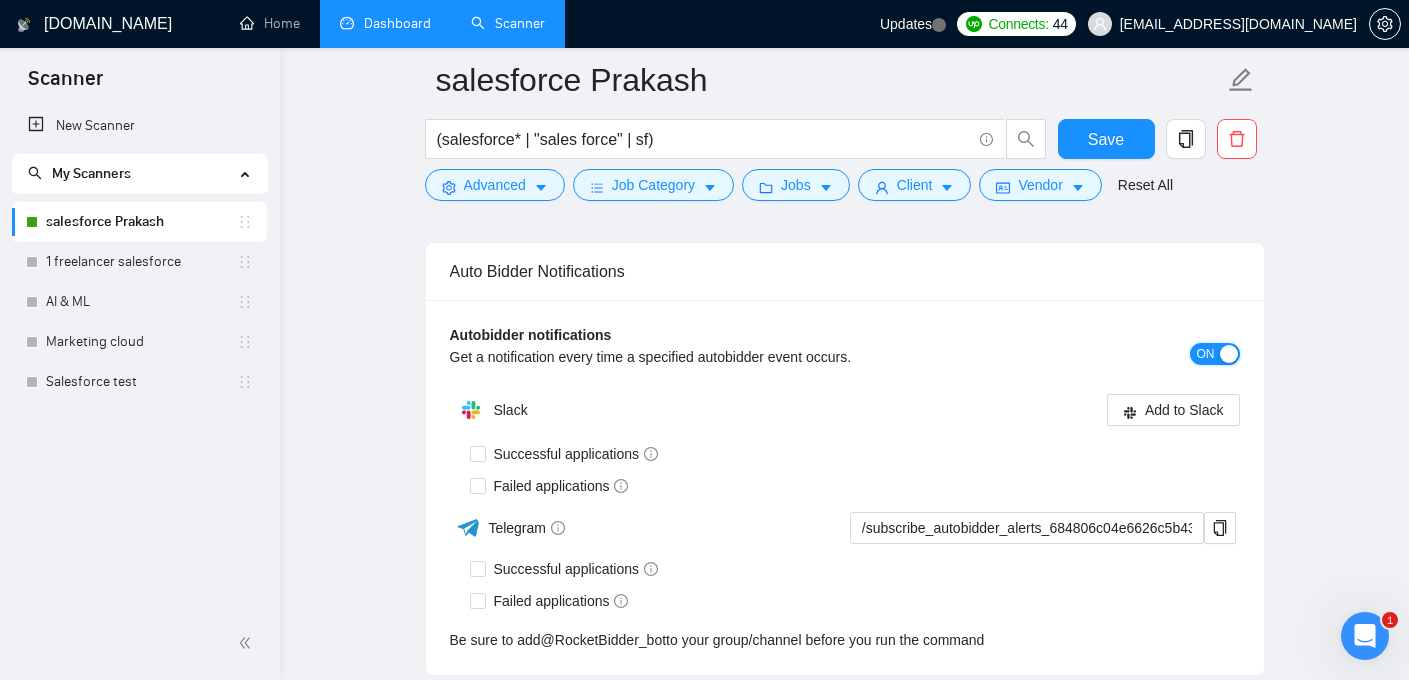 scroll, scrollTop: 4266, scrollLeft: 0, axis: vertical 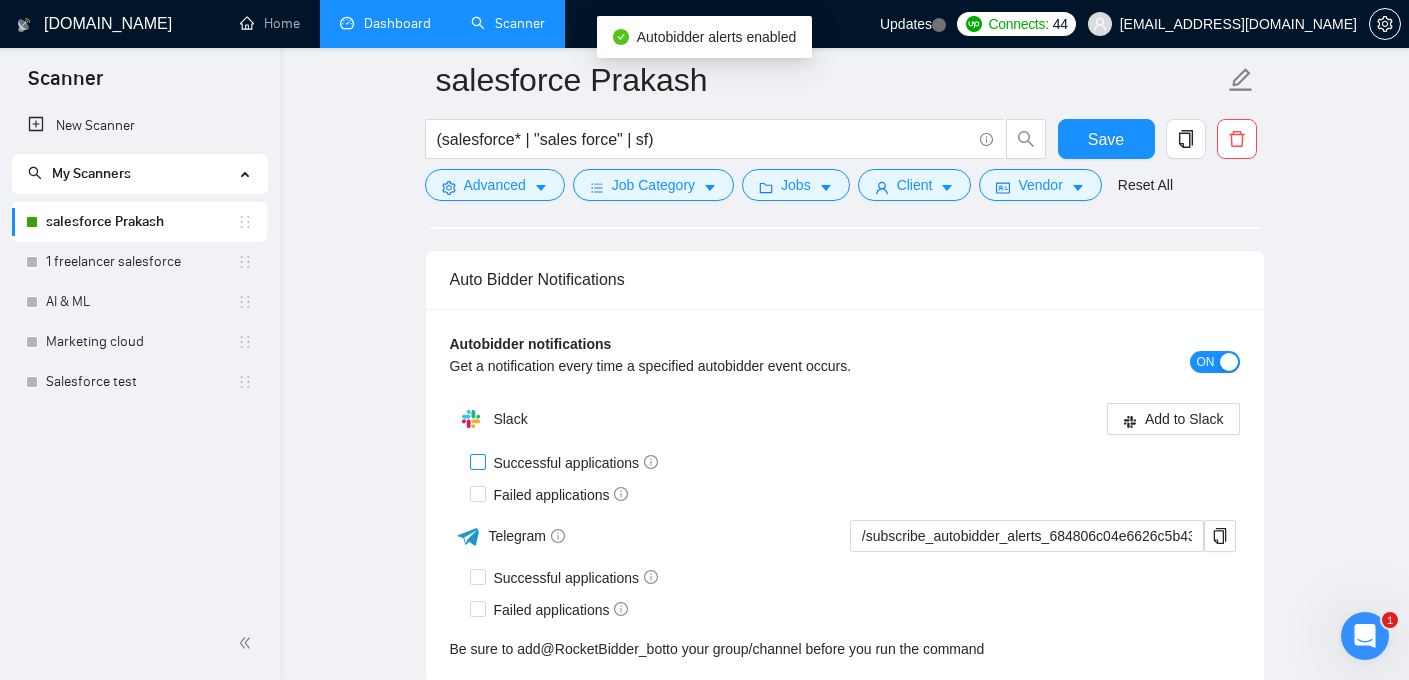 click at bounding box center (478, 462) 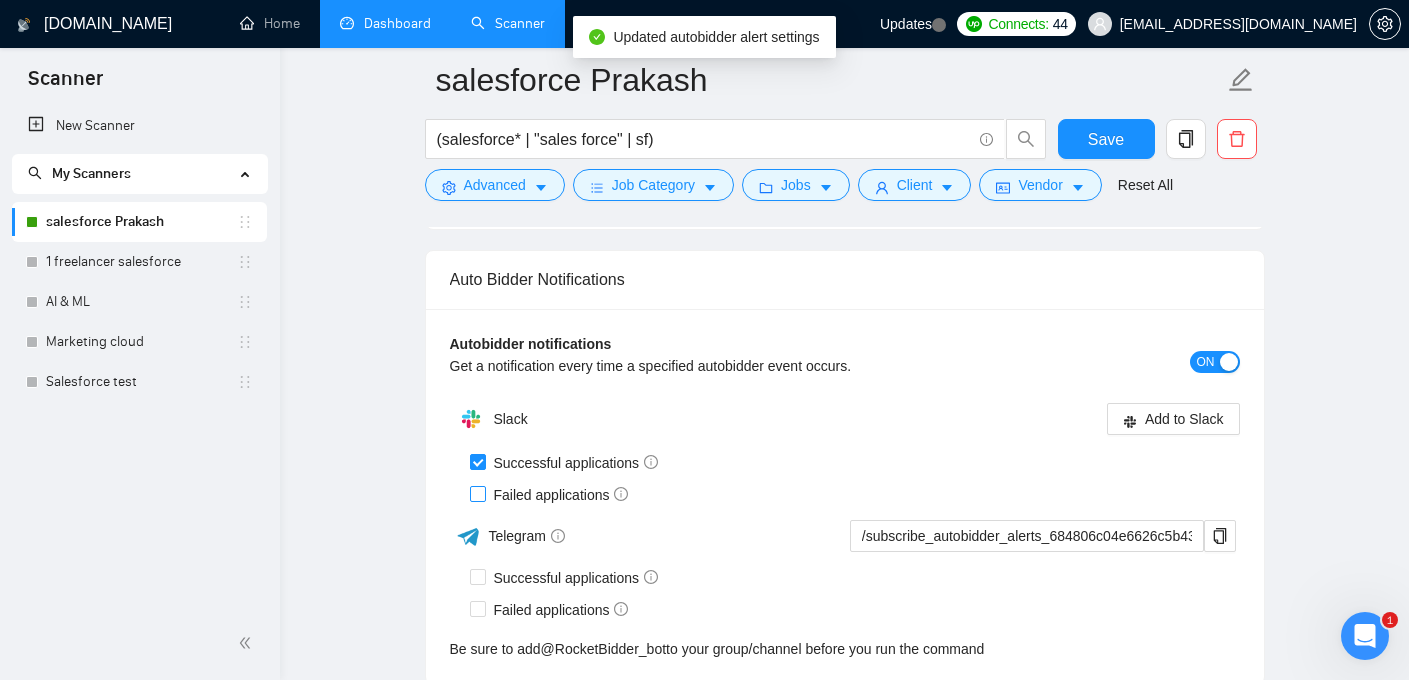 click at bounding box center (468, 536) 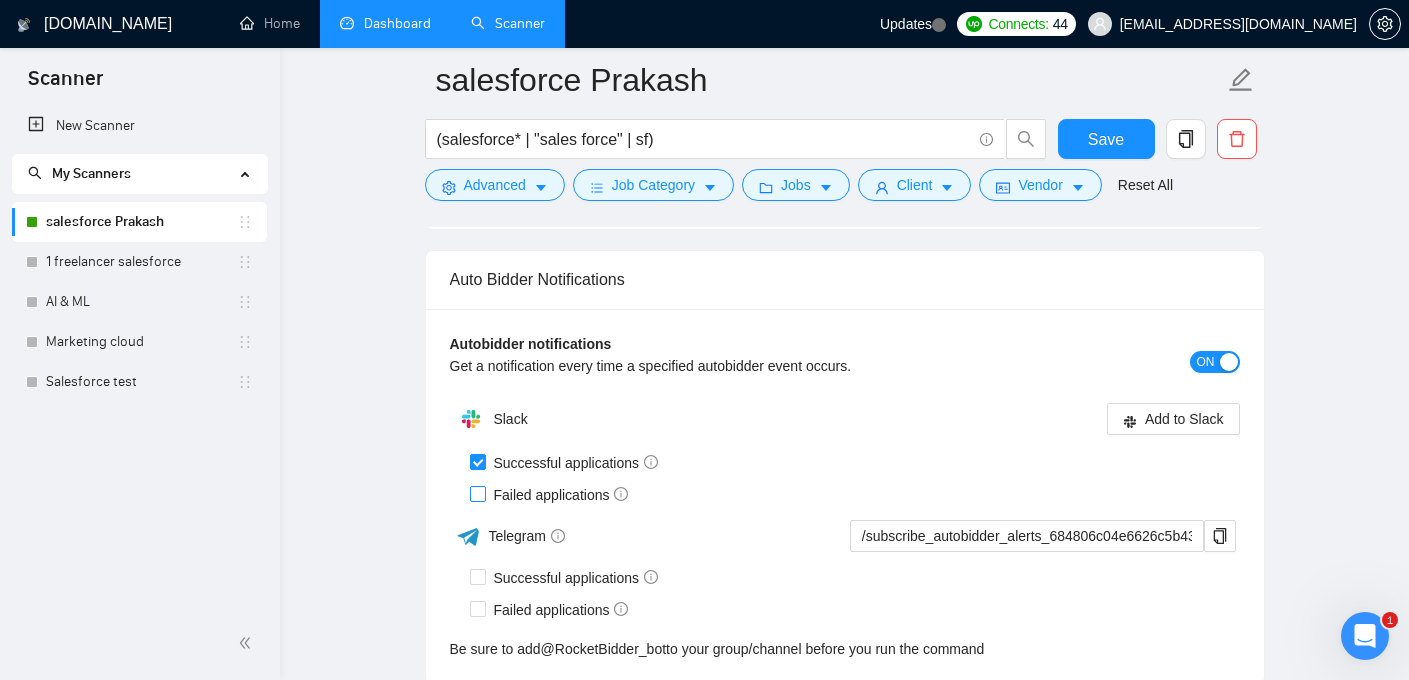 click on "Failed applications" at bounding box center [477, 493] 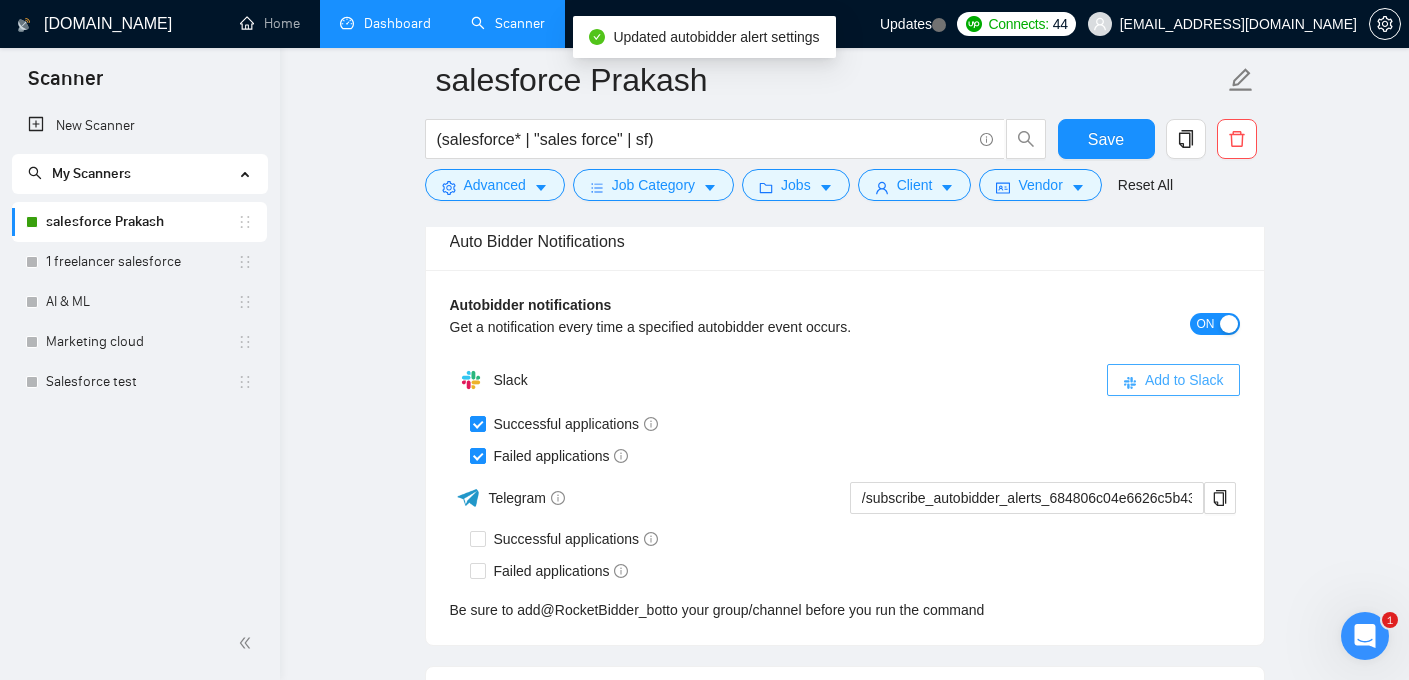 click on "Successful applications" at bounding box center [855, 424] 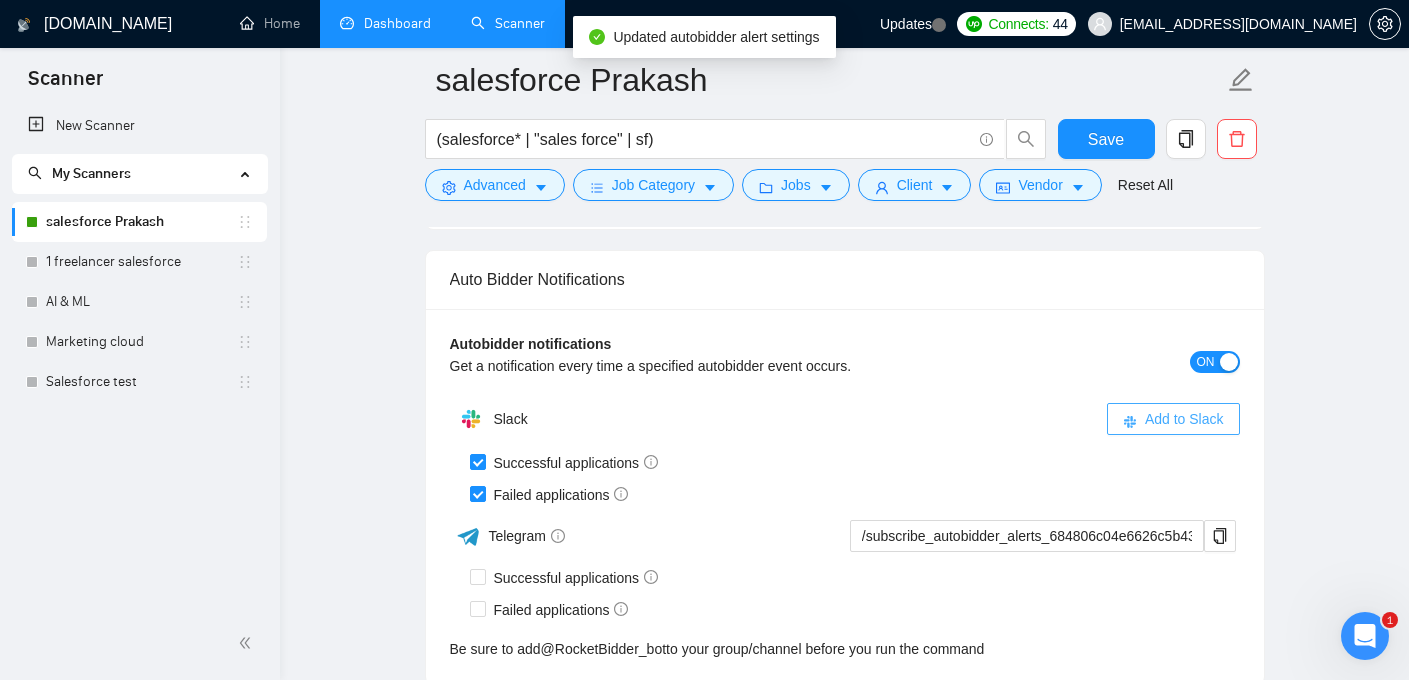 click on "Add to Slack" at bounding box center [1173, 419] 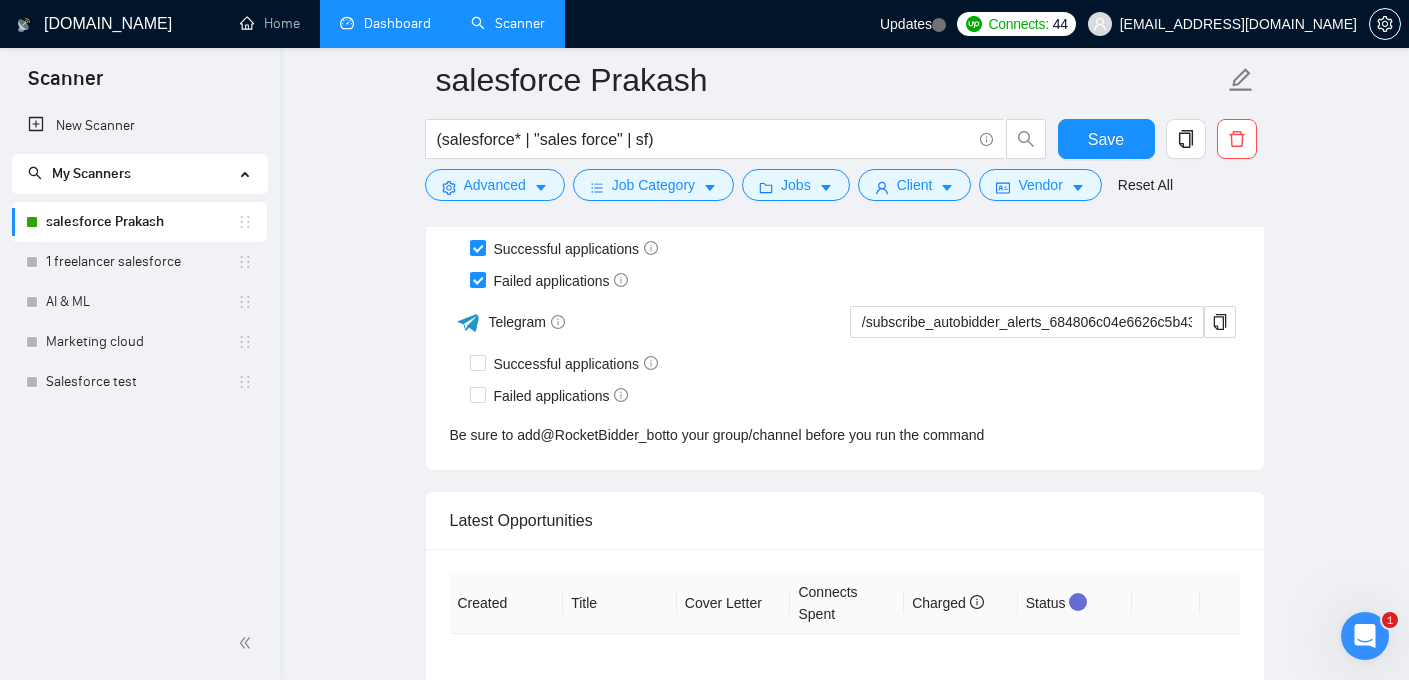scroll, scrollTop: 4470, scrollLeft: 0, axis: vertical 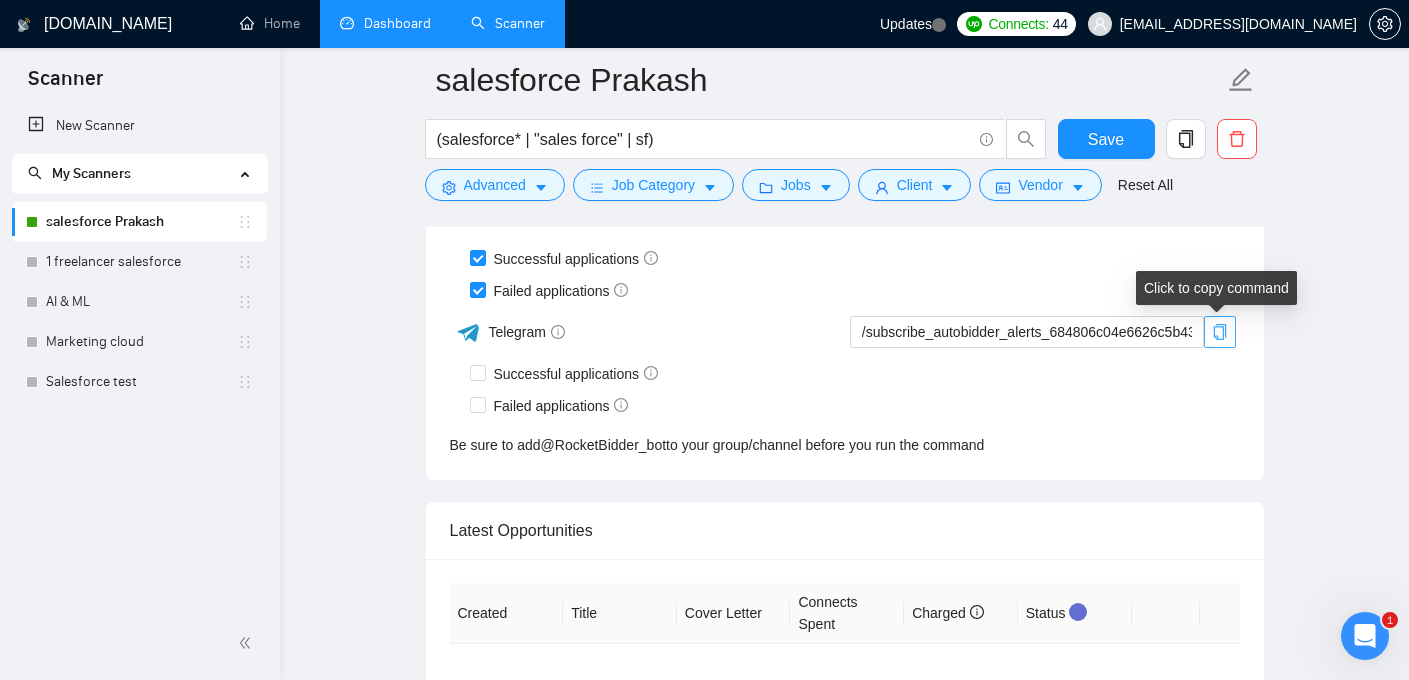 click at bounding box center [1220, 332] 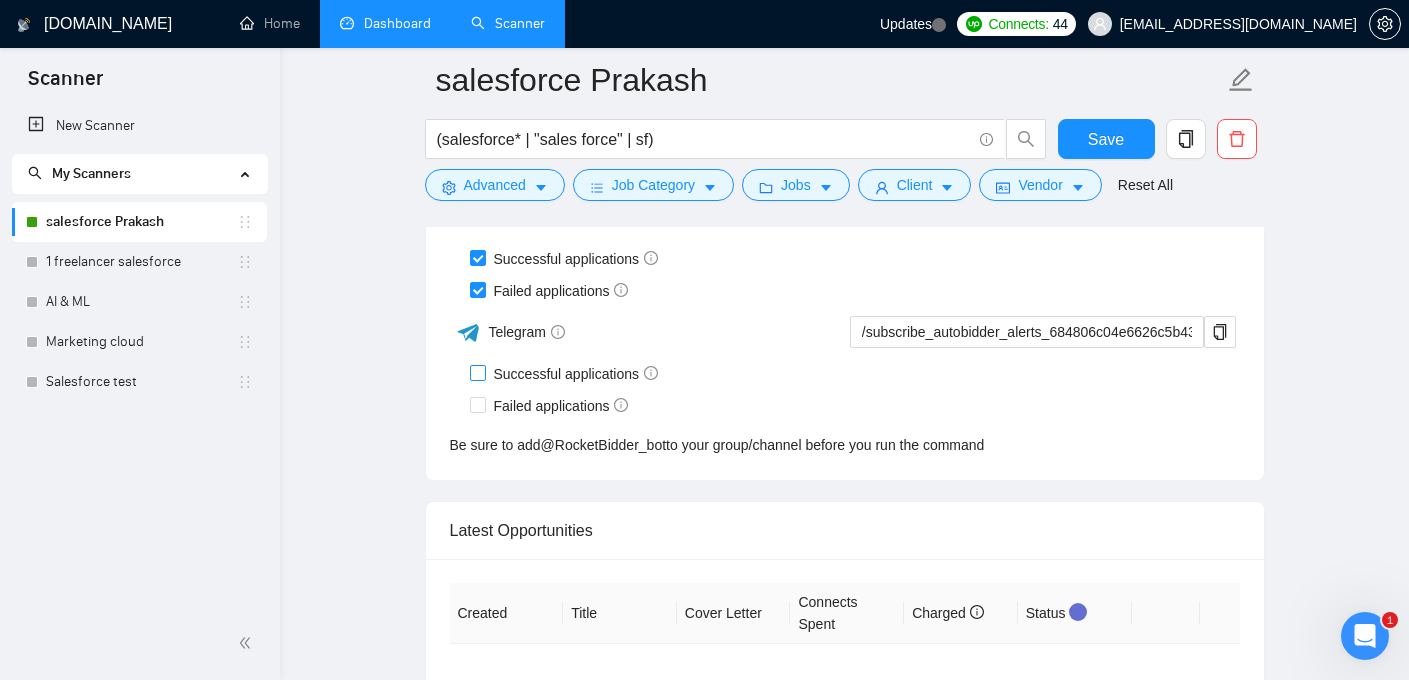 click on "Successful applications" at bounding box center [477, 372] 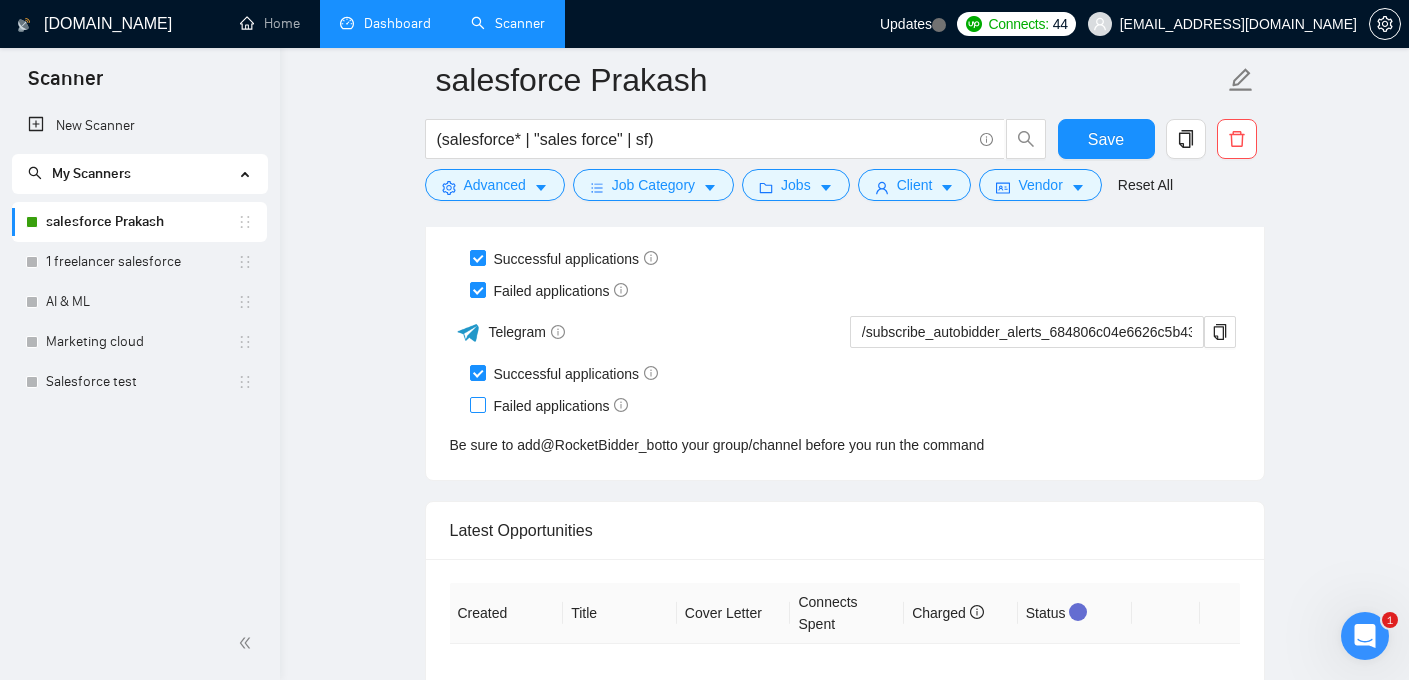 click on "Successful applications" at bounding box center [477, 372] 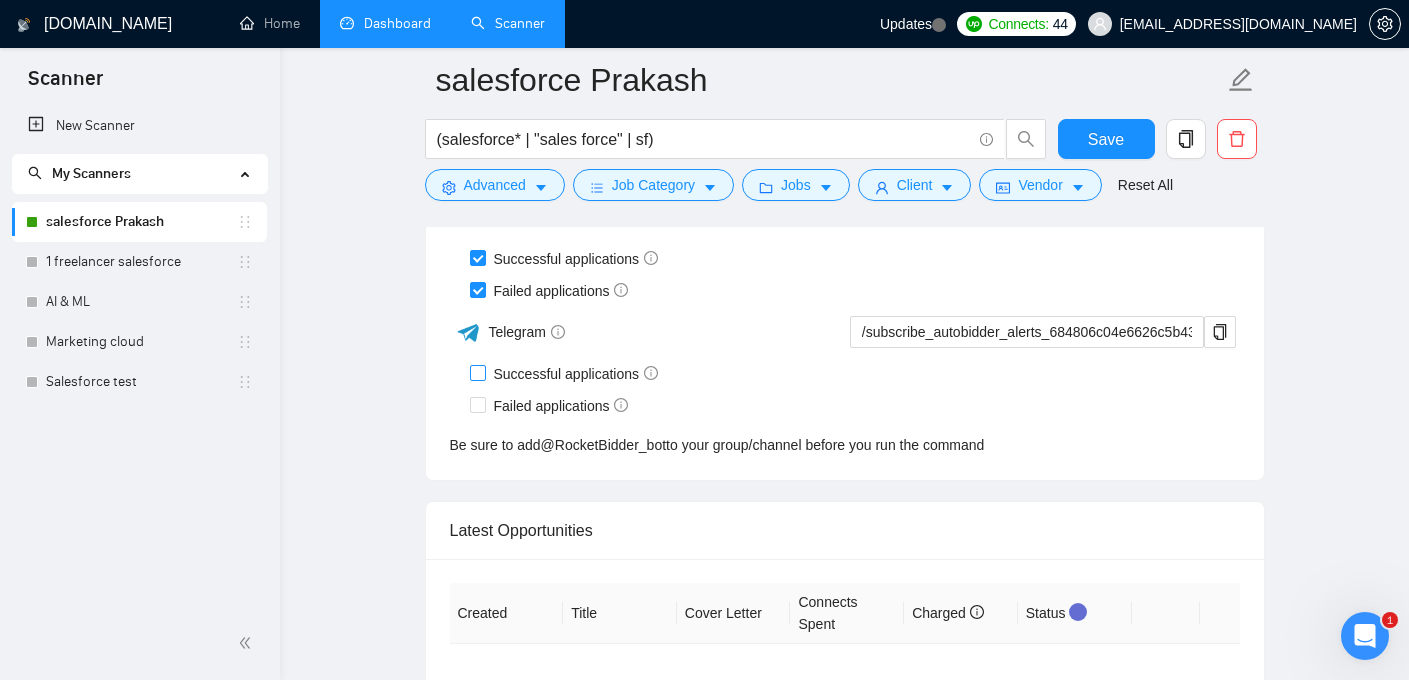 click on "Successful applications" at bounding box center (477, 372) 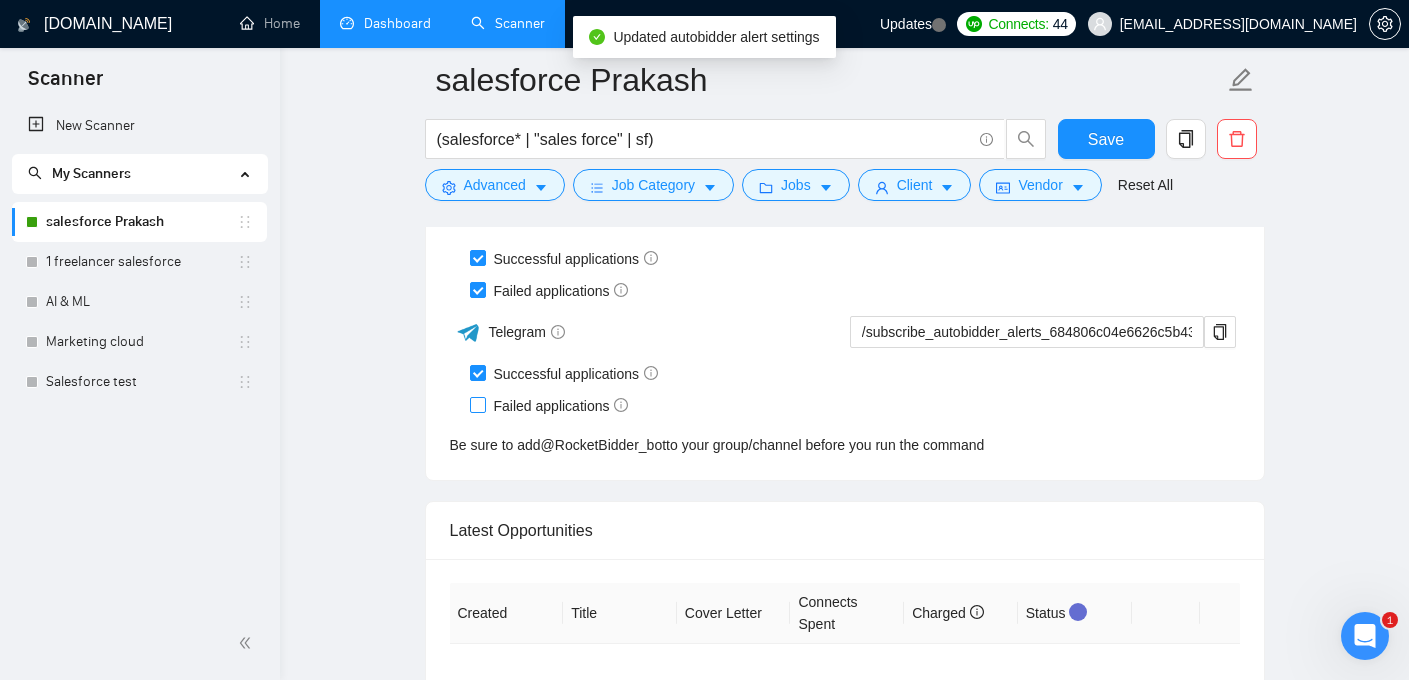 click on "Failed applications" at bounding box center (477, 404) 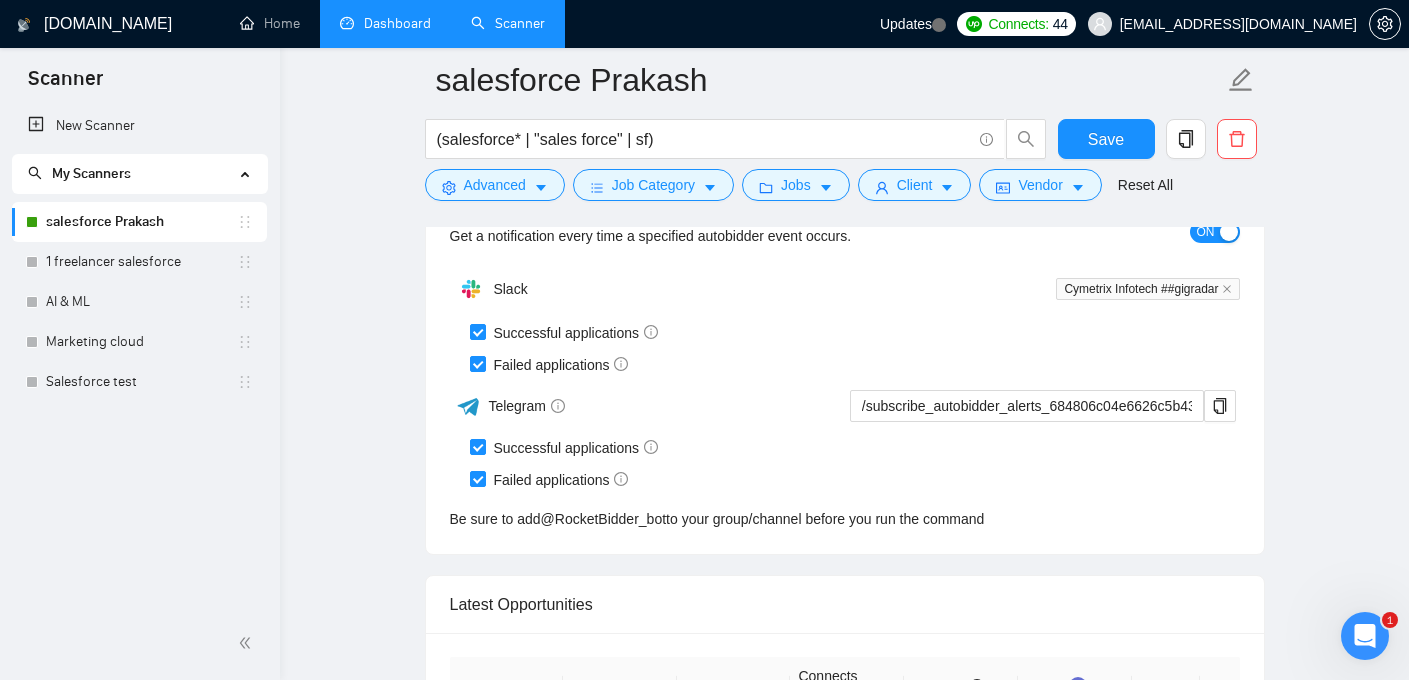 scroll, scrollTop: 4321, scrollLeft: 0, axis: vertical 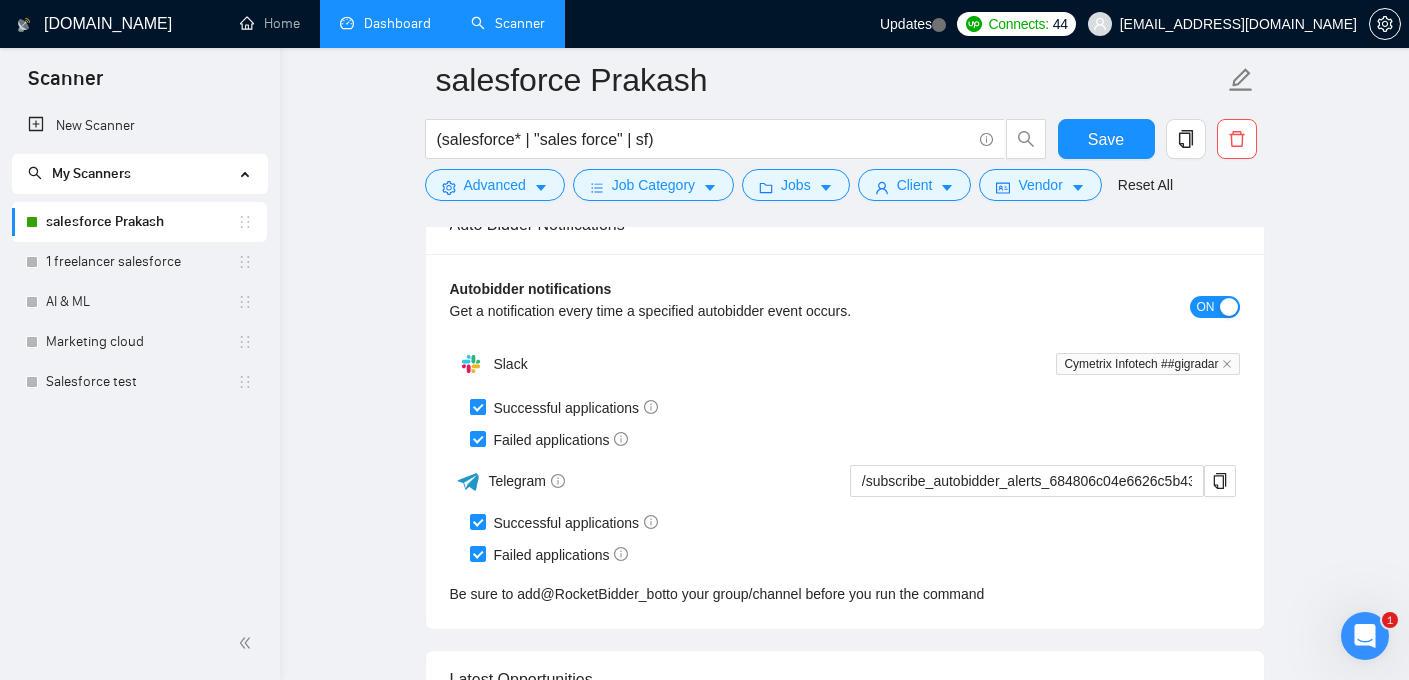 click on "Successful applications" at bounding box center [477, 406] 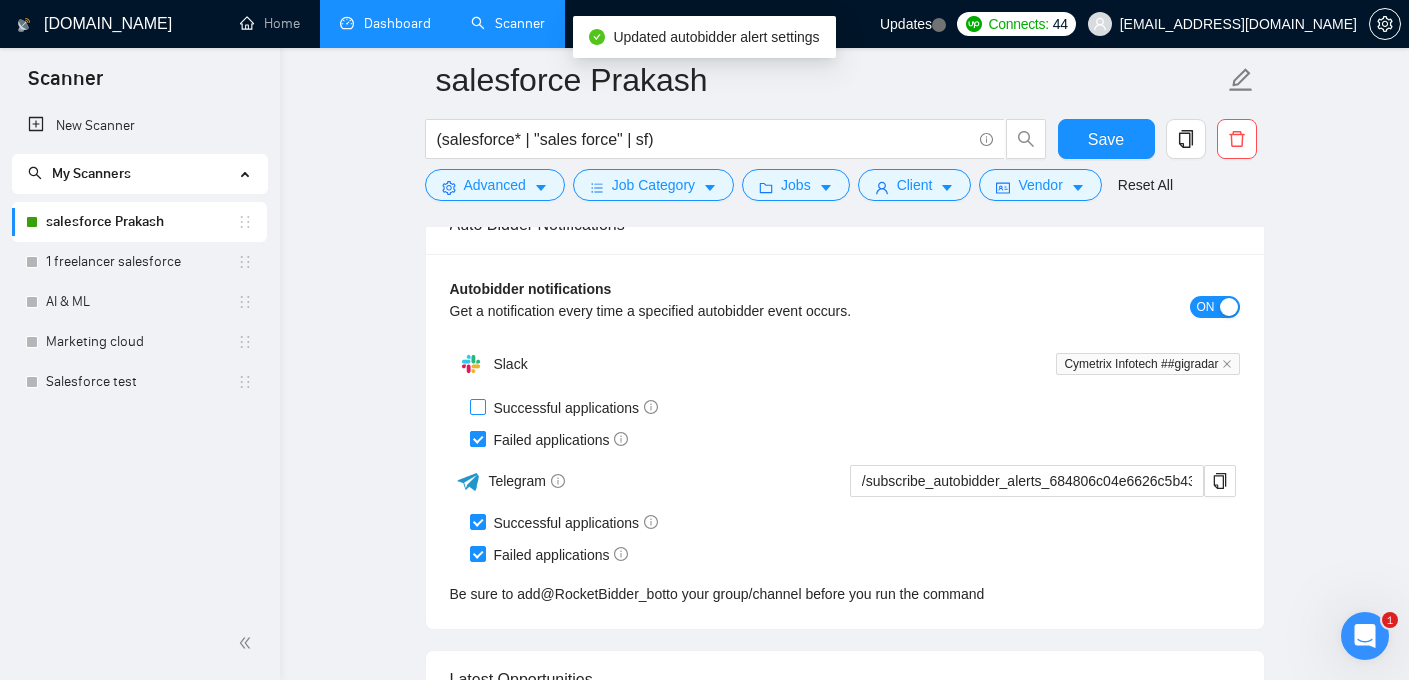 click on "Successful applications" at bounding box center [477, 406] 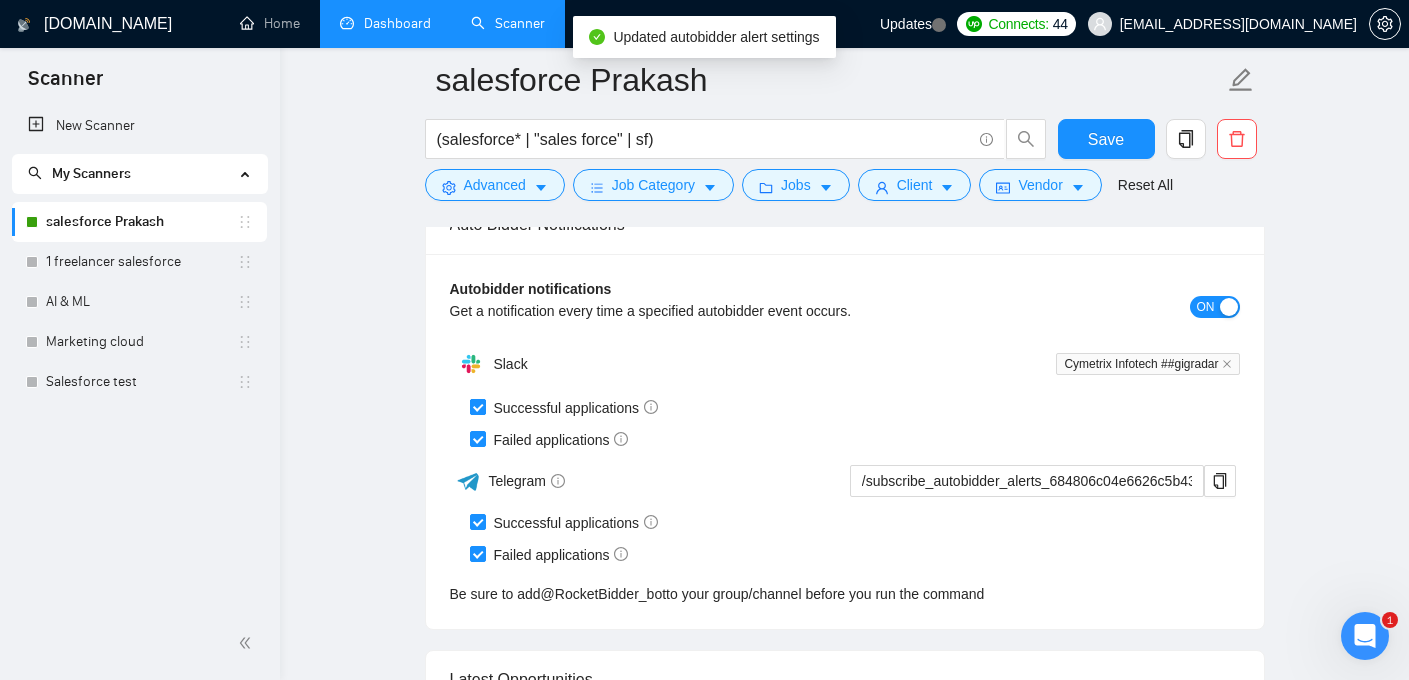 click on "Successful applications" at bounding box center [477, 406] 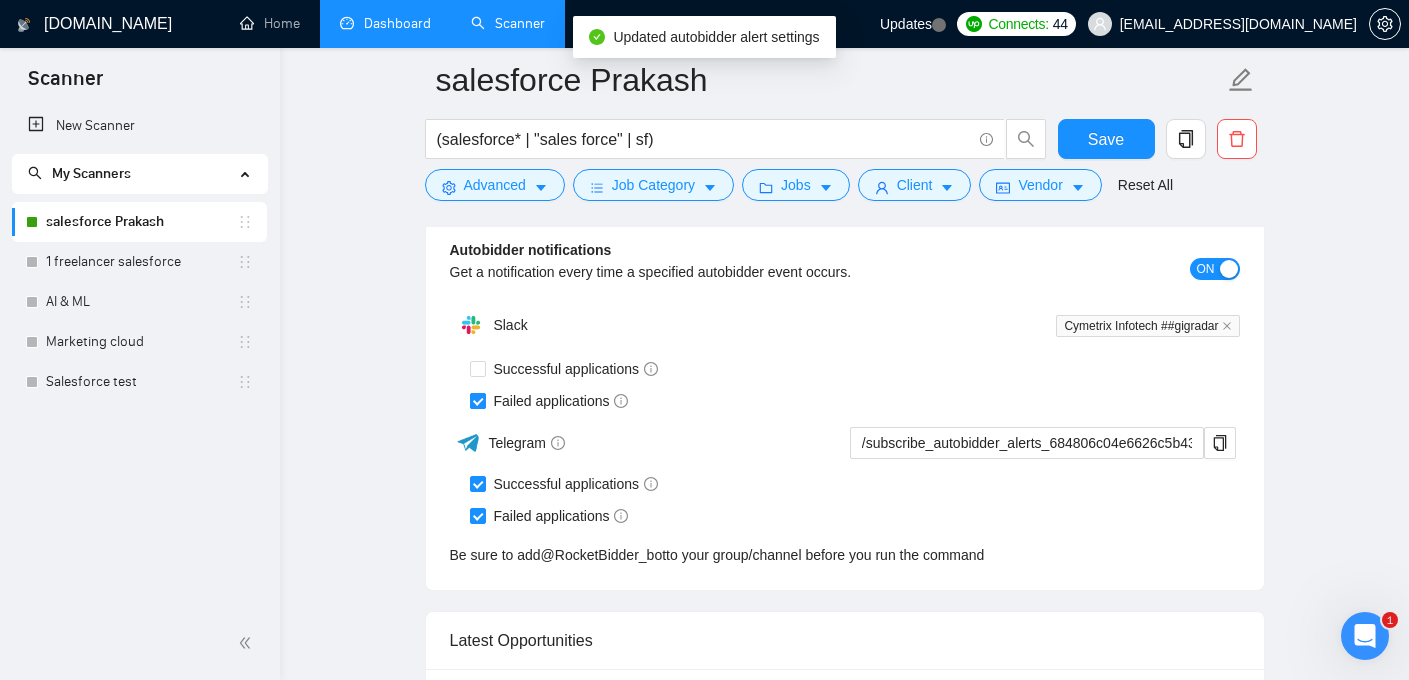 click on "Failed applications" at bounding box center (477, 400) 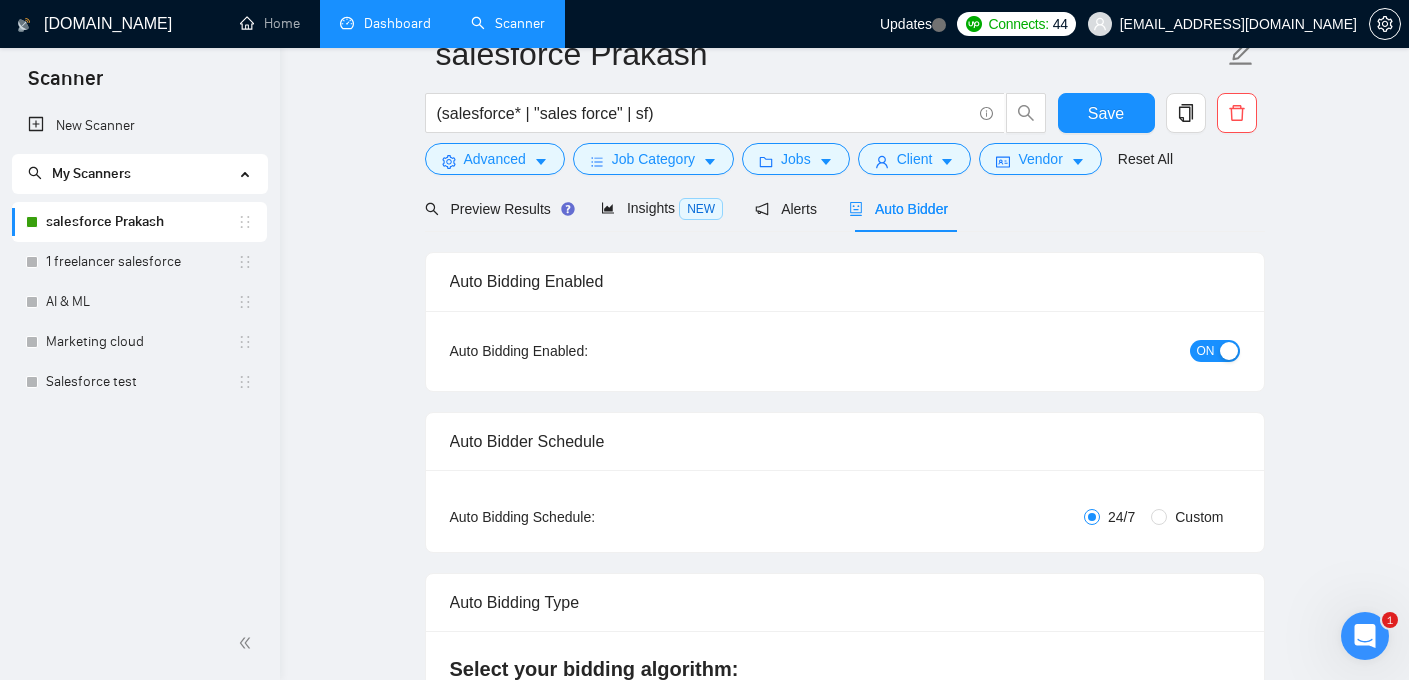 scroll, scrollTop: 0, scrollLeft: 0, axis: both 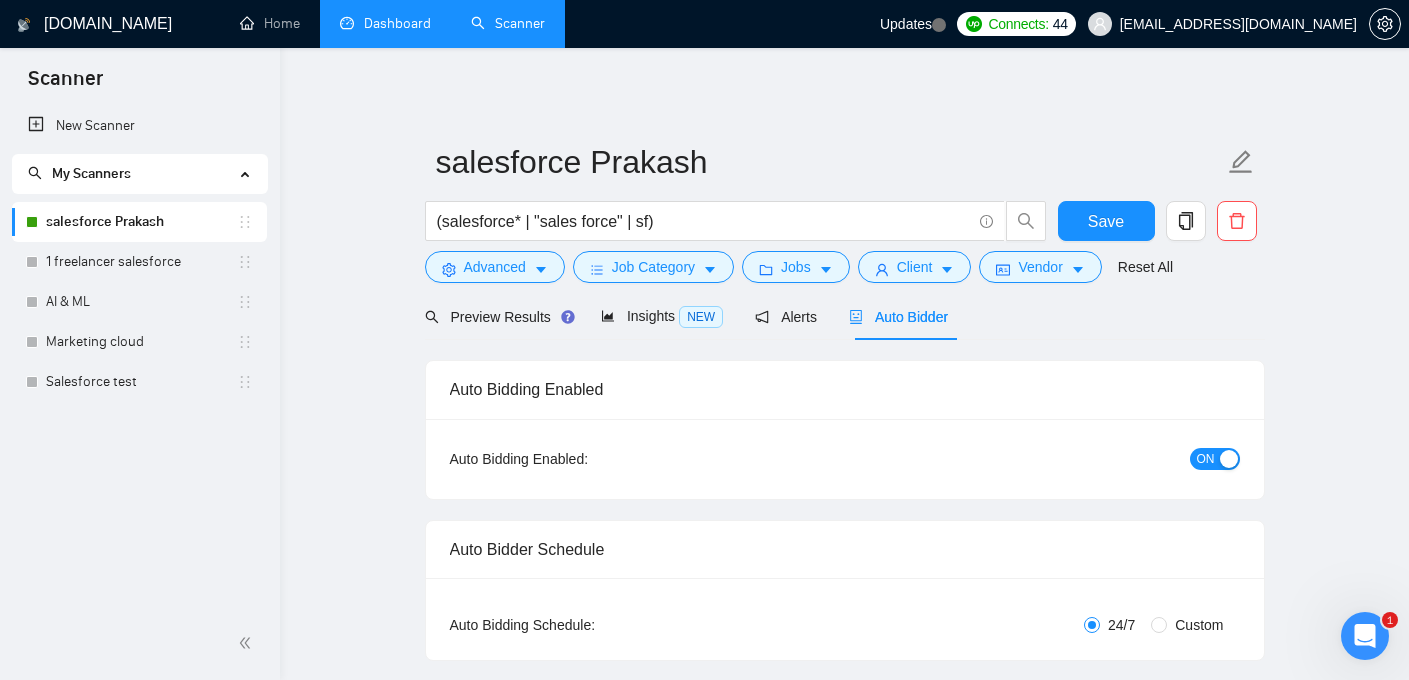 click on "Dashboard" at bounding box center [385, 23] 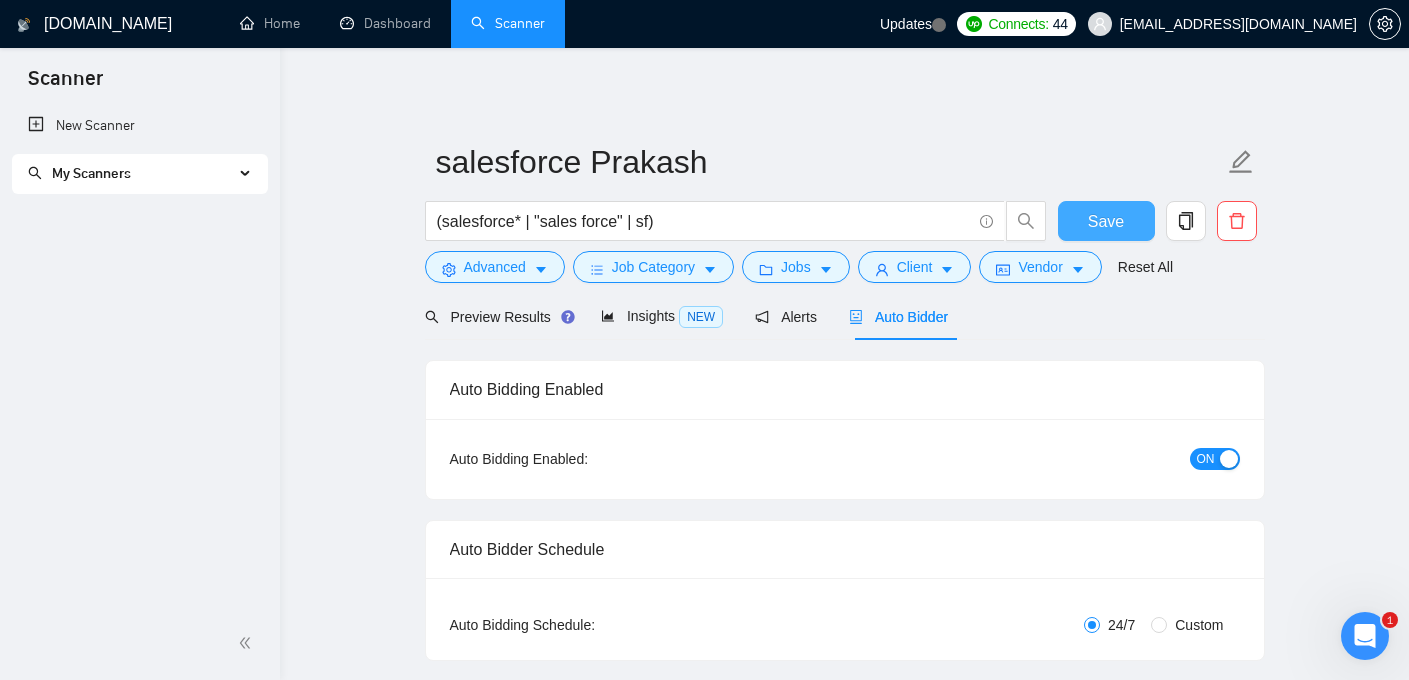 click on "Save" at bounding box center [1106, 221] 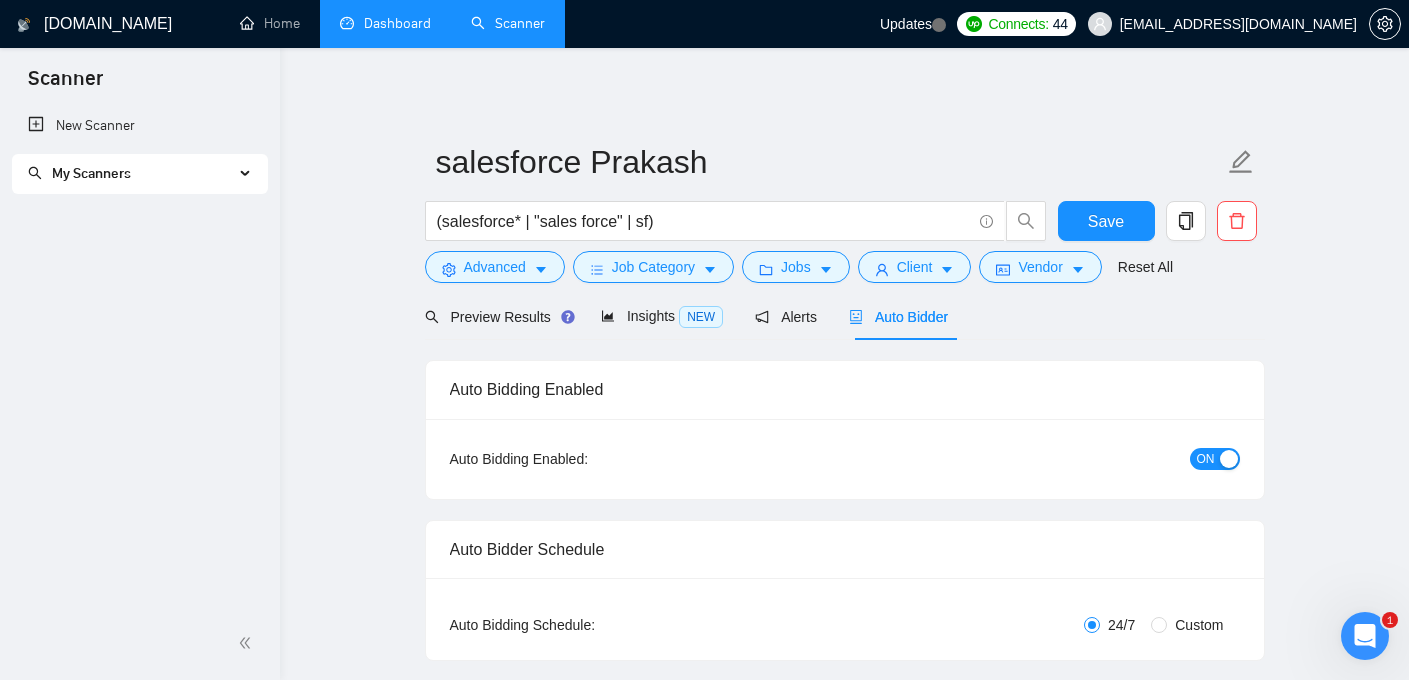 click on "Dashboard" at bounding box center [385, 23] 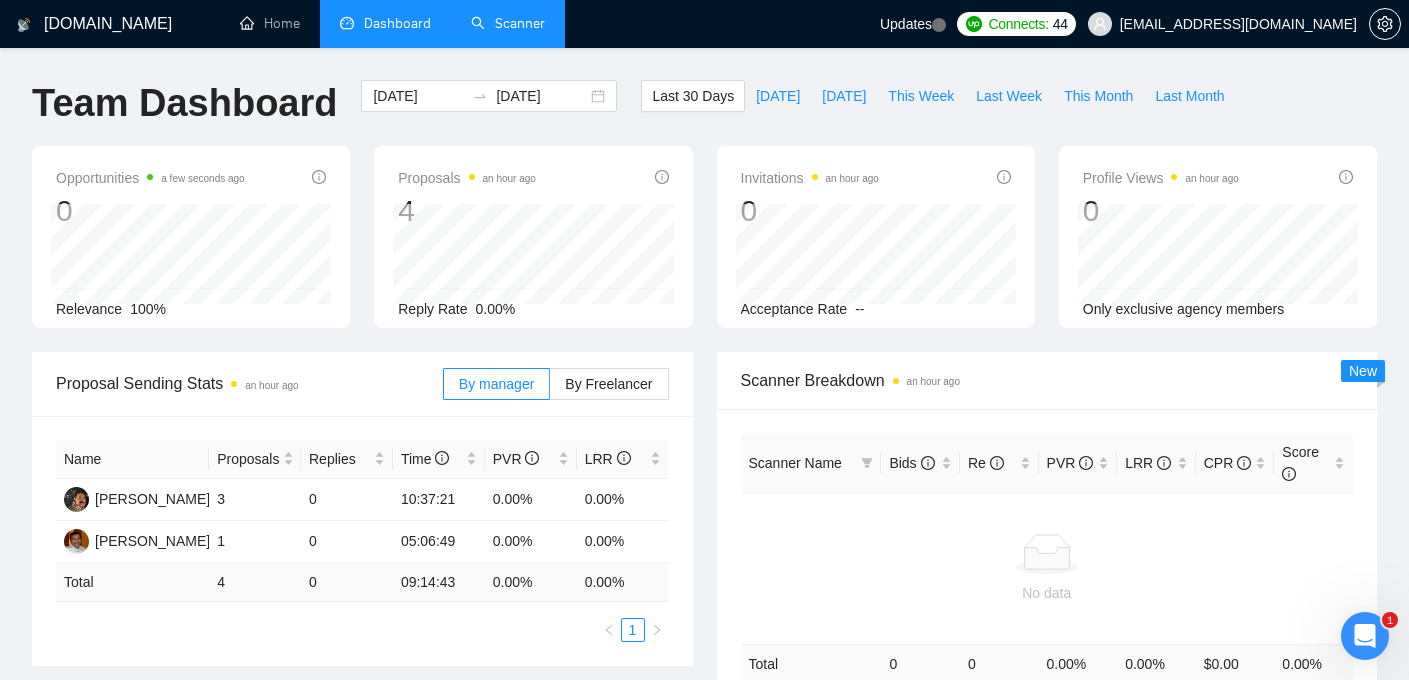click on "Proposals an hour ago 4   [DATE]
Sent 1 Reply Rate 0.00%" at bounding box center [533, 237] 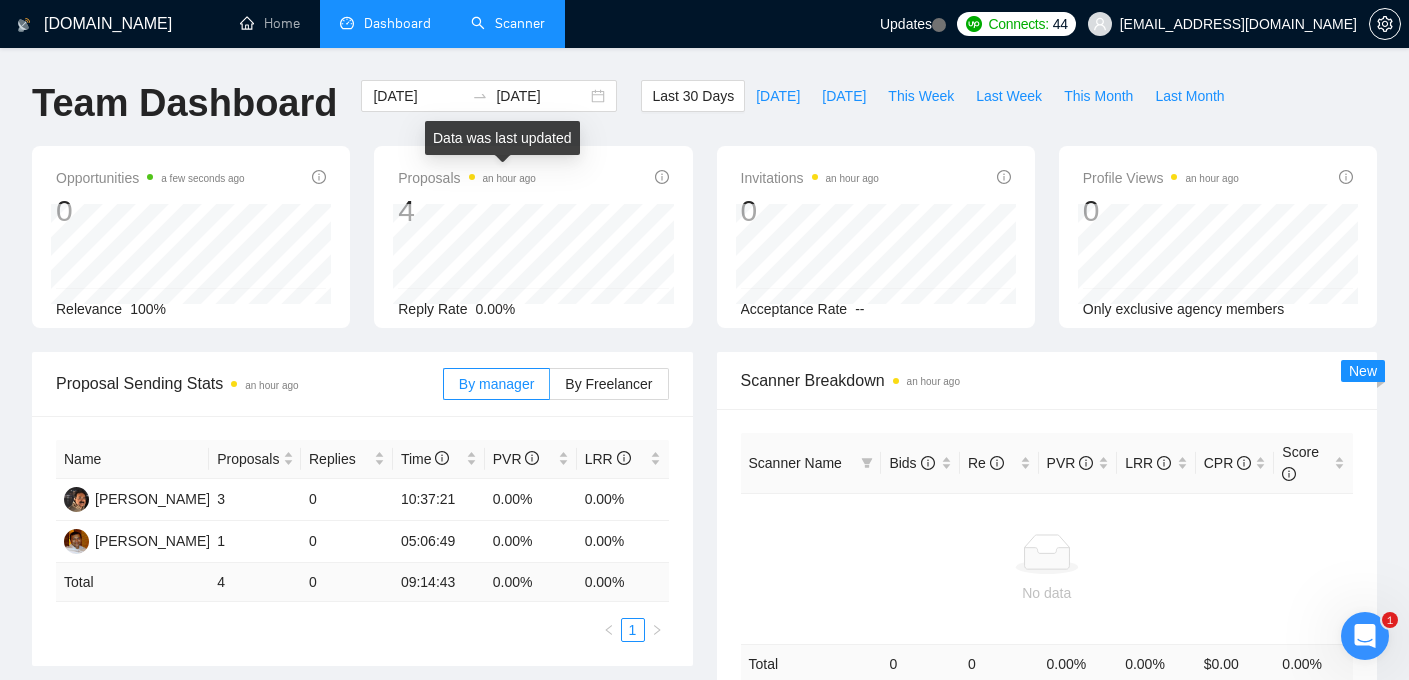 click on "an hour ago" at bounding box center (509, 177) 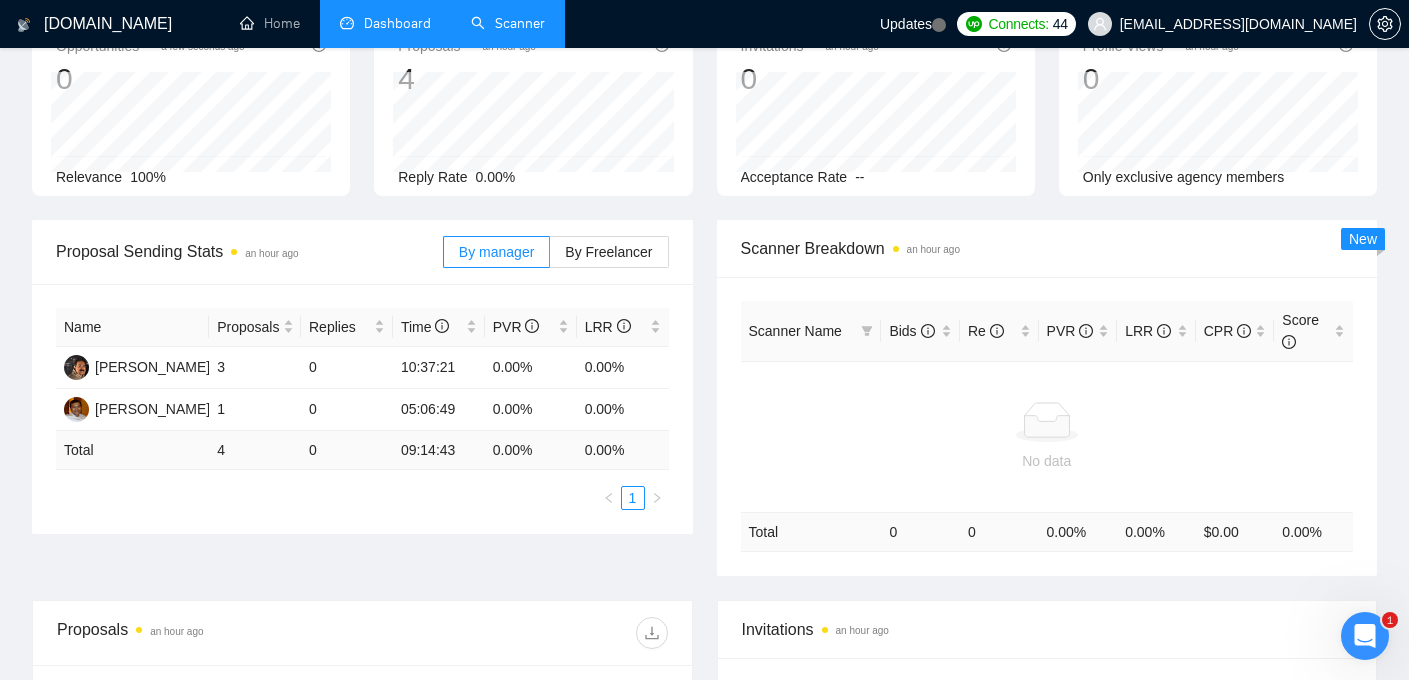 scroll, scrollTop: 150, scrollLeft: 0, axis: vertical 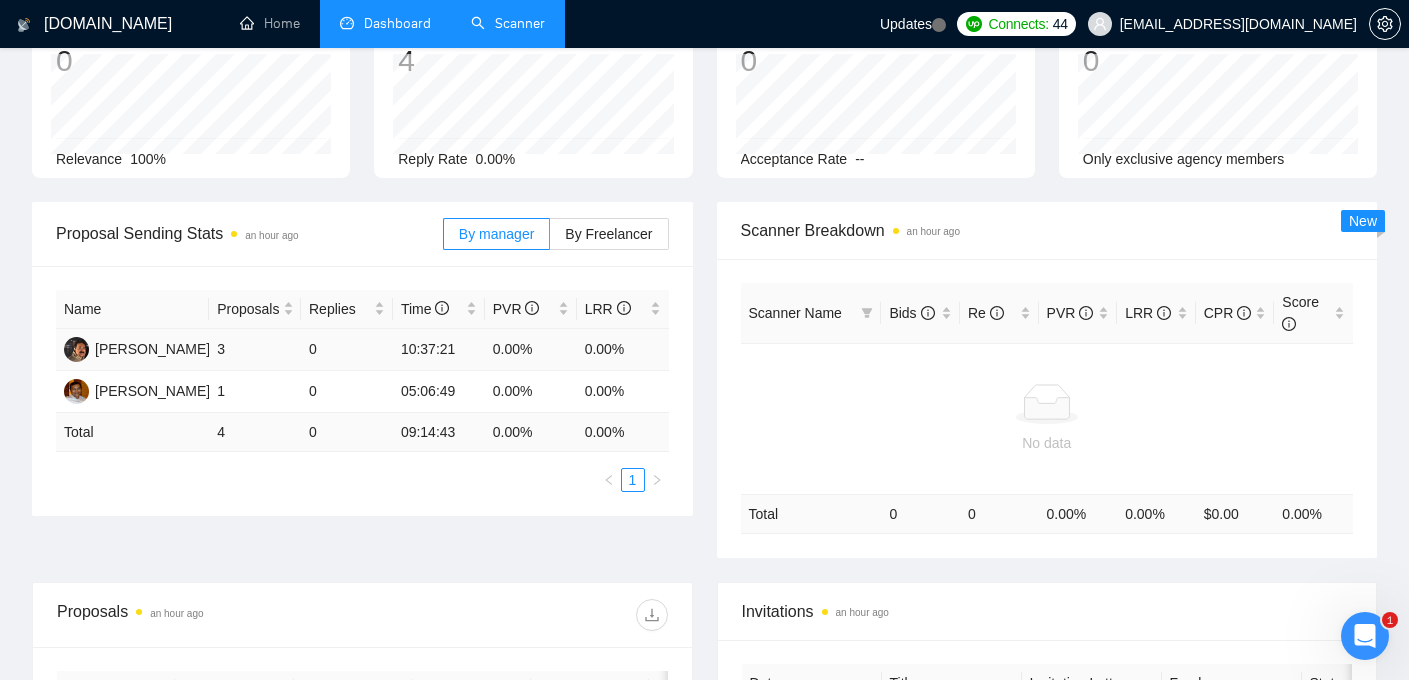 click on "[PERSON_NAME]" at bounding box center (132, 350) 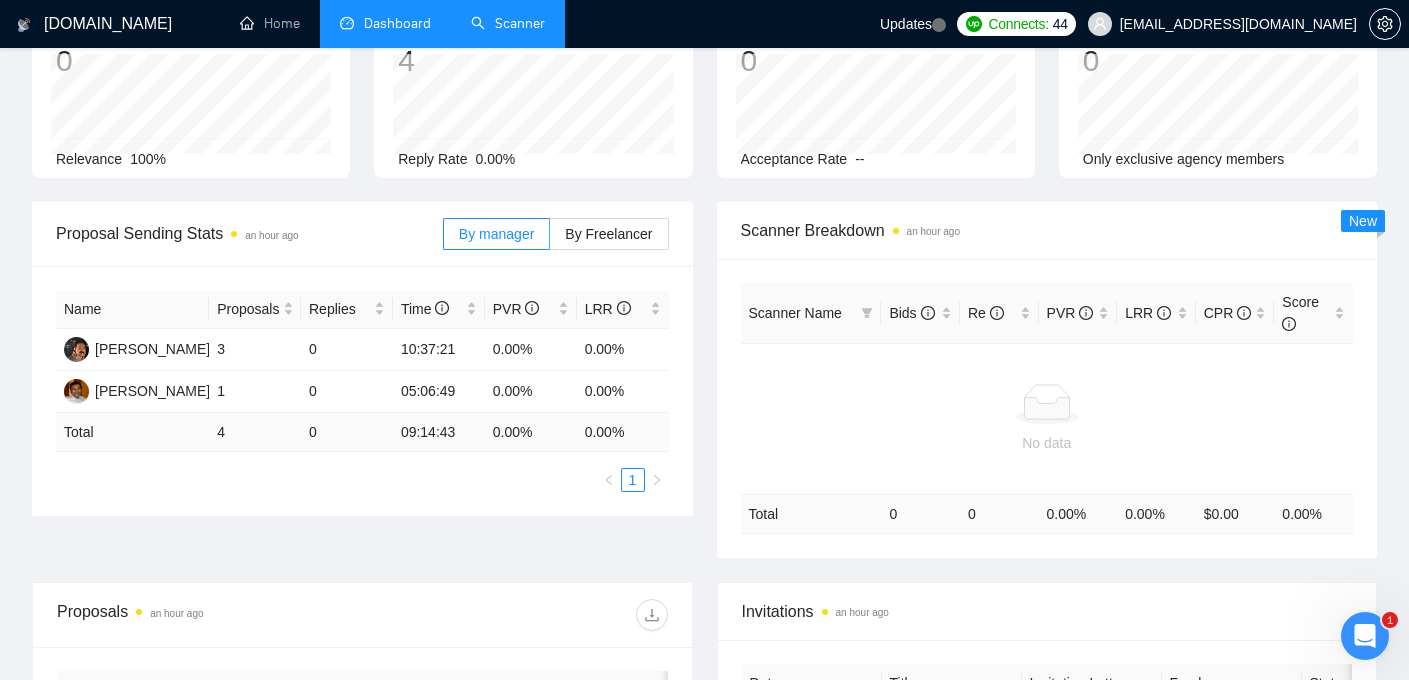click on "1" at bounding box center [362, 480] 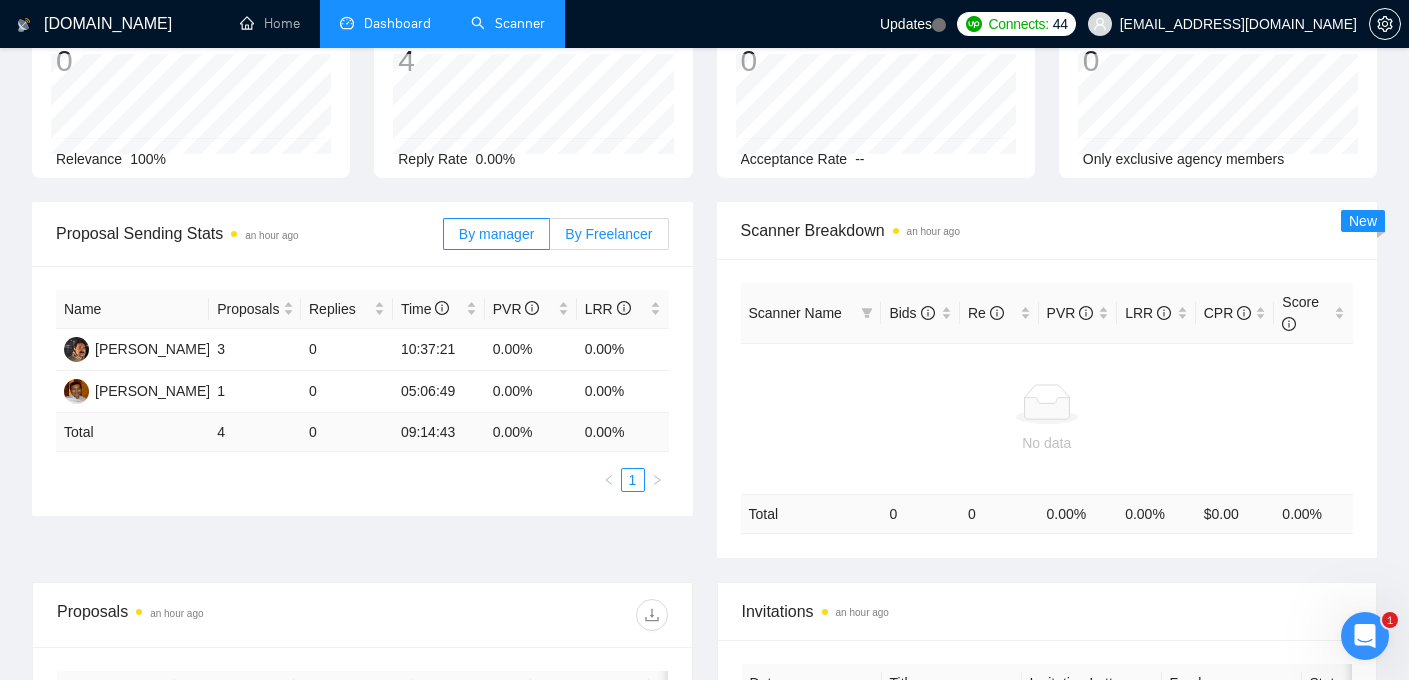 click on "By Freelancer" at bounding box center (608, 234) 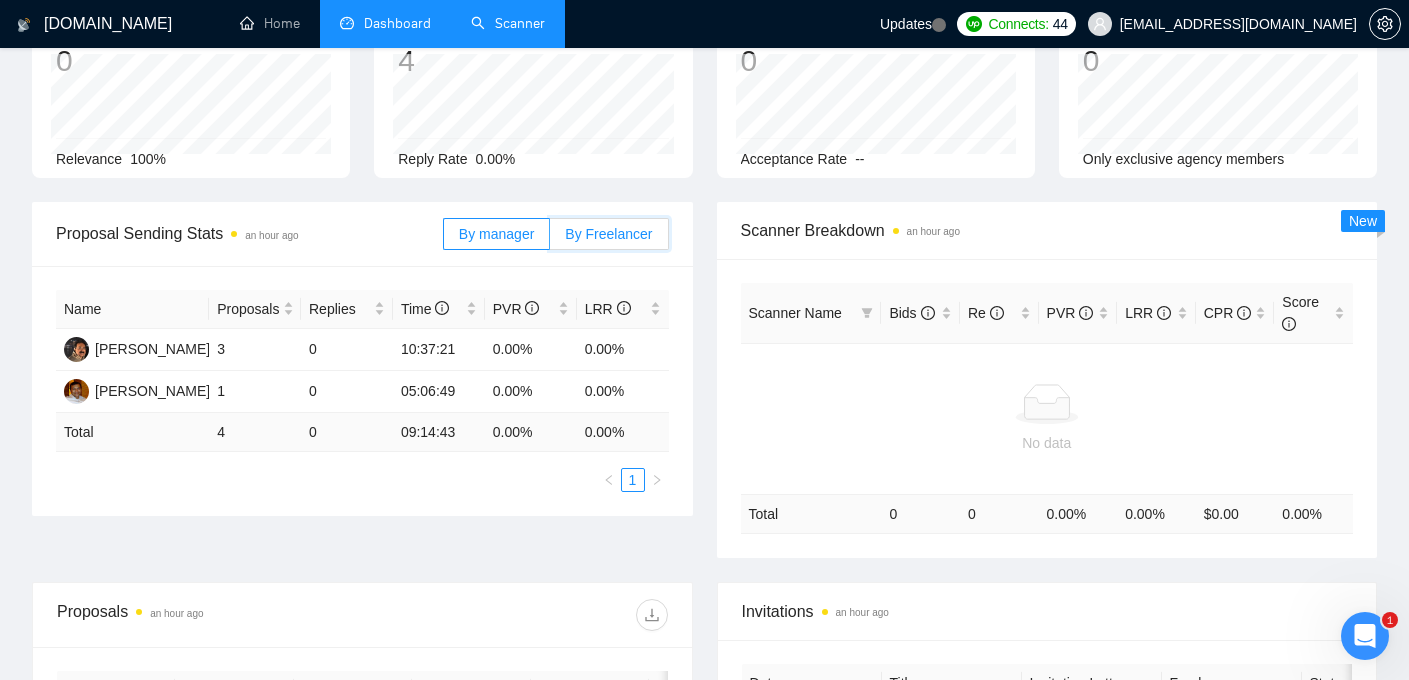 click on "By Freelancer" at bounding box center [550, 239] 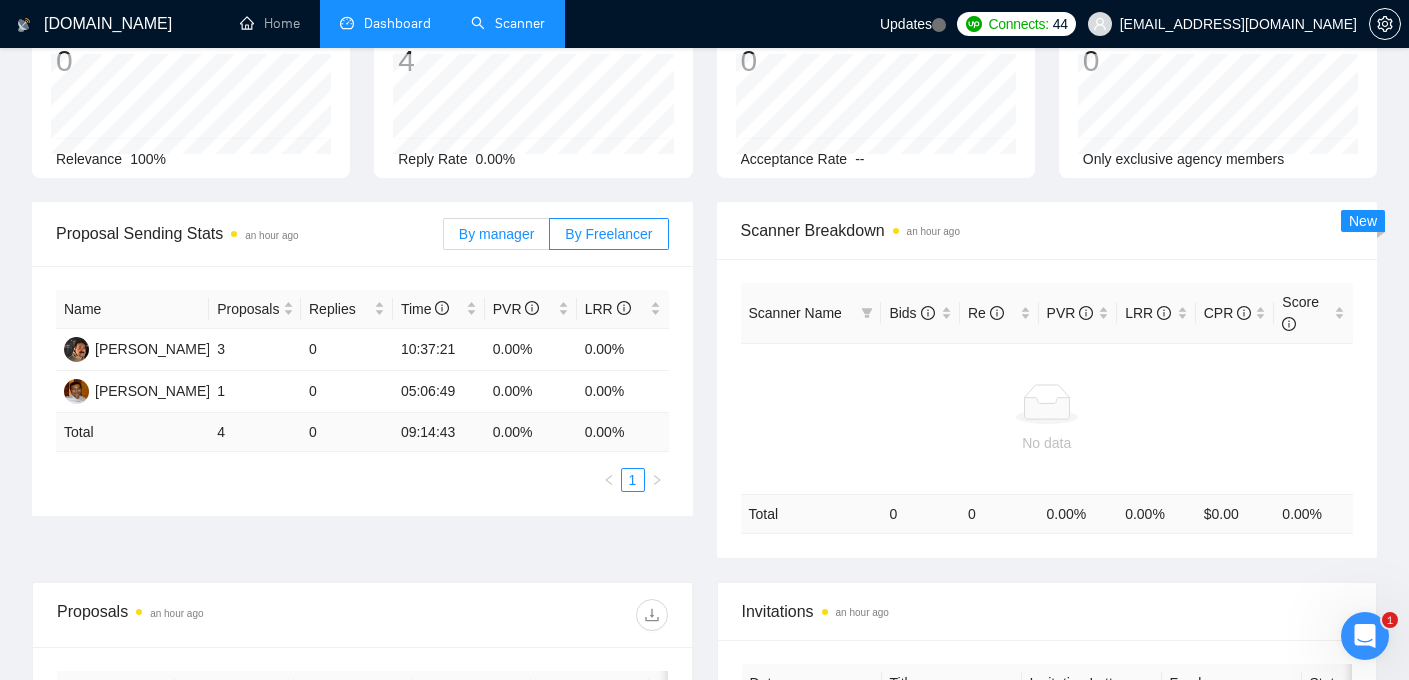 click on "By manager" at bounding box center [496, 234] 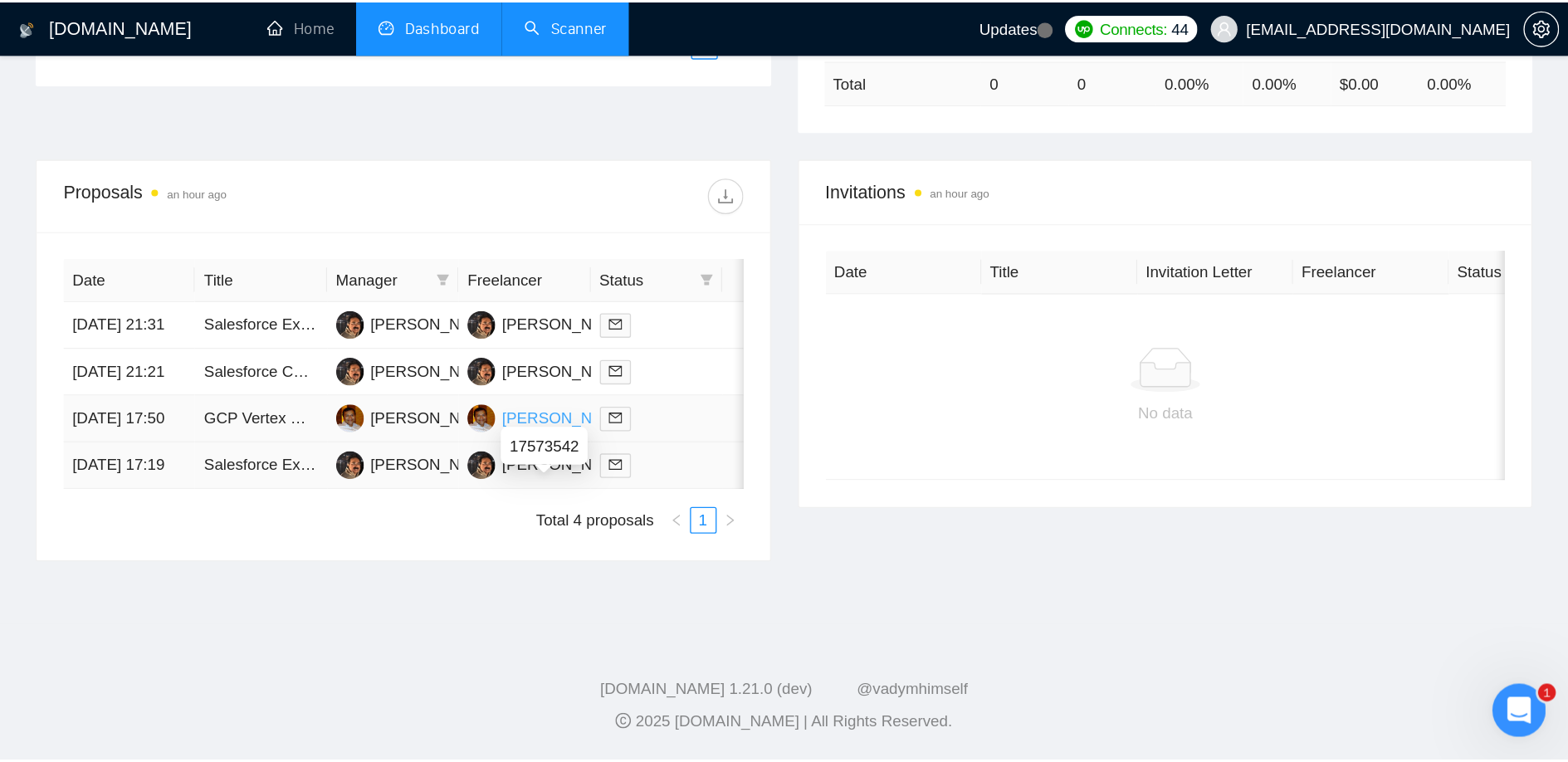 scroll, scrollTop: 0, scrollLeft: 0, axis: both 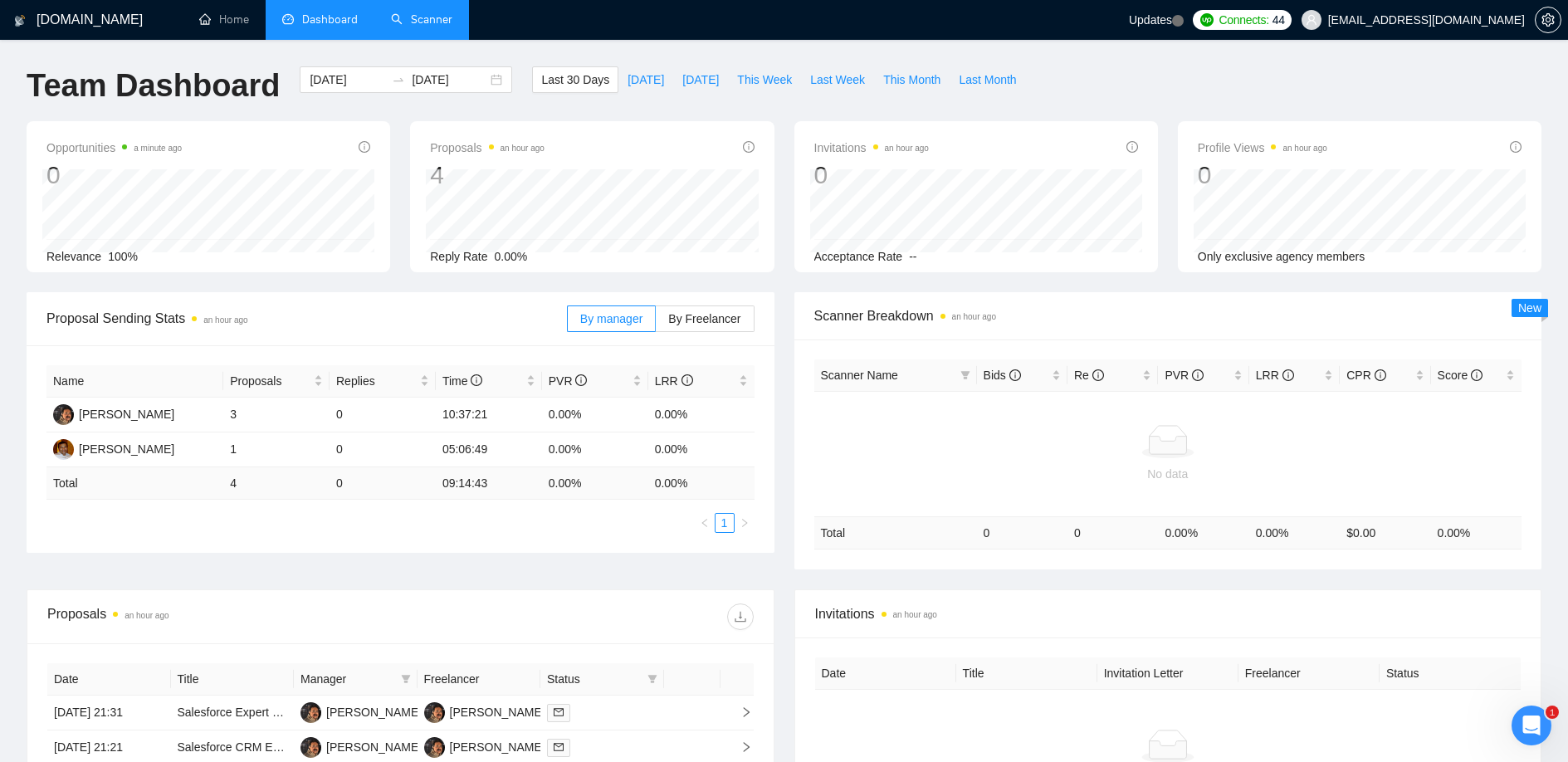 click on "Scanner" at bounding box center (422, 19) 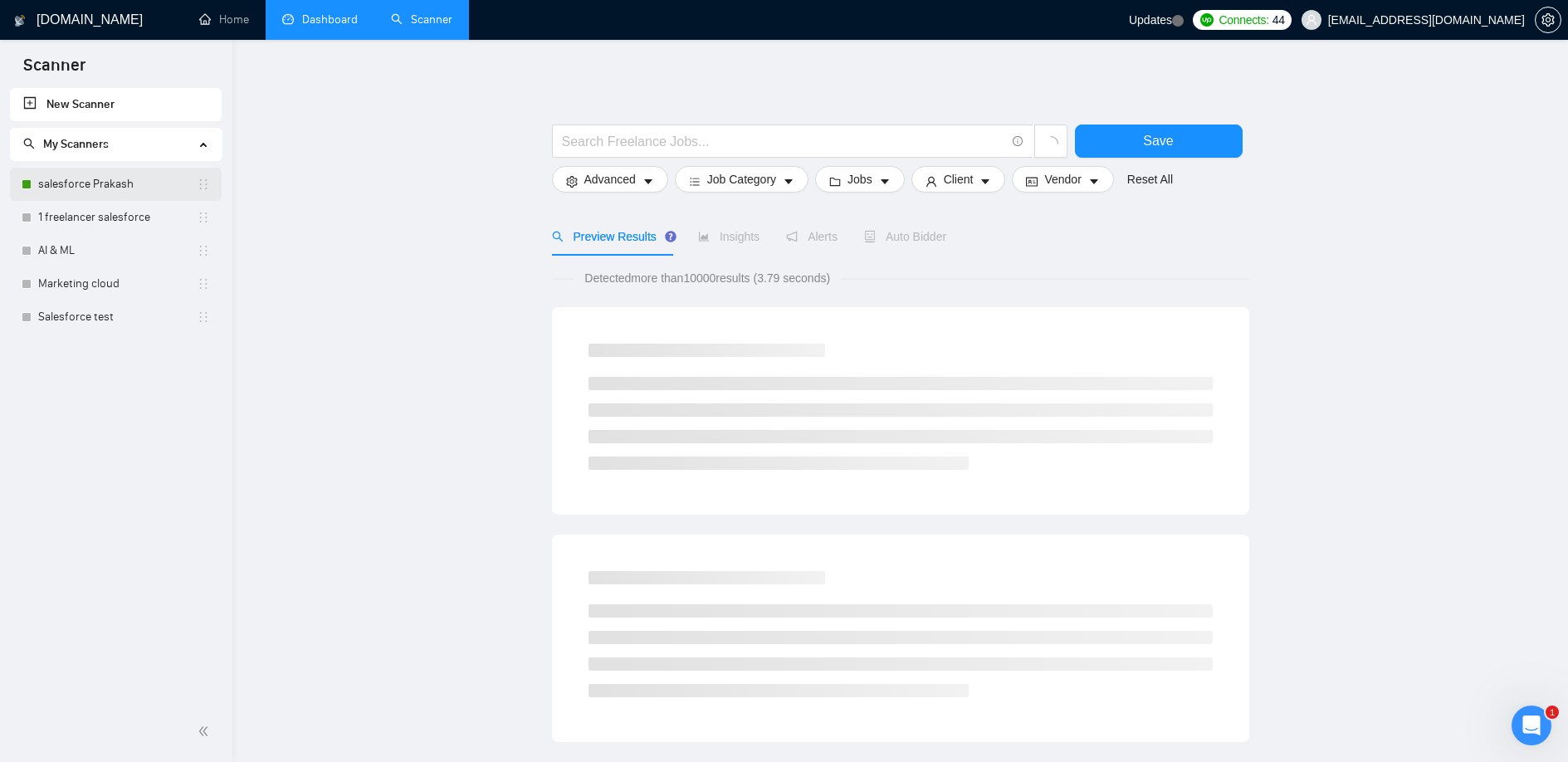 click on "salesforce Prakash" at bounding box center [117, 184] 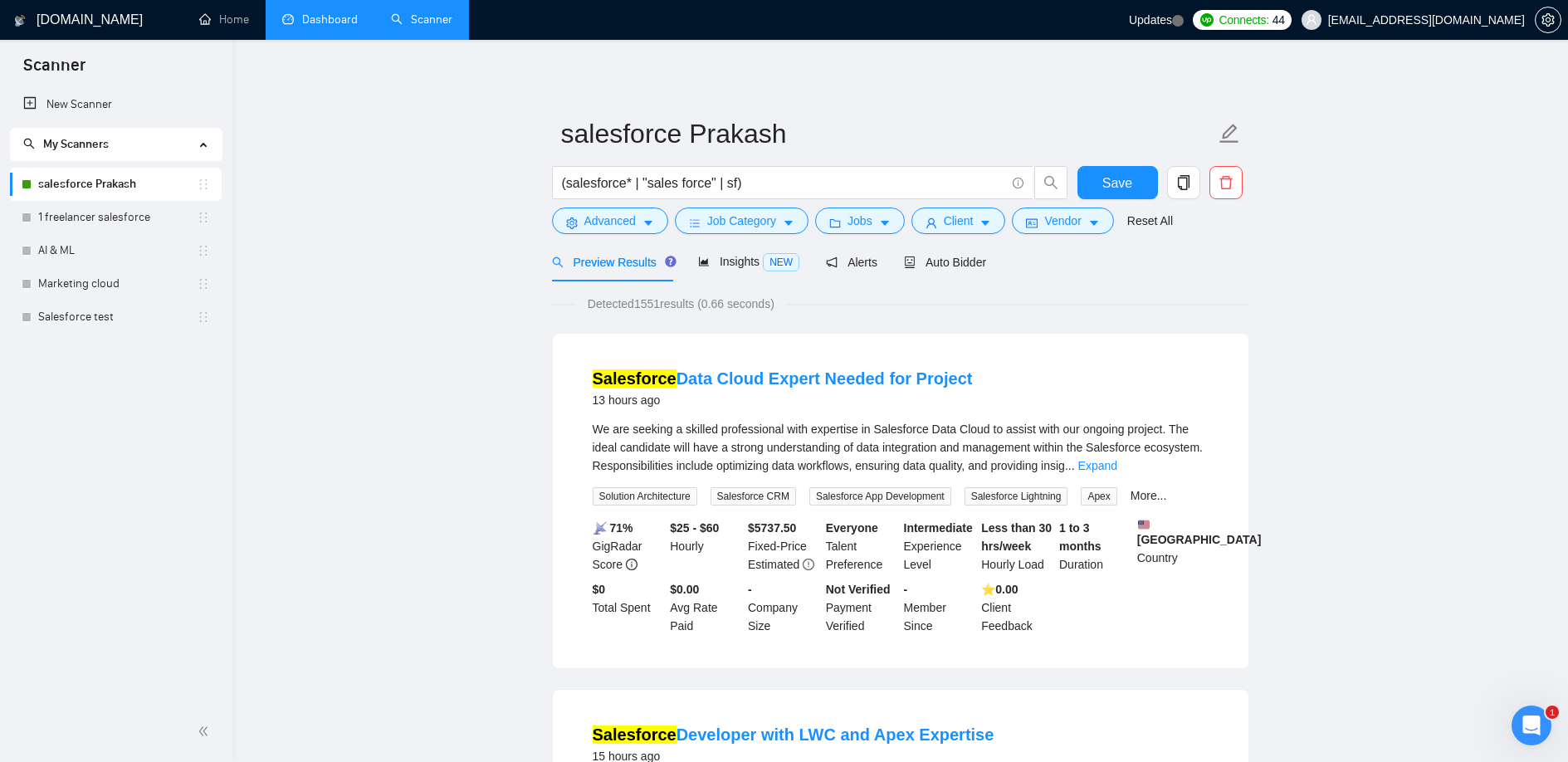 scroll, scrollTop: 0, scrollLeft: 0, axis: both 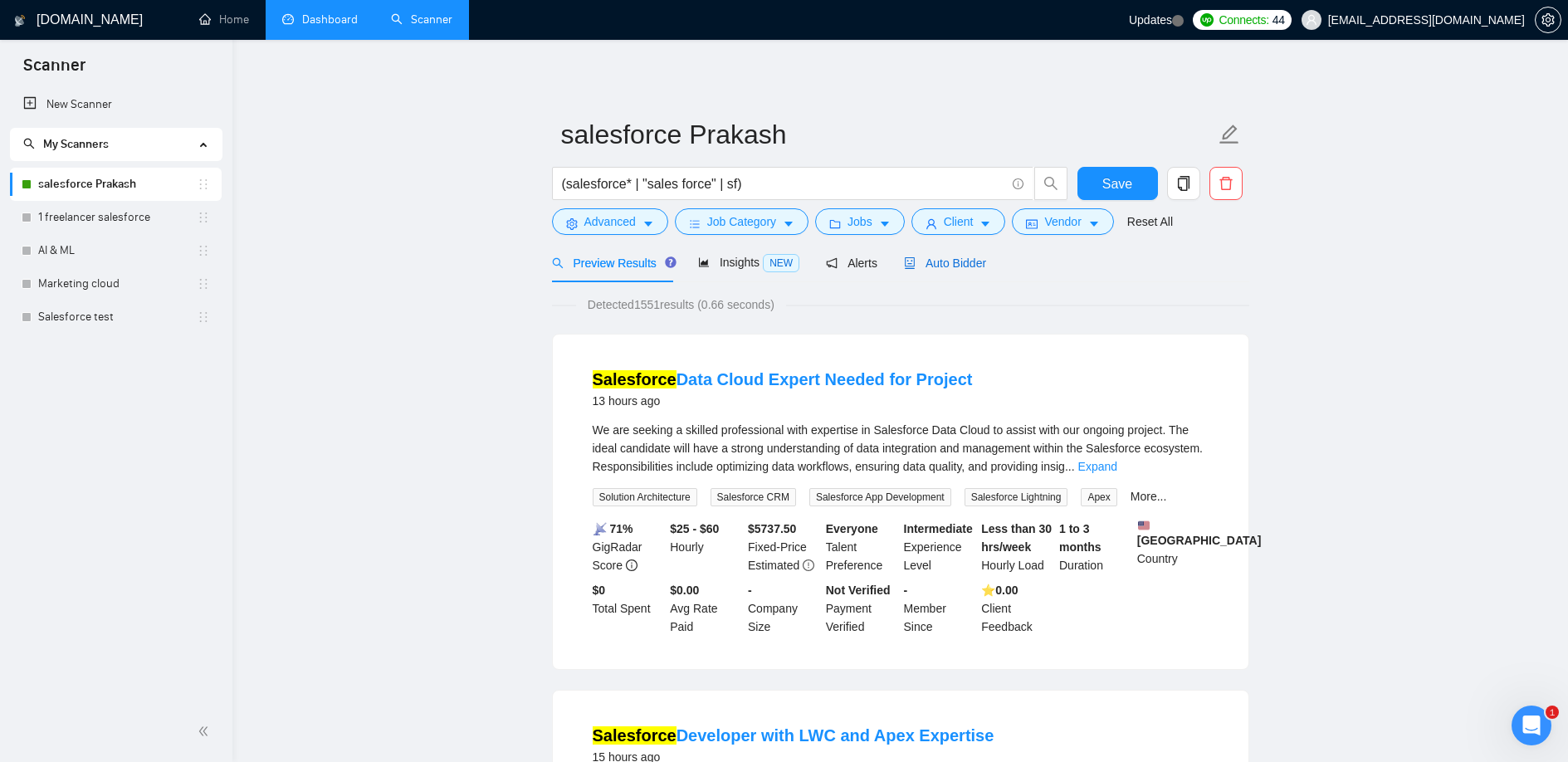 click on "Auto Bidder" at bounding box center (945, 263) 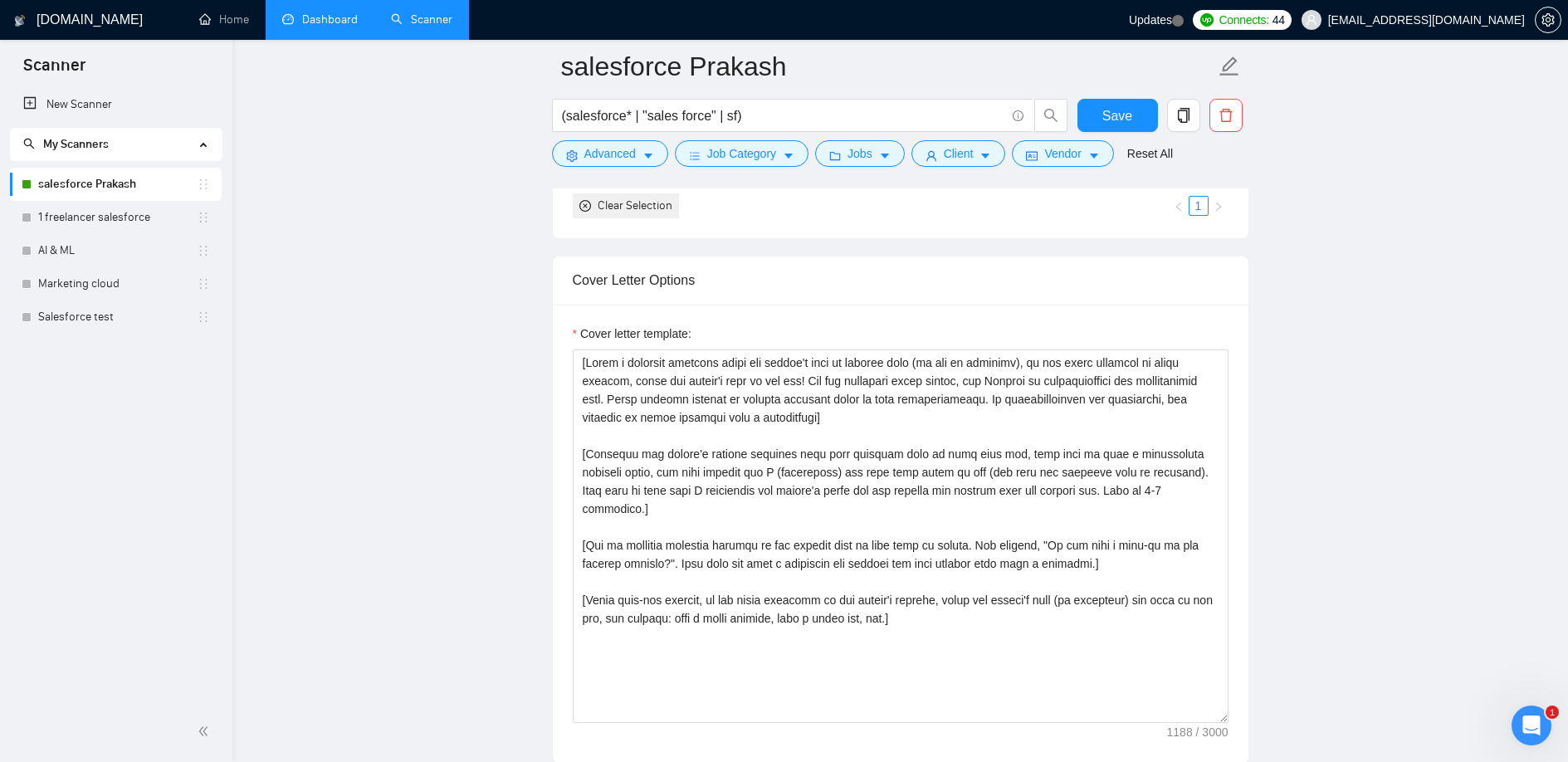 scroll, scrollTop: 1335, scrollLeft: 0, axis: vertical 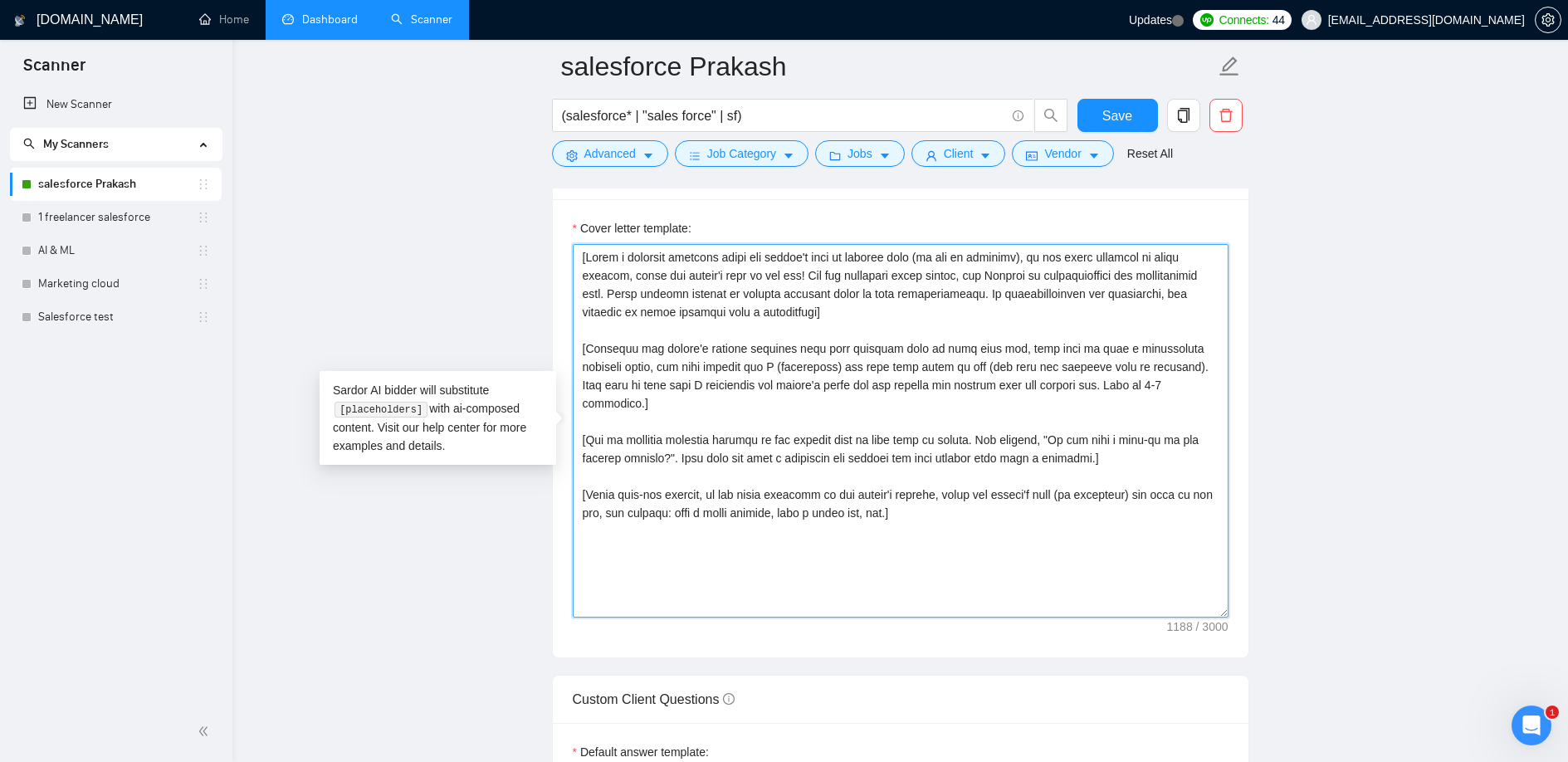 click on "Cover letter template:" at bounding box center [901, 431] 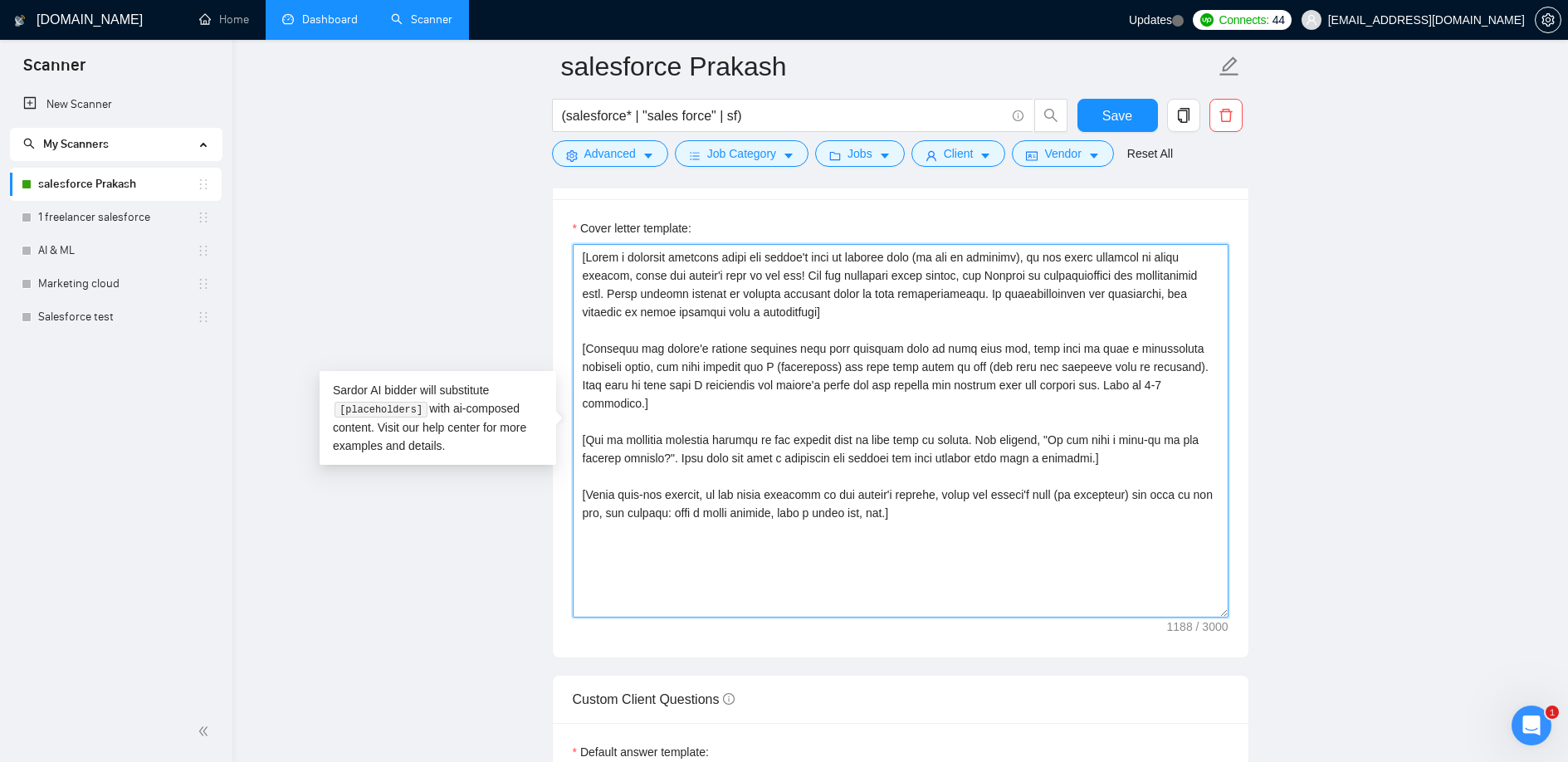 click on "Cover letter template:" at bounding box center (901, 431) 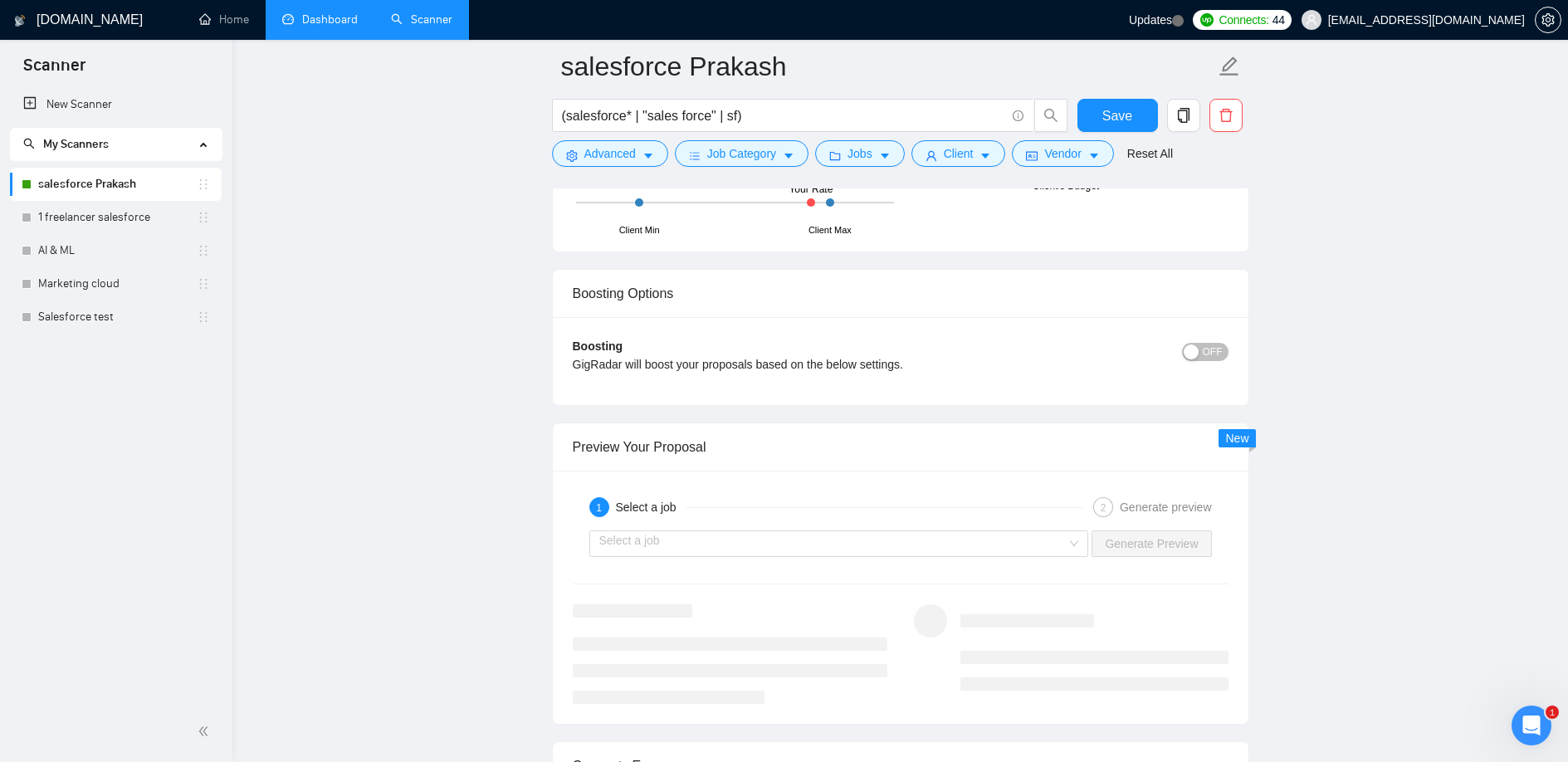 scroll, scrollTop: 2604, scrollLeft: 0, axis: vertical 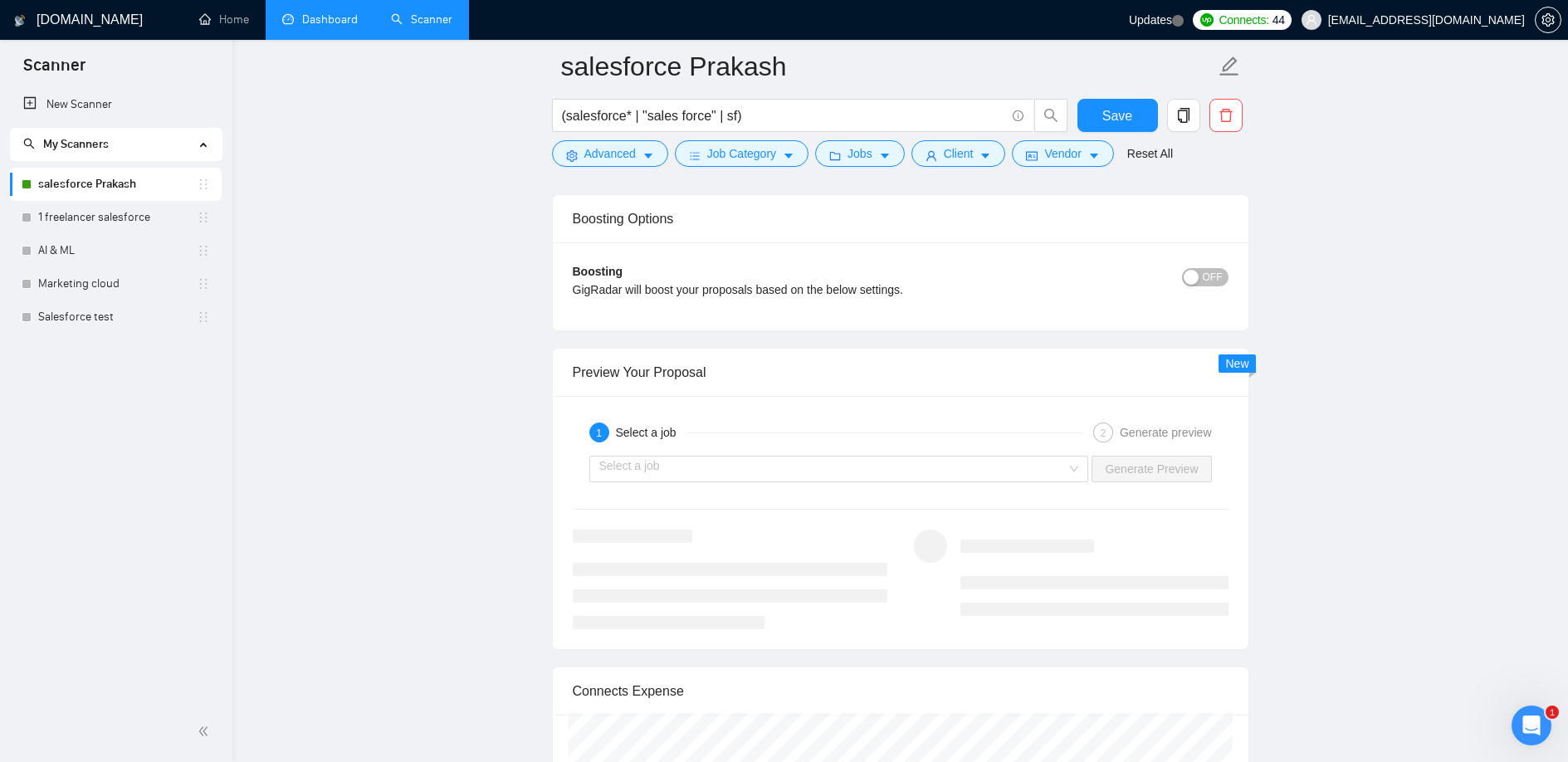 click on "Select a job Generate Preview" at bounding box center (901, 469) 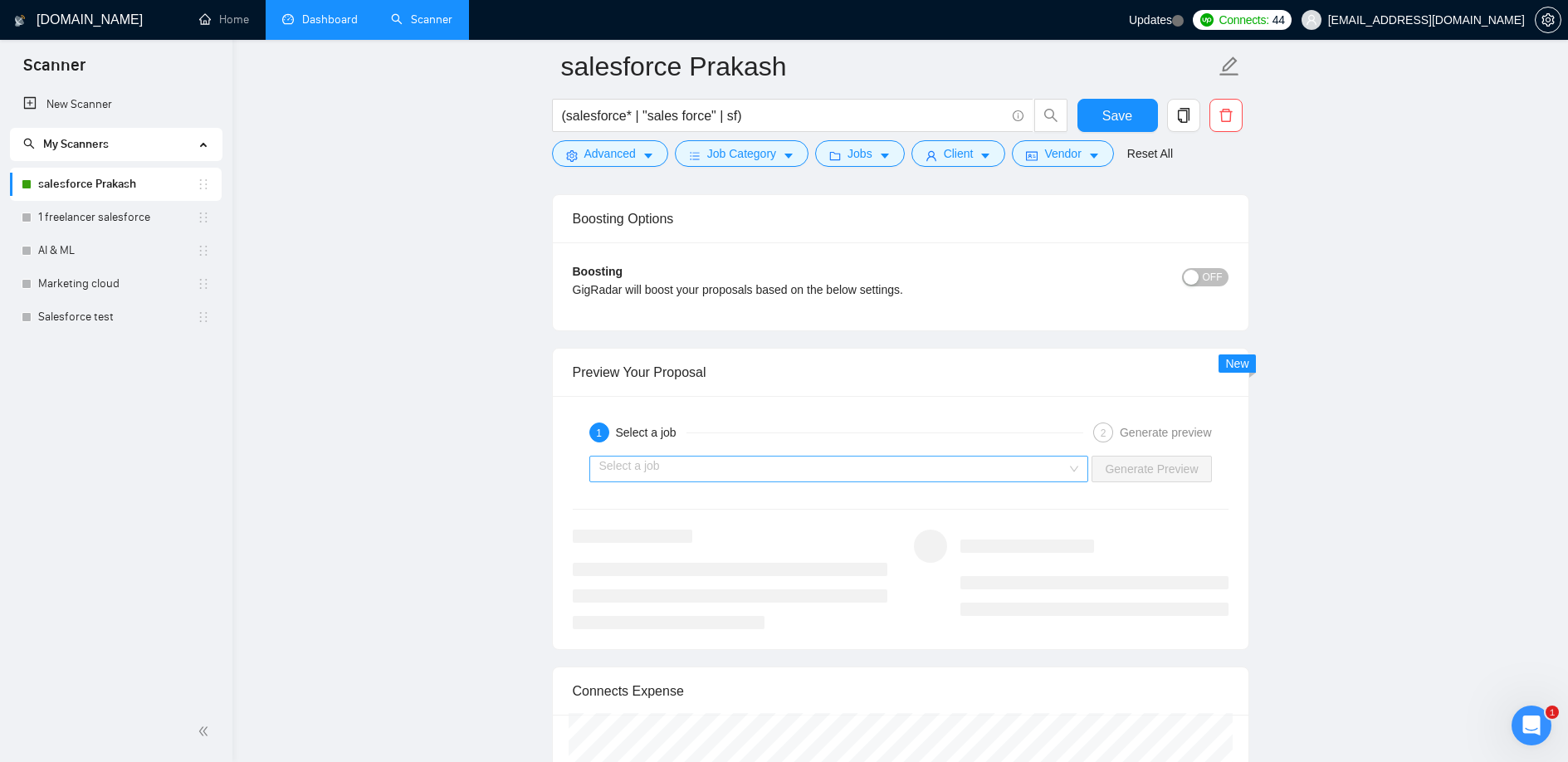 click at bounding box center [833, 469] 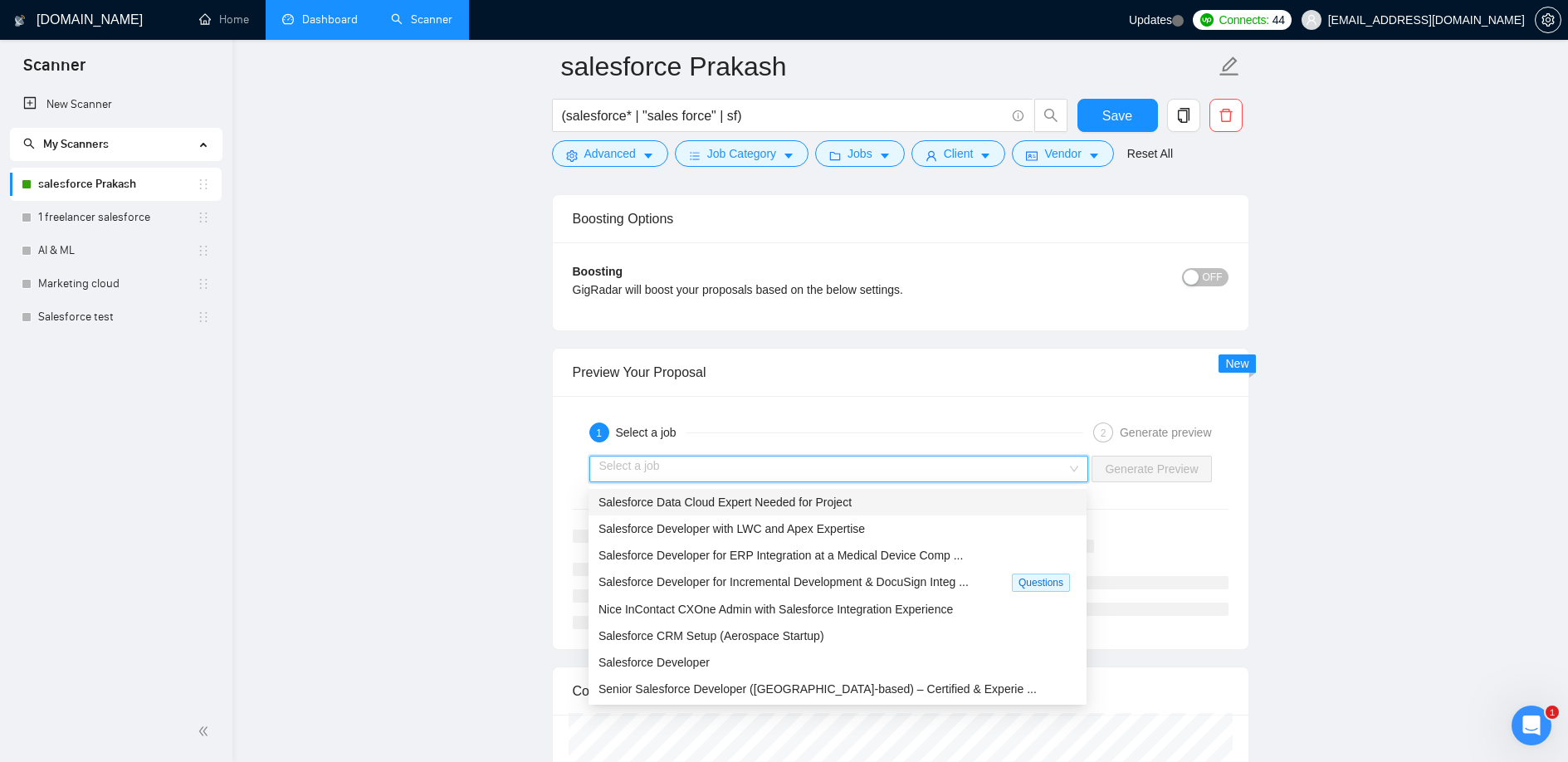click on "Salesforce Data Cloud Expert Needed for Project" at bounding box center (838, 502) 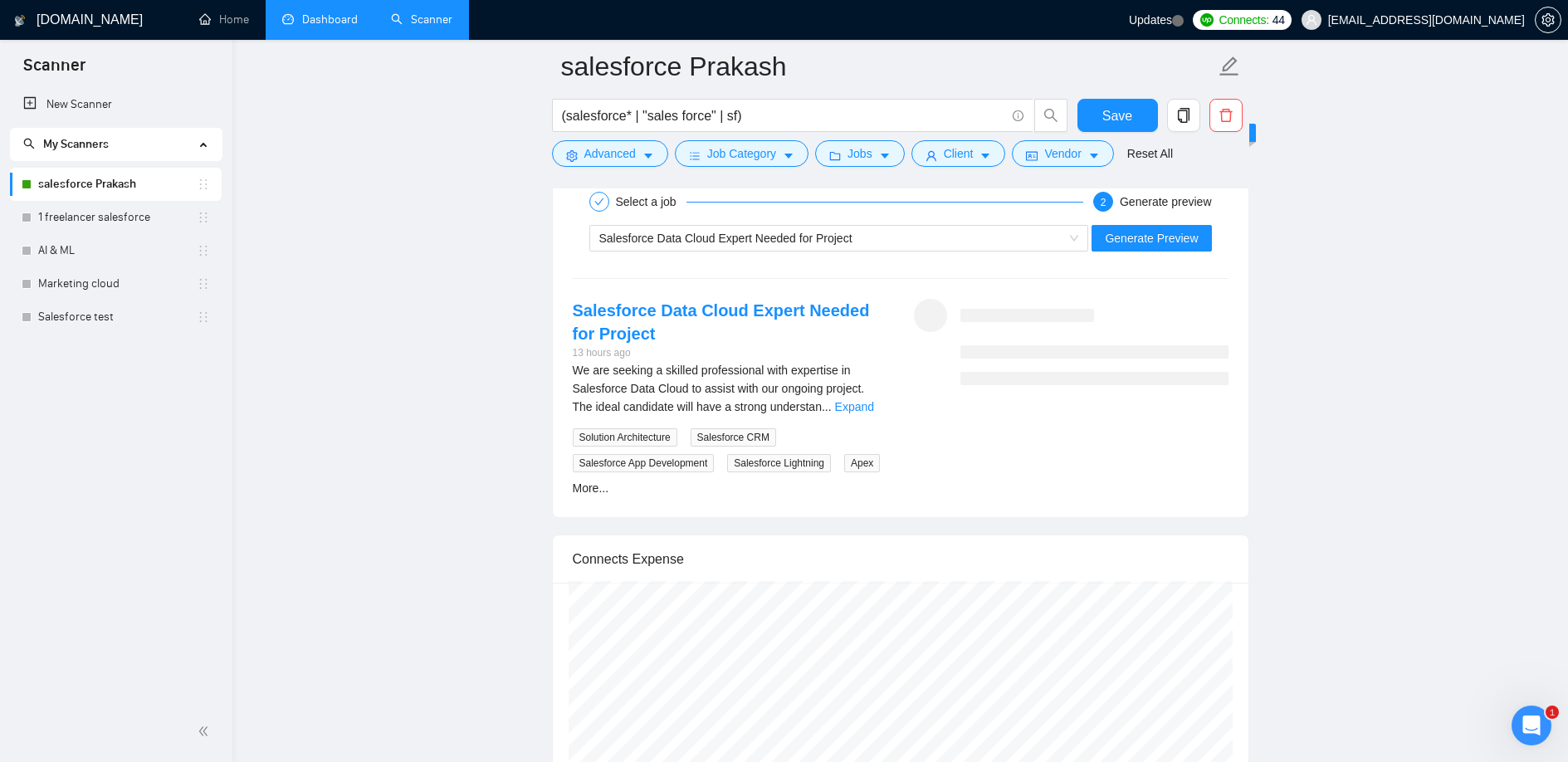 scroll, scrollTop: 2836, scrollLeft: 0, axis: vertical 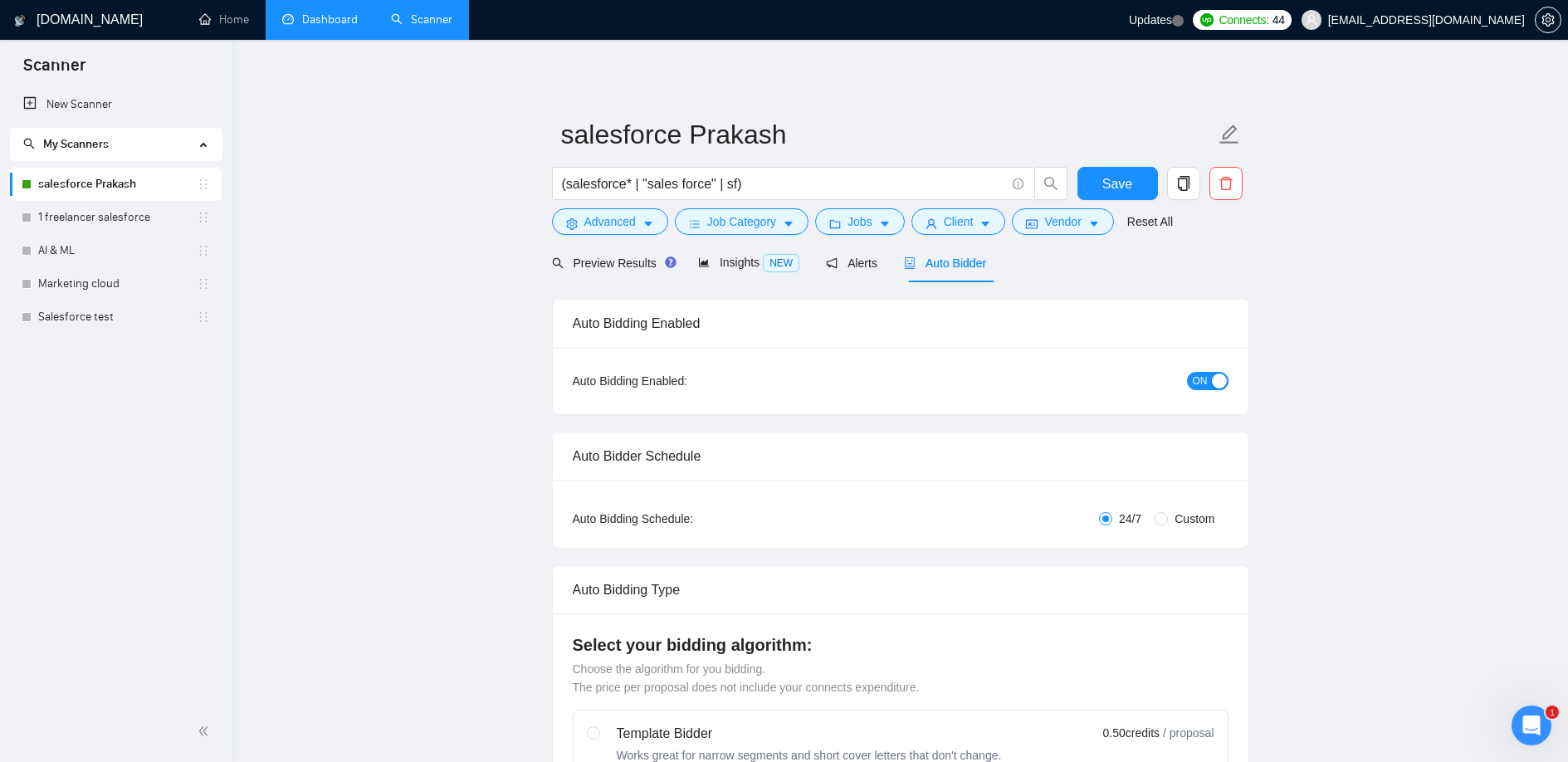 click on "Auto Bidder" at bounding box center [945, 262] 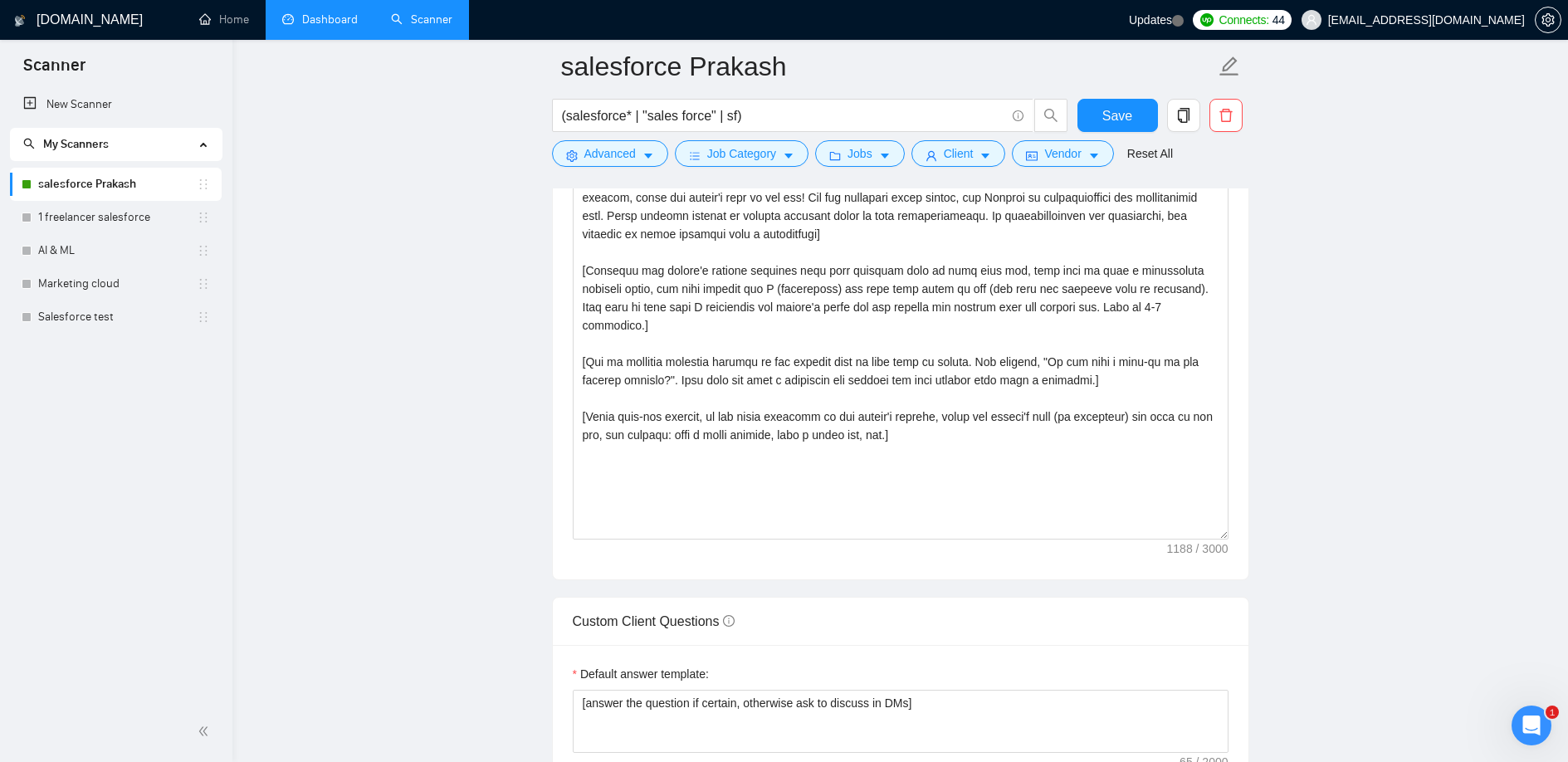 scroll, scrollTop: 1492, scrollLeft: 0, axis: vertical 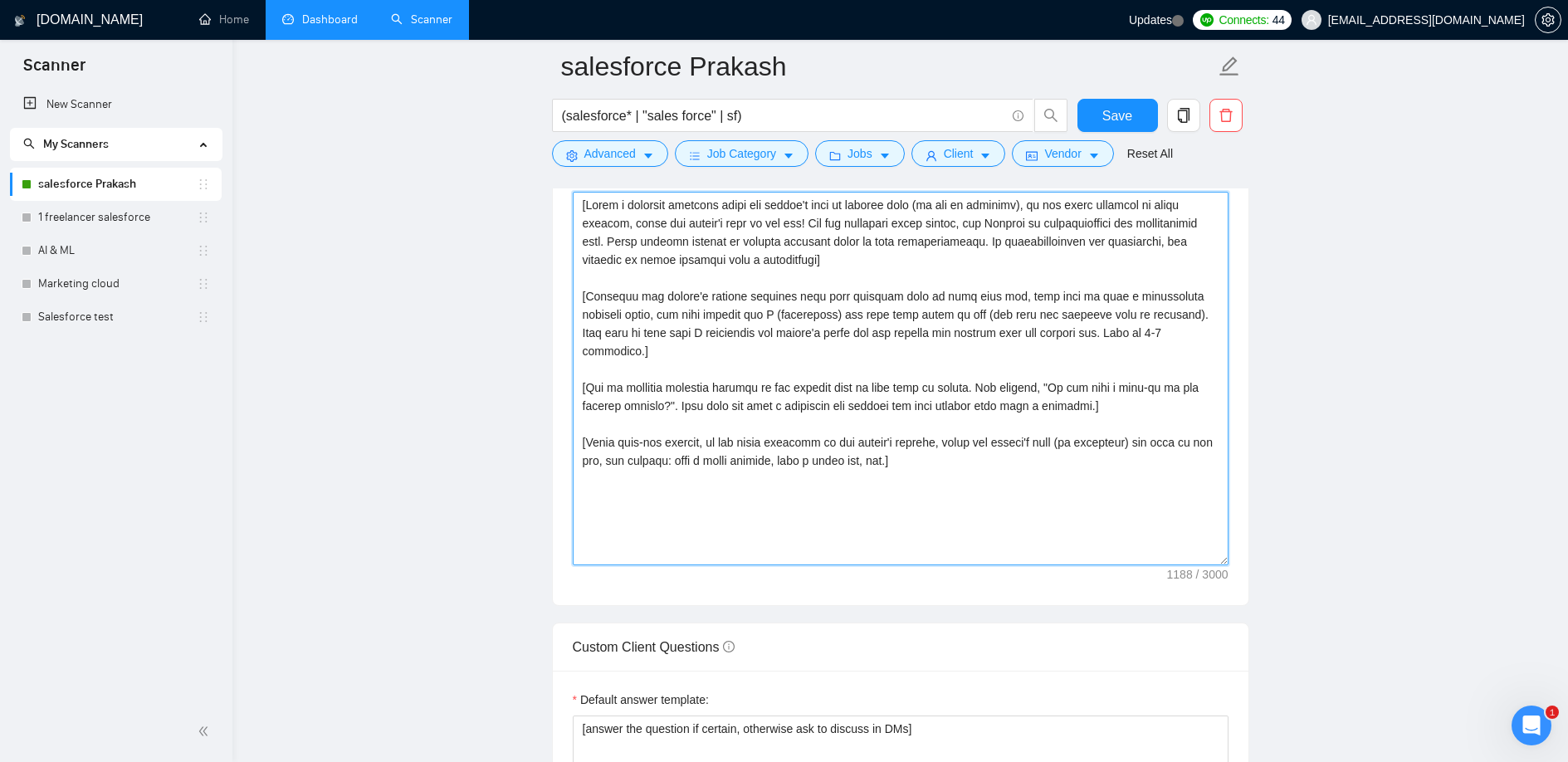 click on "Cover letter template:" at bounding box center (901, 379) 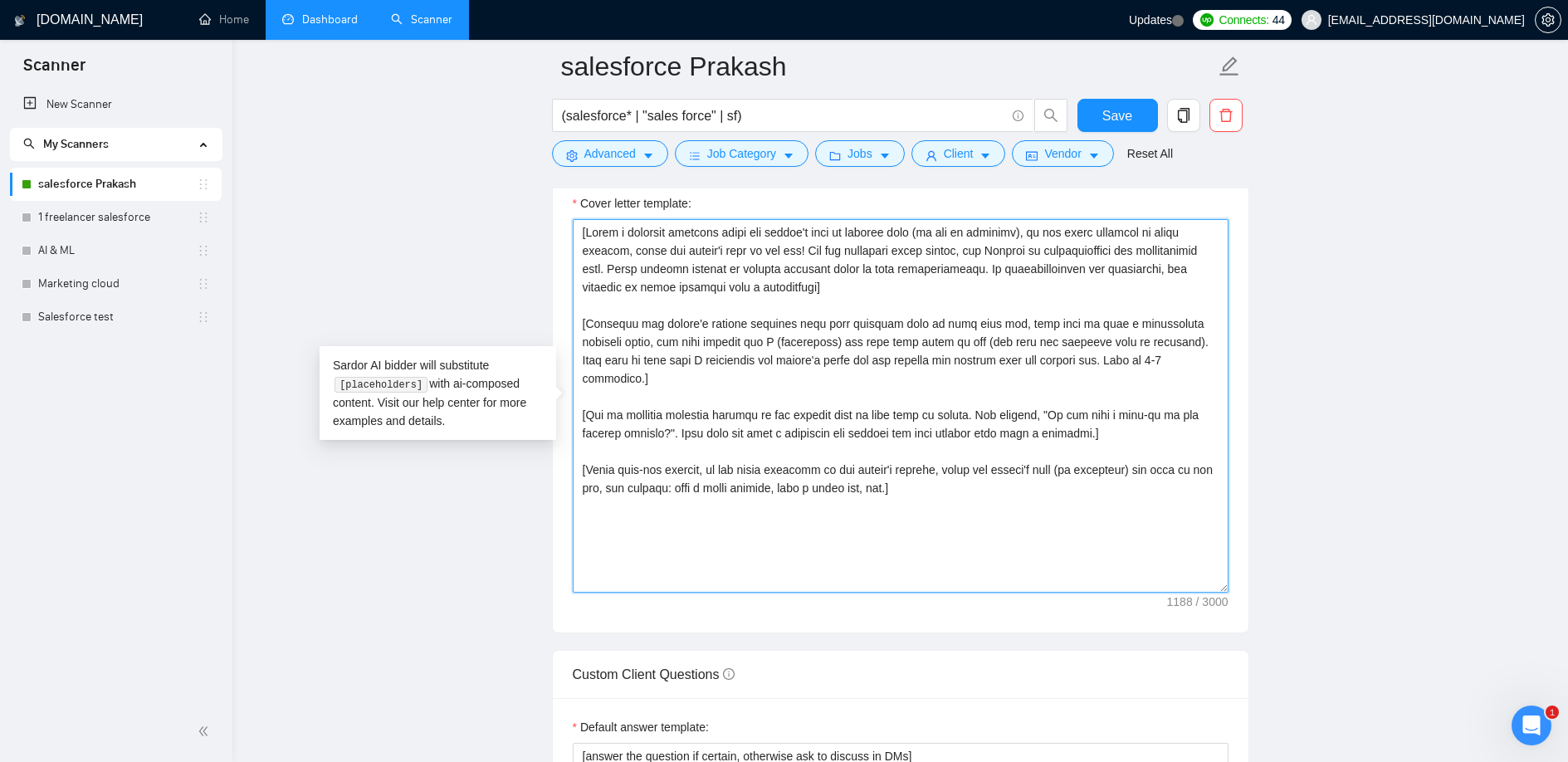 scroll, scrollTop: 1463, scrollLeft: 0, axis: vertical 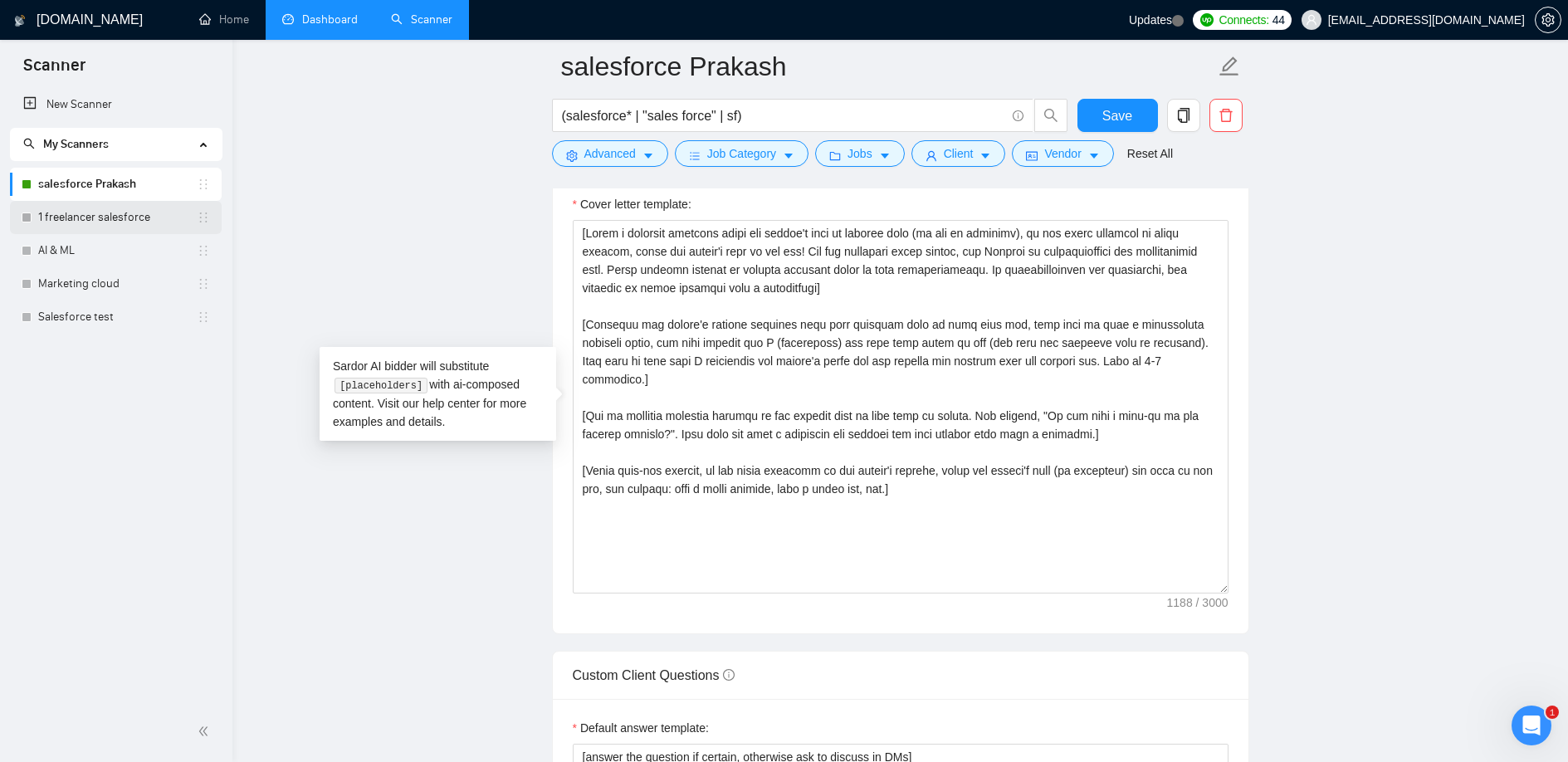 click on "1 freelancer salesforce" at bounding box center [117, 217] 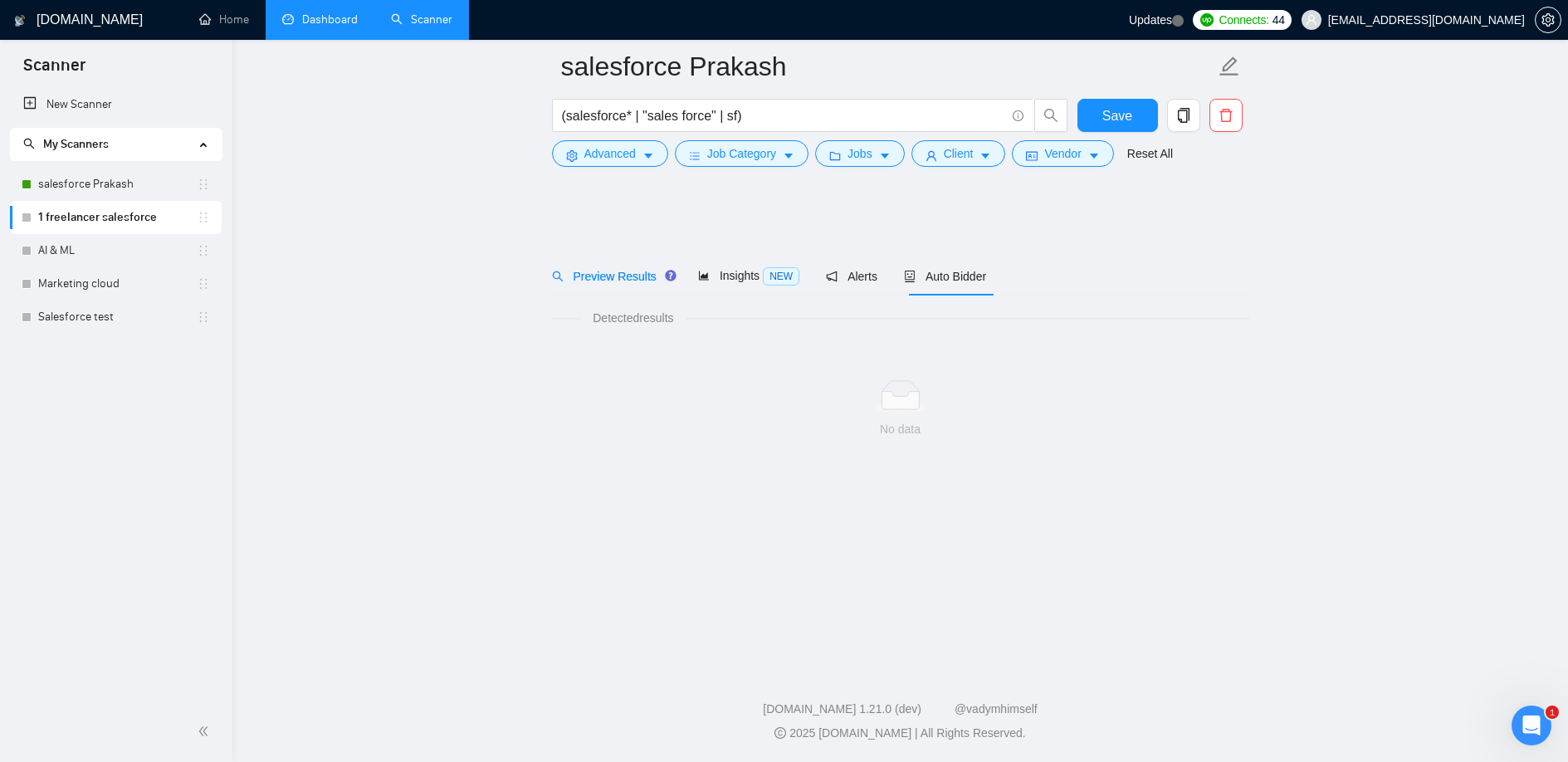 scroll, scrollTop: 0, scrollLeft: 0, axis: both 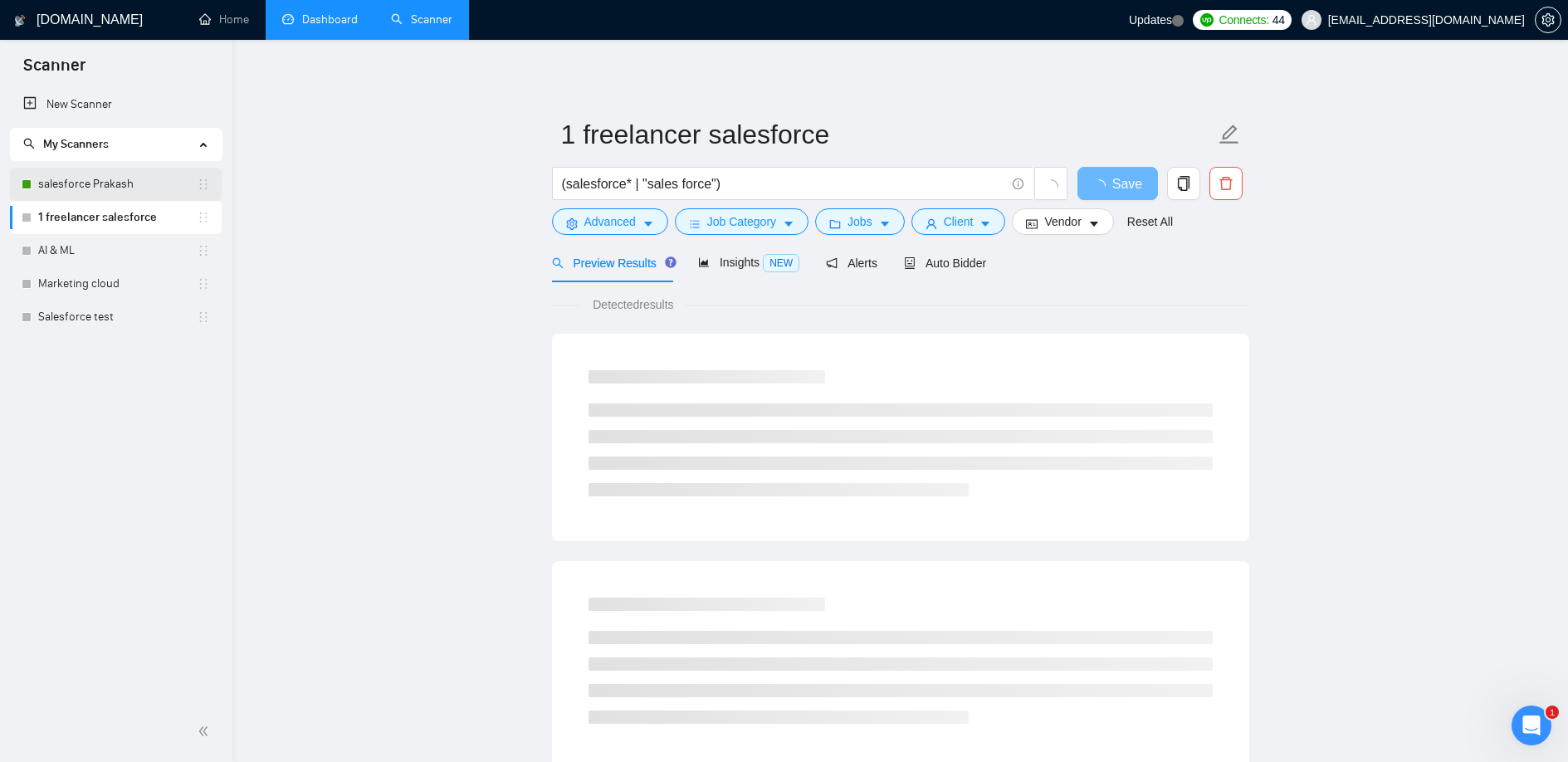 click on "salesforce Prakash" at bounding box center (117, 184) 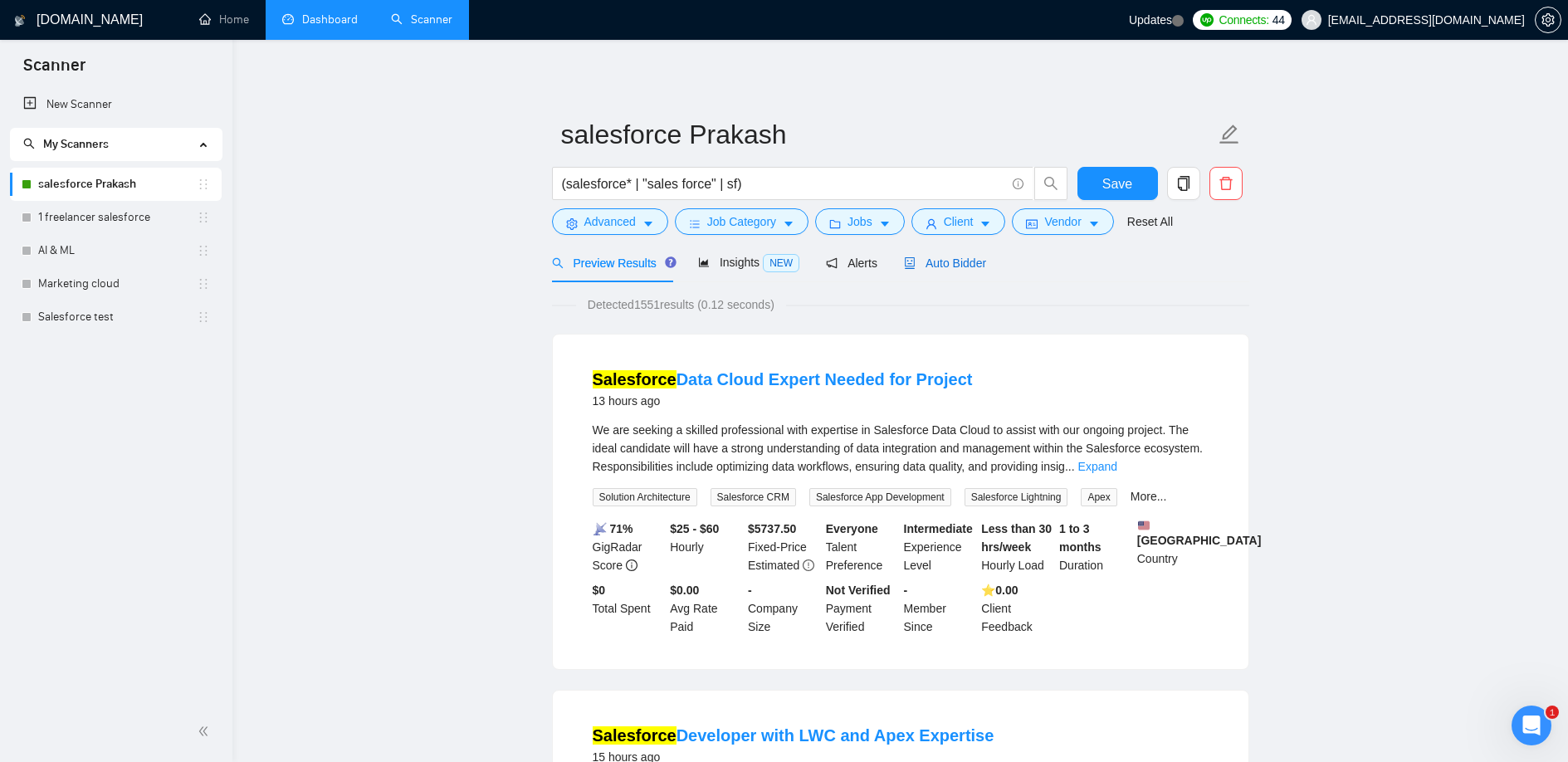 click on "Auto Bidder" at bounding box center [945, 263] 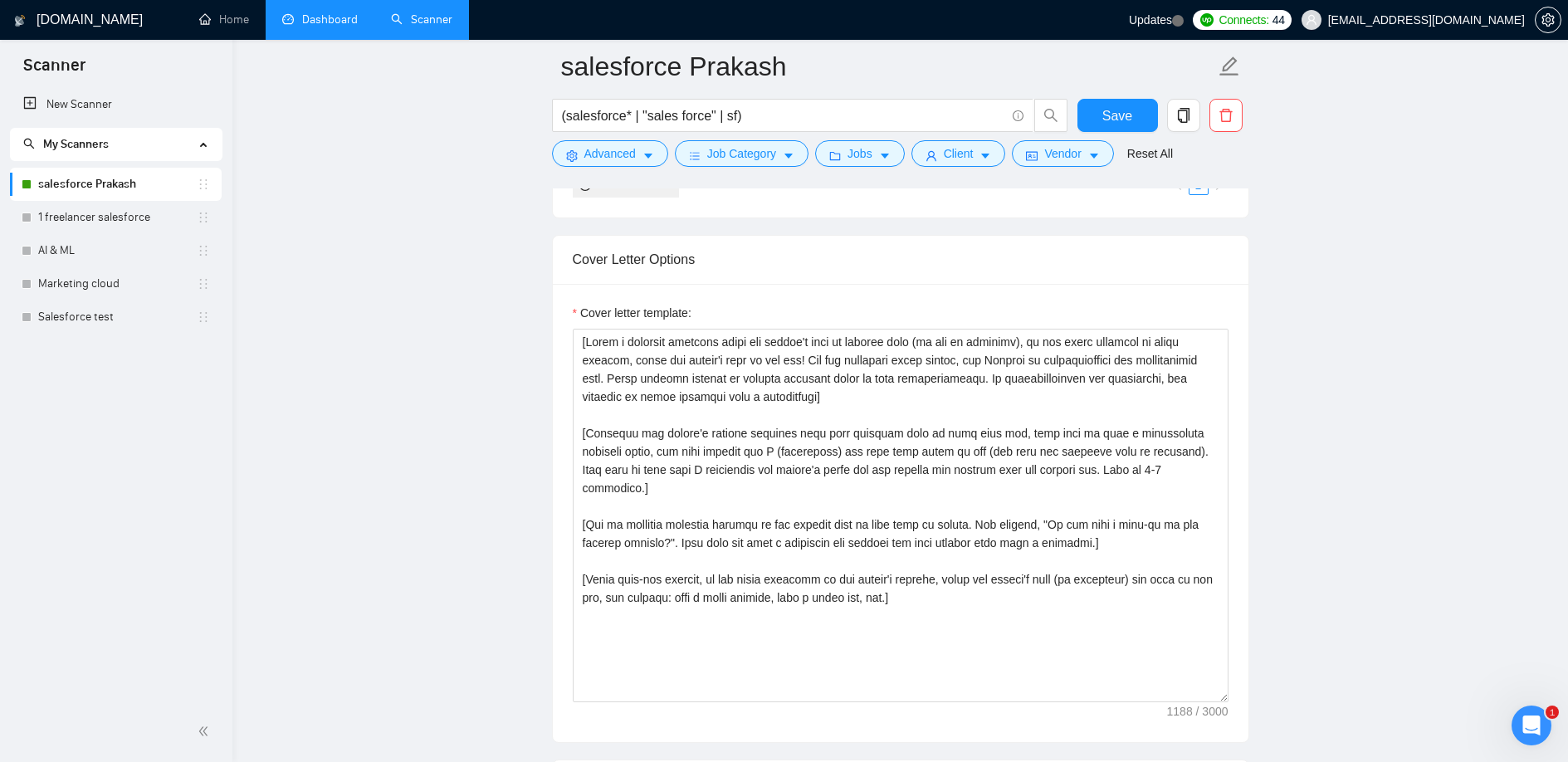 scroll, scrollTop: 1398, scrollLeft: 0, axis: vertical 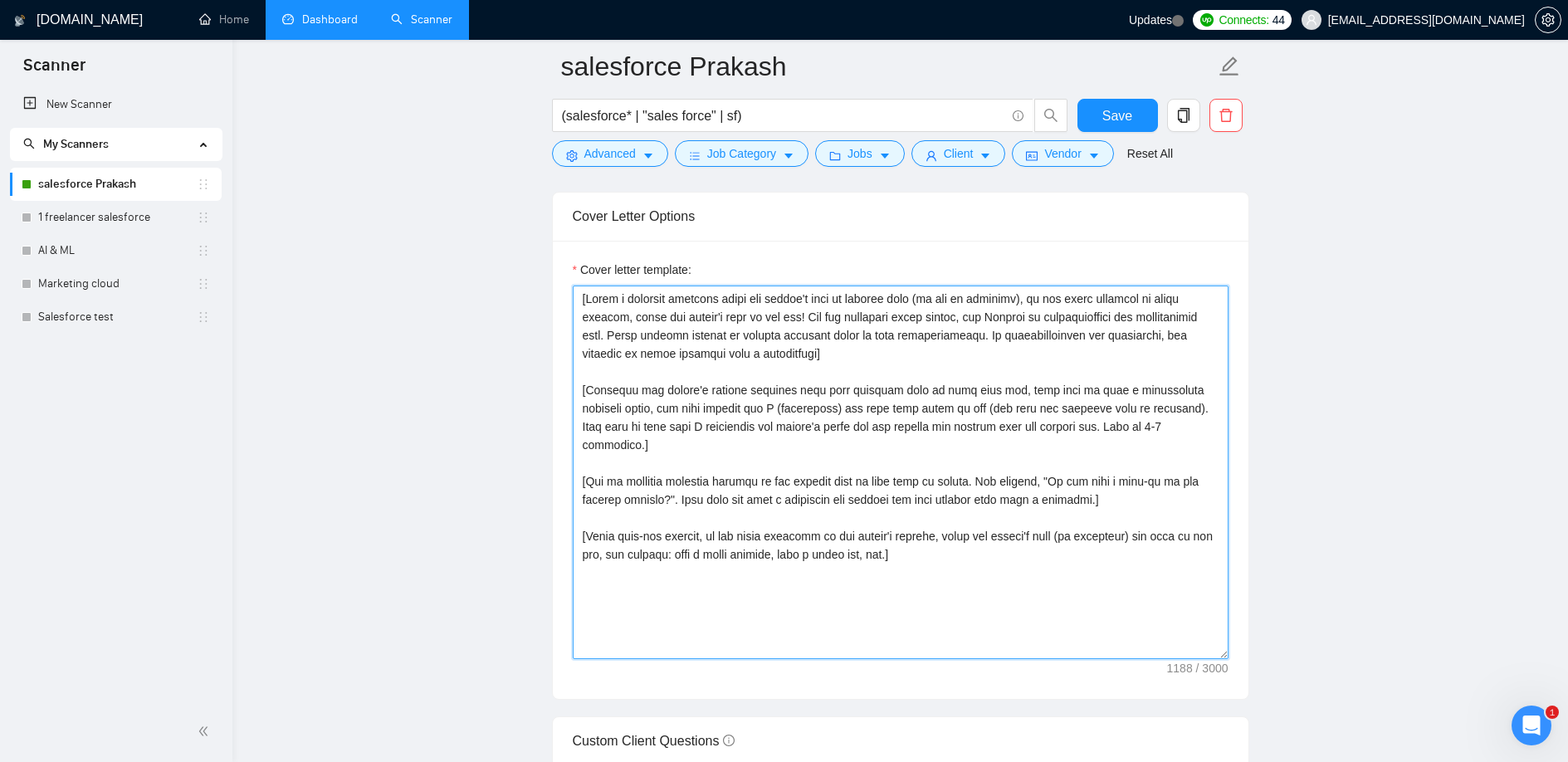 click on "Cover letter template:" at bounding box center (901, 472) 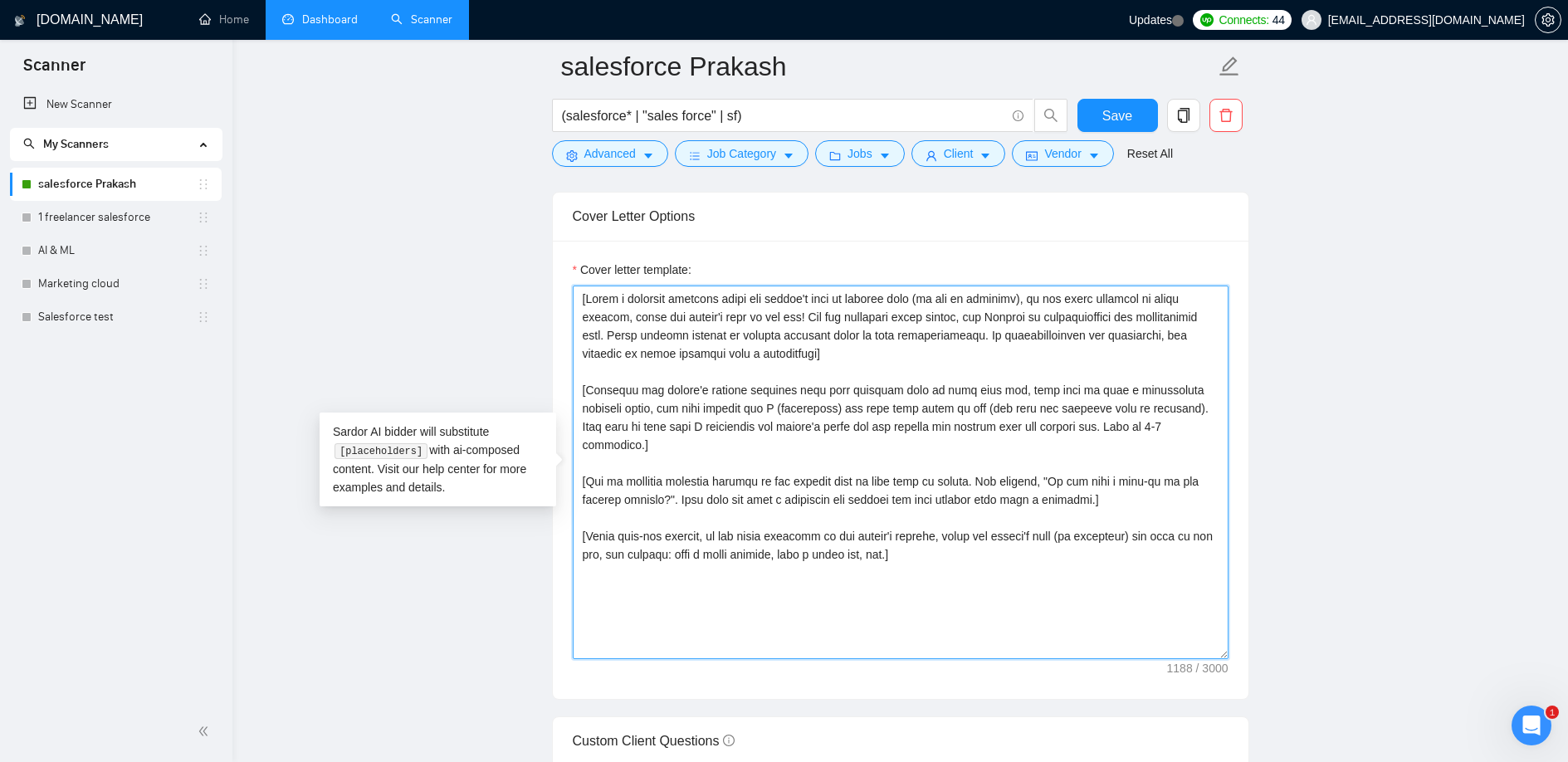 click on "Cover letter template:" at bounding box center [901, 472] 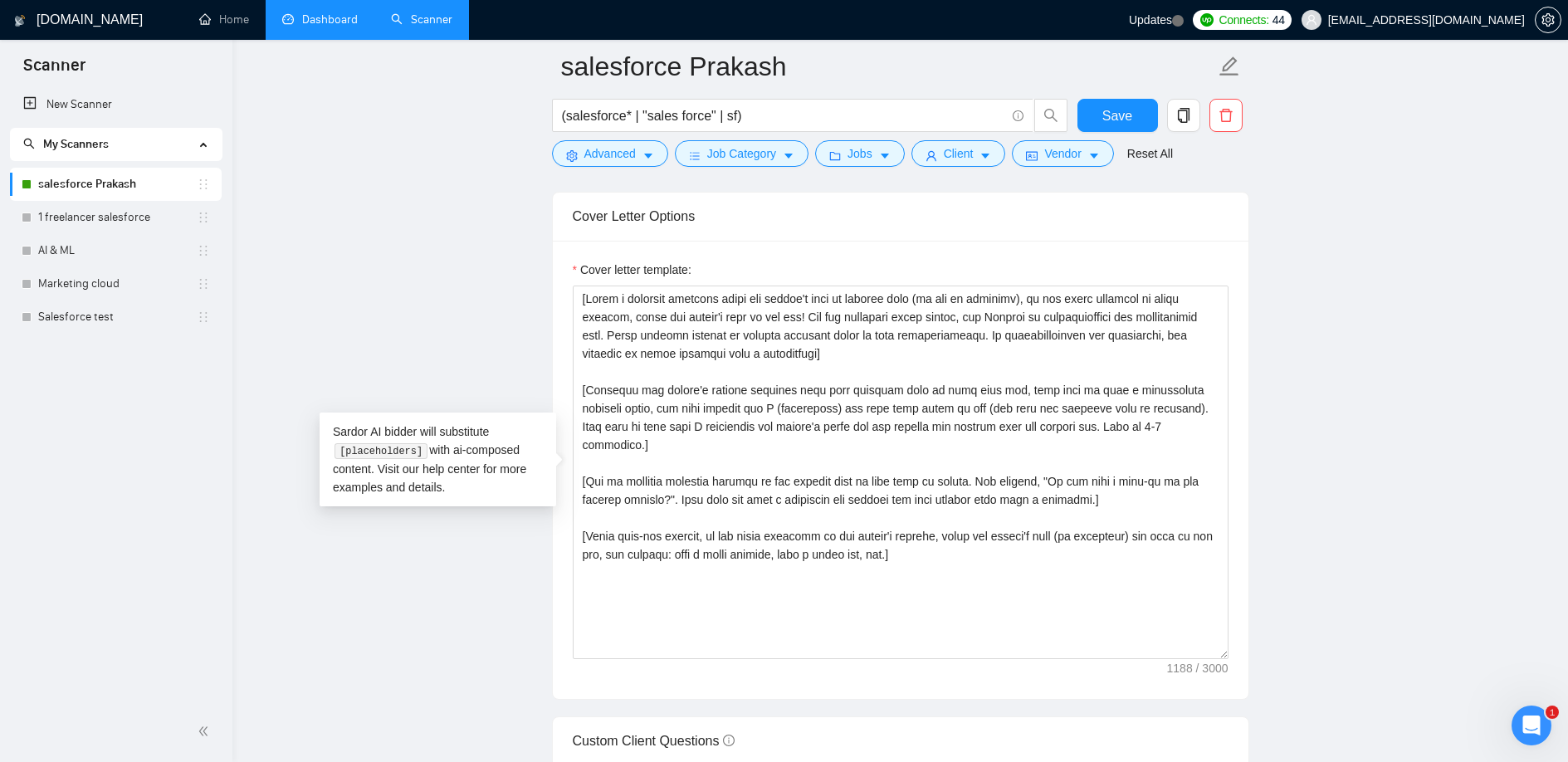 click on "salesforce Prakash (salesforce* | "sales force" | sf) Save Advanced   Job Category   Jobs   Client   Vendor   Reset All Preview Results Insights NEW Alerts Auto Bidder Auto Bidding Enabled Auto Bidding Enabled: ON Auto Bidder Schedule Auto Bidding Type: Automated (recommended) Semi-automated Auto Bidding Schedule: 24/7 Custom Custom Auto Bidder Schedule Repeat every week [DATE] [DATE] [DATE] [DATE] [DATE] [DATE] [DATE] Active Hours ( [GEOGRAPHIC_DATA]/[GEOGRAPHIC_DATA] ): From: To: ( 24  hours) [GEOGRAPHIC_DATA]/[GEOGRAPHIC_DATA] Auto Bidding Type Select your bidding algorithm: Choose the algorithm for you bidding. The price per proposal does not include your connects expenditure. Template Bidder Works great for narrow segments and short cover letters that don't change. 0.50  credits / proposal Sardor AI 🤖 Personalise your cover letter with ai [placeholders] 1.00  credits / proposal Experimental Laziza AI  👑   NEW   Learn more 2.00  credits / proposal 31.5 credits savings Team & Freelancer Select team: Cymetrix Software [PERSON_NAME] 4" at bounding box center [900, 838] 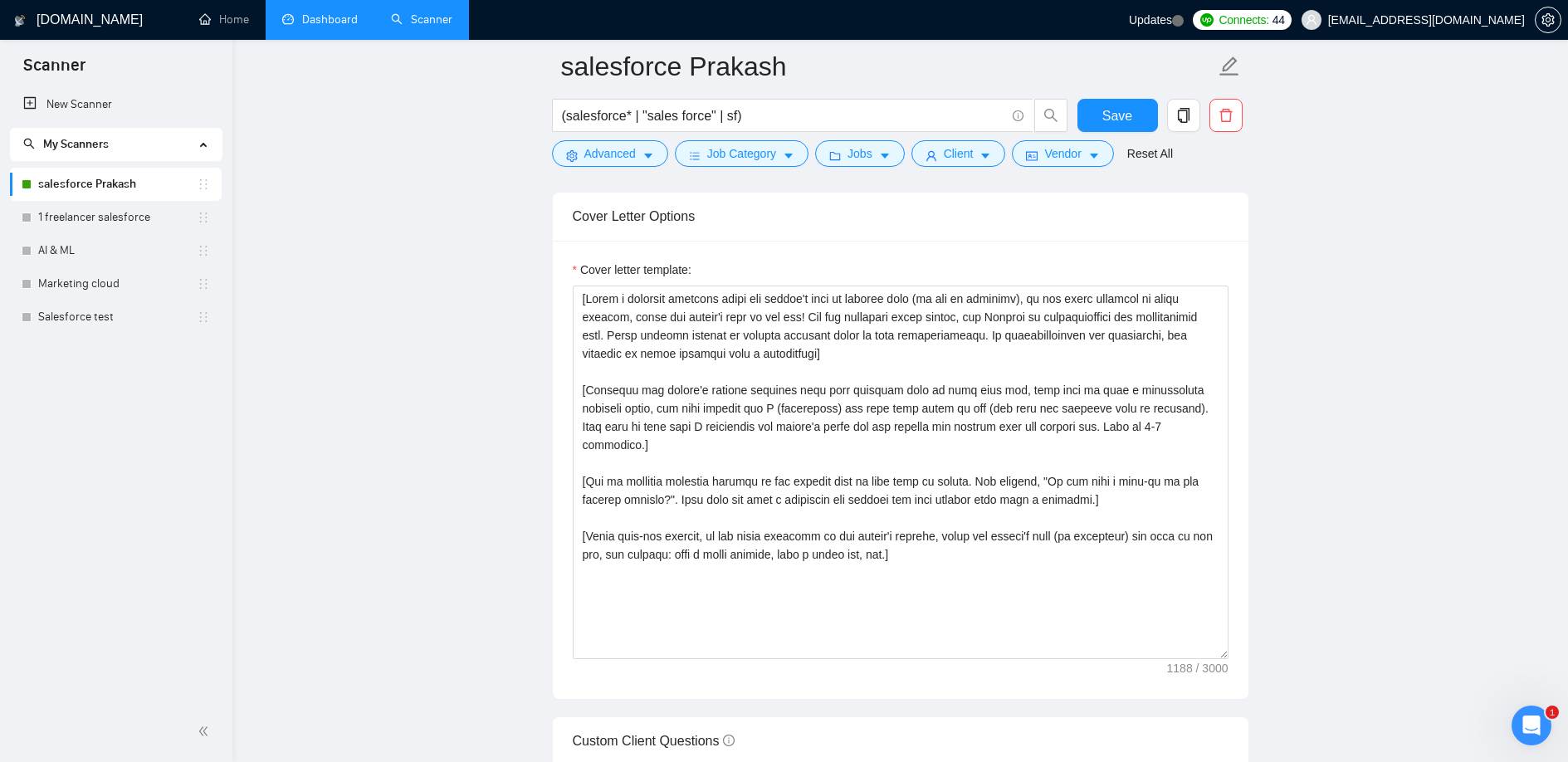 click on "salesforce Prakash (salesforce* | "sales force" | sf) Save Advanced   Job Category   Jobs   Client   Vendor   Reset All Preview Results Insights NEW Alerts Auto Bidder Auto Bidding Enabled Auto Bidding Enabled: ON Auto Bidder Schedule Auto Bidding Type: Automated (recommended) Semi-automated Auto Bidding Schedule: 24/7 Custom Custom Auto Bidder Schedule Repeat every week [DATE] [DATE] [DATE] [DATE] [DATE] [DATE] [DATE] Active Hours ( [GEOGRAPHIC_DATA]/[GEOGRAPHIC_DATA] ): From: To: ( 24  hours) [GEOGRAPHIC_DATA]/[GEOGRAPHIC_DATA] Auto Bidding Type Select your bidding algorithm: Choose the algorithm for you bidding. The price per proposal does not include your connects expenditure. Template Bidder Works great for narrow segments and short cover letters that don't change. 0.50  credits / proposal Sardor AI 🤖 Personalise your cover letter with ai [placeholders] 1.00  credits / proposal Experimental Laziza AI  👑   NEW   Learn more 2.00  credits / proposal 31.5 credits savings Team & Freelancer Select team: Cymetrix Software [PERSON_NAME] 4" at bounding box center [900, 838] 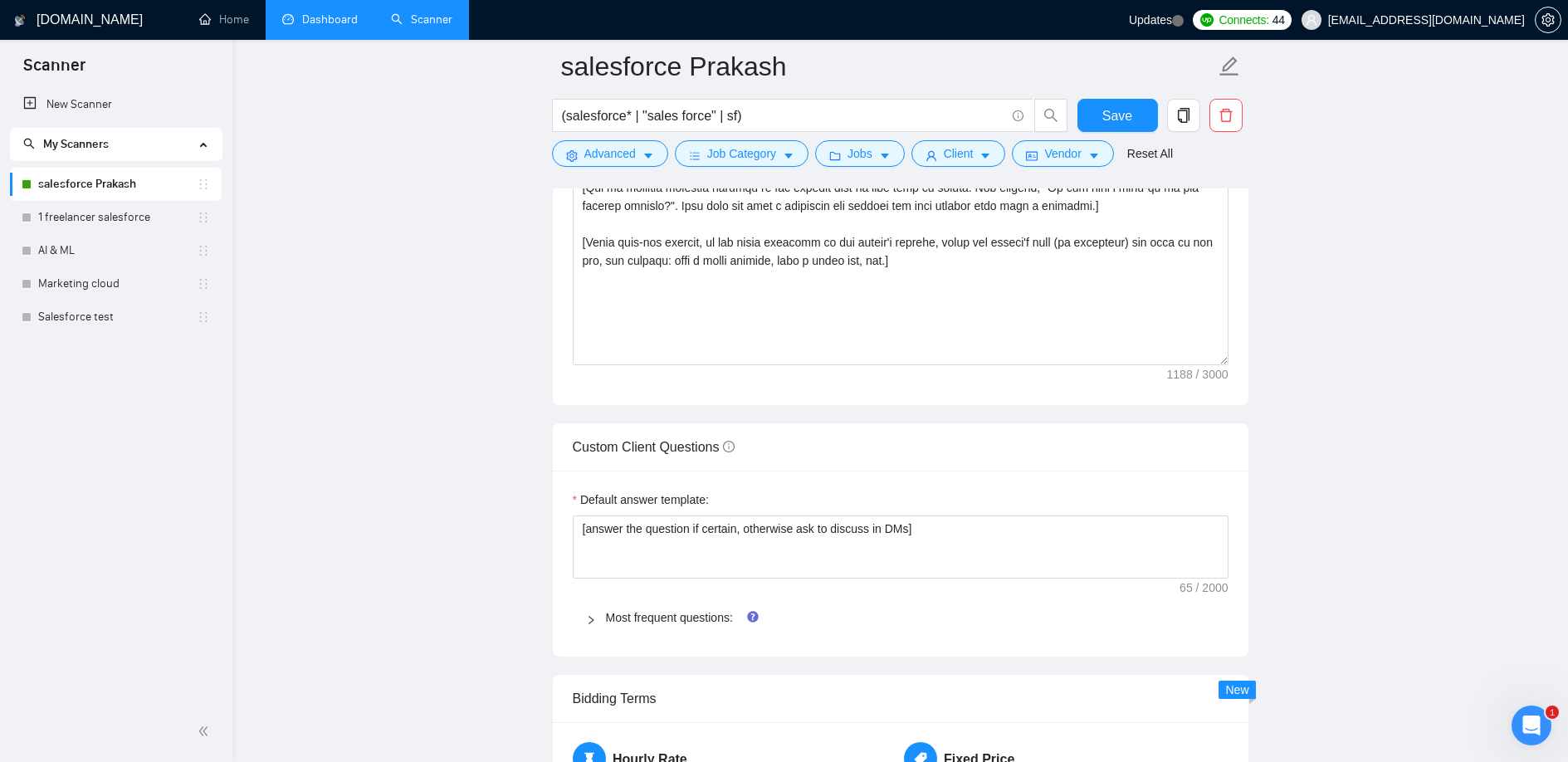 scroll, scrollTop: 1667, scrollLeft: 0, axis: vertical 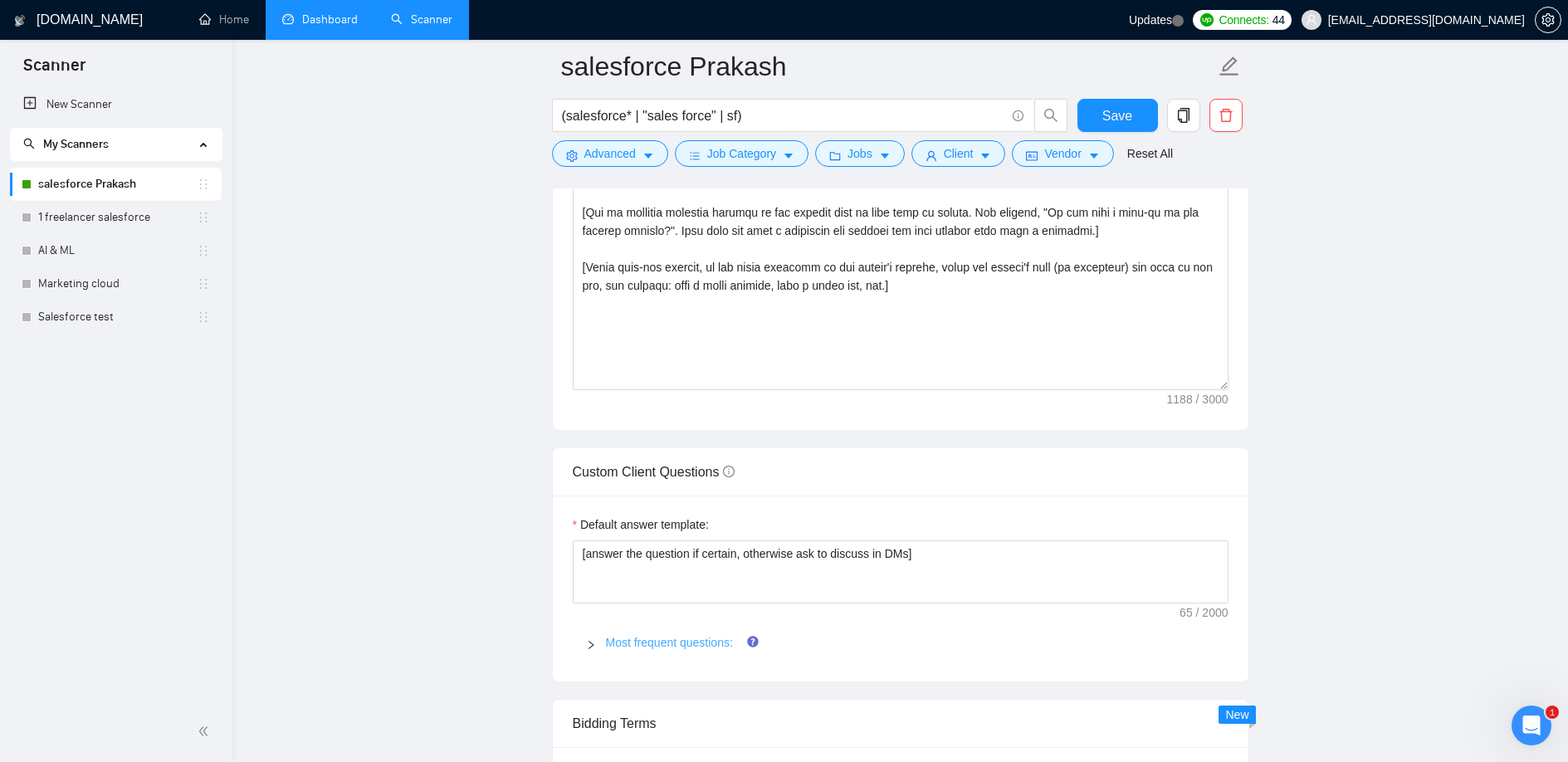 click on "Most frequent questions:" at bounding box center [669, 642] 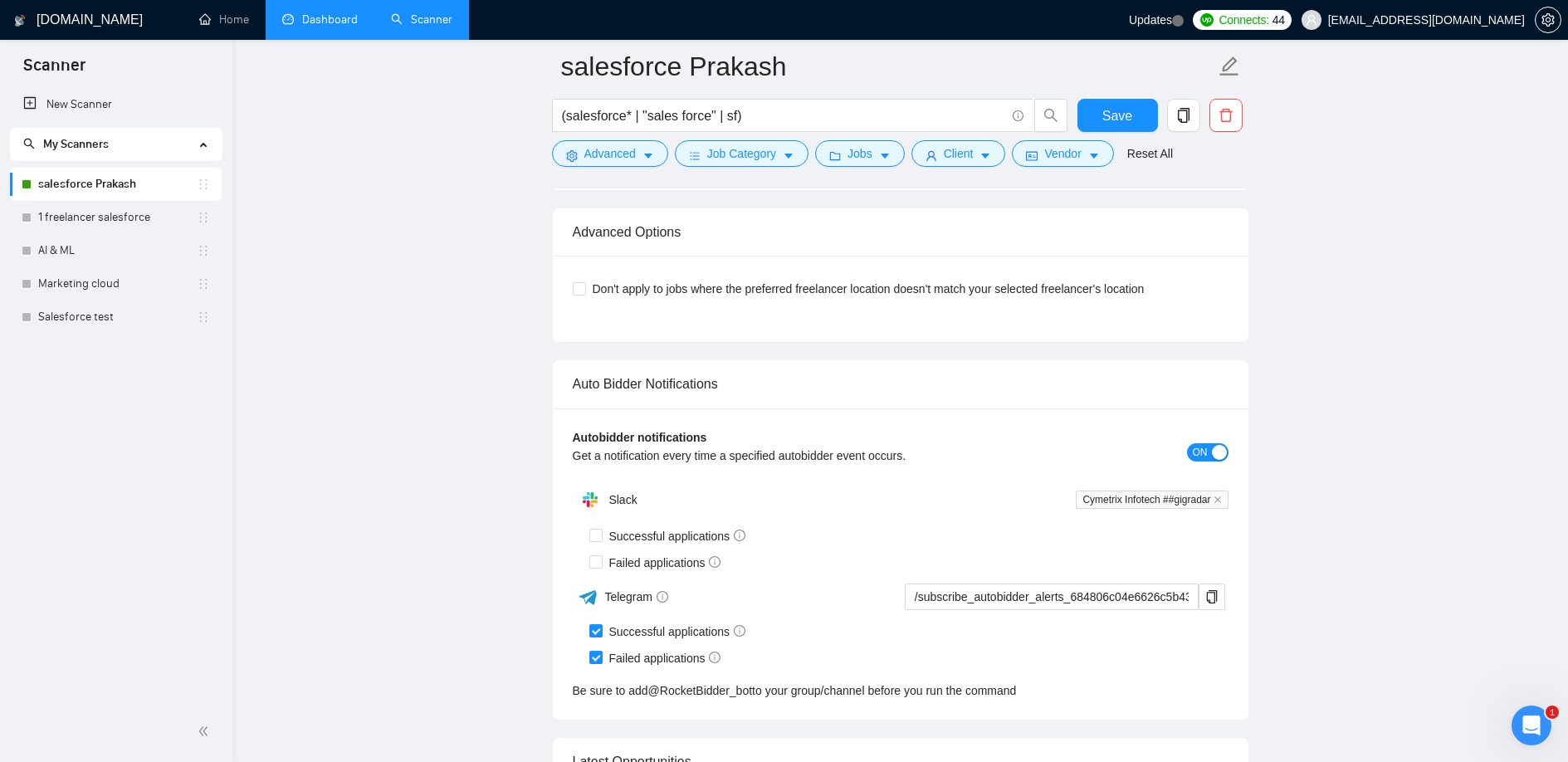 scroll, scrollTop: 3801, scrollLeft: 0, axis: vertical 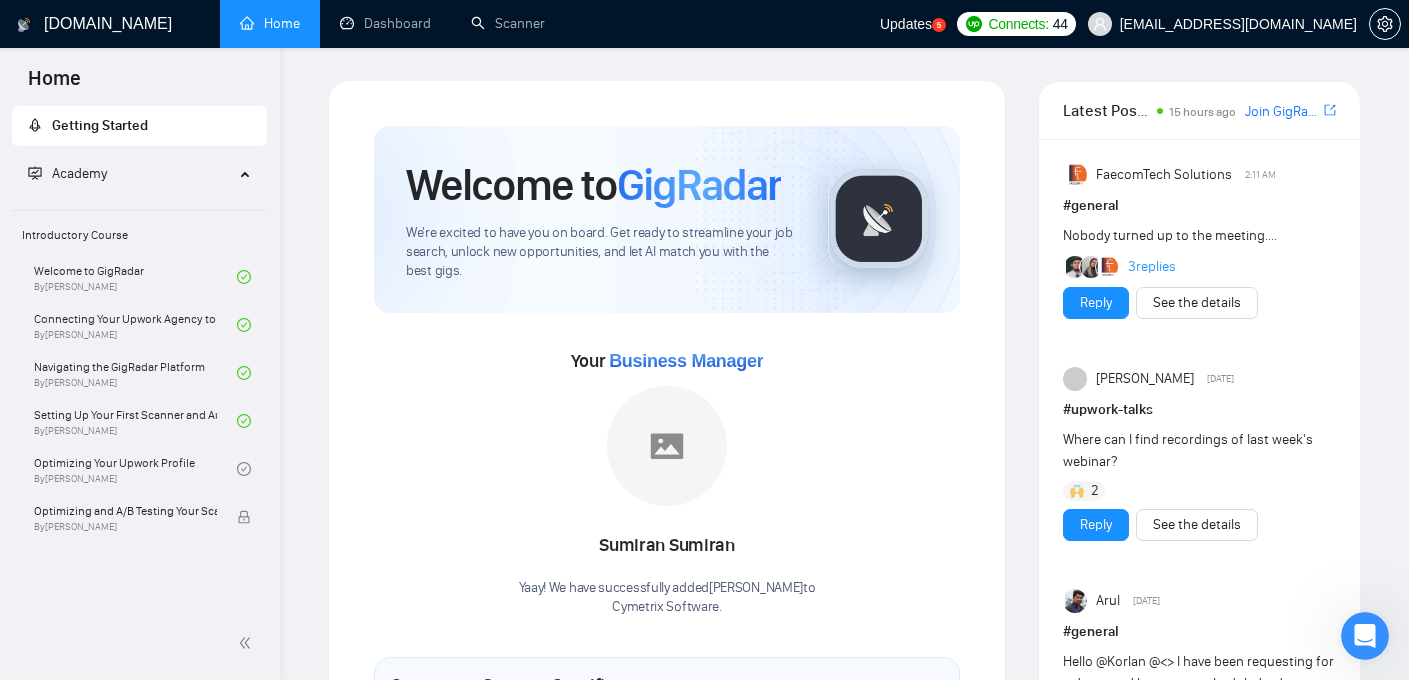 click 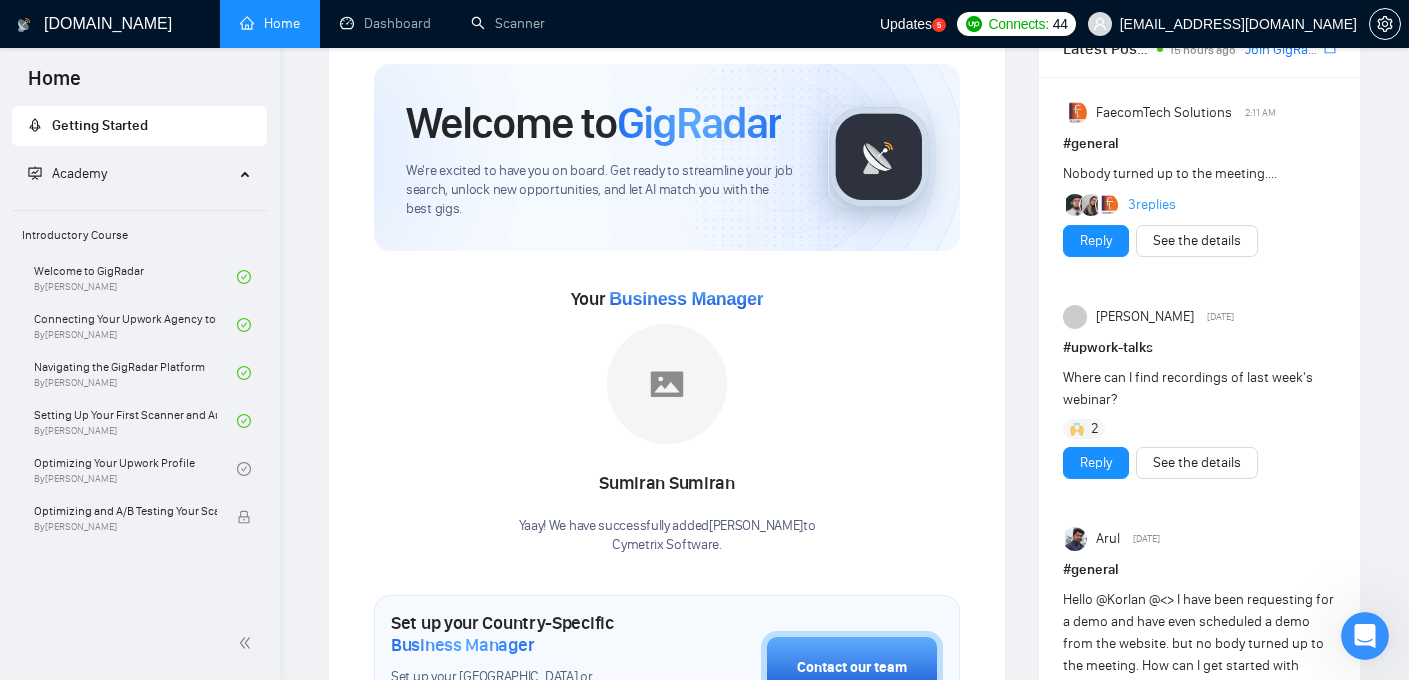 scroll, scrollTop: 0, scrollLeft: 0, axis: both 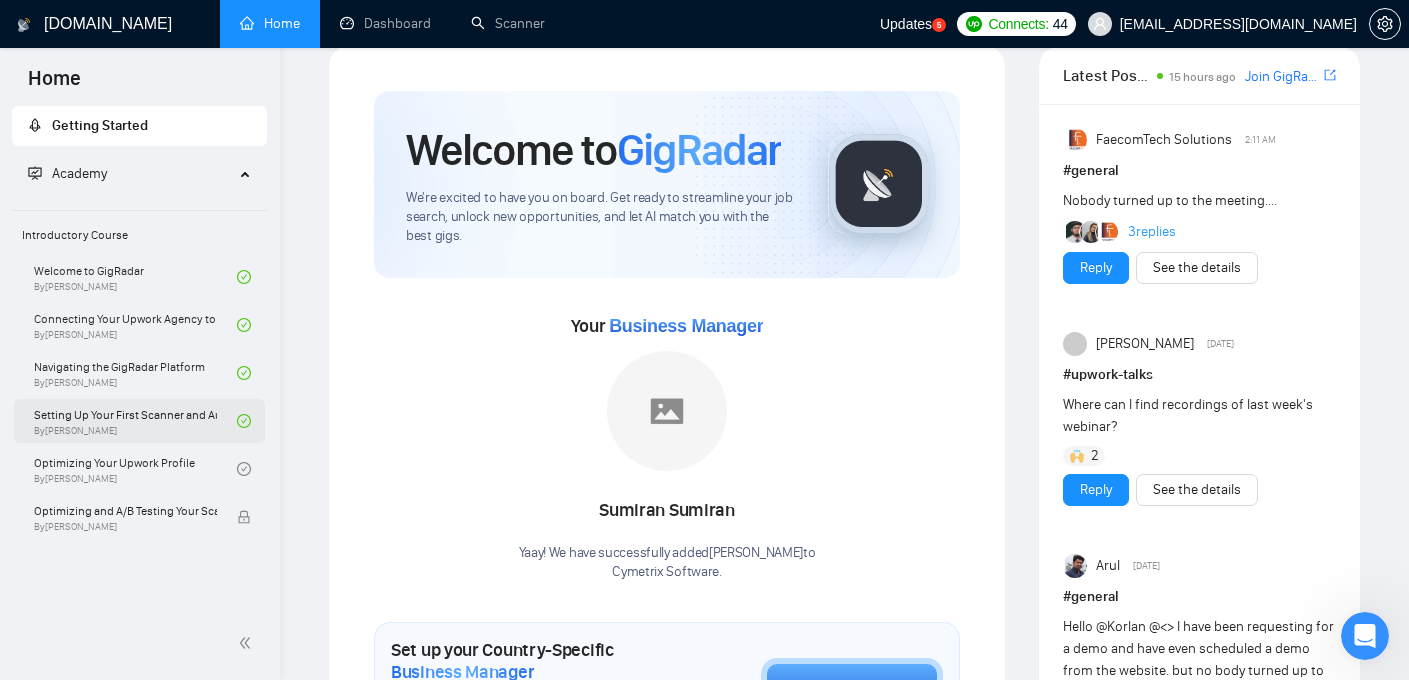 click on "Setting Up Your First Scanner and Auto-Bidder By  Vlad Timinsky" at bounding box center [135, 421] 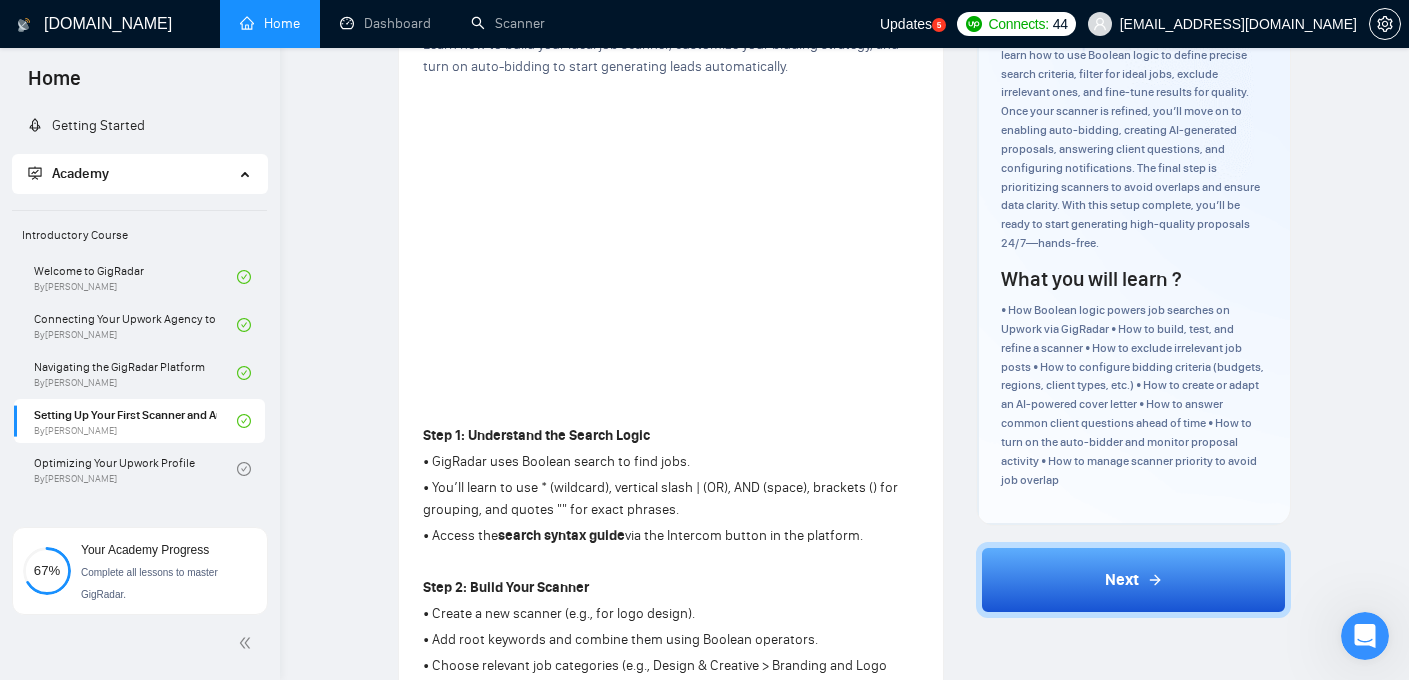 scroll, scrollTop: 221, scrollLeft: 0, axis: vertical 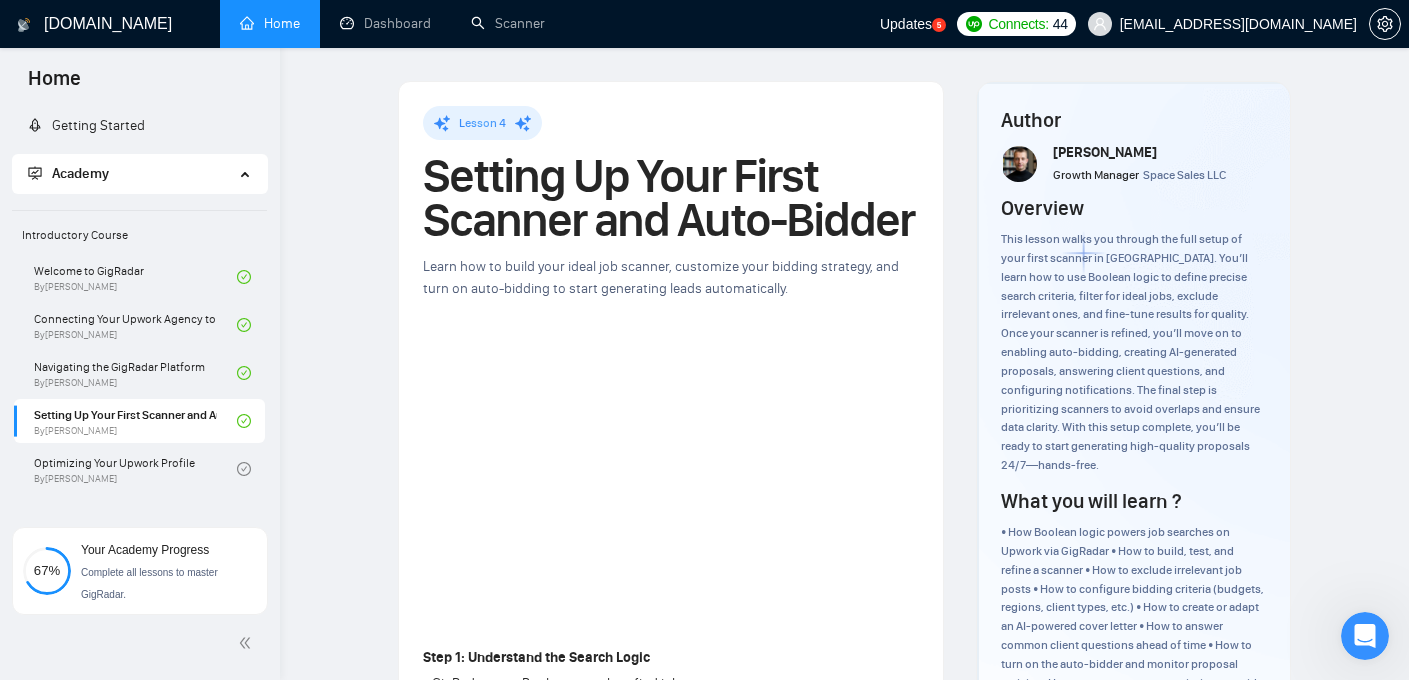 click 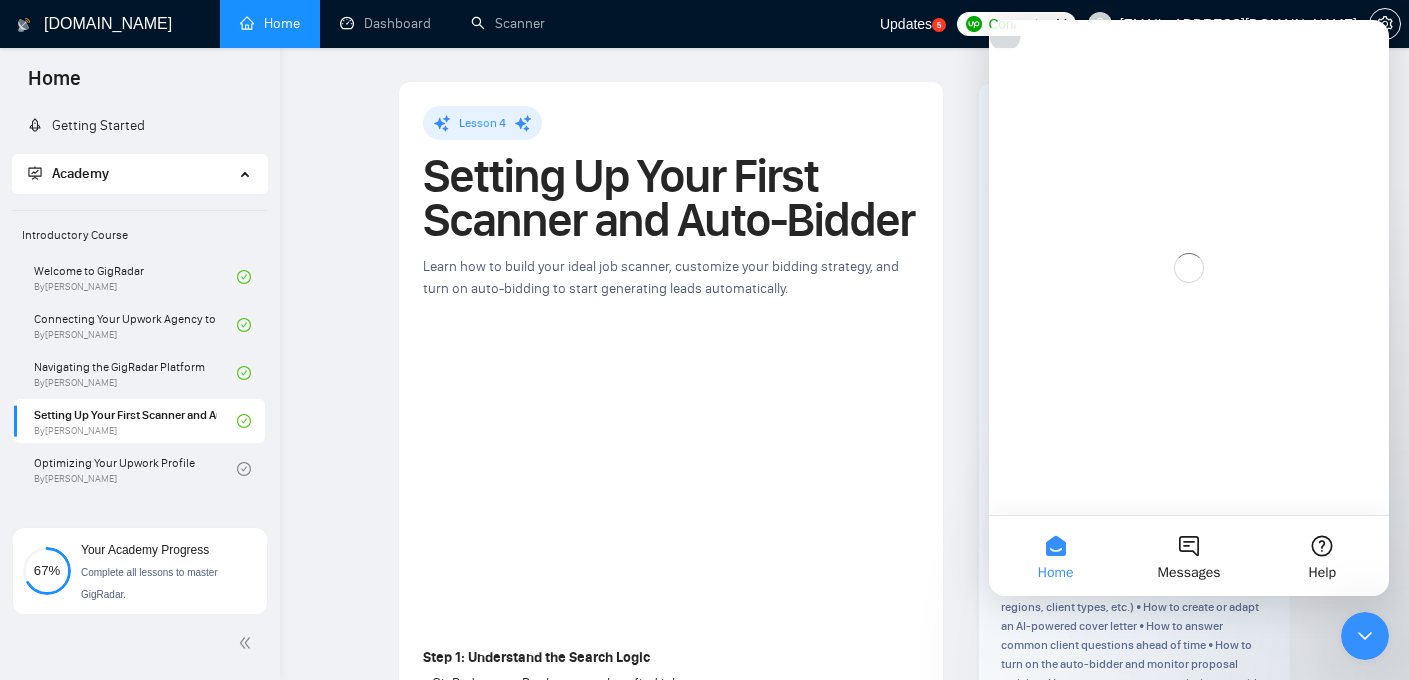 scroll, scrollTop: 0, scrollLeft: 0, axis: both 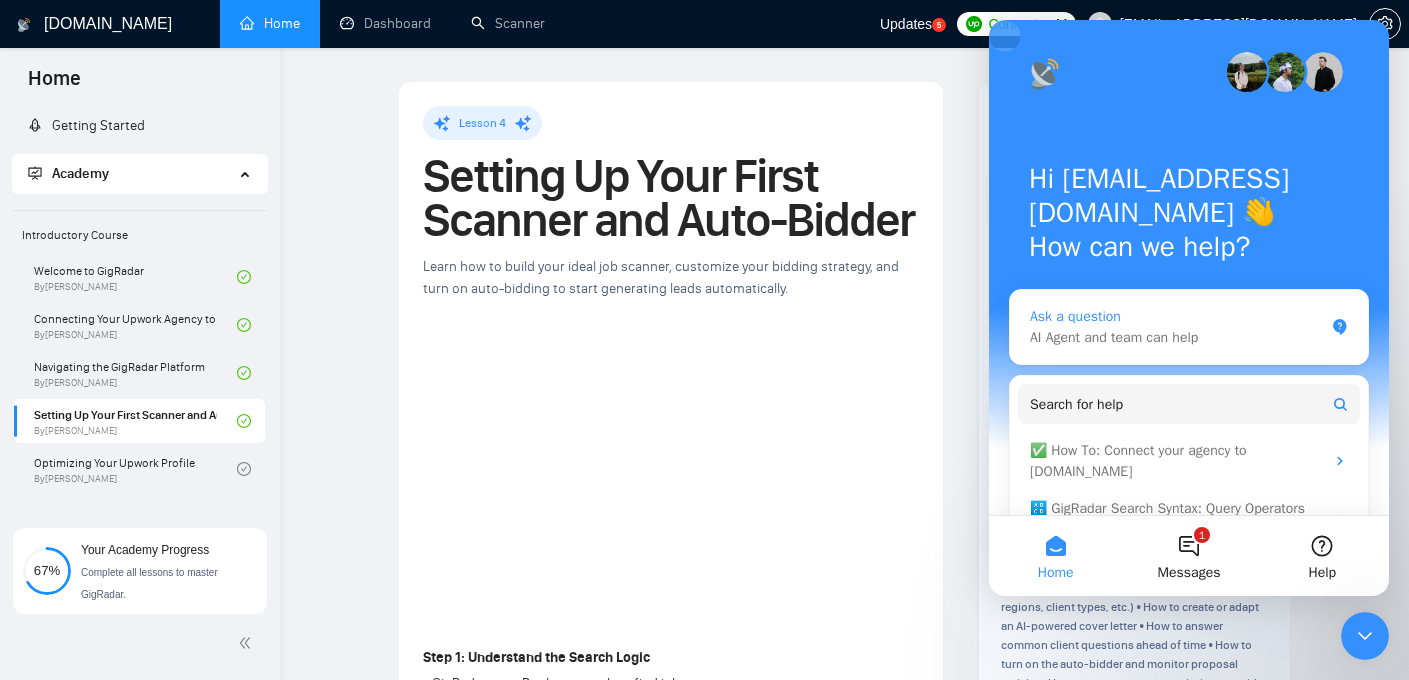 click on "AI Agent and team can help" at bounding box center (1177, 337) 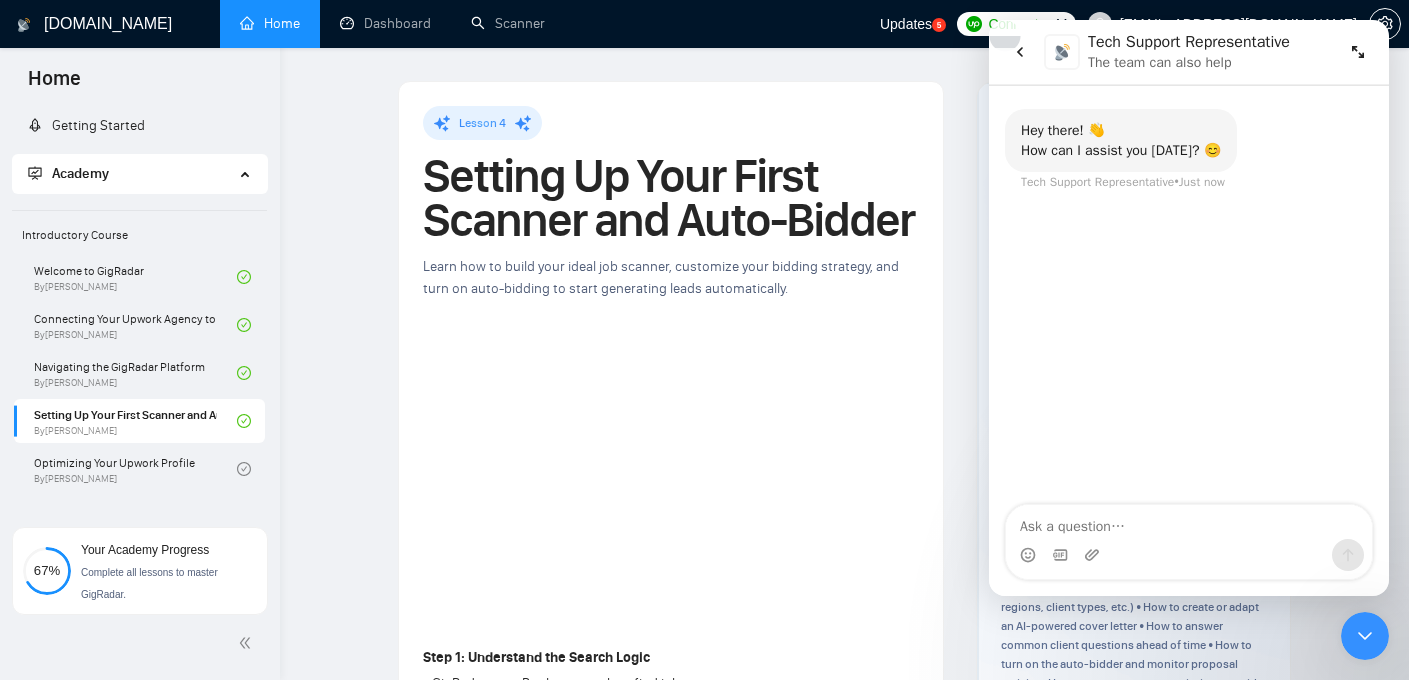 click at bounding box center (1189, 522) 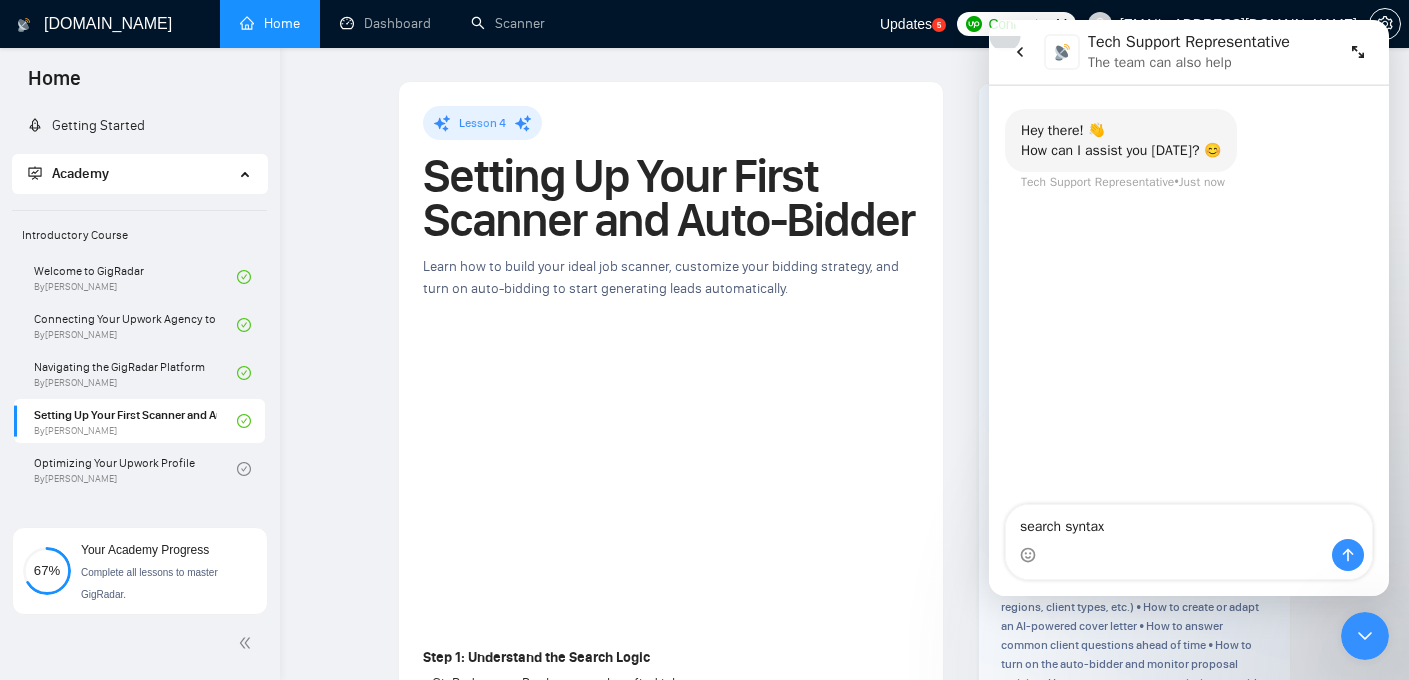 type on "search syntax" 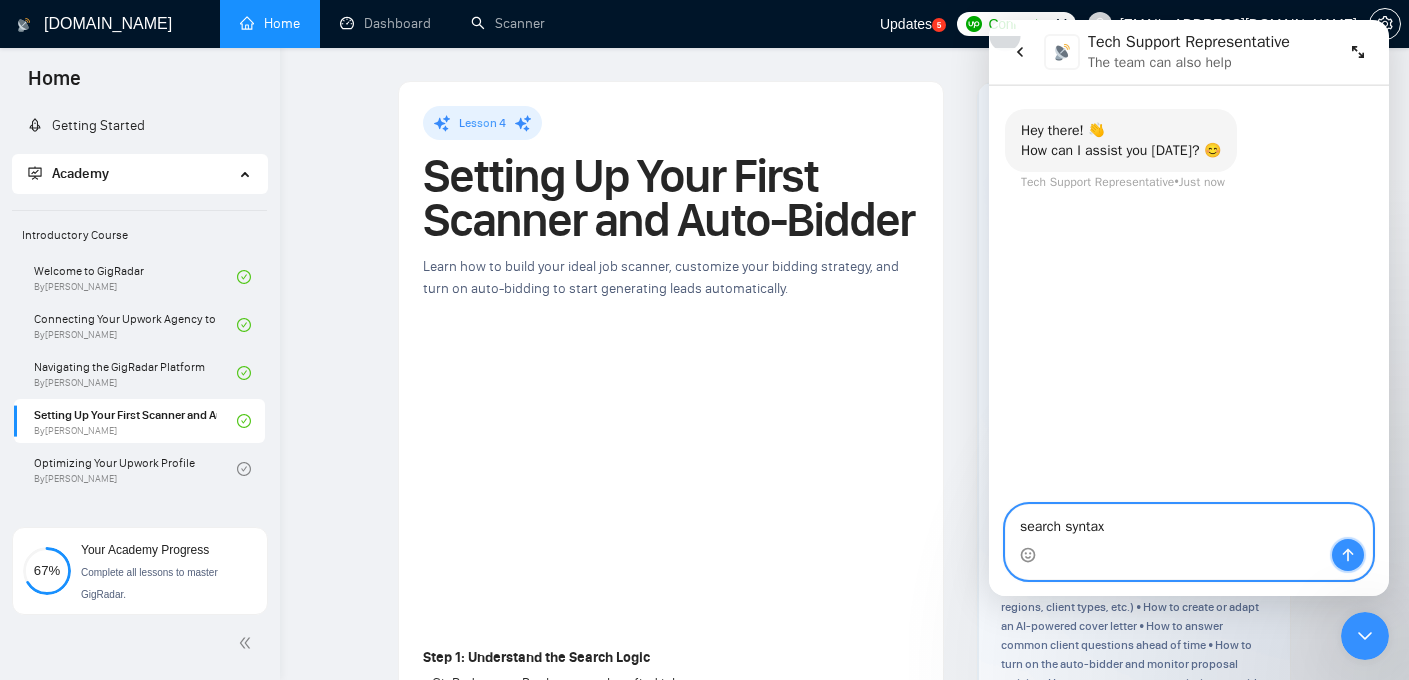 click 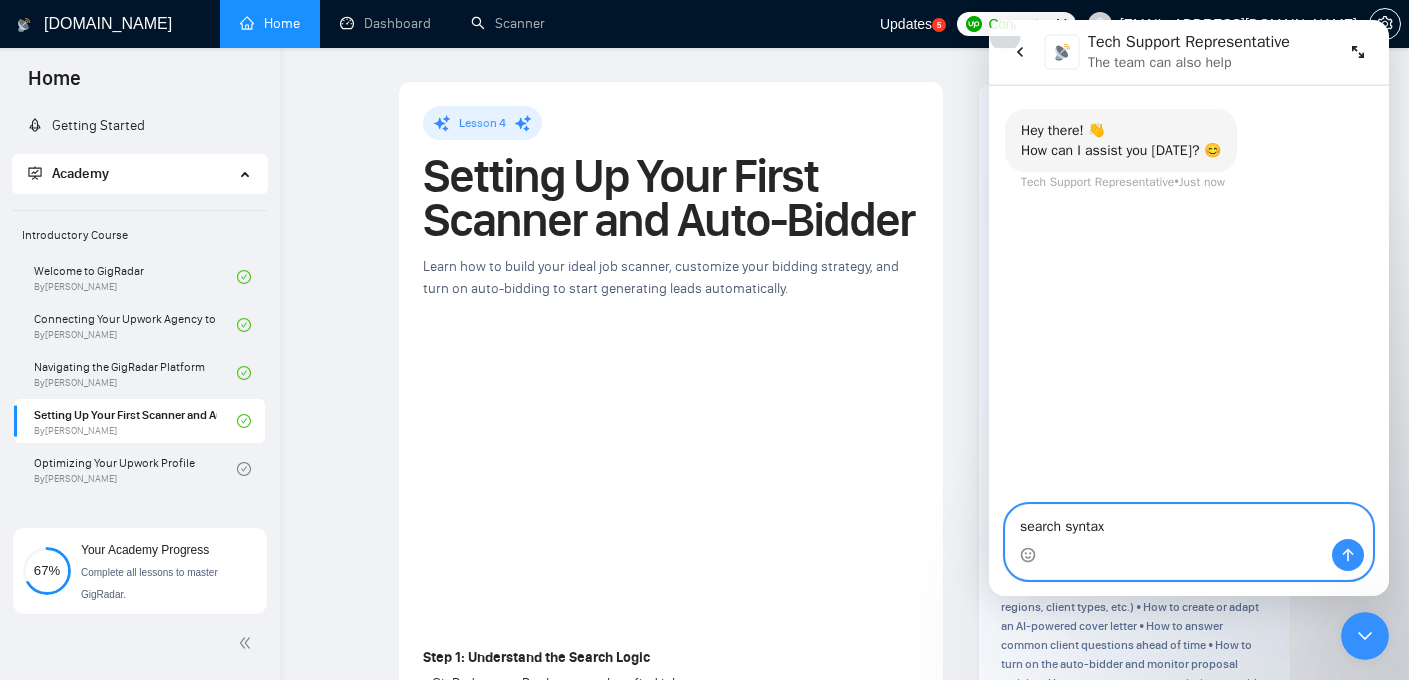 type 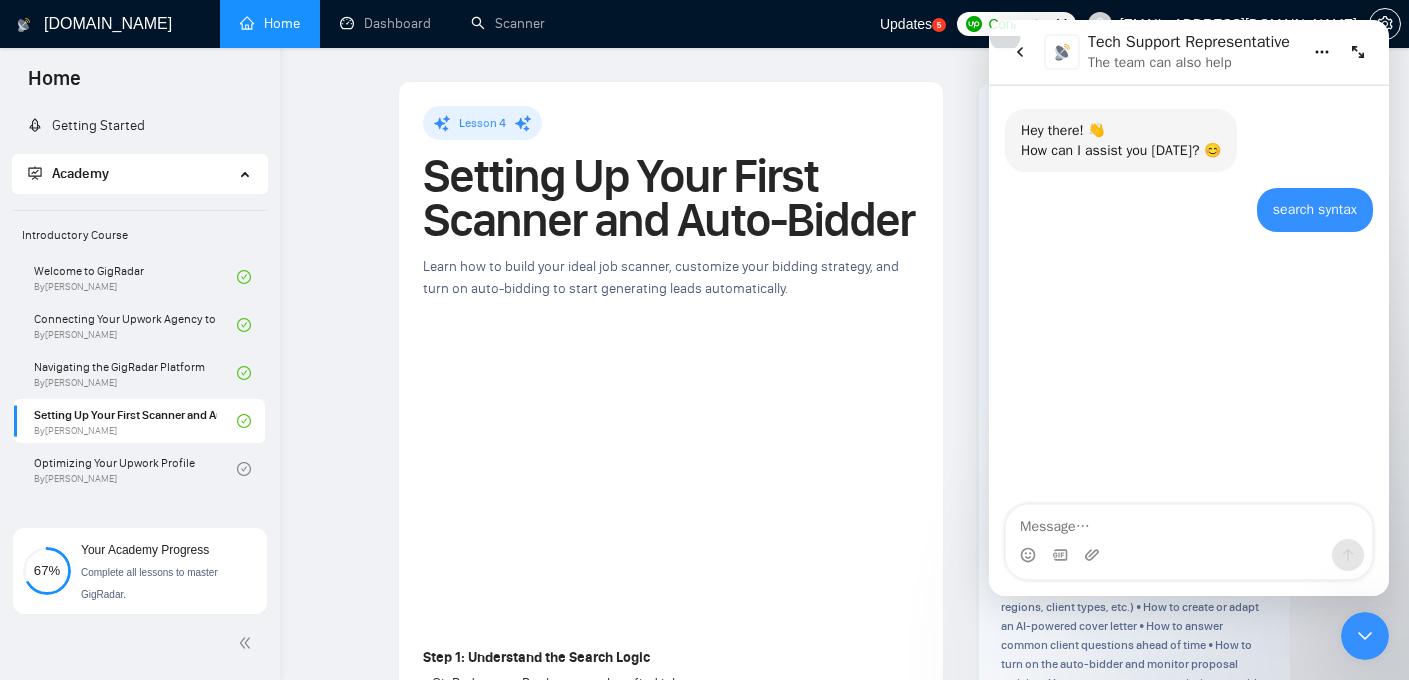 scroll, scrollTop: 3, scrollLeft: 0, axis: vertical 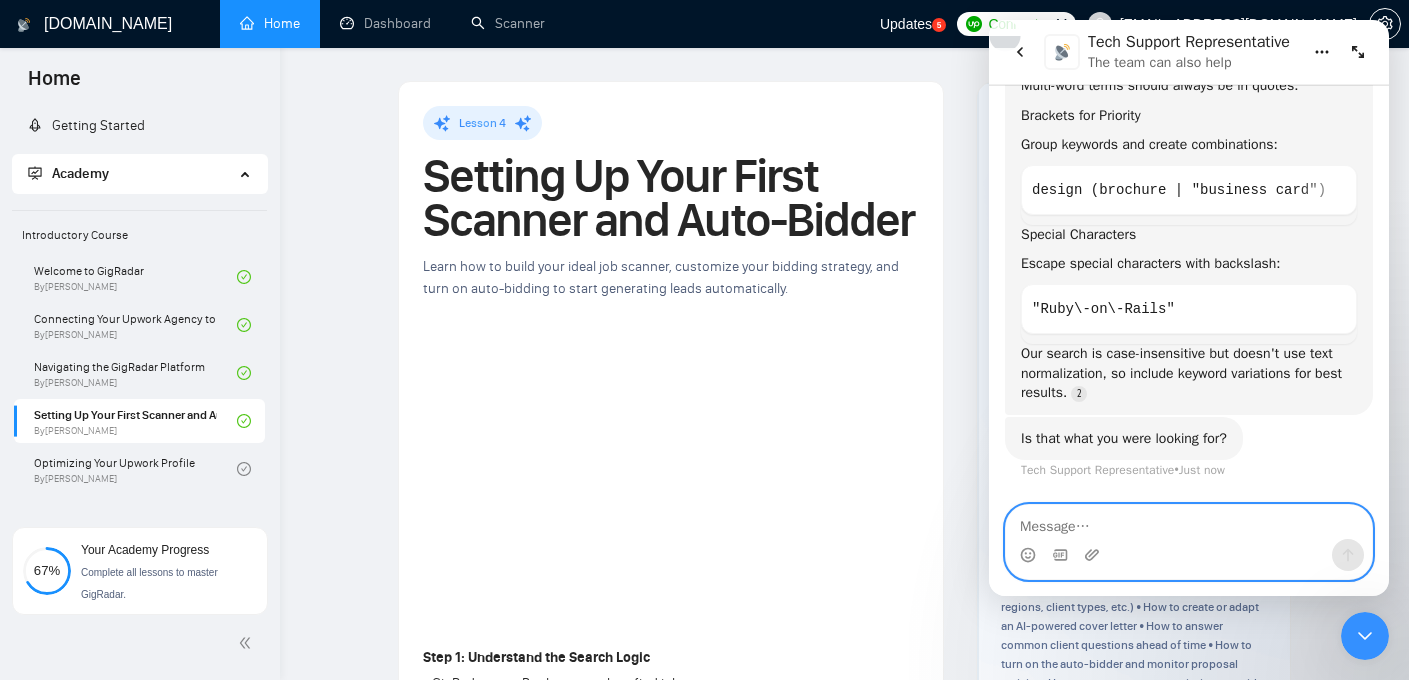 click at bounding box center [1189, 522] 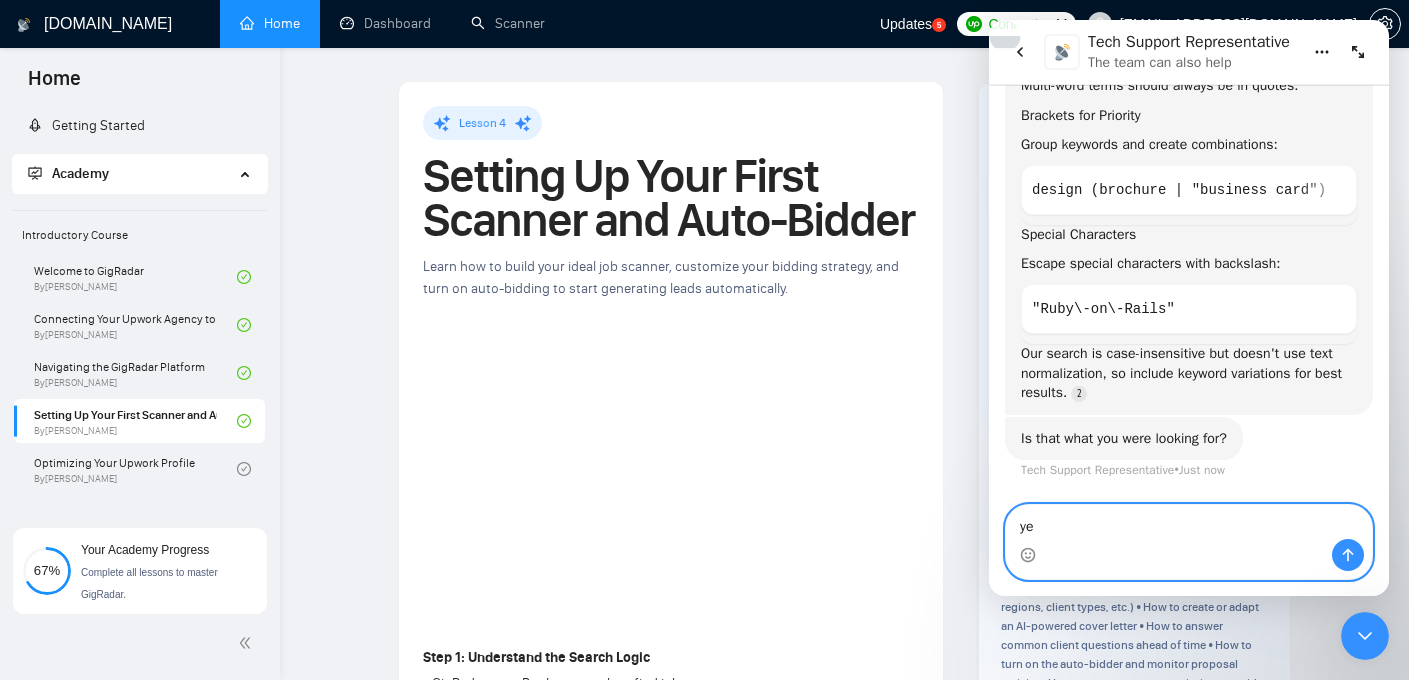 type on "yes" 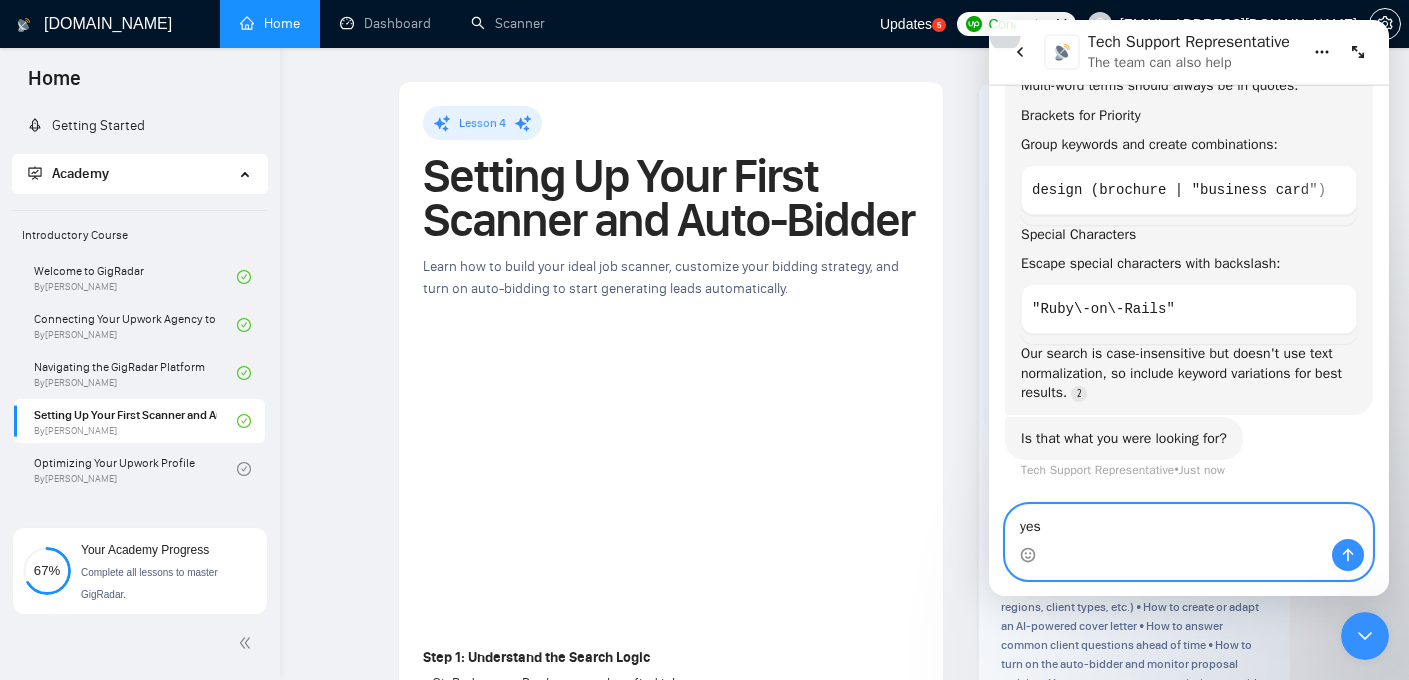 type 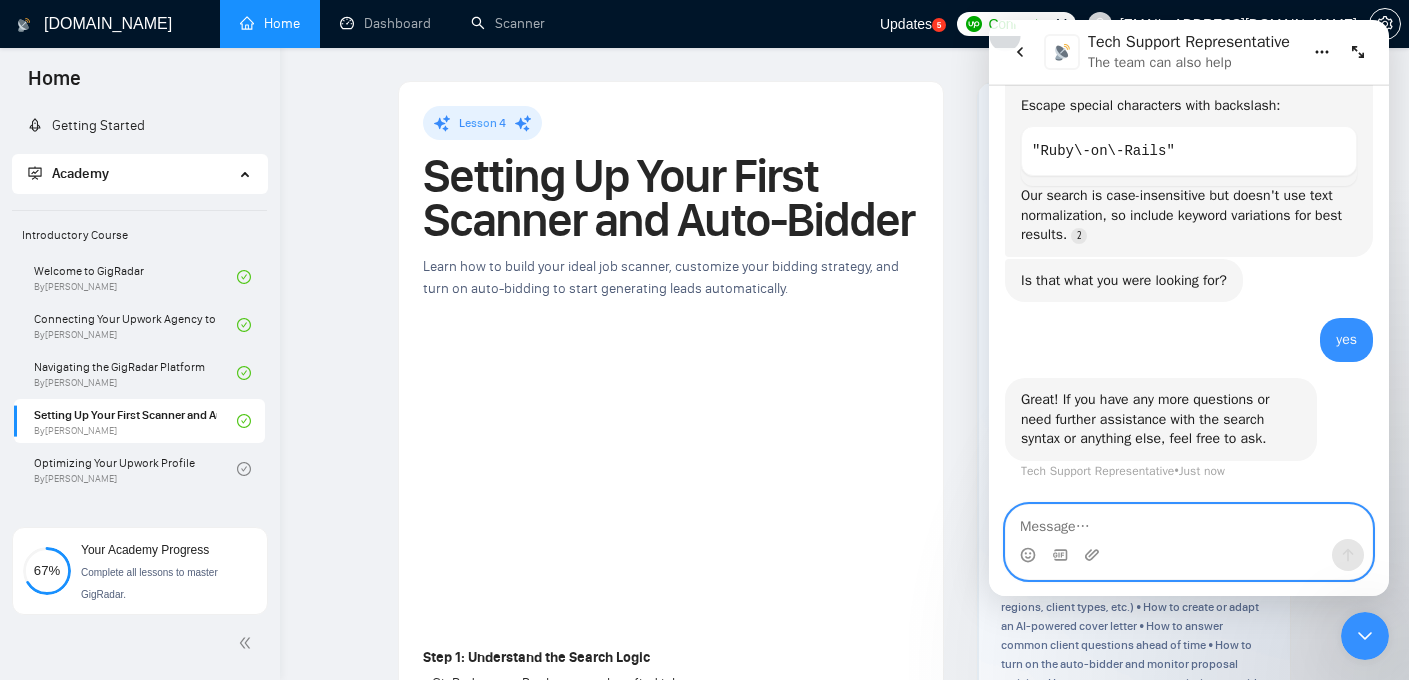scroll, scrollTop: 987, scrollLeft: 0, axis: vertical 